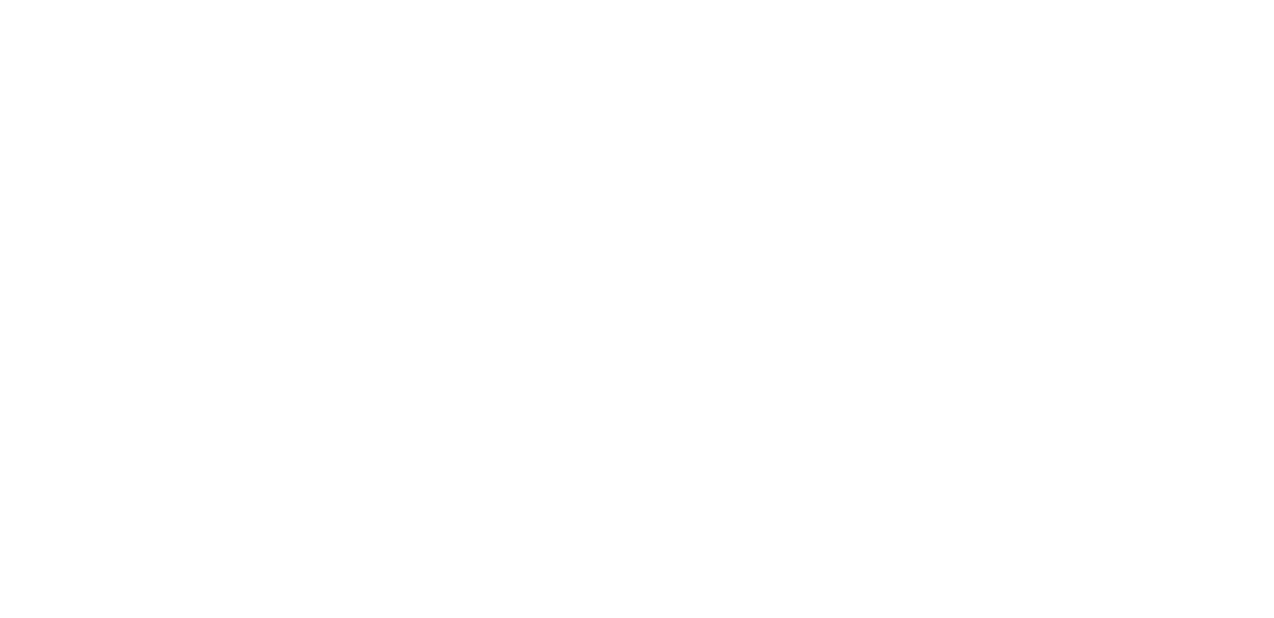 scroll, scrollTop: 0, scrollLeft: 0, axis: both 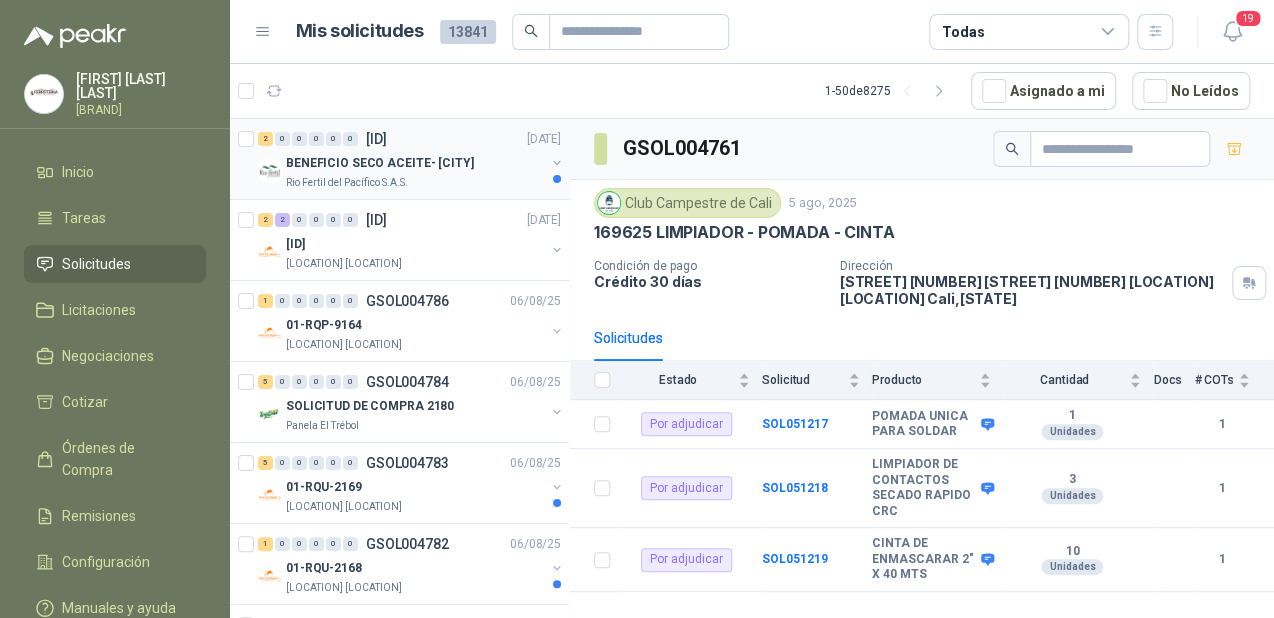 click on "Rio Fertil del Pacífico S.A.S." at bounding box center [347, 183] 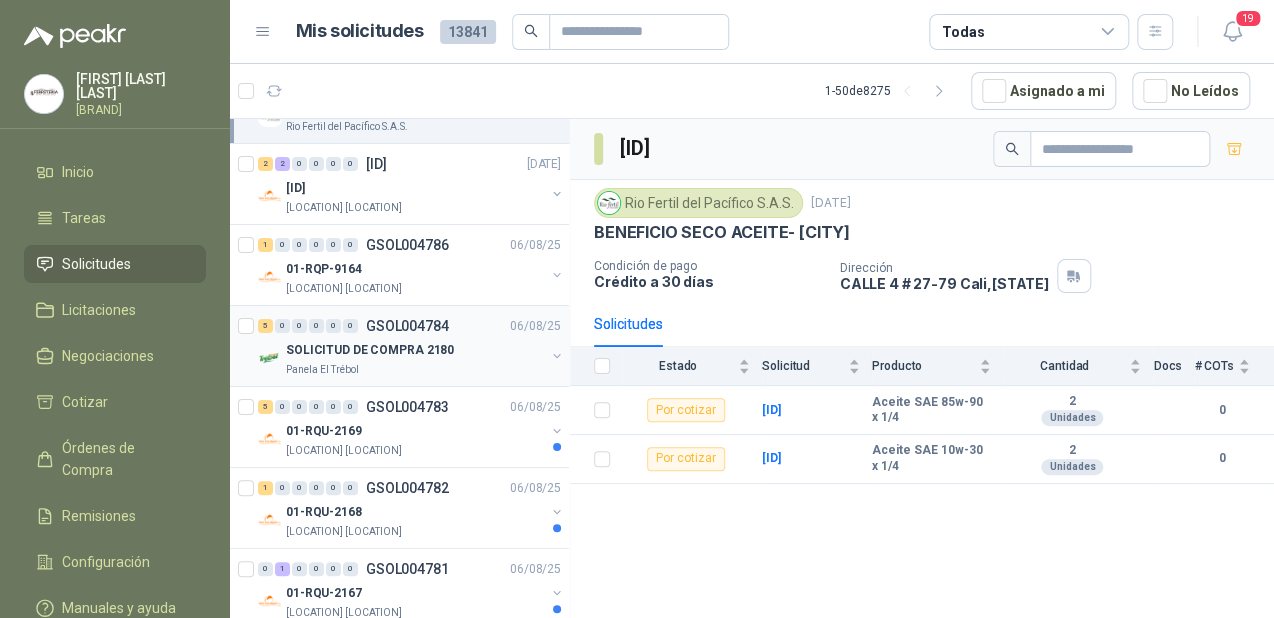 scroll, scrollTop: 80, scrollLeft: 0, axis: vertical 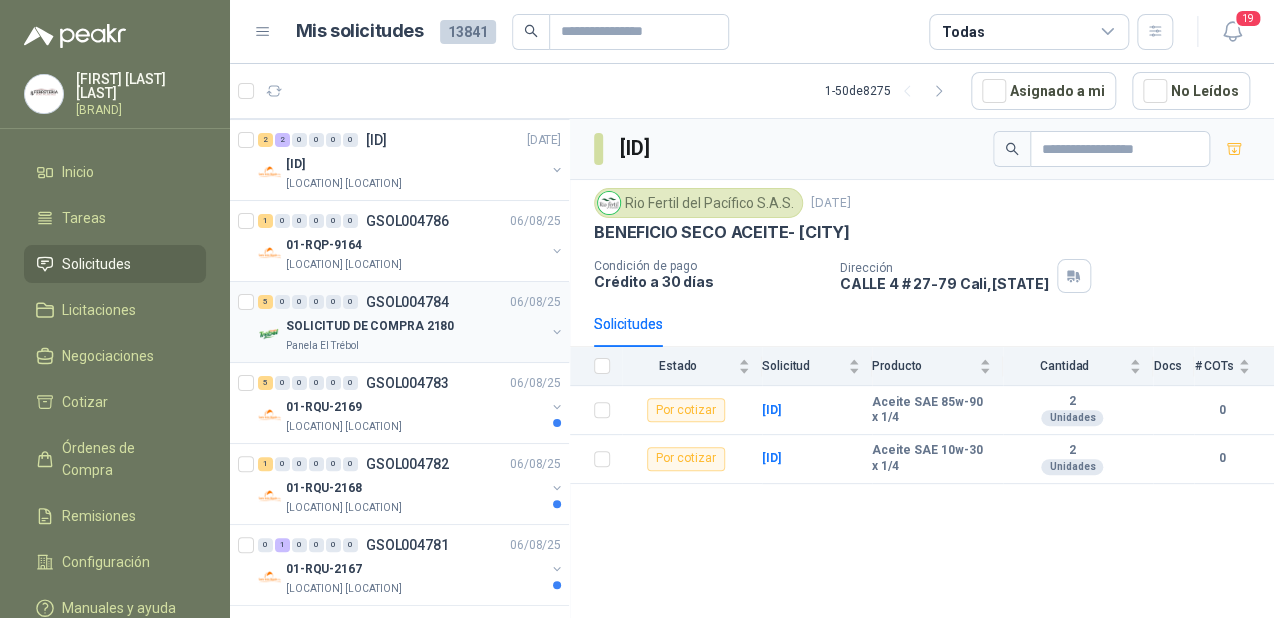 click on "SOLICITUD DE COMPRA 2180" at bounding box center [415, 326] 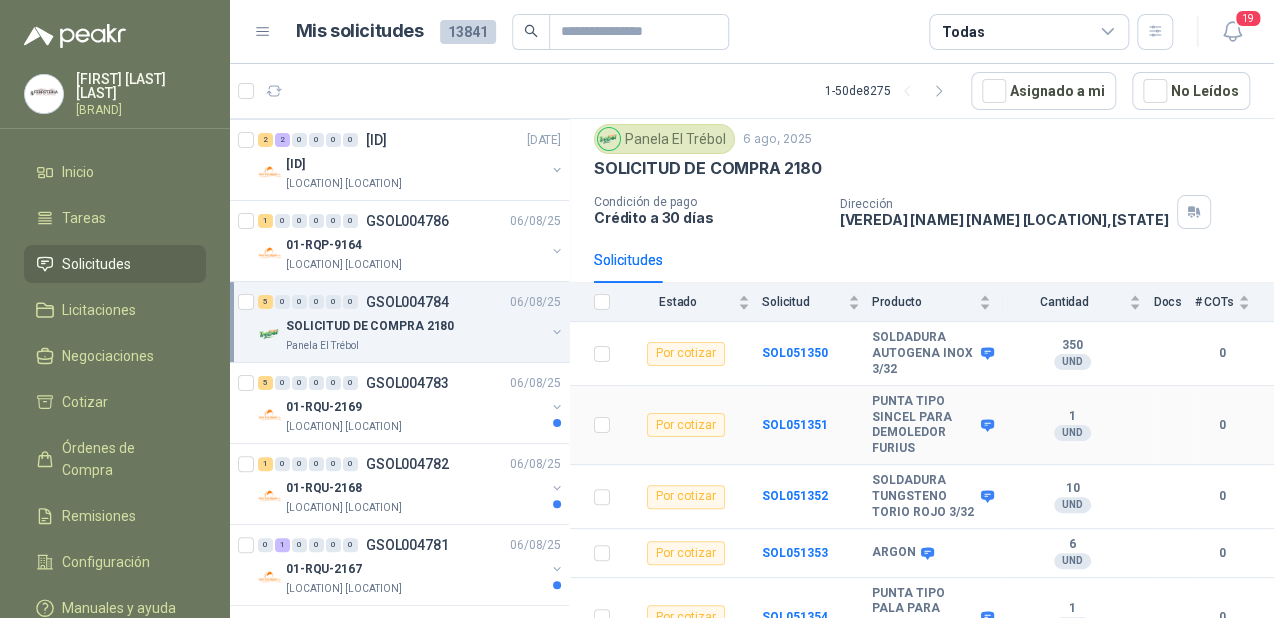 scroll, scrollTop: 108, scrollLeft: 0, axis: vertical 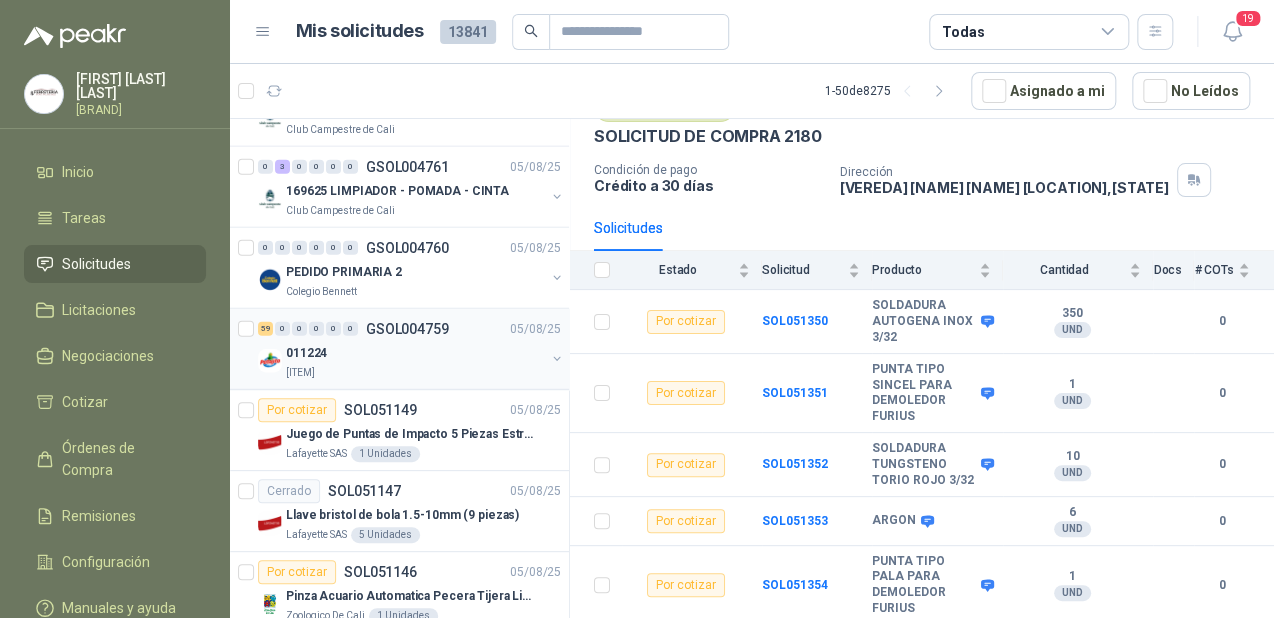click on "011224" at bounding box center (415, 353) 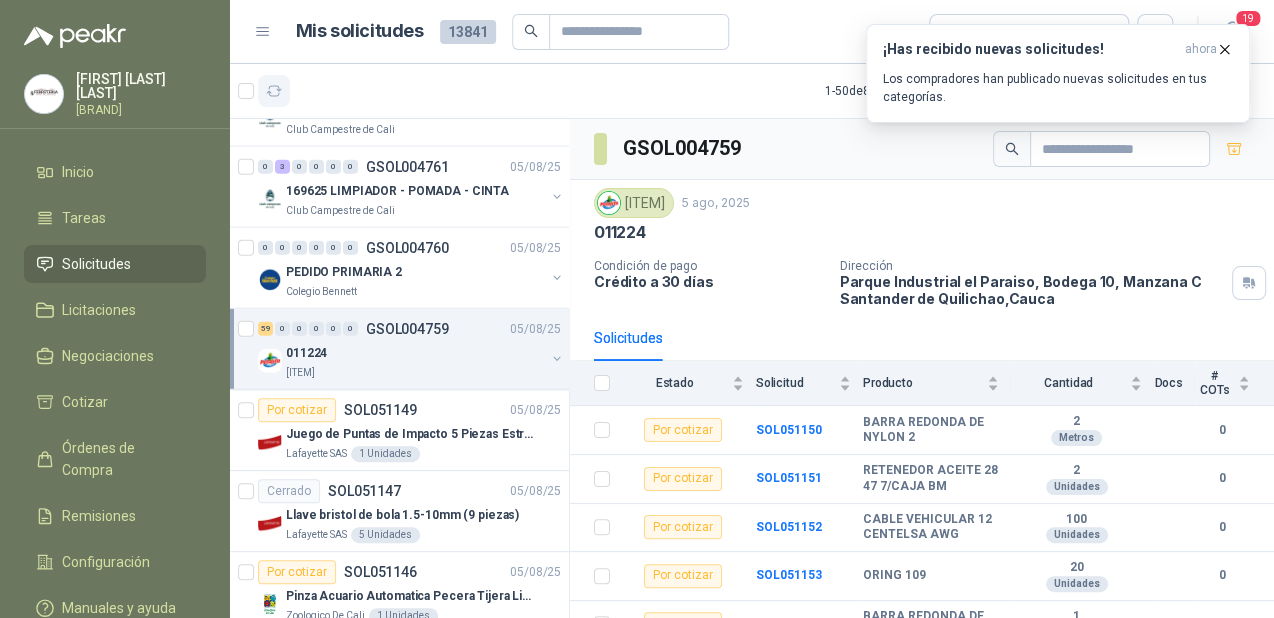 click at bounding box center [274, 91] 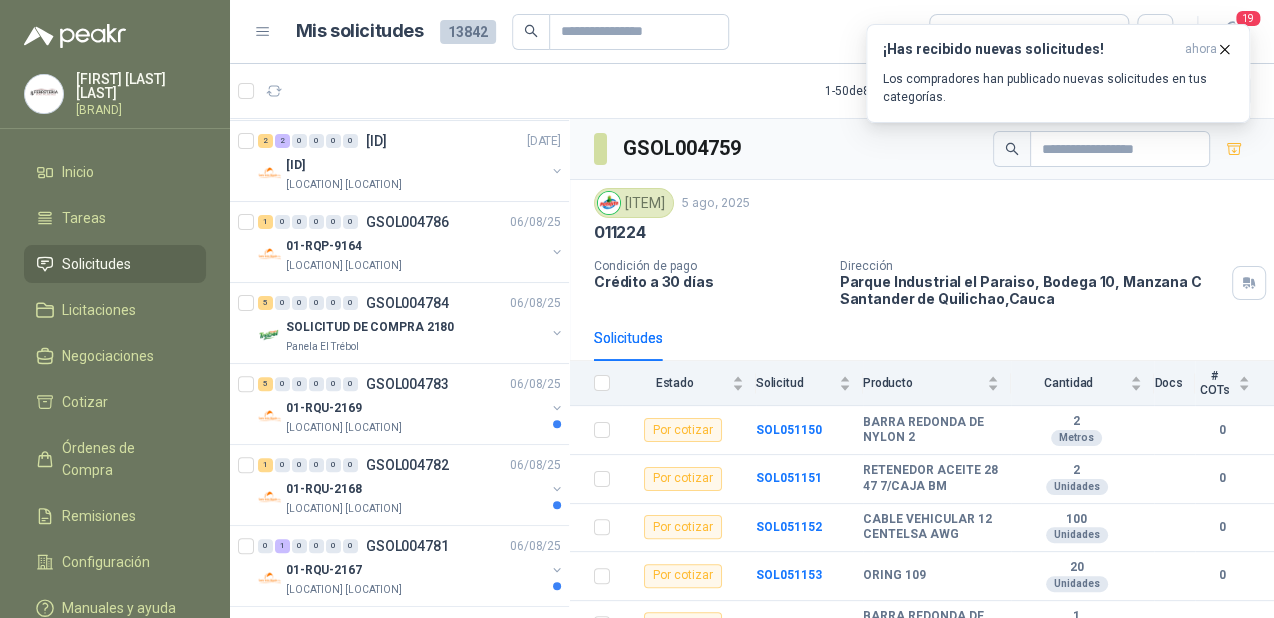 scroll, scrollTop: 0, scrollLeft: 0, axis: both 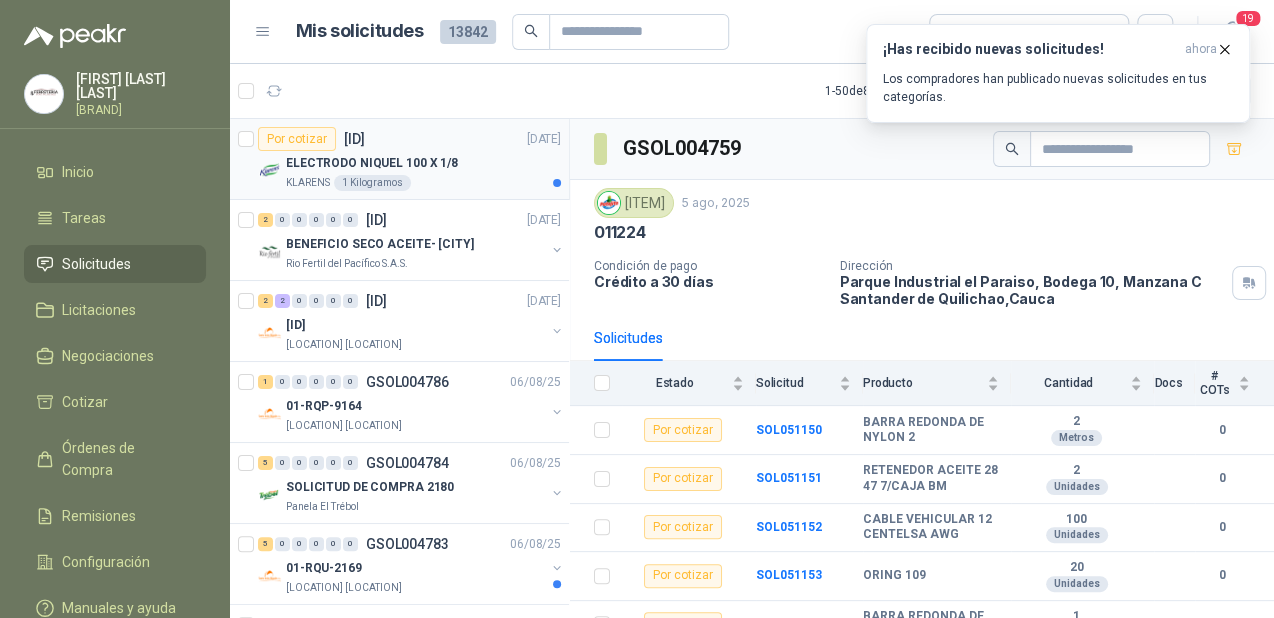 click on "Por cotizar SOL051367 08/08/25" at bounding box center [409, 139] 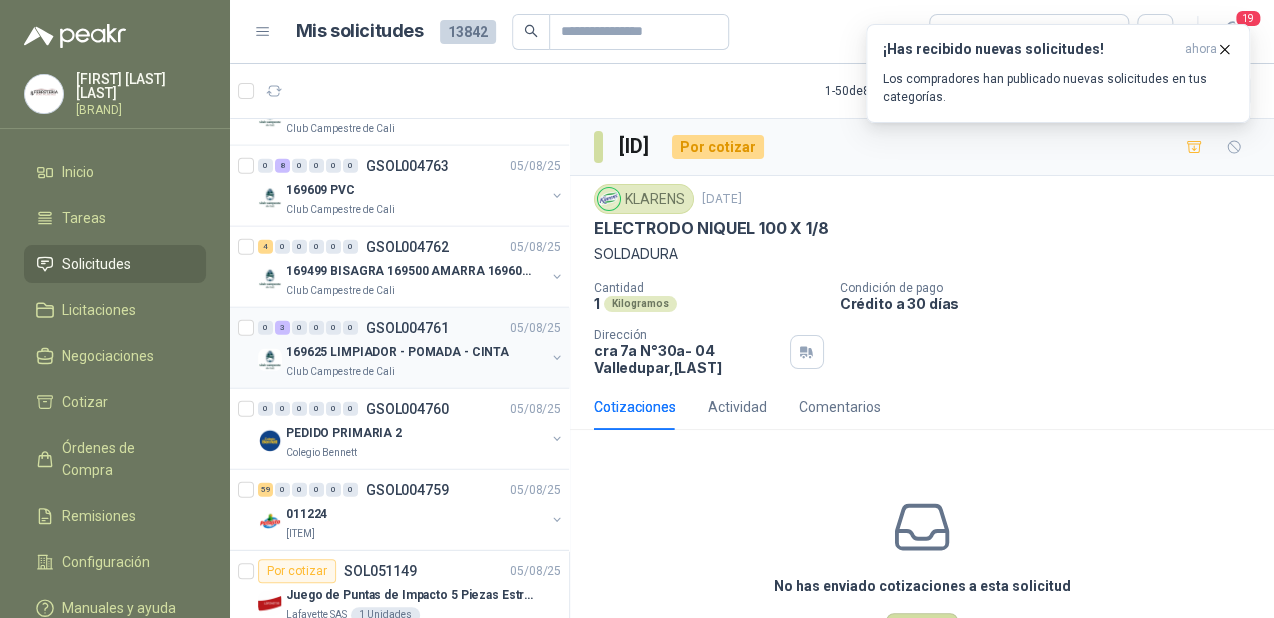 scroll, scrollTop: 2400, scrollLeft: 0, axis: vertical 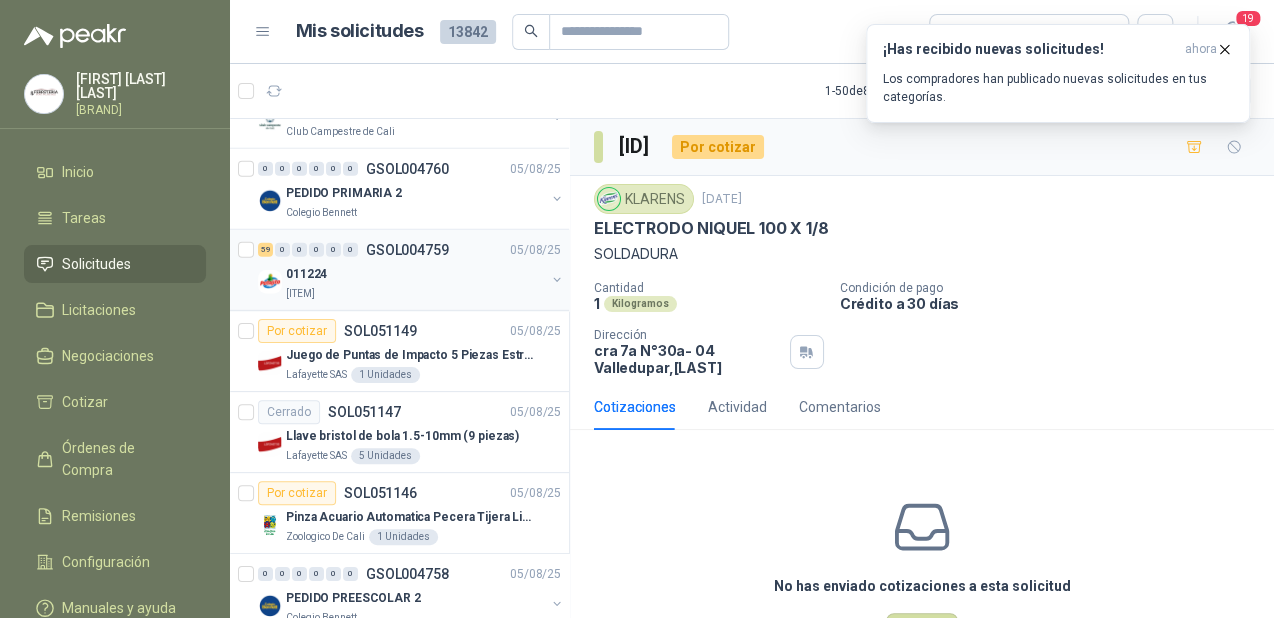 click on "59   0   0   0   0   0   GSOL004759 05/08/25" at bounding box center (411, 250) 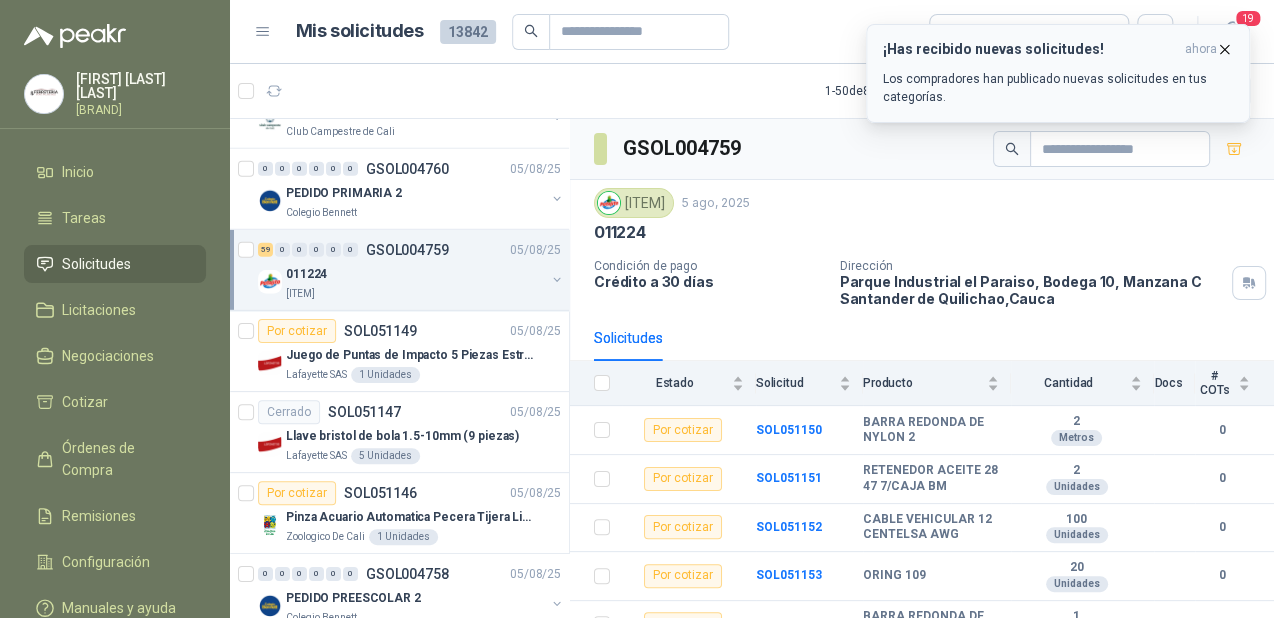 click 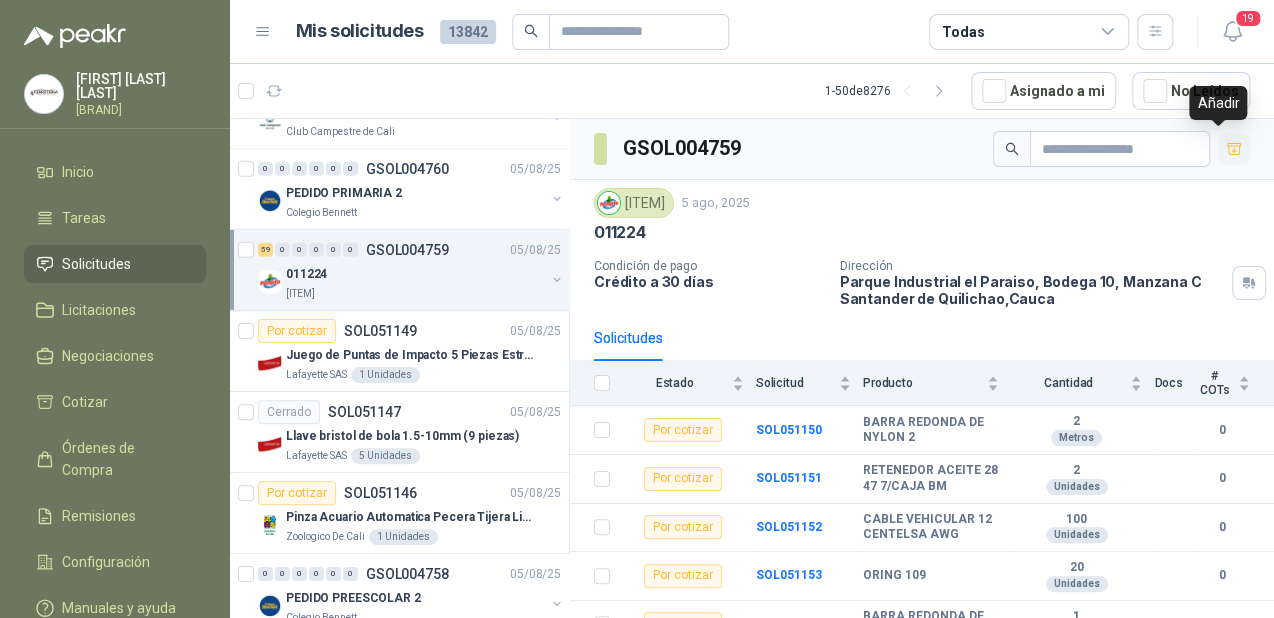 click 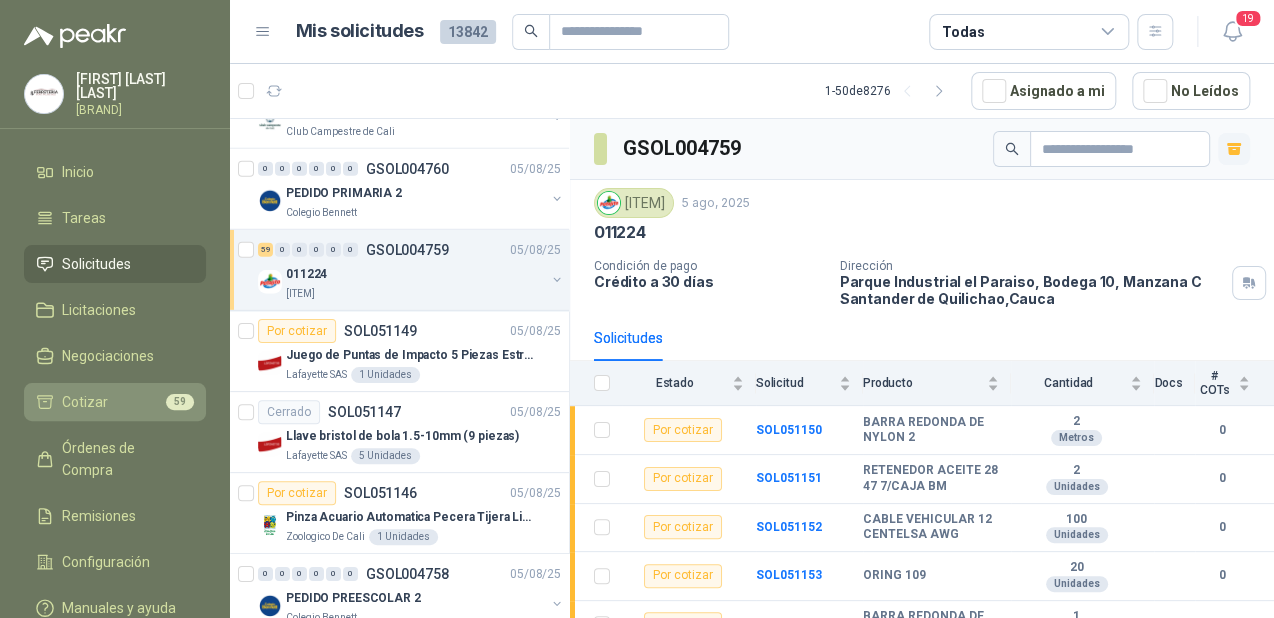 click on "Cotizar 59" at bounding box center (115, 402) 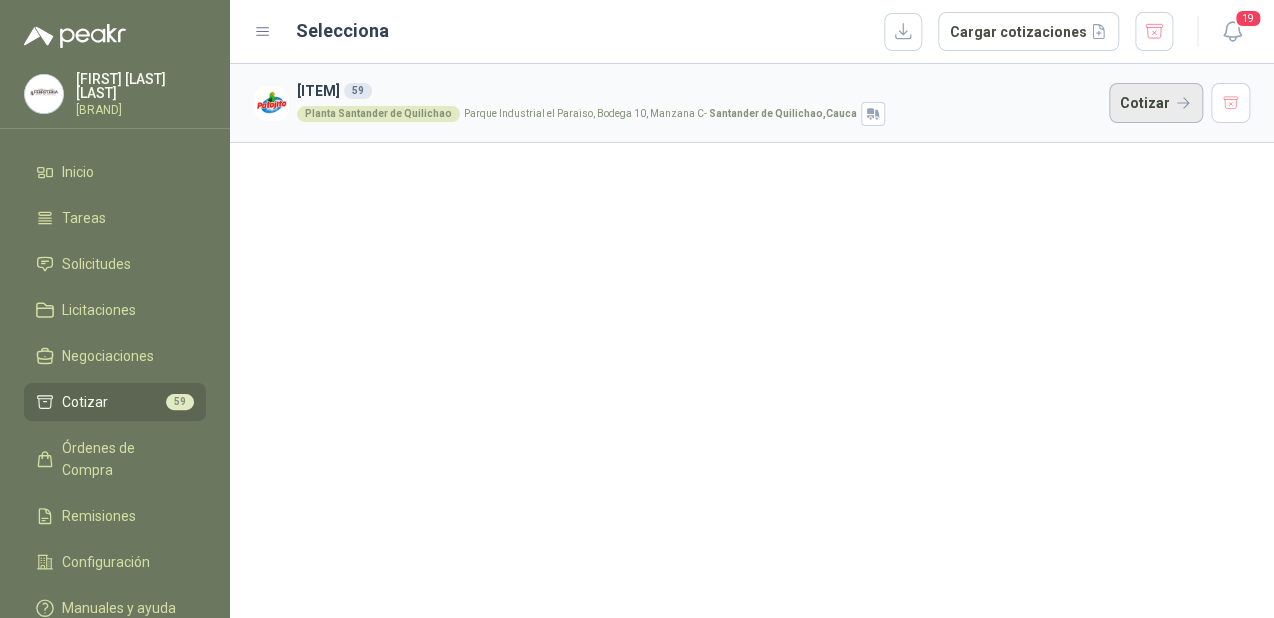 click on "Cotizar" at bounding box center (1156, 103) 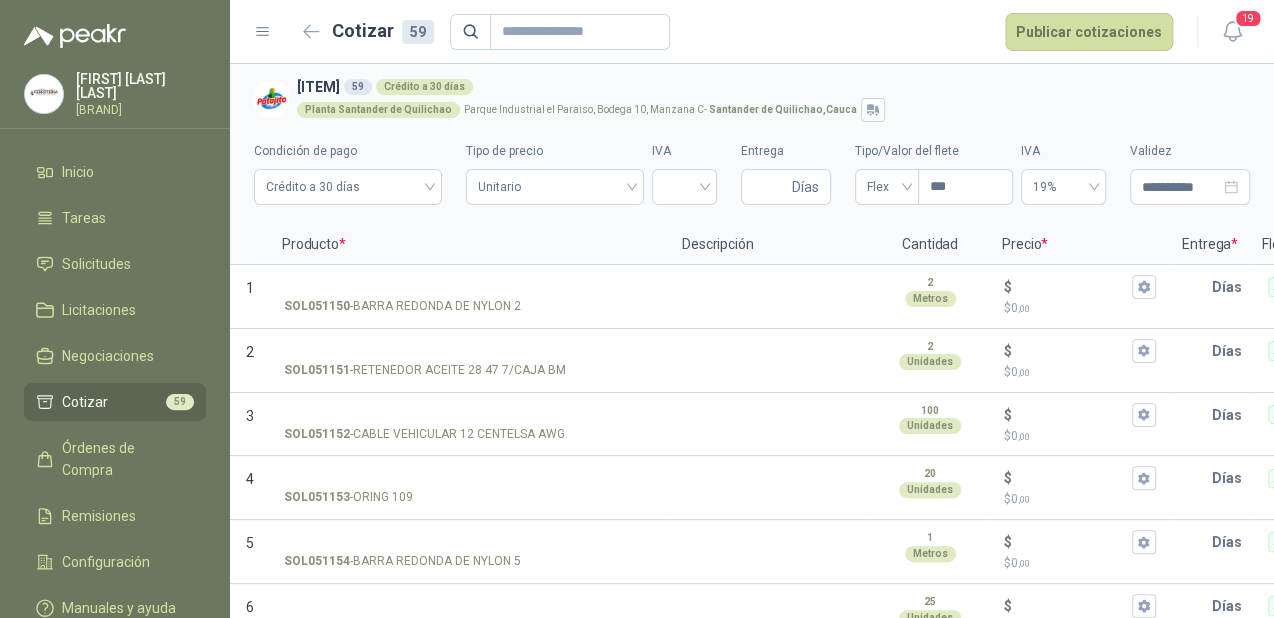 type 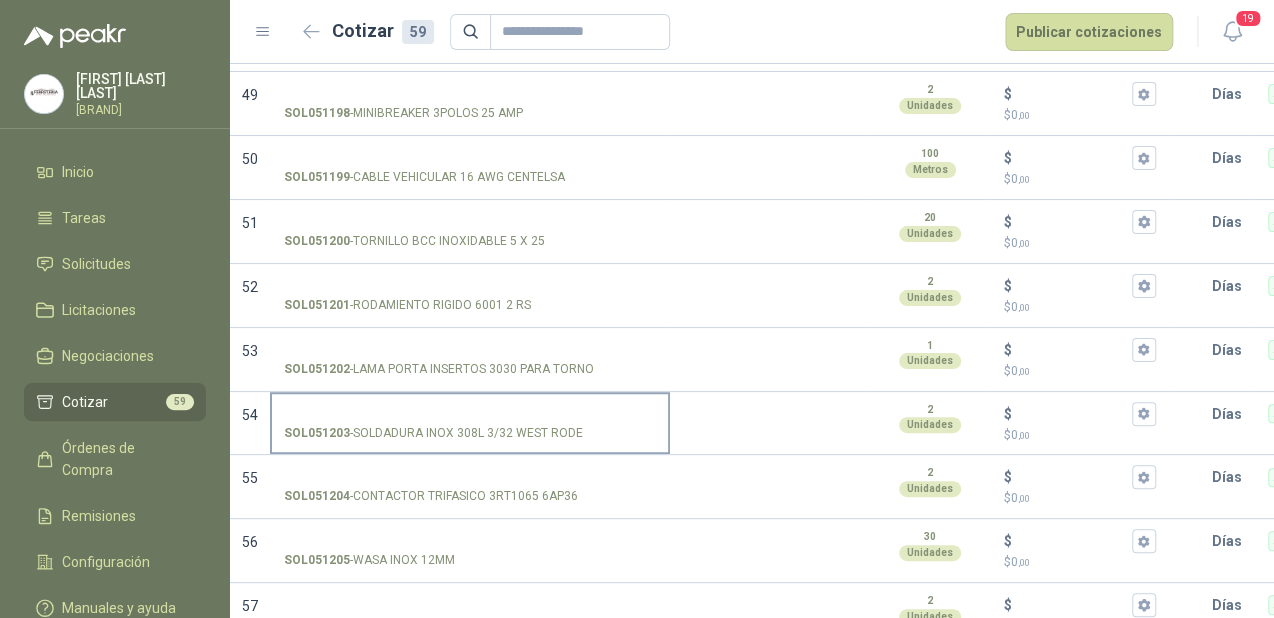scroll, scrollTop: 3417, scrollLeft: 0, axis: vertical 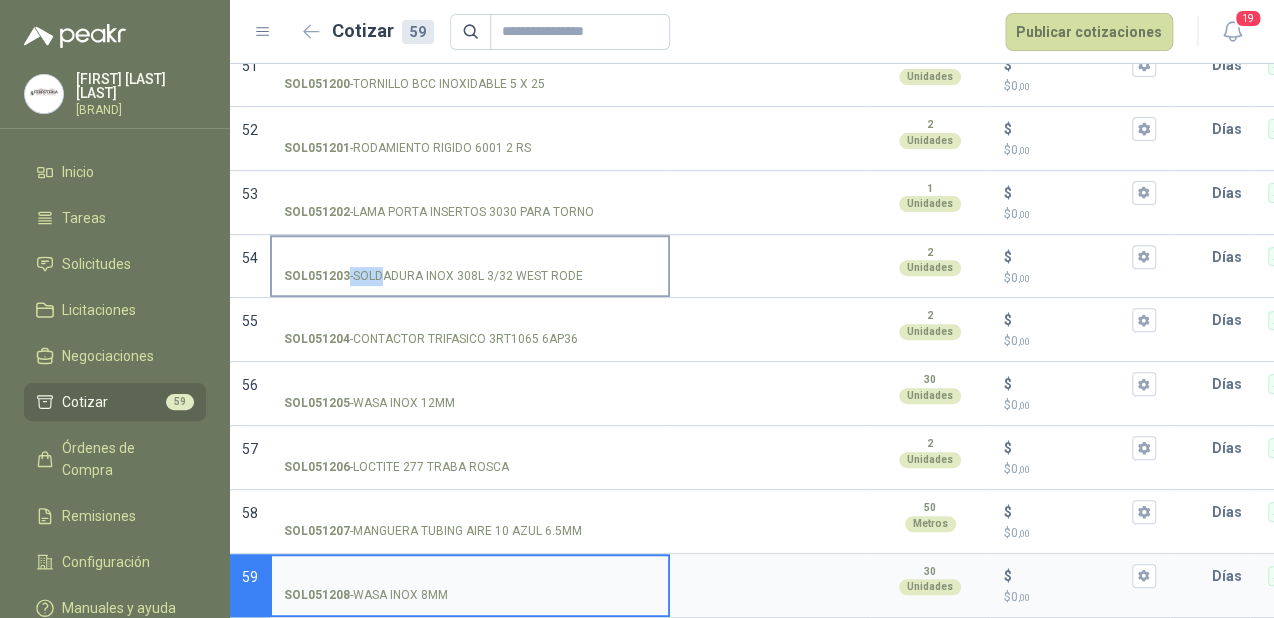 drag, startPoint x: 581, startPoint y: 260, endPoint x: 380, endPoint y: 256, distance: 201.0398 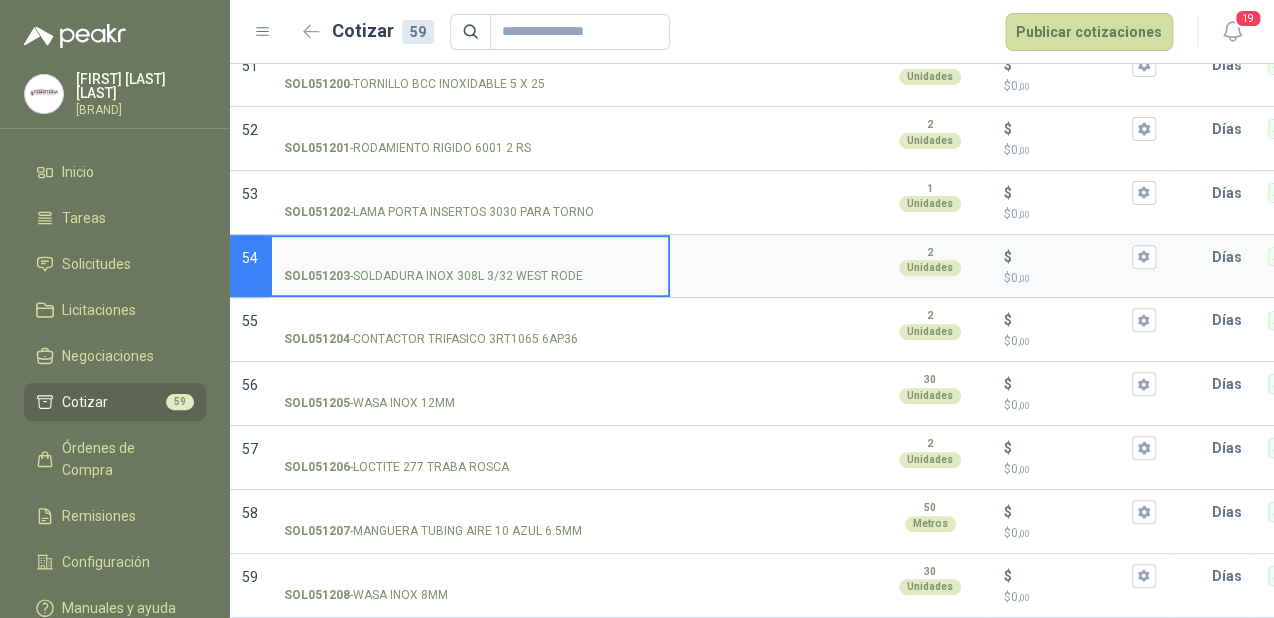 click on "SOL051203  -  SOLDADURA INOX 308L 3/32   WEST RODE" at bounding box center (433, 276) 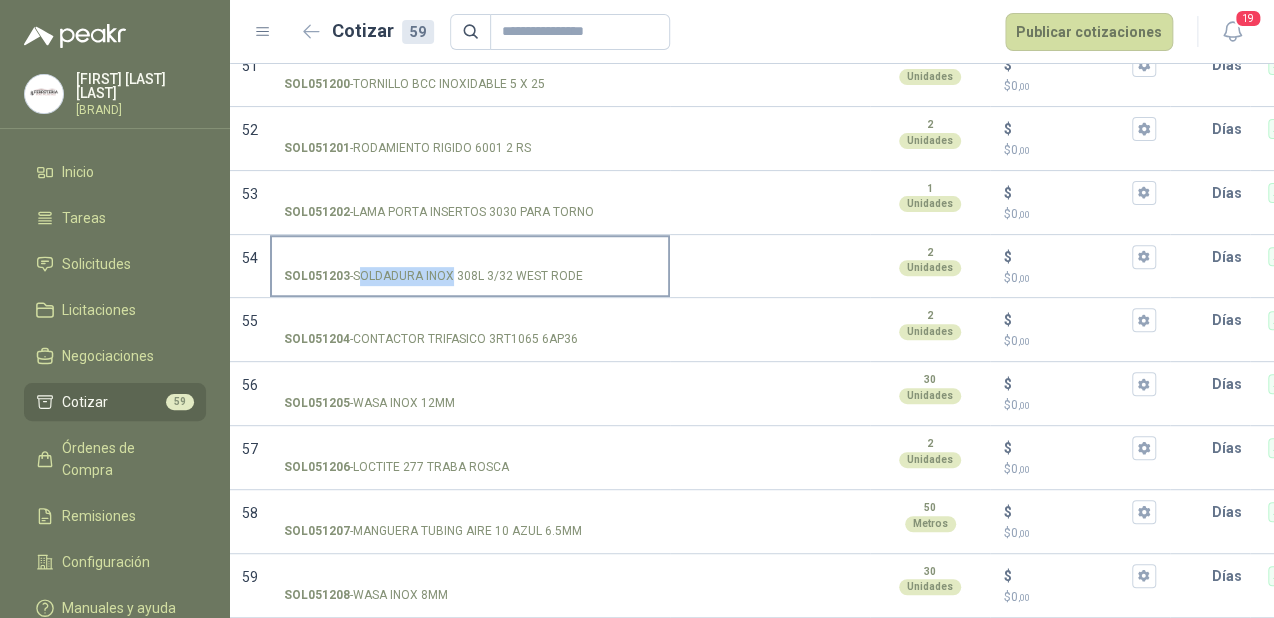 drag, startPoint x: 361, startPoint y: 260, endPoint x: 444, endPoint y: 259, distance: 83.00603 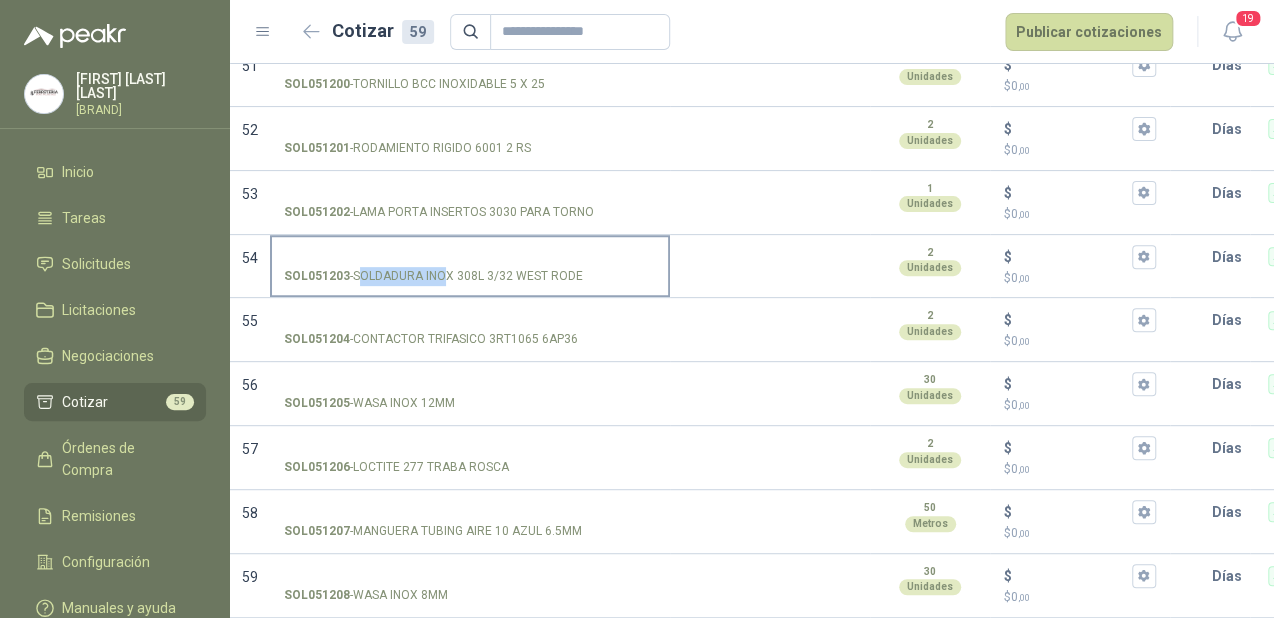 drag, startPoint x: 444, startPoint y: 259, endPoint x: 352, endPoint y: 256, distance: 92.0489 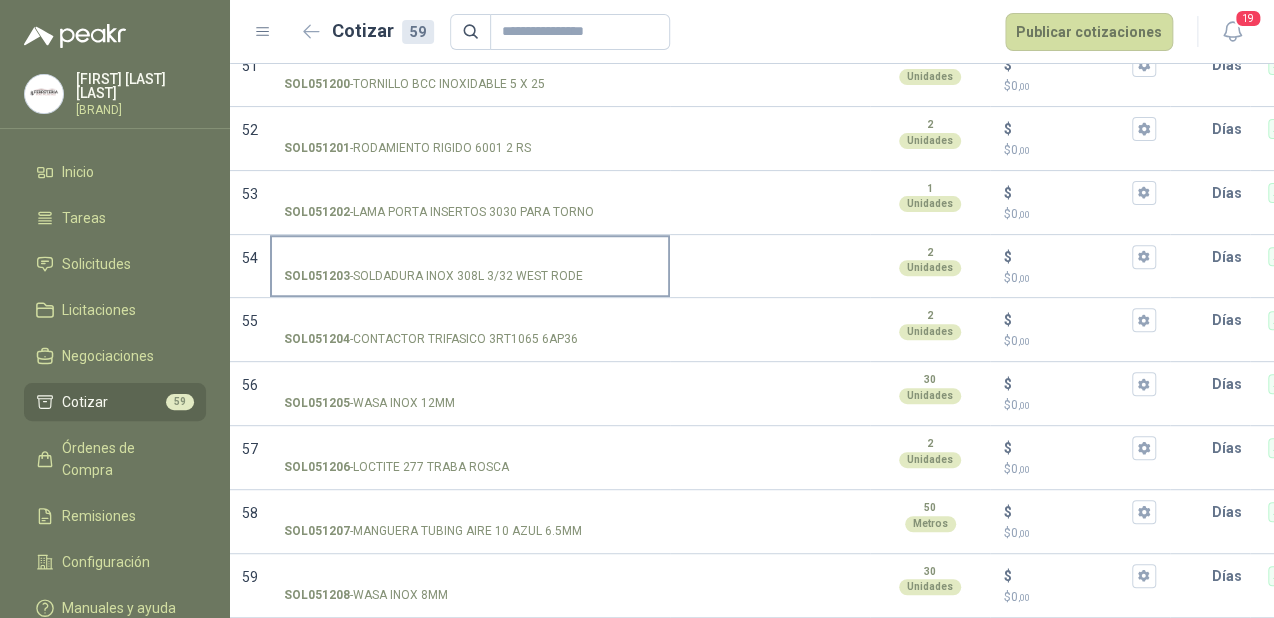 drag, startPoint x: 352, startPoint y: 256, endPoint x: 513, endPoint y: 248, distance: 161.19864 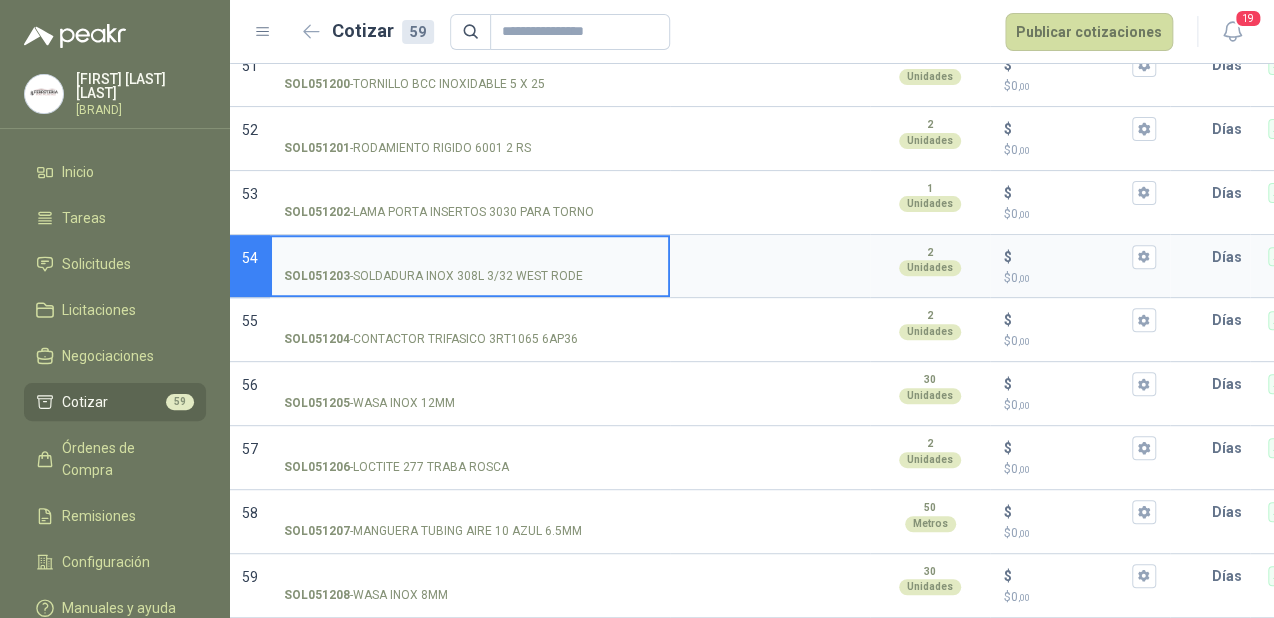 click on "SOL051203  -  SOLDADURA INOX 308L 3/32   WEST RODE" at bounding box center (470, 276) 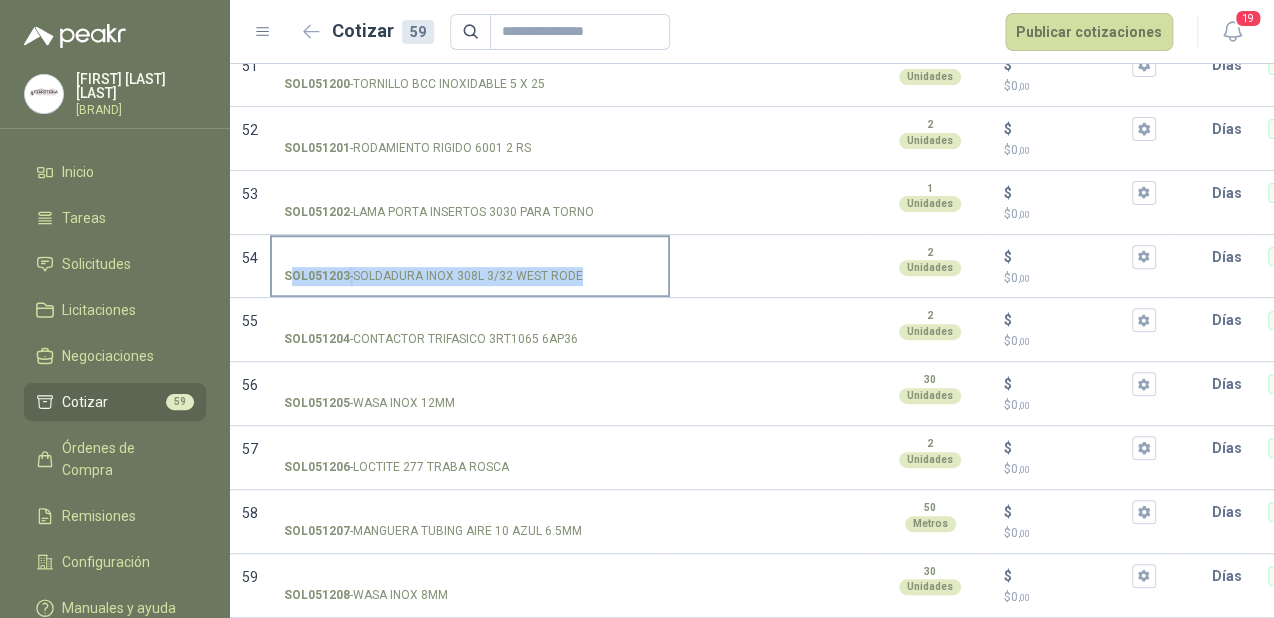 drag, startPoint x: 288, startPoint y: 259, endPoint x: 576, endPoint y: 259, distance: 288 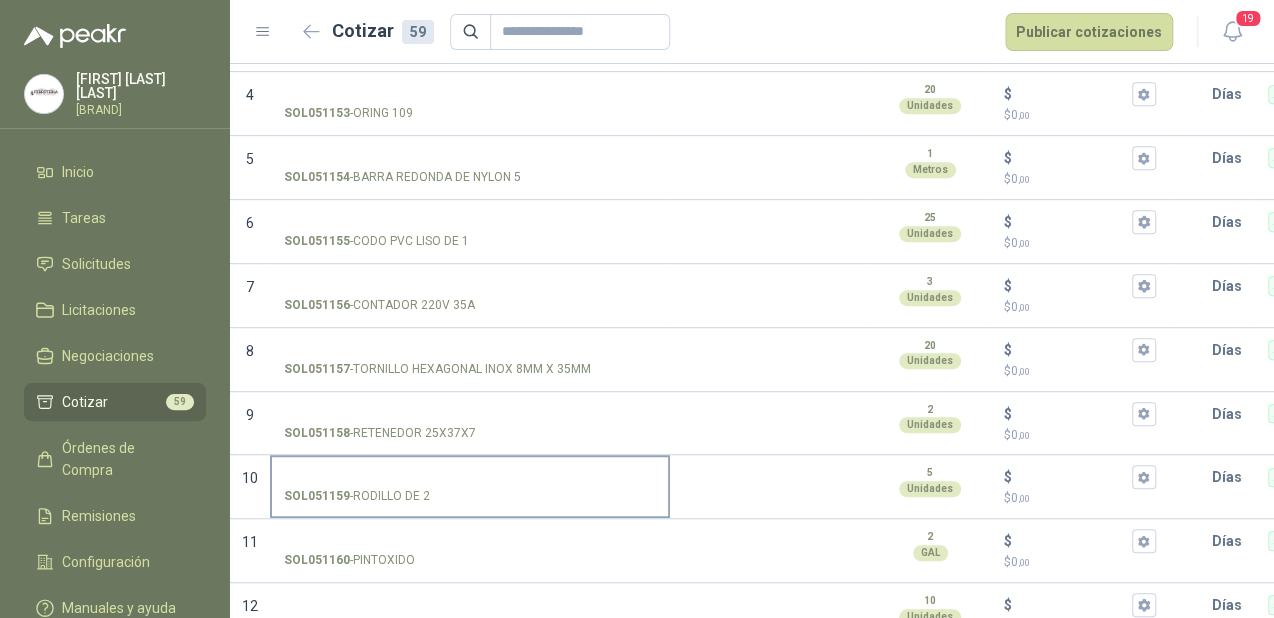 scroll, scrollTop: 480, scrollLeft: 0, axis: vertical 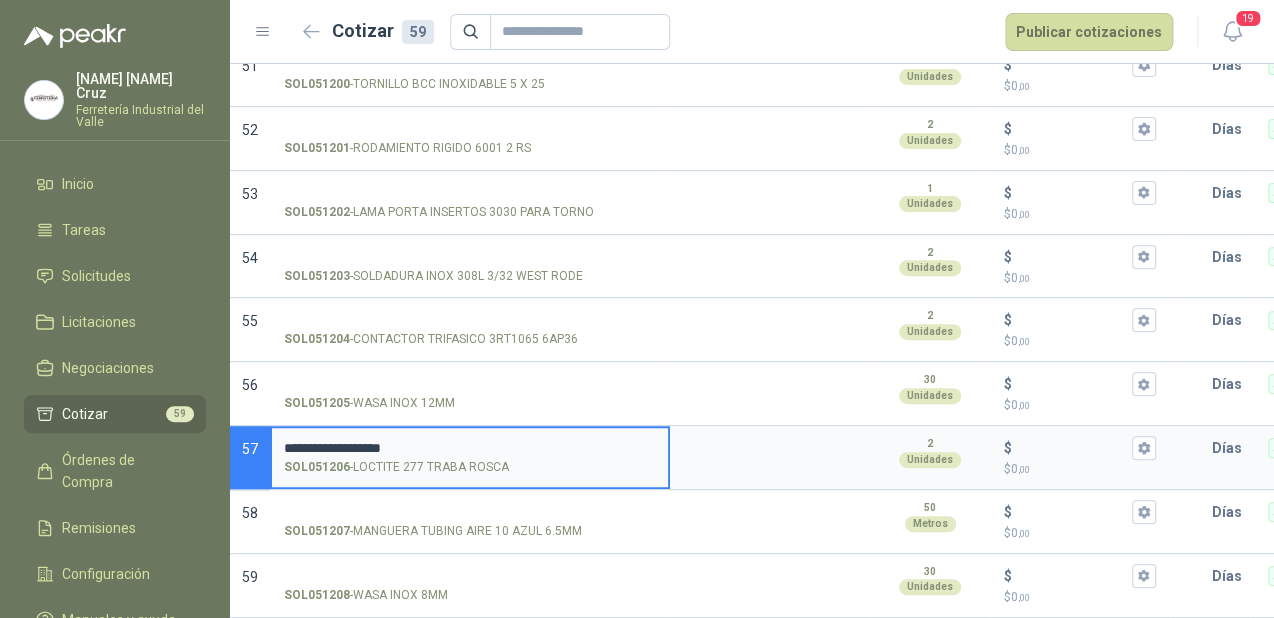 type 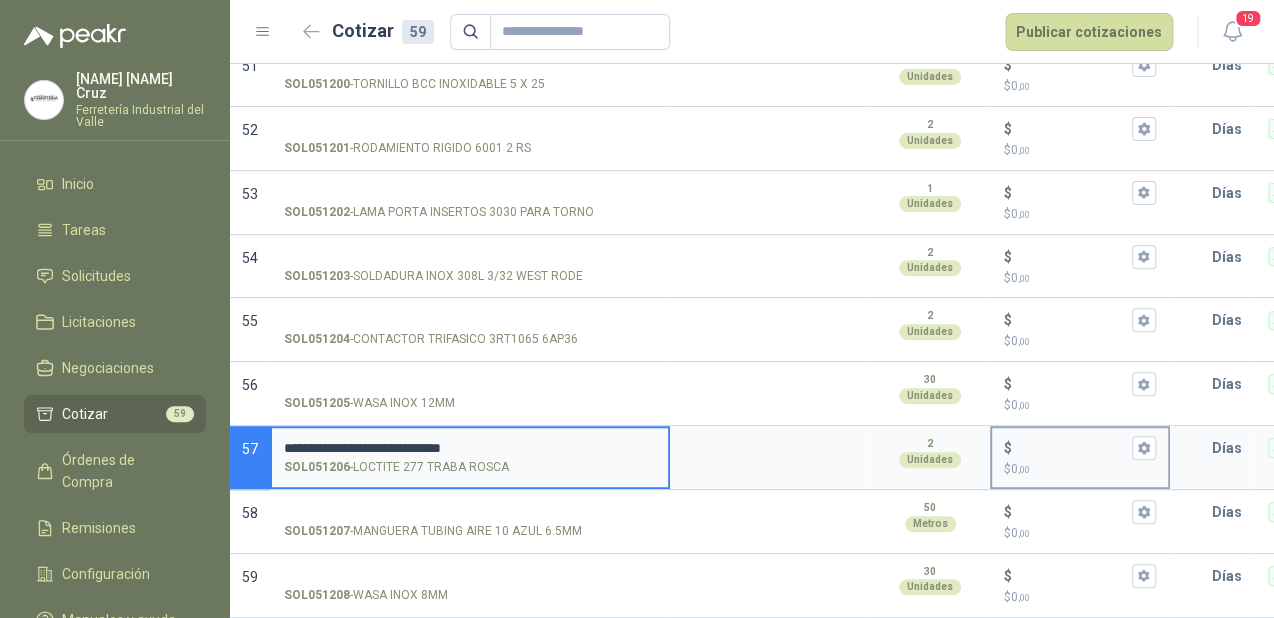 type on "**********" 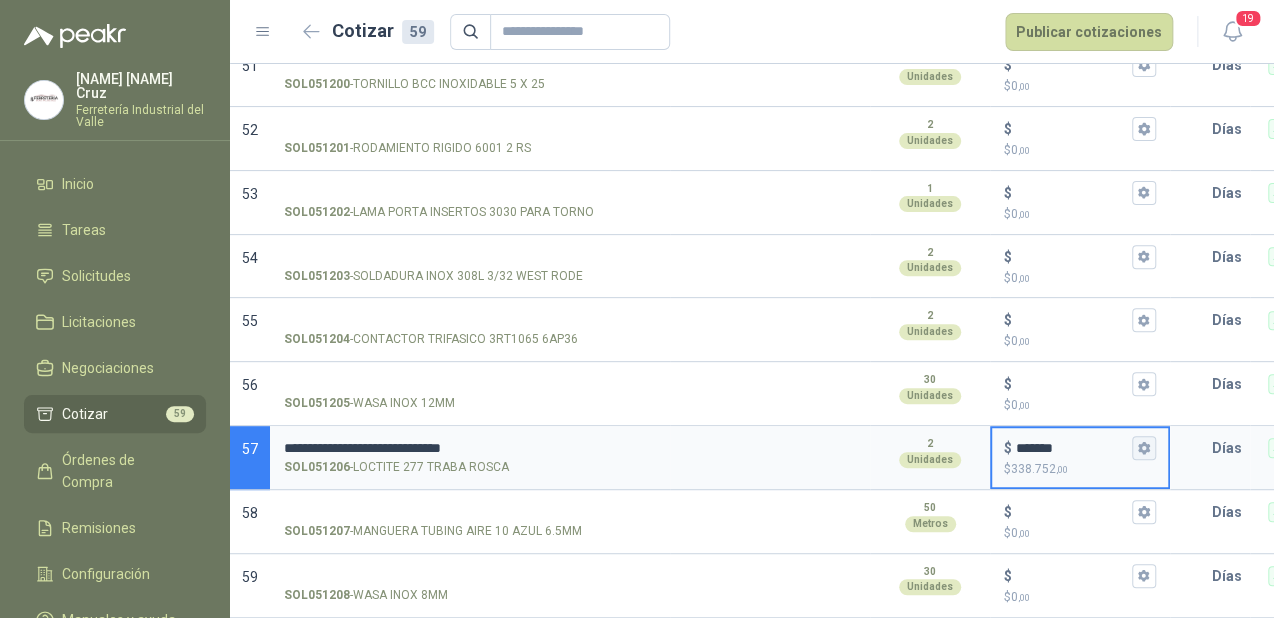 type on "*******" 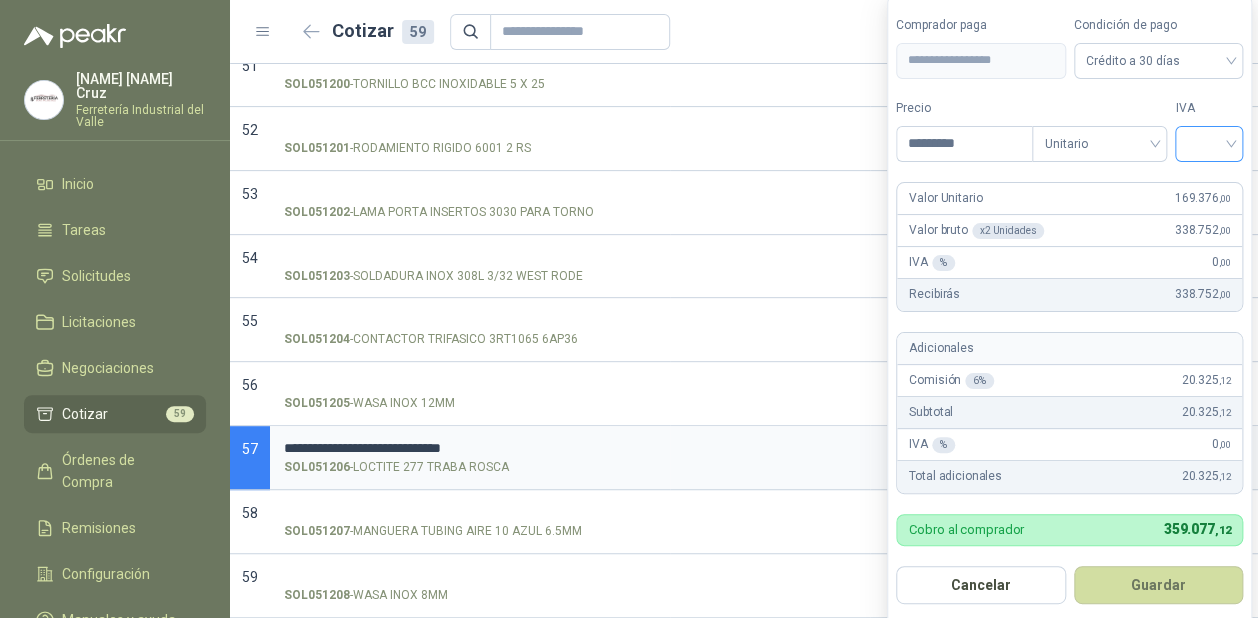 click at bounding box center (1209, 144) 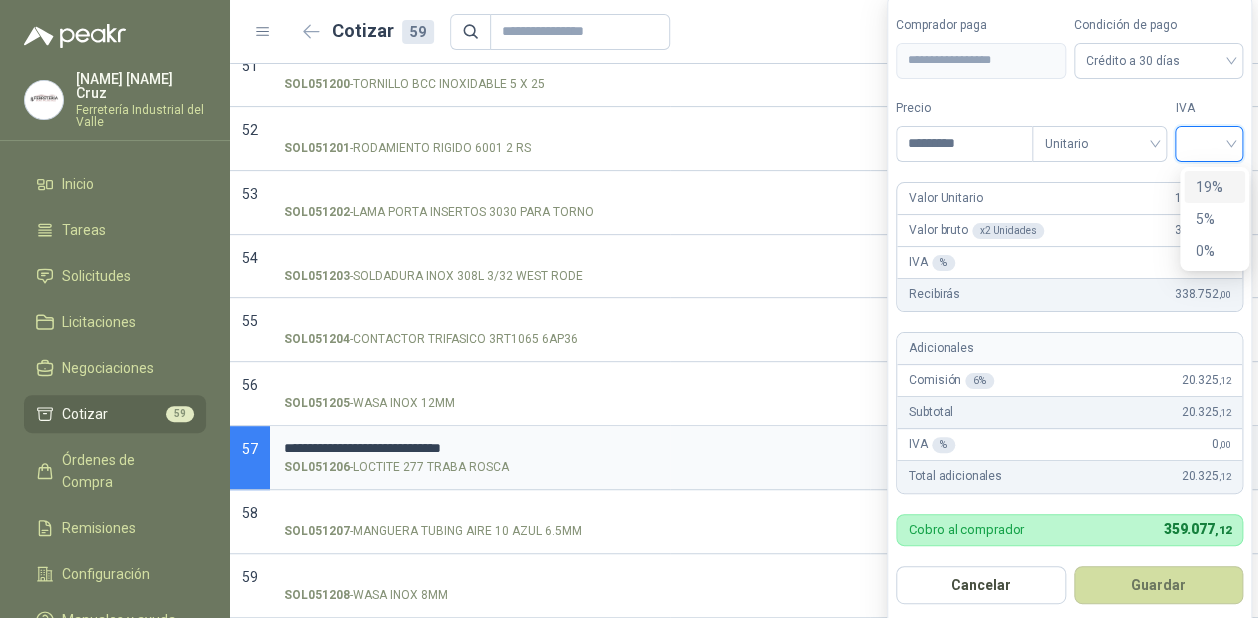 click on "19%" at bounding box center (1214, 187) 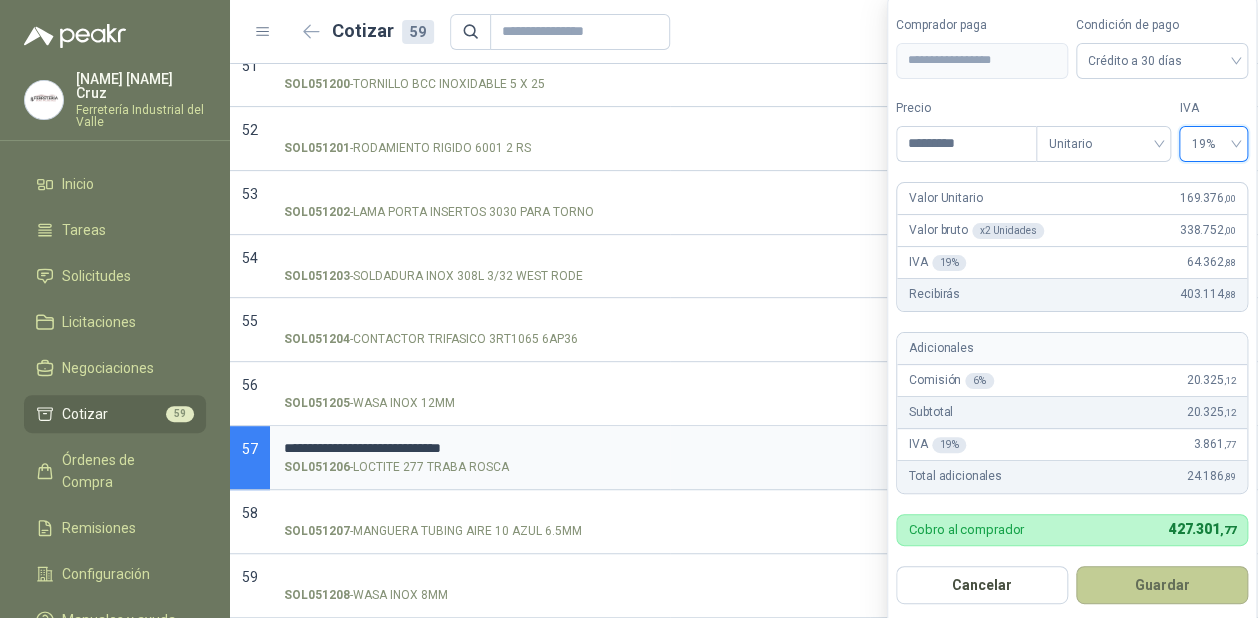 click on "Guardar" at bounding box center (1162, 585) 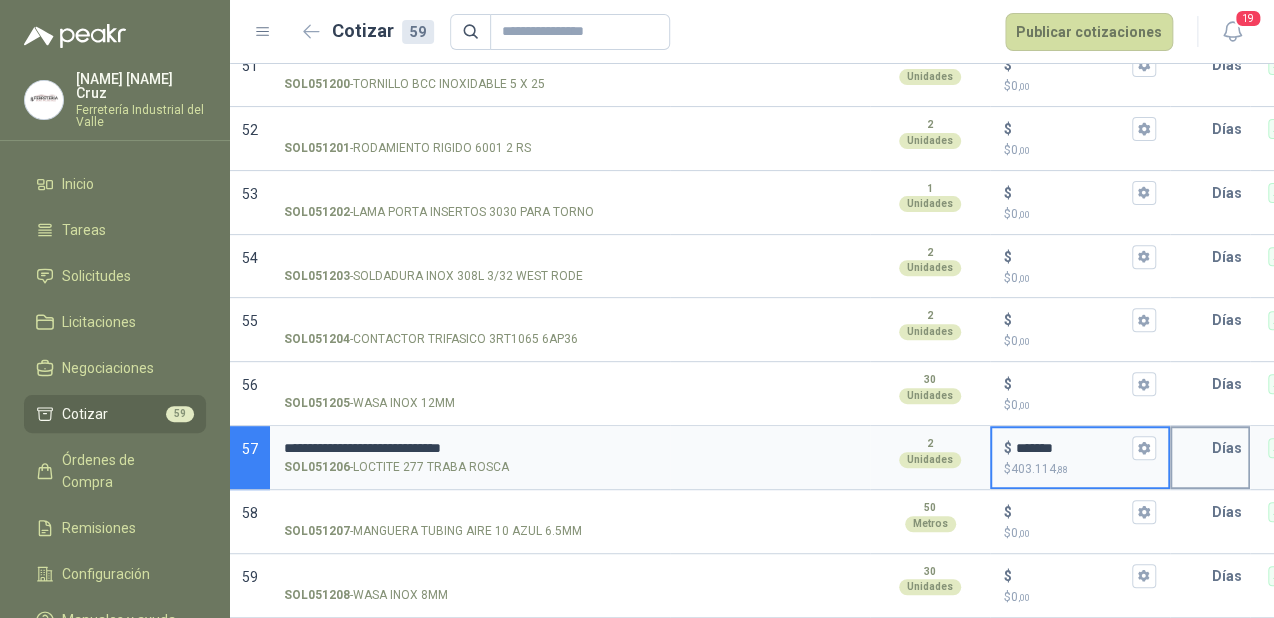 click at bounding box center [1192, 448] 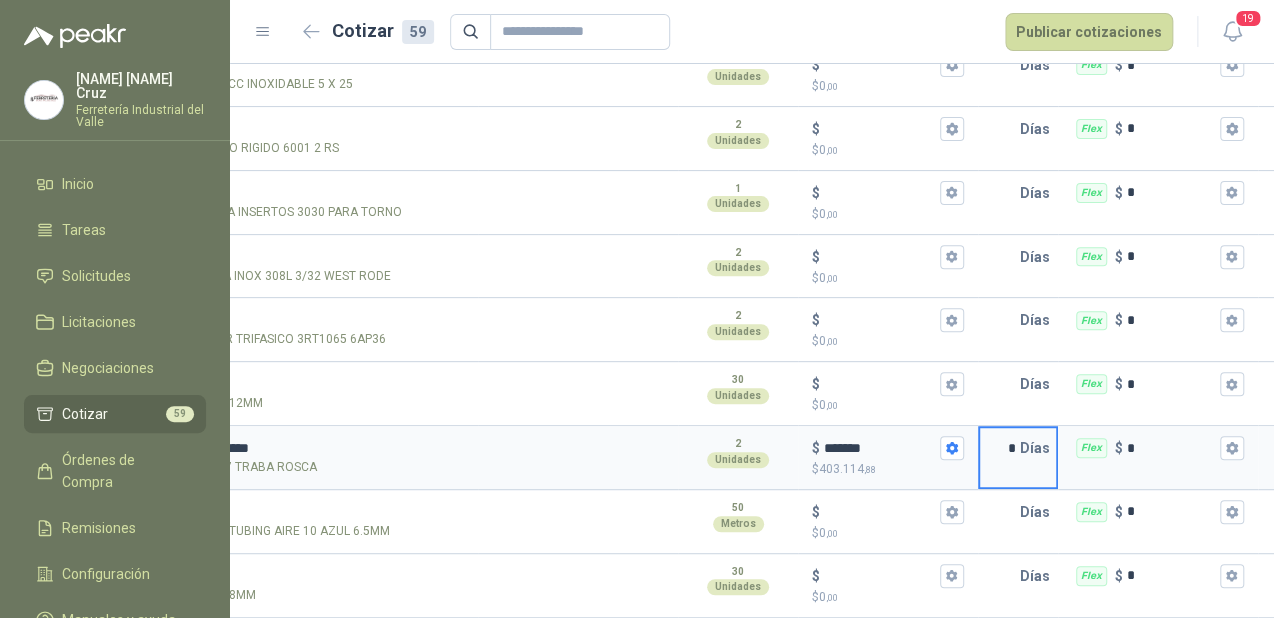 scroll, scrollTop: 0, scrollLeft: 271, axis: horizontal 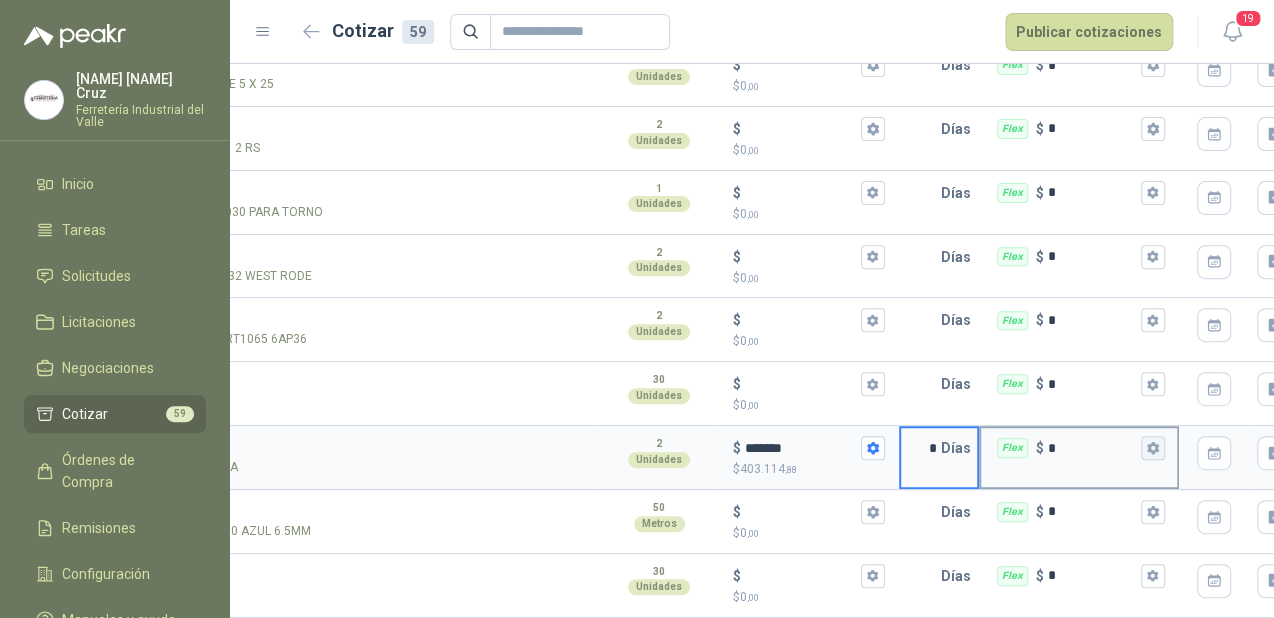 type on "*" 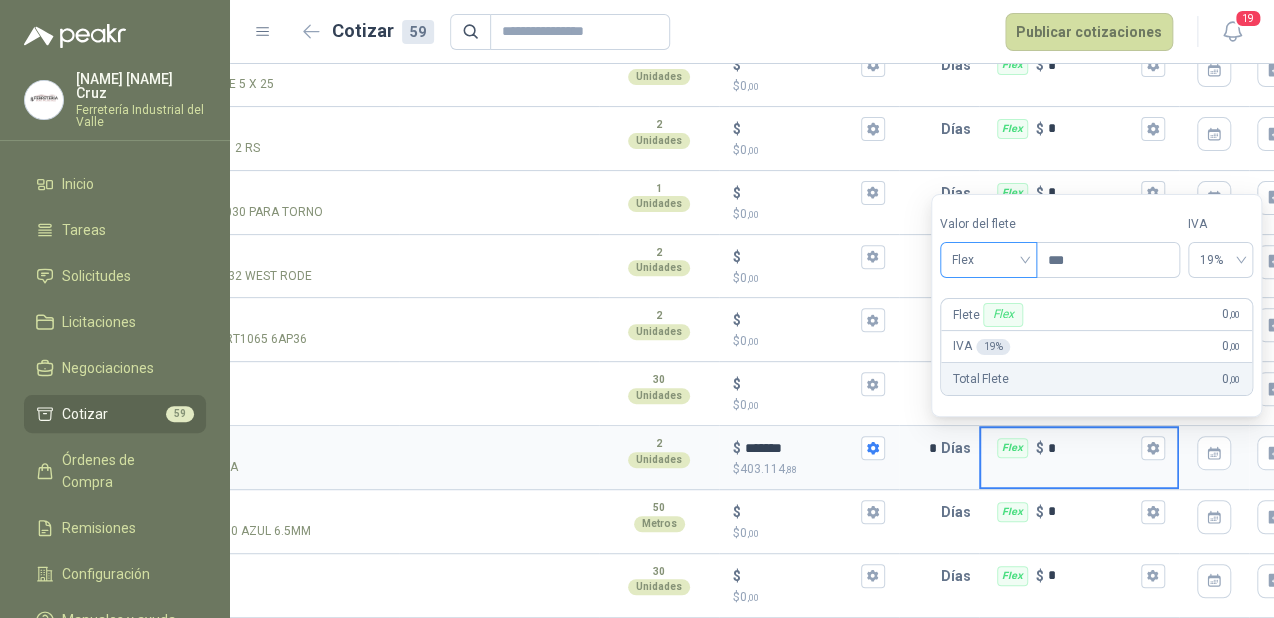 click on "Flex" at bounding box center [988, 260] 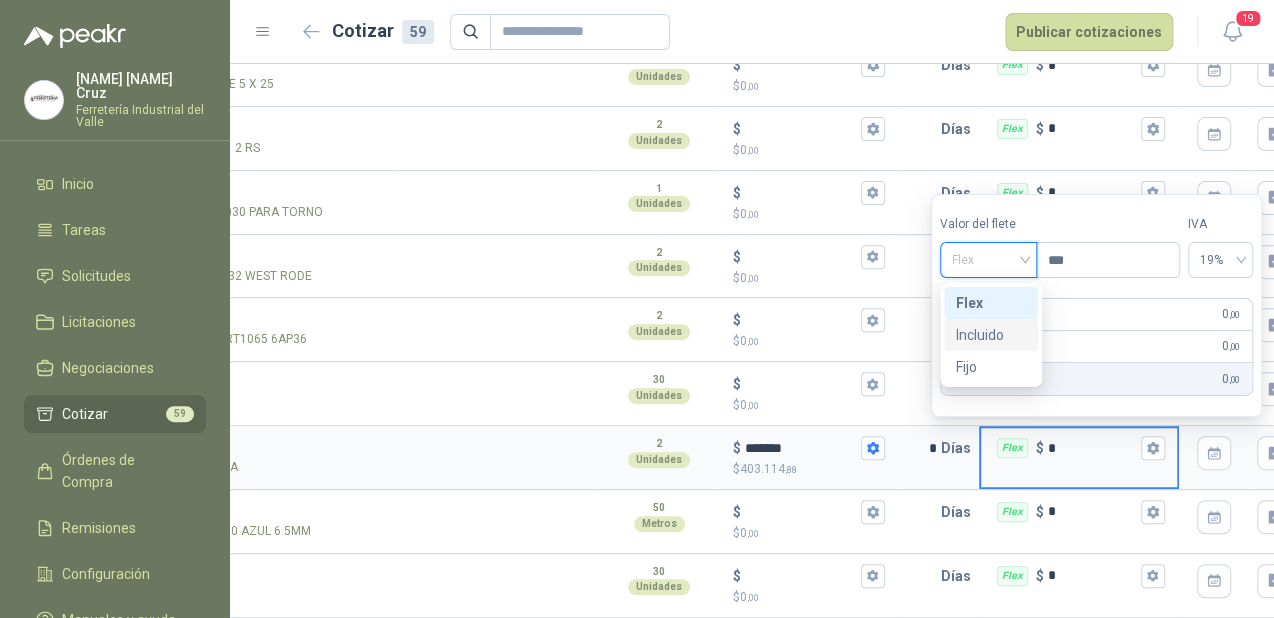 click on "Incluido" at bounding box center (991, 335) 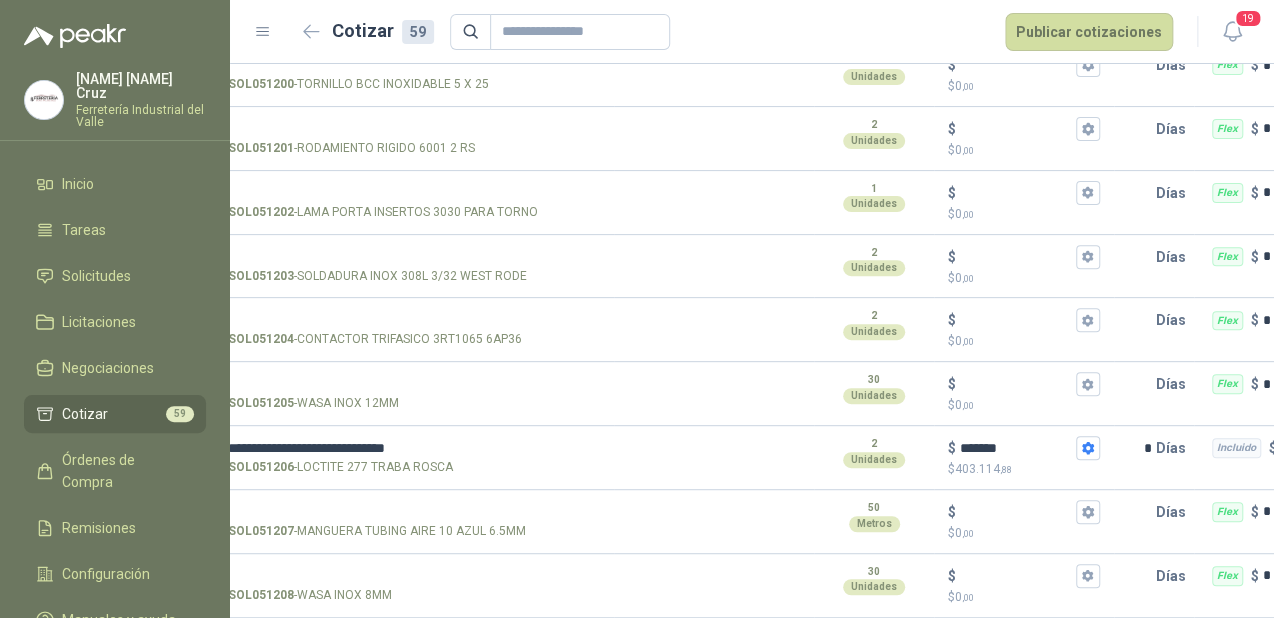 scroll, scrollTop: 0, scrollLeft: 0, axis: both 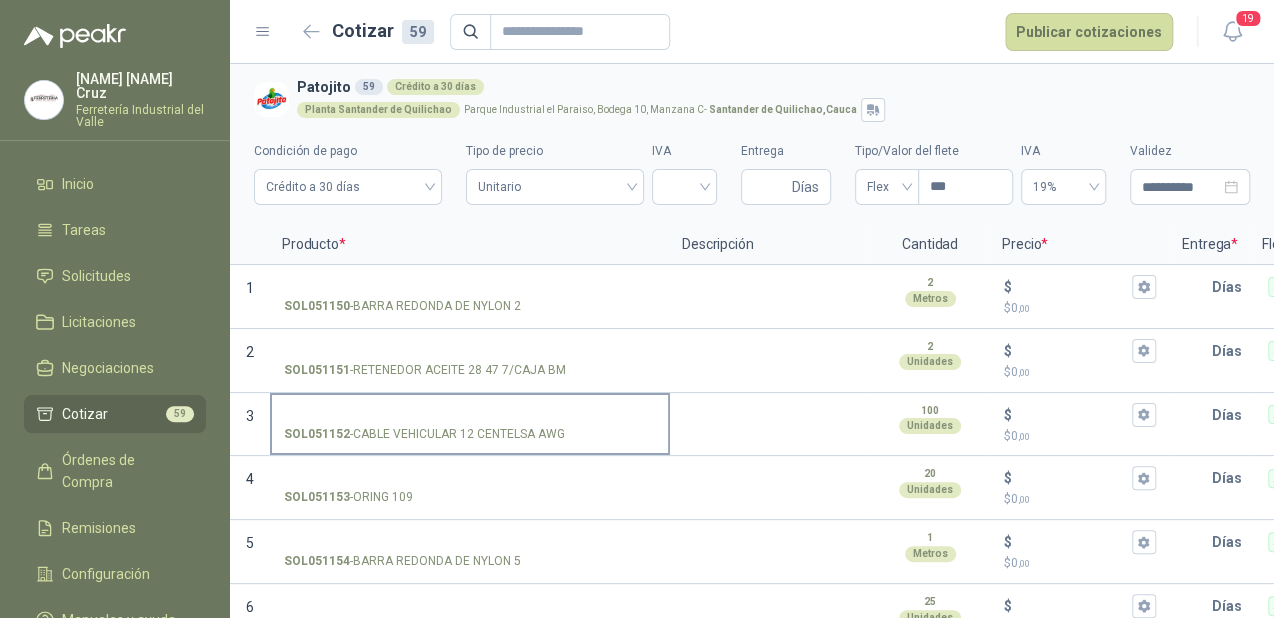 click on "SOL051152  -  CABLE VEHICULAR  12 CENTELSA AWG" at bounding box center [470, 415] 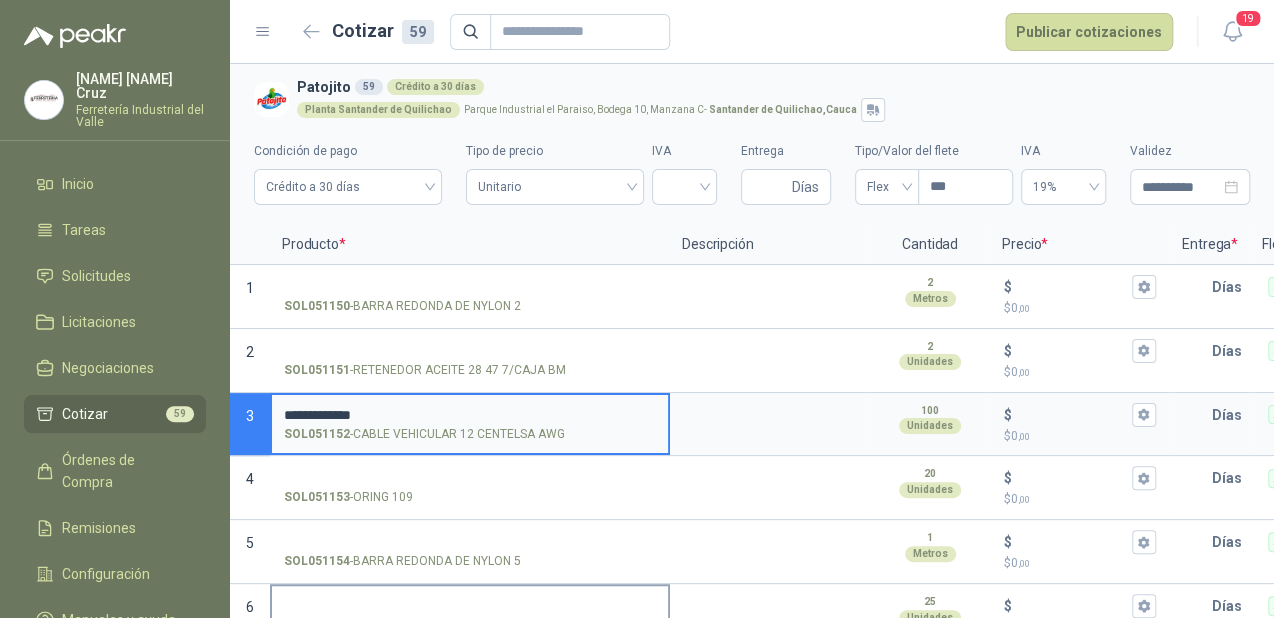 type on "**********" 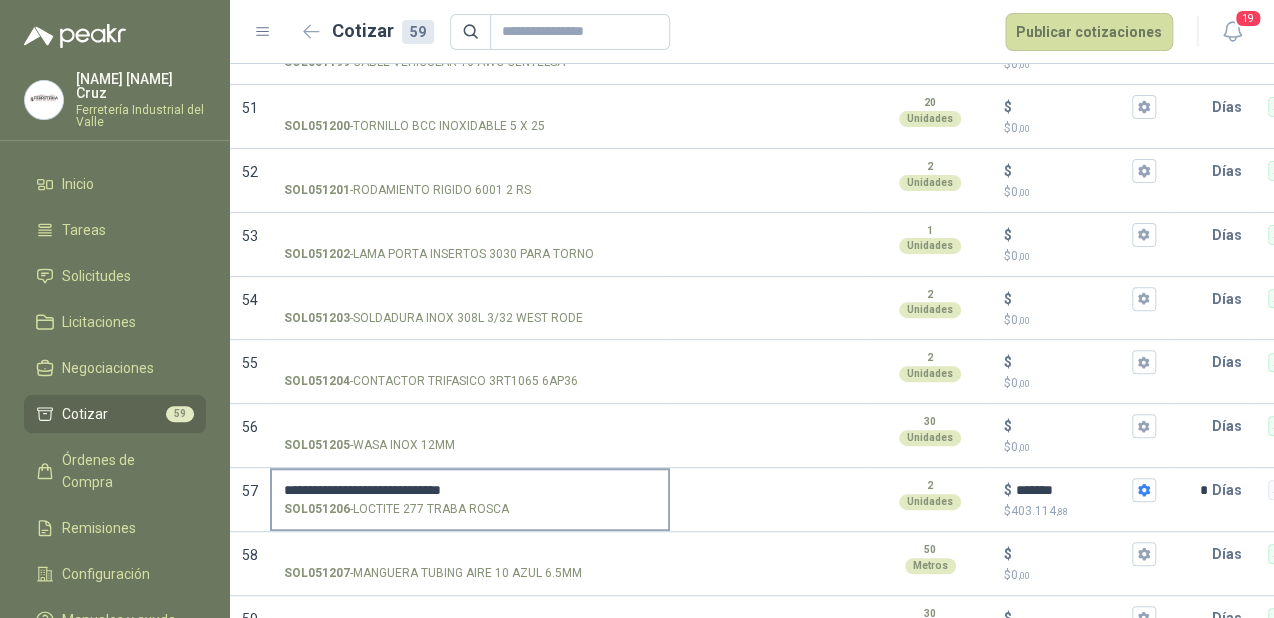 scroll, scrollTop: 3417, scrollLeft: 0, axis: vertical 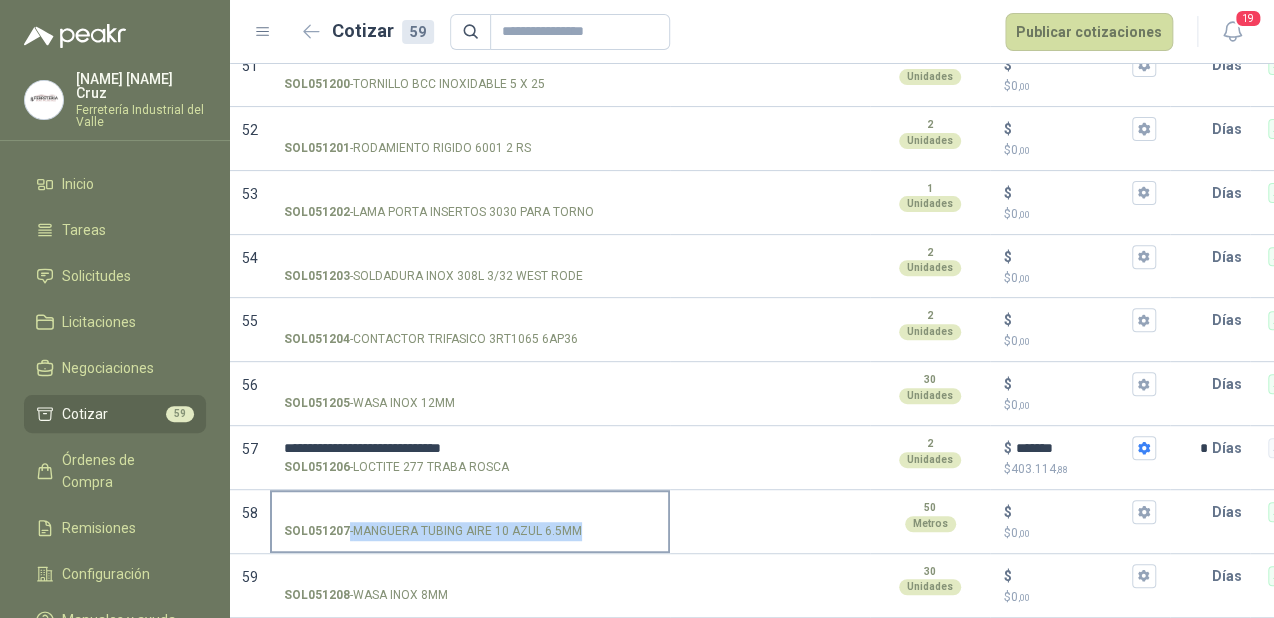 drag, startPoint x: 522, startPoint y: 513, endPoint x: 580, endPoint y: 517, distance: 58.137768 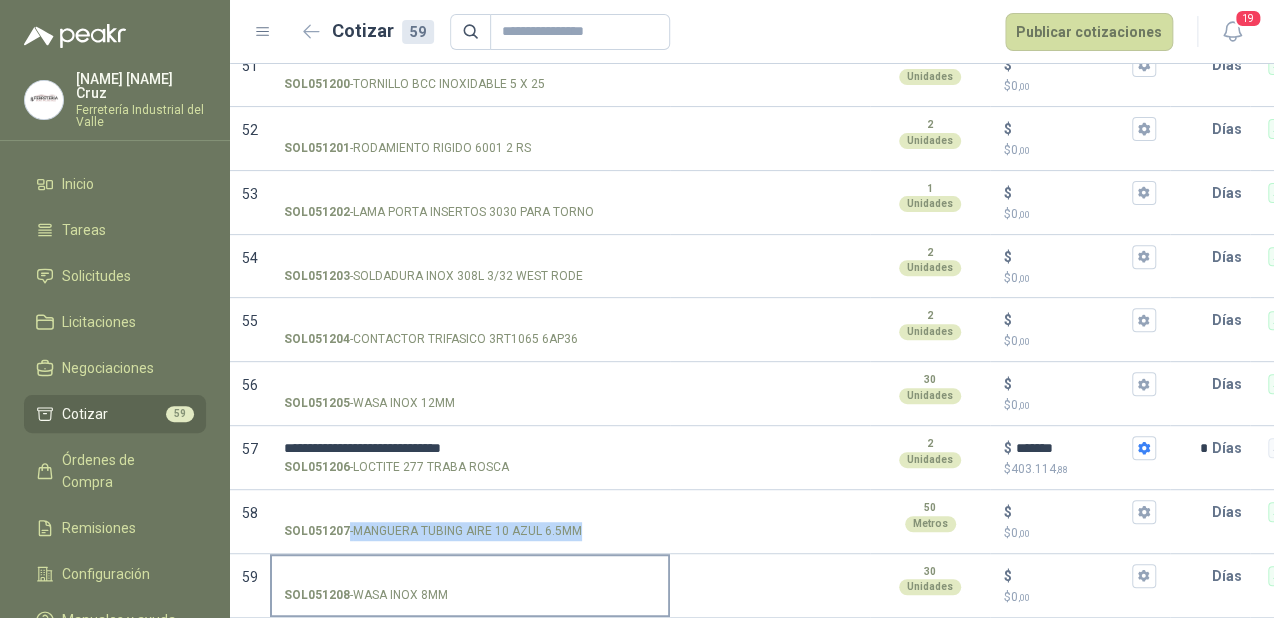 click on "SOL051208  -  WASA INOX 8MM" at bounding box center [470, 576] 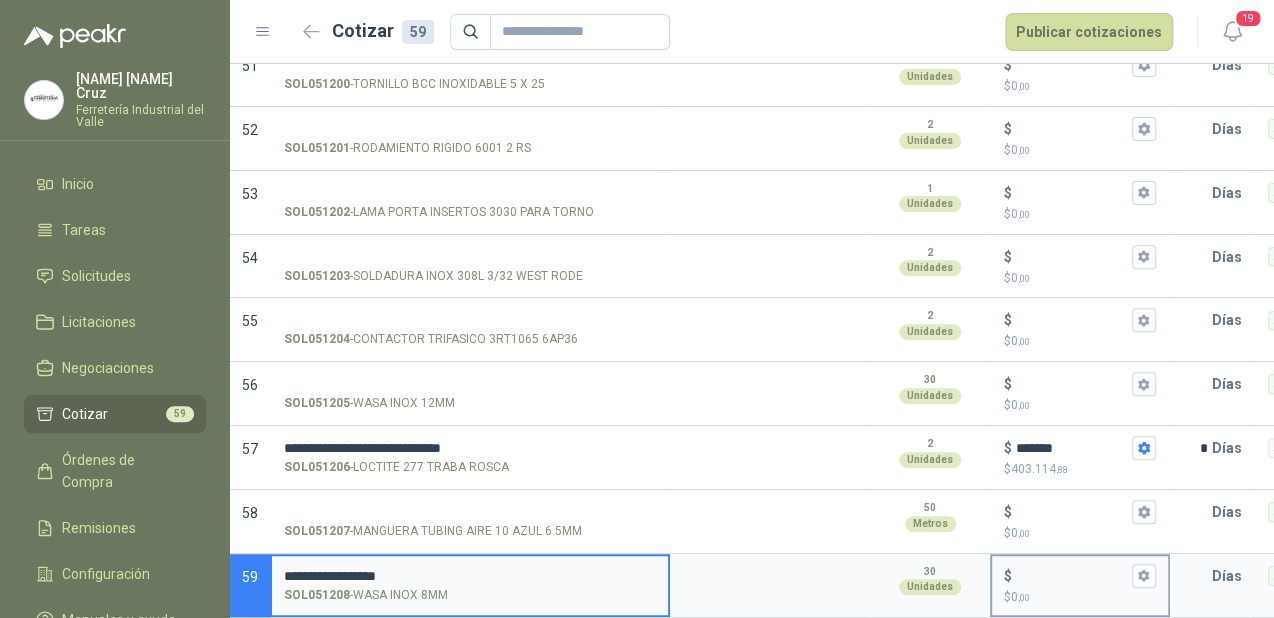 click on "$ $  0 ,00" at bounding box center (1072, 575) 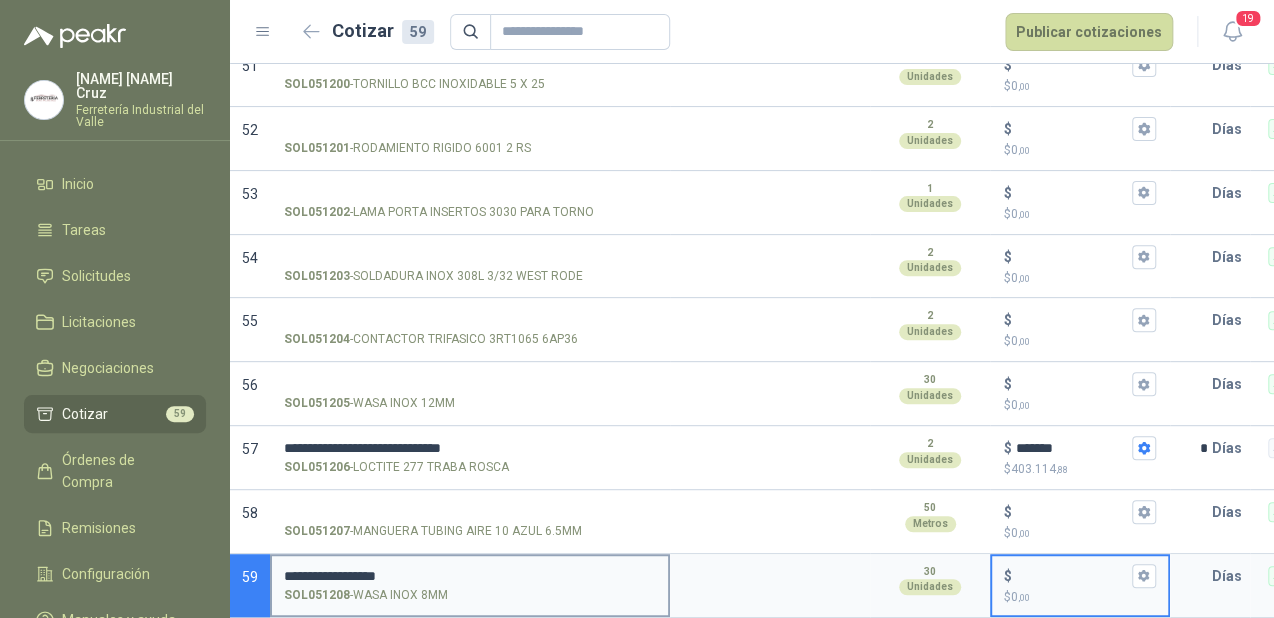 click on "**********" at bounding box center [470, 584] 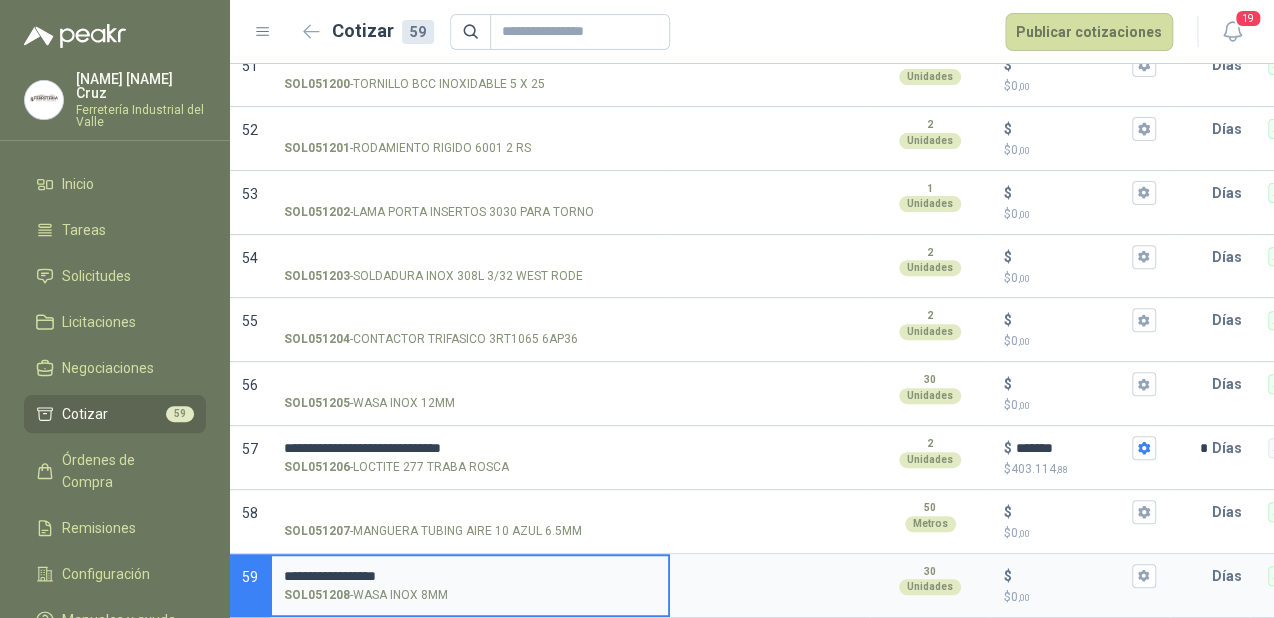 click on "**********" at bounding box center (470, 576) 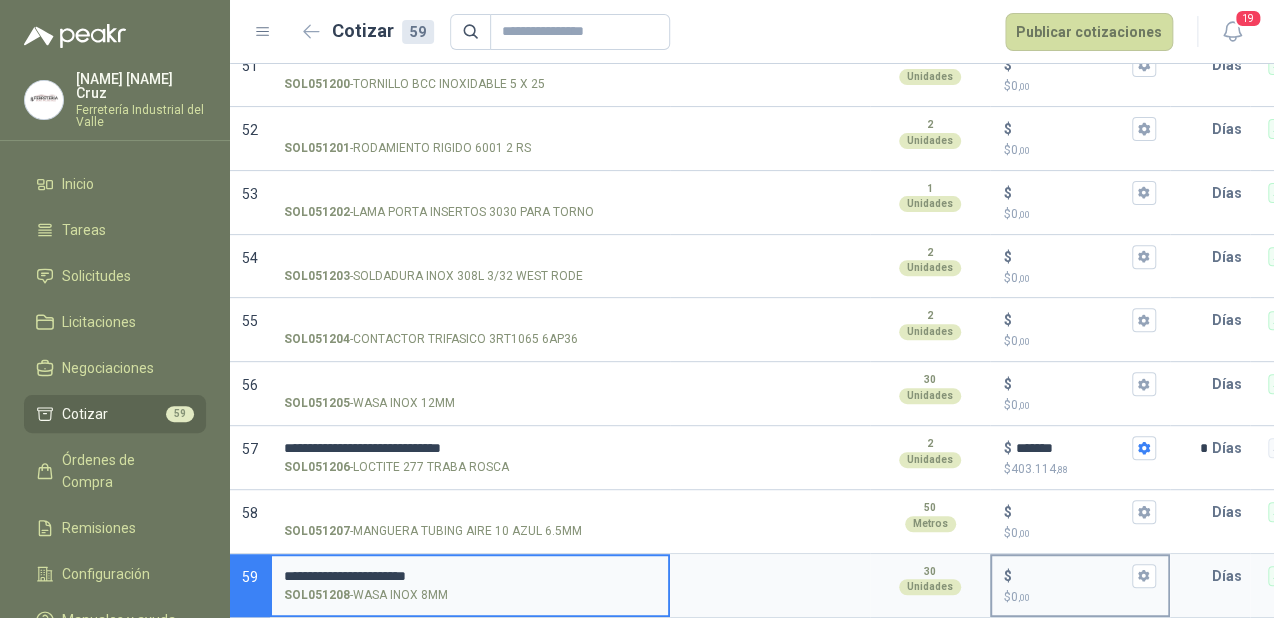 type on "**********" 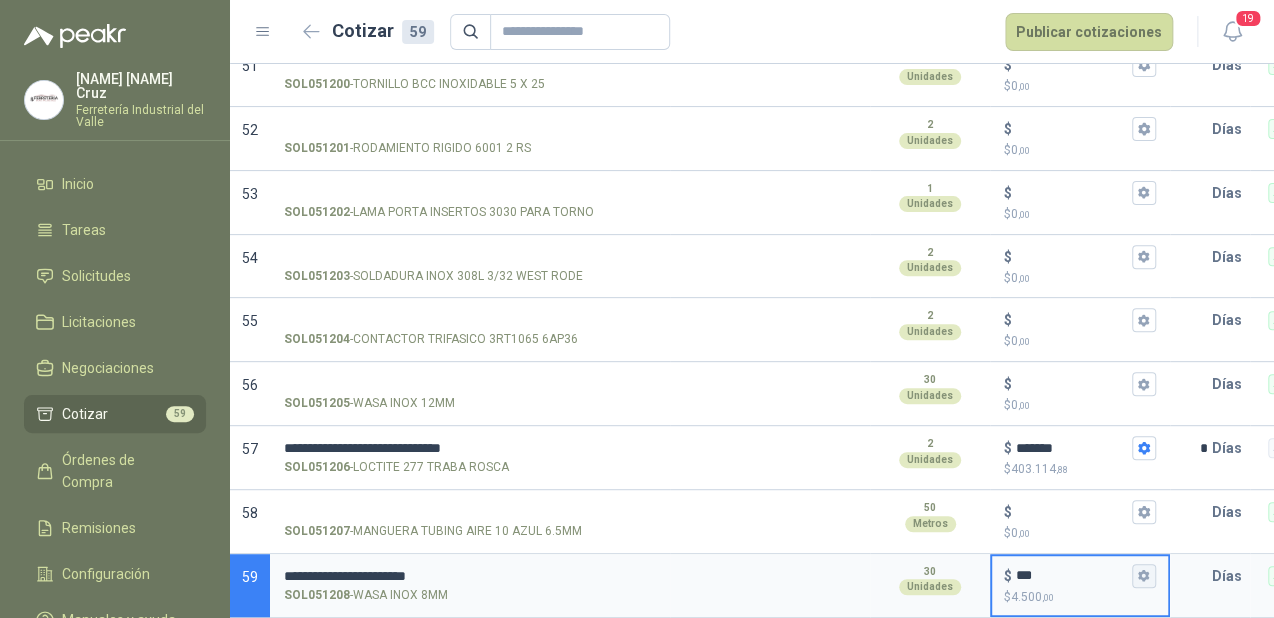 type on "***" 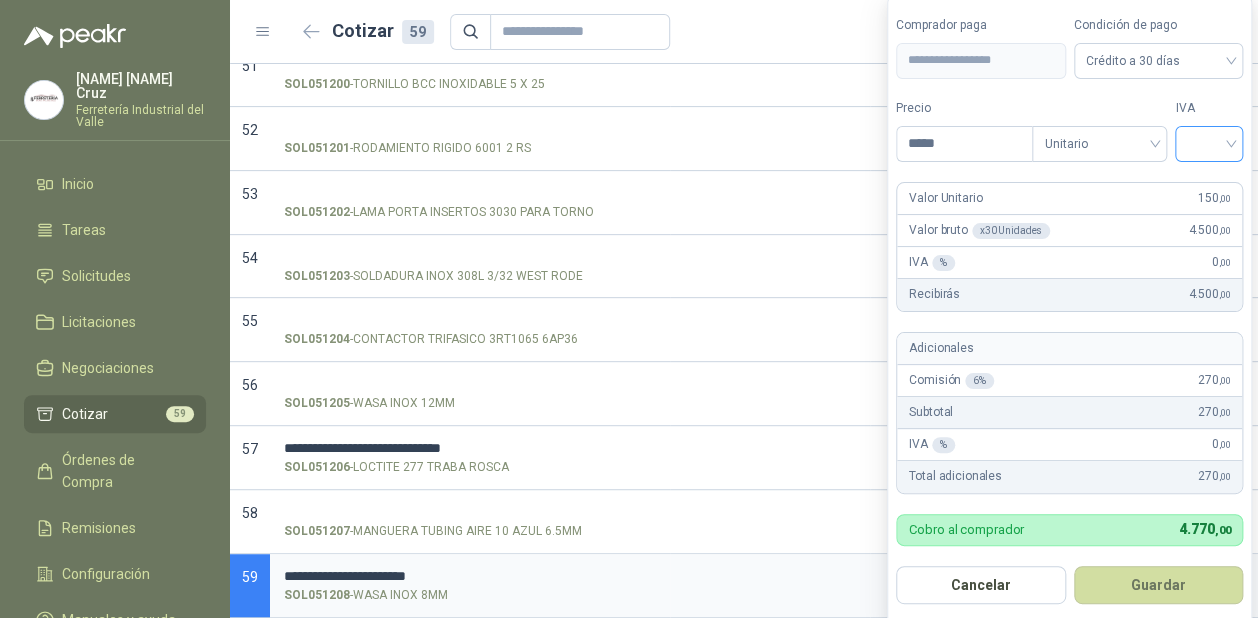 click at bounding box center (1209, 142) 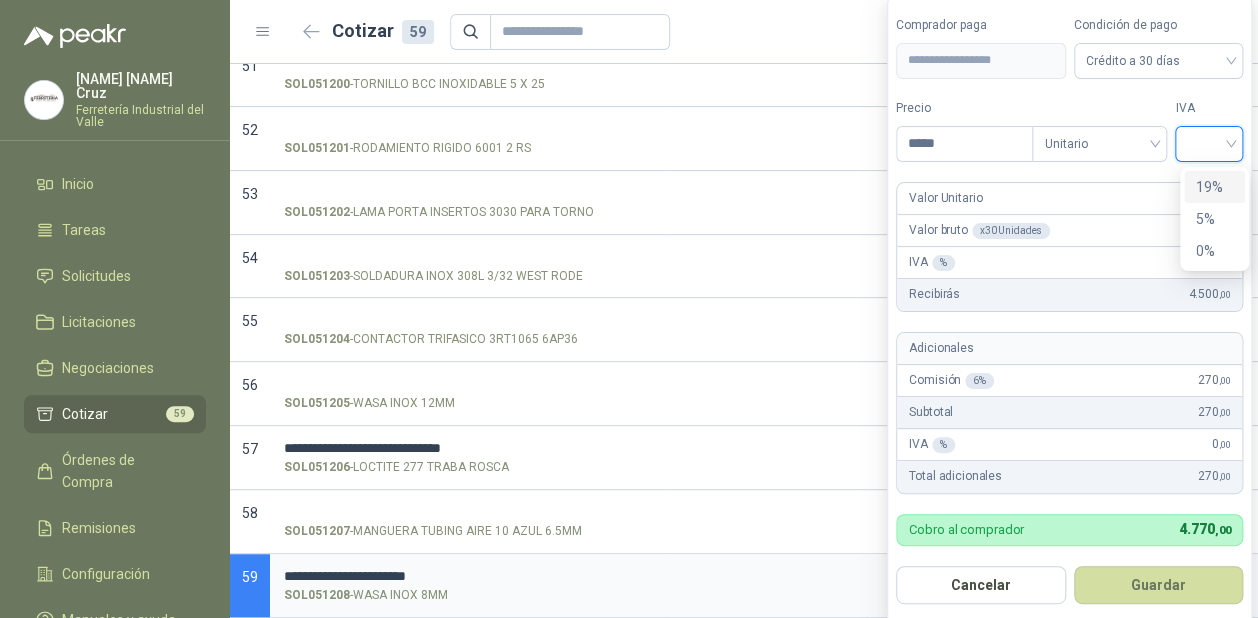 click on "19%" at bounding box center (1214, 187) 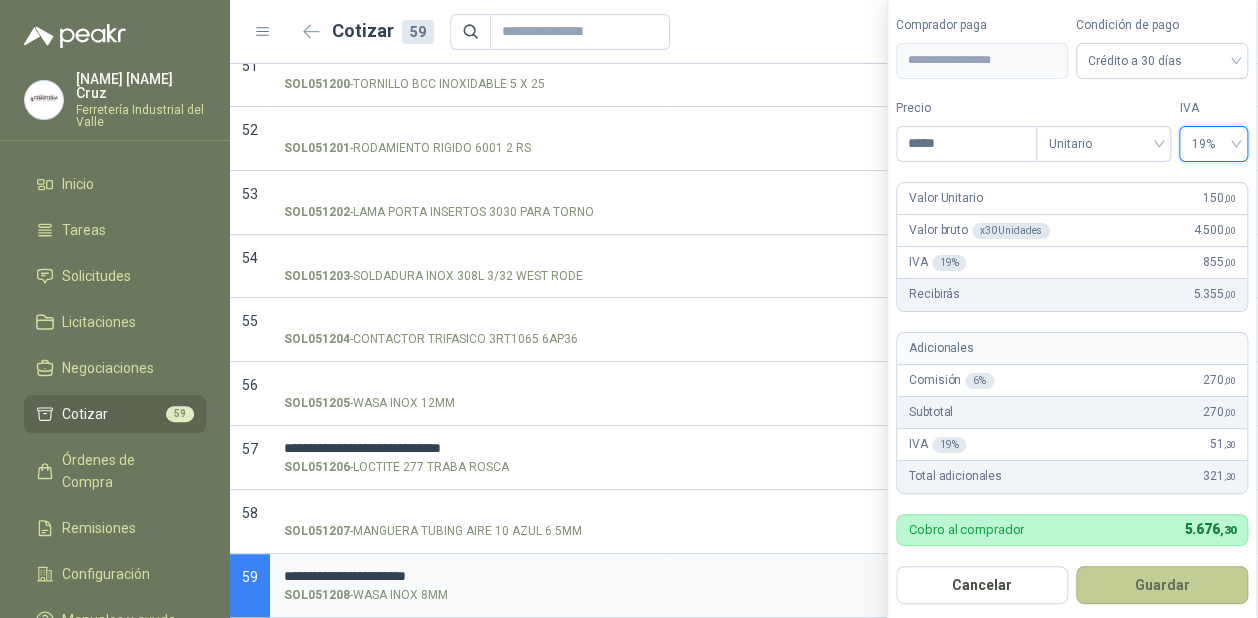 click on "Guardar" at bounding box center [1162, 585] 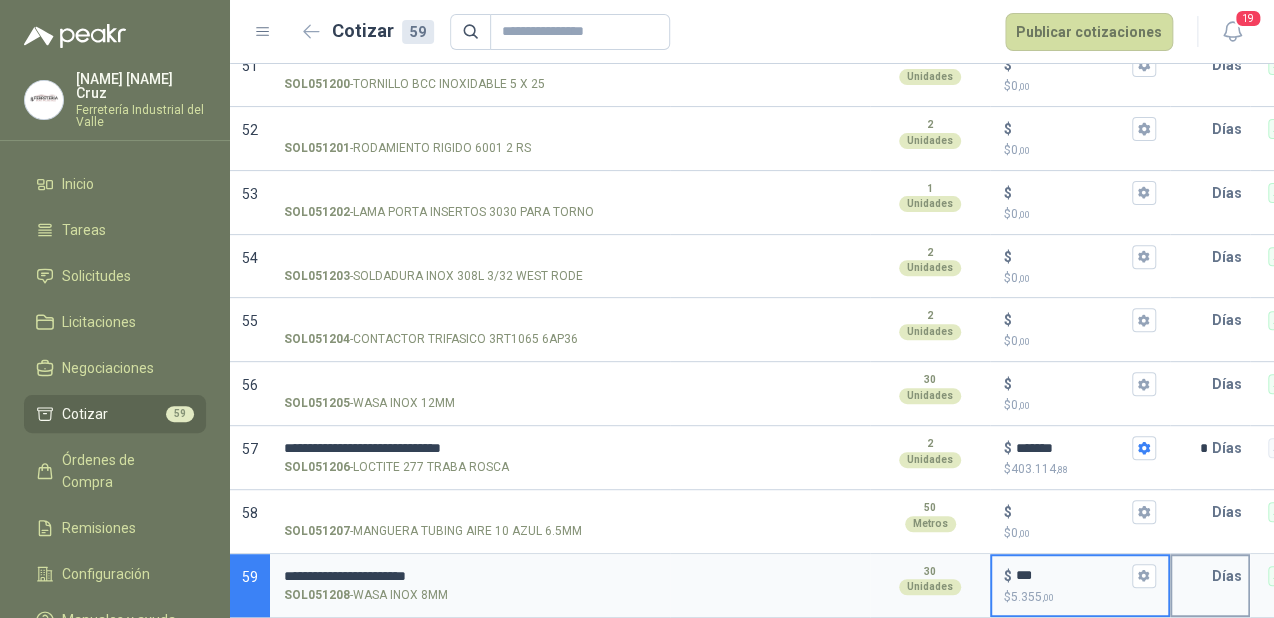 click at bounding box center (1192, 576) 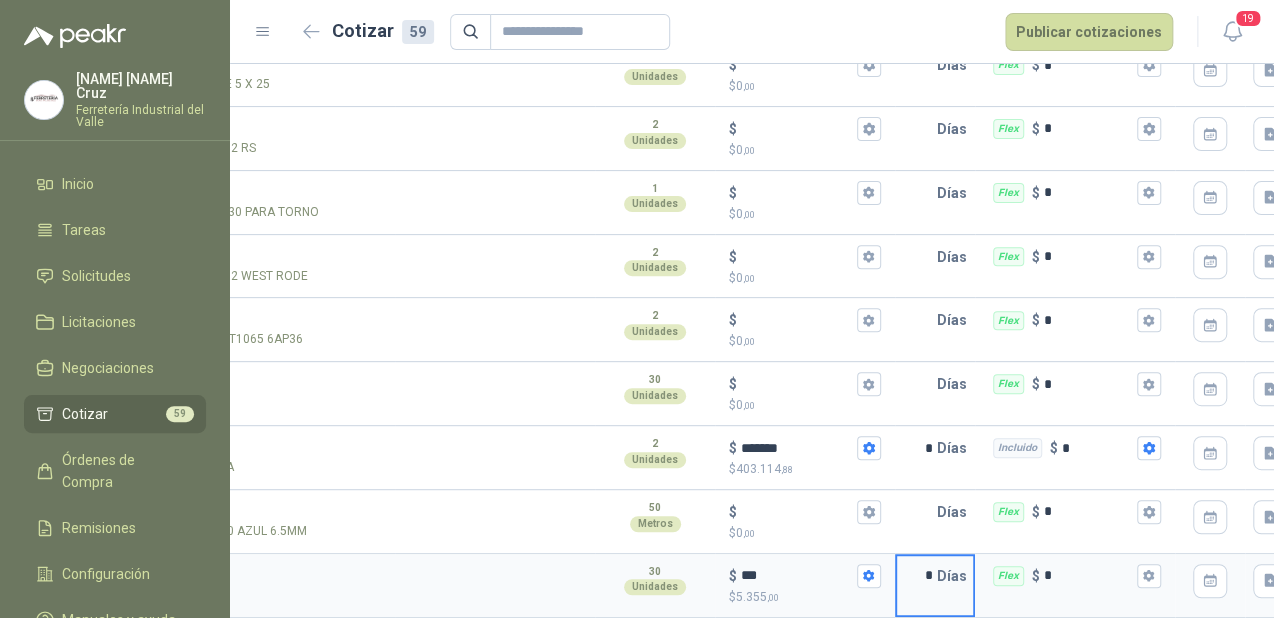 scroll, scrollTop: 0, scrollLeft: 276, axis: horizontal 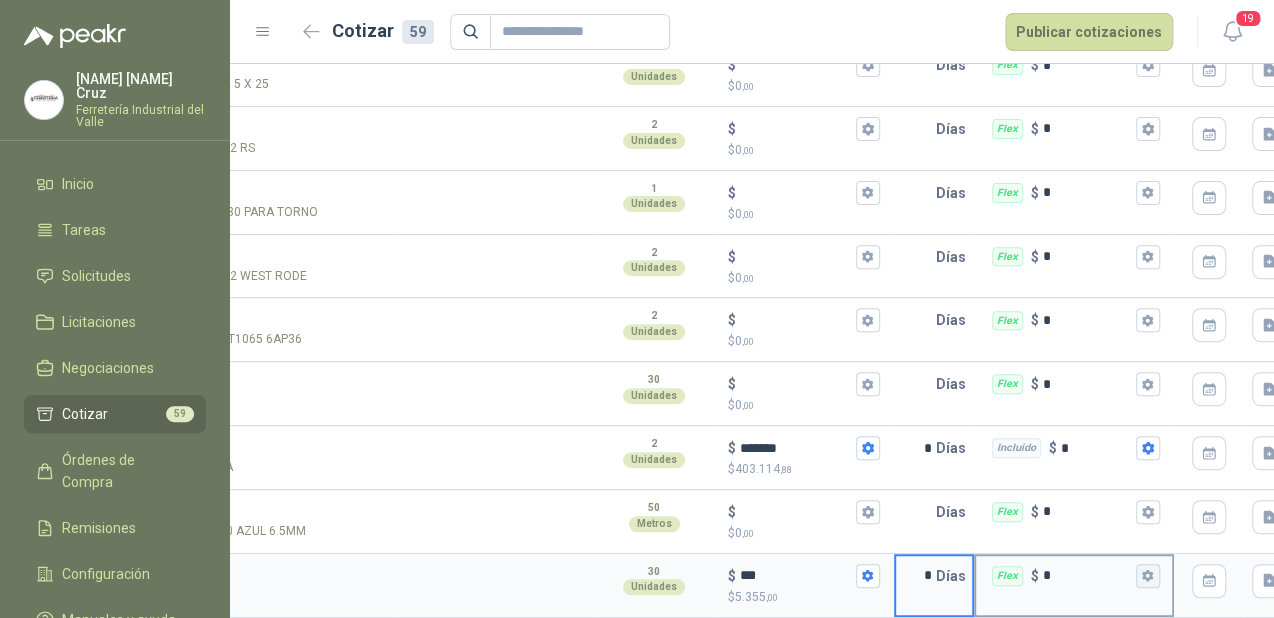 type on "*" 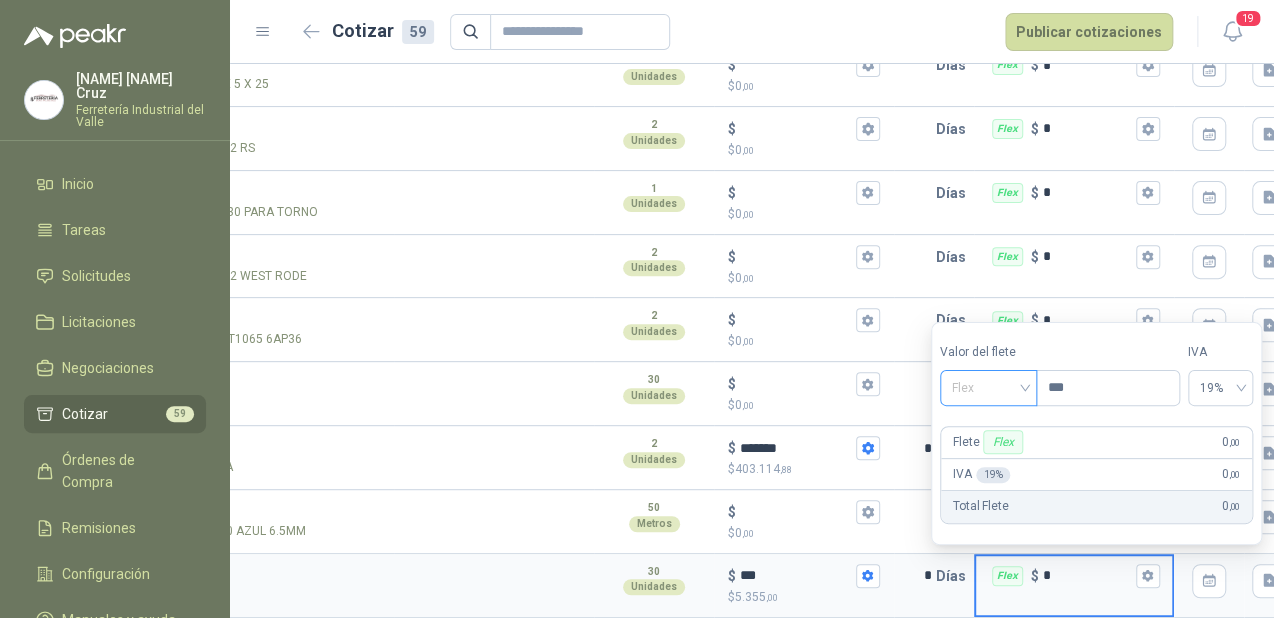 click on "Flex" at bounding box center (988, 388) 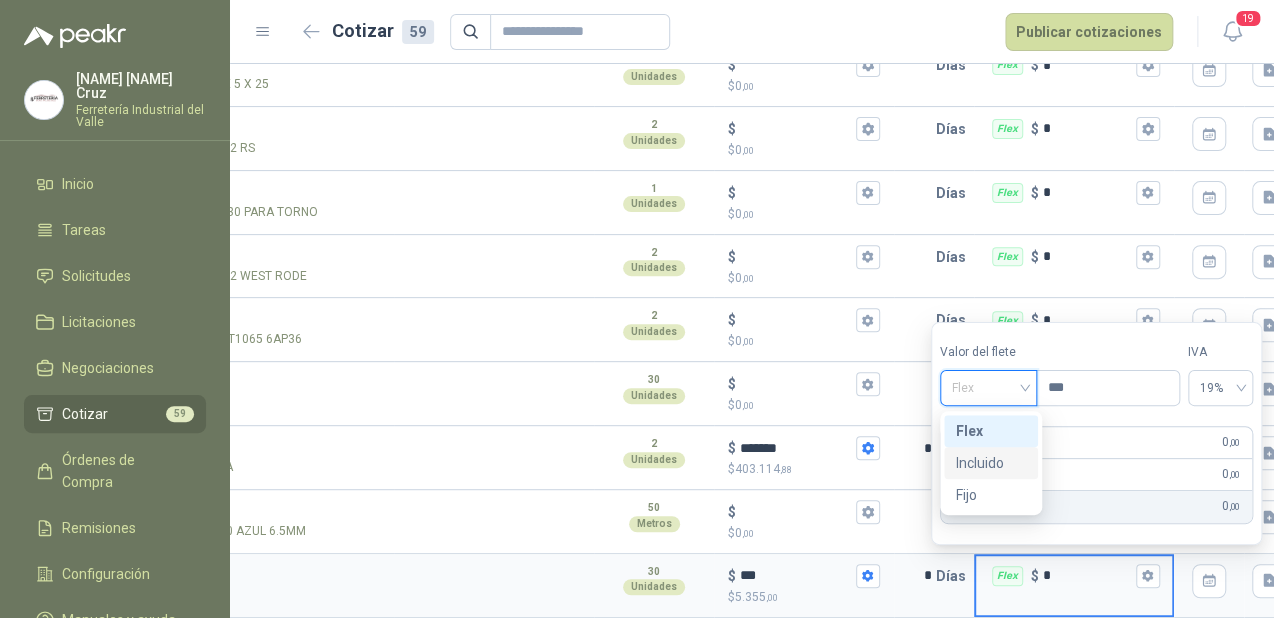 click on "Incluido" at bounding box center (991, 463) 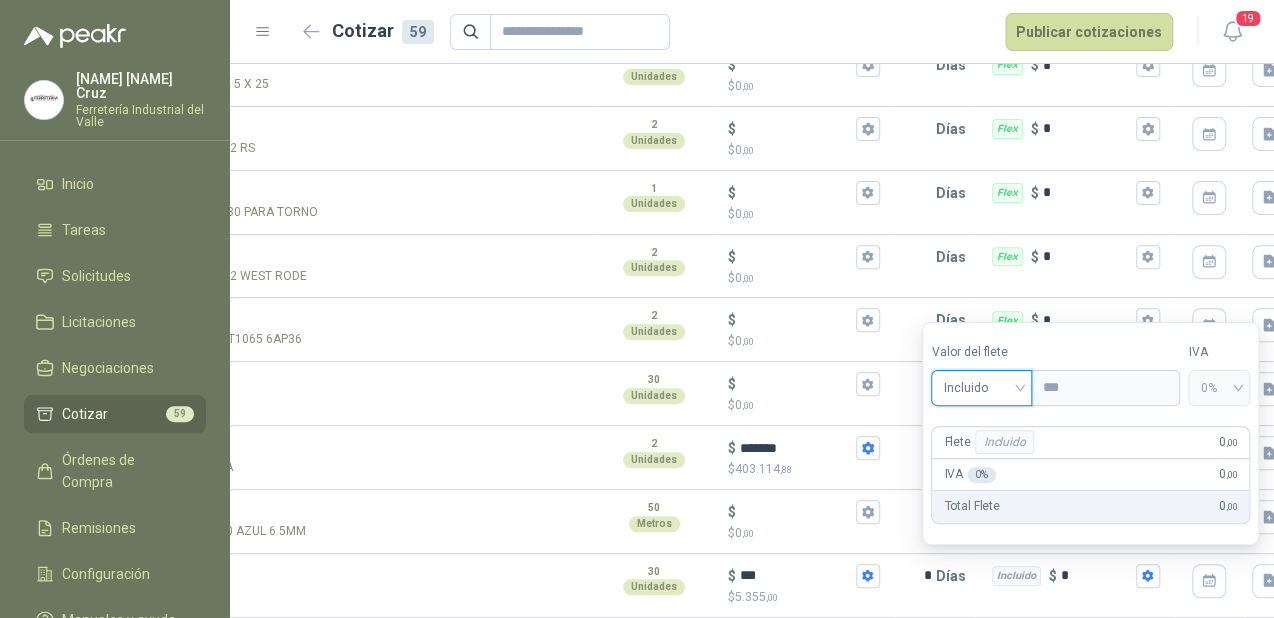 scroll, scrollTop: 0, scrollLeft: 0, axis: both 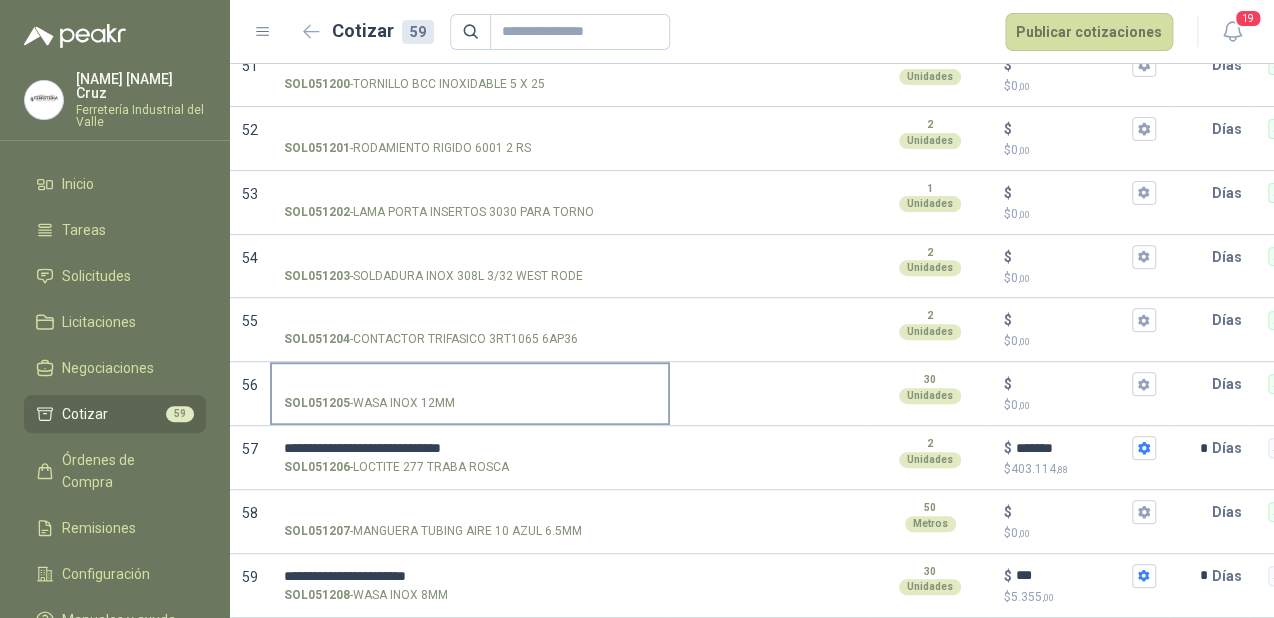 click on "SOL051205  -  WASA INOX 12MM" at bounding box center (470, 384) 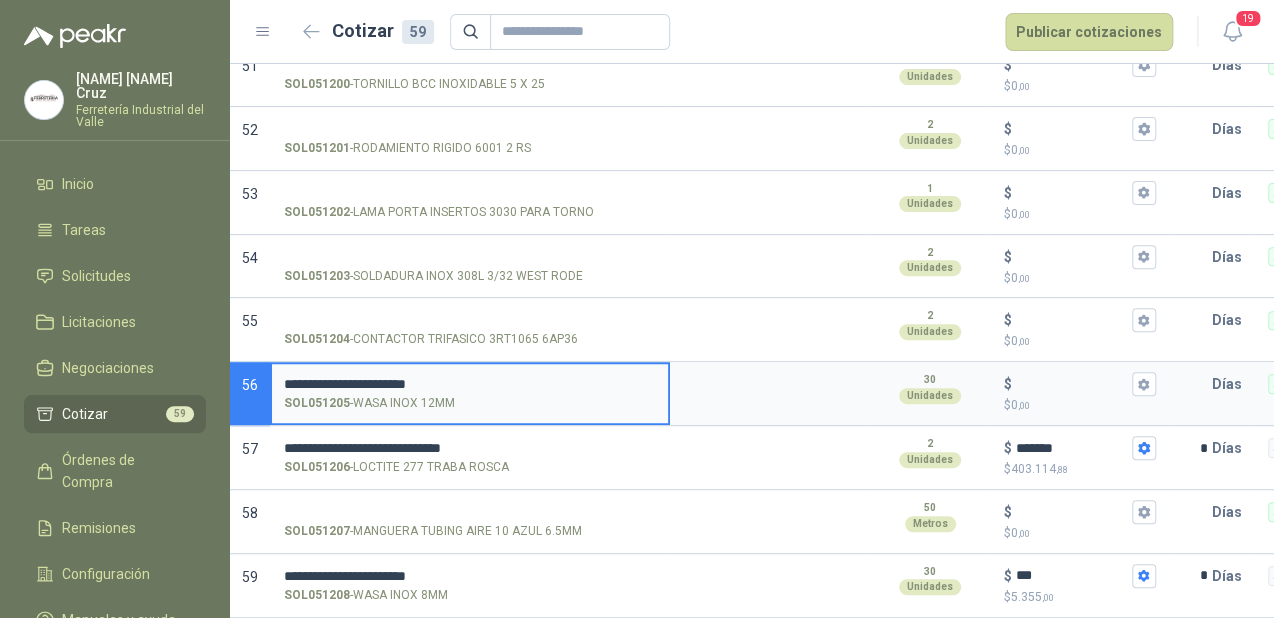 type on "**********" 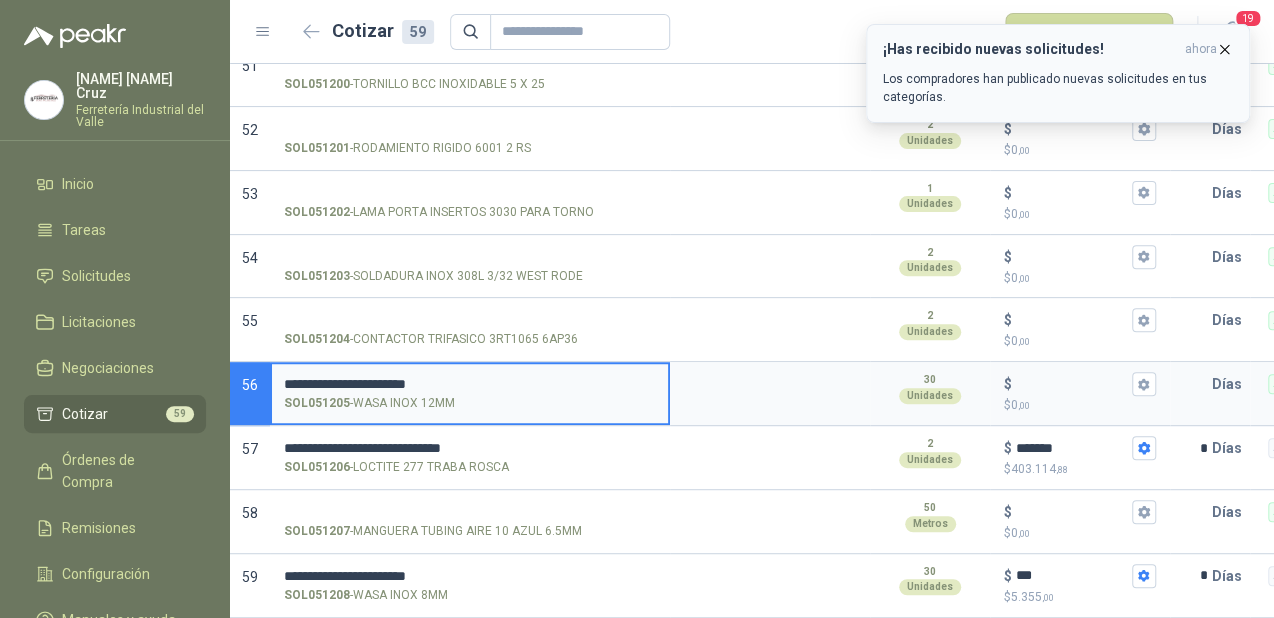 click 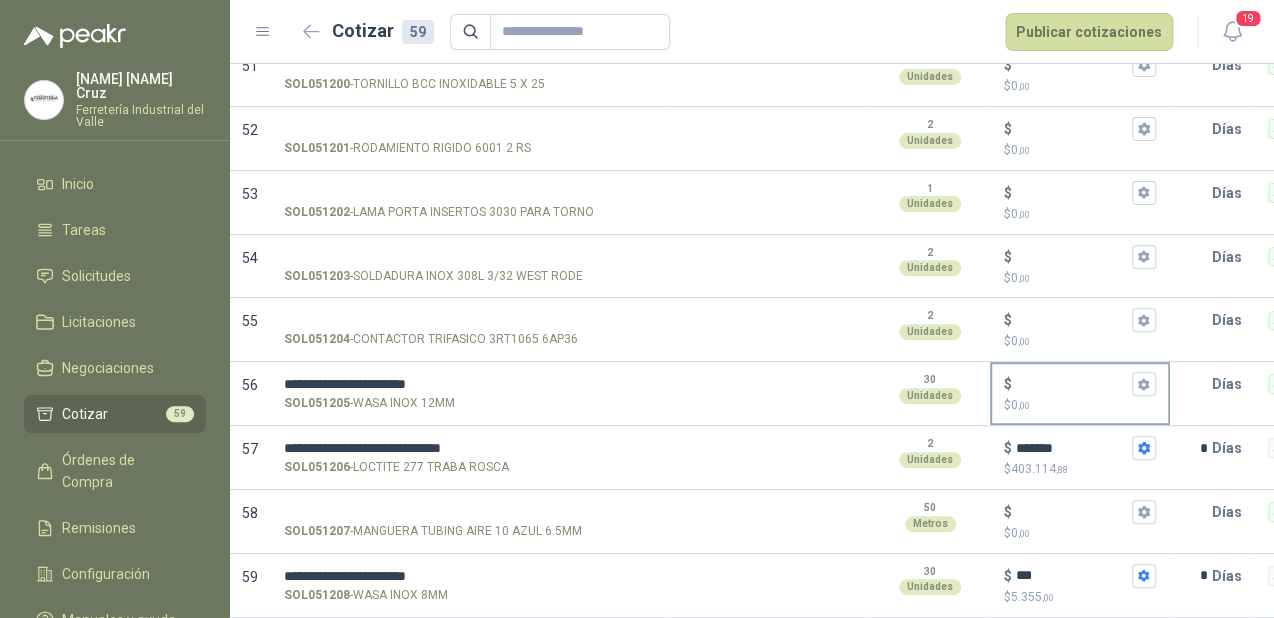 click on "$ $  0 ,00" at bounding box center (1072, 384) 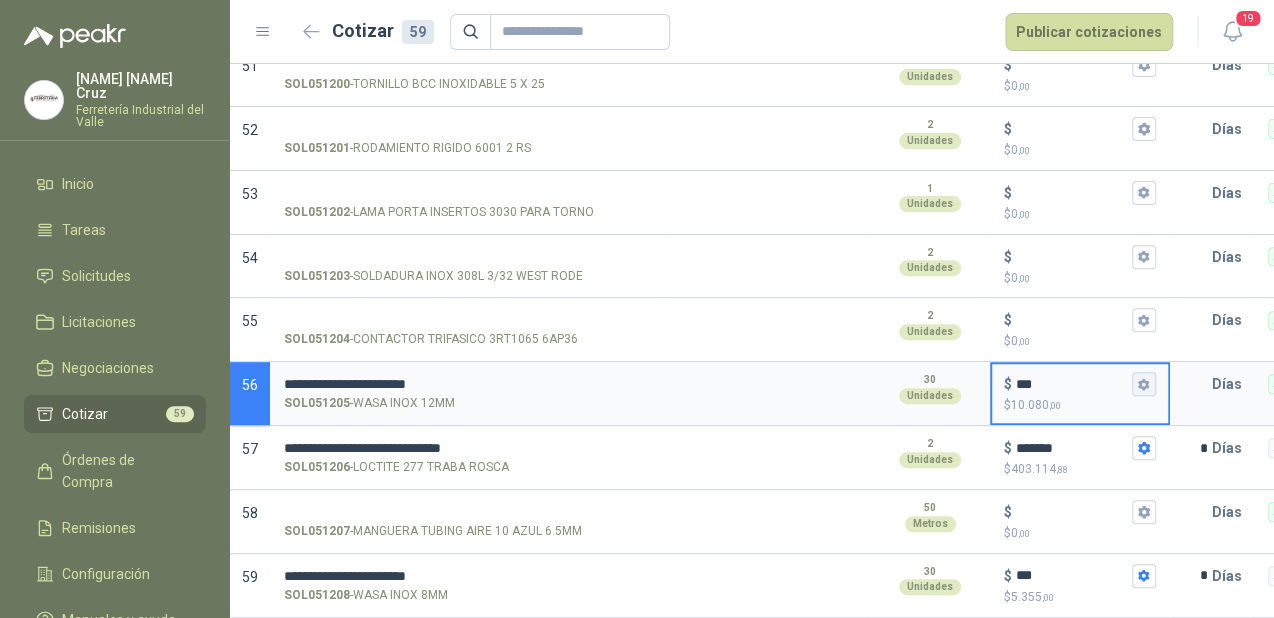 type on "***" 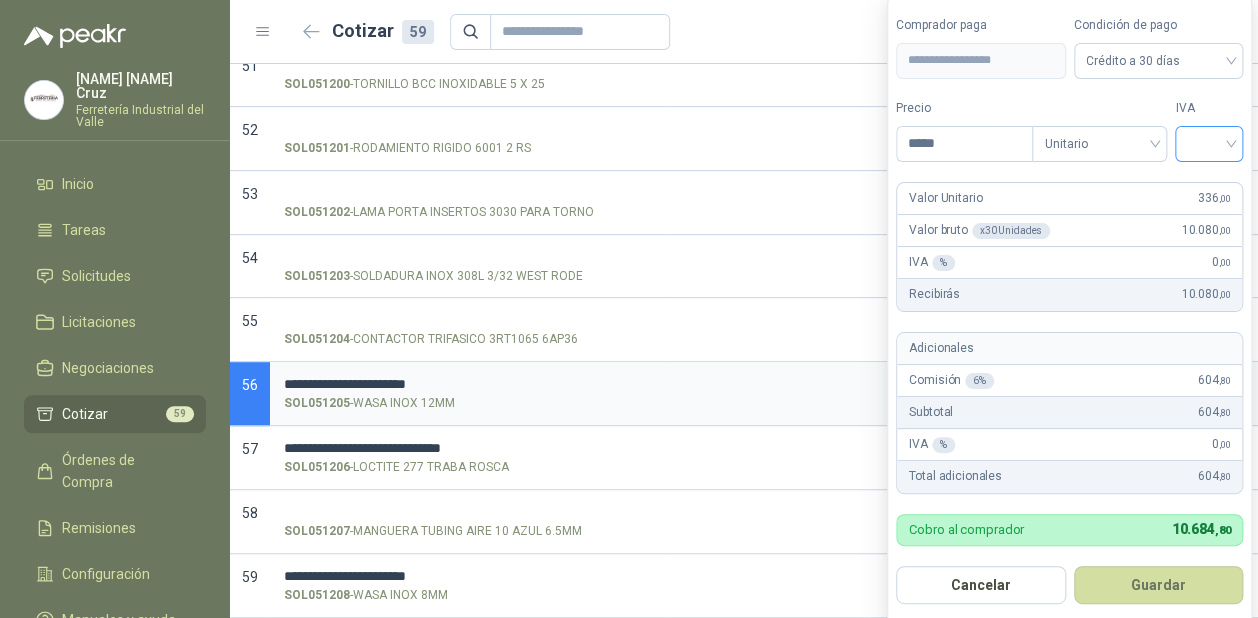 click at bounding box center (1209, 142) 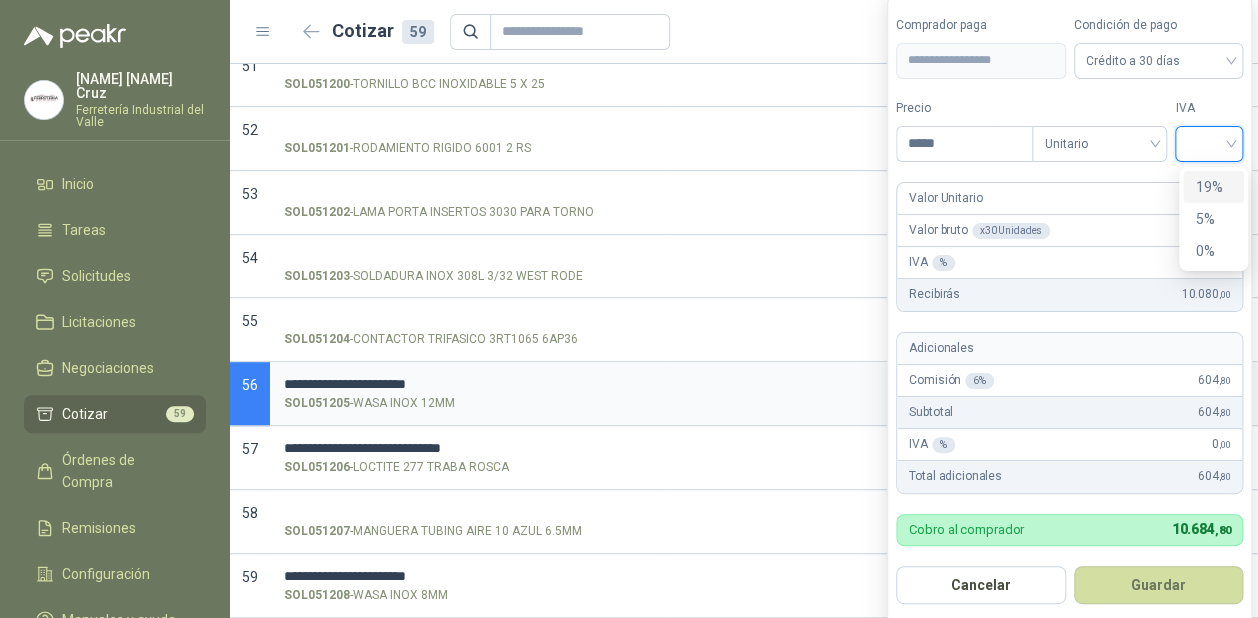 click on "19%" at bounding box center [1213, 187] 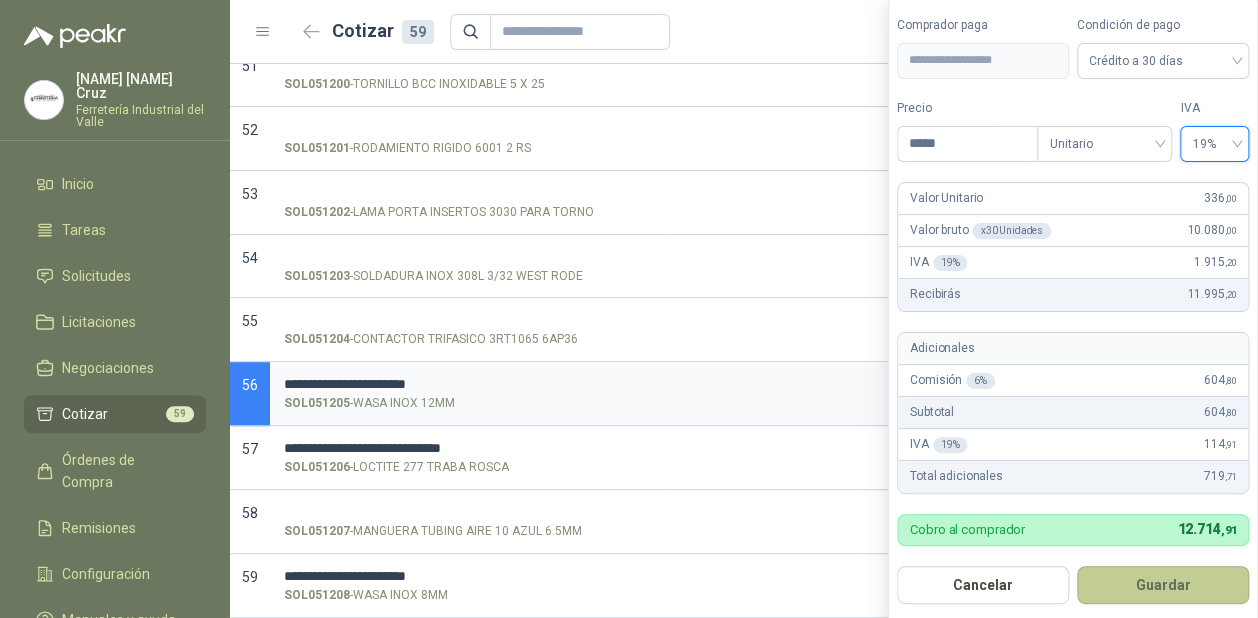 click on "Guardar" at bounding box center (1163, 585) 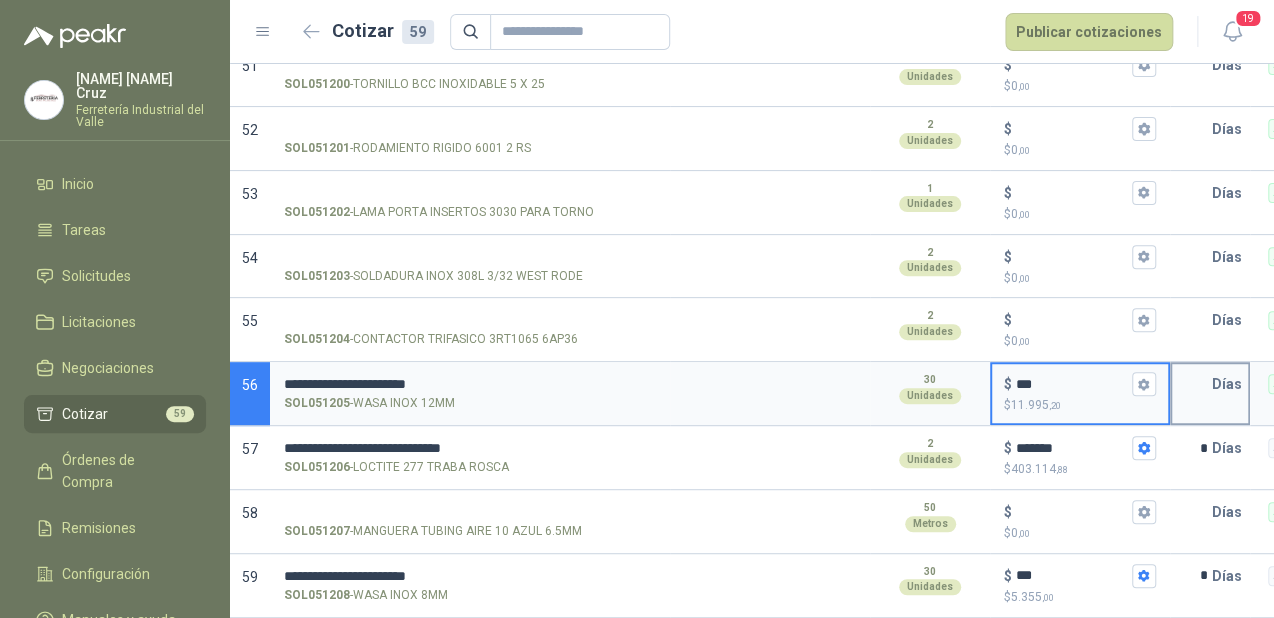 click at bounding box center (1192, 384) 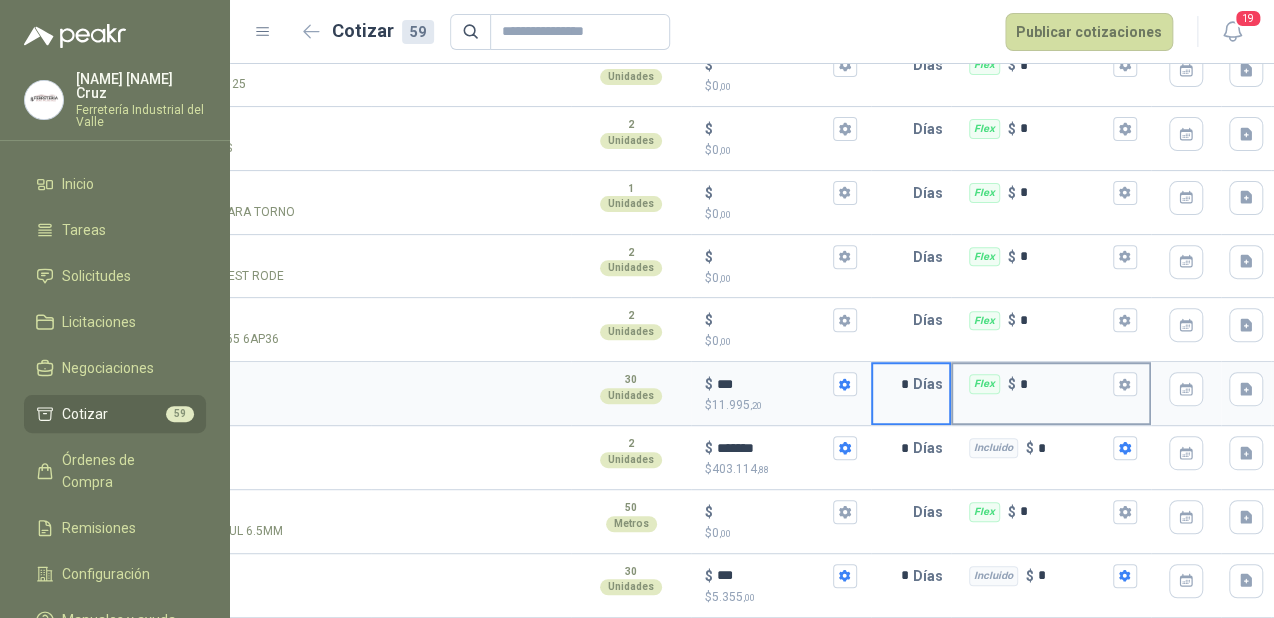 scroll, scrollTop: 0, scrollLeft: 293, axis: horizontal 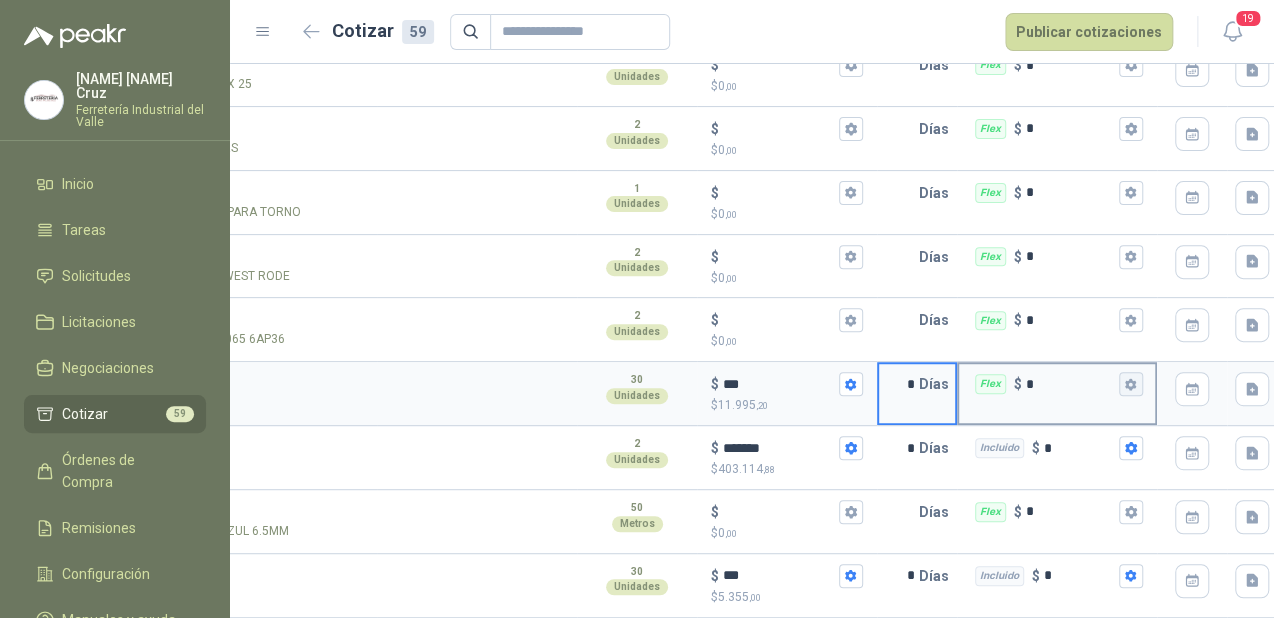 type on "*" 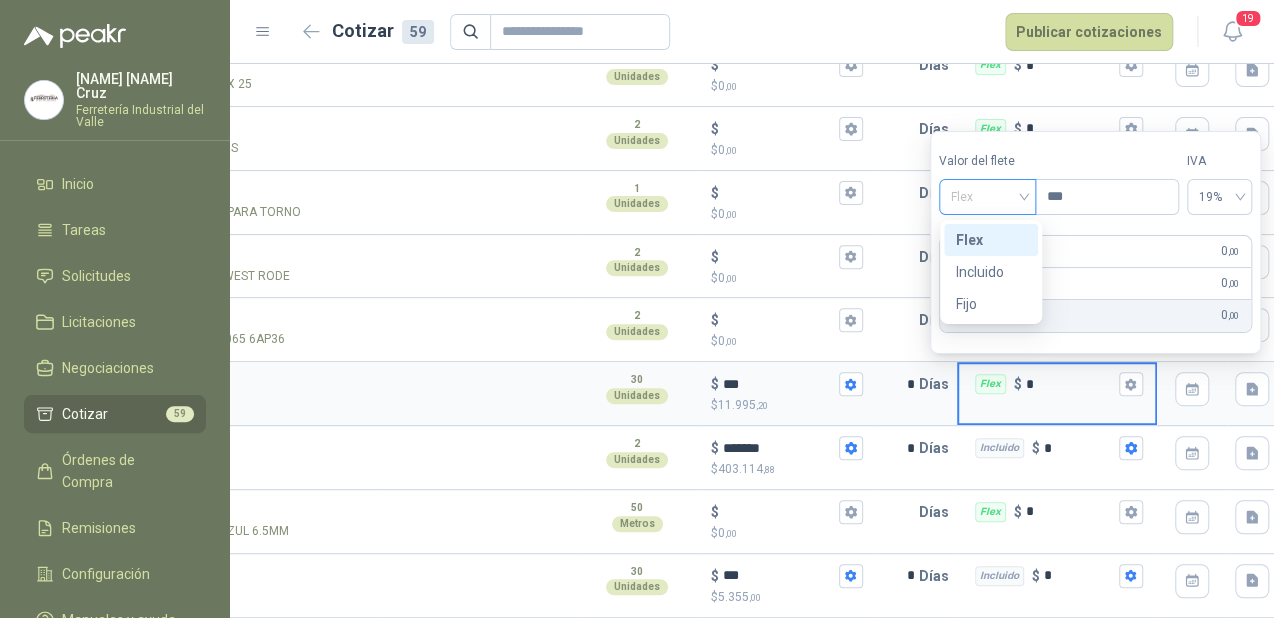 click on "Flex" at bounding box center (987, 197) 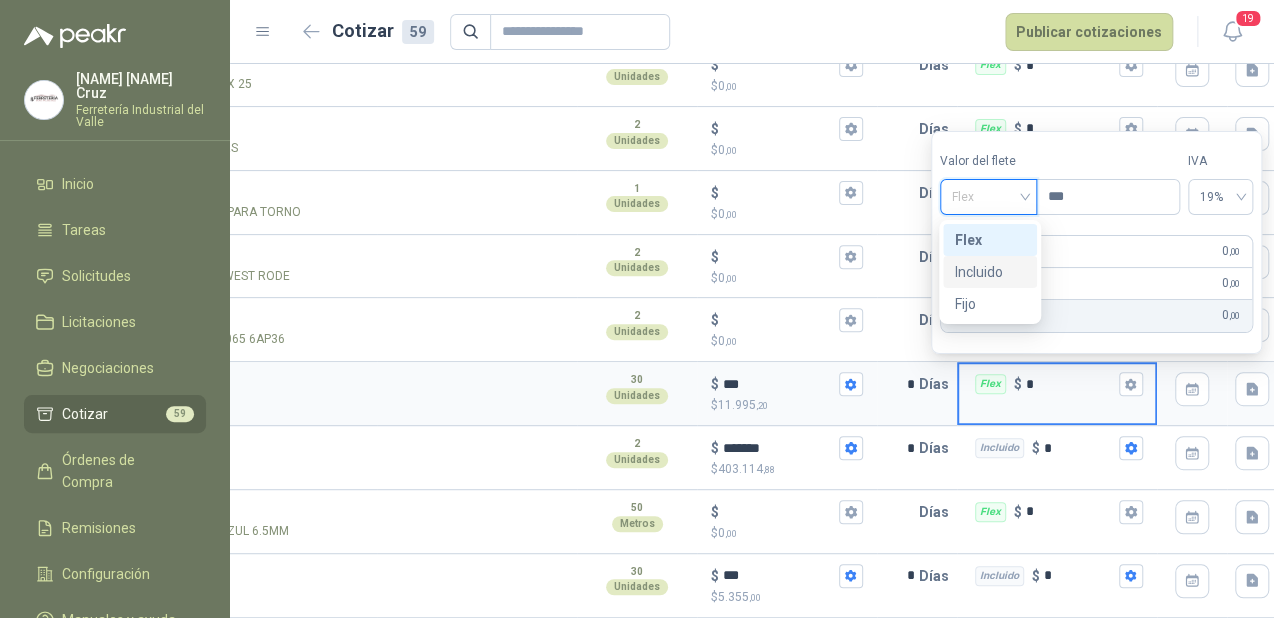 click on "Incluido" at bounding box center [990, 272] 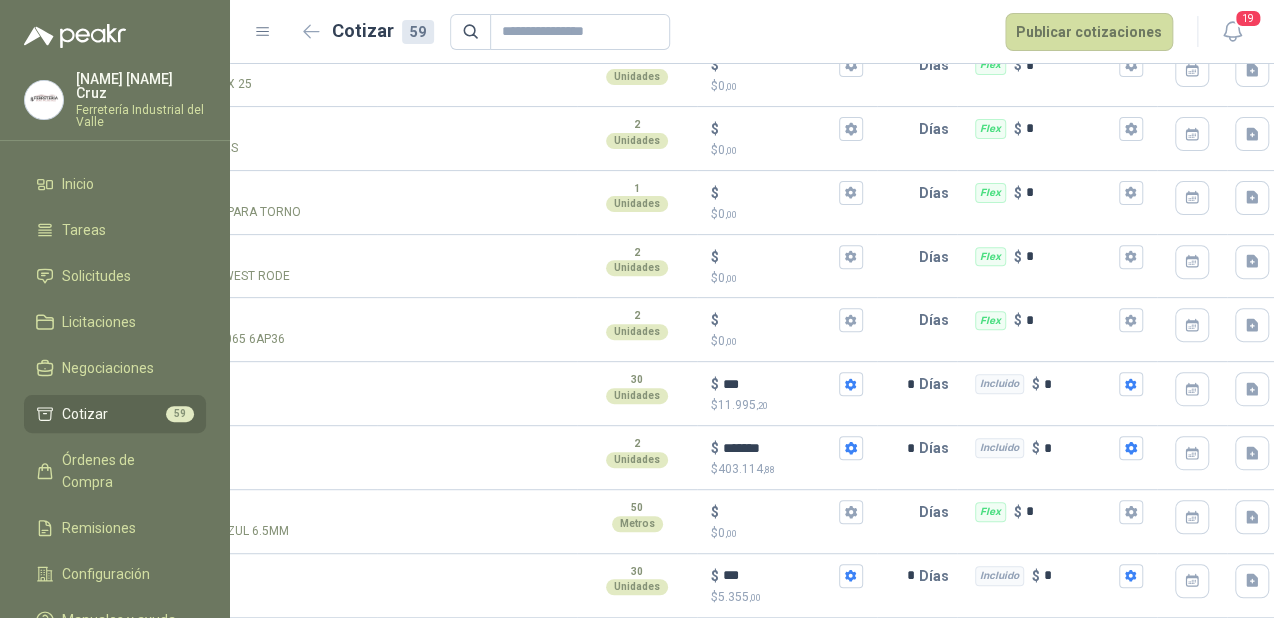 scroll, scrollTop: 0, scrollLeft: 0, axis: both 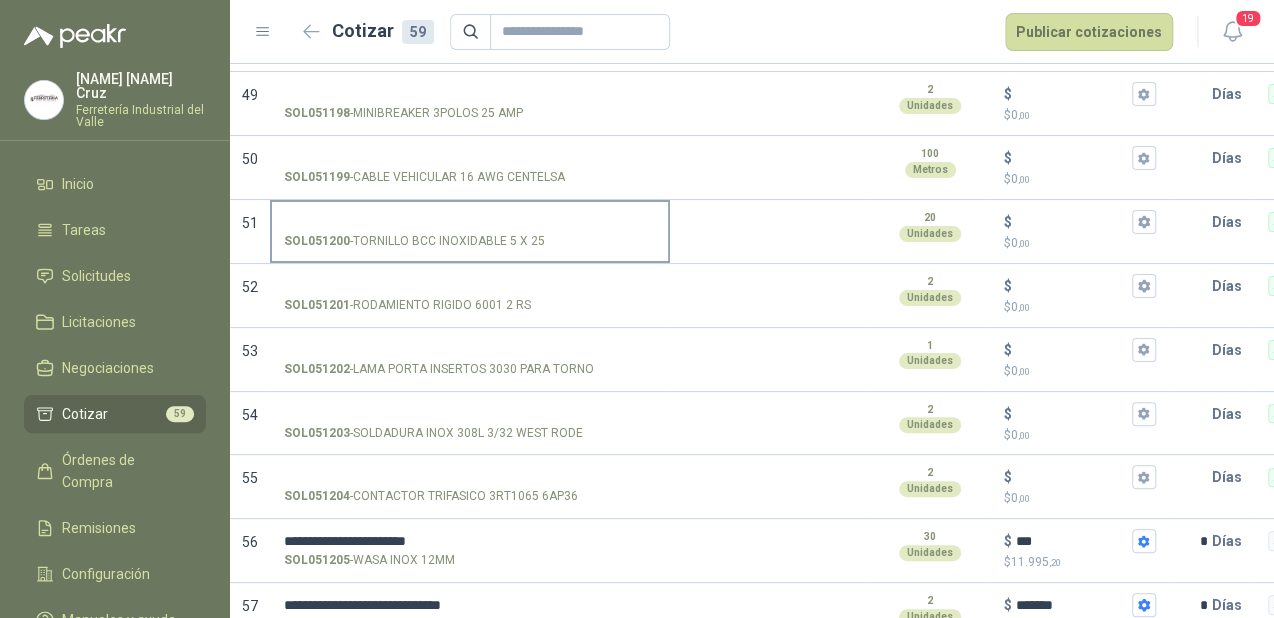 click on "SOL051200  -  TORNILLO BCC INOXIDABLE  5 X 25" at bounding box center [470, 222] 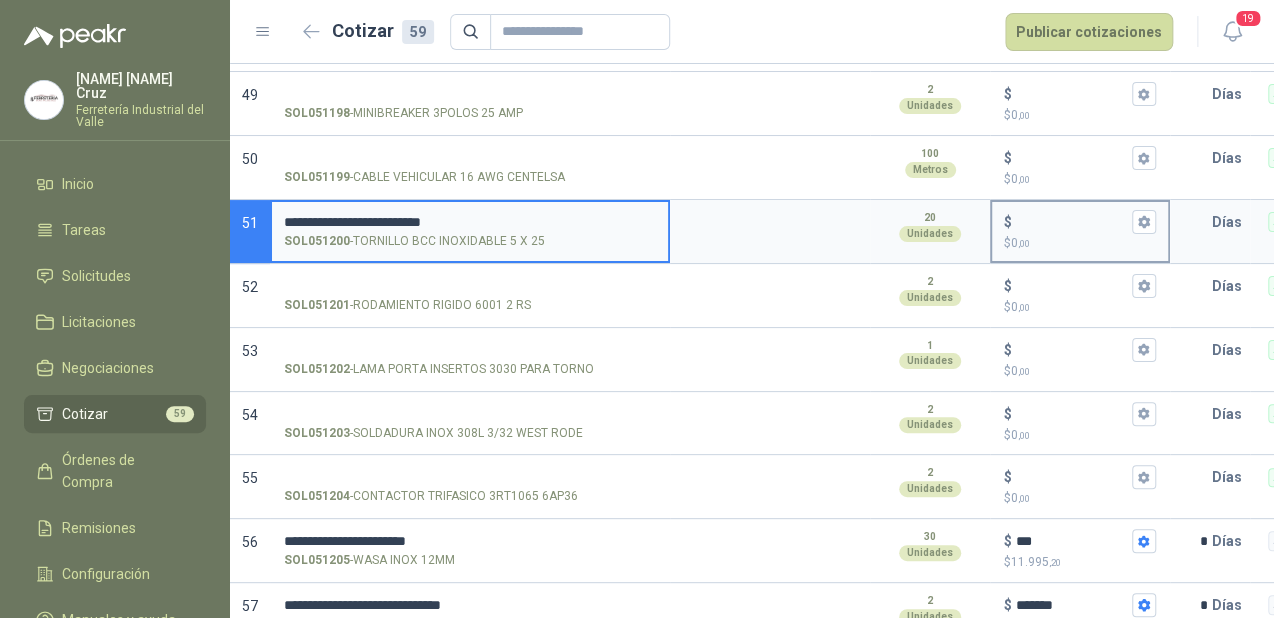 type on "**********" 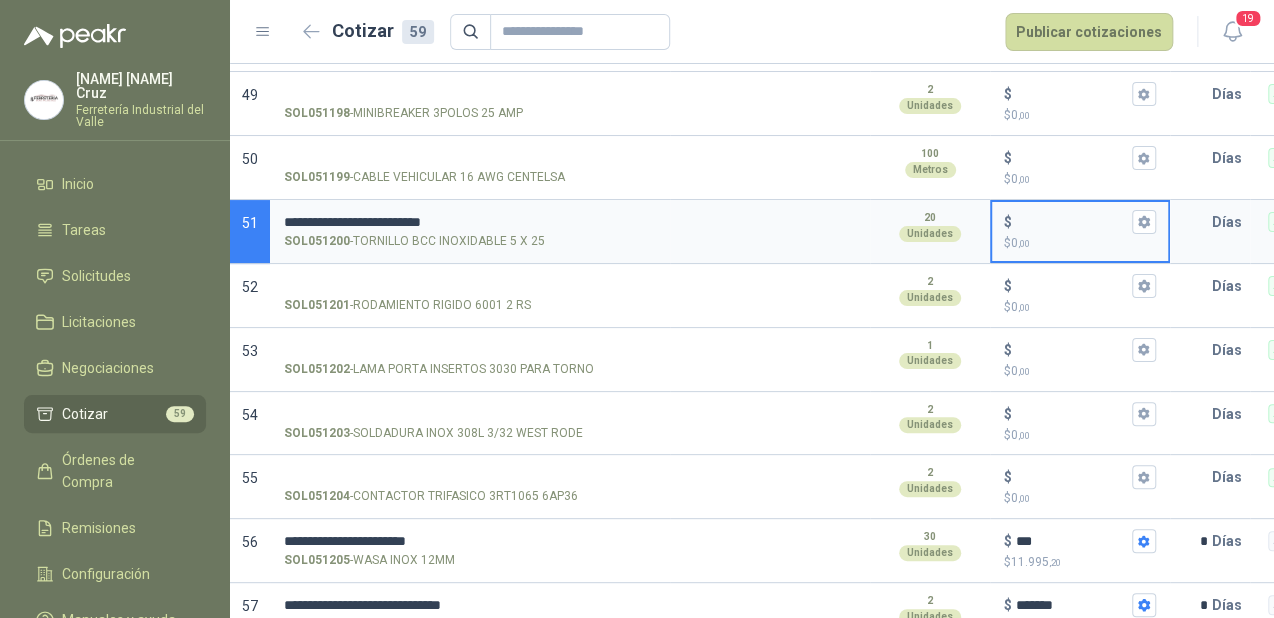click on "$ $  0 ,00" at bounding box center (1072, 222) 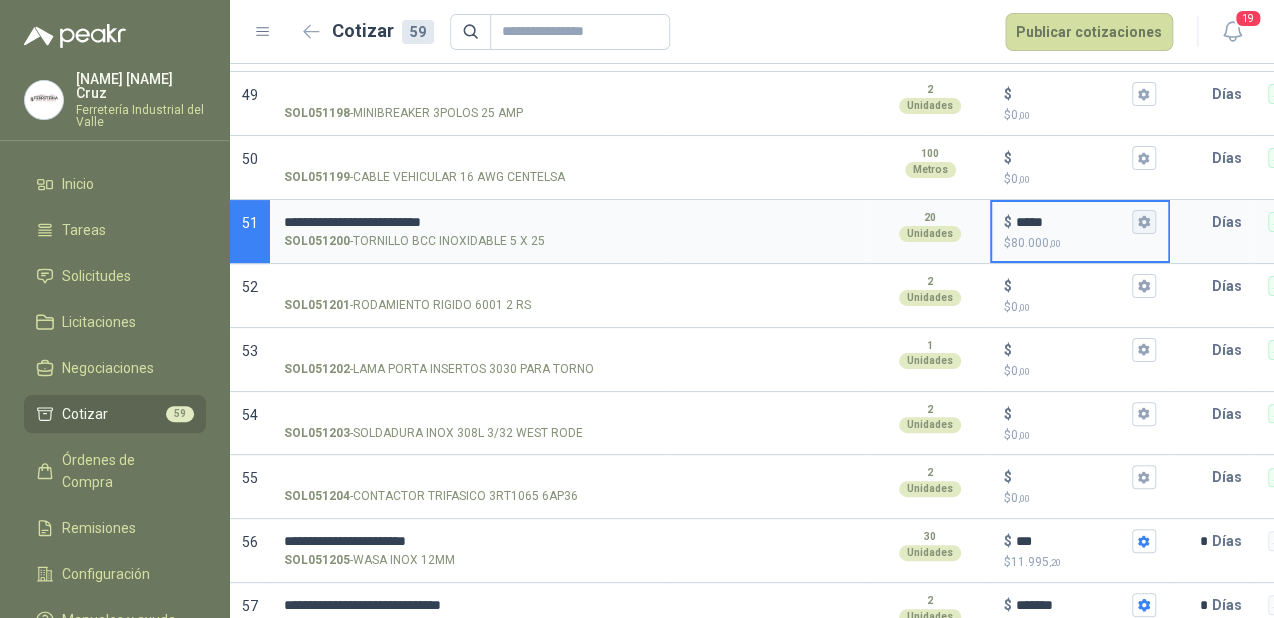 click 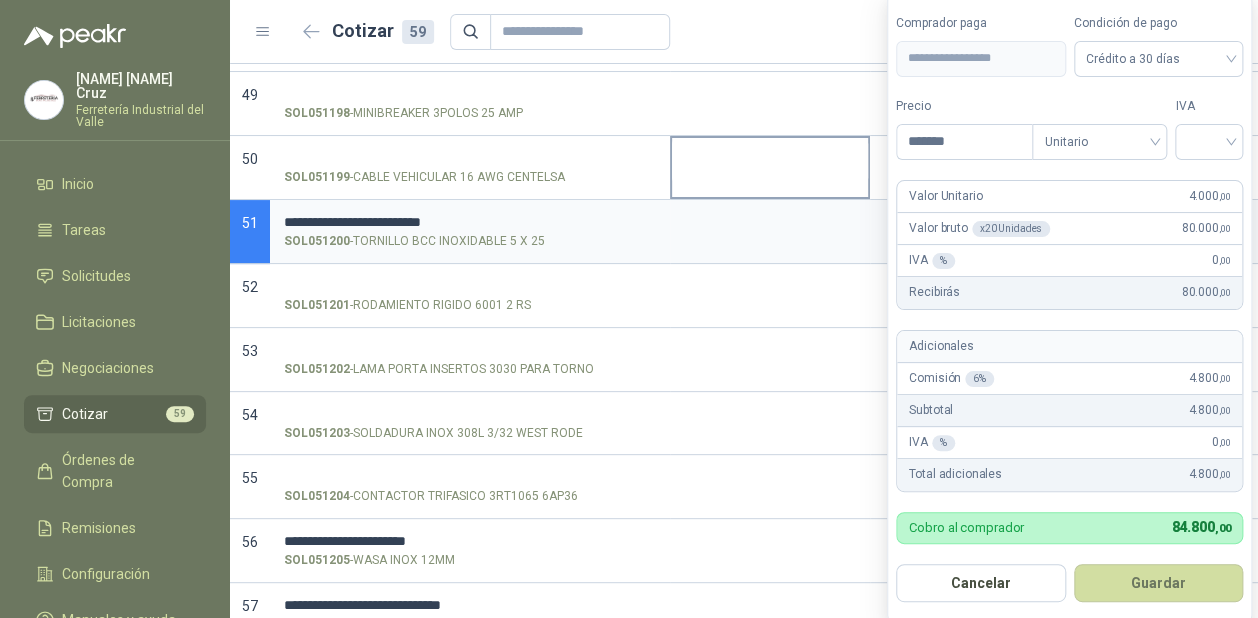 click at bounding box center (770, 161) 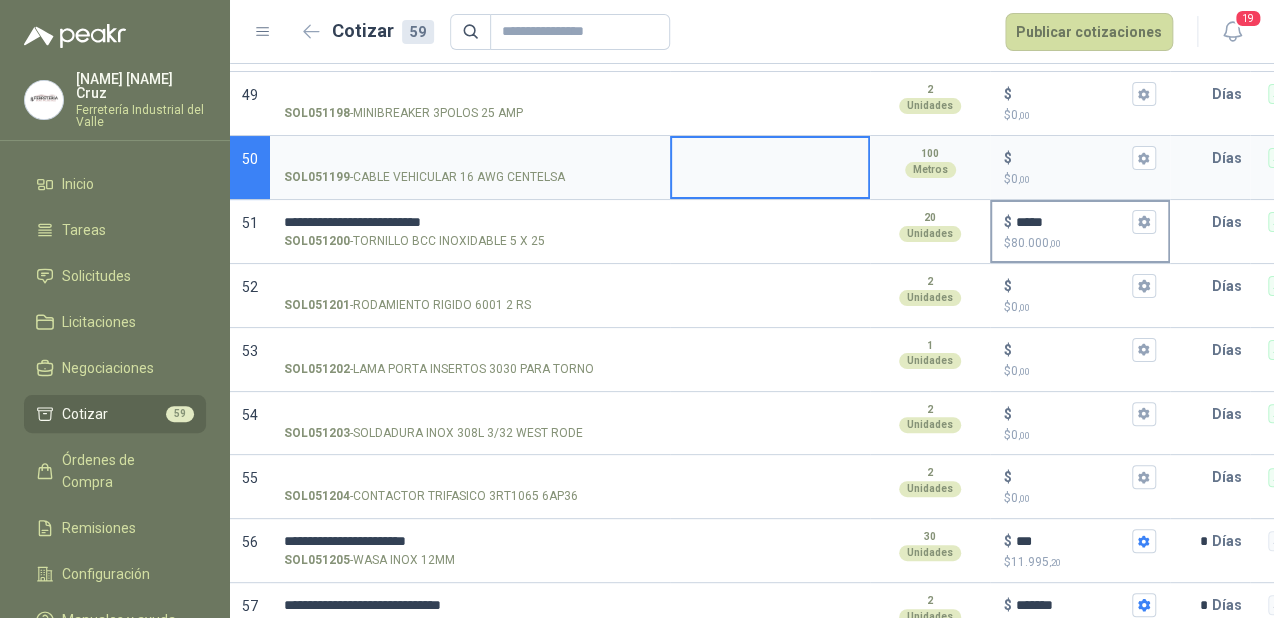 click on "*****" at bounding box center (1072, 222) 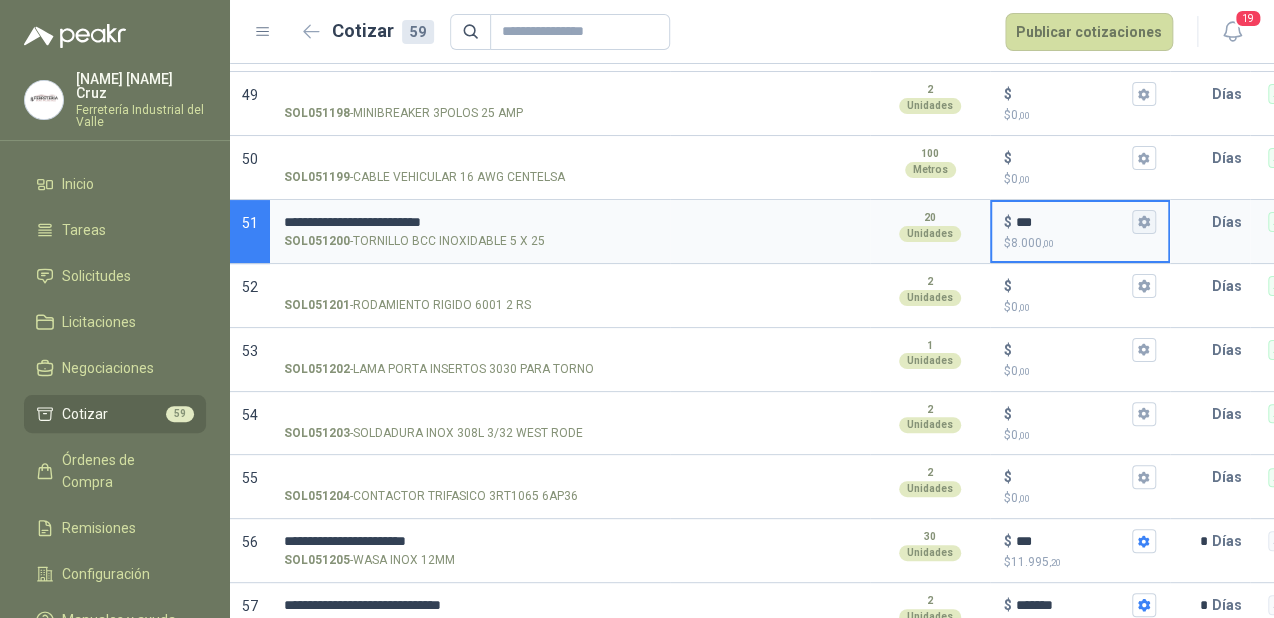 type on "***" 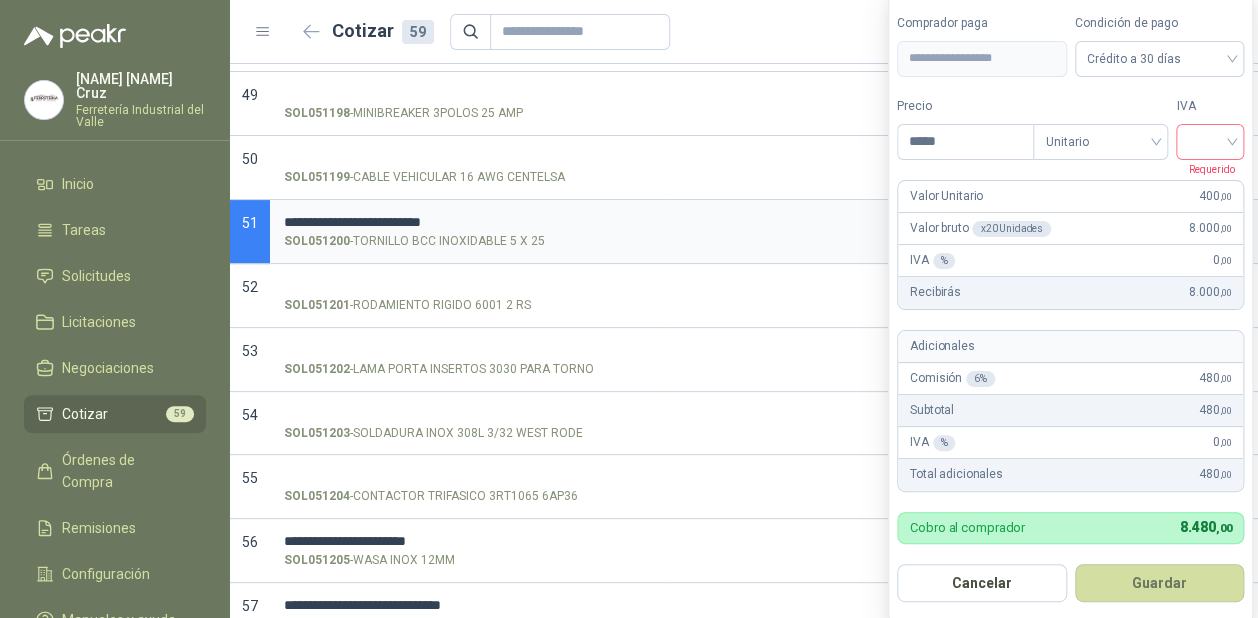 click at bounding box center [1210, 142] 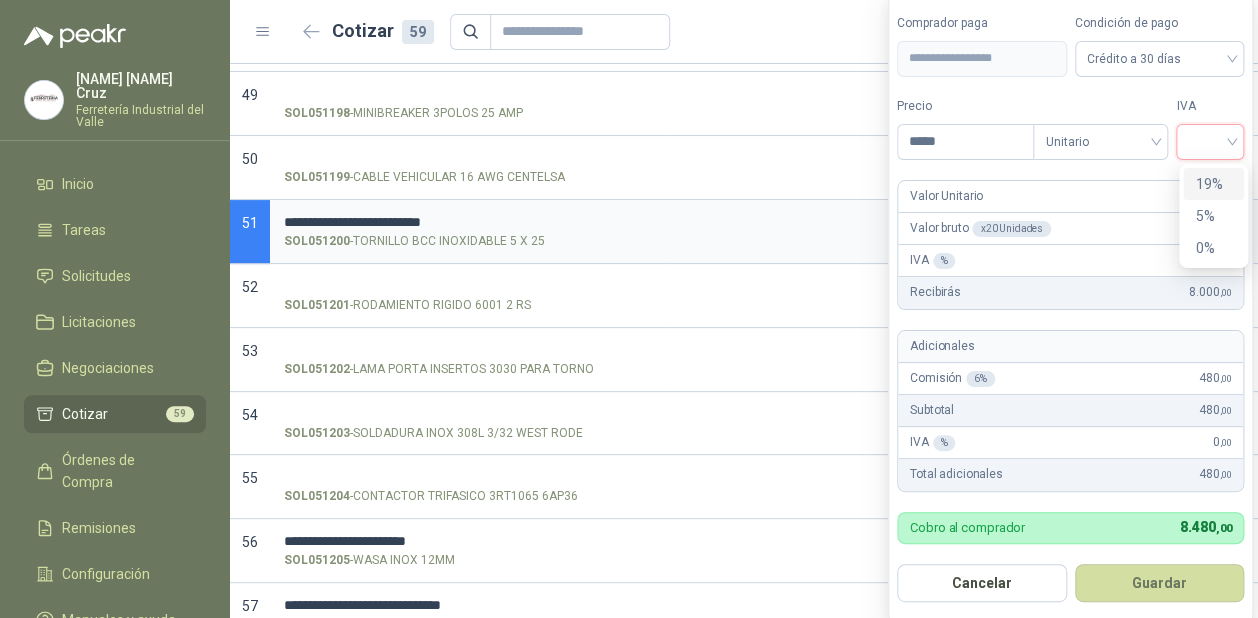 click on "19%" at bounding box center (1213, 184) 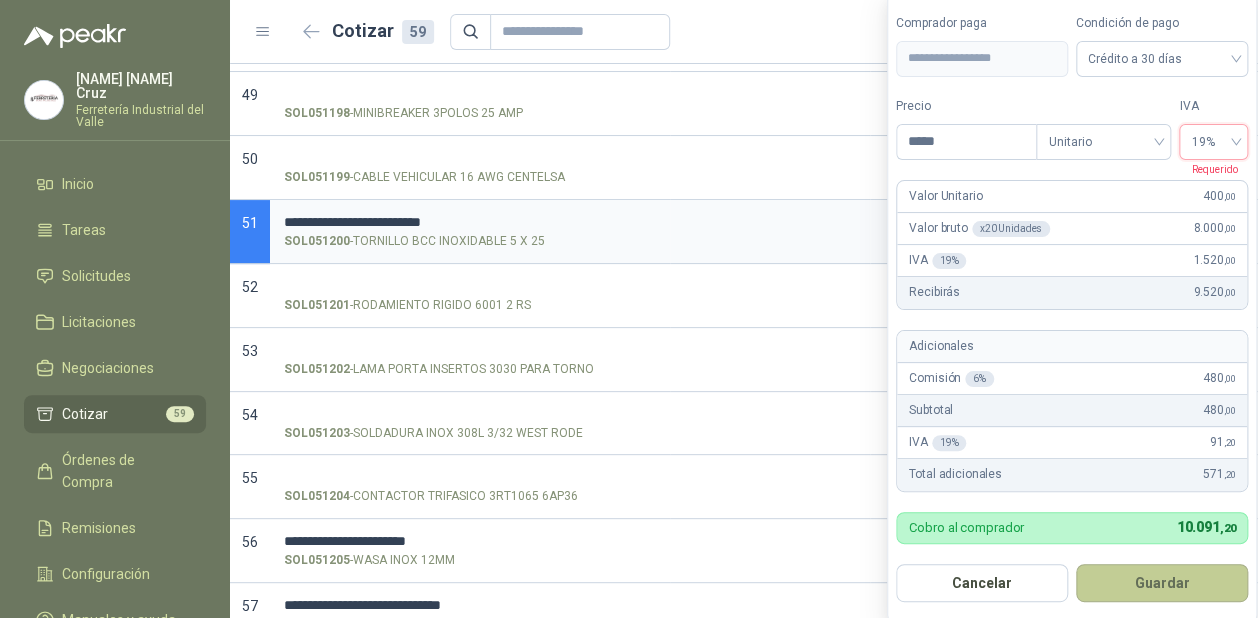 click on "Guardar" at bounding box center (1162, 583) 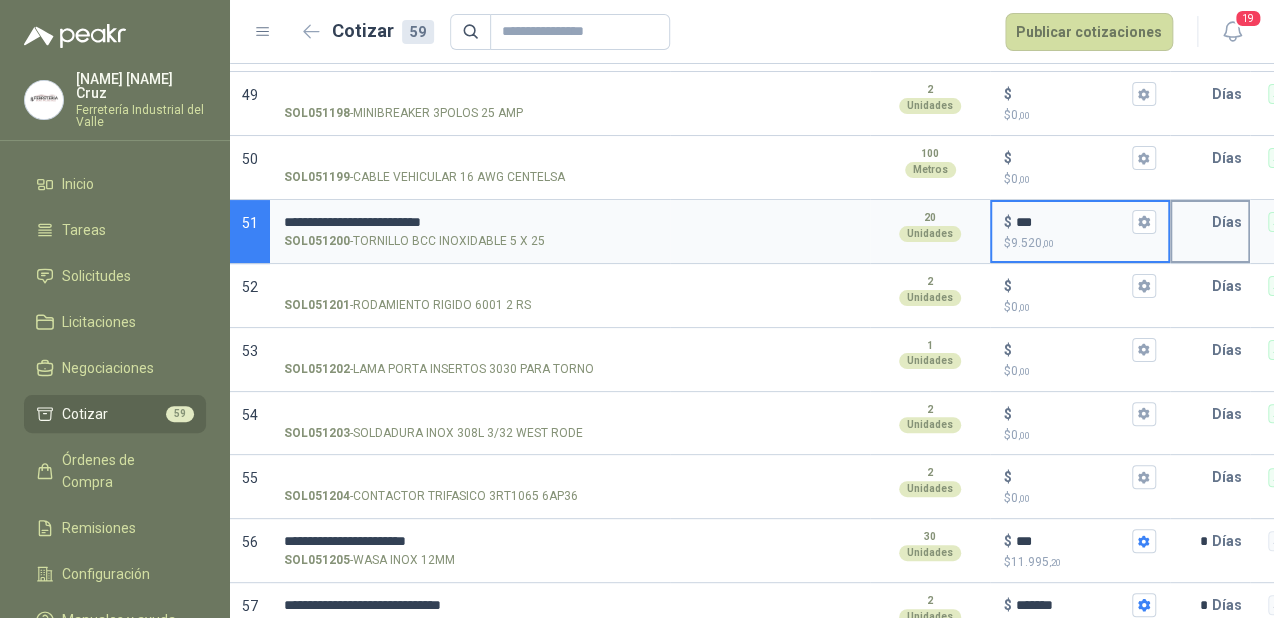 click at bounding box center [1192, 222] 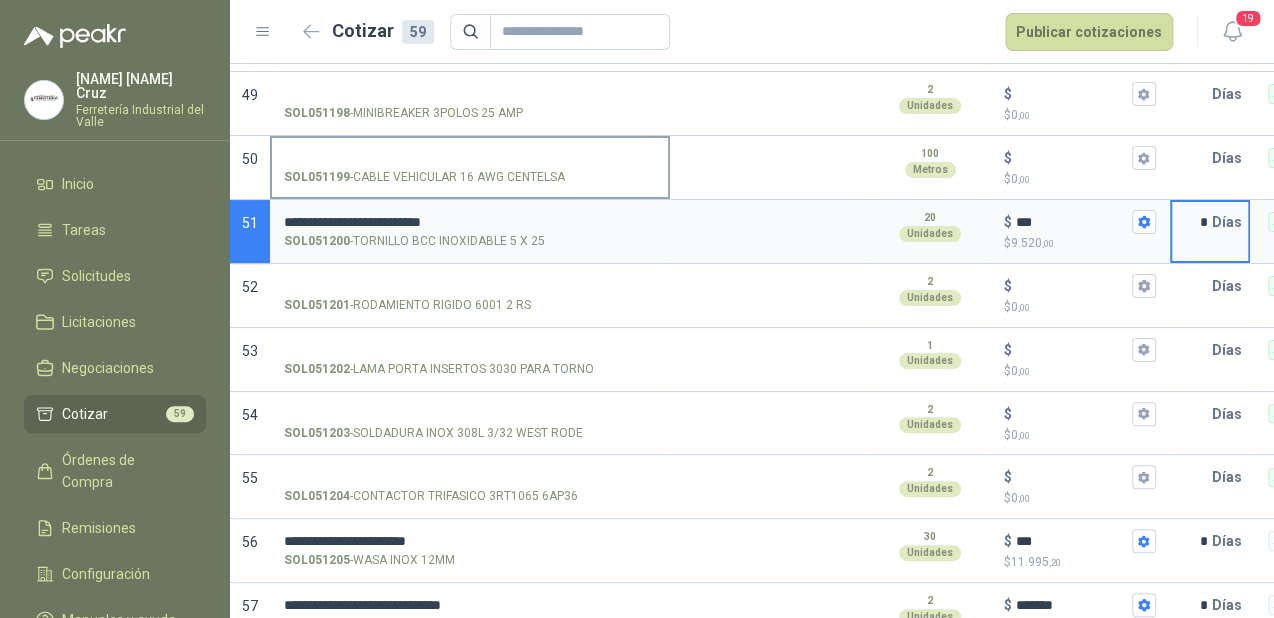 type on "*" 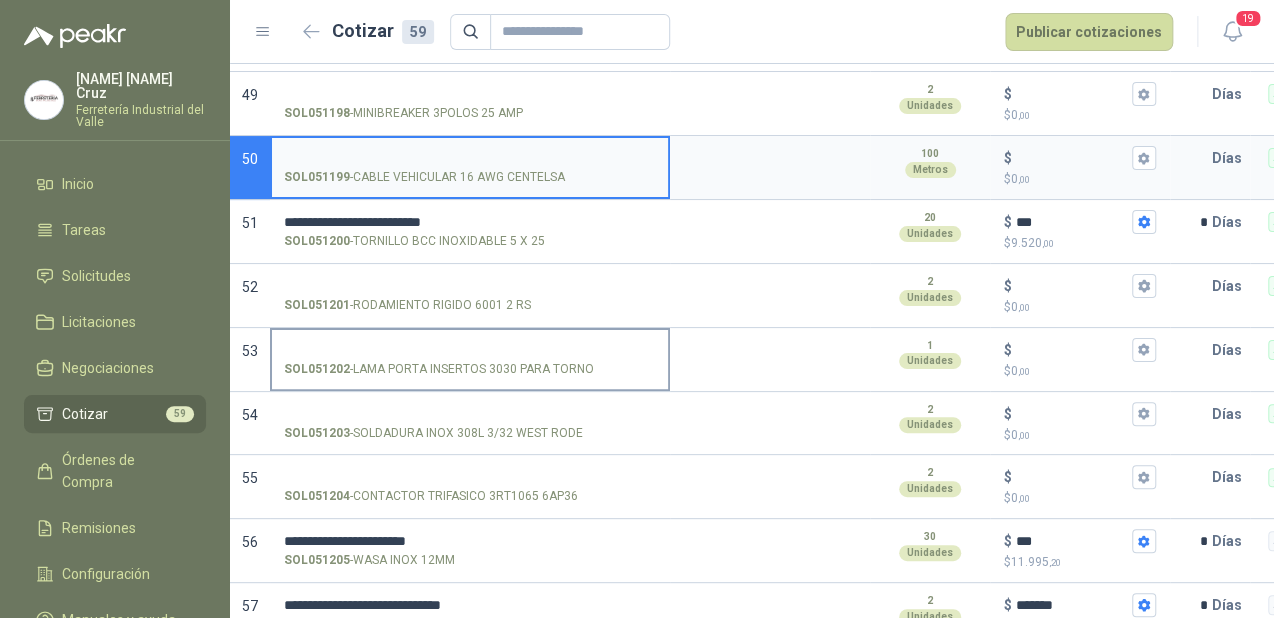 scroll, scrollTop: 3417, scrollLeft: 0, axis: vertical 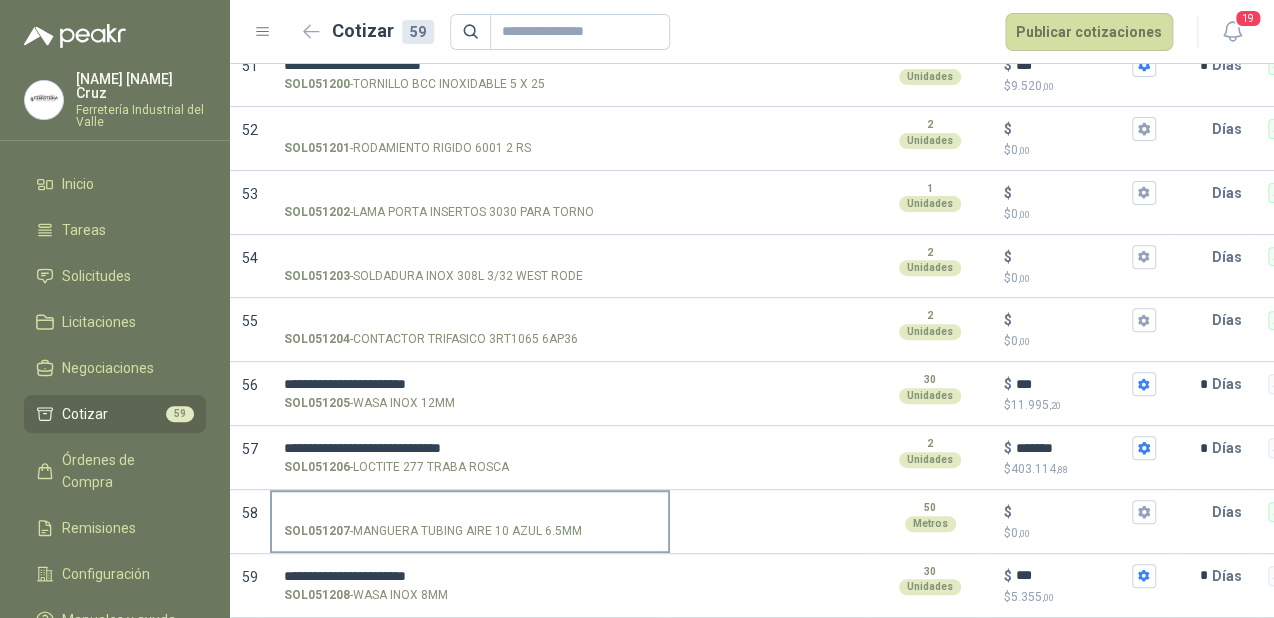 click on "SOL051207  -  MANGUERA TUBING AIRE  10 AZUL 6.5MM" at bounding box center [470, 512] 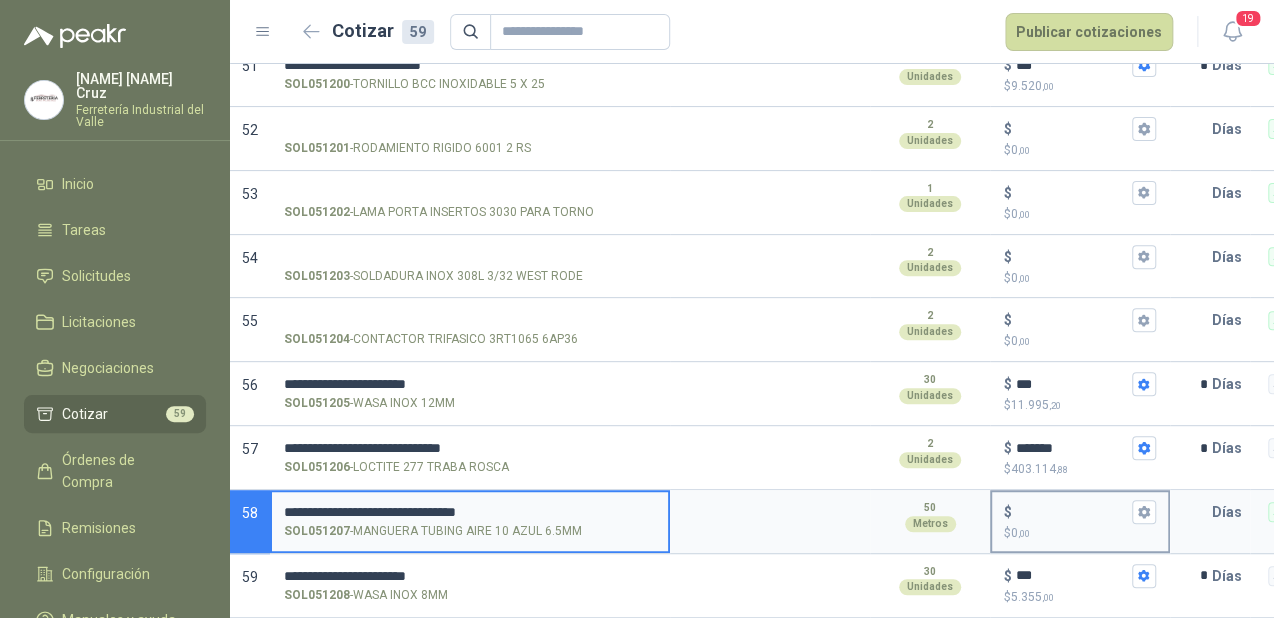 type on "**********" 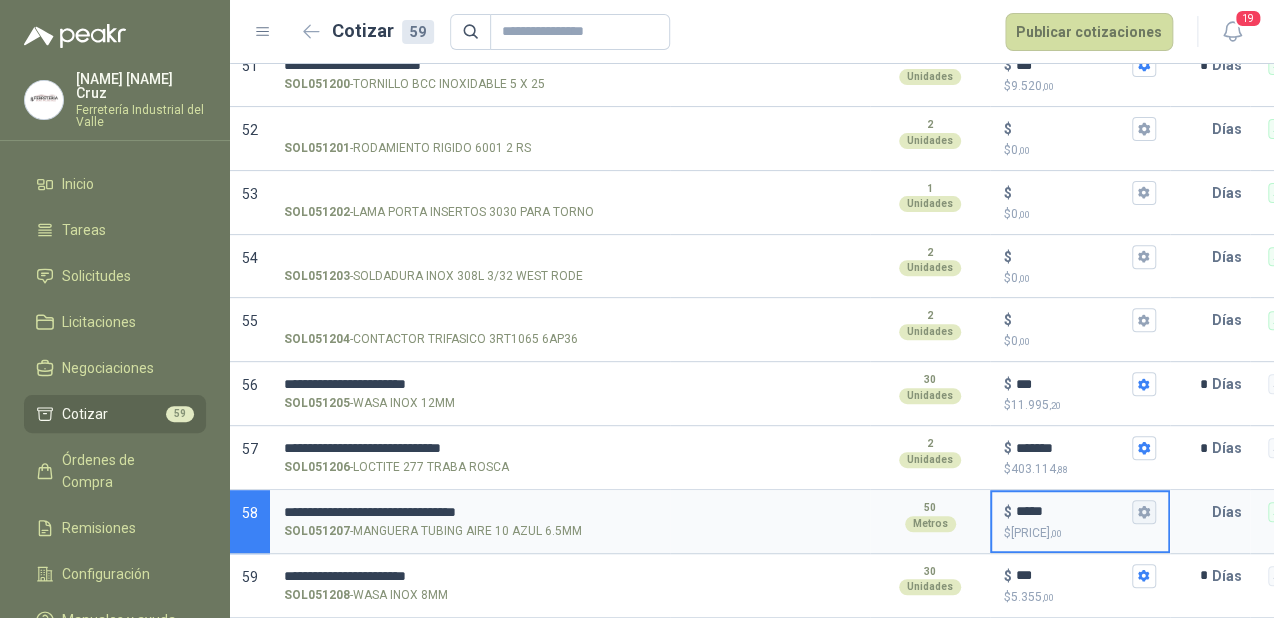 type on "*****" 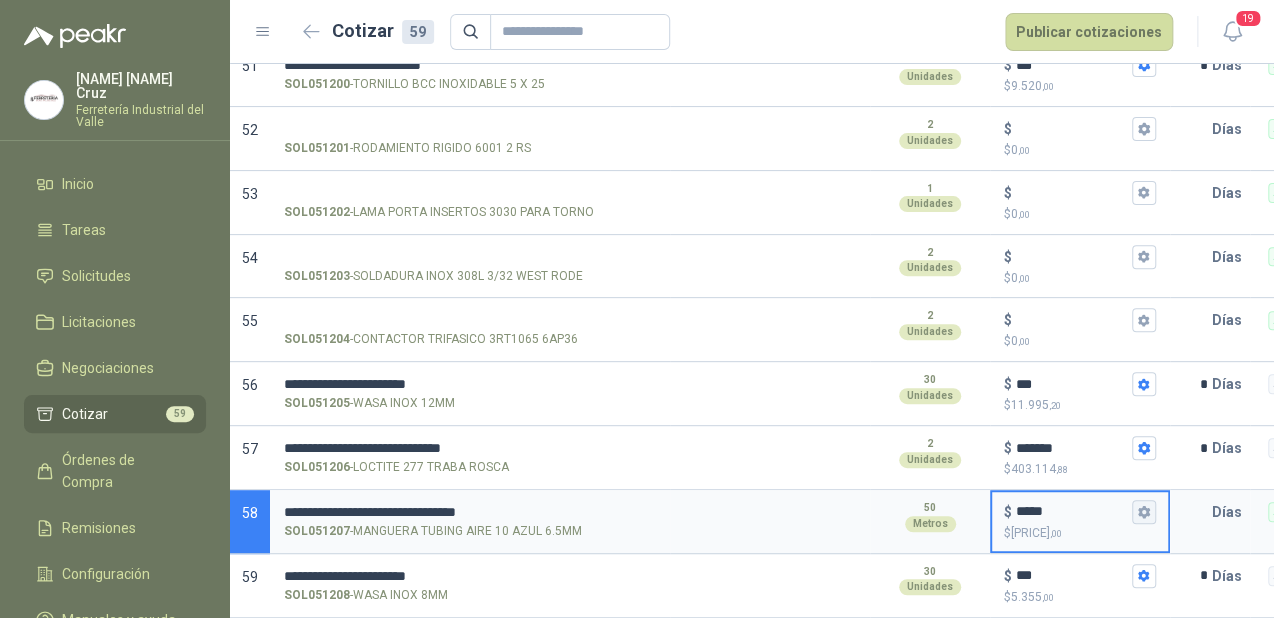 click on "$ ***** $  [PRICE] ,00" at bounding box center [1144, 512] 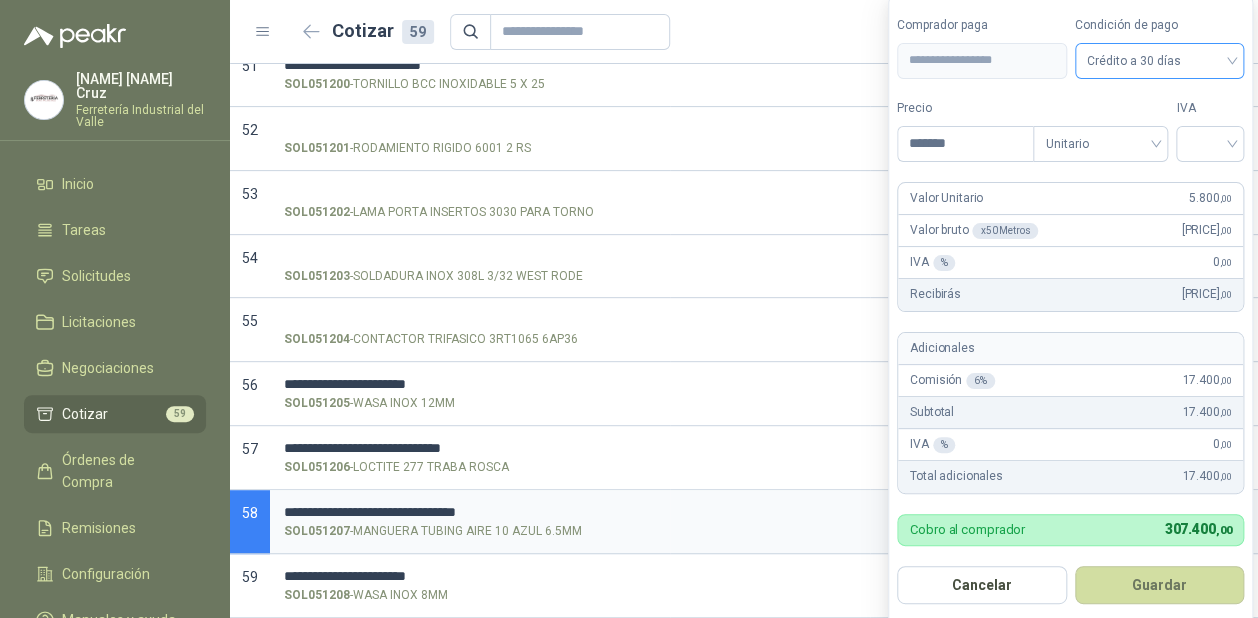 click on "Crédito a 30 días" at bounding box center (1160, 61) 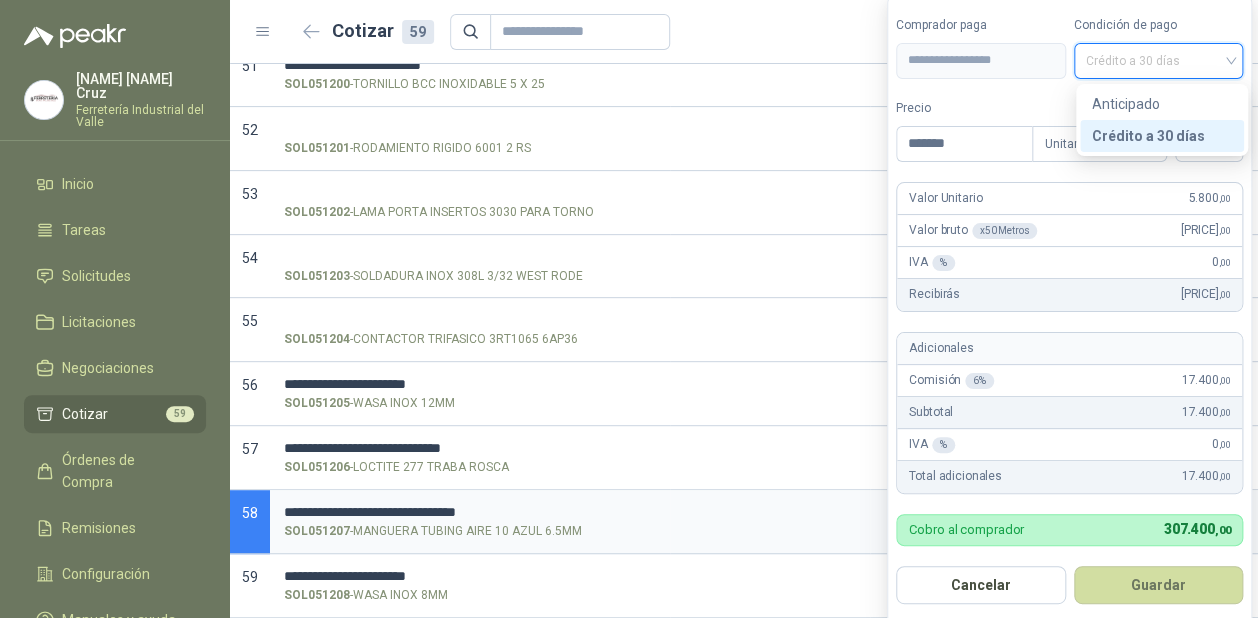 click on "[NUMBER] ,00" at bounding box center (1209, 198) 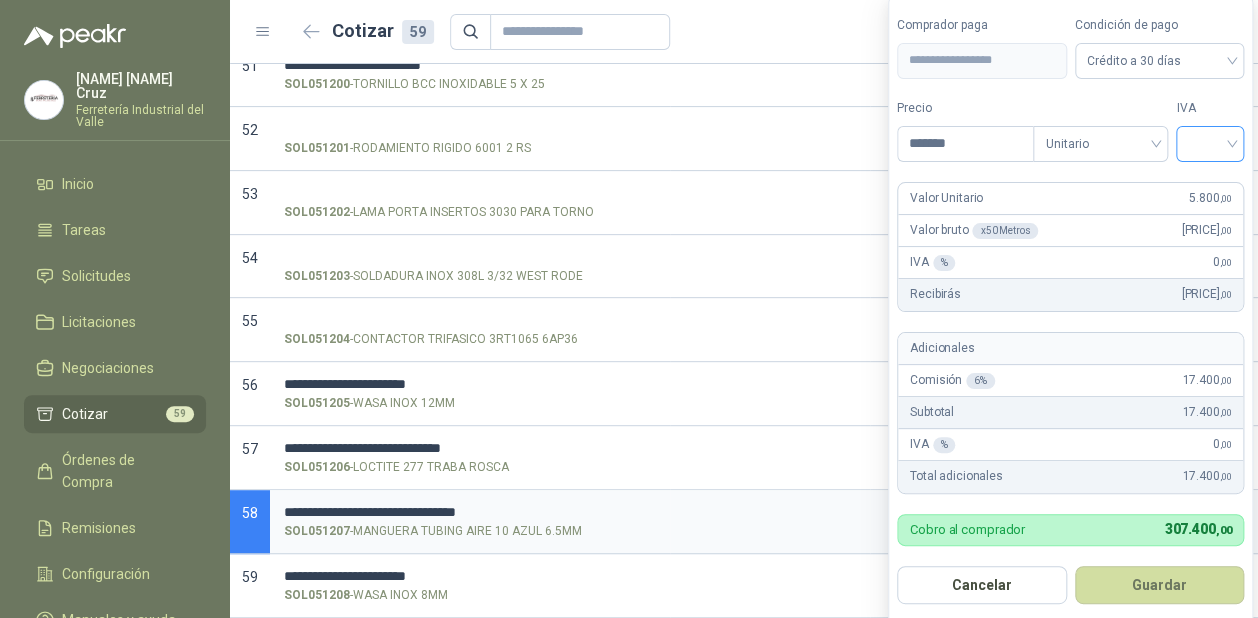 click at bounding box center (1210, 142) 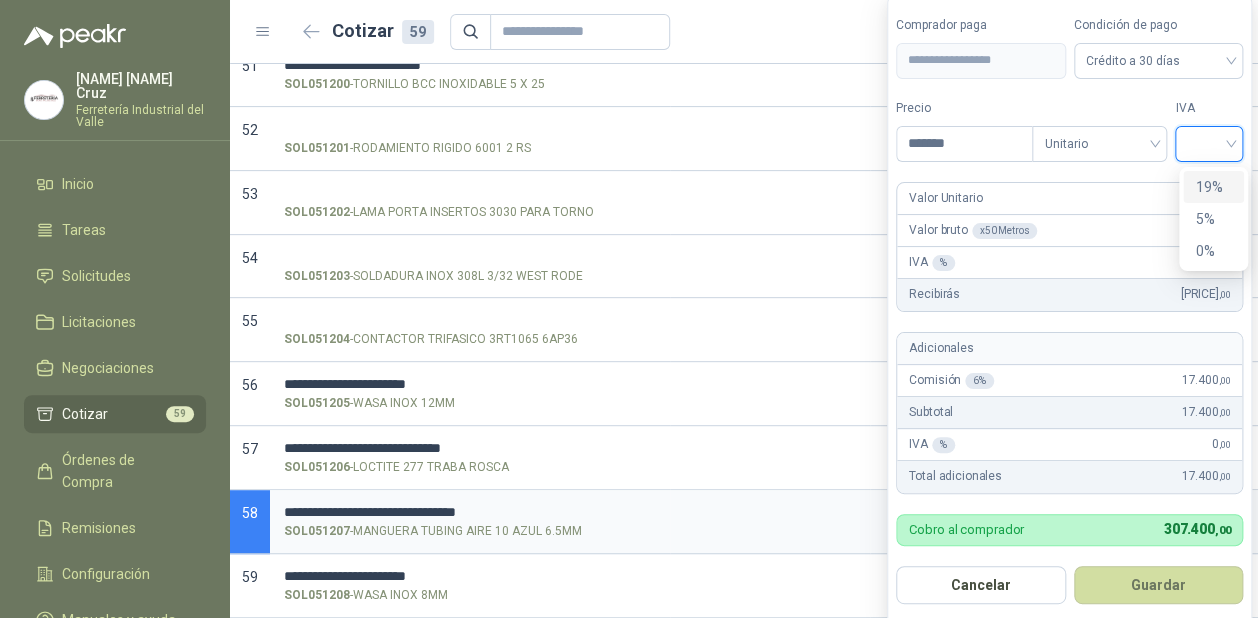 click on "19%" at bounding box center [1213, 187] 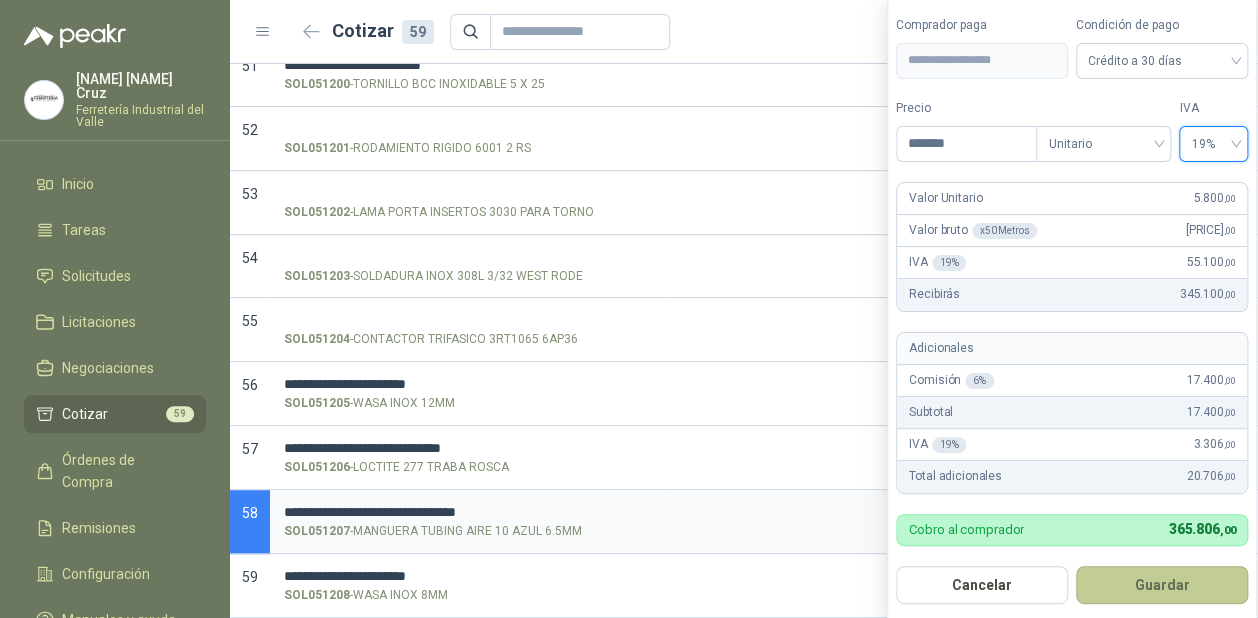 click on "Guardar" at bounding box center (1162, 585) 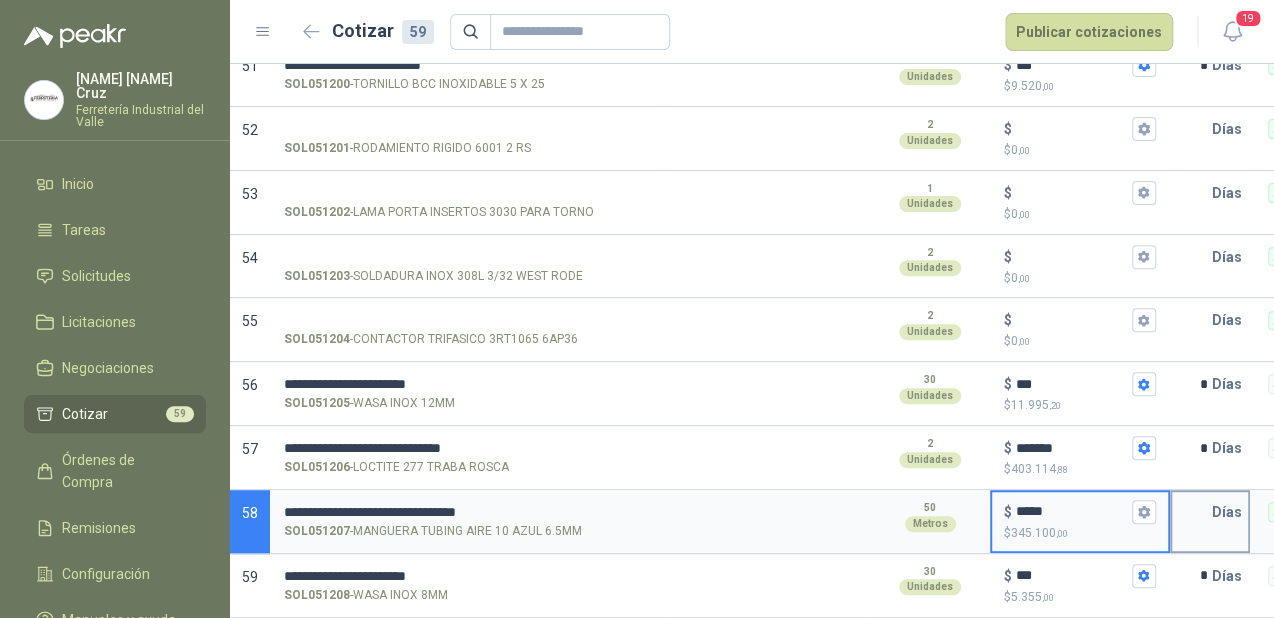 click at bounding box center [1192, 512] 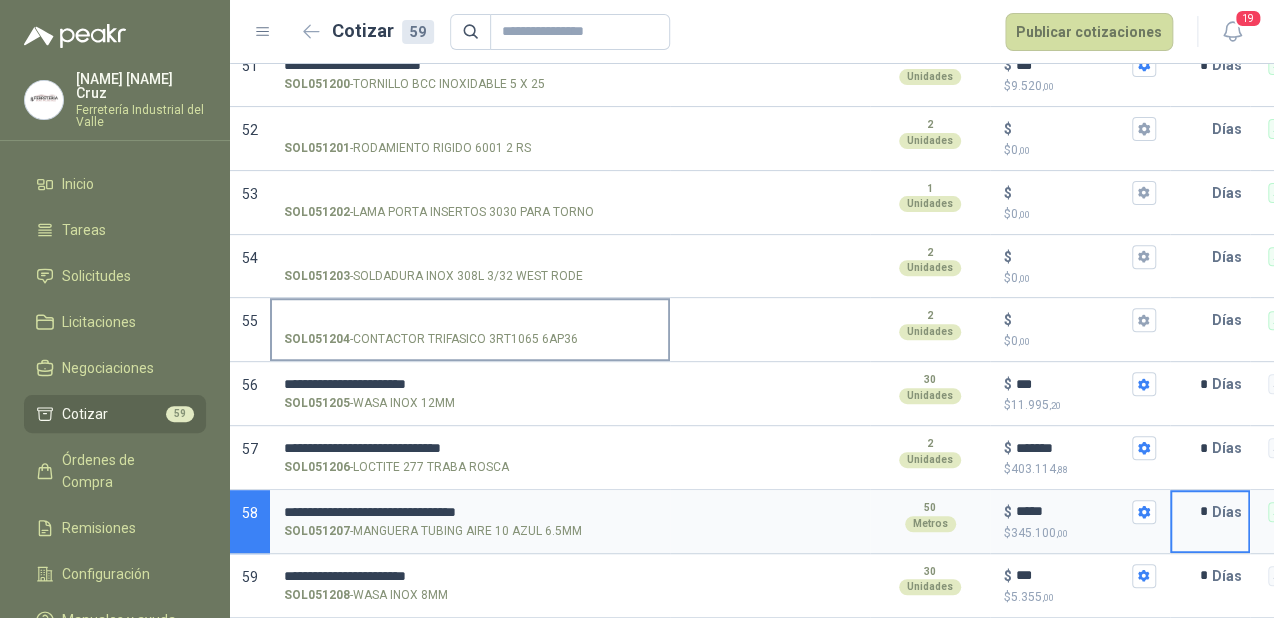 type on "*" 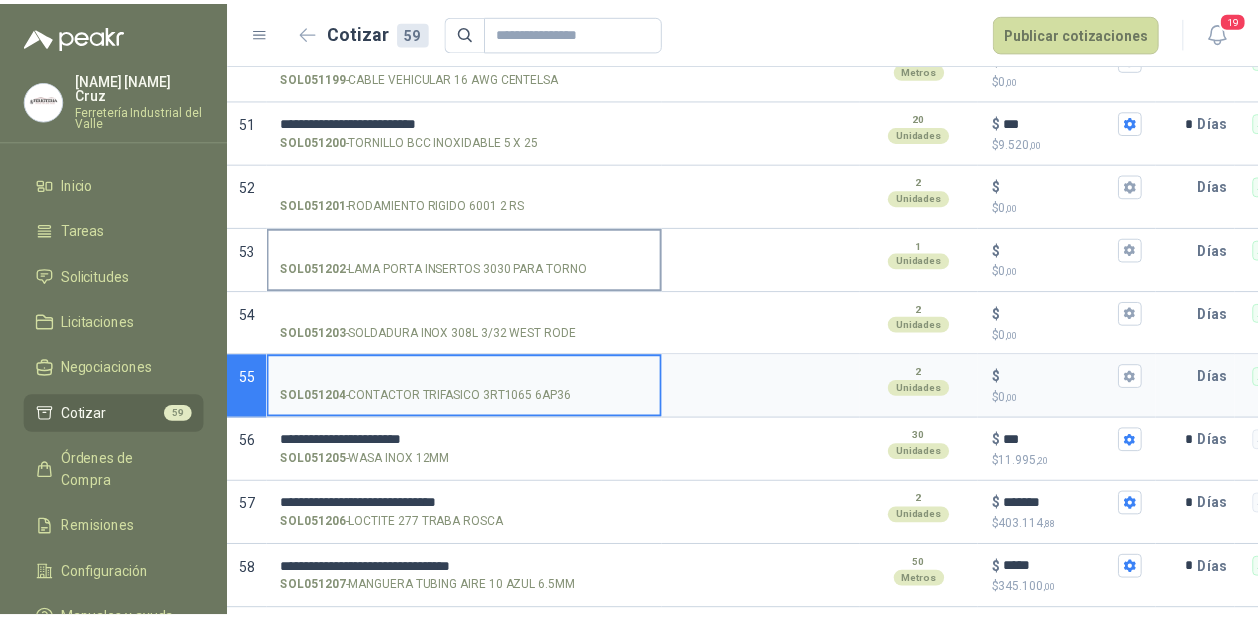 scroll, scrollTop: 3360, scrollLeft: 0, axis: vertical 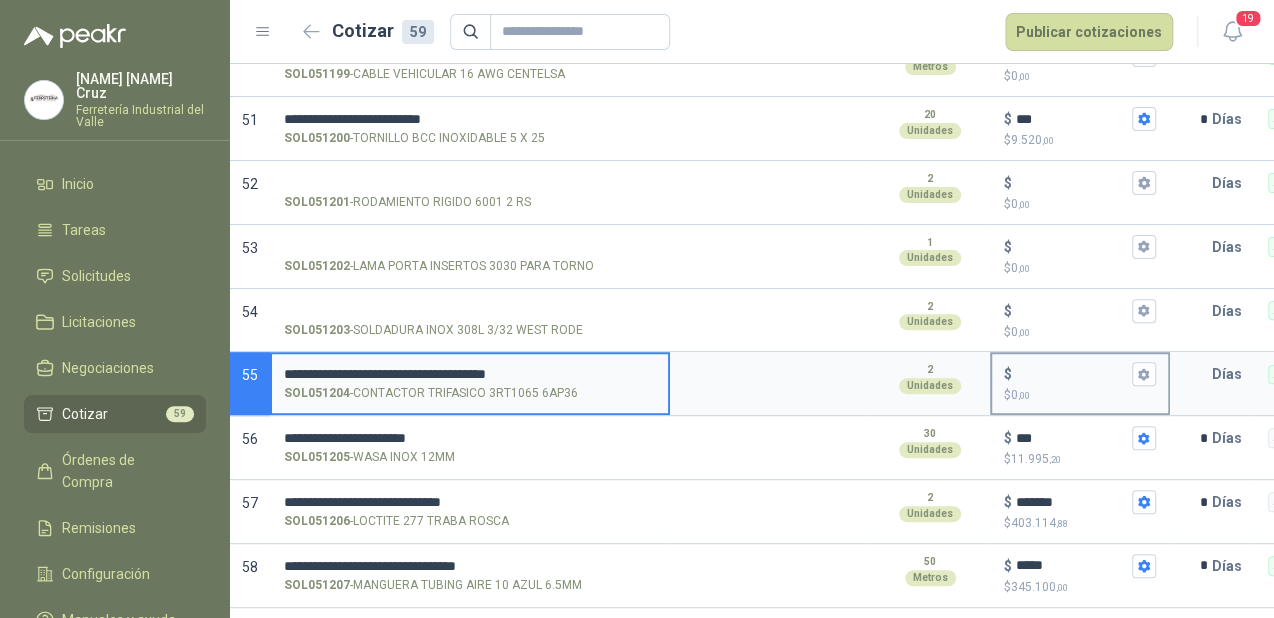 type on "**********" 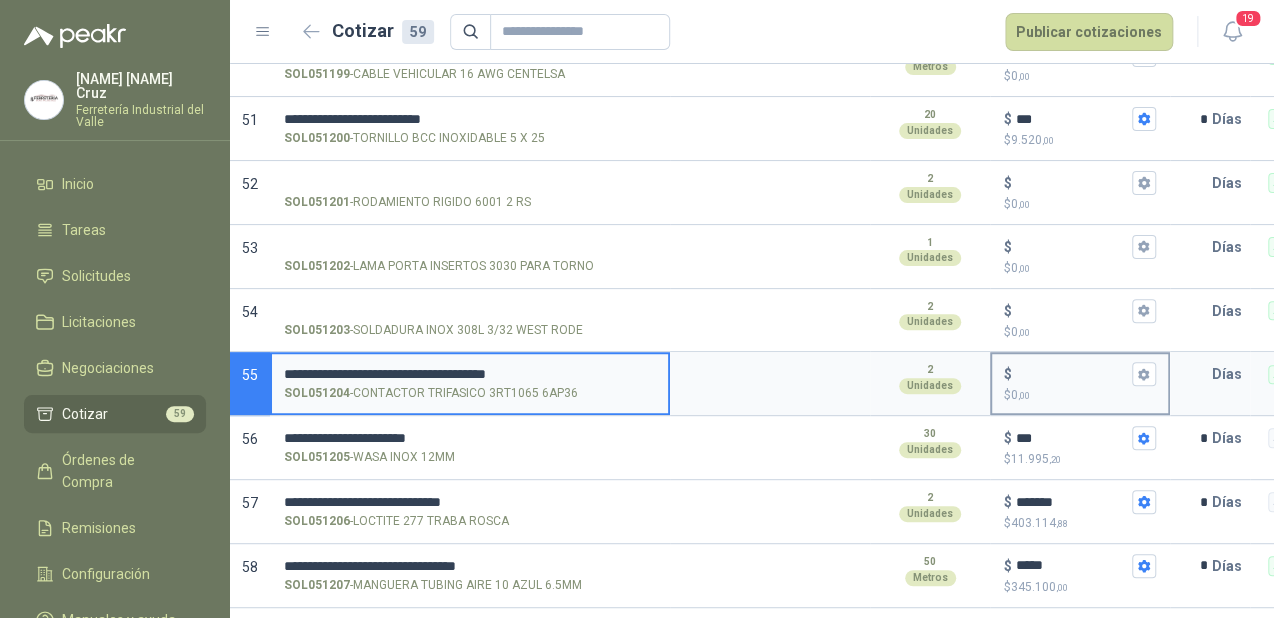 click on "$ $  0 ,00" at bounding box center [1072, 374] 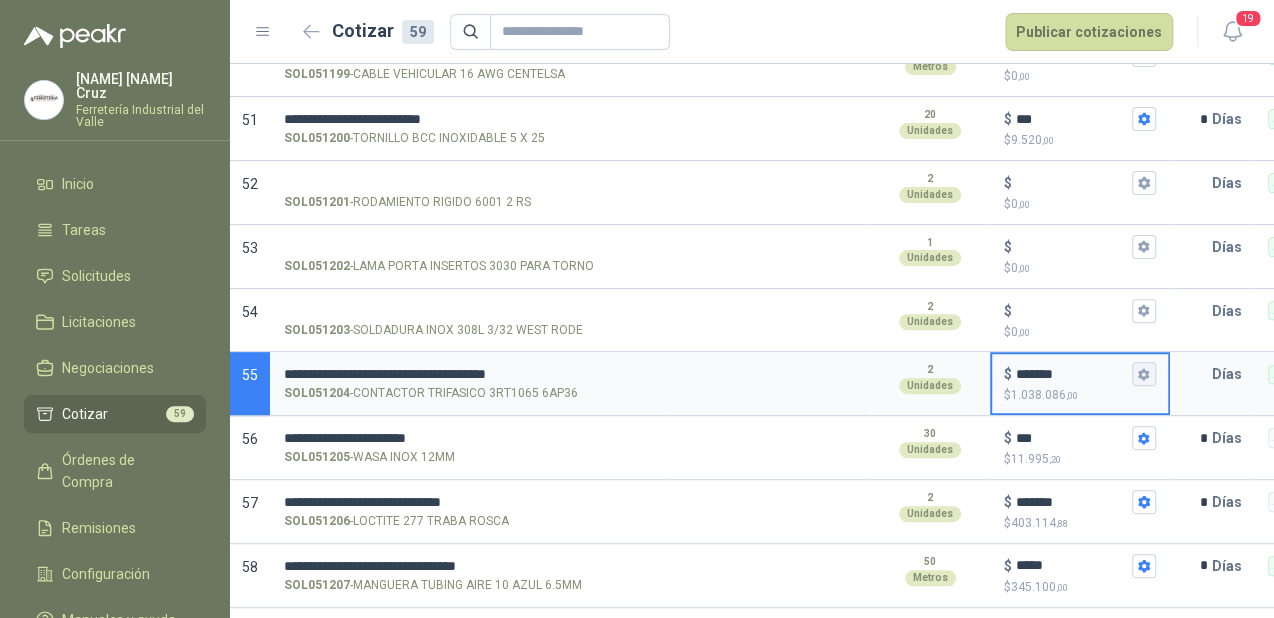 type on "*******" 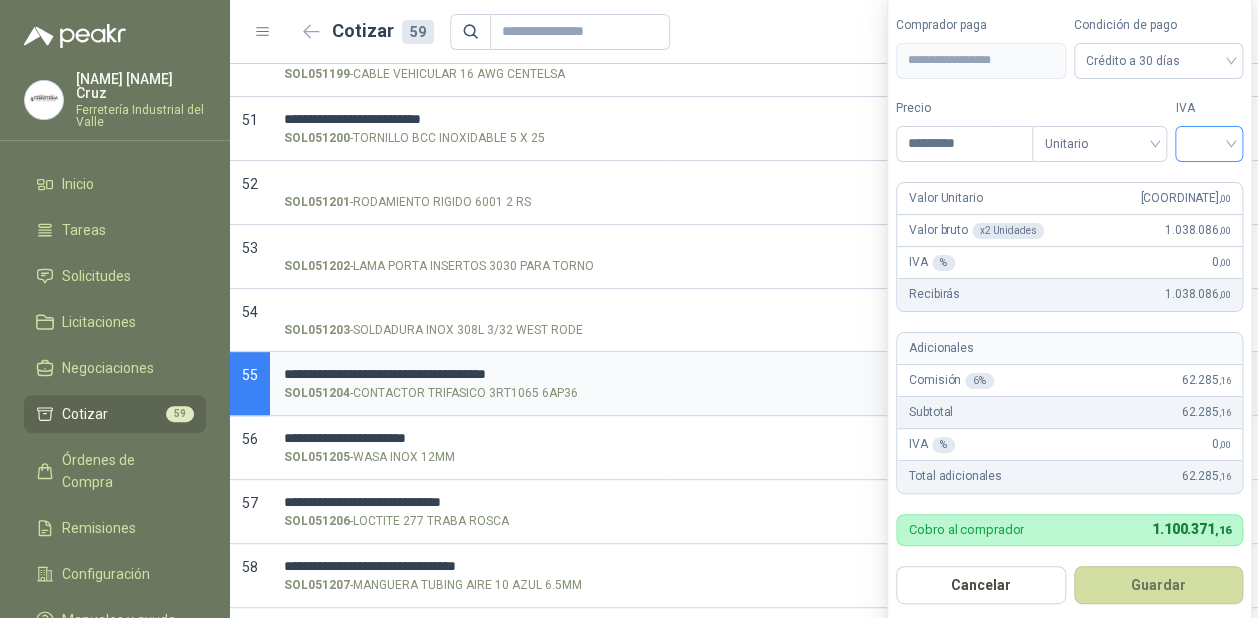 click at bounding box center (1209, 142) 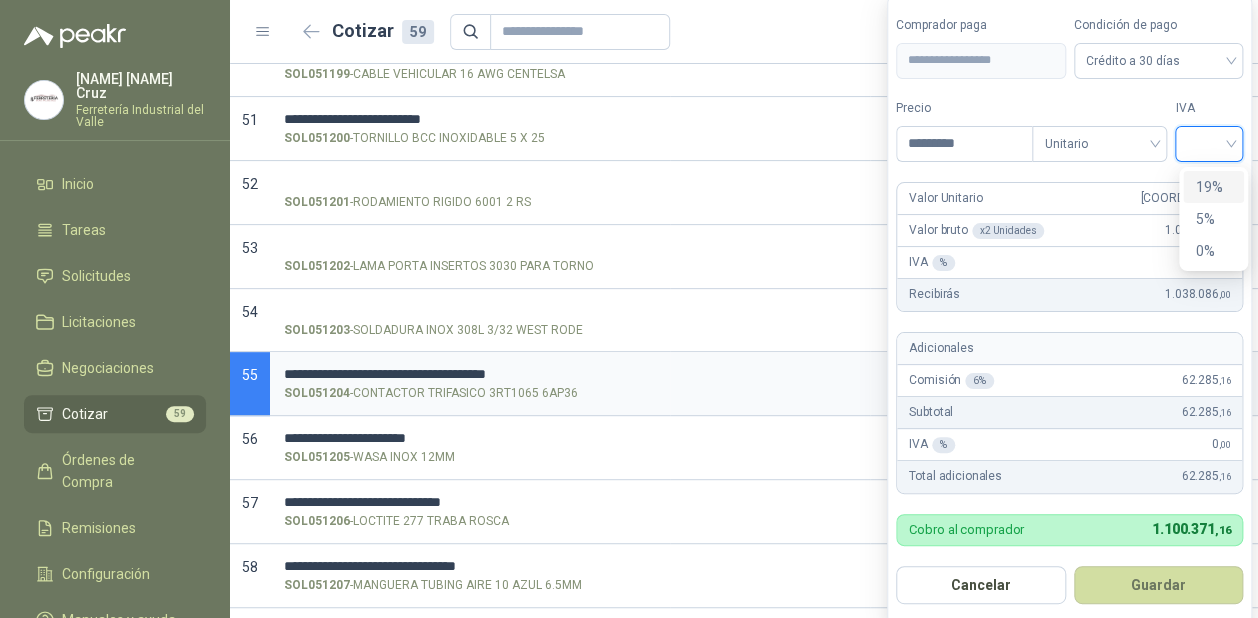 click on "19%" at bounding box center (1213, 187) 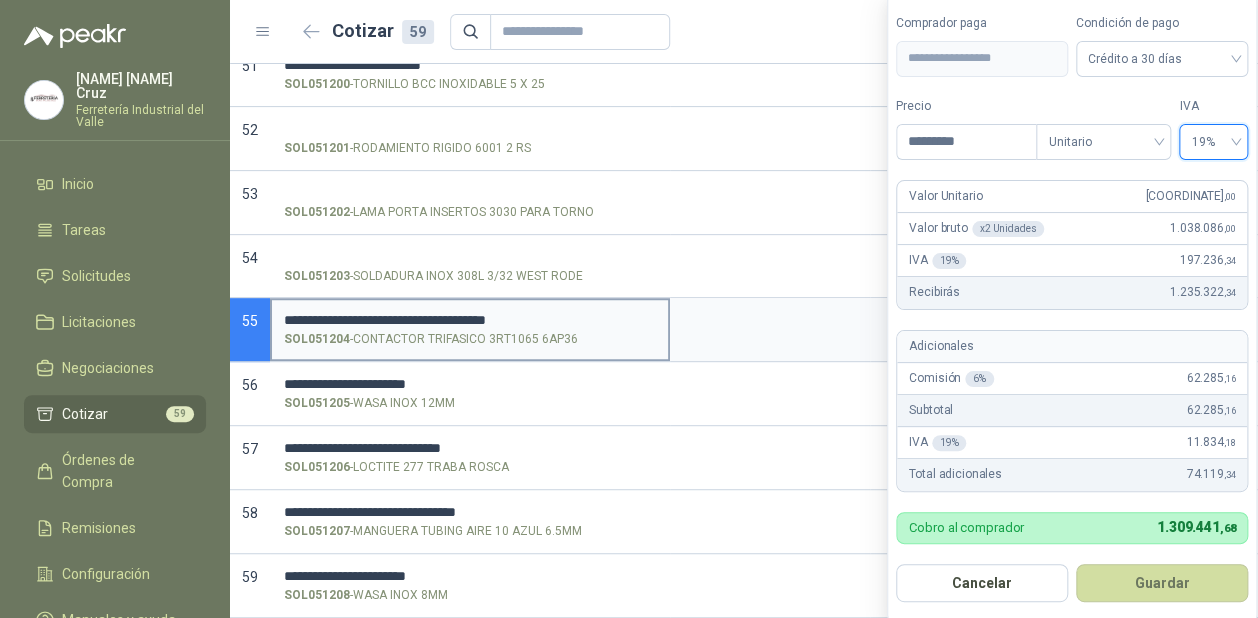 scroll, scrollTop: 3417, scrollLeft: 0, axis: vertical 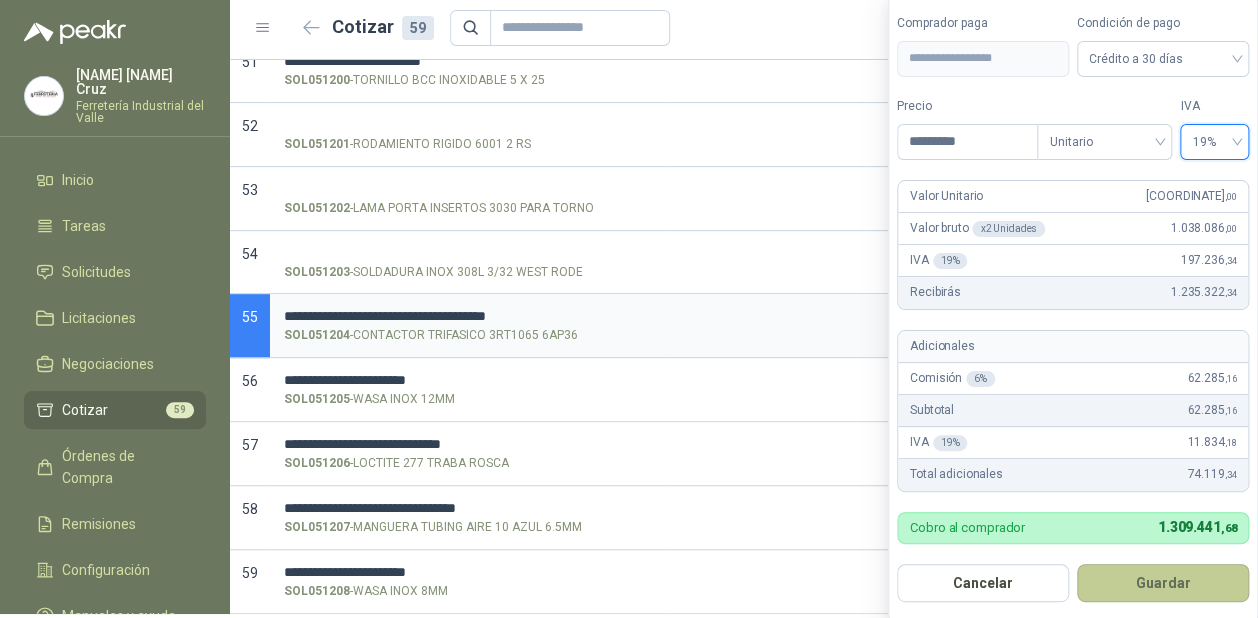 click on "Guardar" at bounding box center (1163, 583) 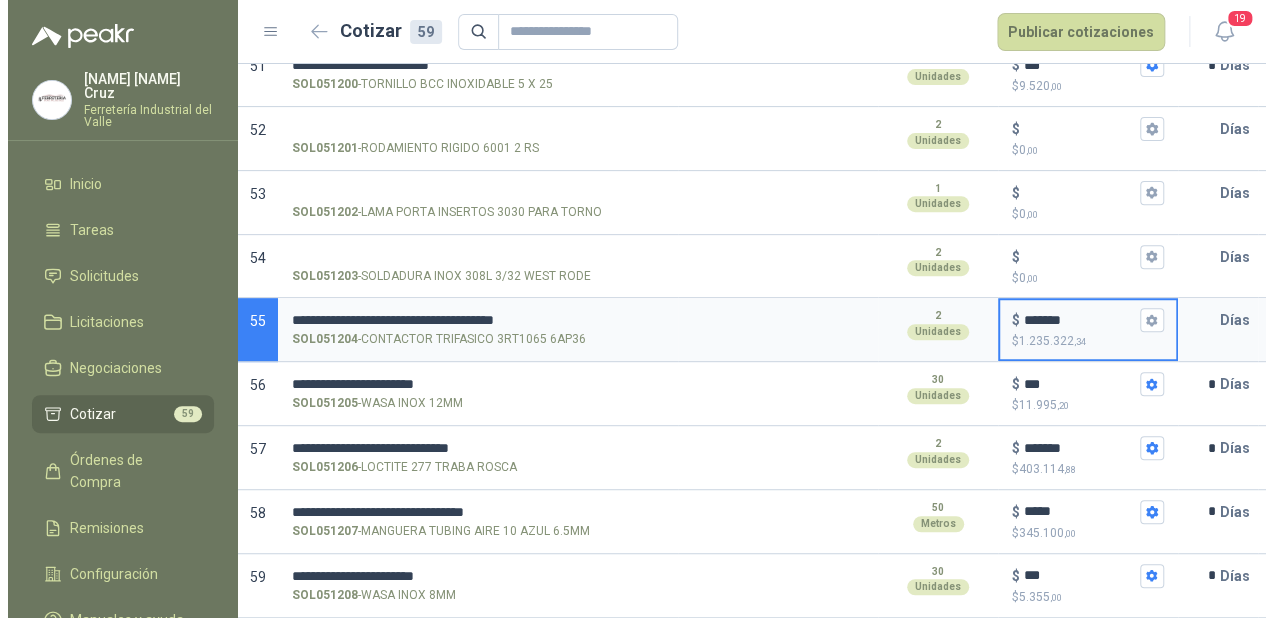 scroll, scrollTop: 0, scrollLeft: 0, axis: both 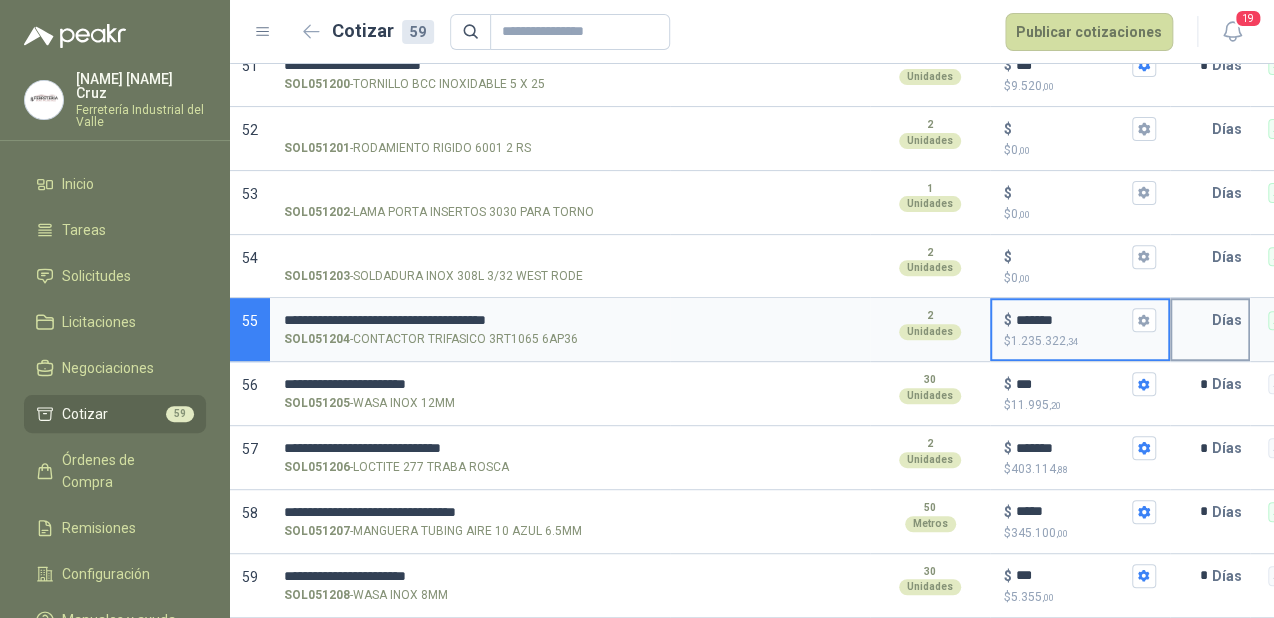 click at bounding box center [1192, 320] 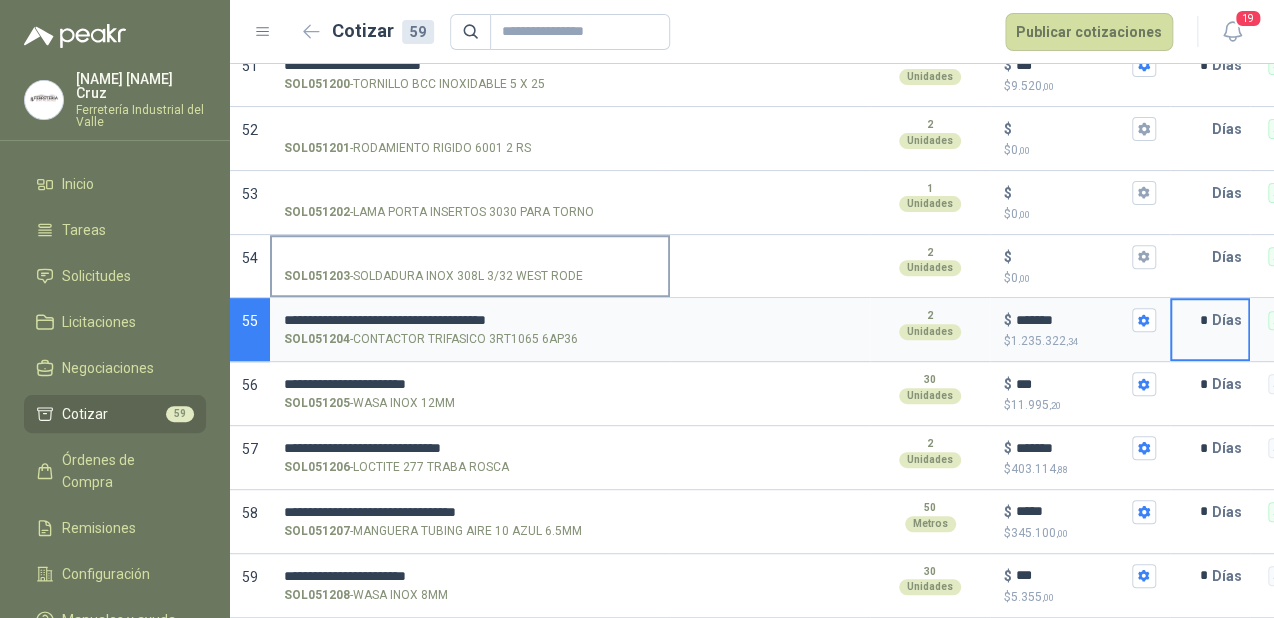 type on "*" 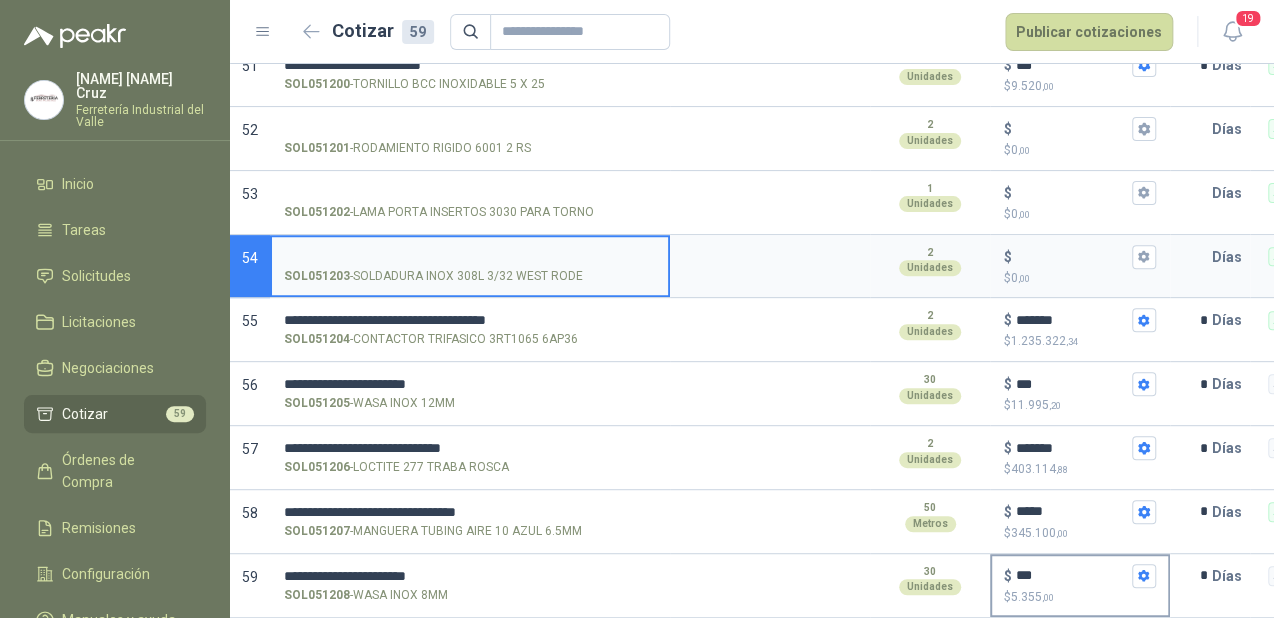 click on "***" at bounding box center [1072, 575] 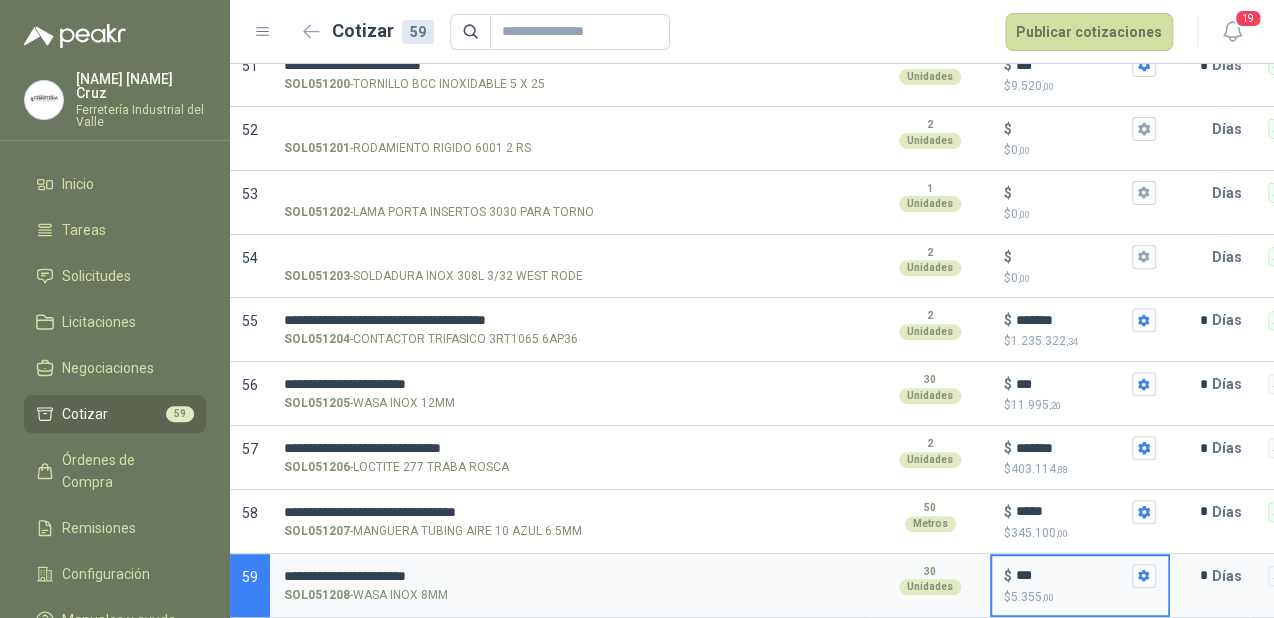click on "***" at bounding box center [1072, 575] 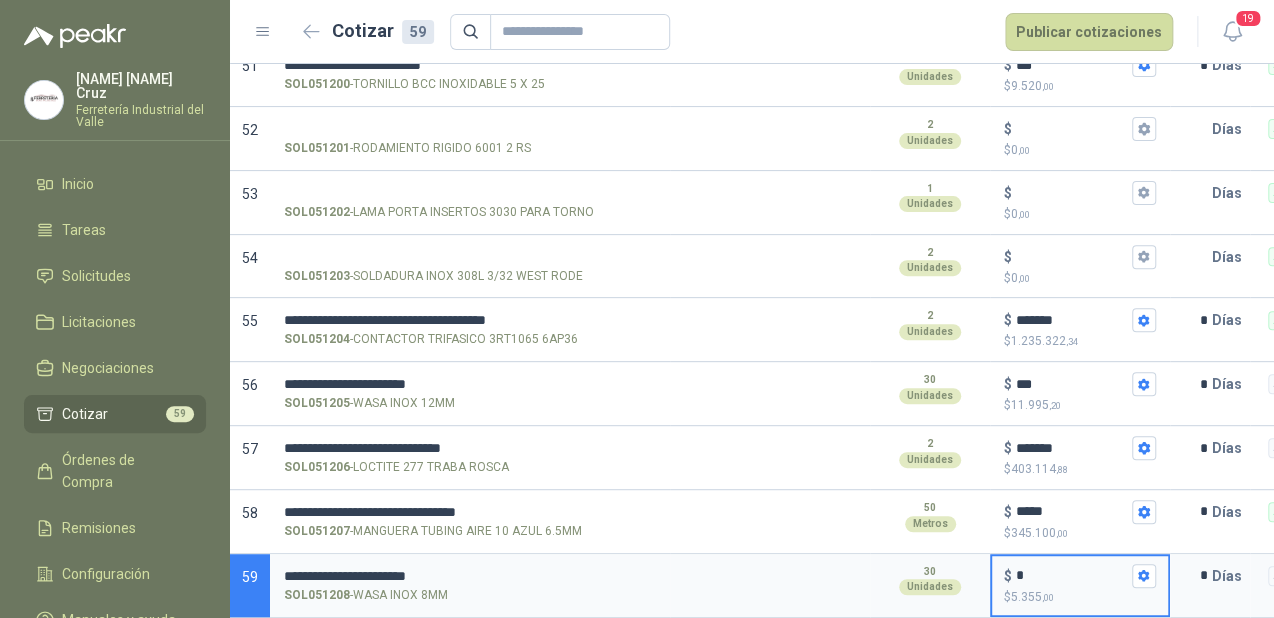 type on "***" 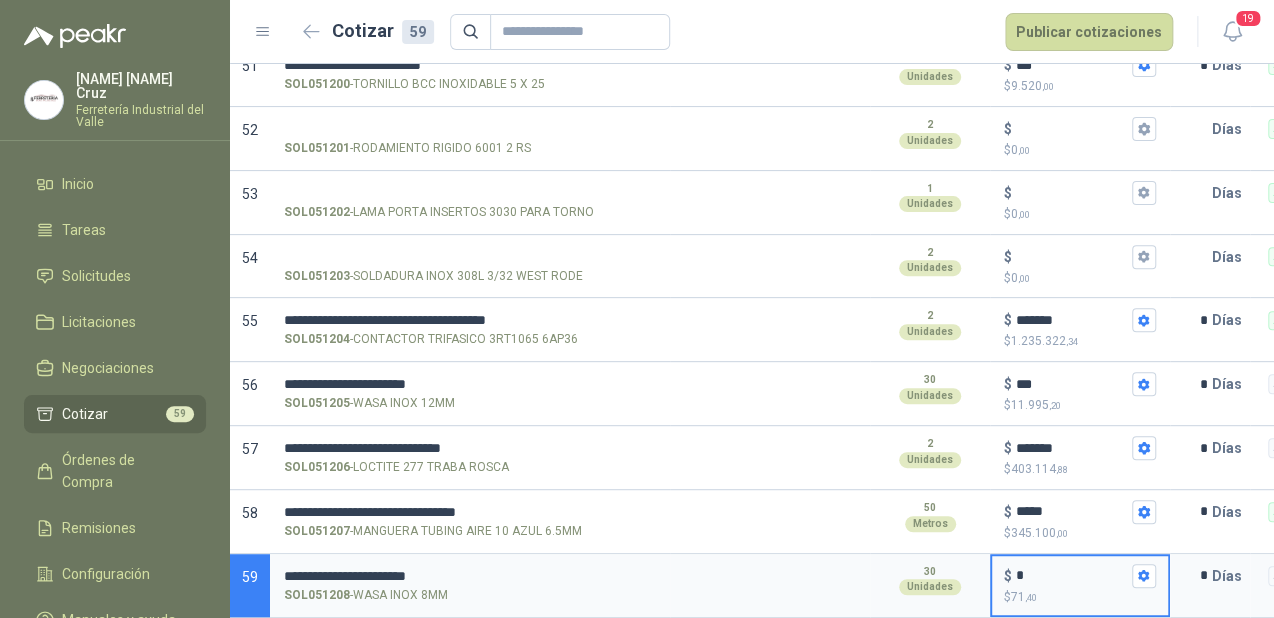 type on "**" 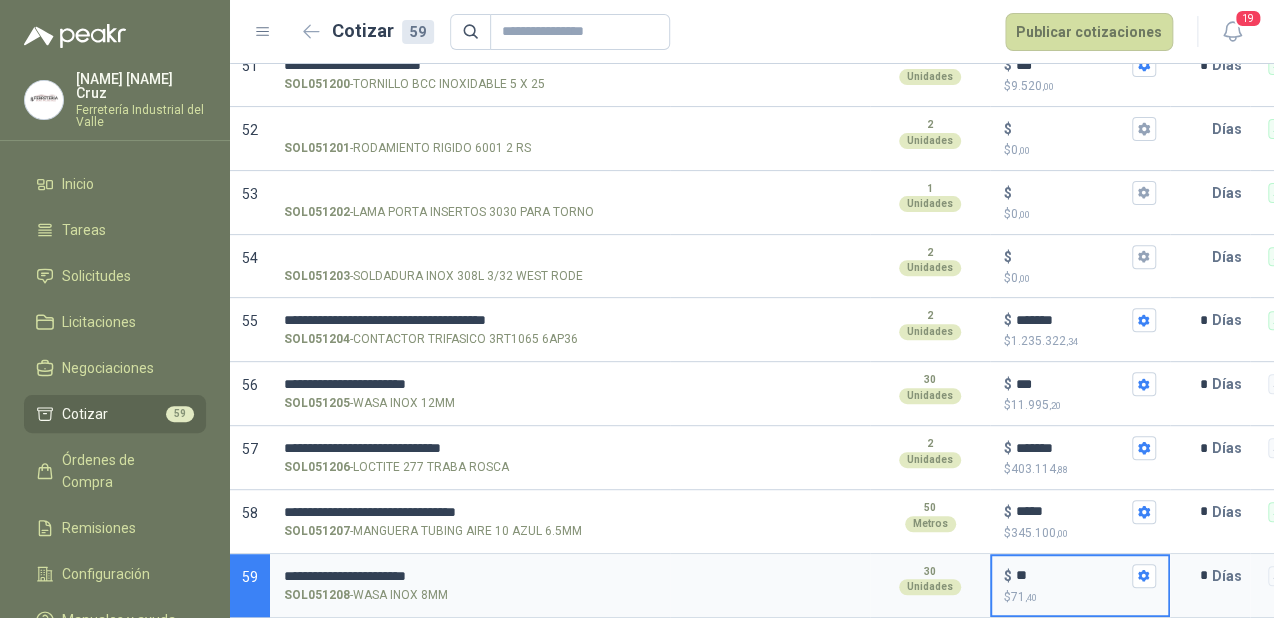 type on "****" 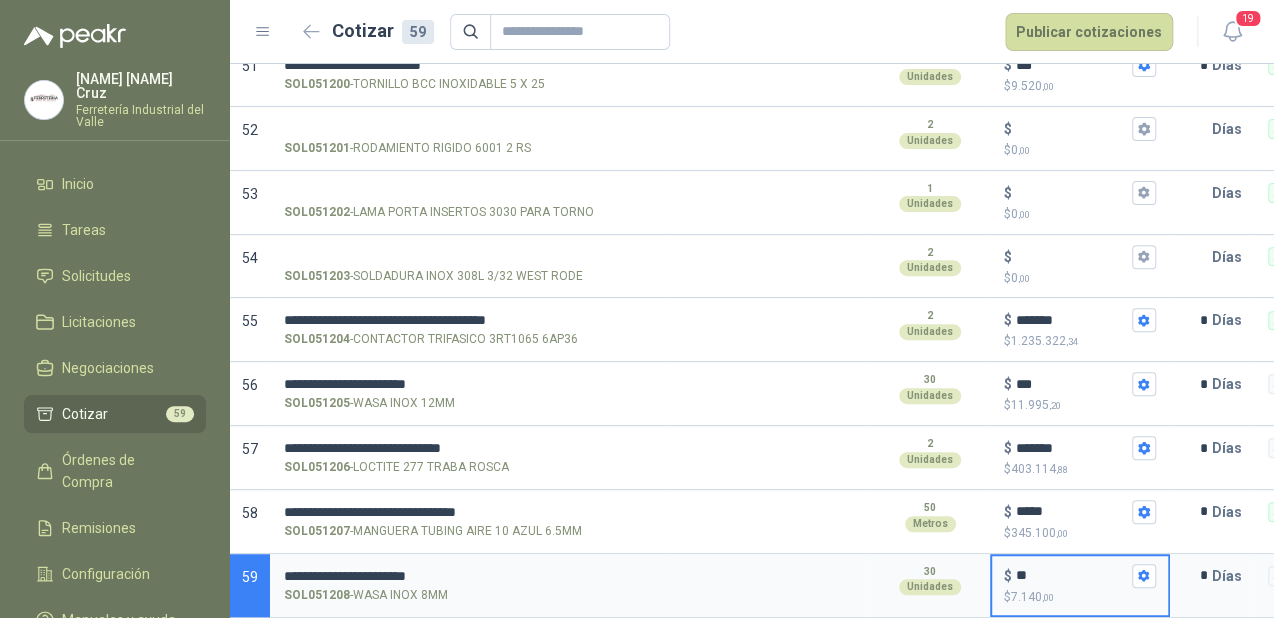 type on "***" 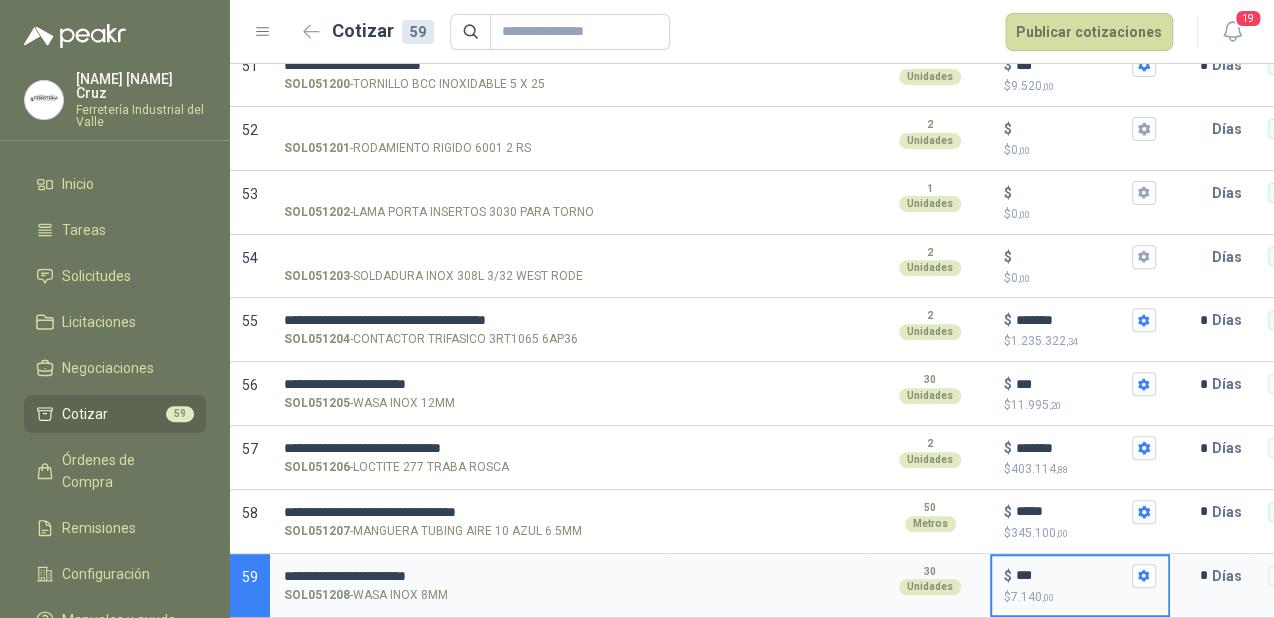 type on "*****" 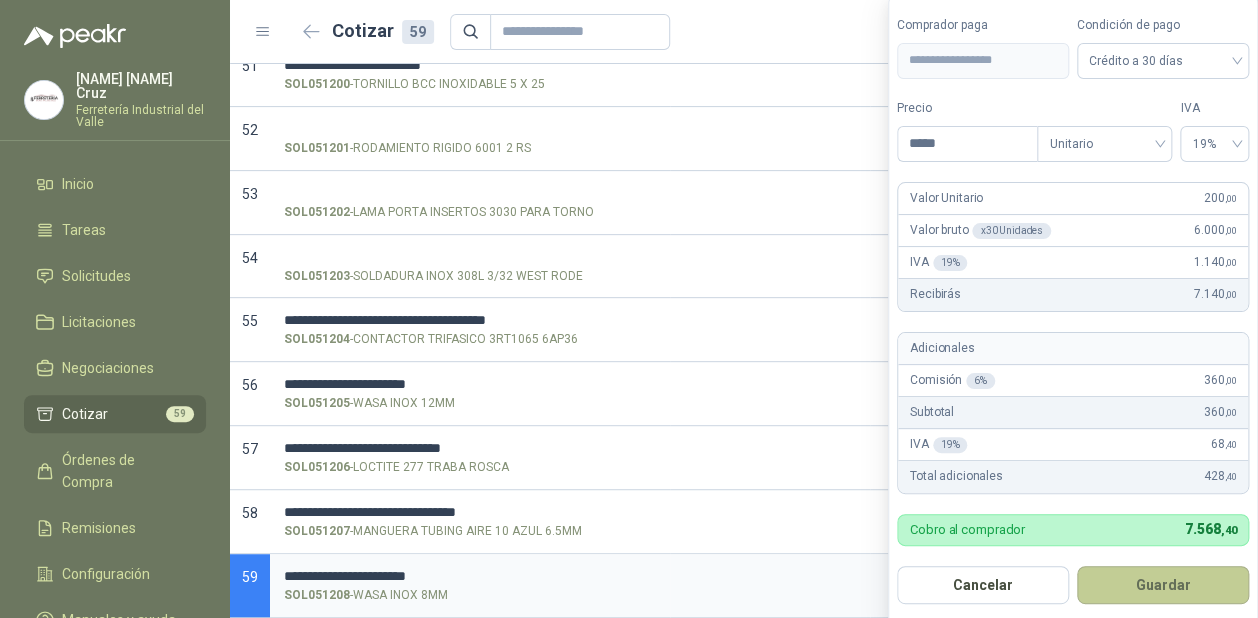 click on "Guardar" at bounding box center [1163, 585] 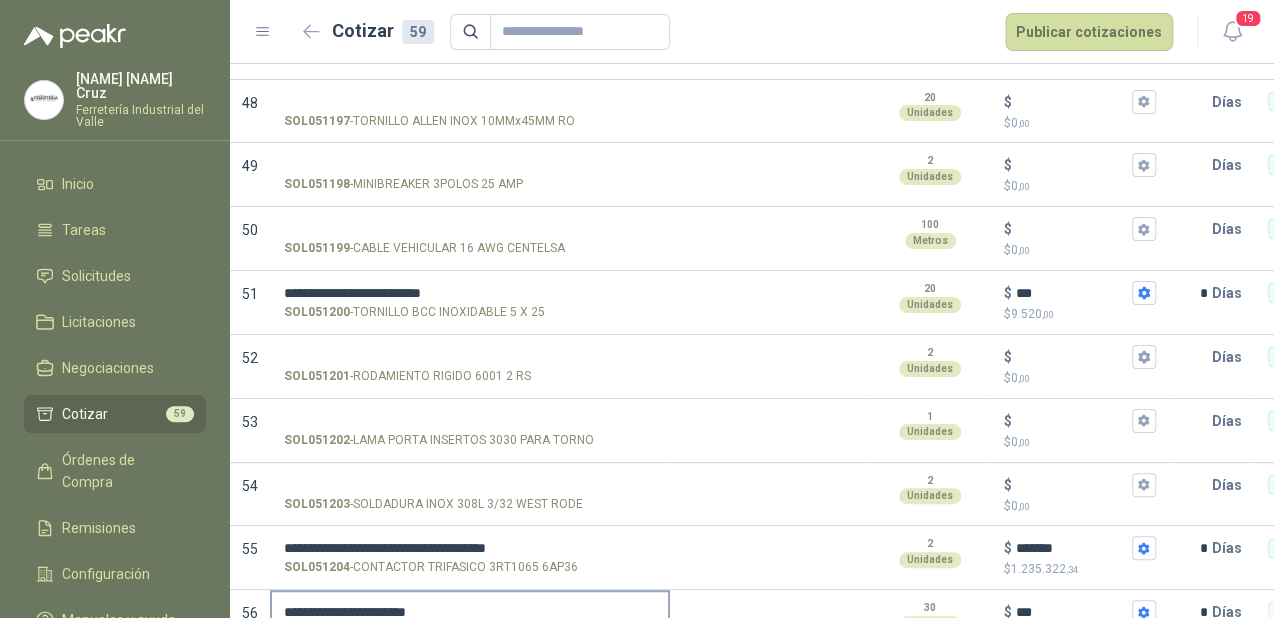 scroll, scrollTop: 3177, scrollLeft: 0, axis: vertical 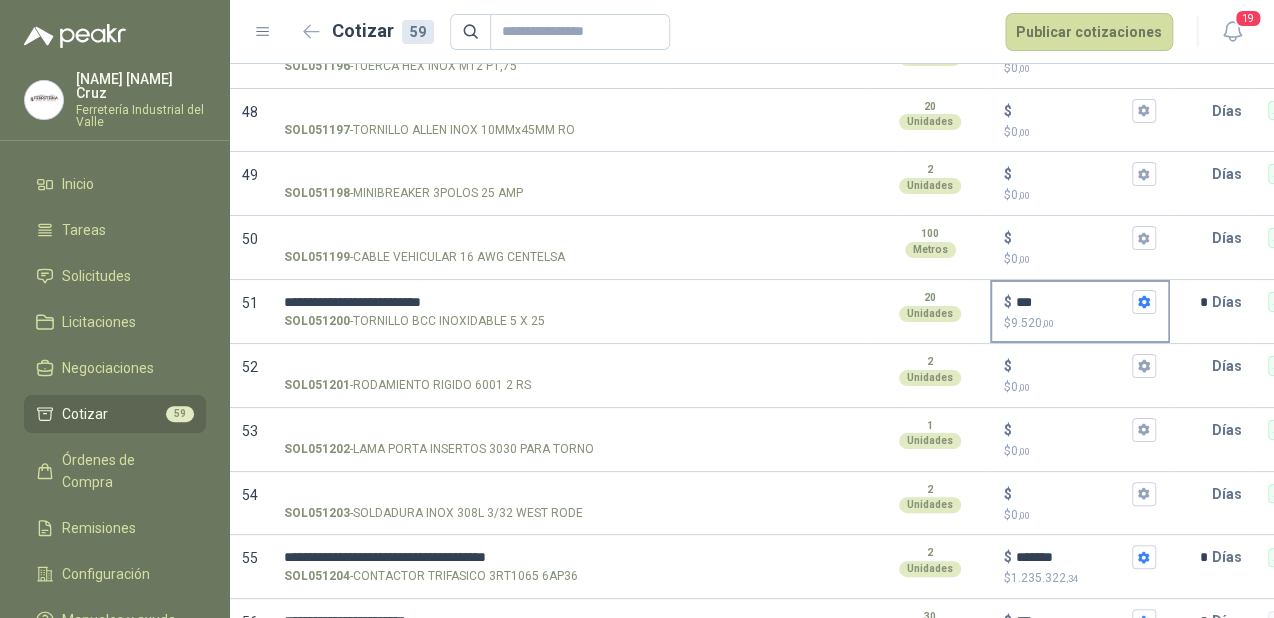 click on "***" at bounding box center [1072, 302] 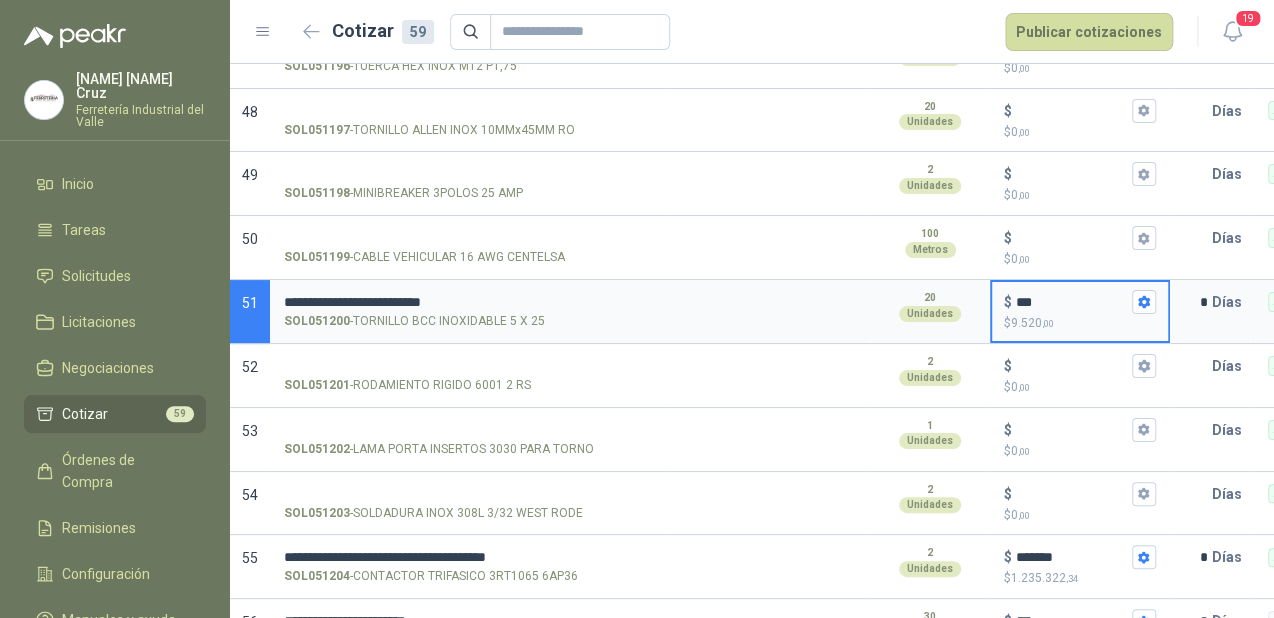click on "***" at bounding box center (1072, 302) 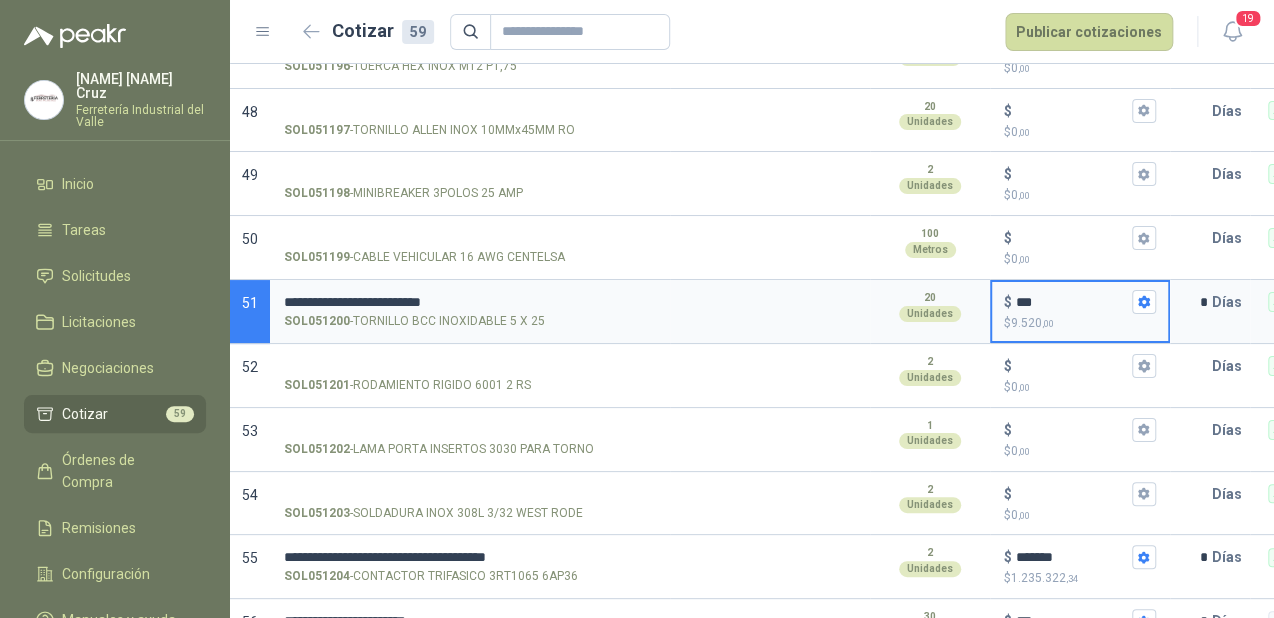 click on "***" at bounding box center (1072, 302) 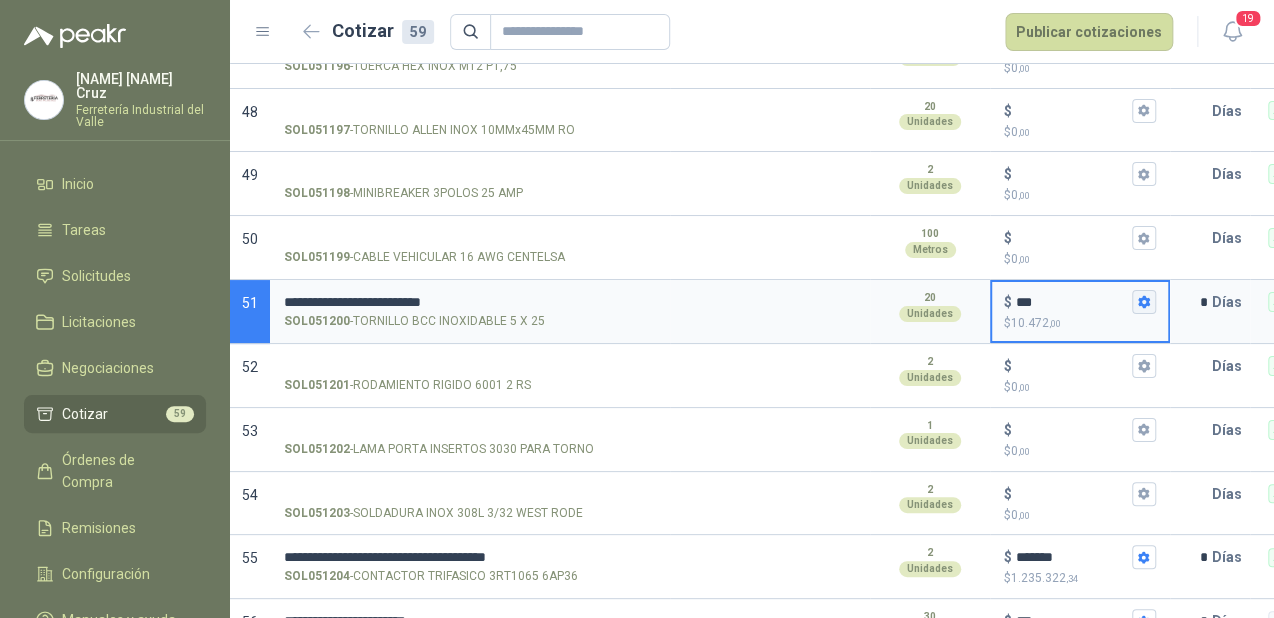 type on "***" 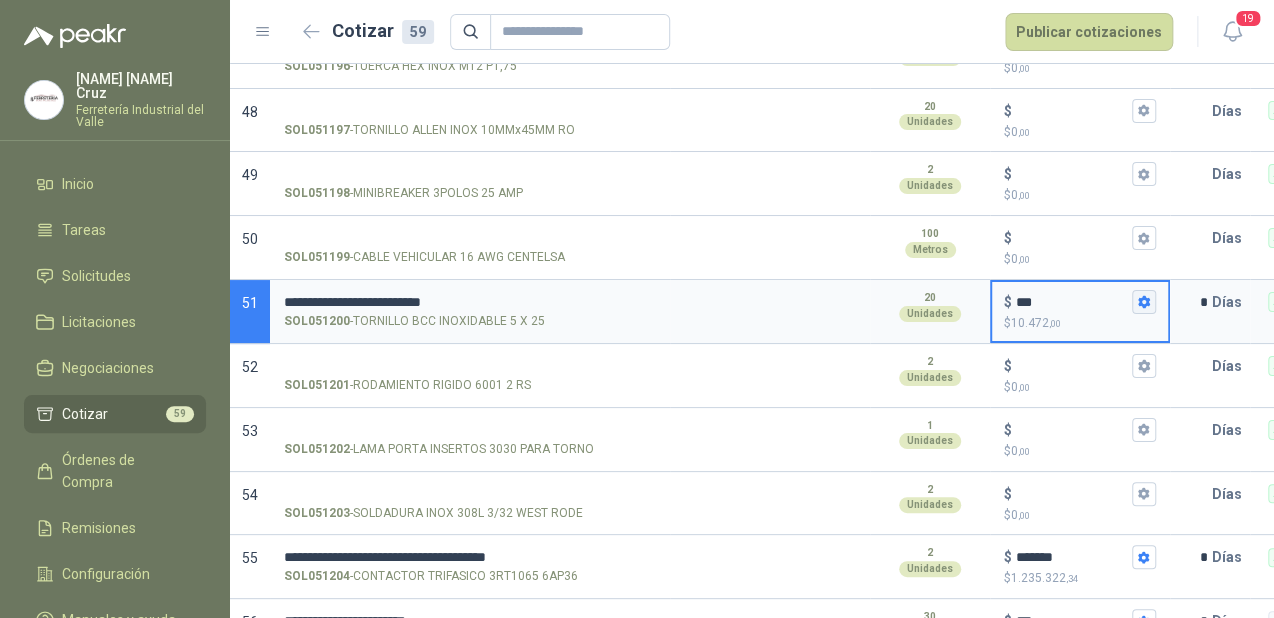 click 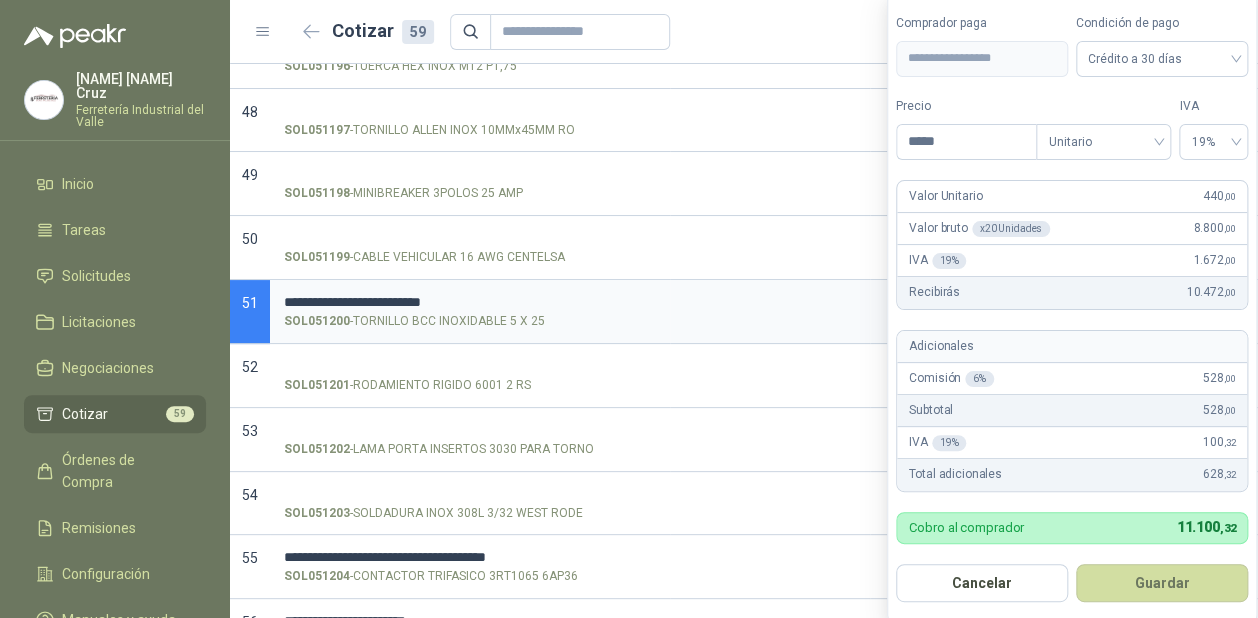 click on "Guardar" at bounding box center (1162, 583) 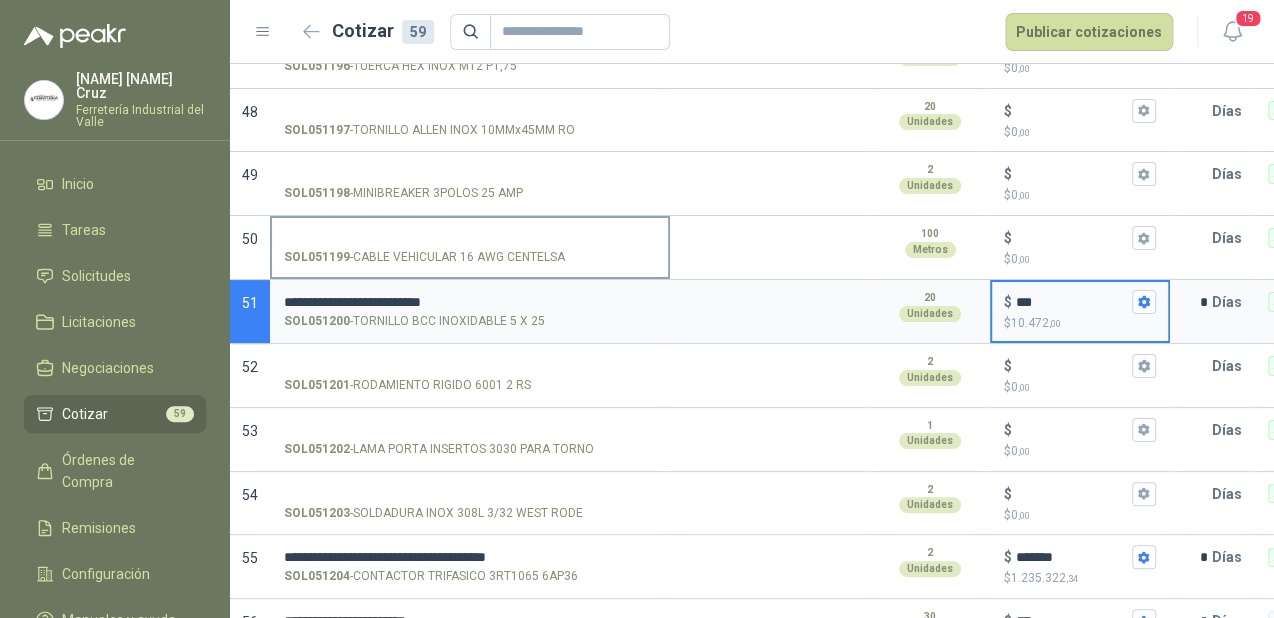 click on "SOL051199  -  CABLE VEHICULAR  16 AWG CENTELSA" at bounding box center (470, 238) 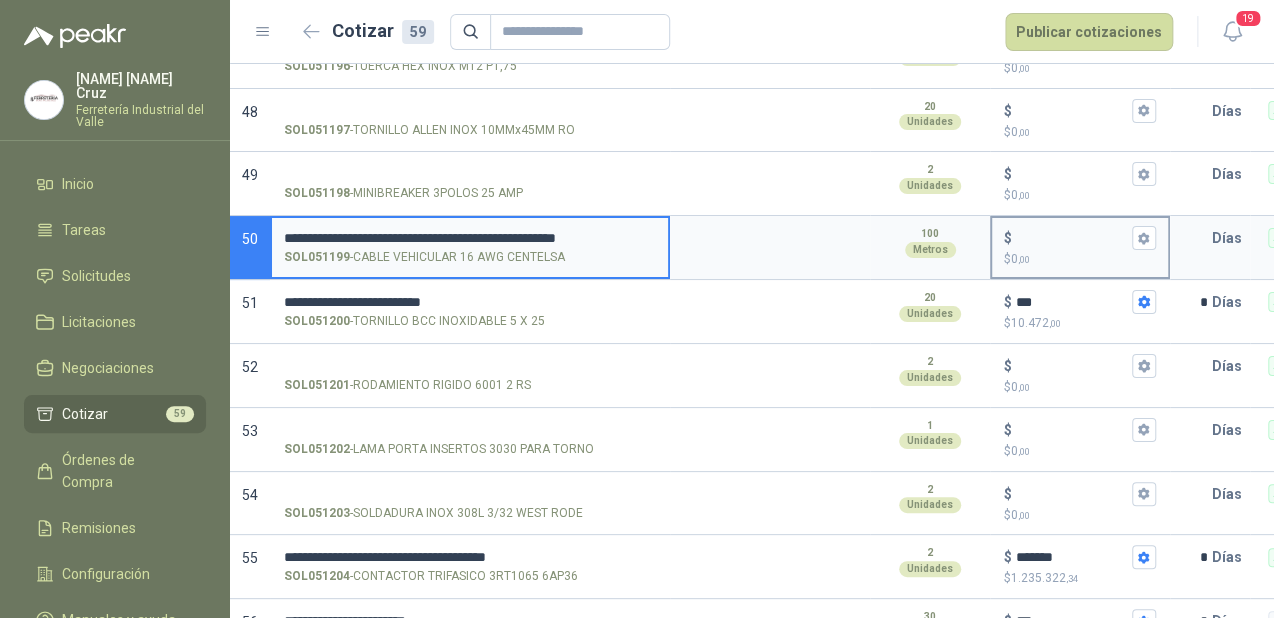 type on "**********" 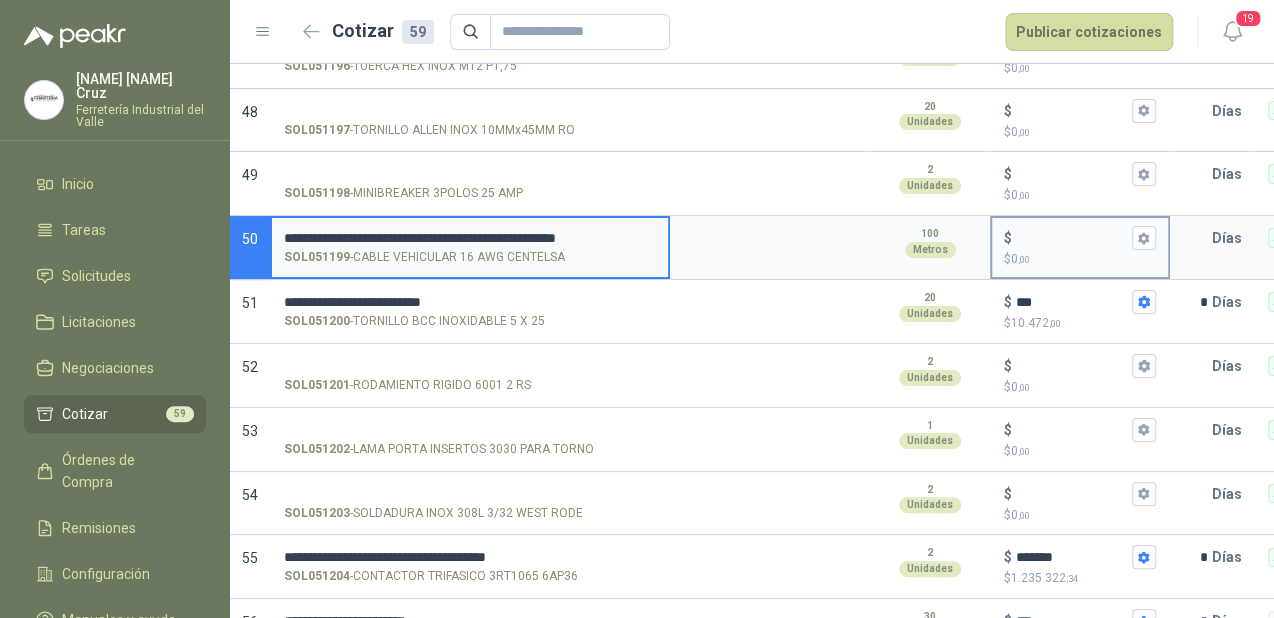 click on "$ $  0 ,00" at bounding box center [1072, 238] 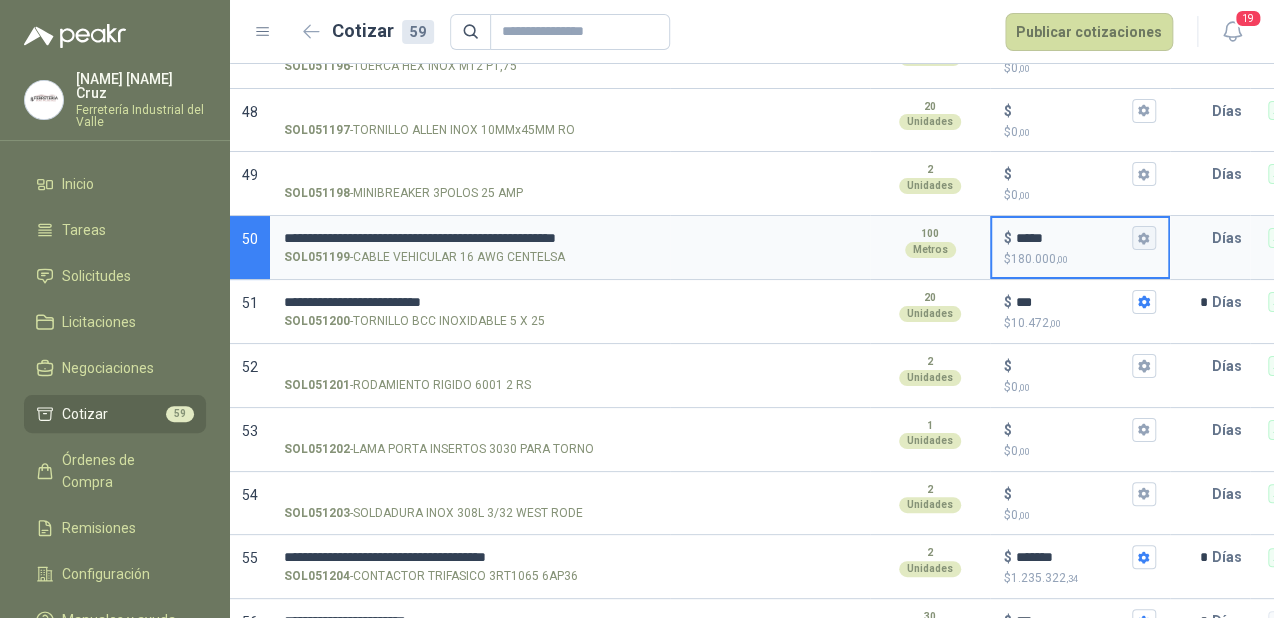 click on "$ ***** $  [PRICE] ,00" at bounding box center (1144, 238) 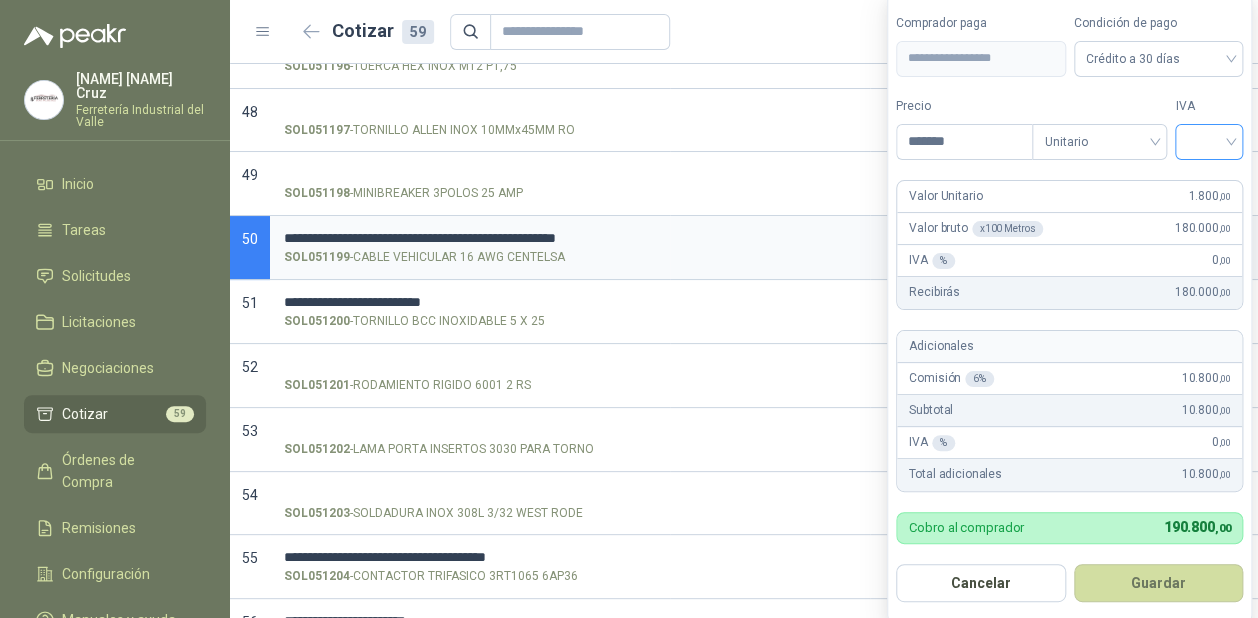 click at bounding box center (1209, 140) 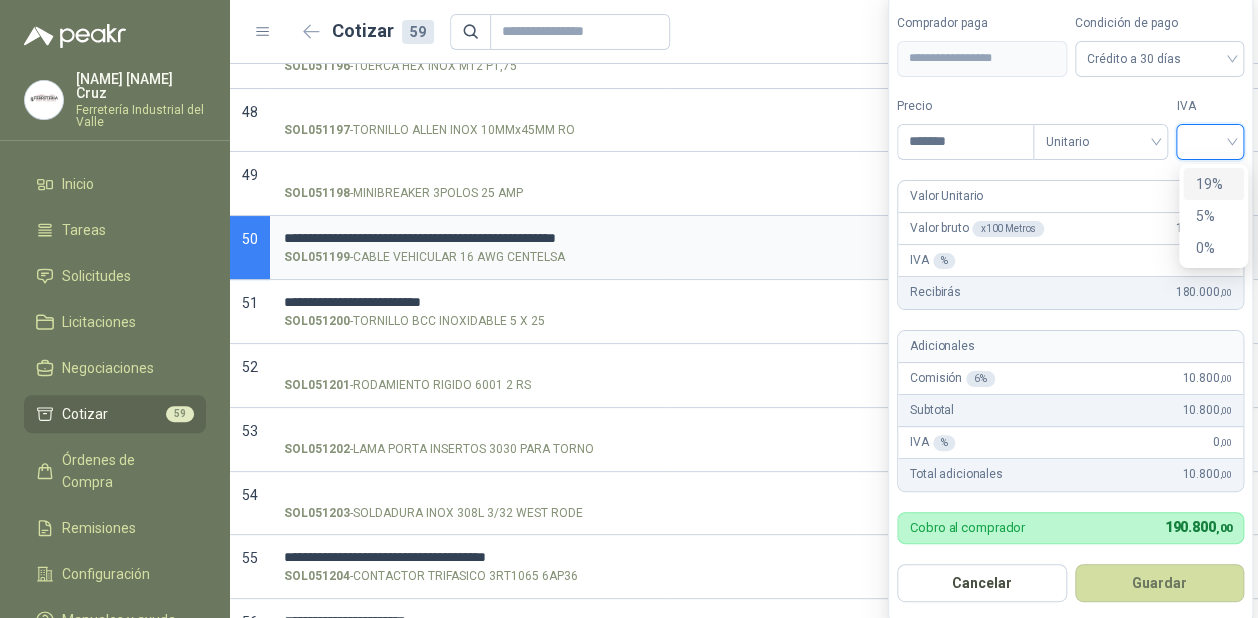 click on "19%" at bounding box center [1213, 184] 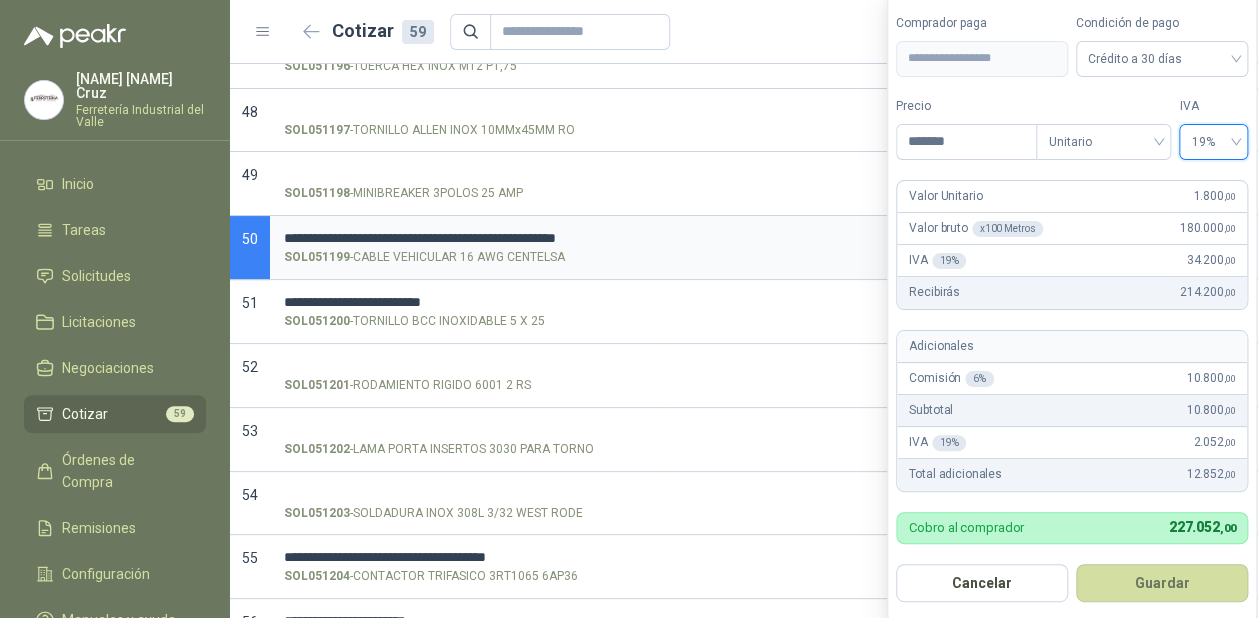 click on "Guardar" at bounding box center [1162, 583] 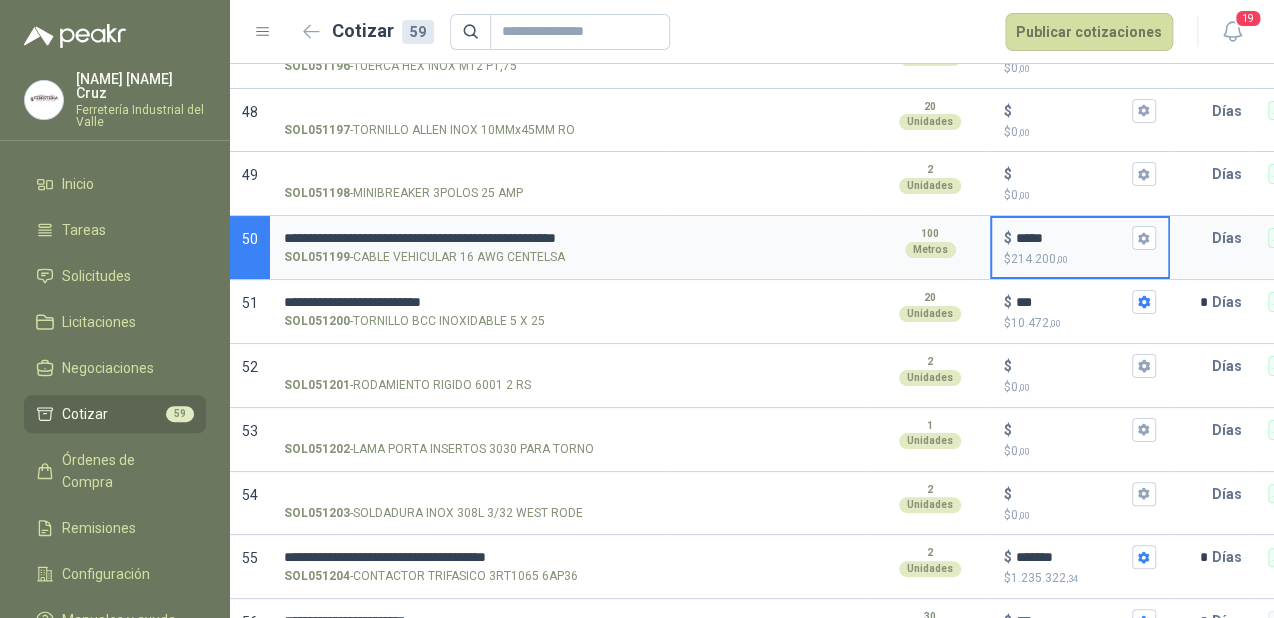 click on "*****" at bounding box center (1072, 238) 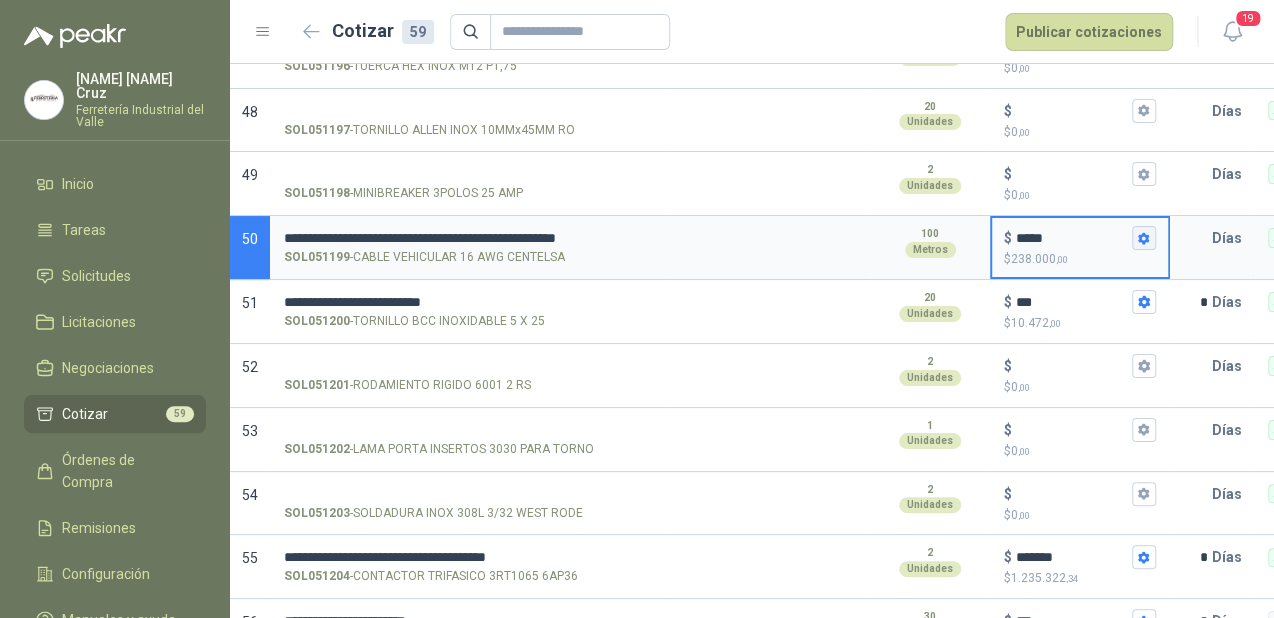 type on "*****" 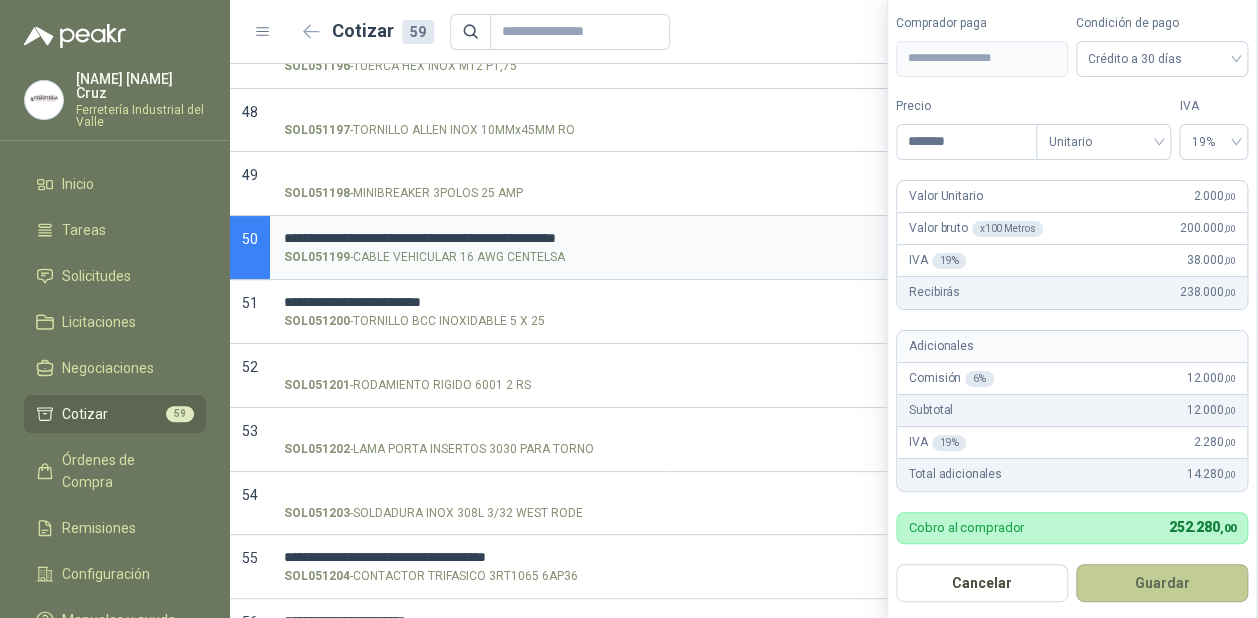click on "Guardar" at bounding box center [1162, 583] 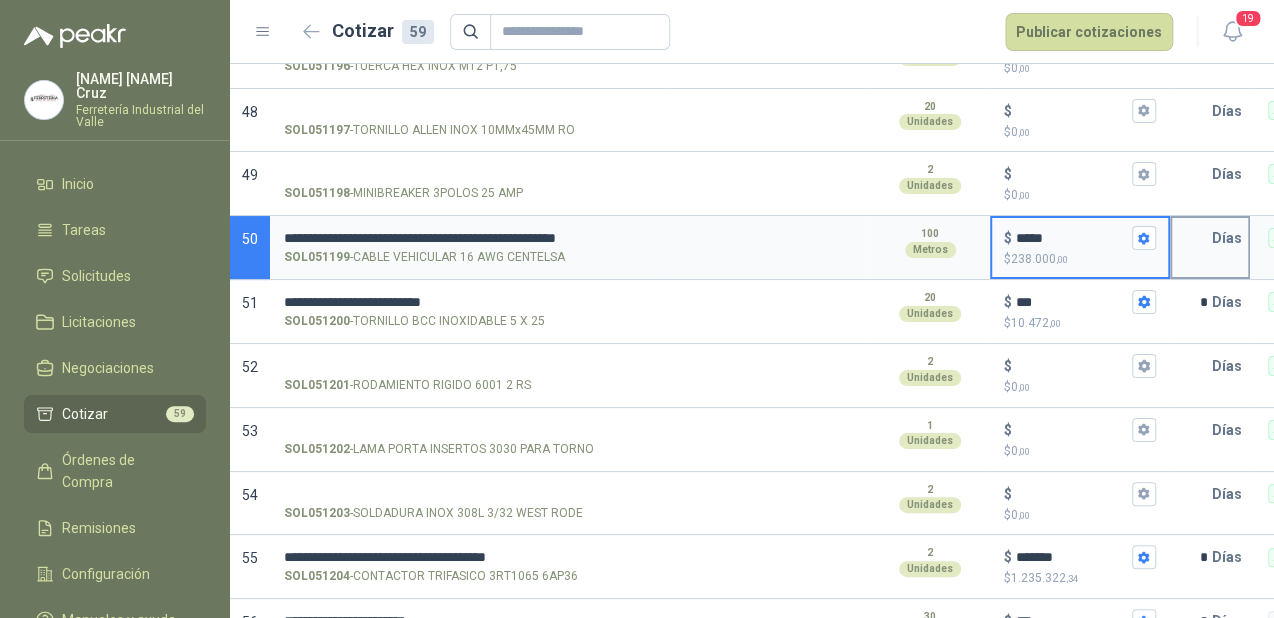 click at bounding box center [1192, 238] 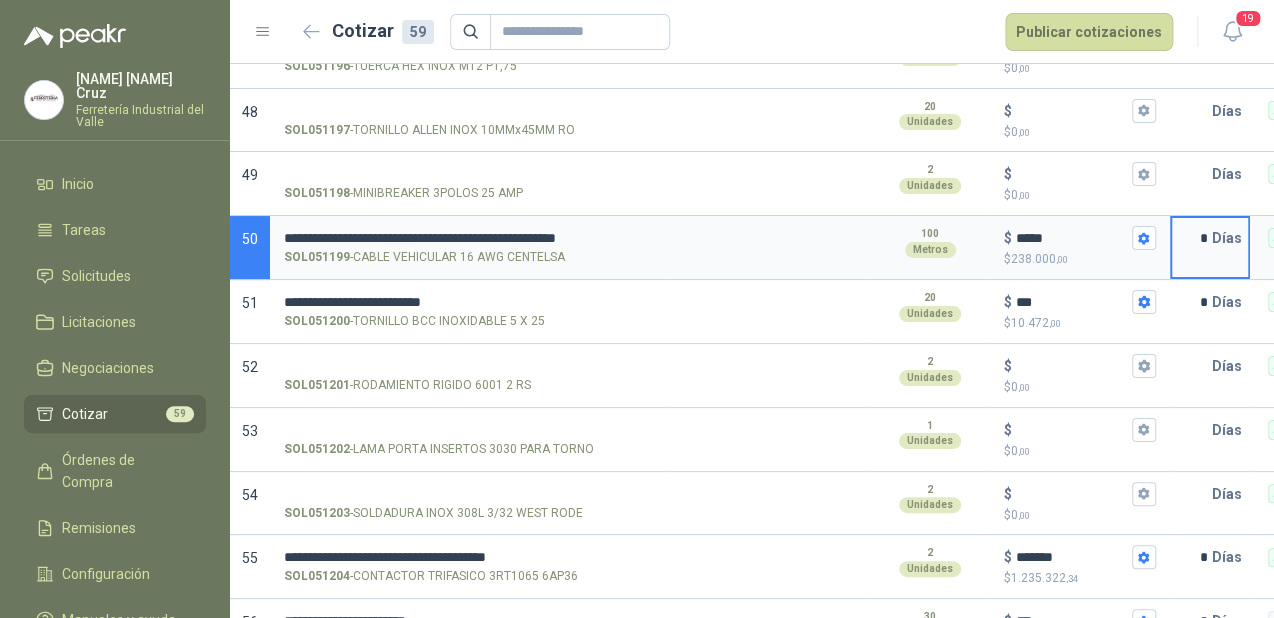 type on "*" 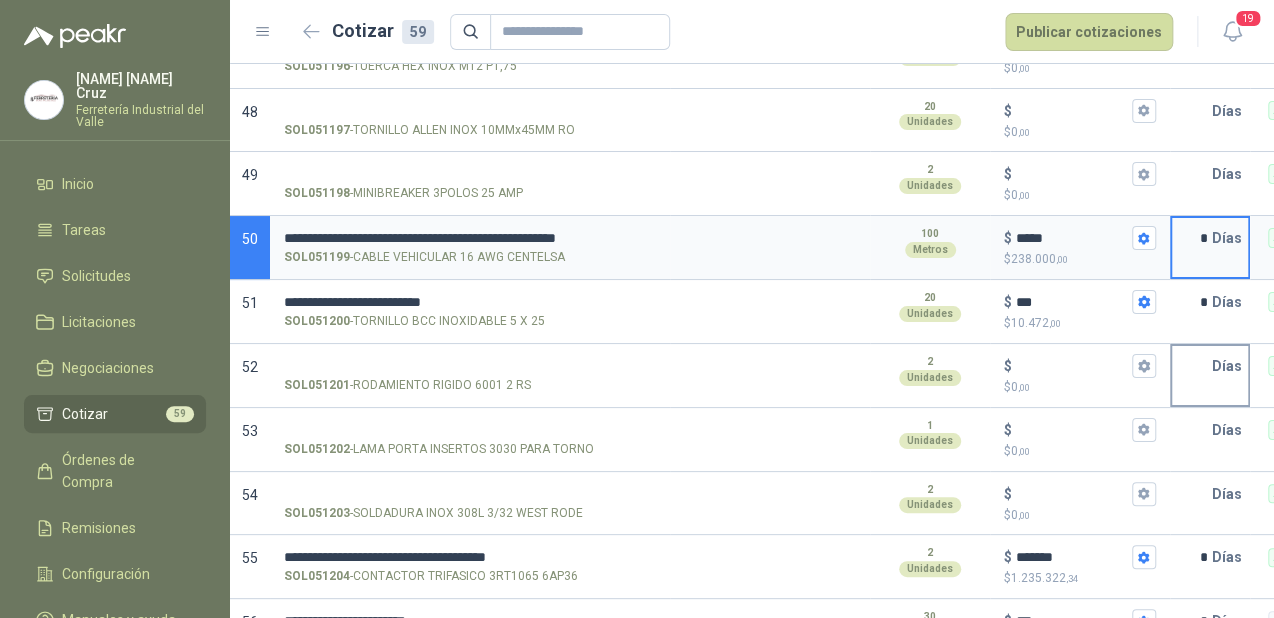 click at bounding box center [1192, 366] 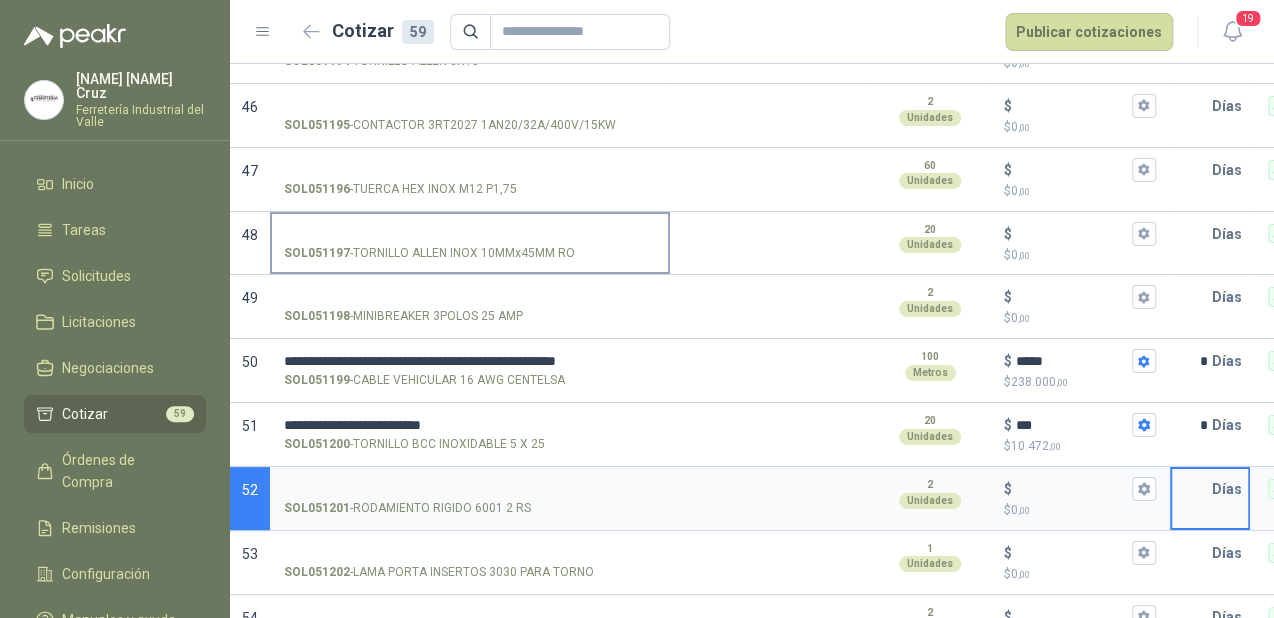 scroll, scrollTop: 3017, scrollLeft: 0, axis: vertical 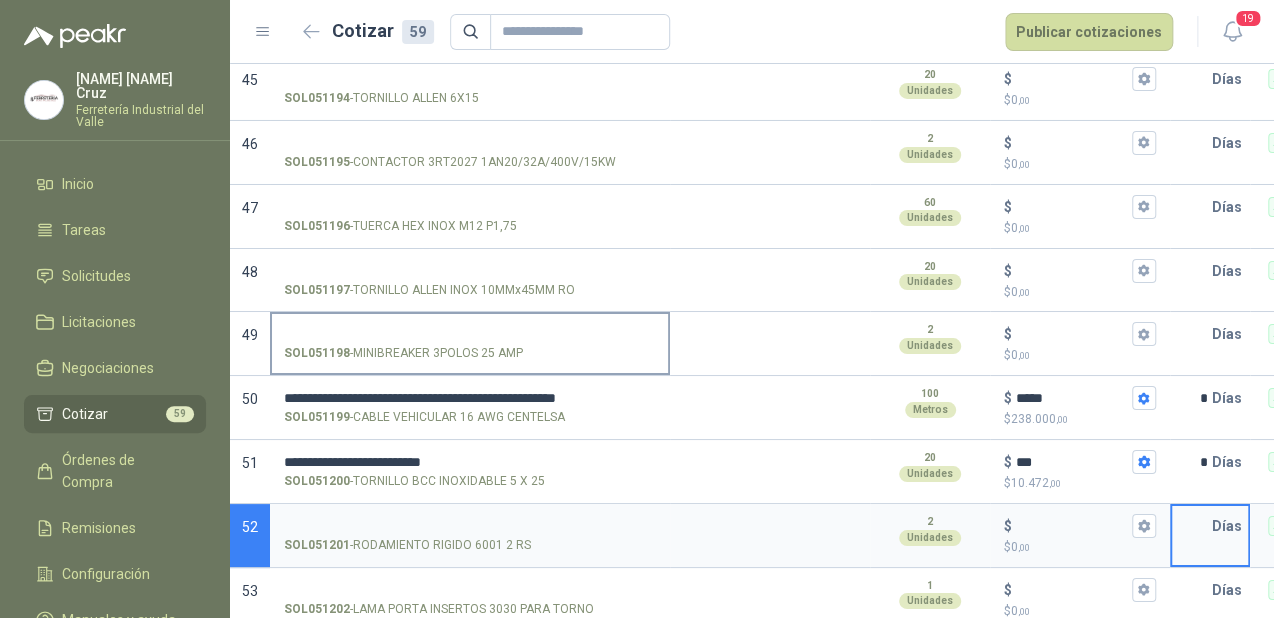 click on "SOL051198  -  MINIBREAKER 3POLOS 25 AMP" at bounding box center (470, 334) 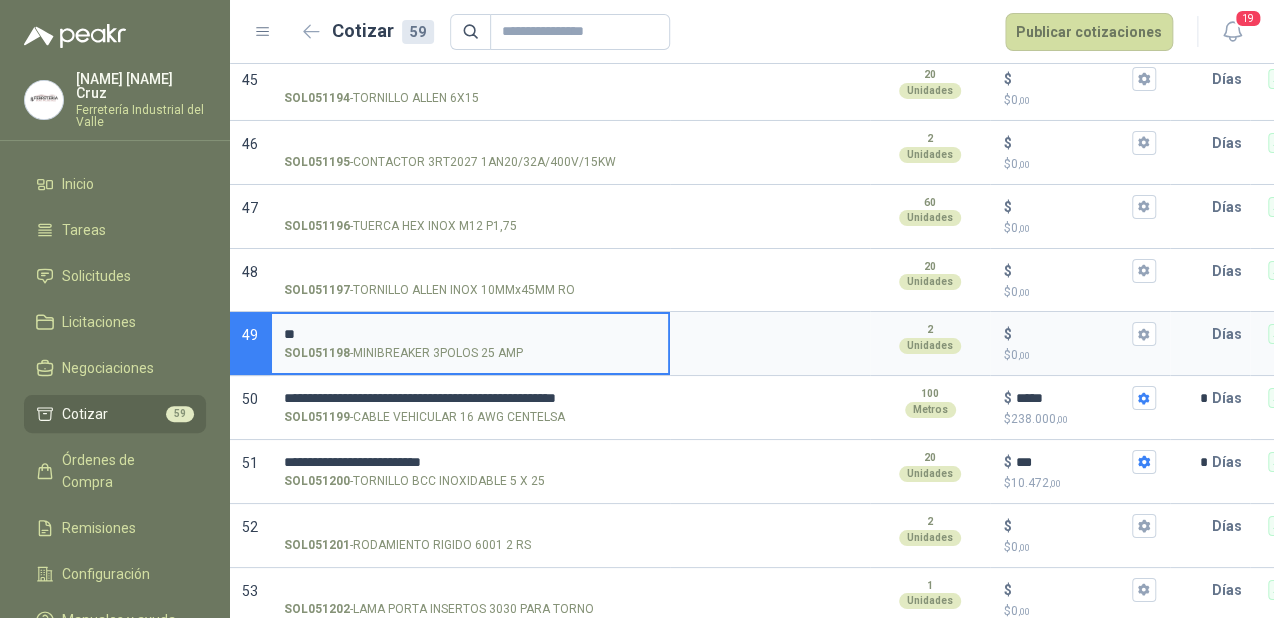 type on "*" 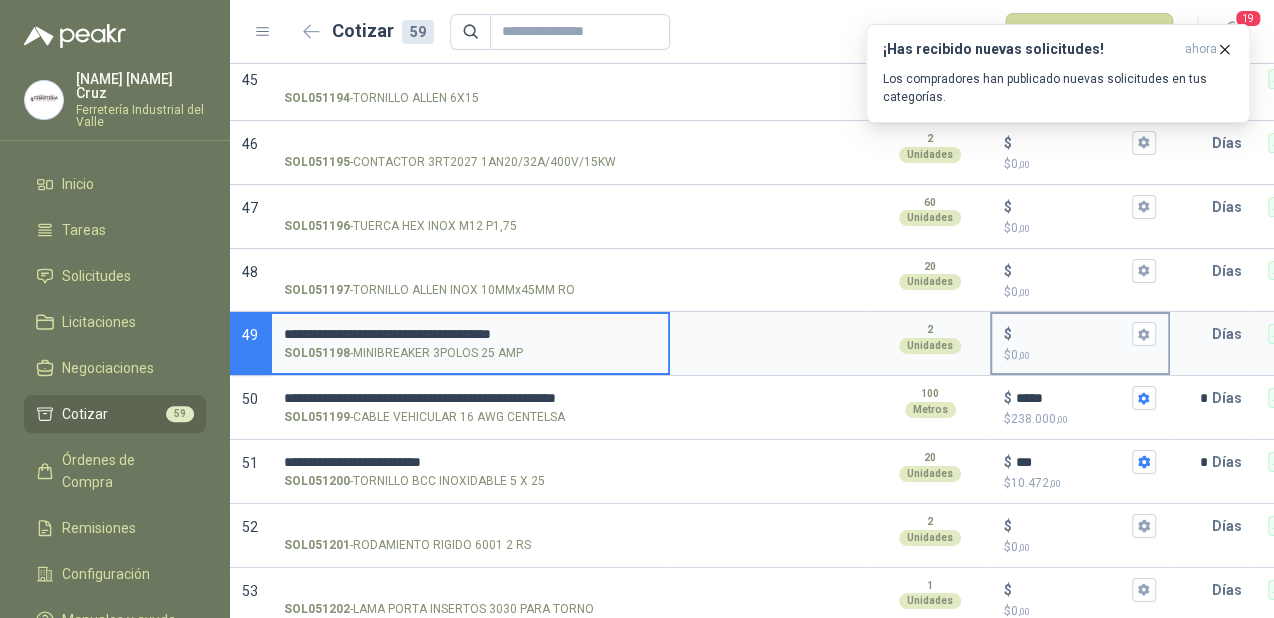 type on "**********" 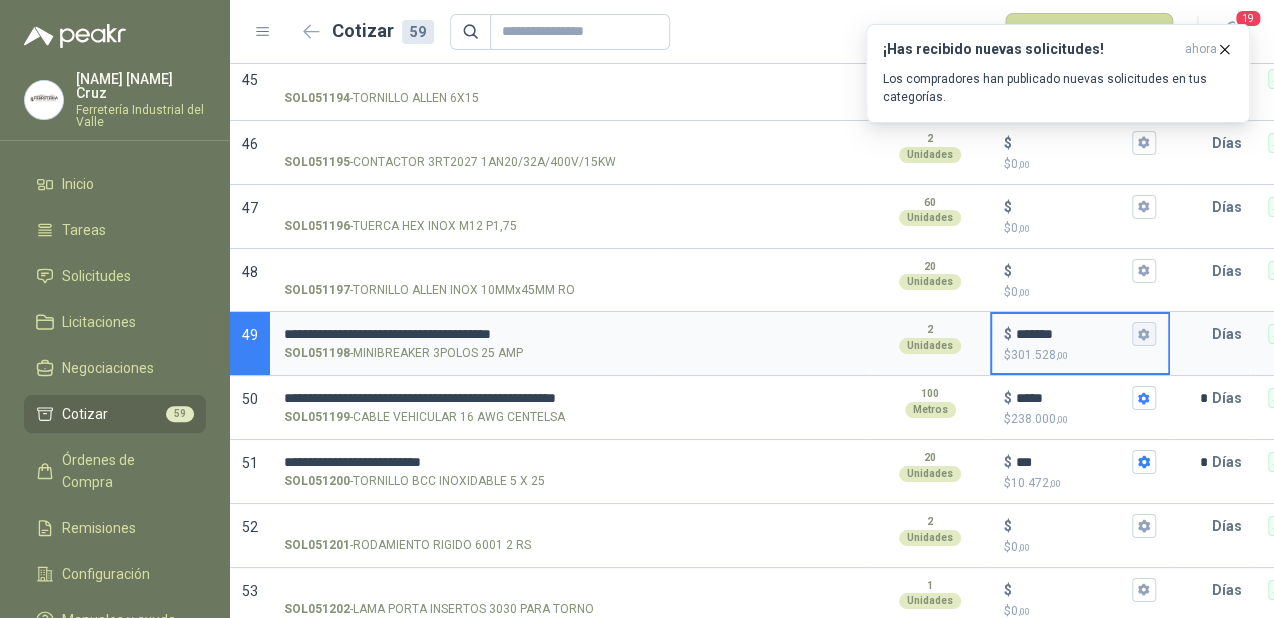 type on "*******" 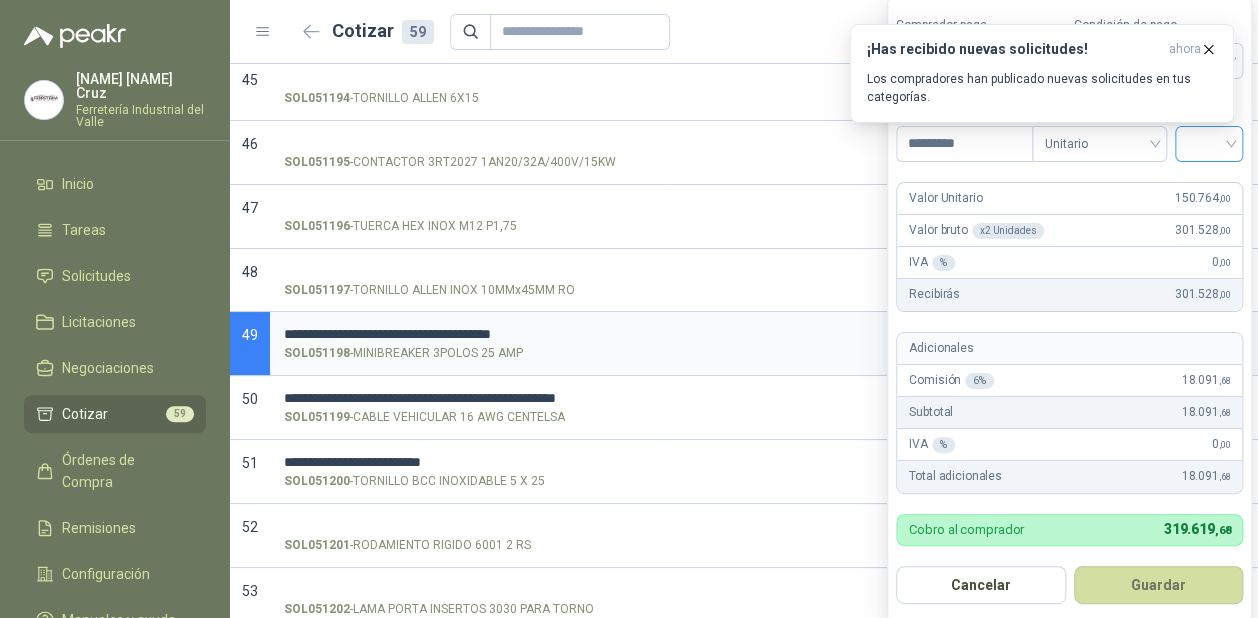 click at bounding box center [1209, 144] 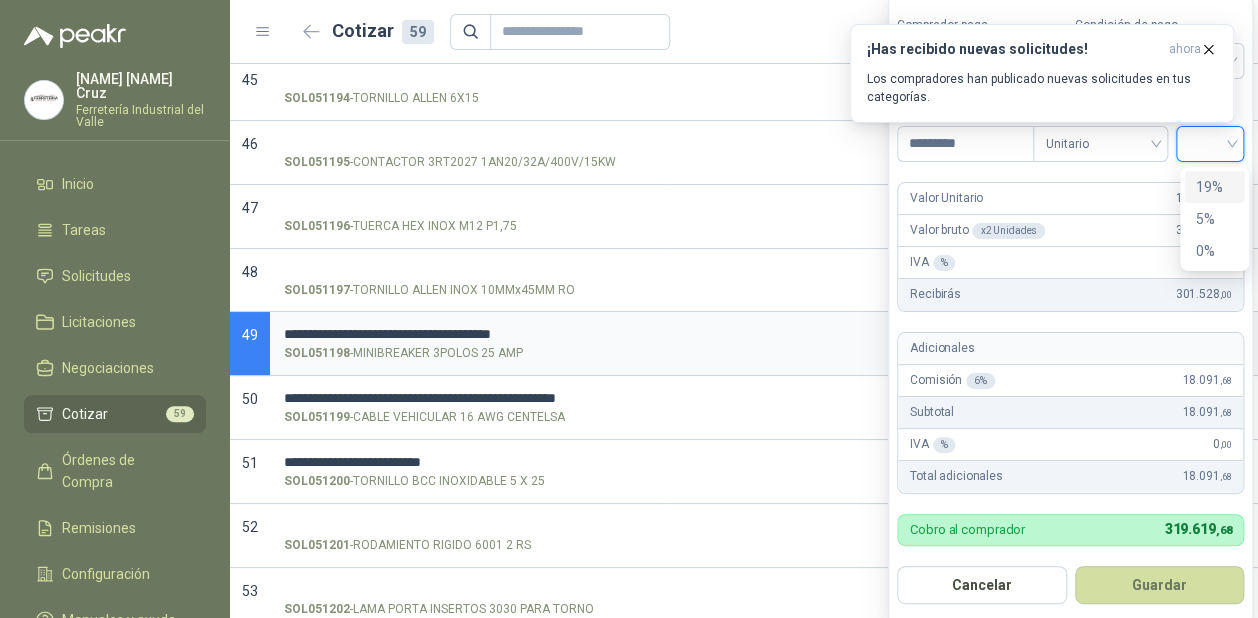 click on "19%" at bounding box center [1214, 187] 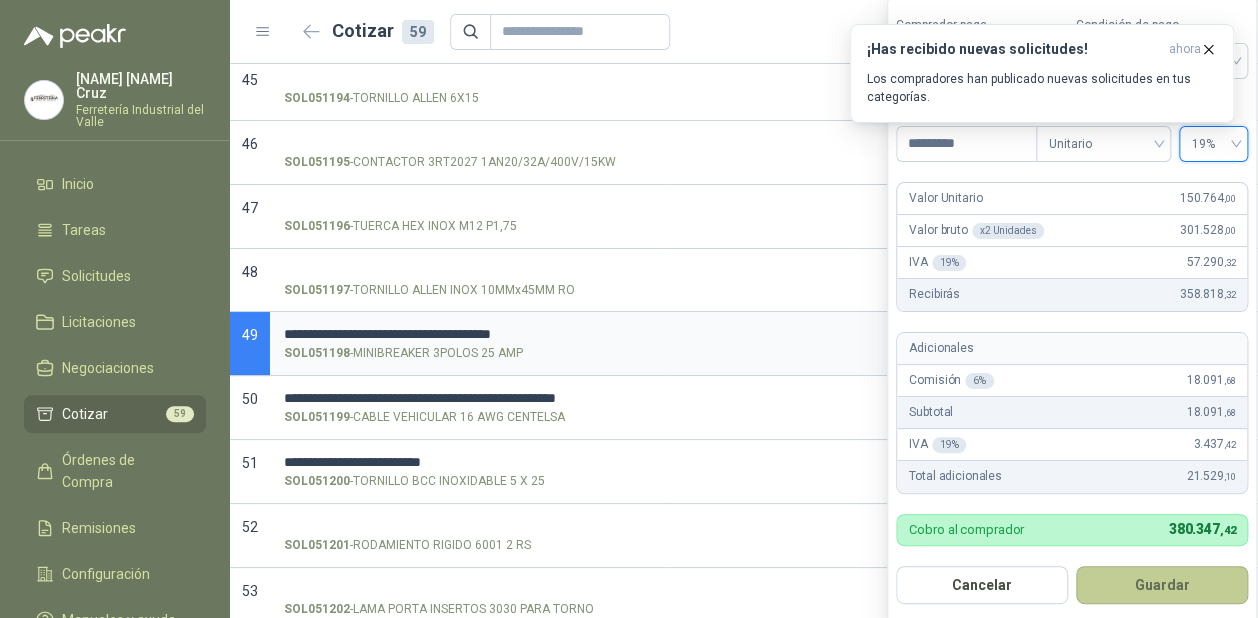 click on "Guardar" at bounding box center (1162, 585) 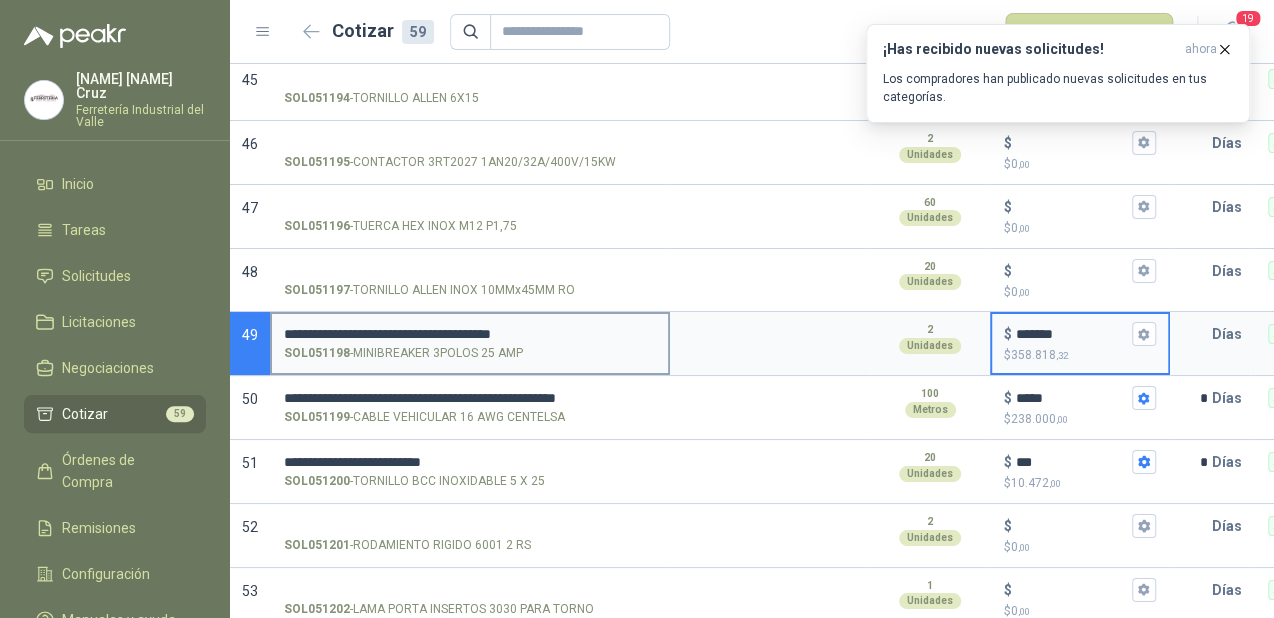 click on "**********" at bounding box center (470, 334) 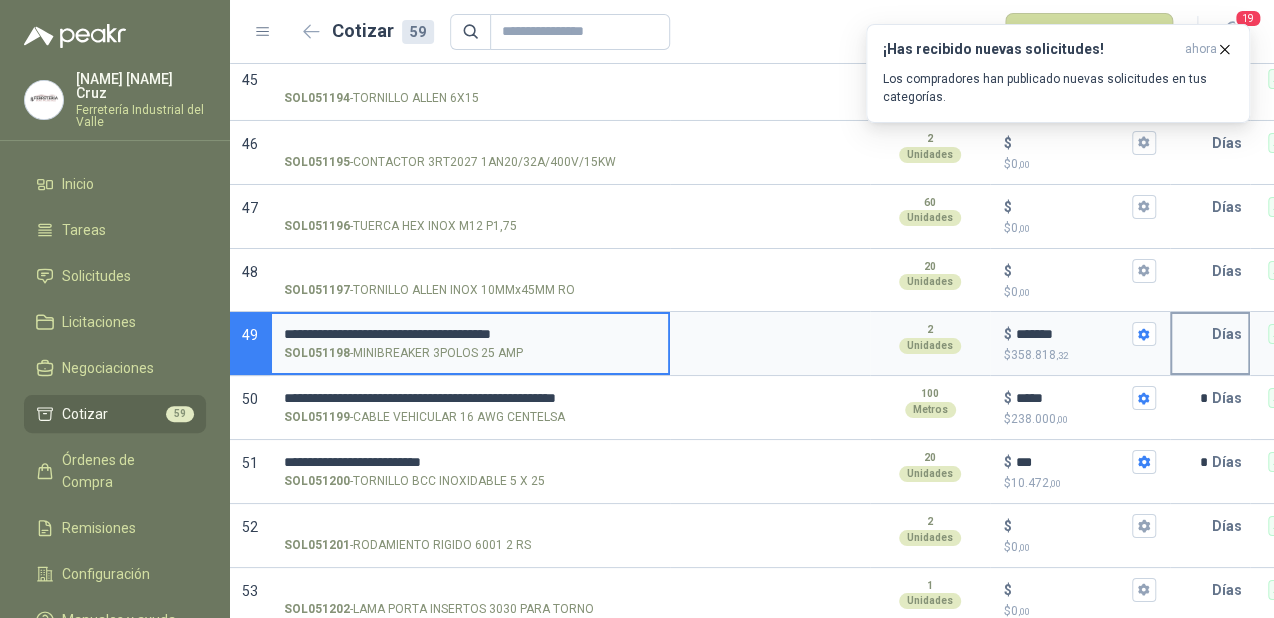type on "**********" 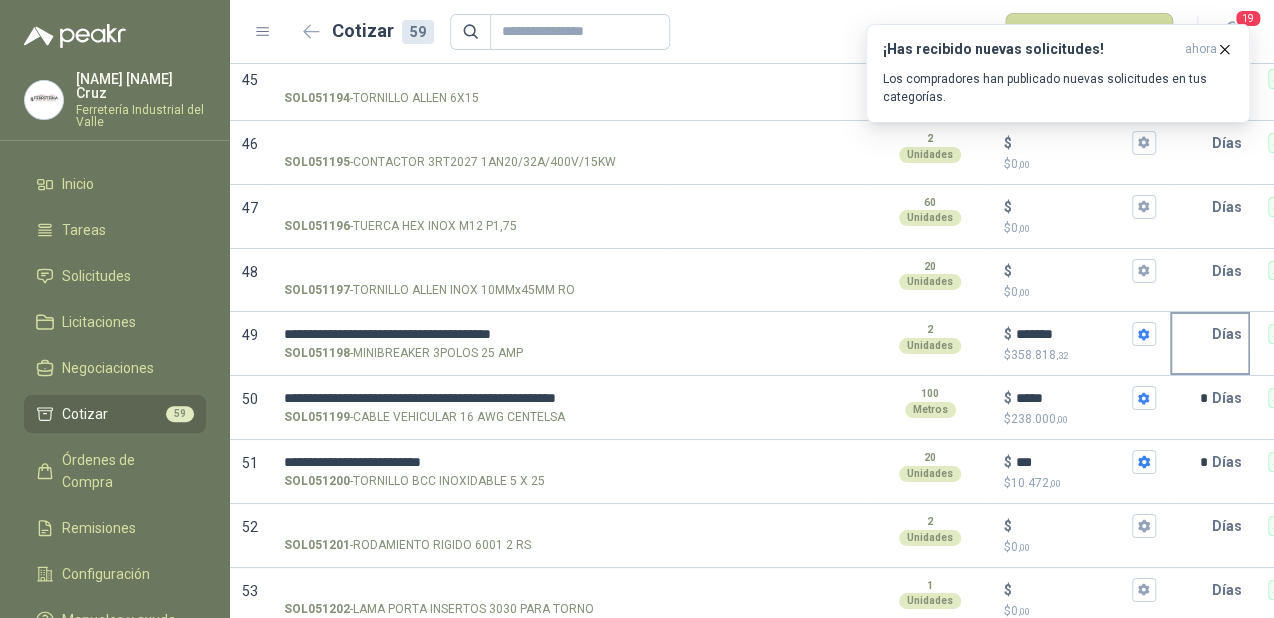 click at bounding box center (1192, 334) 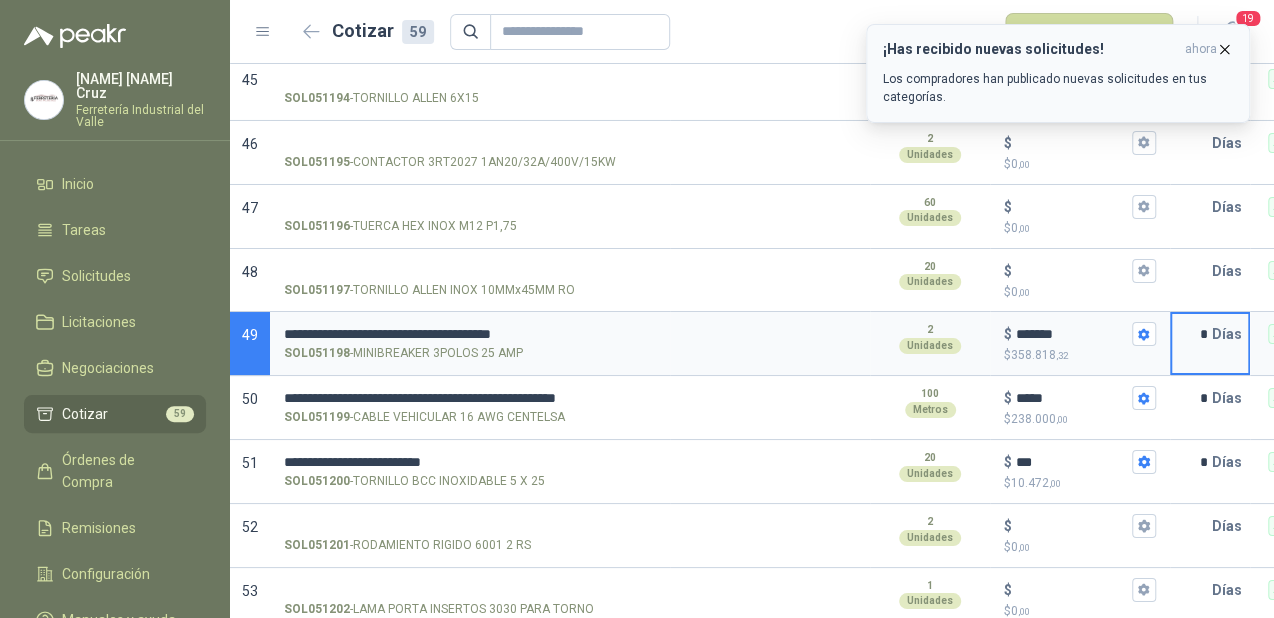 type on "*" 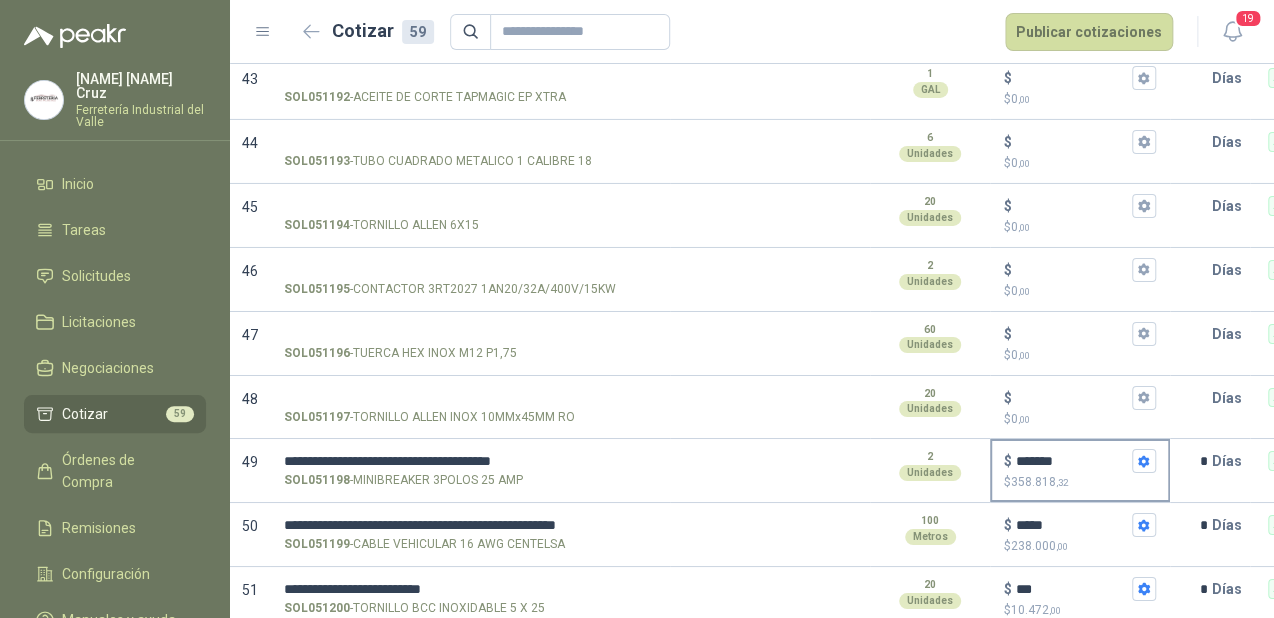 scroll, scrollTop: 2857, scrollLeft: 0, axis: vertical 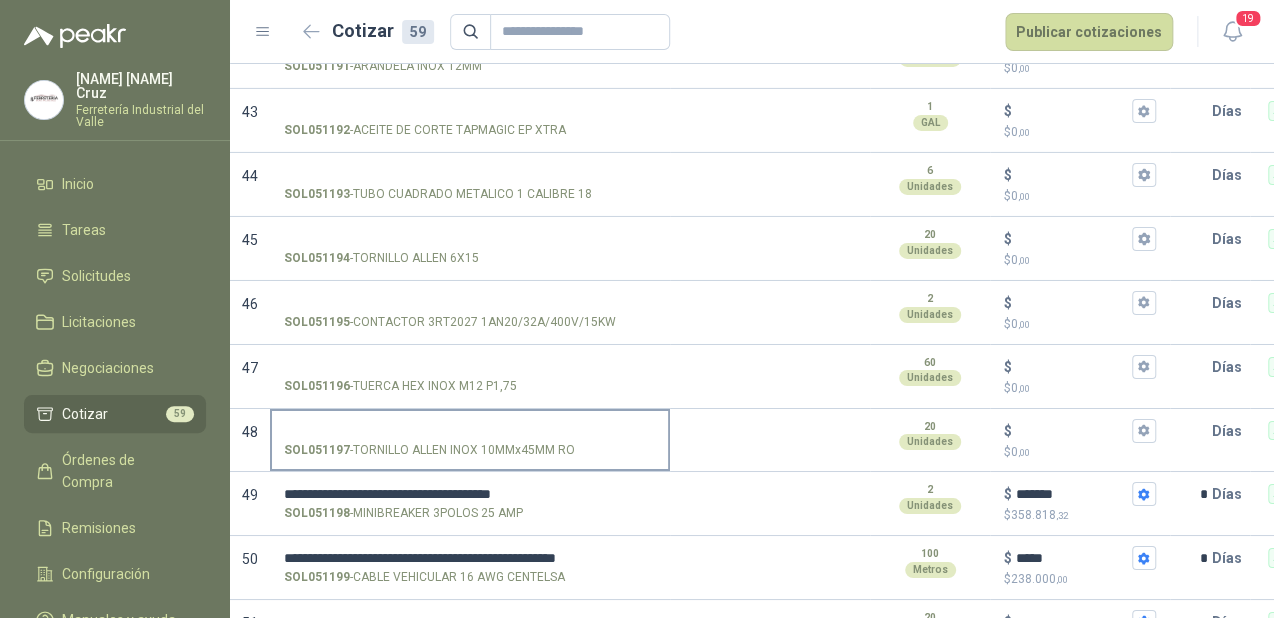 click on "SOL051197  -  TORNILLO ALLEN INOX 10MMx45MM RO" at bounding box center [470, 431] 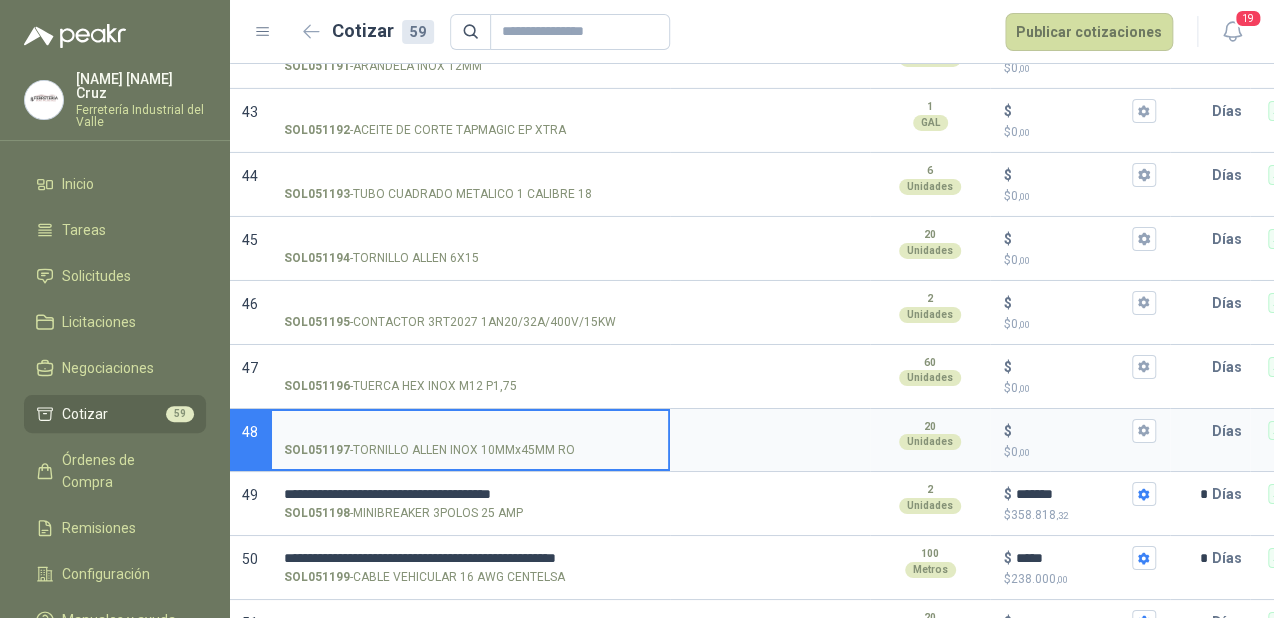 click on "SOL051197  -  TORNILLO ALLEN INOX 10MMx45MM RO" at bounding box center (470, 431) 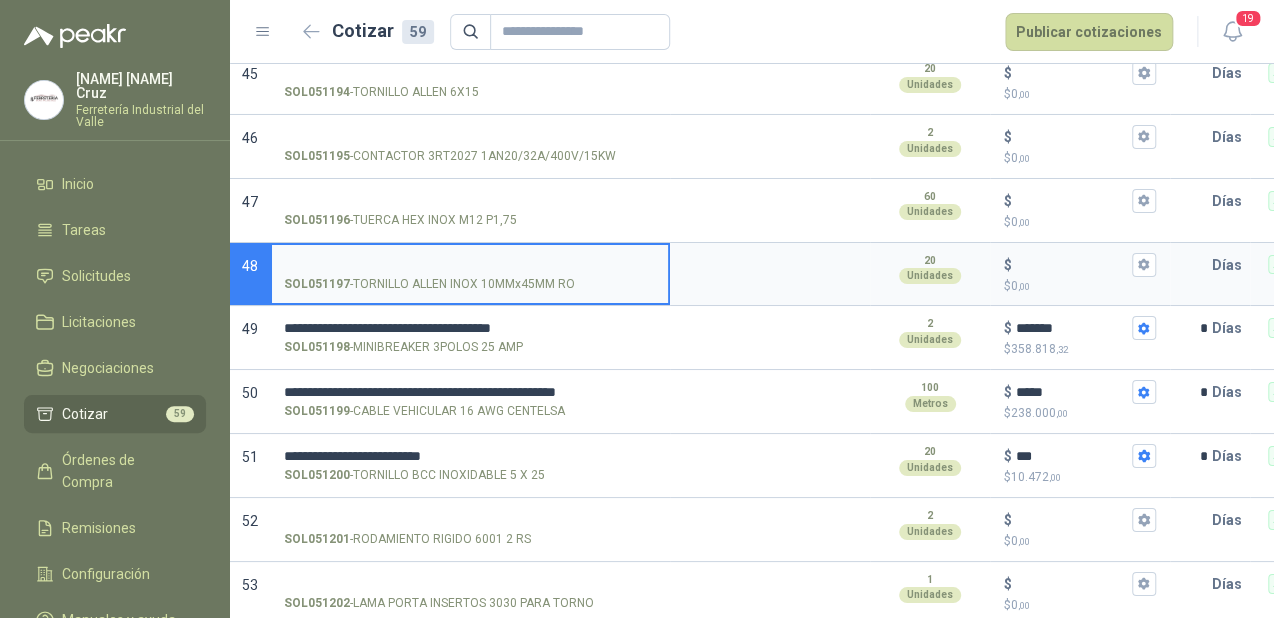 scroll, scrollTop: 3017, scrollLeft: 0, axis: vertical 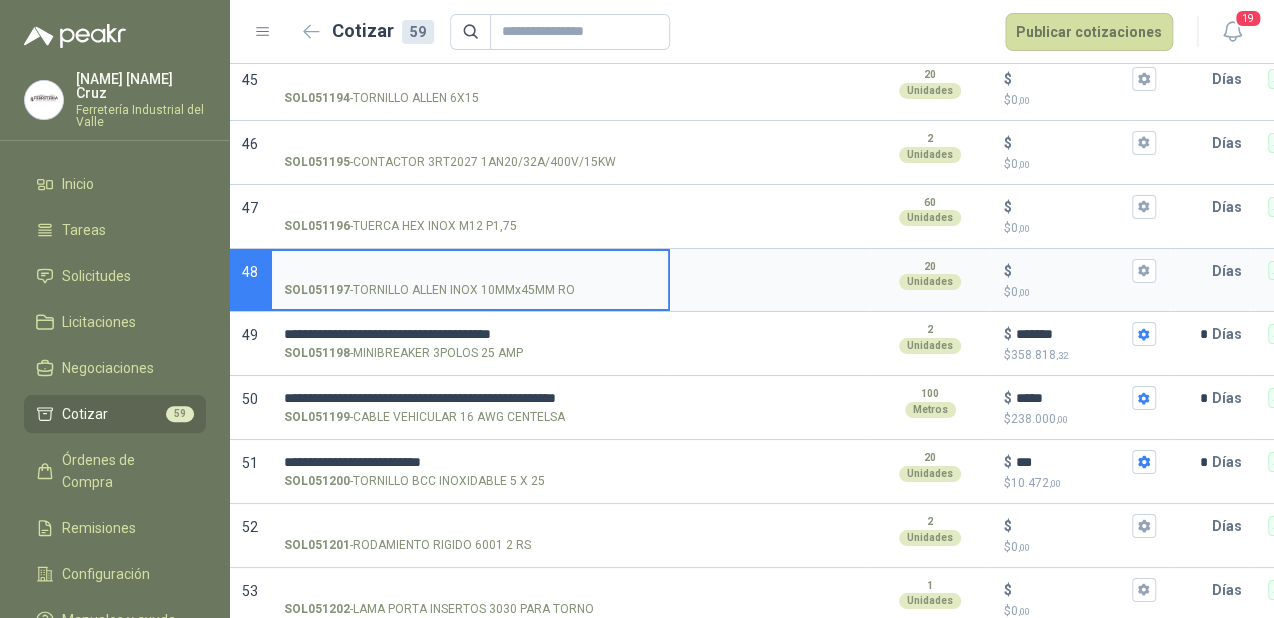 click on "SOL051197  -  TORNILLO ALLEN INOX 10MMx45MM RO" at bounding box center (470, 271) 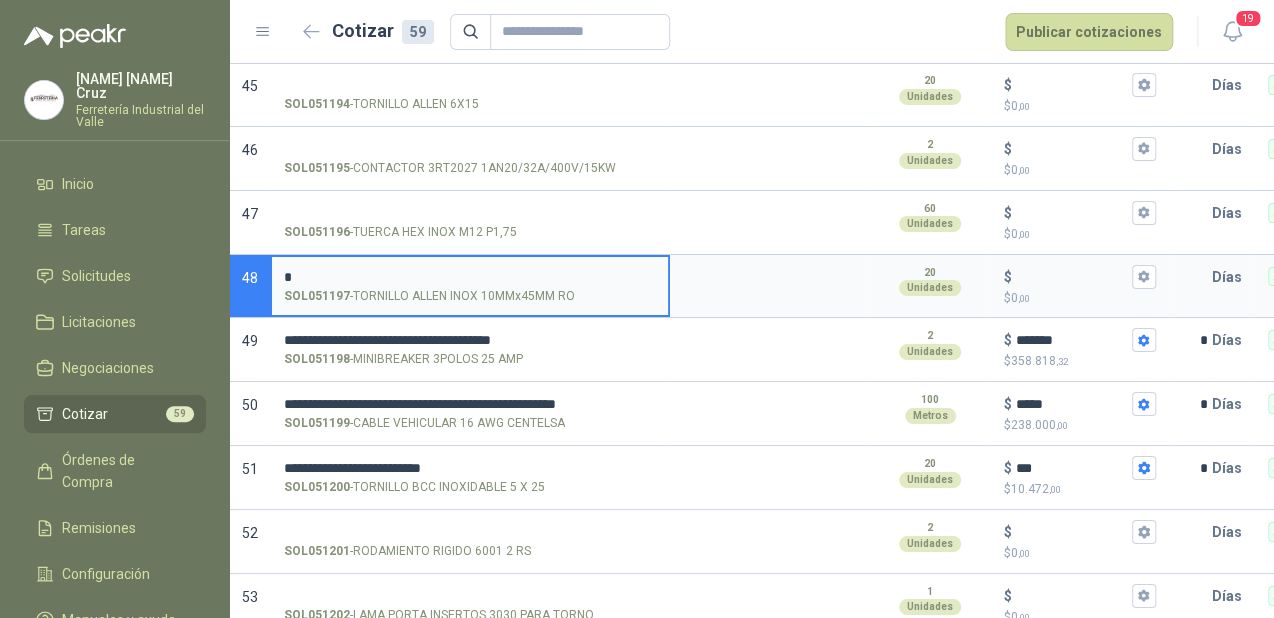 scroll, scrollTop: 3017, scrollLeft: 0, axis: vertical 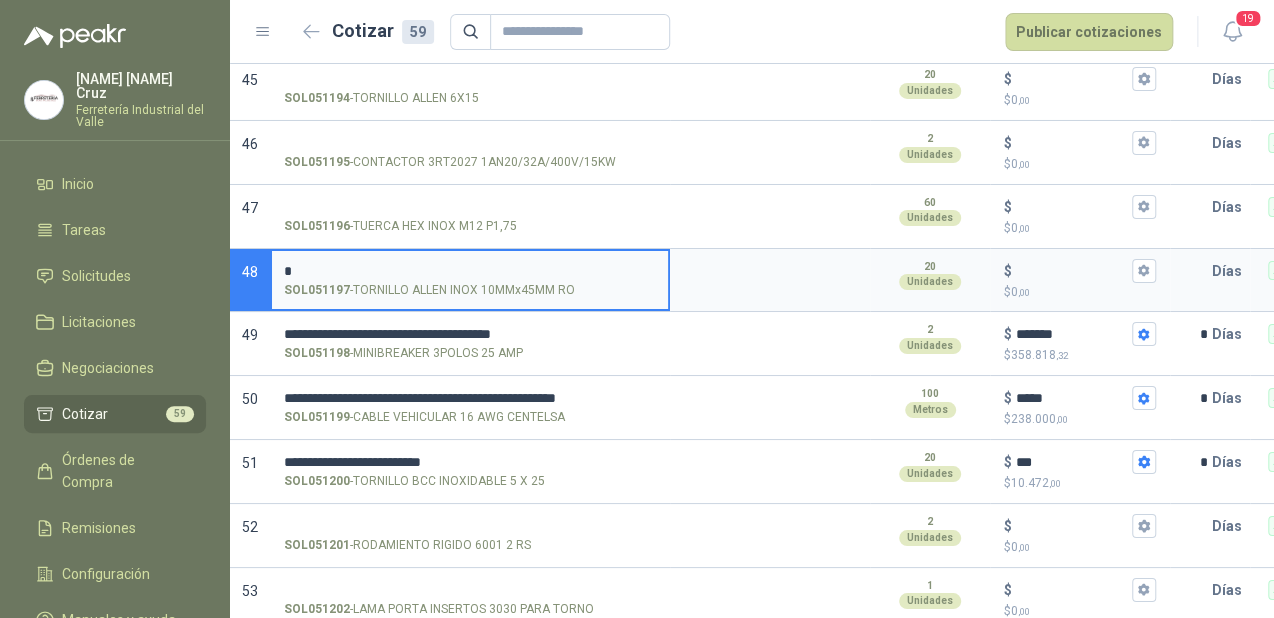 click on "*" at bounding box center (470, 271) 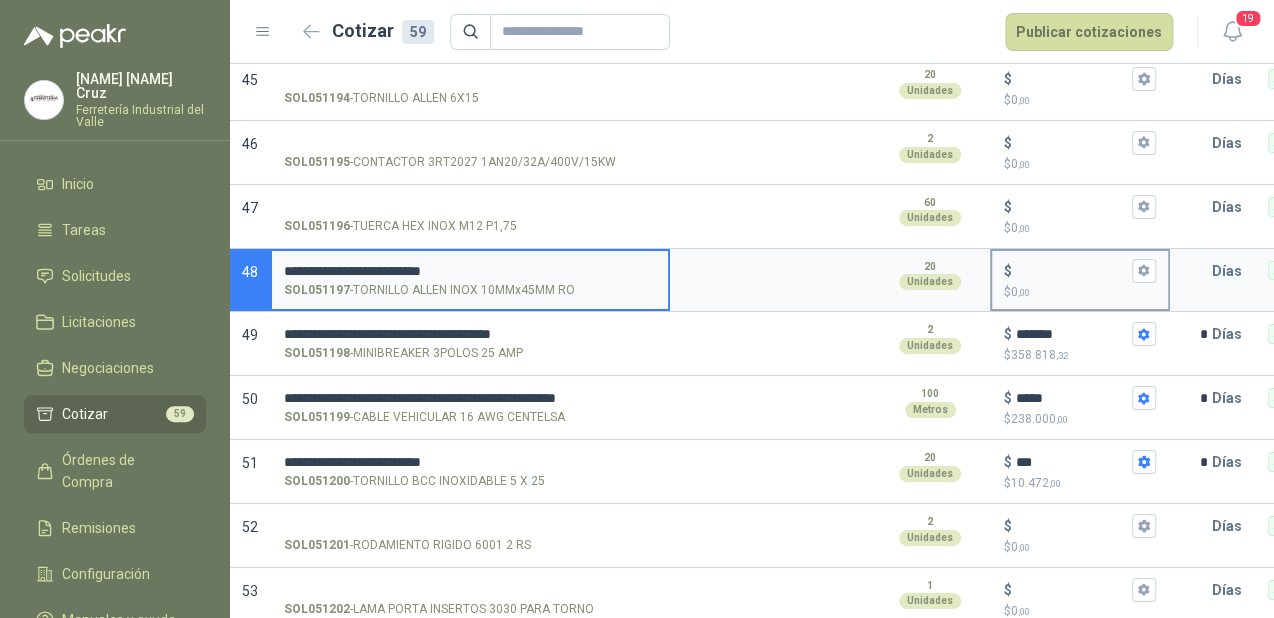 type on "**********" 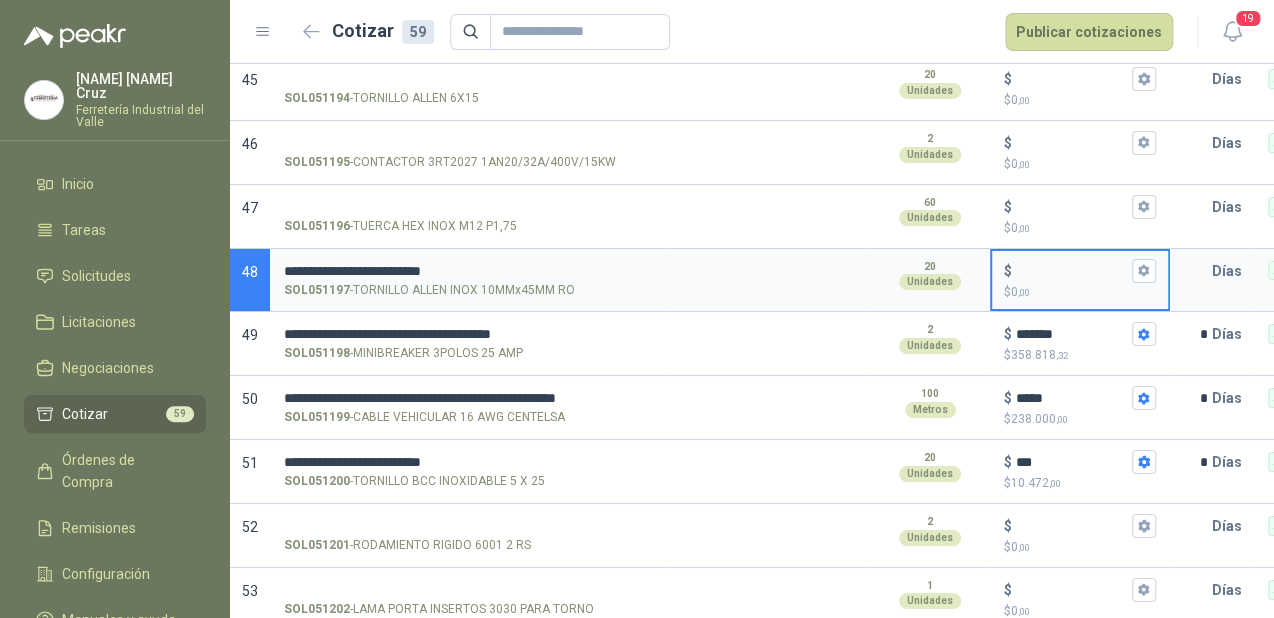 click on "$ $  0 ,00" at bounding box center [1072, 270] 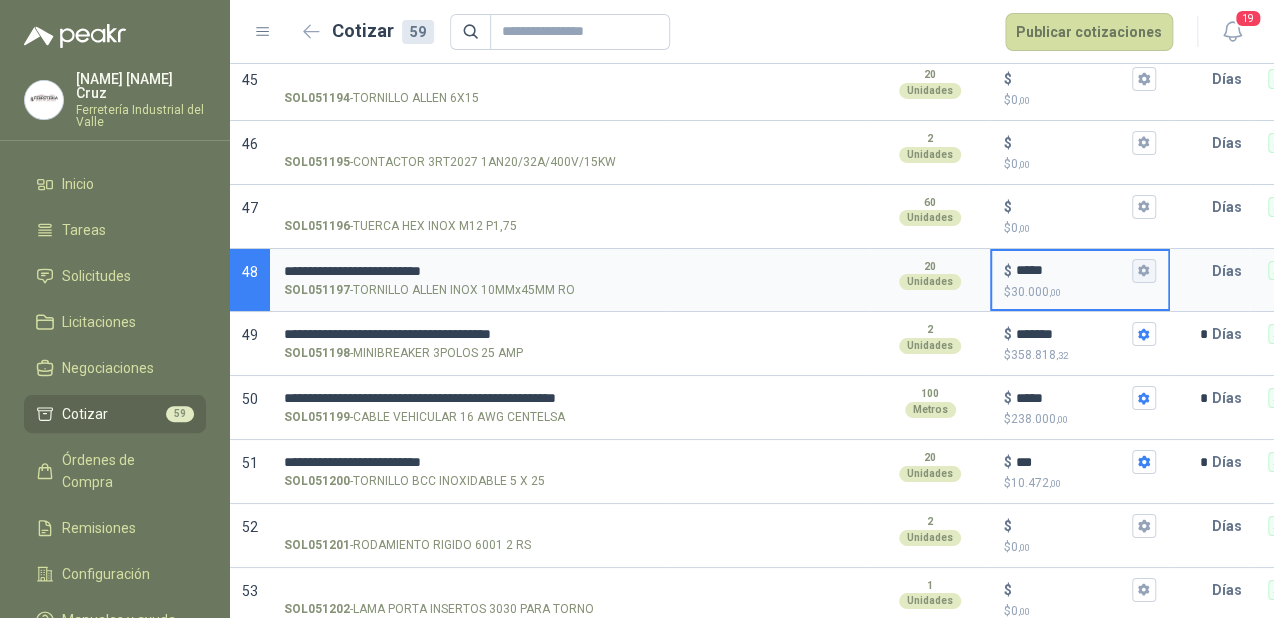 type on "*****" 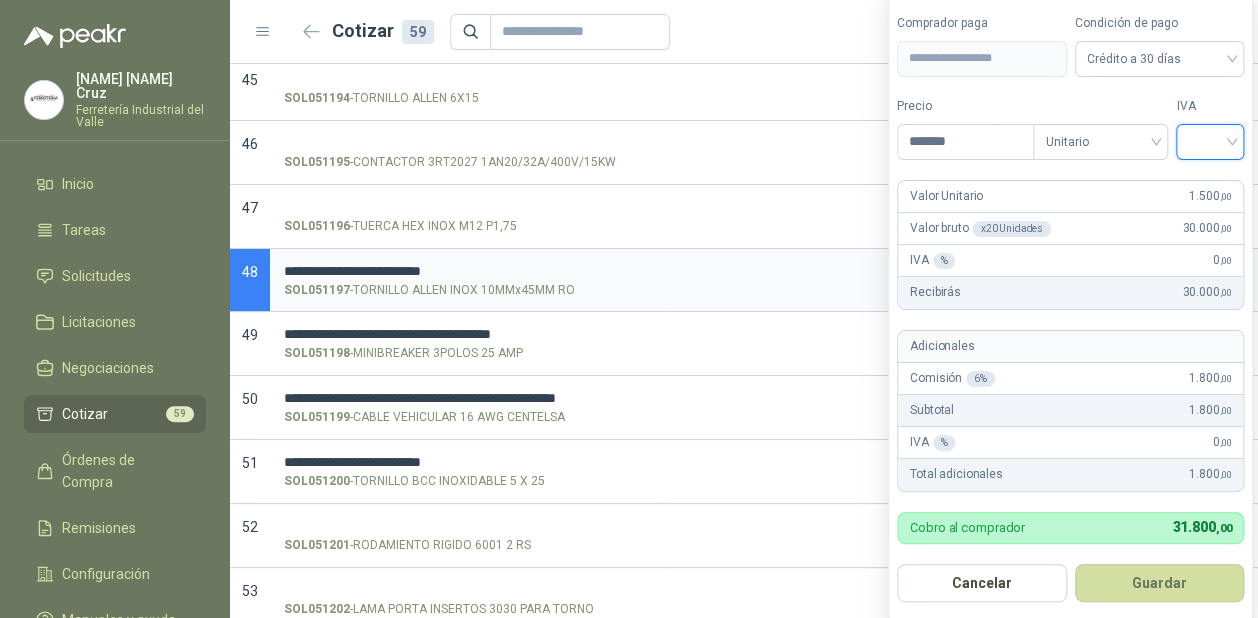 click at bounding box center (1210, 140) 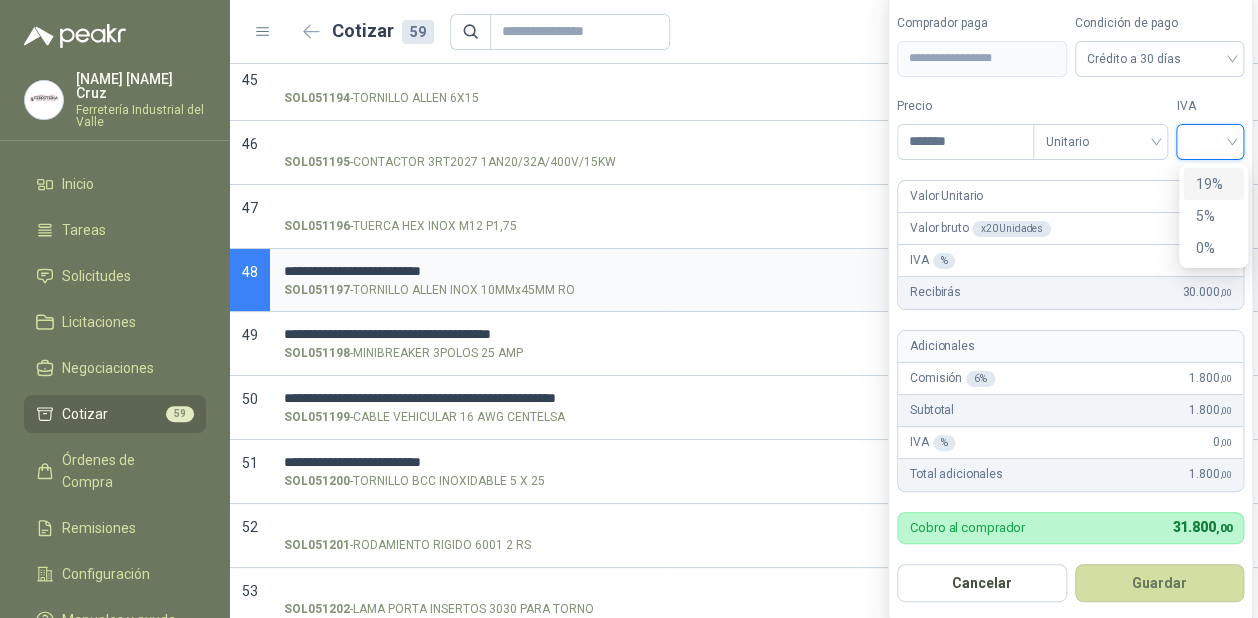 click on "19%" at bounding box center (1213, 184) 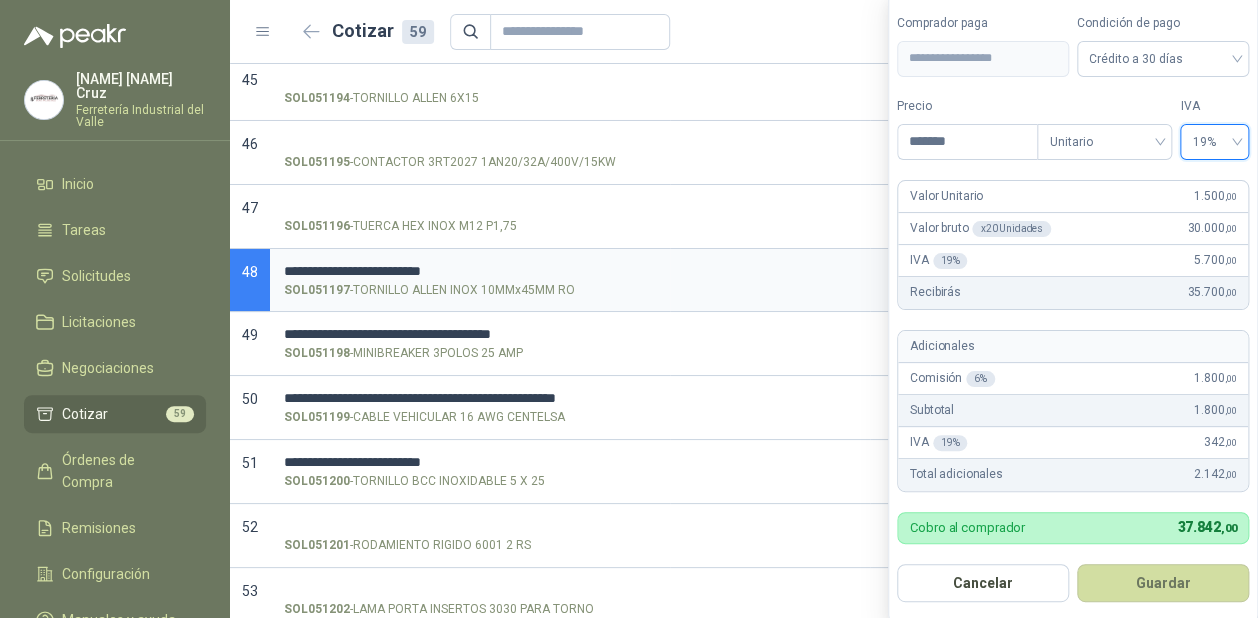 click on "Guardar" at bounding box center (1163, 583) 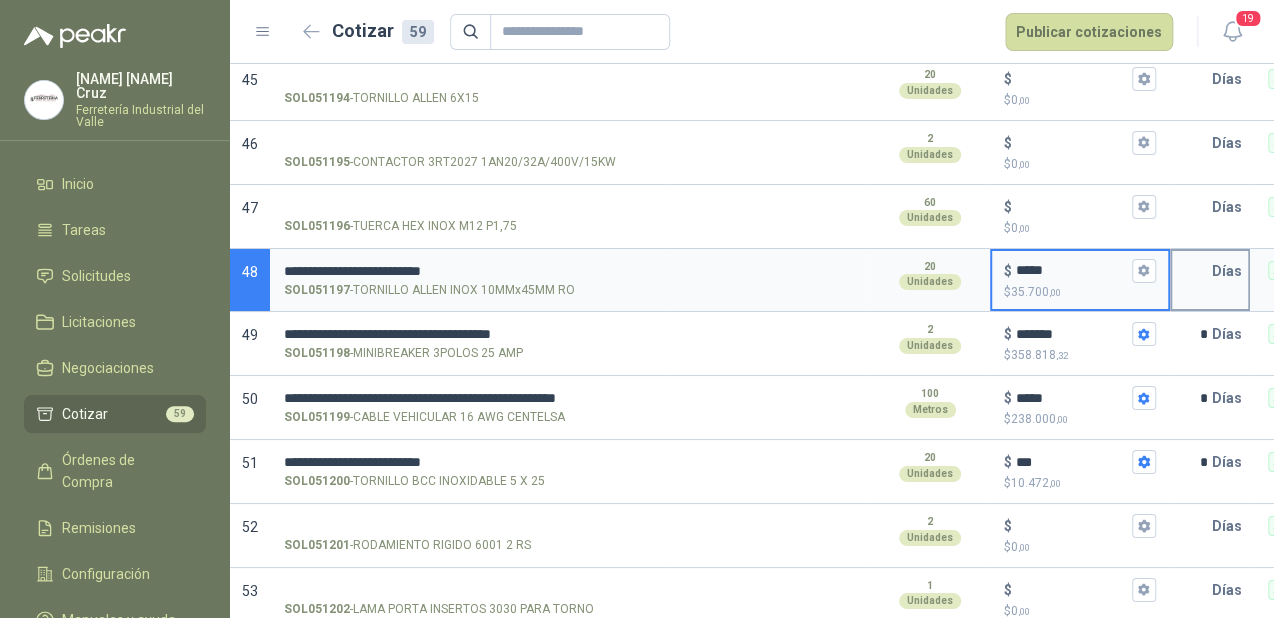 click at bounding box center [1192, 271] 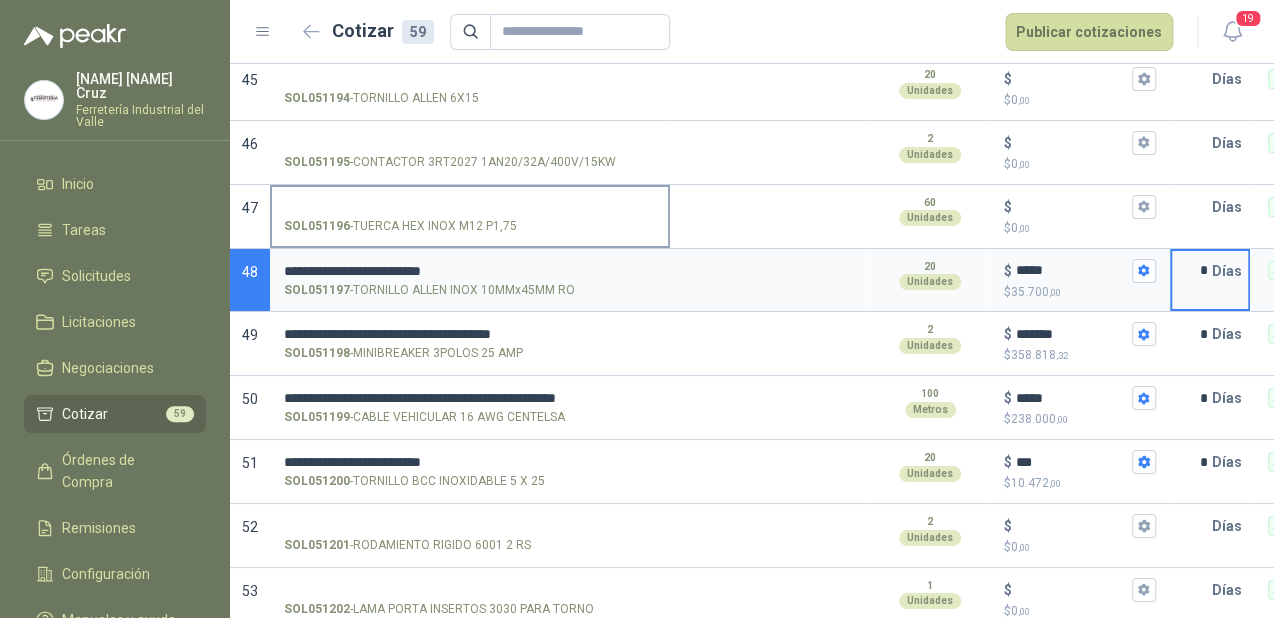 type on "*" 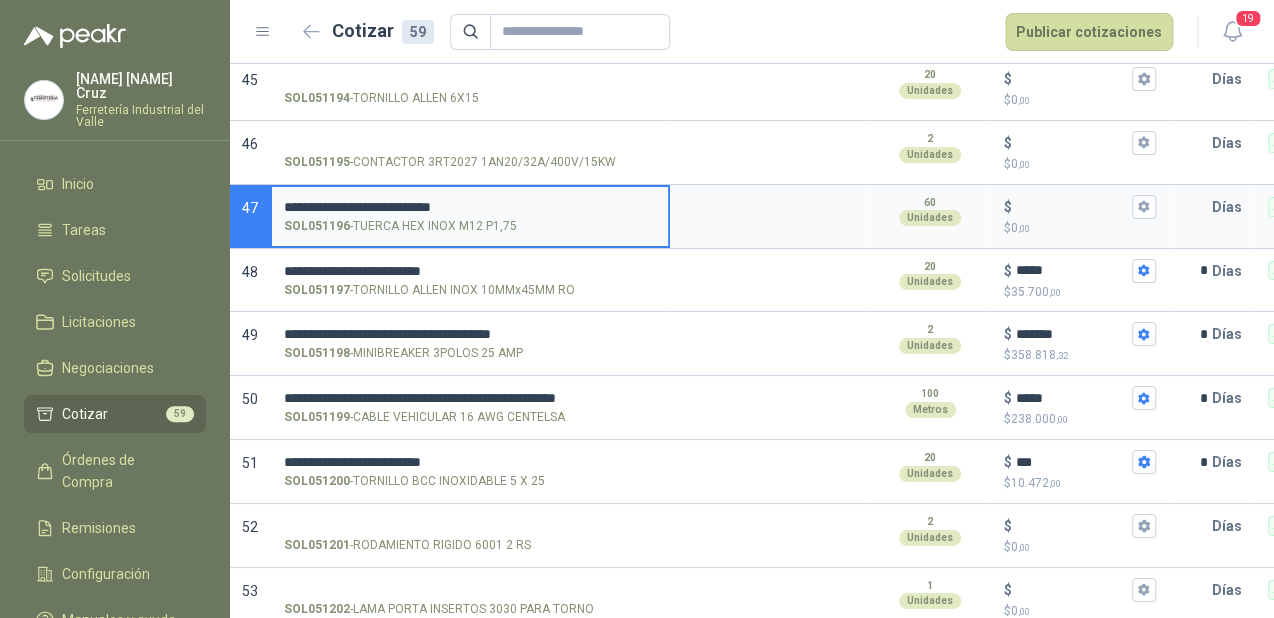 click on "**********" at bounding box center (470, 207) 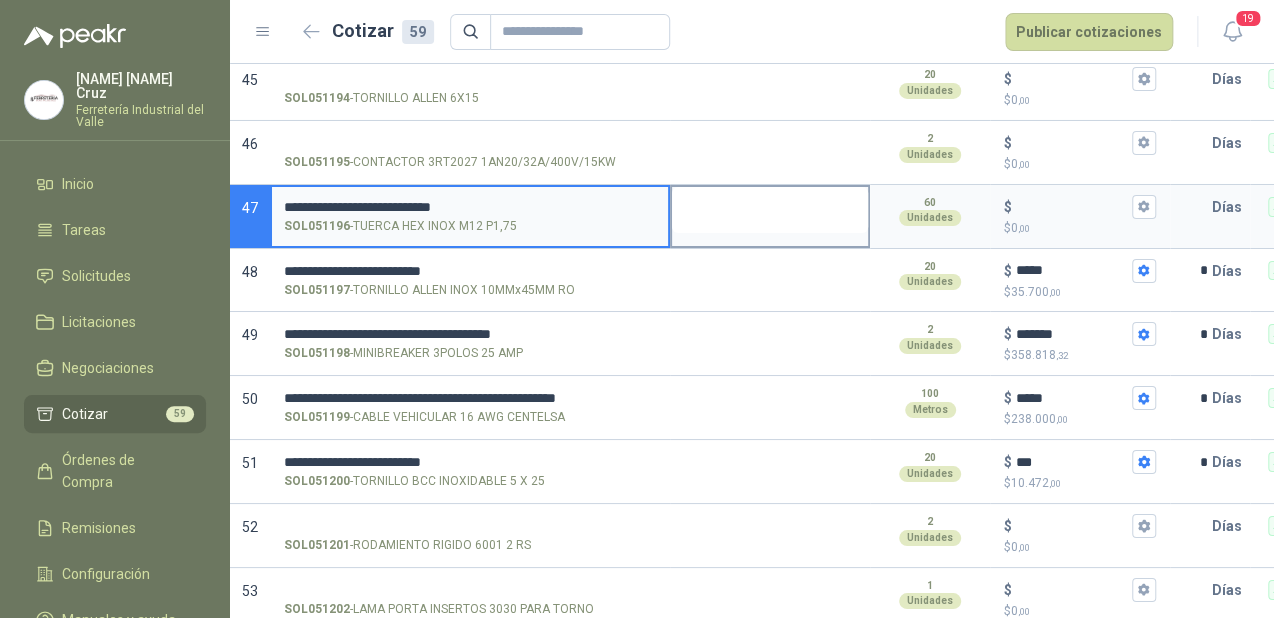 type on "**********" 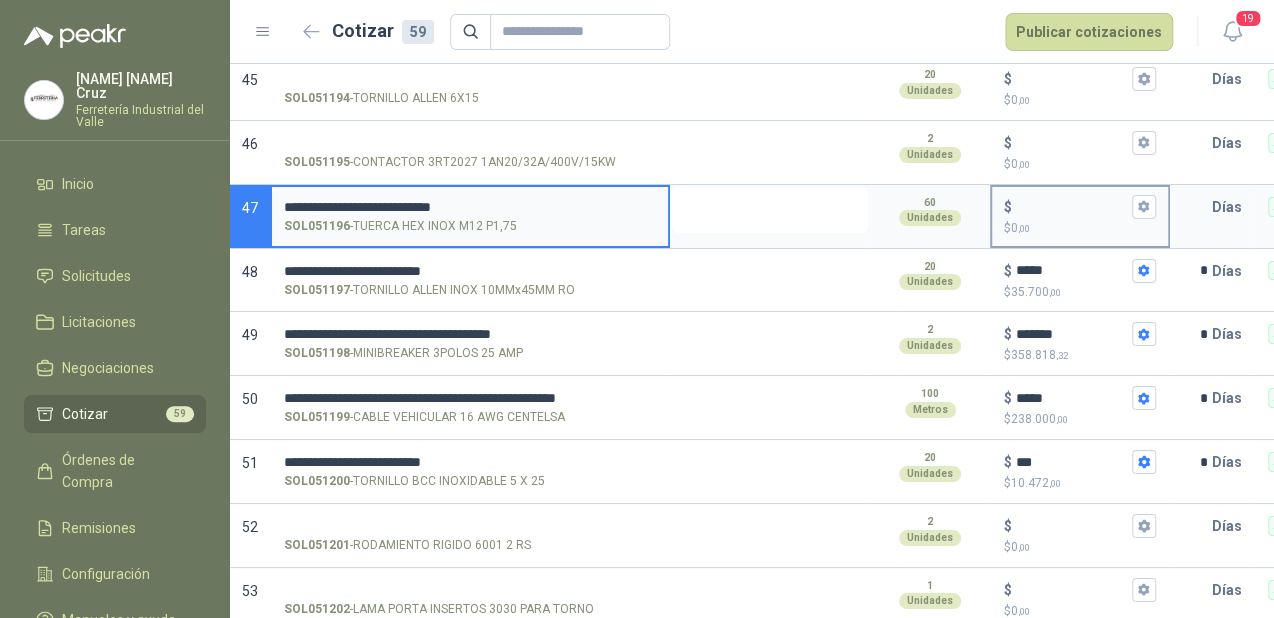drag, startPoint x: 820, startPoint y: 204, endPoint x: 1010, endPoint y: 196, distance: 190.16835 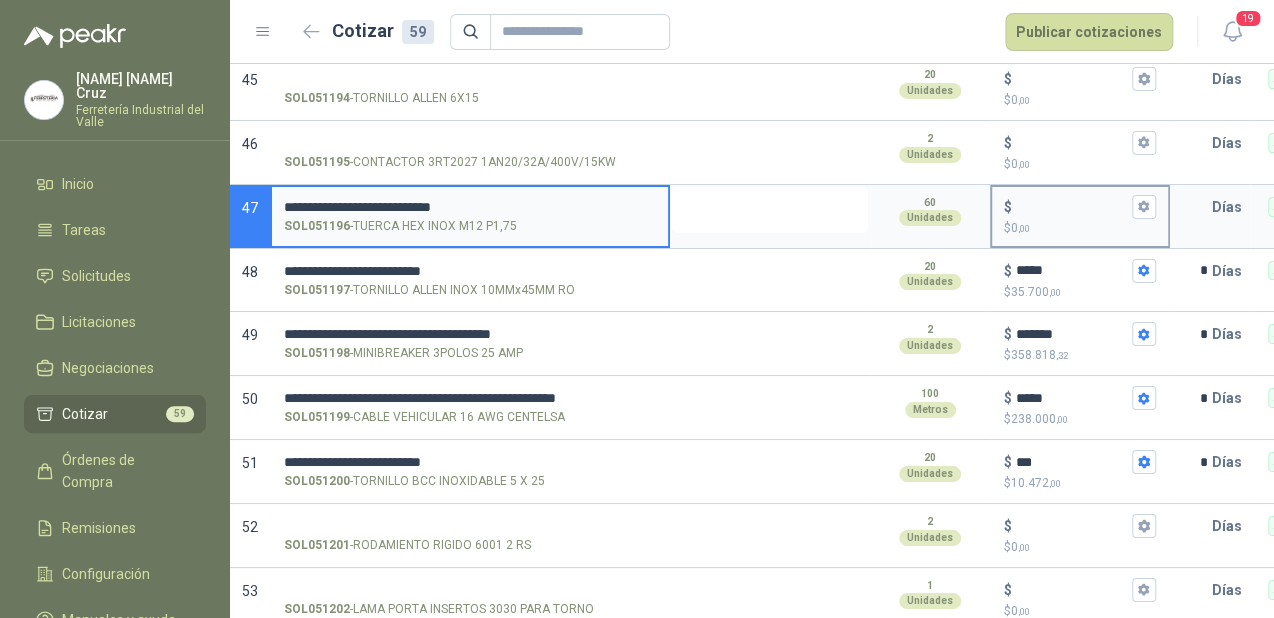 click at bounding box center (770, 210) 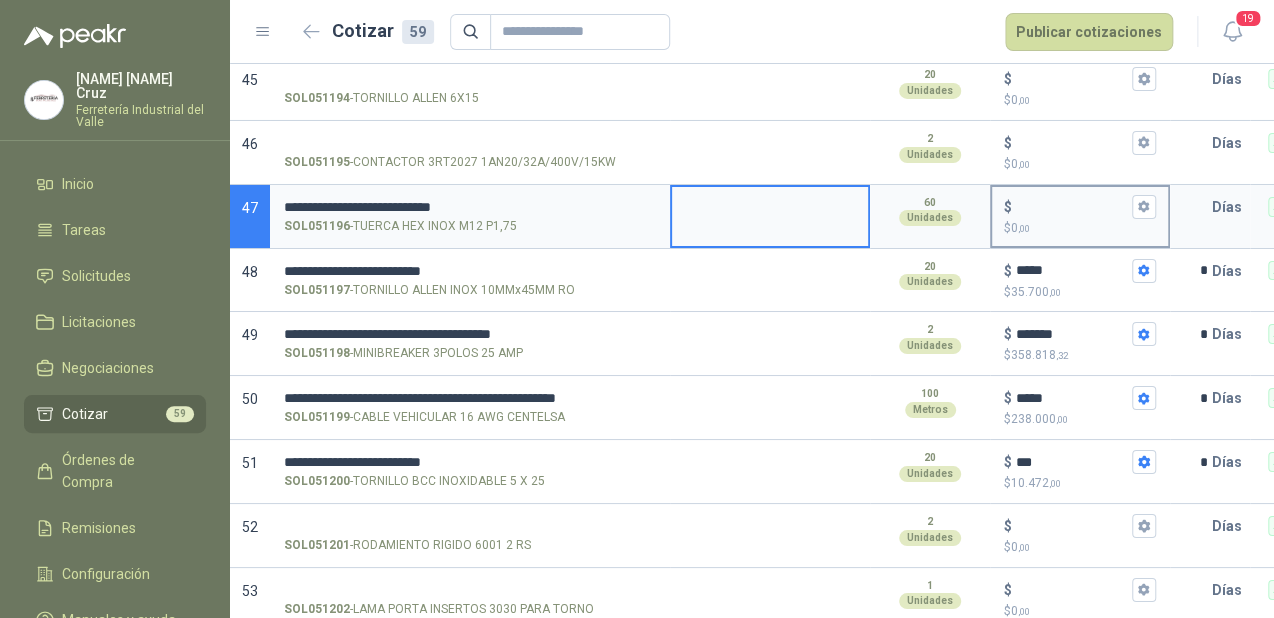 click on "$ $  0 ,00" at bounding box center [1072, 206] 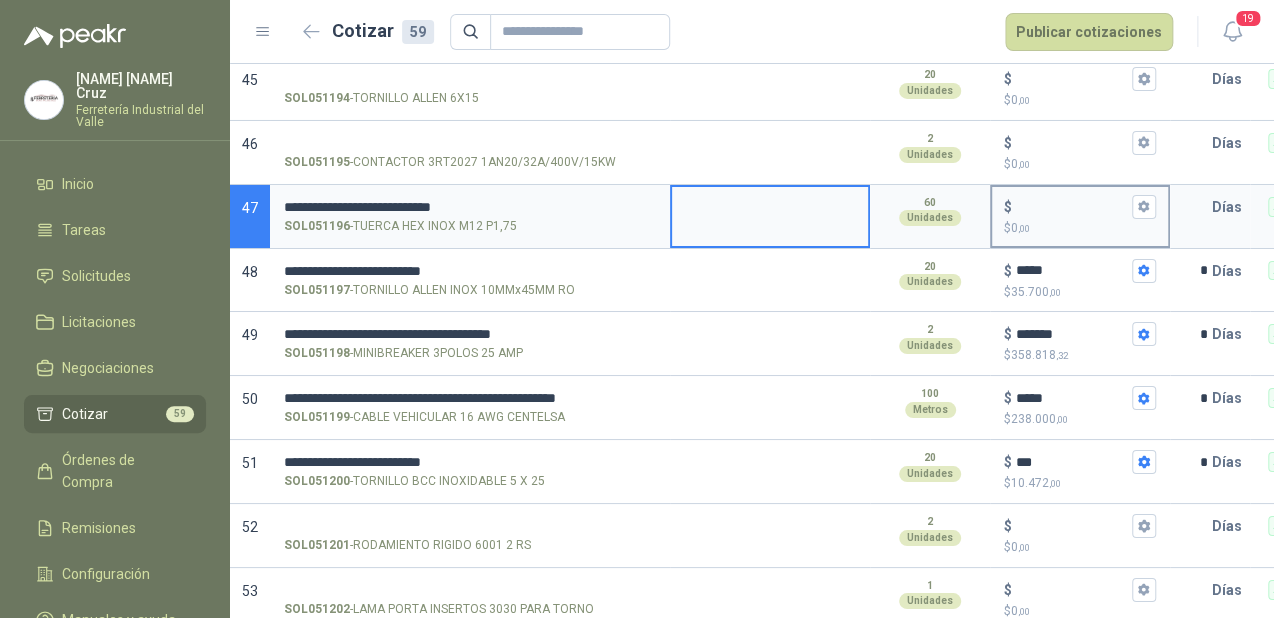 click on "$ $  0 ,00" at bounding box center [1072, 206] 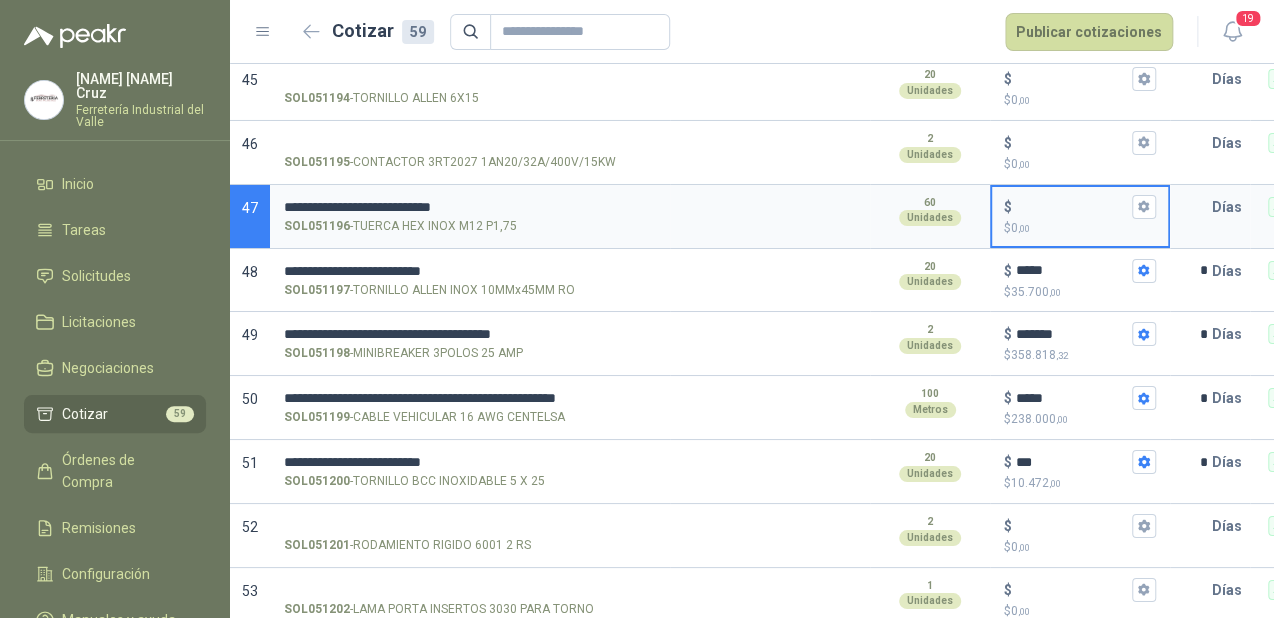 click on "$ $  0 ,00" at bounding box center [1072, 206] 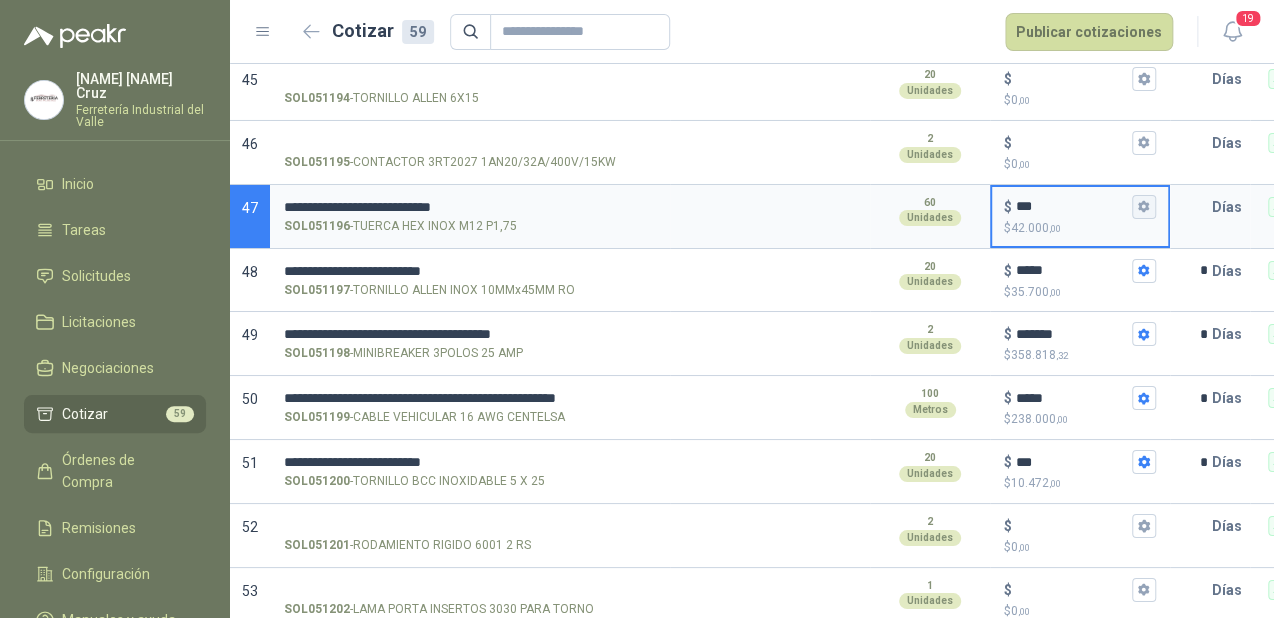 type on "***" 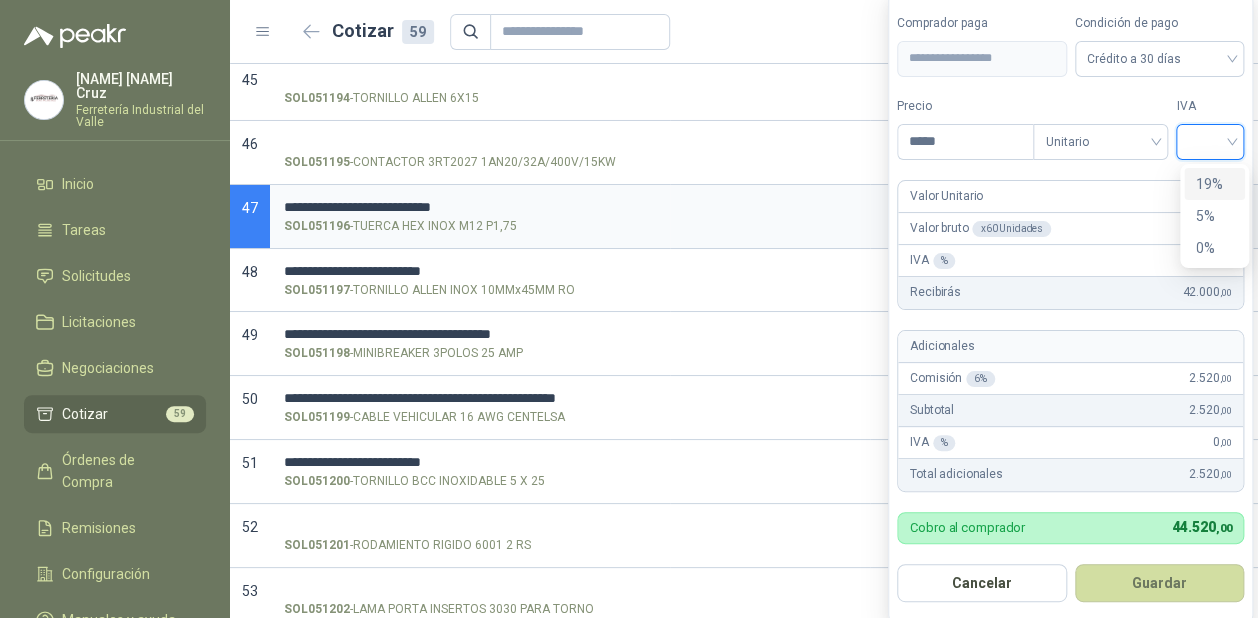 click at bounding box center (1210, 140) 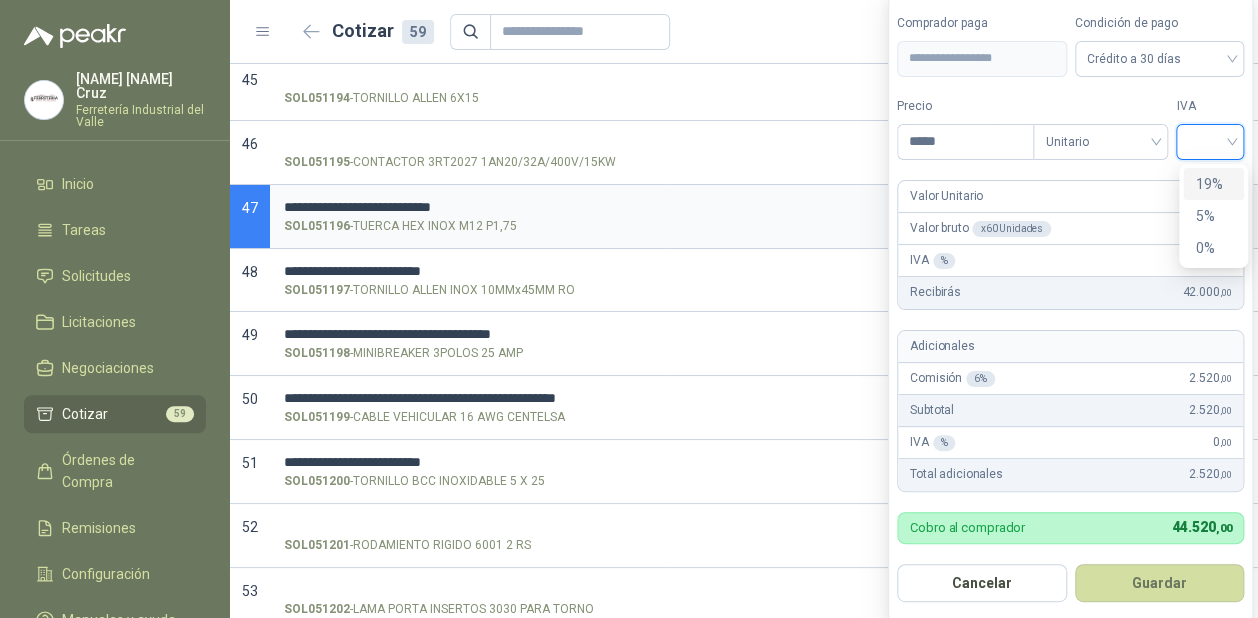 click on "19%" at bounding box center (1213, 184) 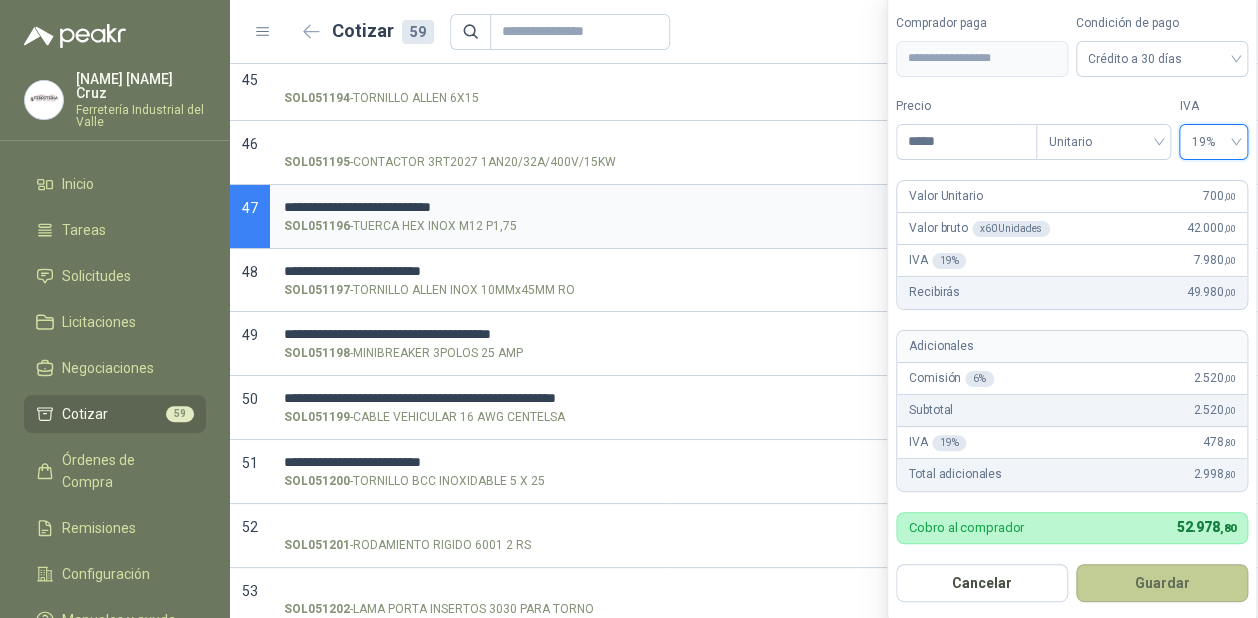 click on "Guardar" at bounding box center (1162, 583) 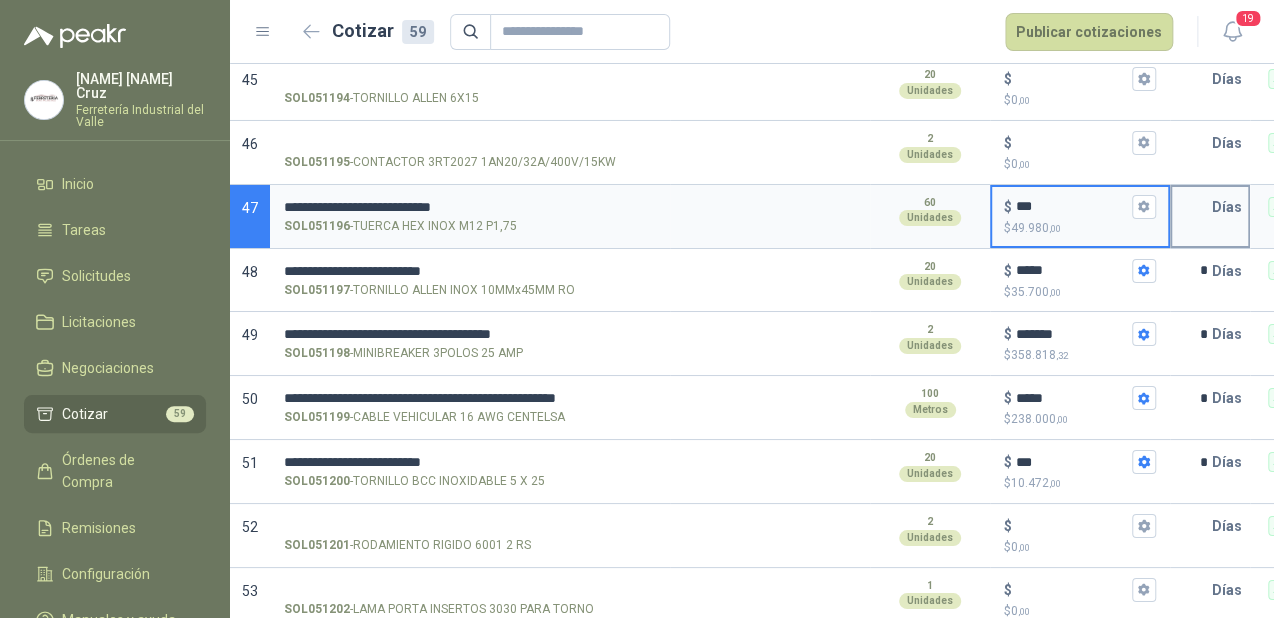 click at bounding box center (1192, 207) 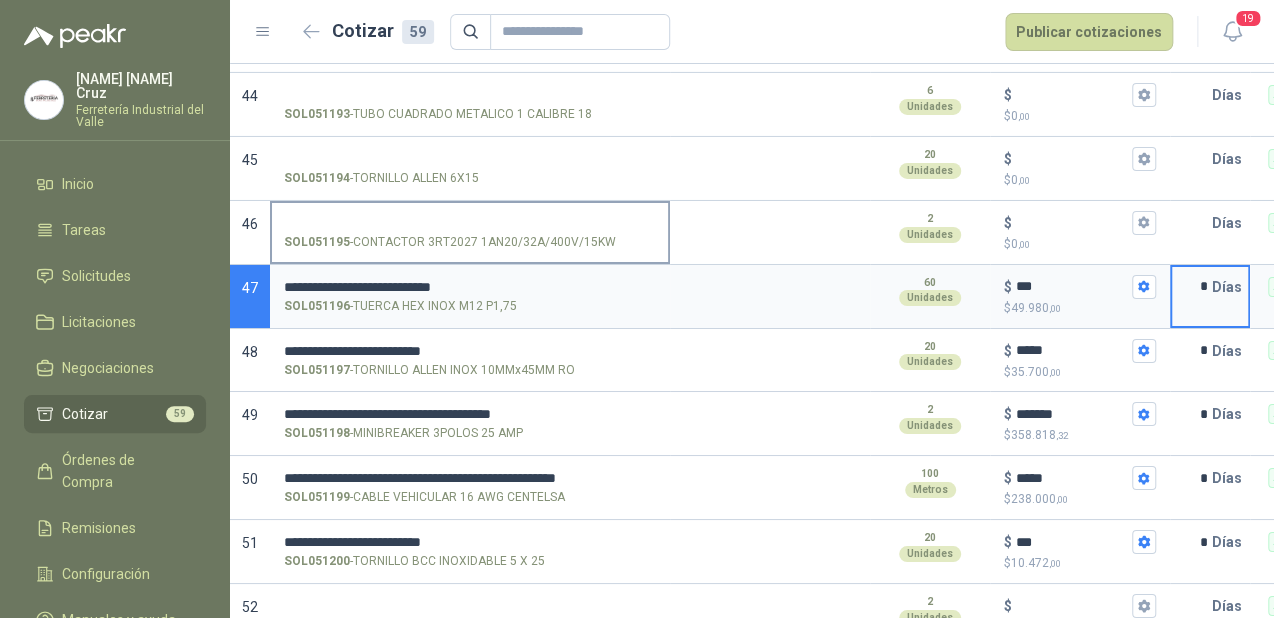 scroll, scrollTop: 2857, scrollLeft: 0, axis: vertical 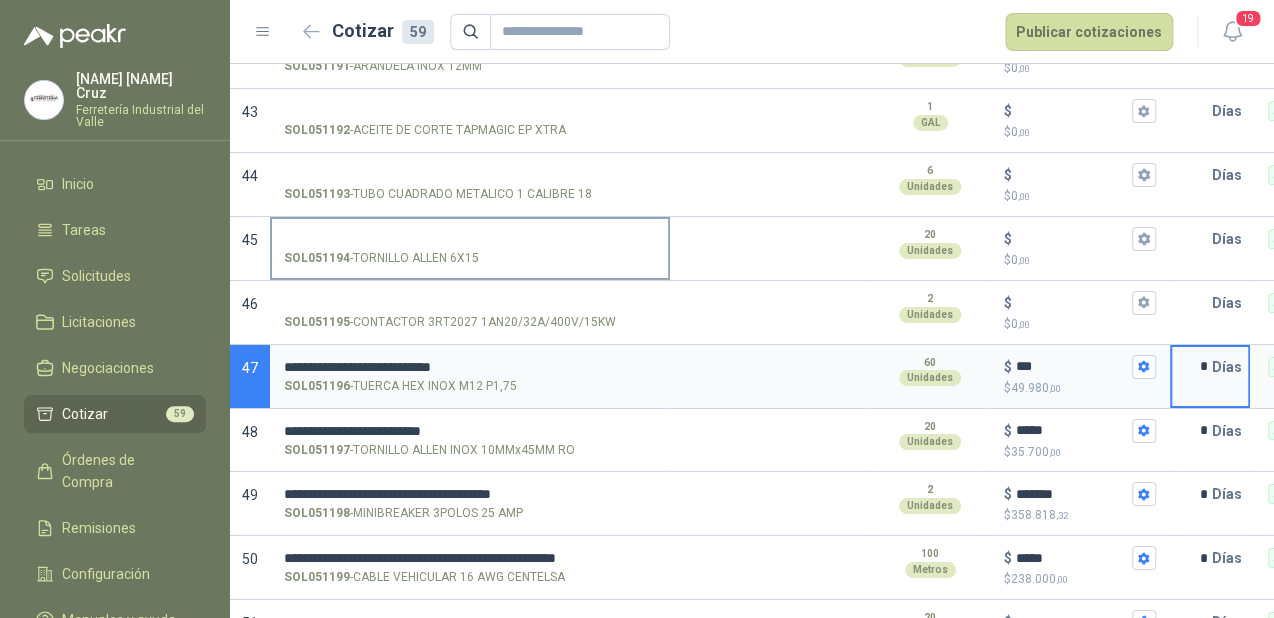 type on "*" 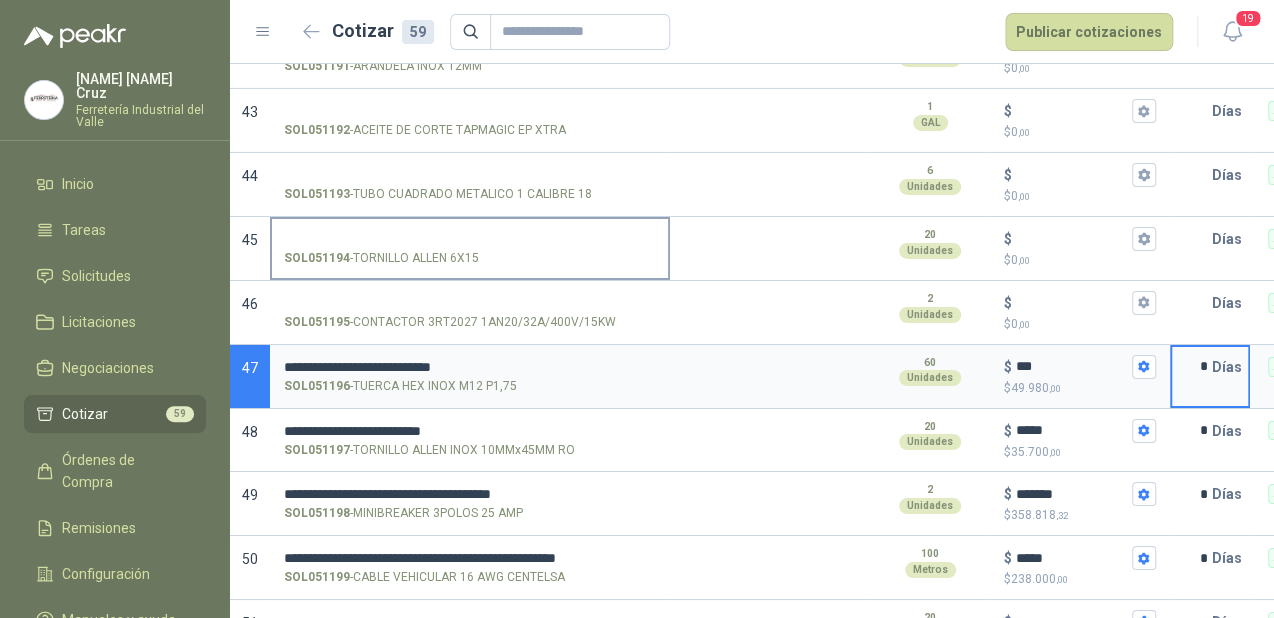 click on "SOL051194  -  TORNILLO ALLEN 6X15" at bounding box center (470, 247) 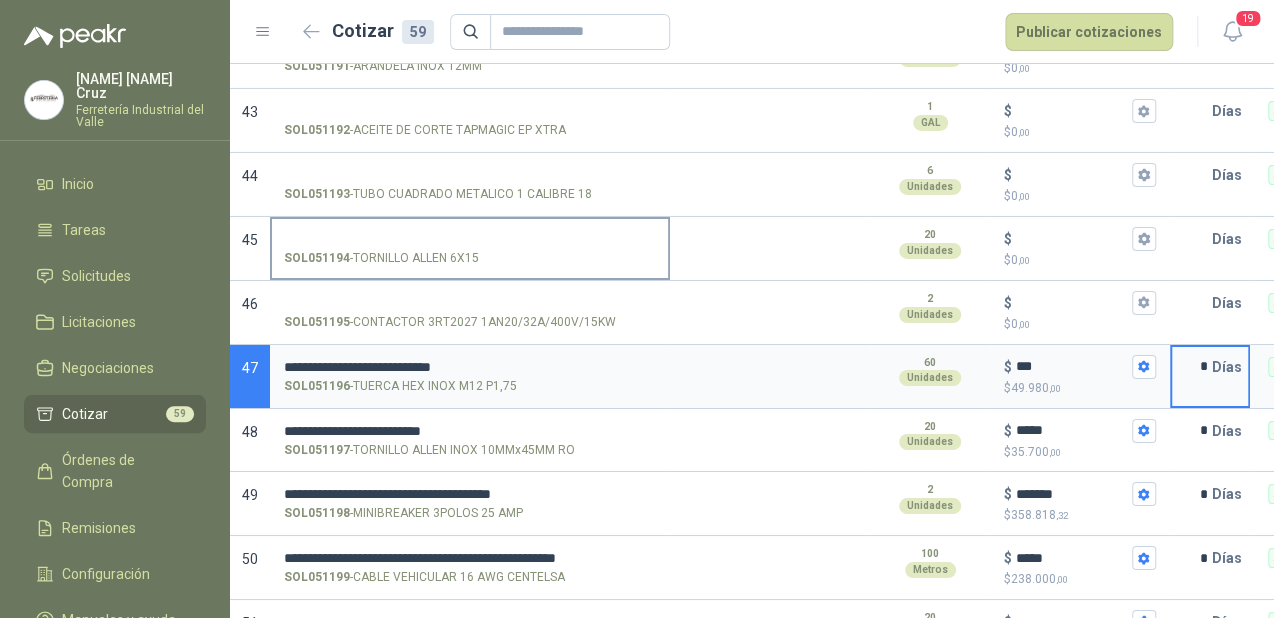 click on "SOL051194  -  TORNILLO ALLEN 6X15" at bounding box center (470, 239) 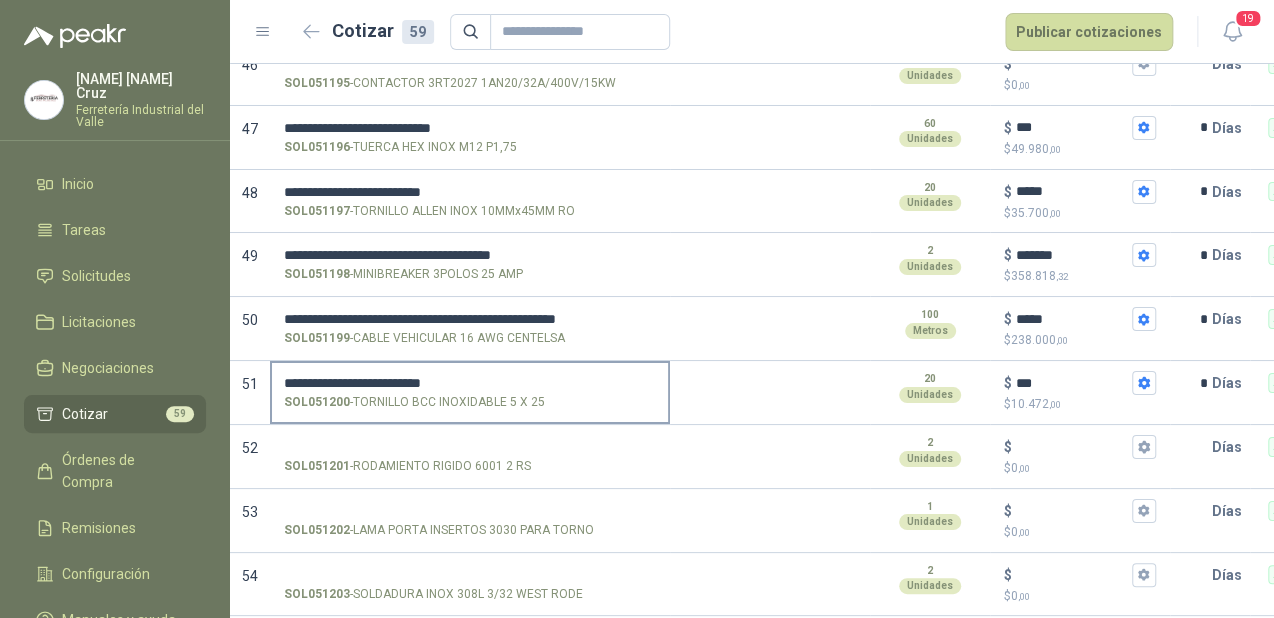 scroll, scrollTop: 3097, scrollLeft: 0, axis: vertical 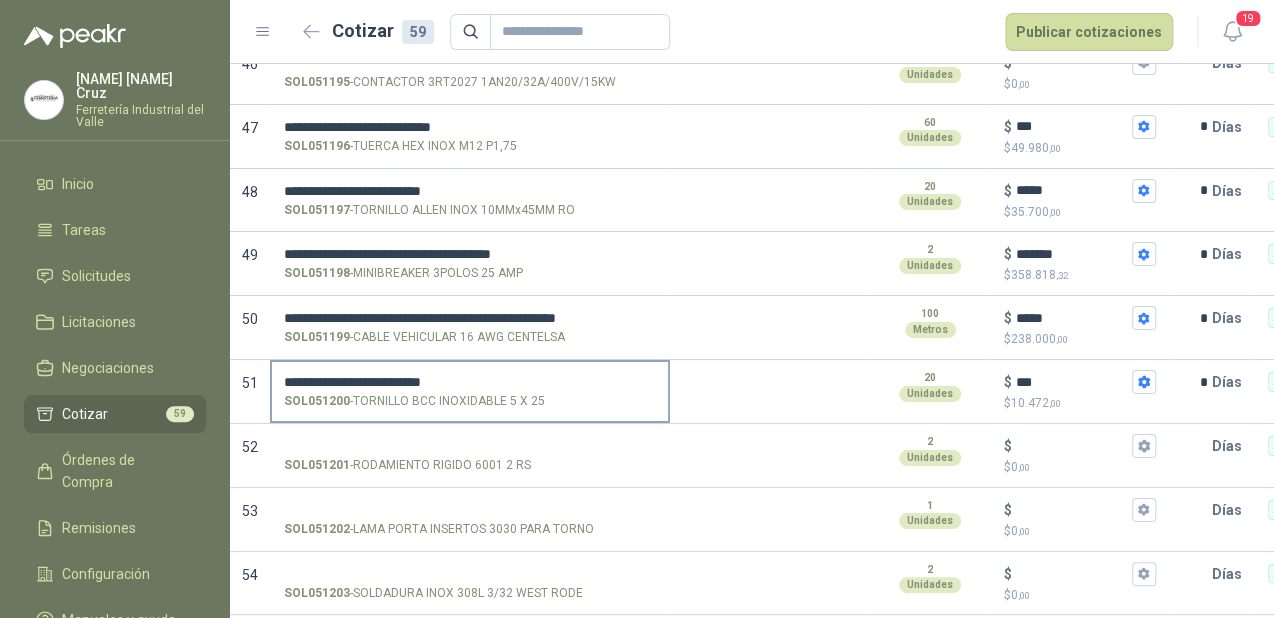 type on "**********" 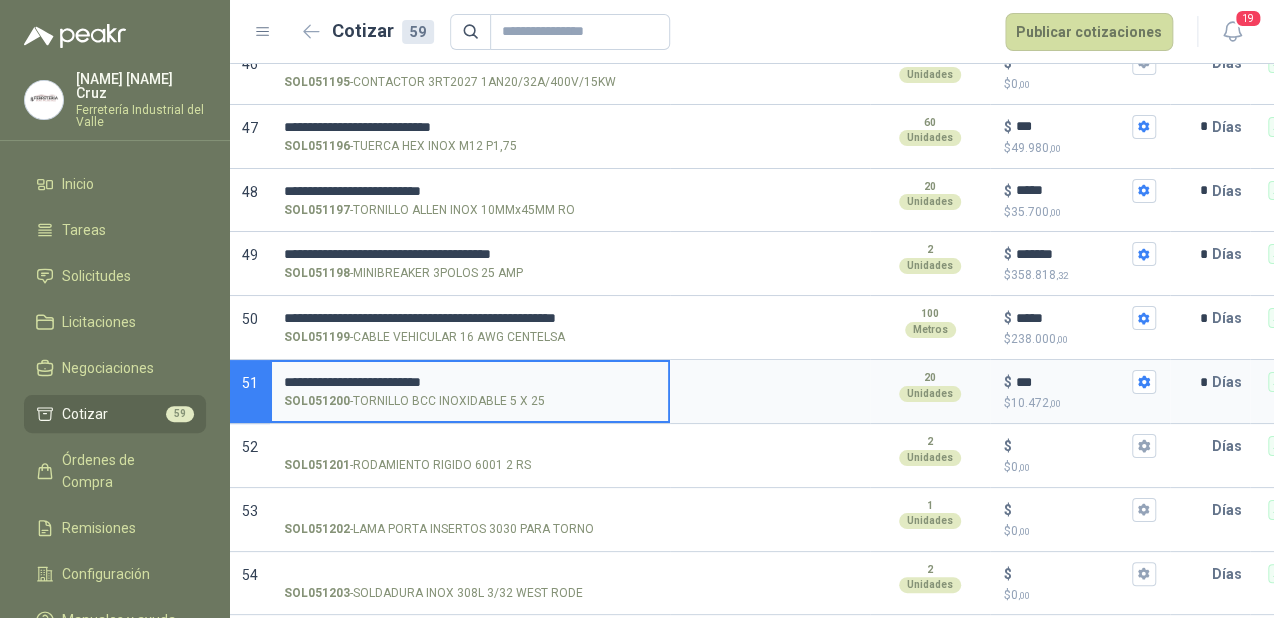 click on "**********" at bounding box center [470, 382] 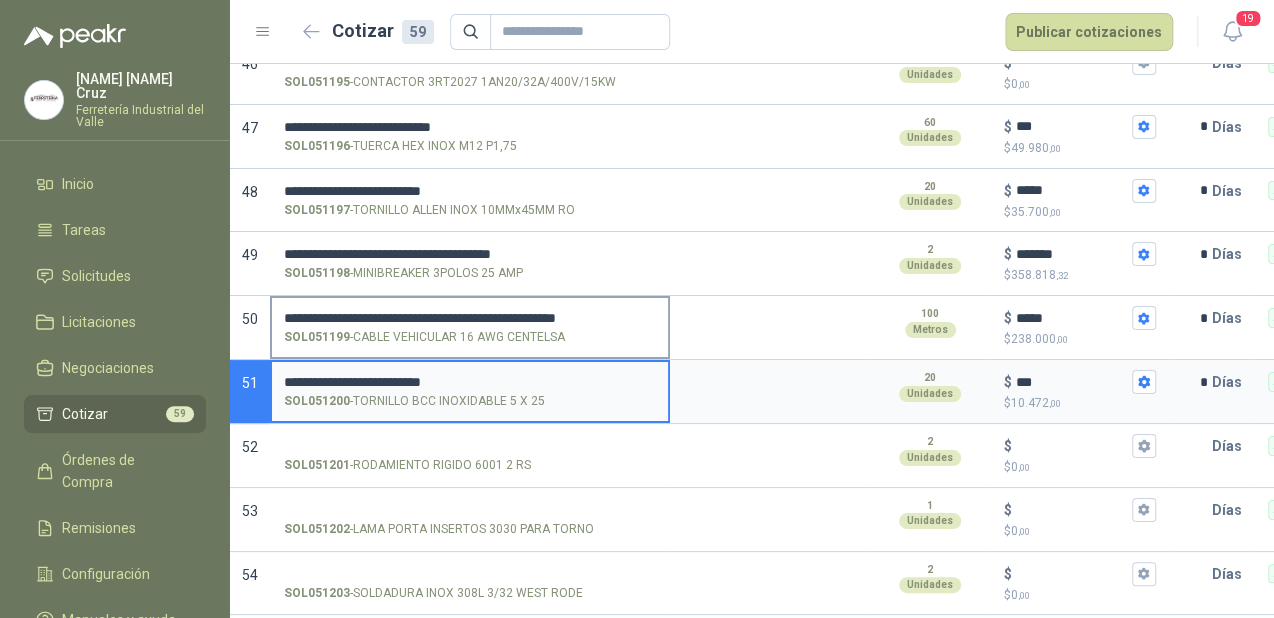 type on "**********" 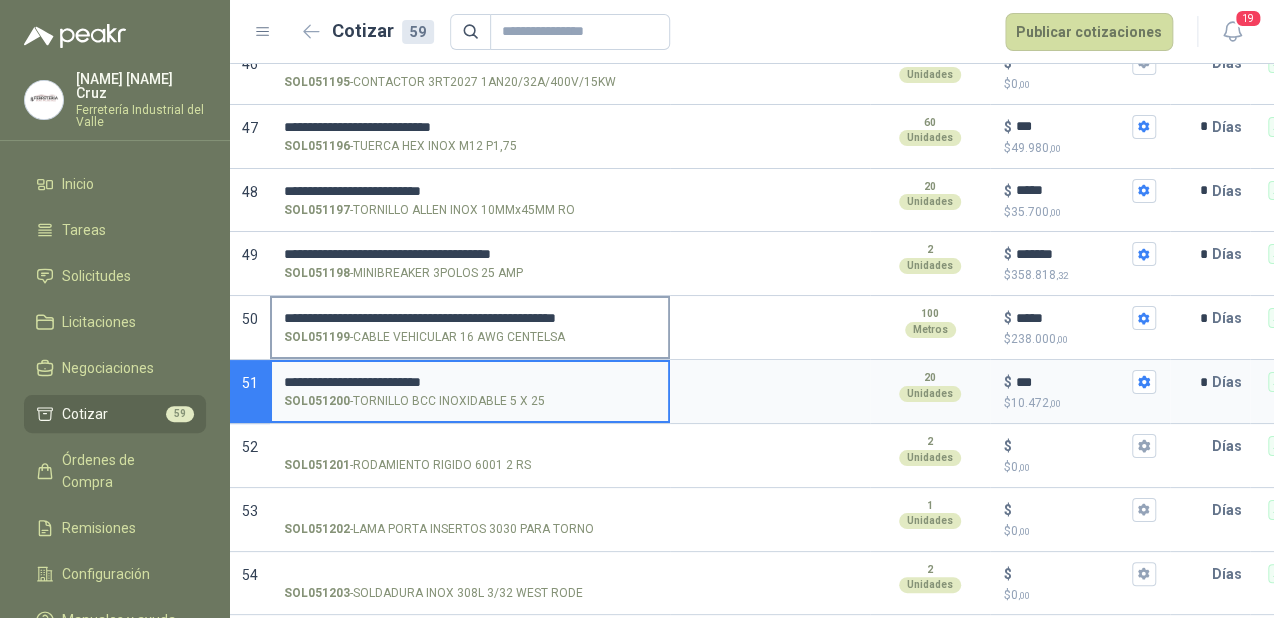 click on "**********" at bounding box center [470, 382] 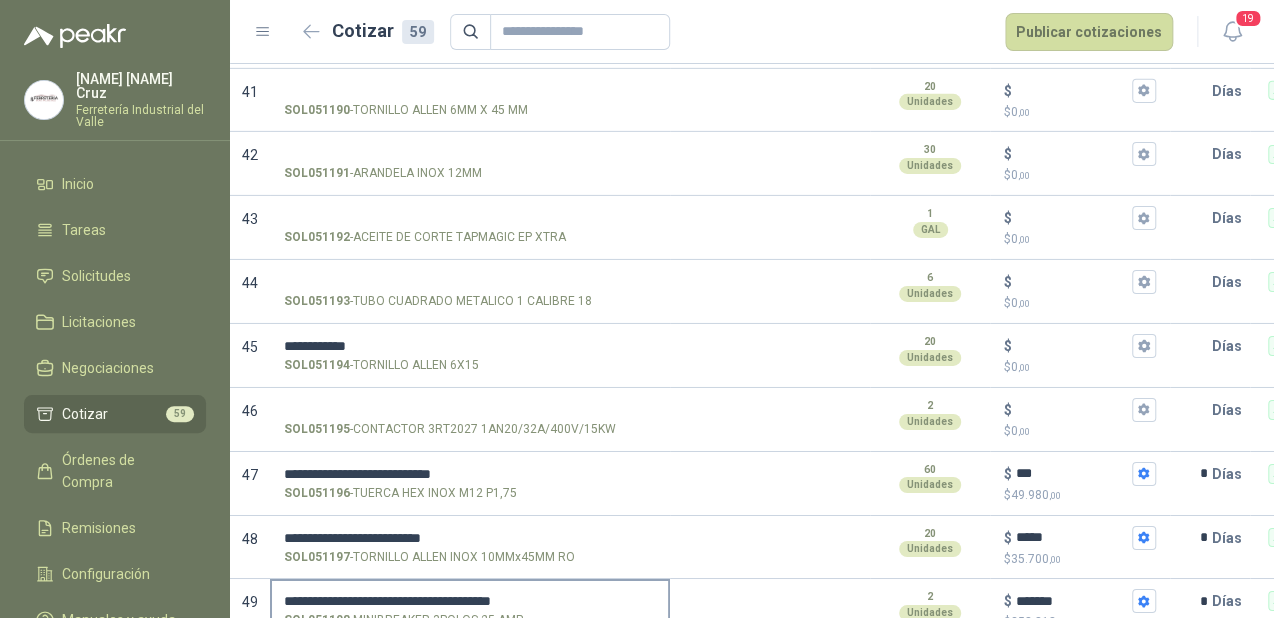 scroll, scrollTop: 2937, scrollLeft: 0, axis: vertical 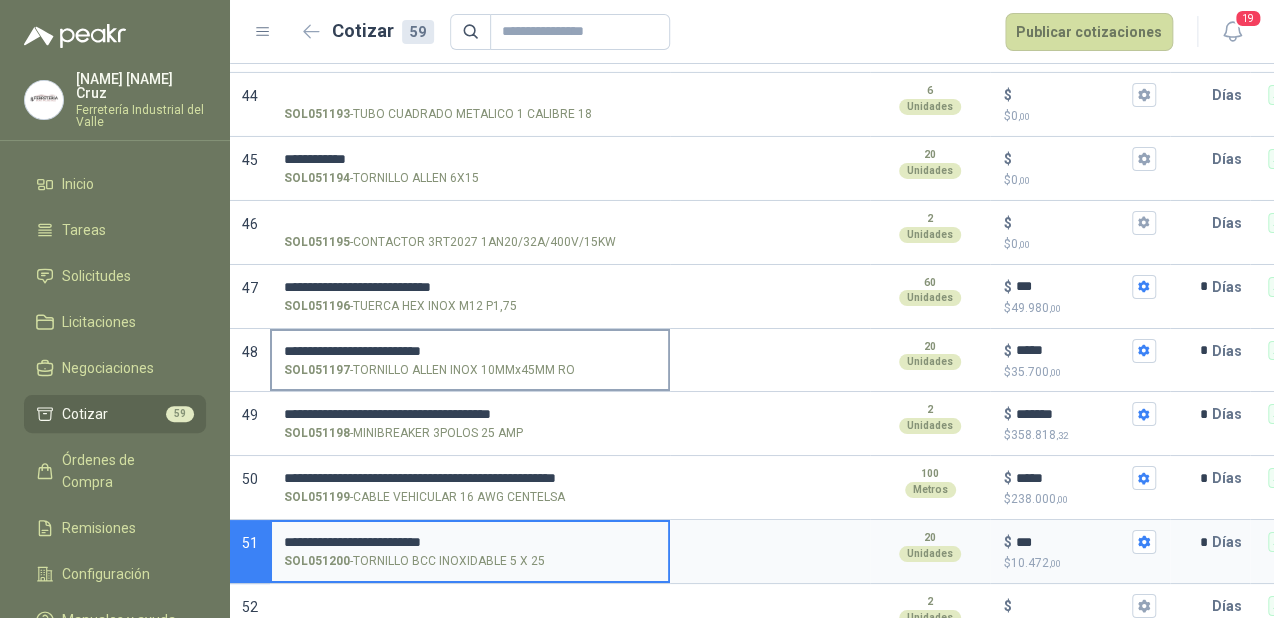 click on "**********" at bounding box center (470, 351) 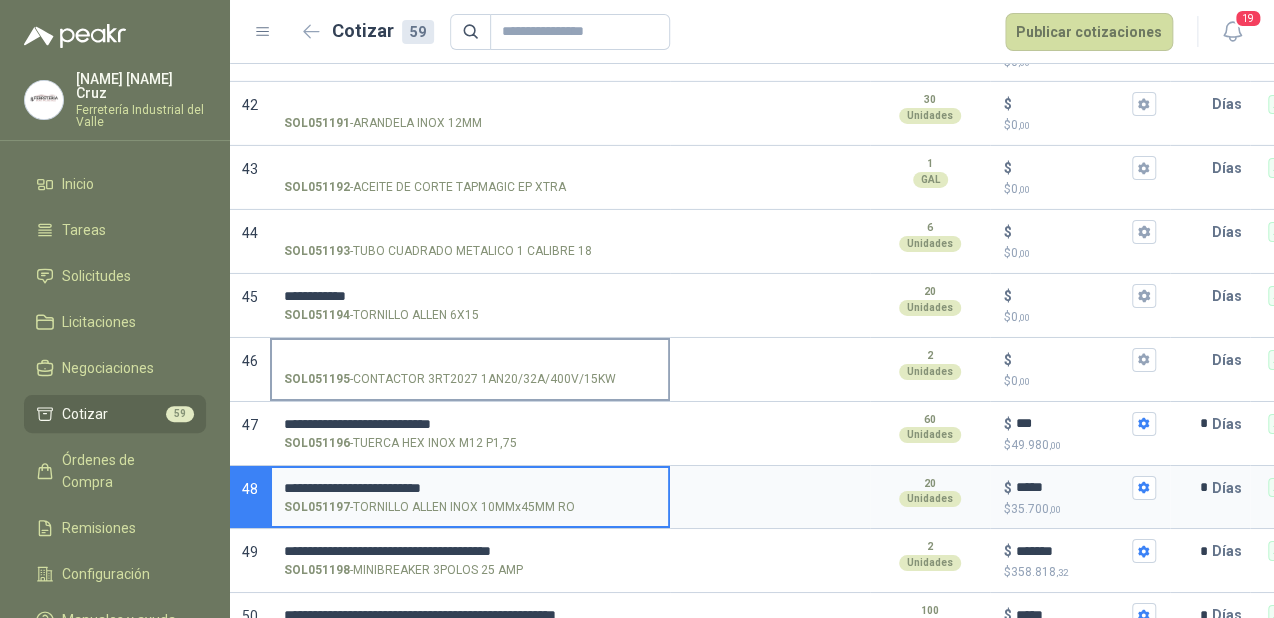scroll, scrollTop: 2777, scrollLeft: 0, axis: vertical 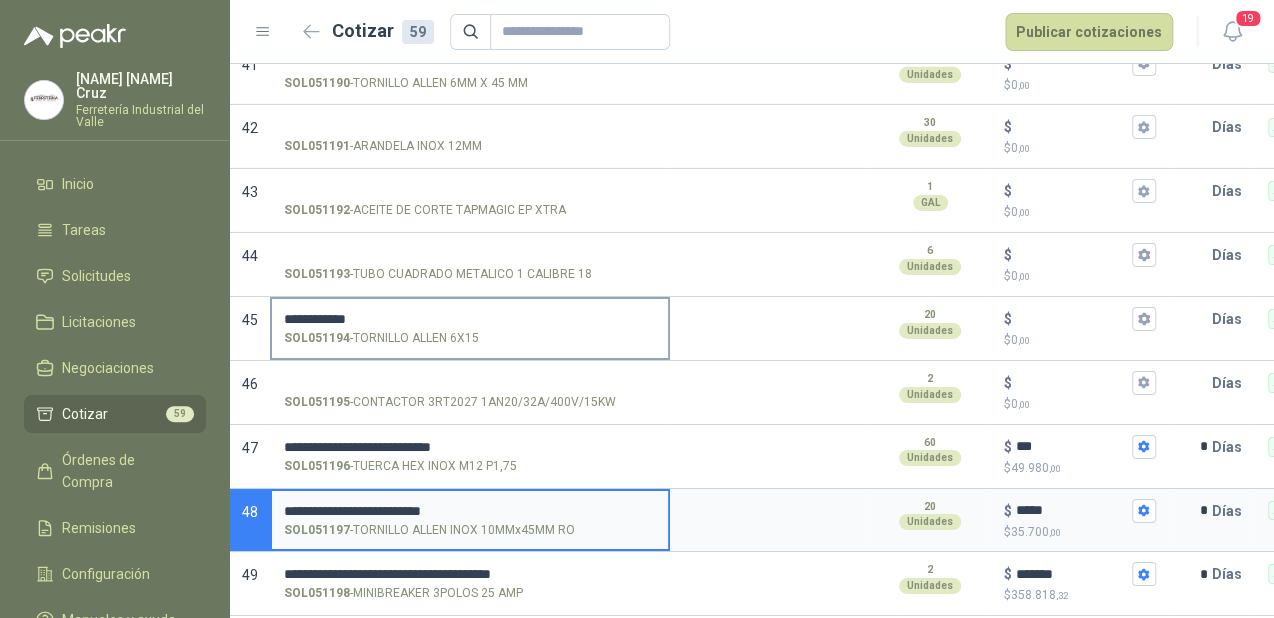 type on "**********" 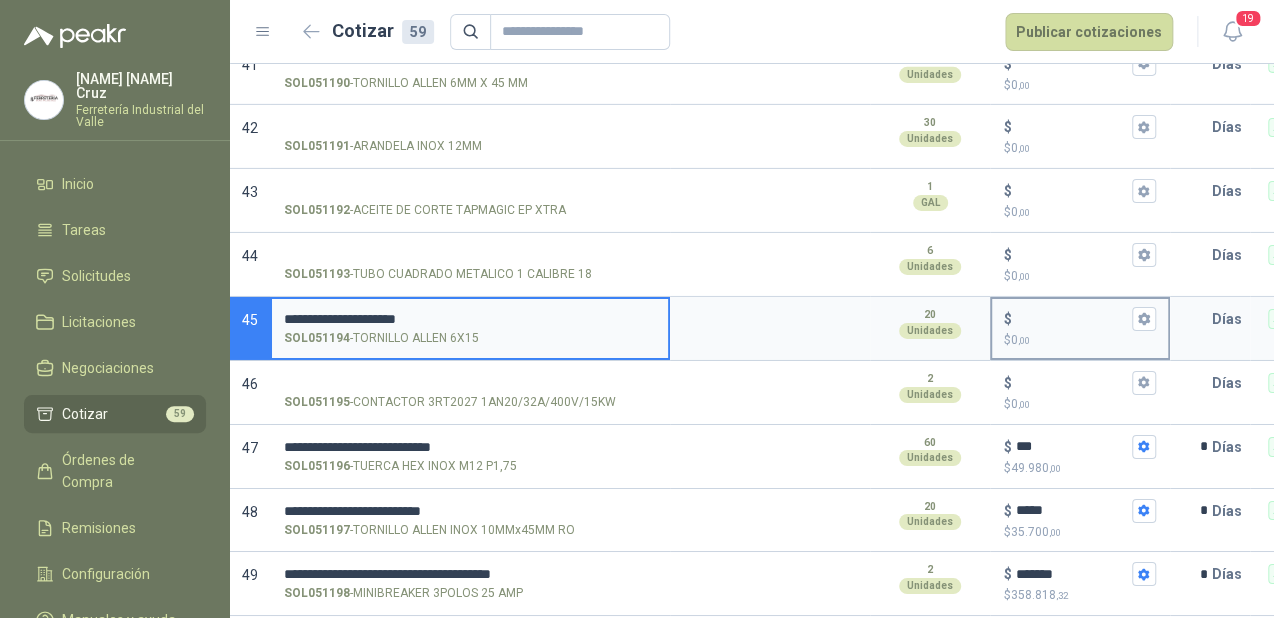 type on "**********" 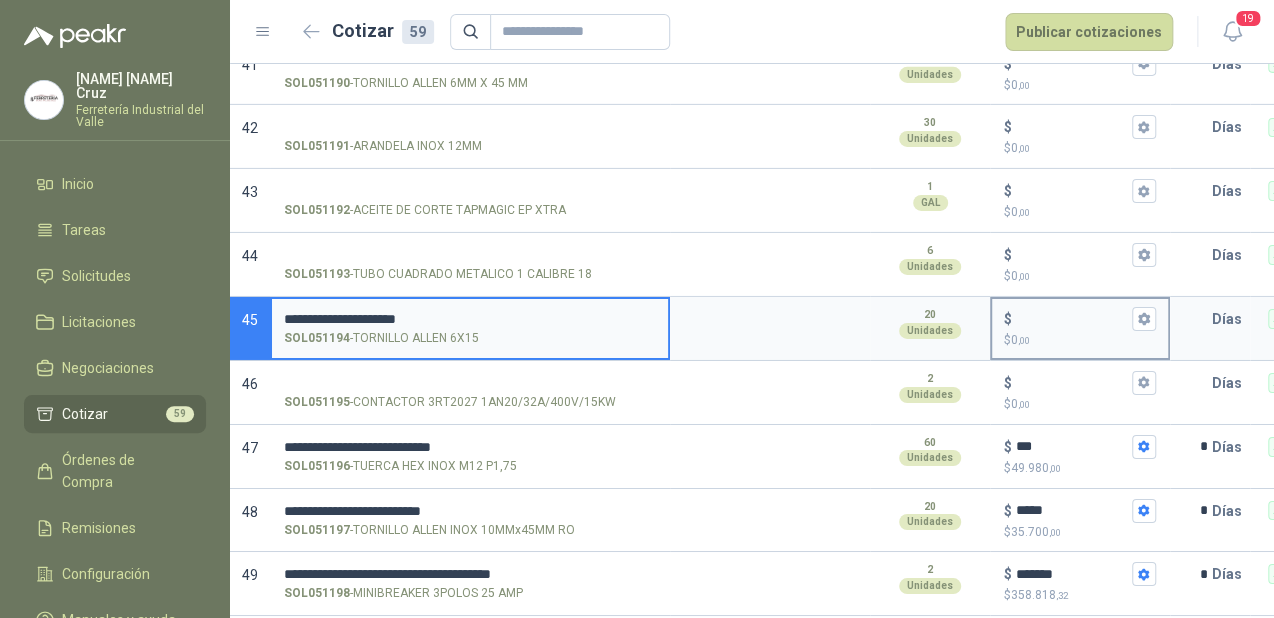 click on "$ $  0 ,00" at bounding box center [1072, 318] 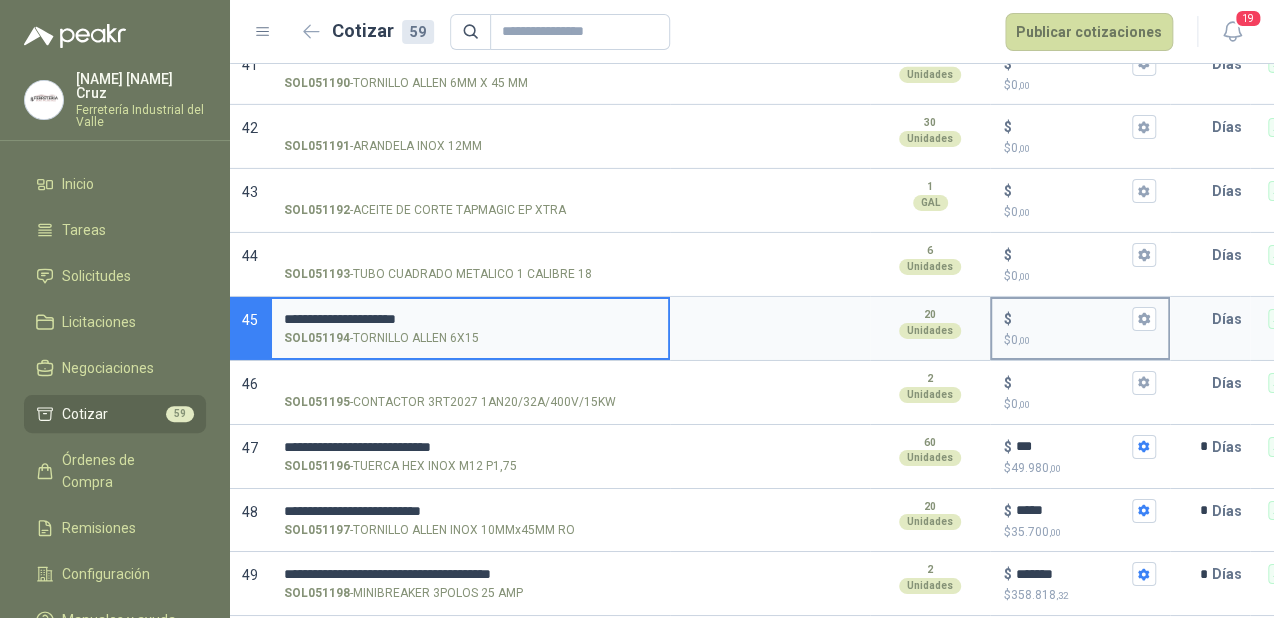 click on "$ $  0 ,00" at bounding box center (1072, 318) 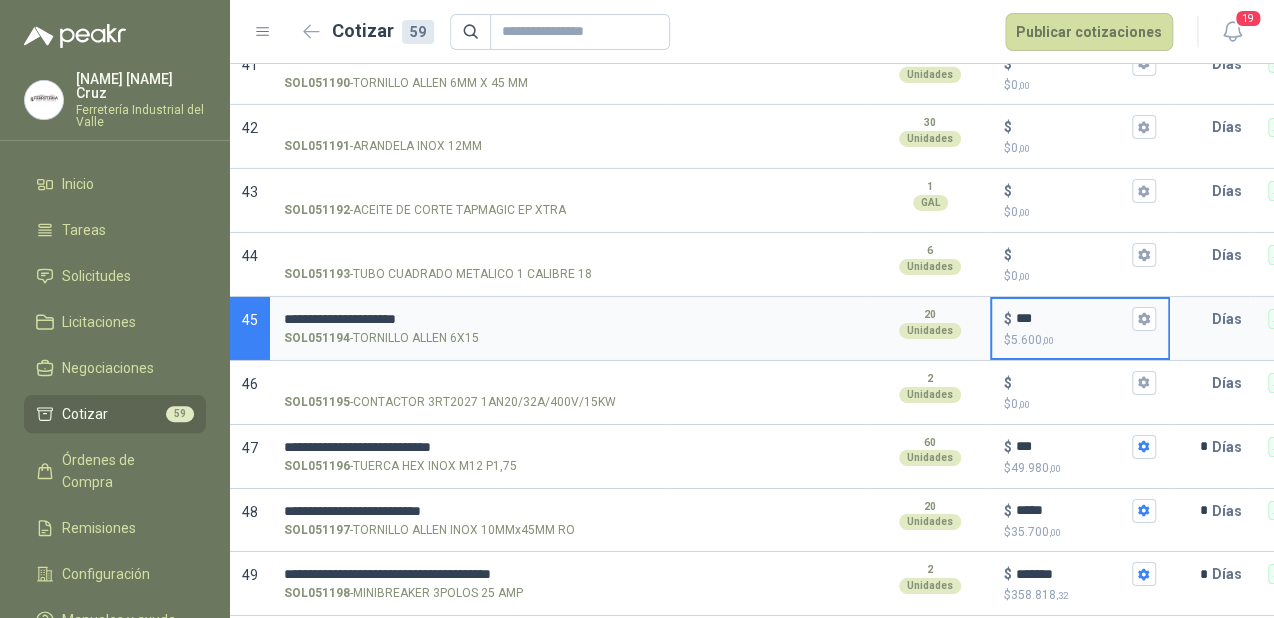 type on "***" 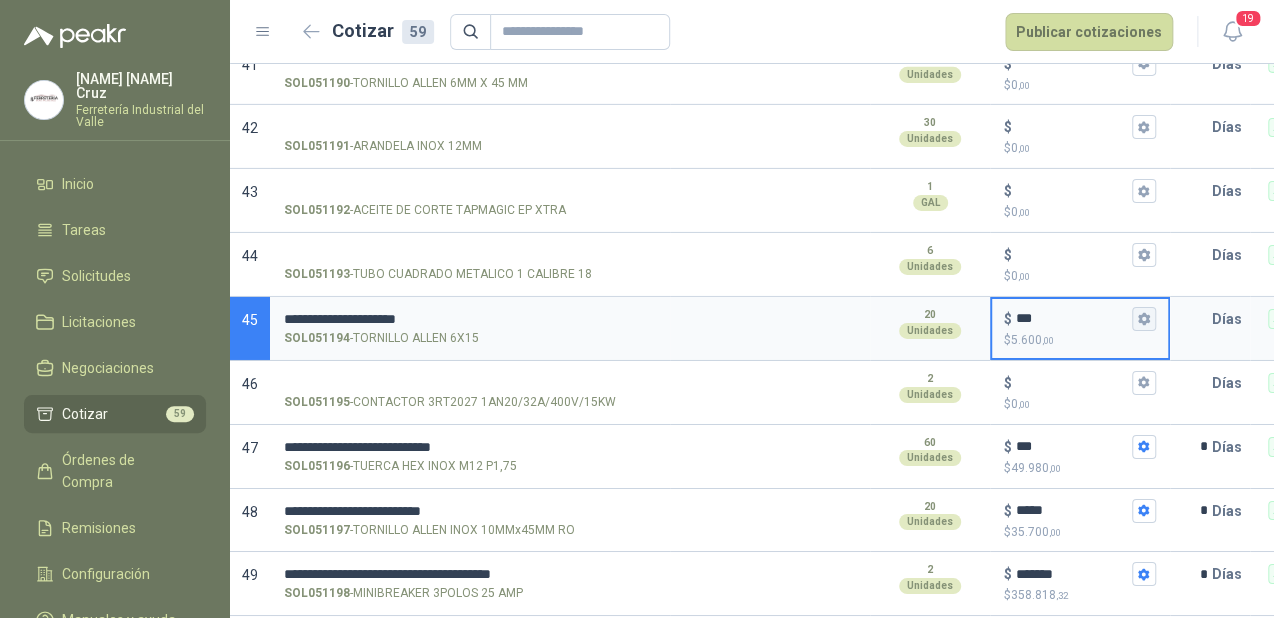 click on "$ *** $  [PRICE] ,00" at bounding box center [1144, 319] 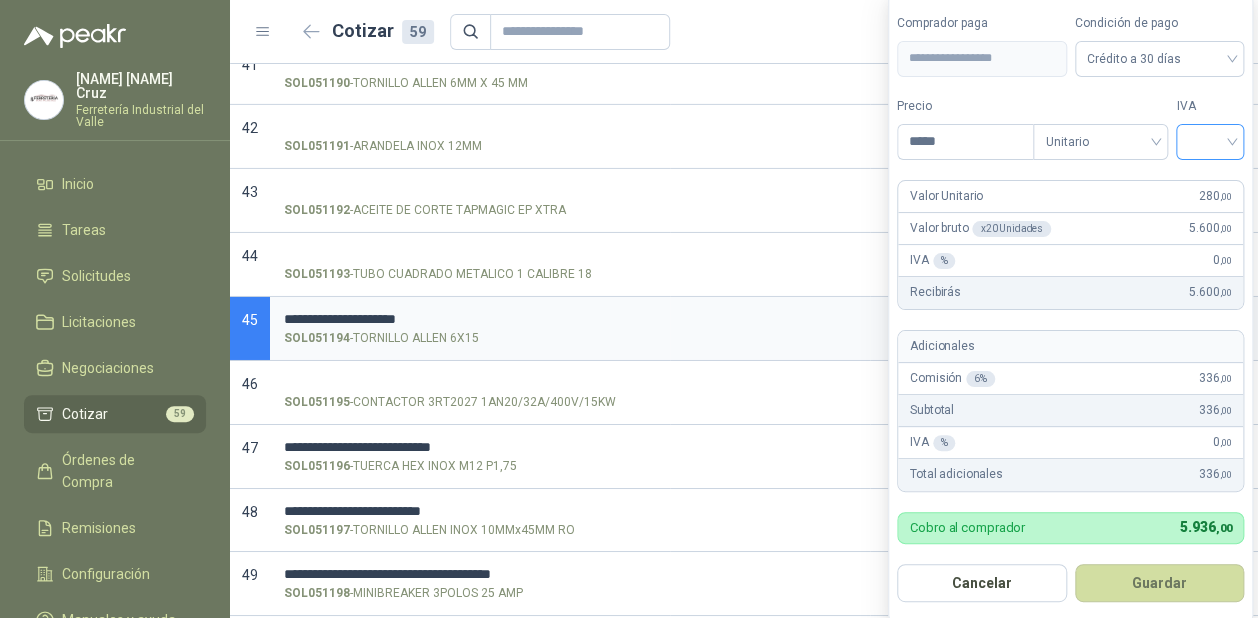 click at bounding box center [1210, 140] 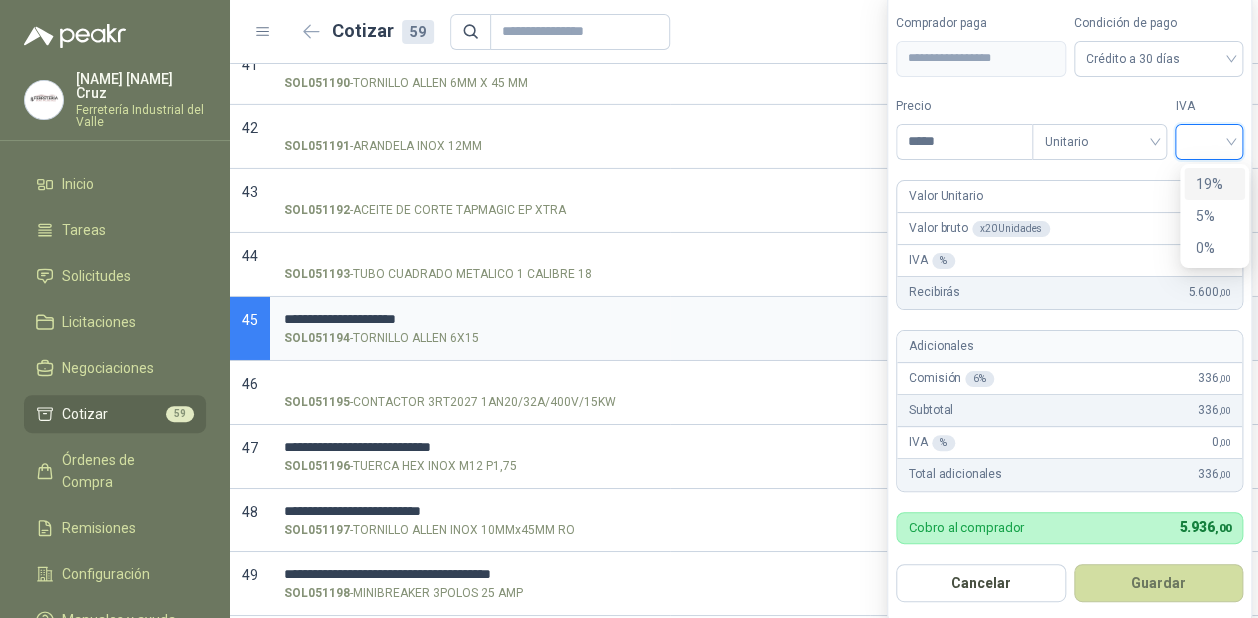 click on "19%" at bounding box center (1214, 184) 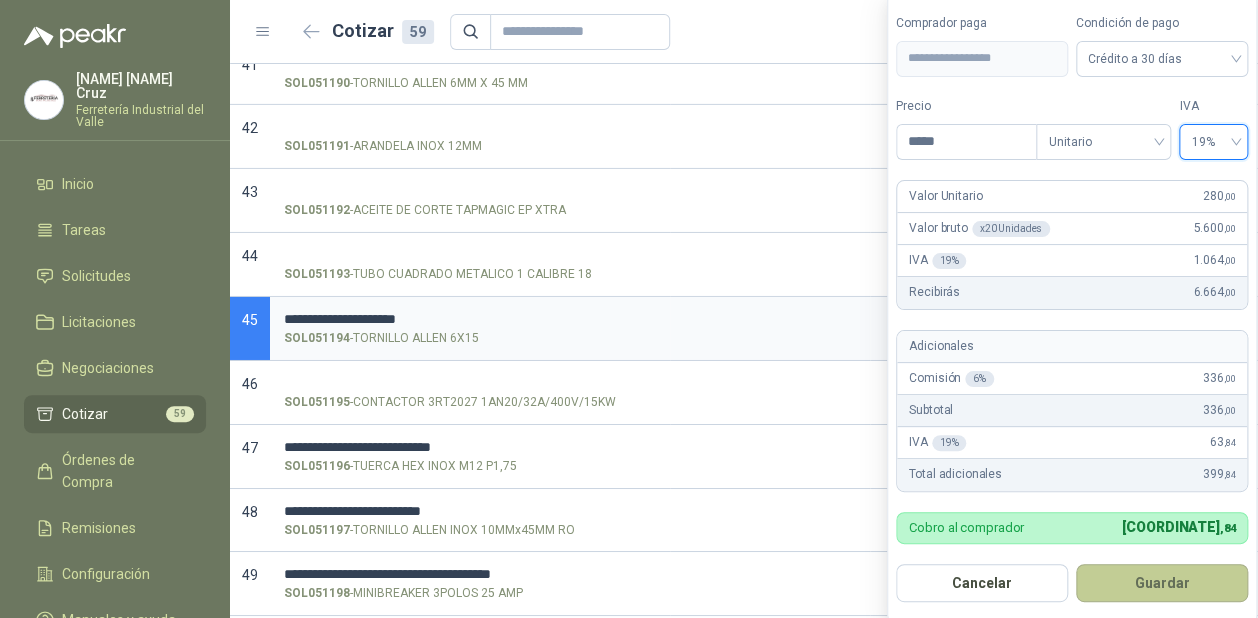 click on "Guardar" at bounding box center (1162, 583) 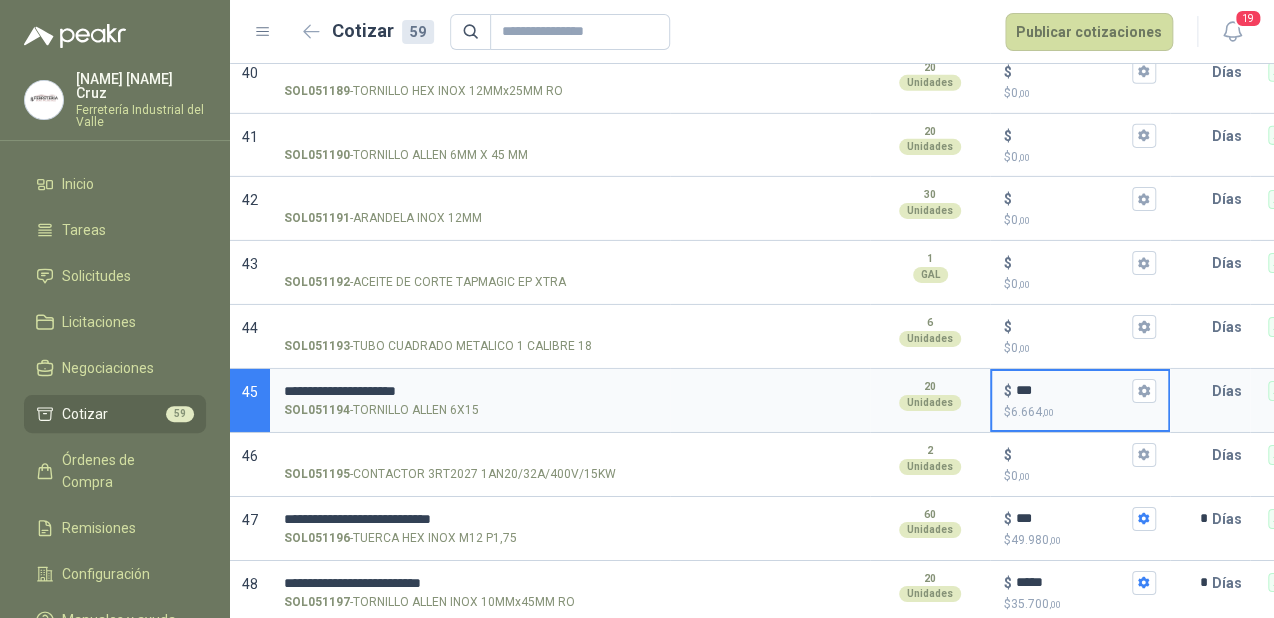 scroll, scrollTop: 2697, scrollLeft: 0, axis: vertical 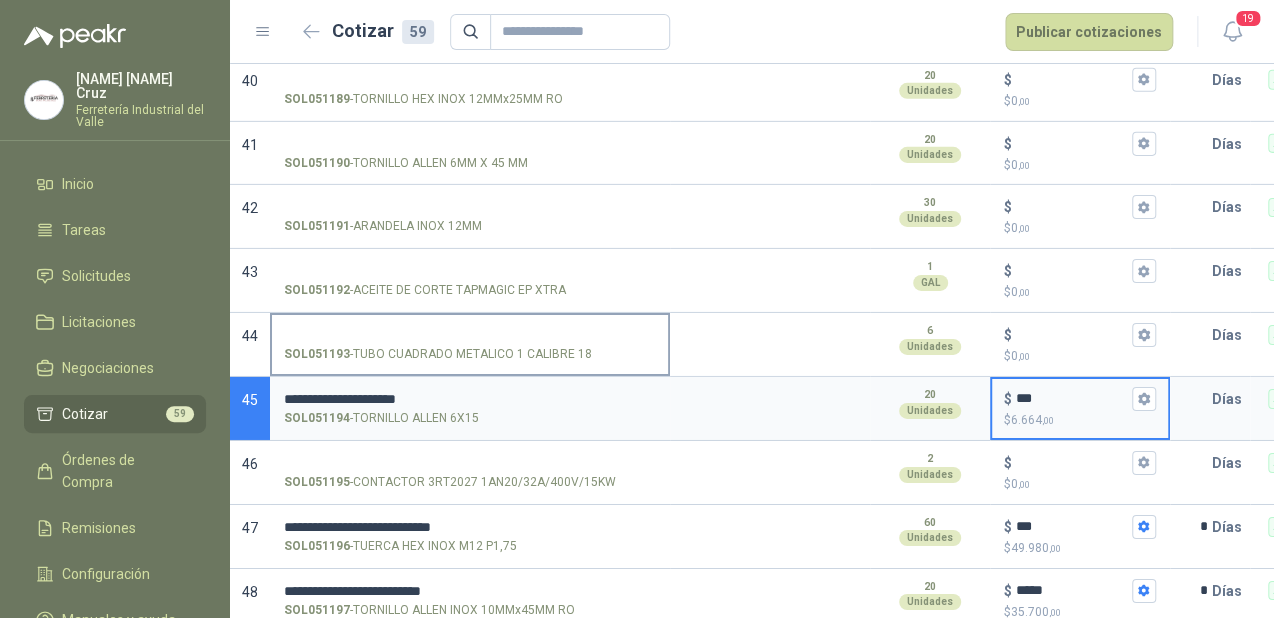 click on "SOL051193  -  TUBO CUADRADO METALICO 1  CALIBRE 18" at bounding box center (470, 335) 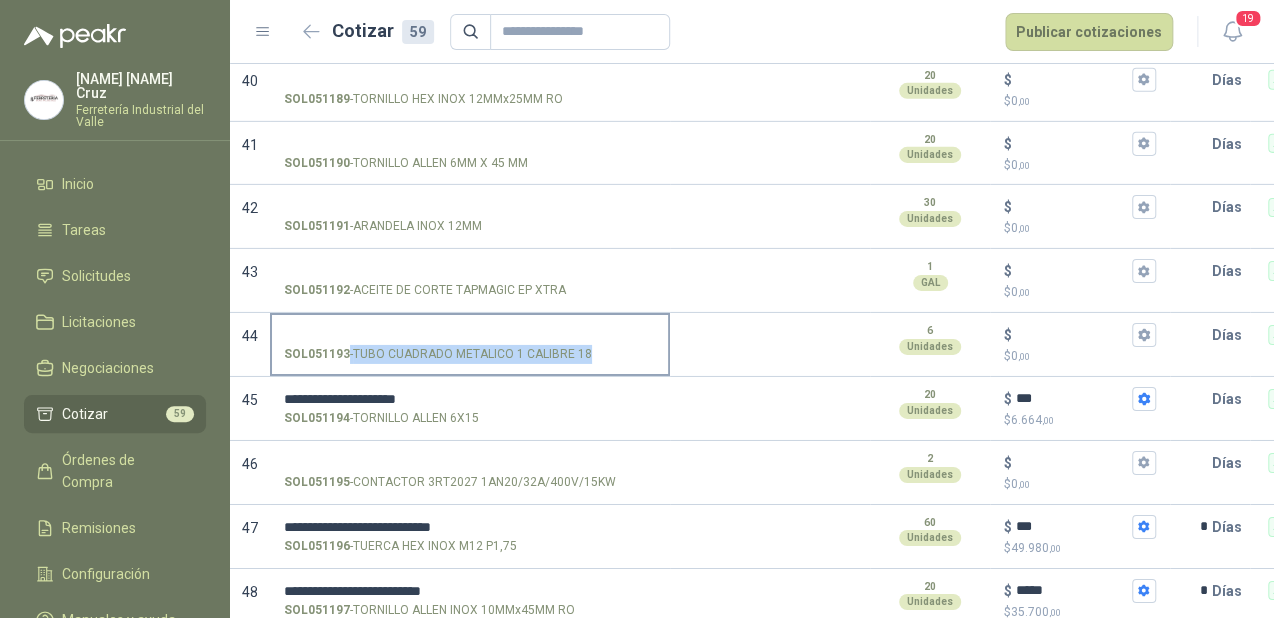 click on "SOL051193  -  TUBO CUADRADO METALICO 1  CALIBRE 18" at bounding box center [470, 354] 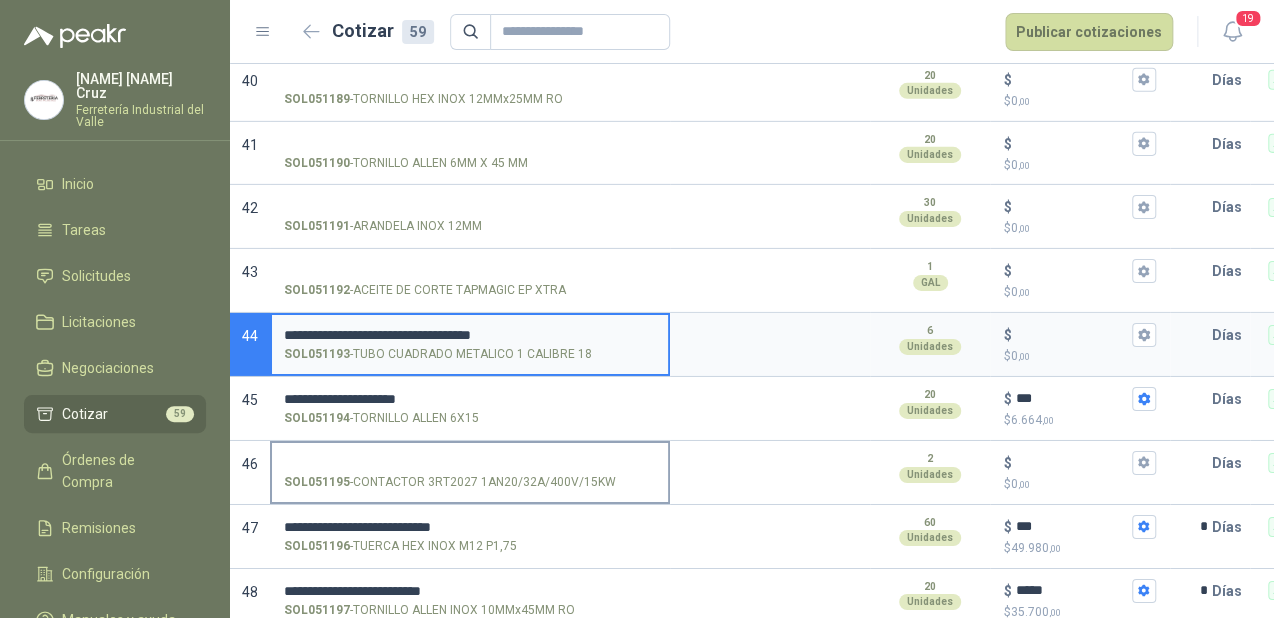 type 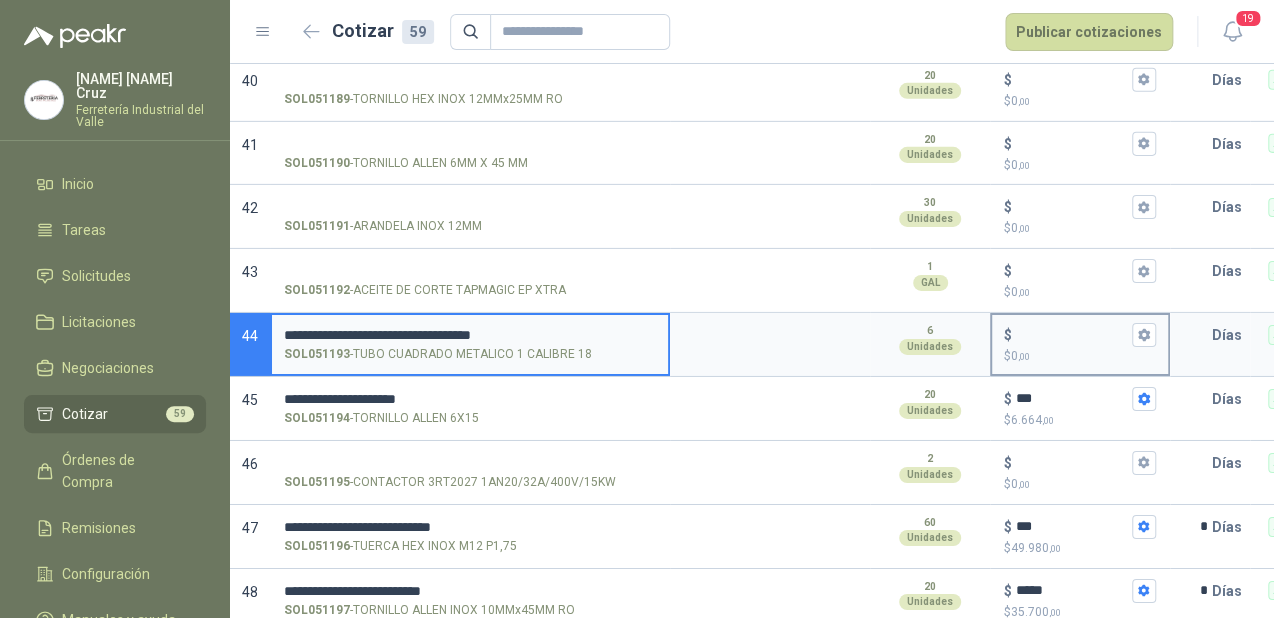 click on "$ $  0 ,00" at bounding box center [1072, 335] 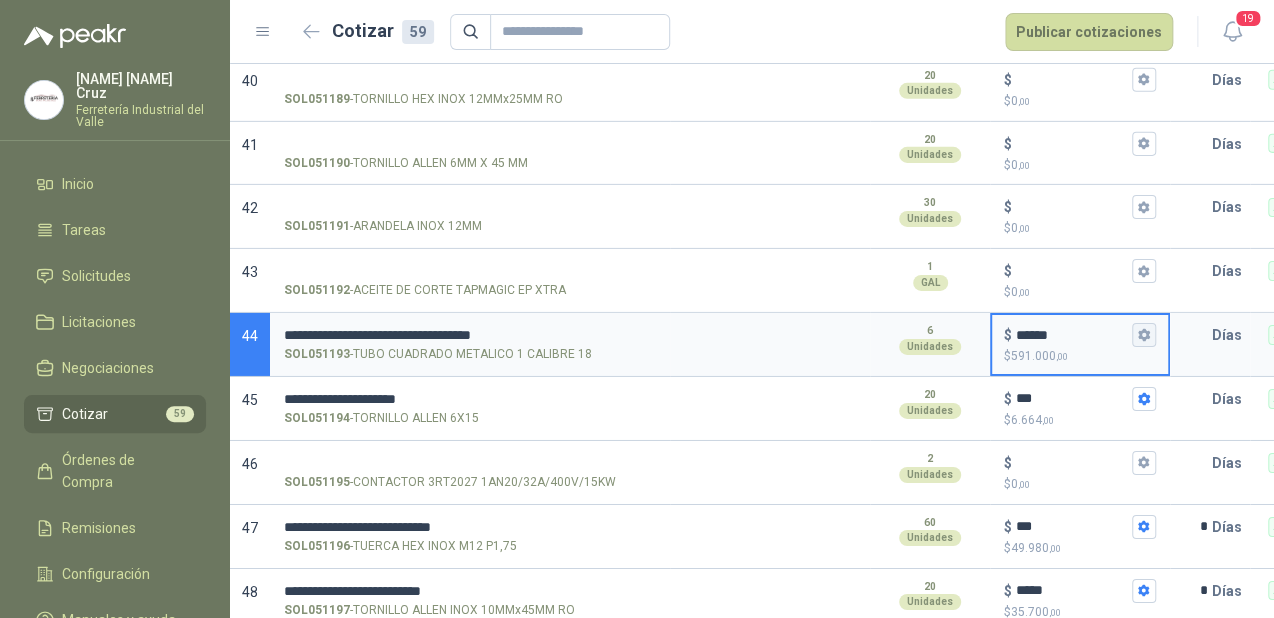 type on "******" 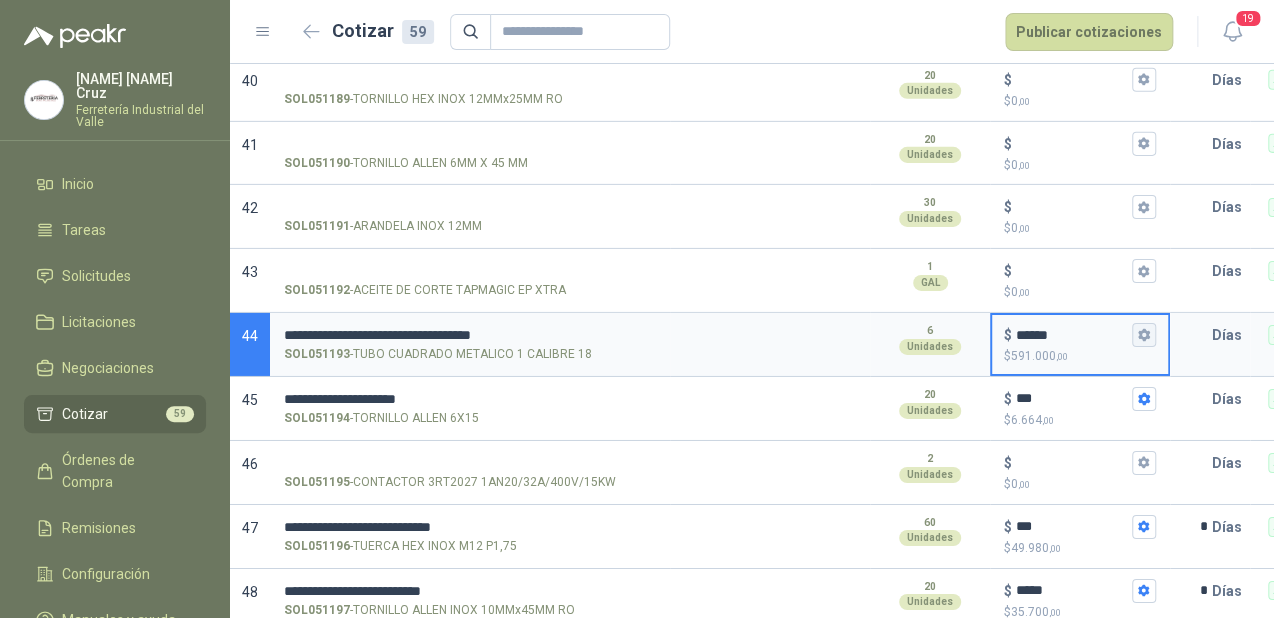 click 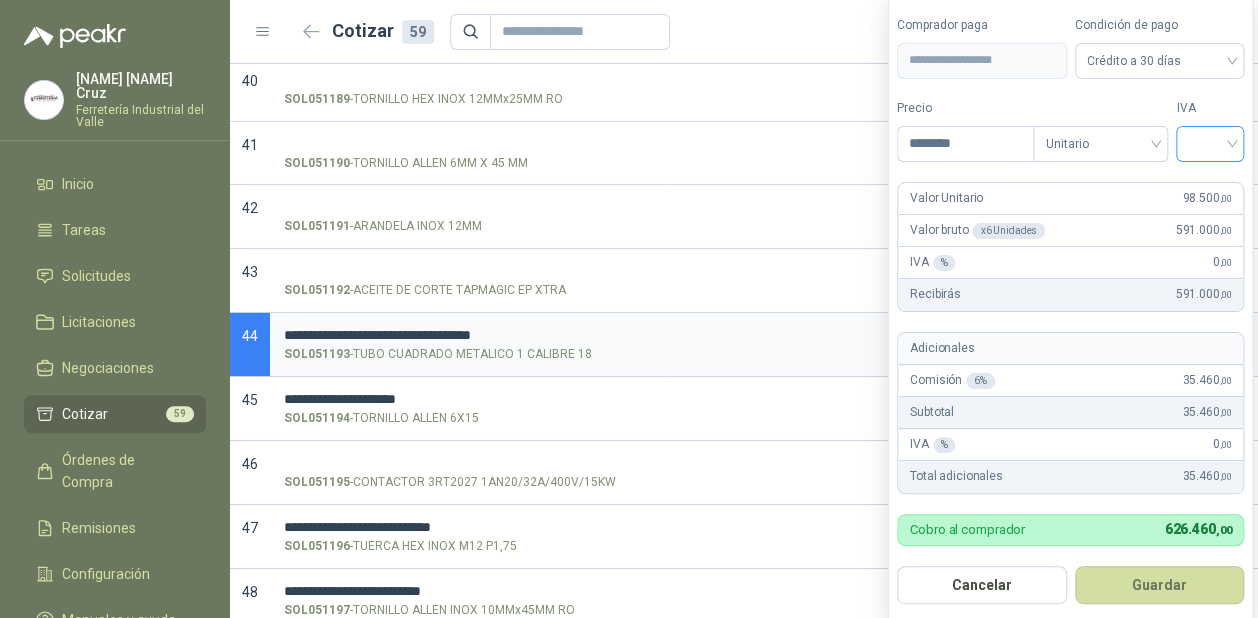 click at bounding box center [1210, 142] 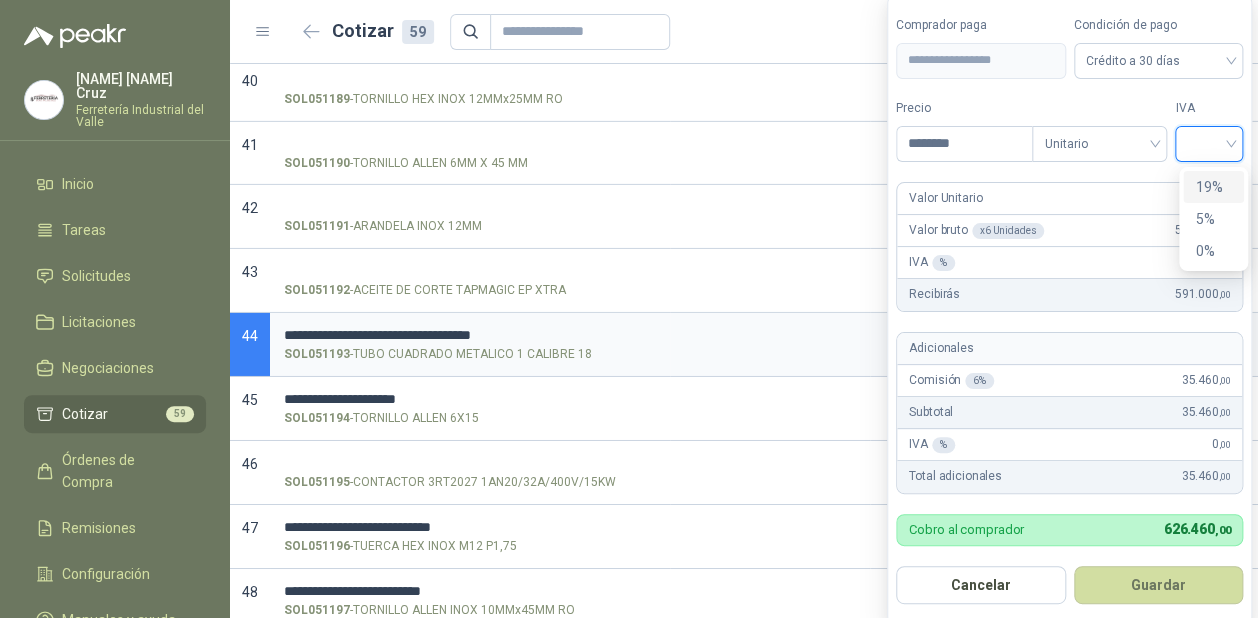 click on "19%" at bounding box center [1213, 187] 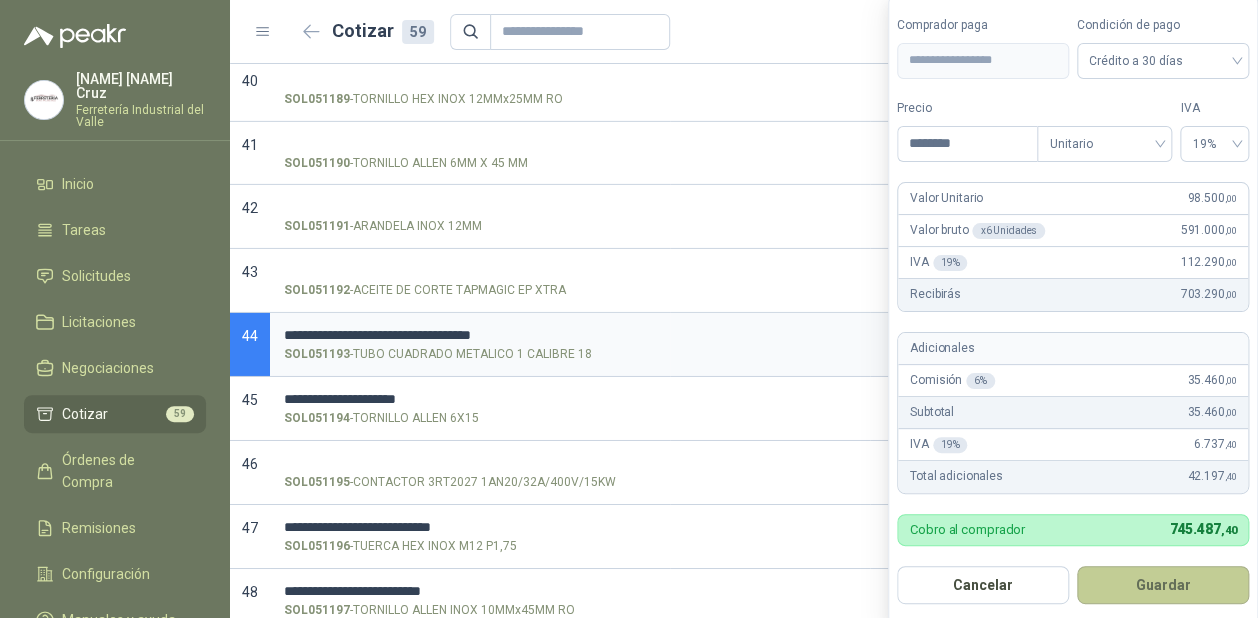 click on "Guardar" at bounding box center [1163, 585] 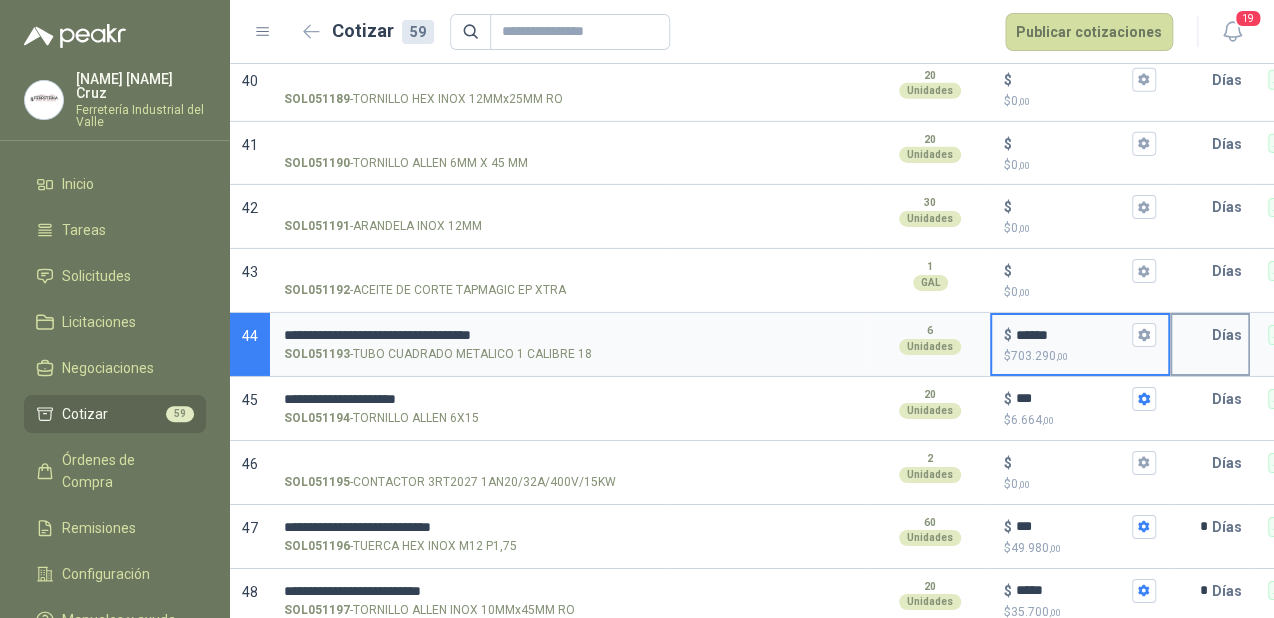 click at bounding box center (1192, 335) 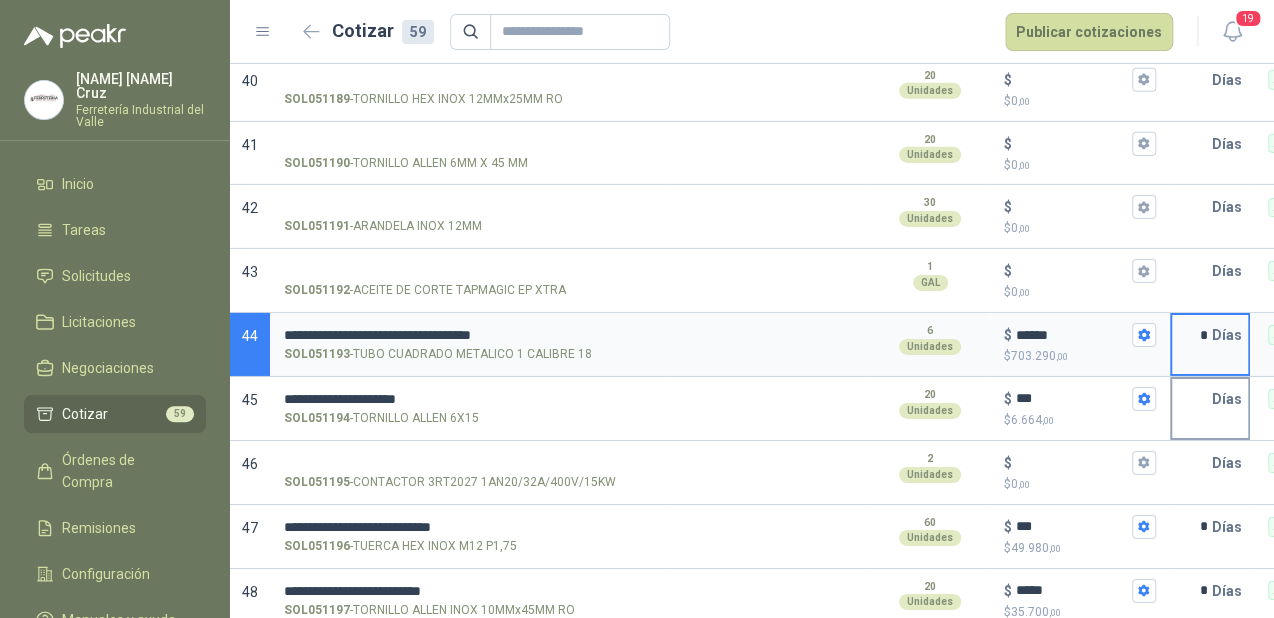 type on "*" 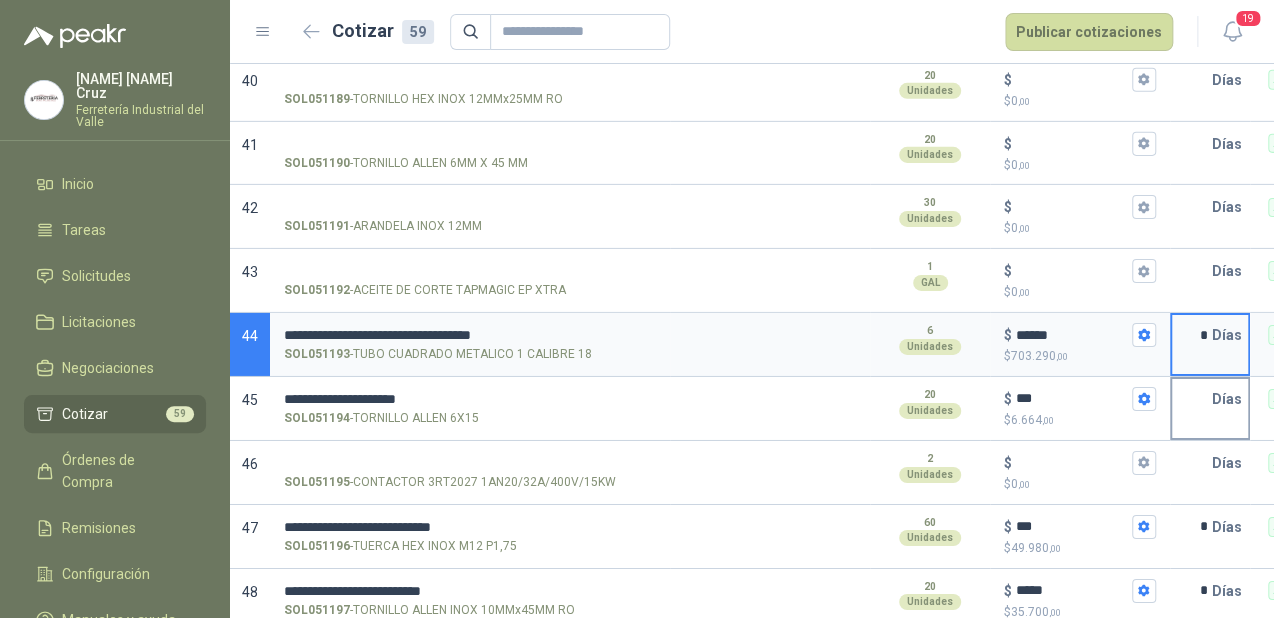 click on "Días" at bounding box center [1231, 399] 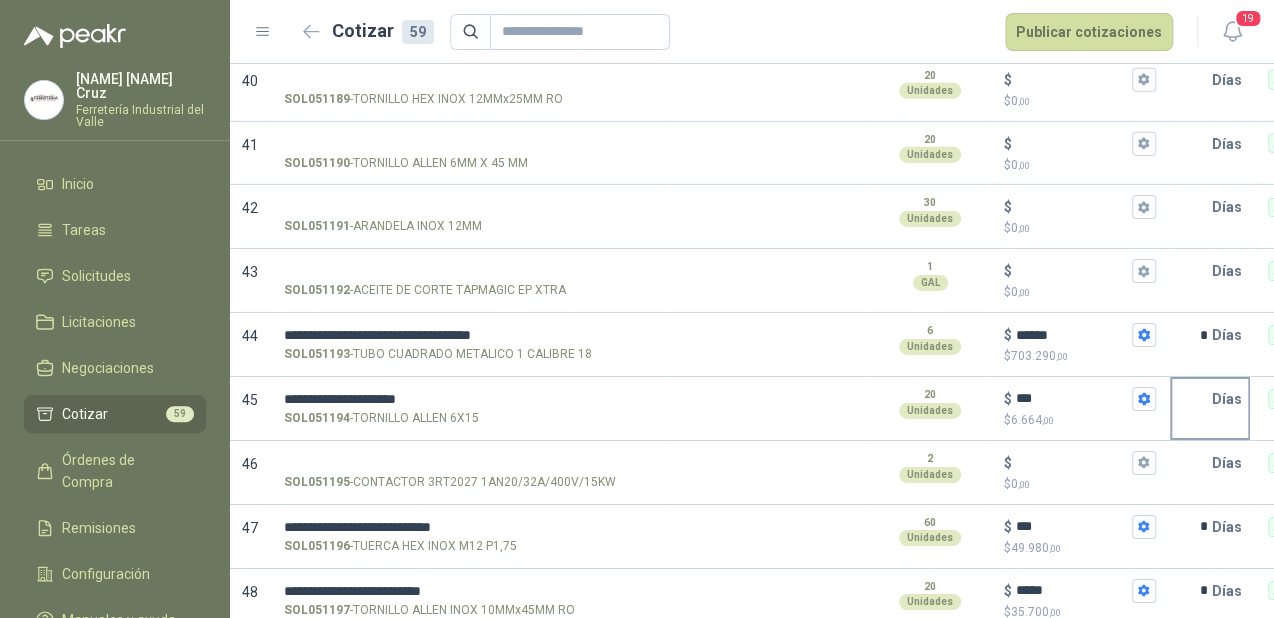 click at bounding box center (1192, 399) 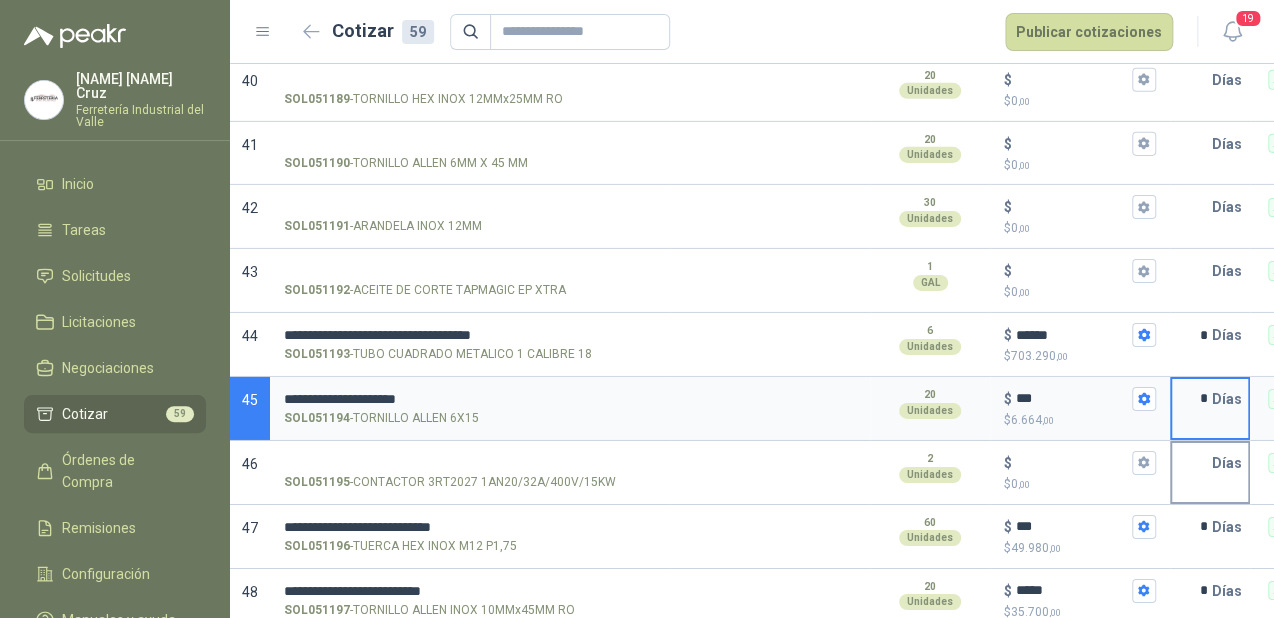 type on "*" 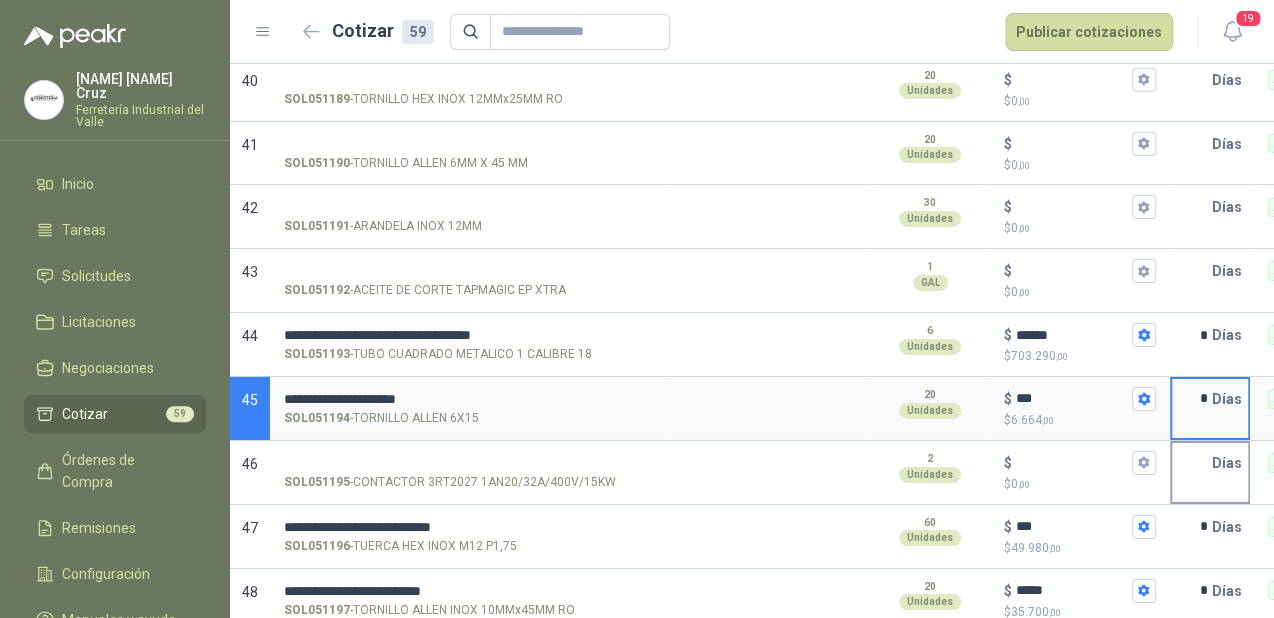 click at bounding box center (1192, 463) 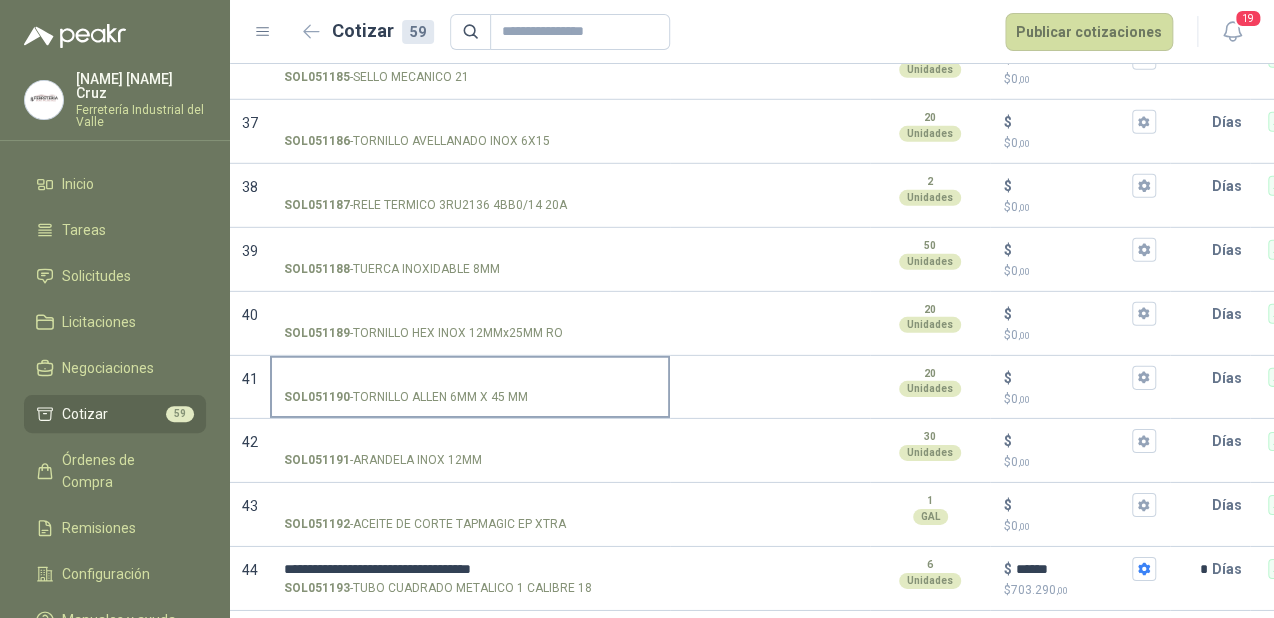 scroll, scrollTop: 2457, scrollLeft: 0, axis: vertical 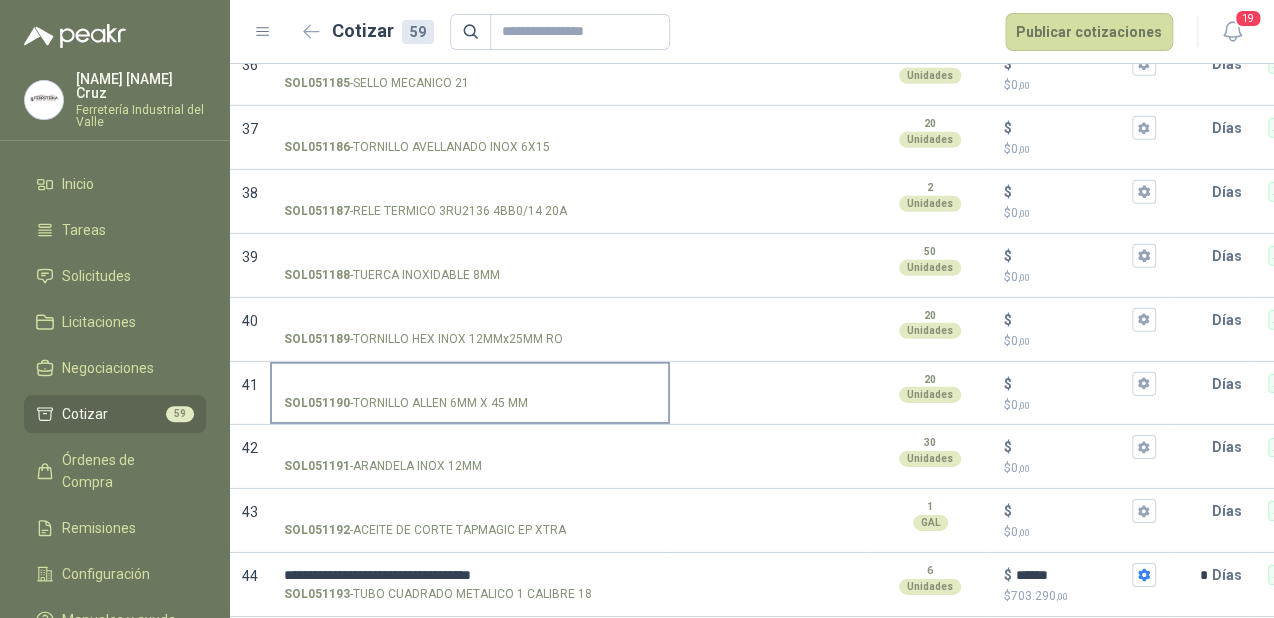 click on "SOL051190  -  TORNILLO ALLEN 6MM X 45 MM" at bounding box center (470, 384) 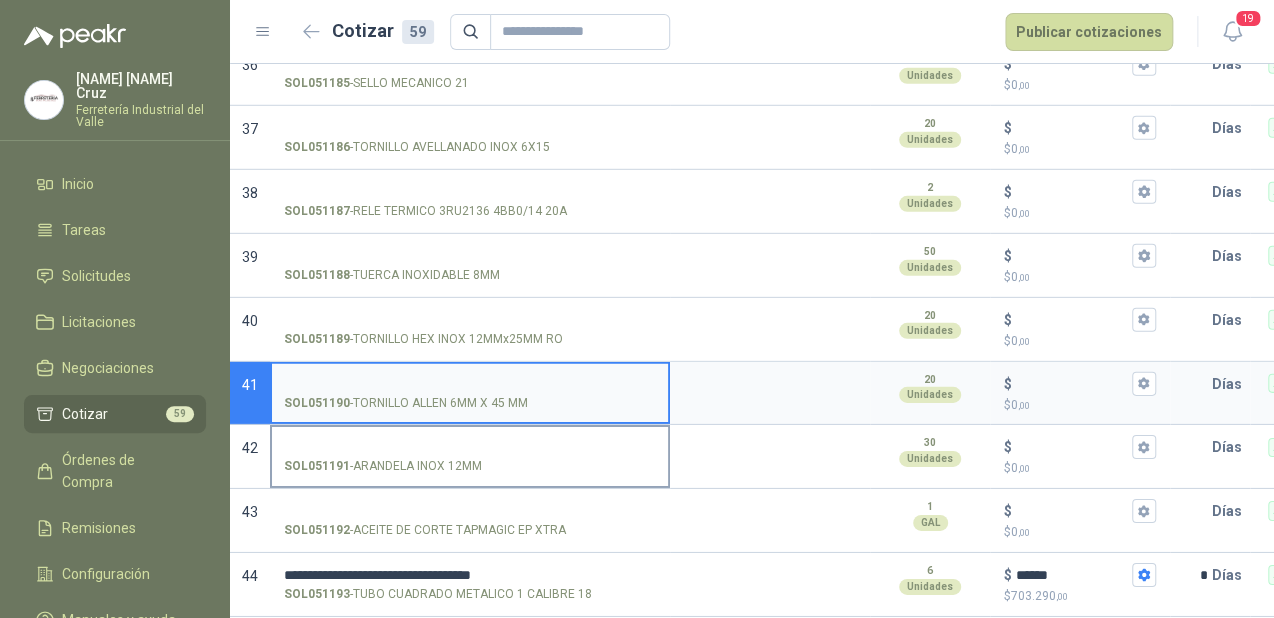 click on "SOL051191  -  ARANDELA INOX 12MM" at bounding box center (470, 447) 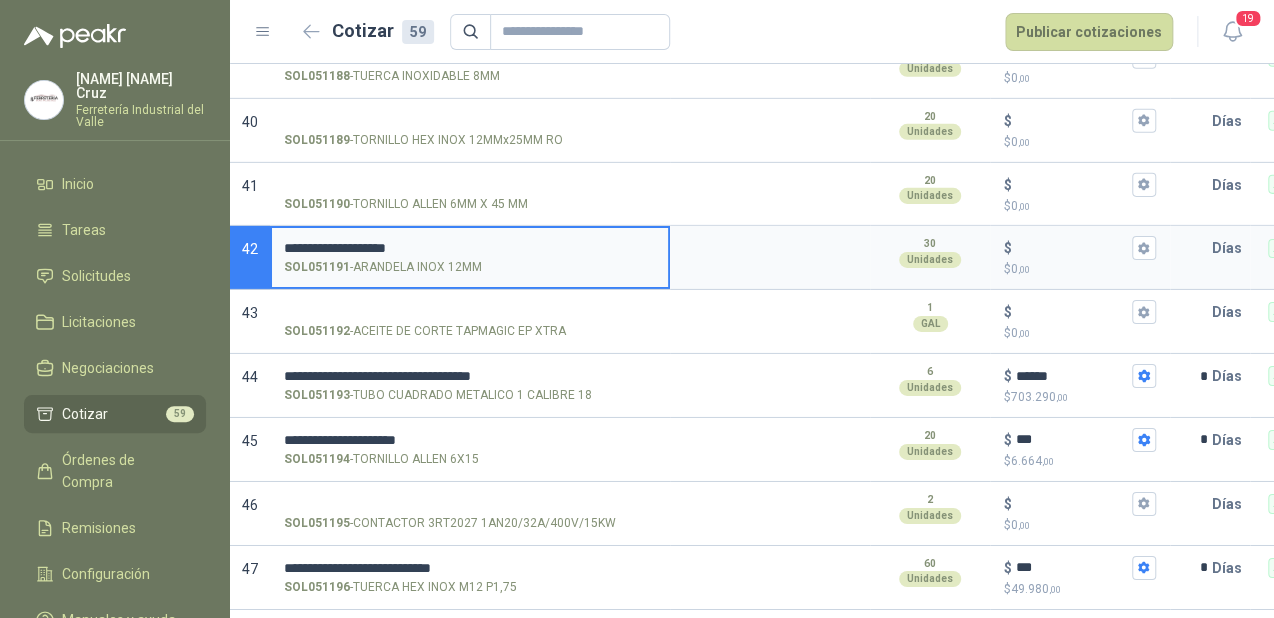 scroll, scrollTop: 2617, scrollLeft: 0, axis: vertical 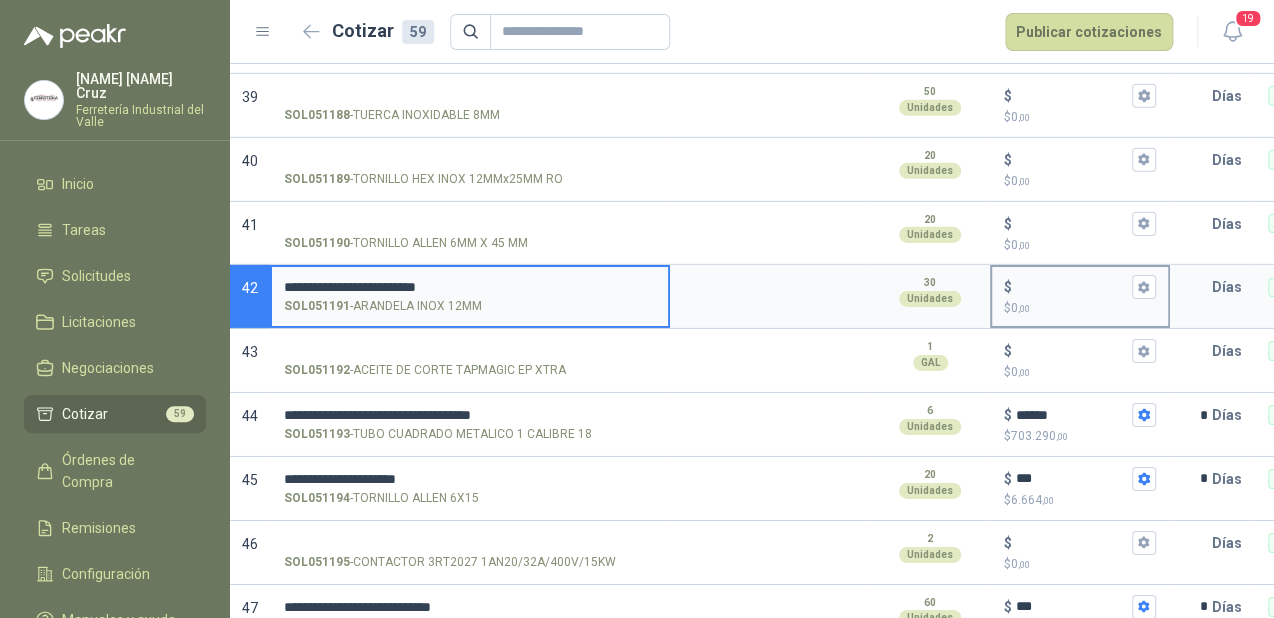 type on "**********" 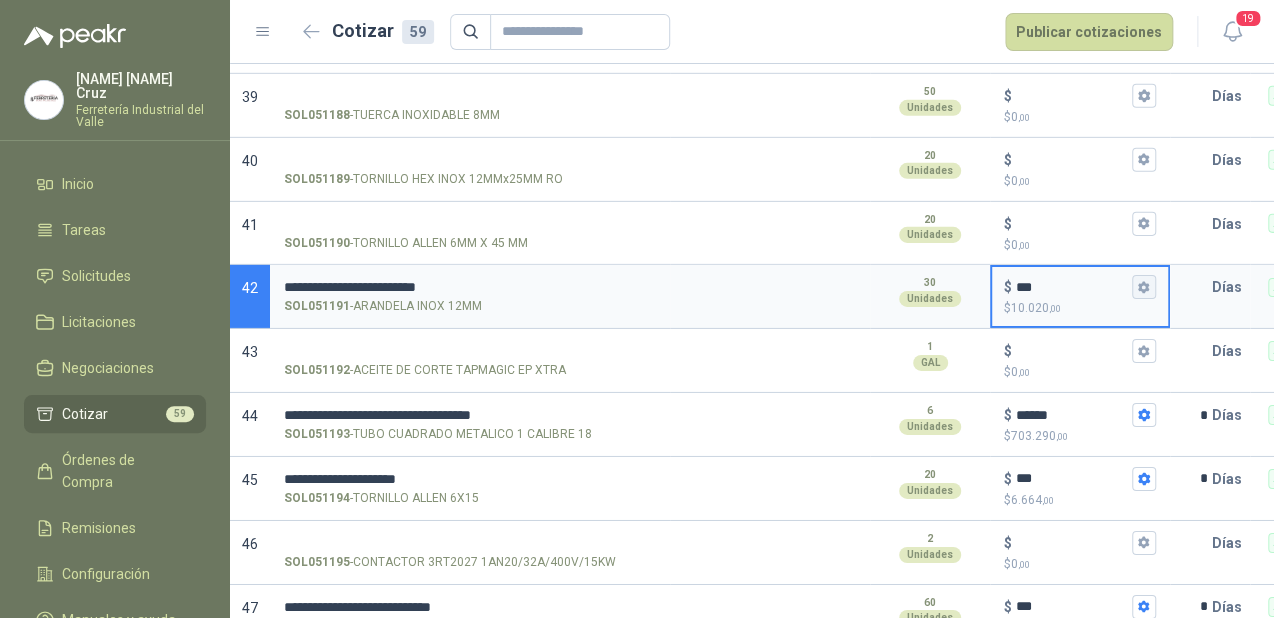 type on "***" 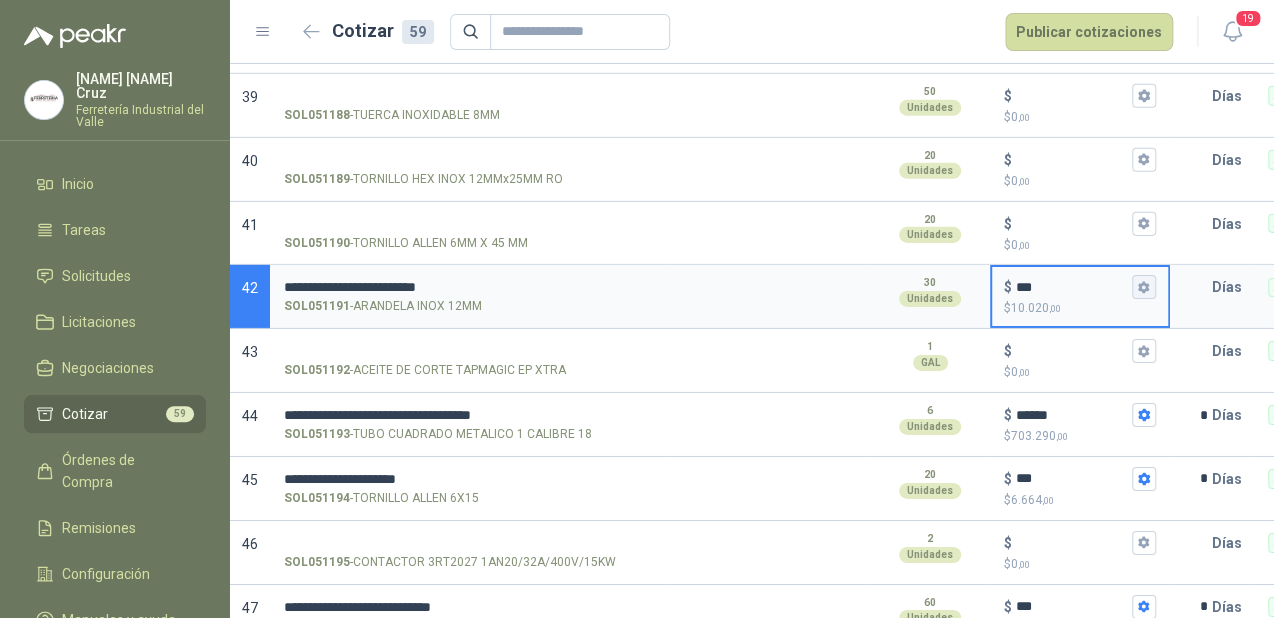 click on "$ *** $  10.020 ,00" at bounding box center [1144, 287] 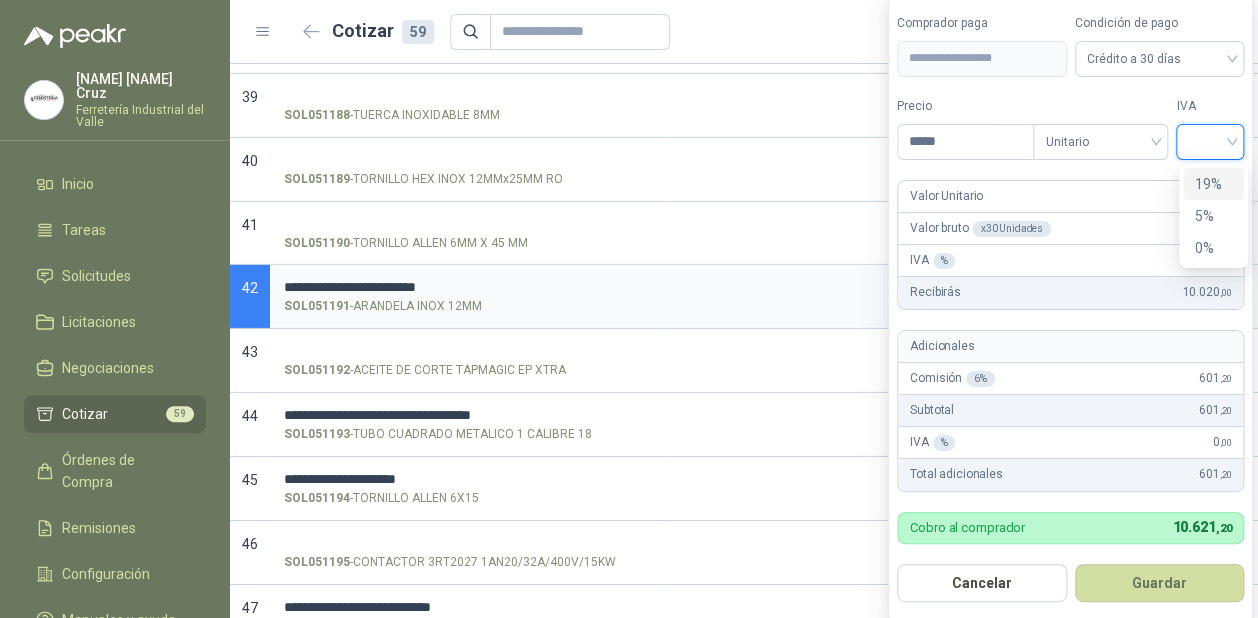 click at bounding box center [1210, 140] 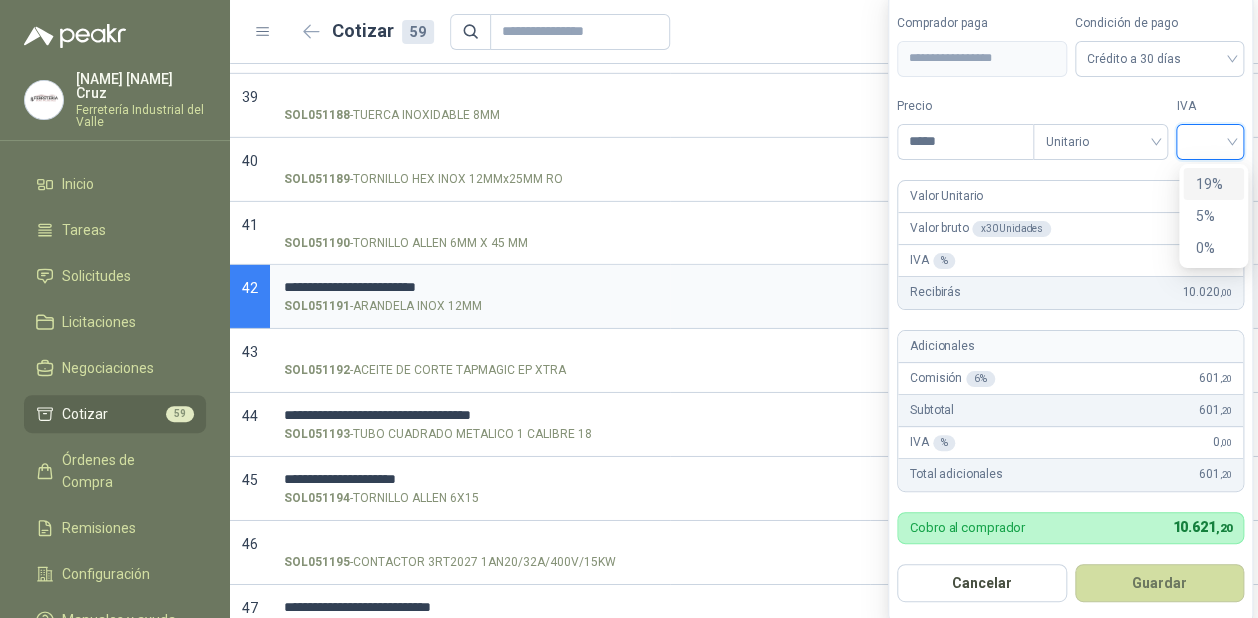click on "19%" at bounding box center (1213, 184) 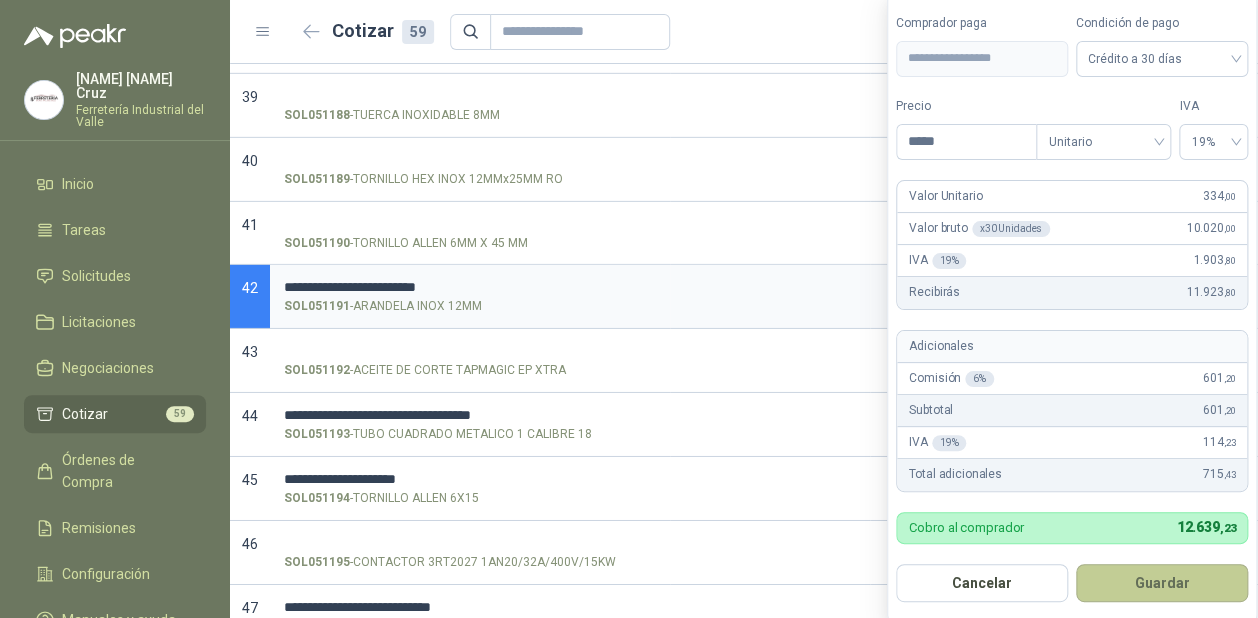 click on "Guardar" at bounding box center (1162, 583) 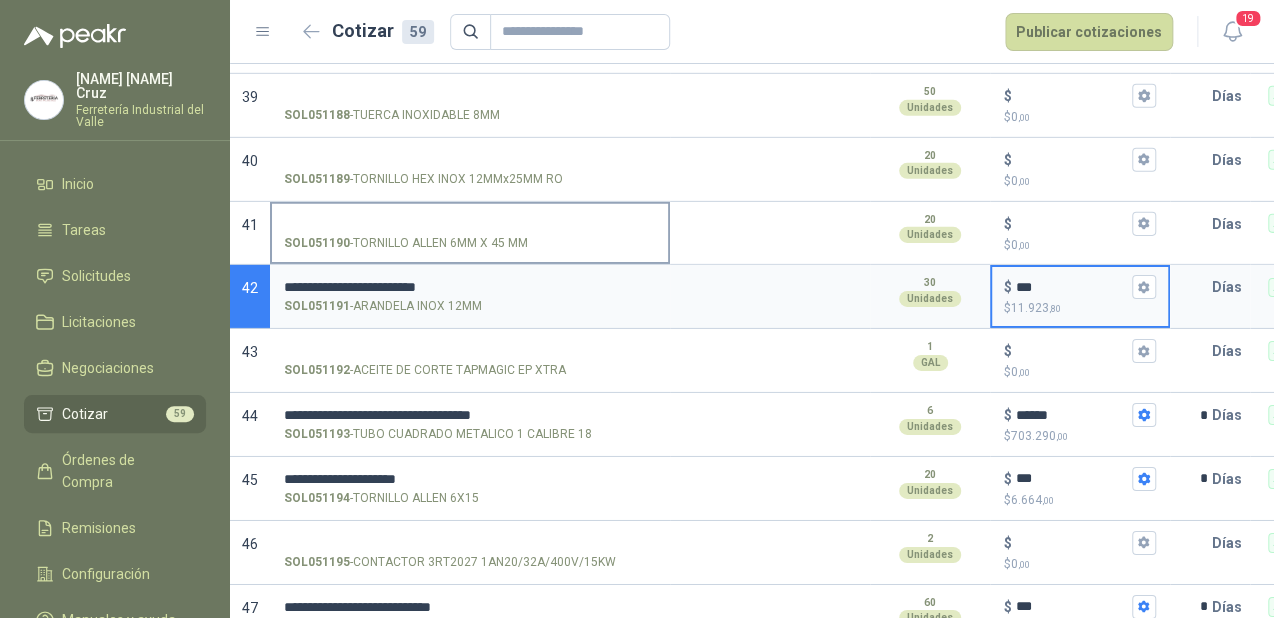 scroll, scrollTop: 2537, scrollLeft: 0, axis: vertical 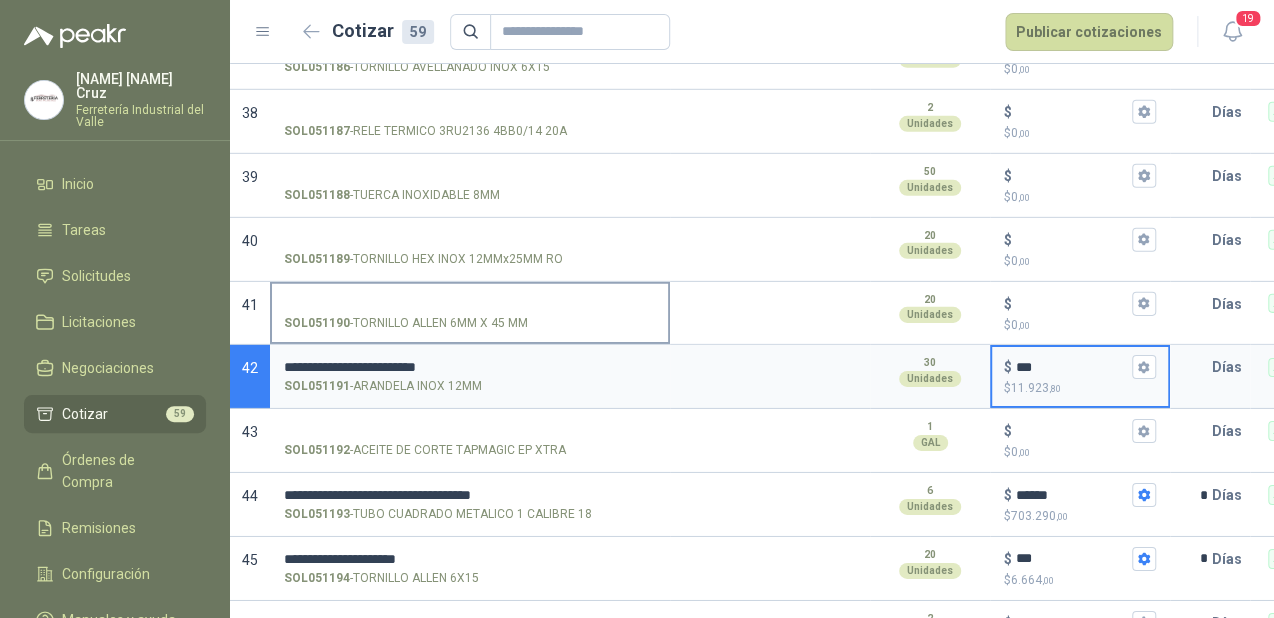 click on "SOL051190  -  TORNILLO ALLEN 6MM X 45 MM" at bounding box center (470, 304) 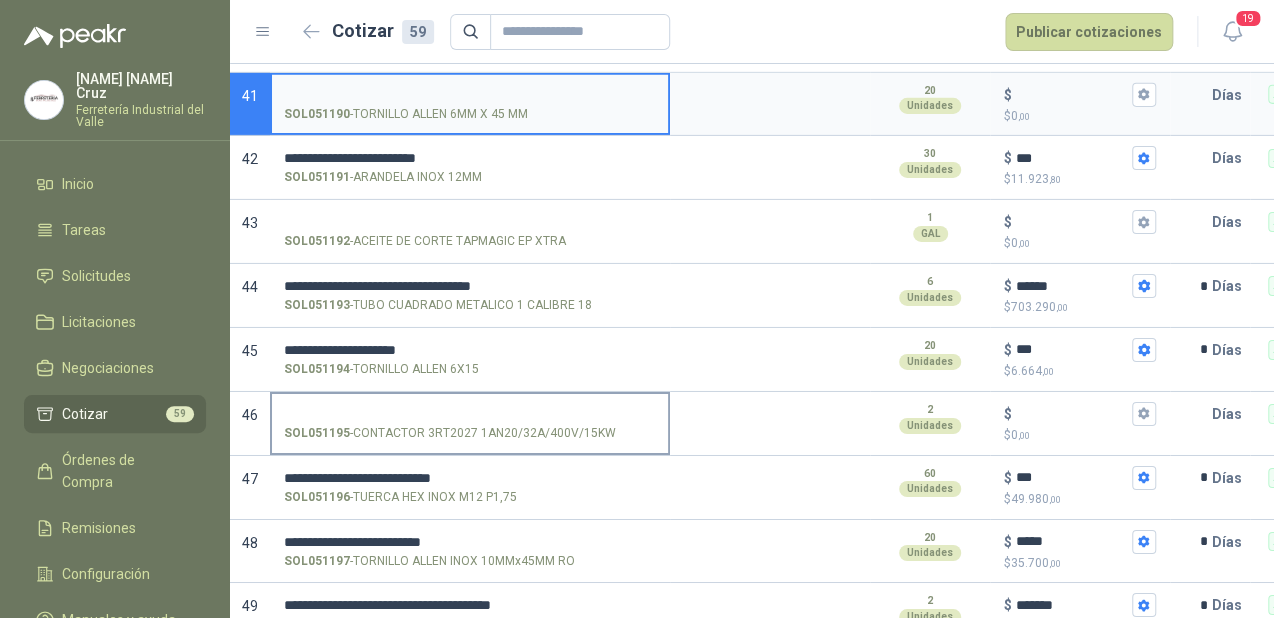 scroll, scrollTop: 2617, scrollLeft: 0, axis: vertical 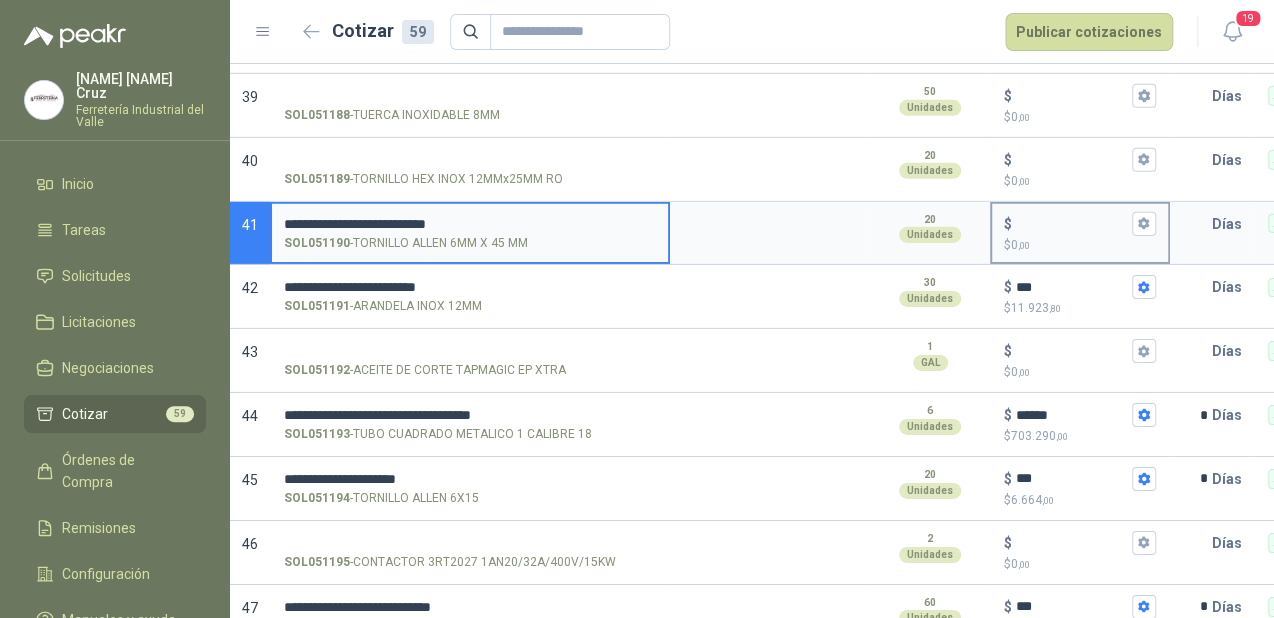 type on "**********" 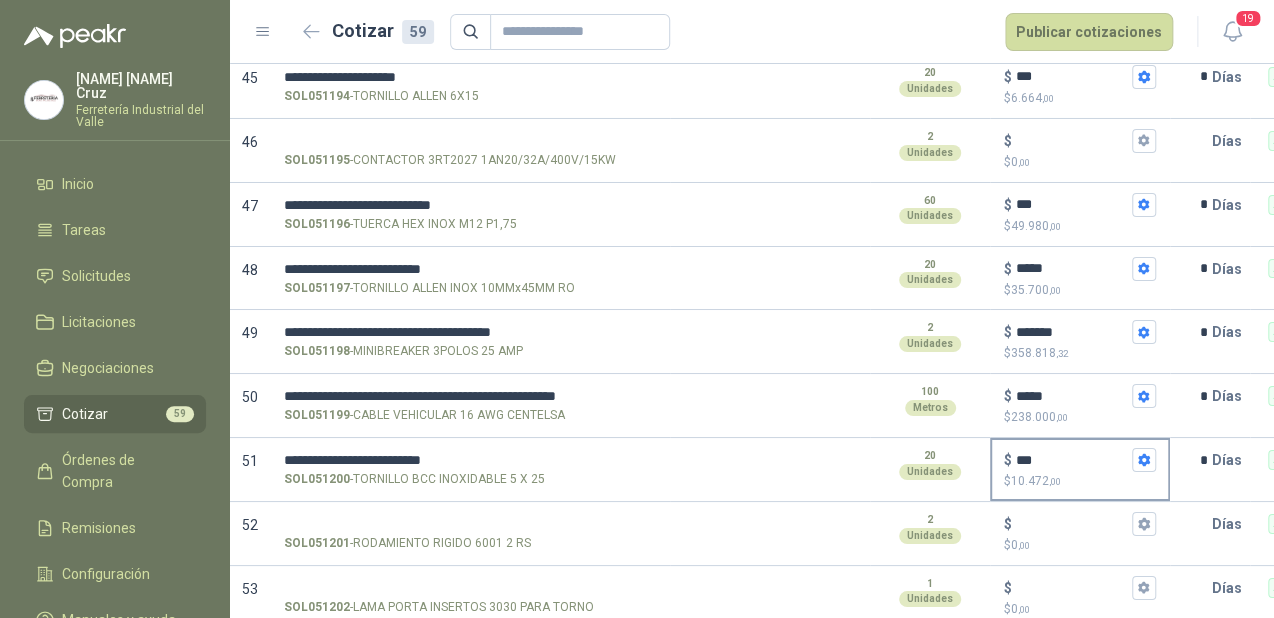 scroll, scrollTop: 3017, scrollLeft: 0, axis: vertical 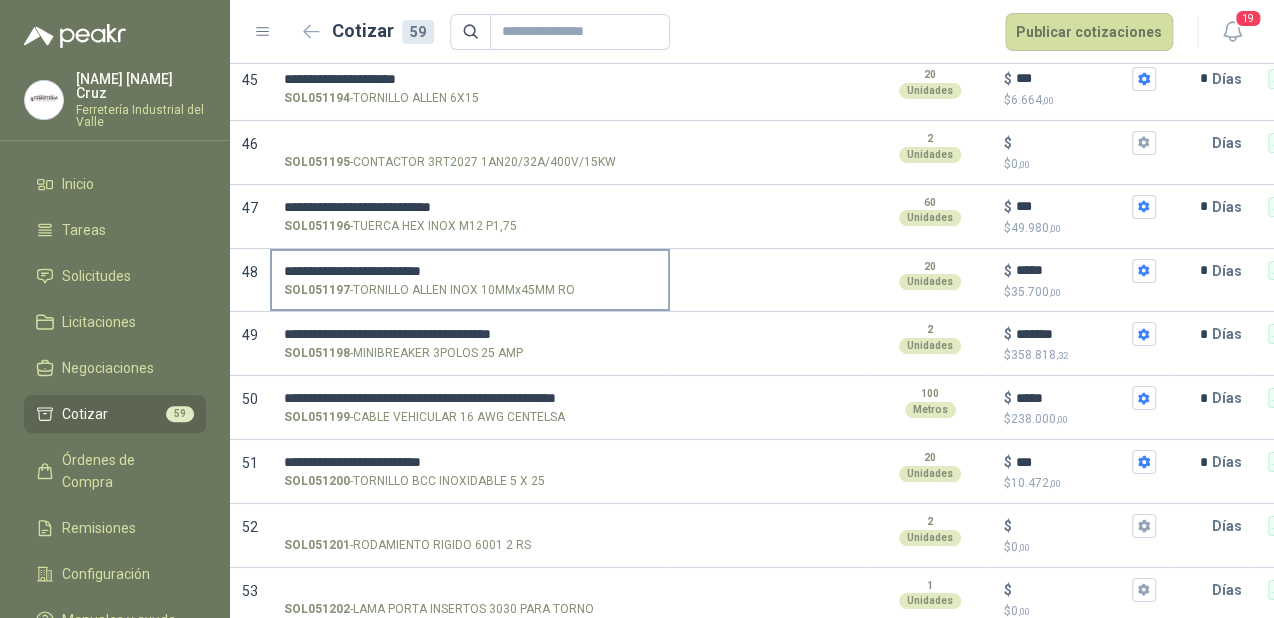 click on "**********" at bounding box center [470, 271] 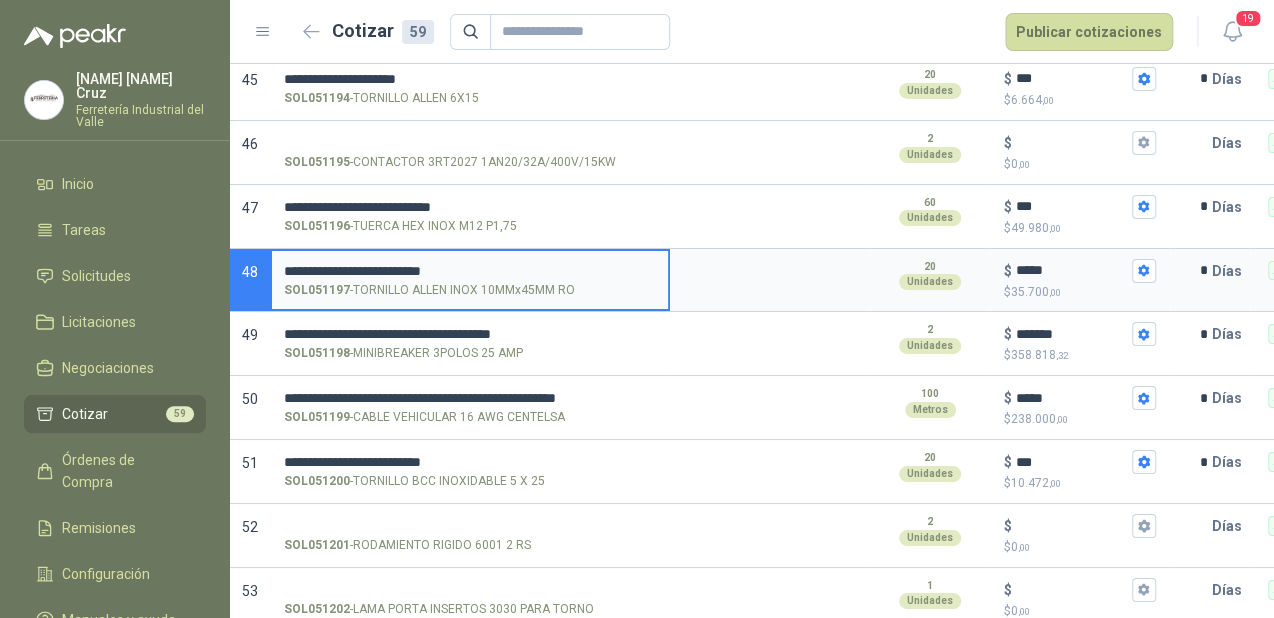 click on "**********" at bounding box center [470, 271] 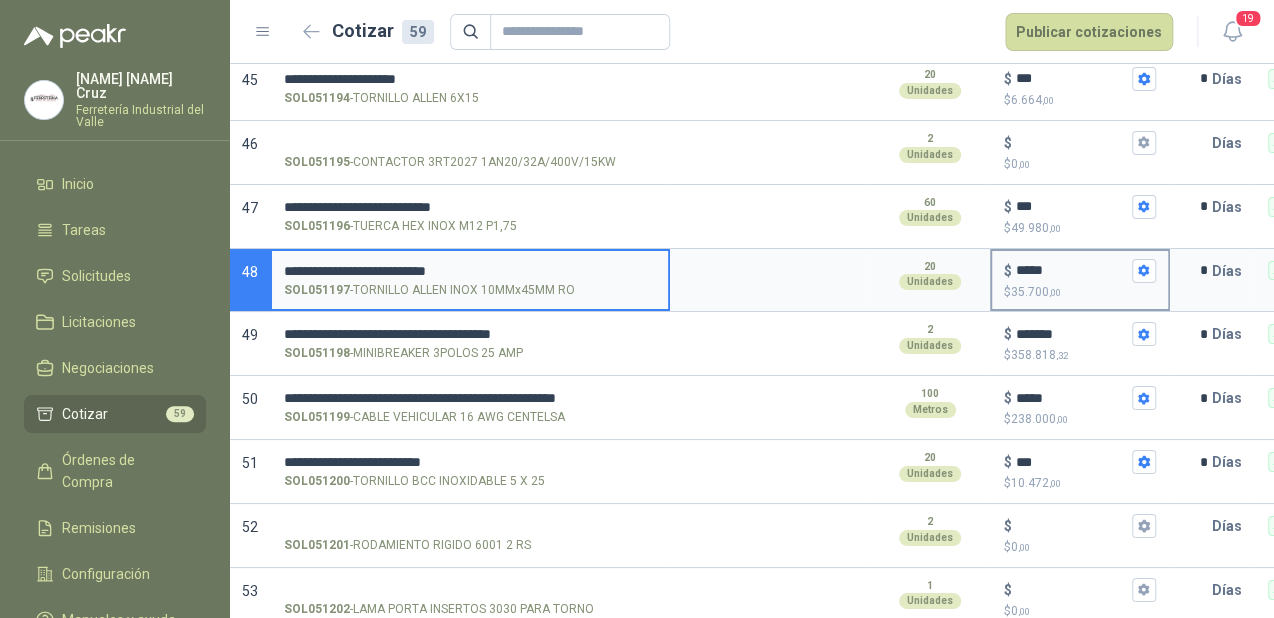 type on "**********" 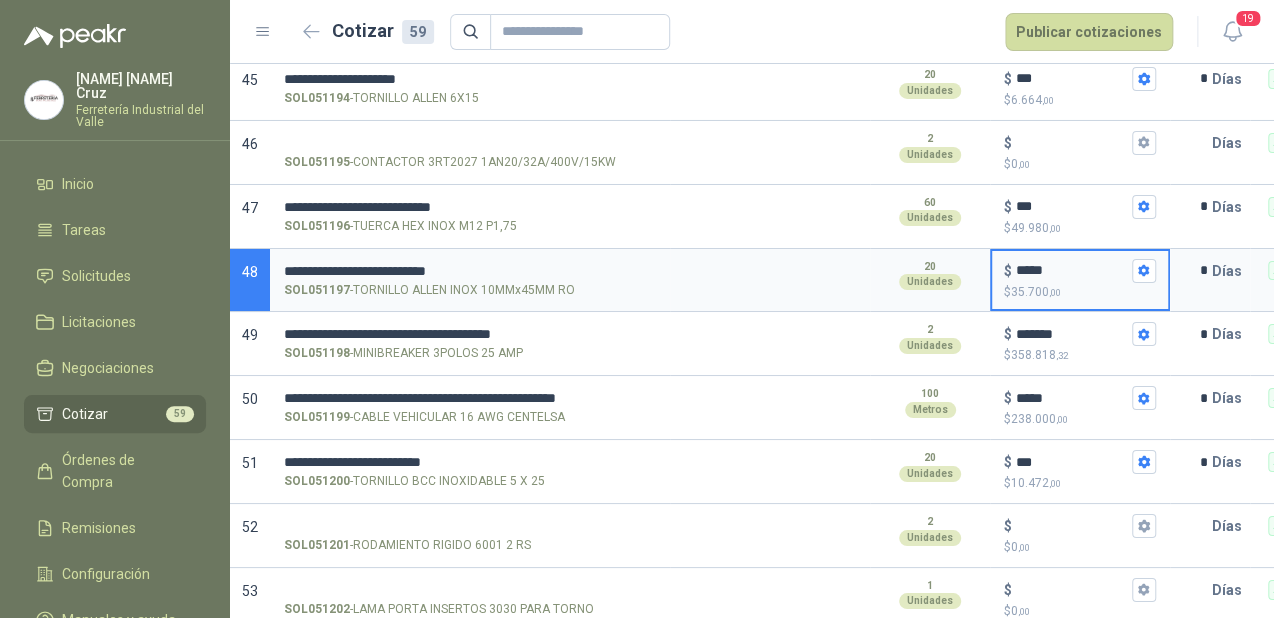 click on "*****" at bounding box center [1072, 270] 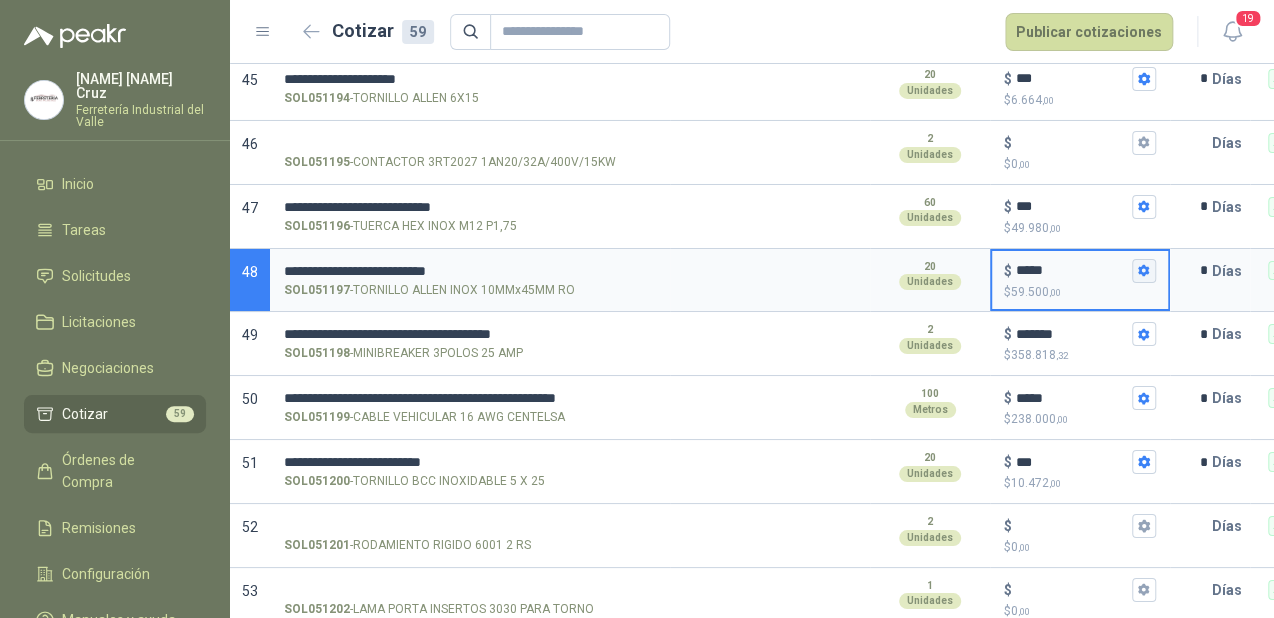 type on "*****" 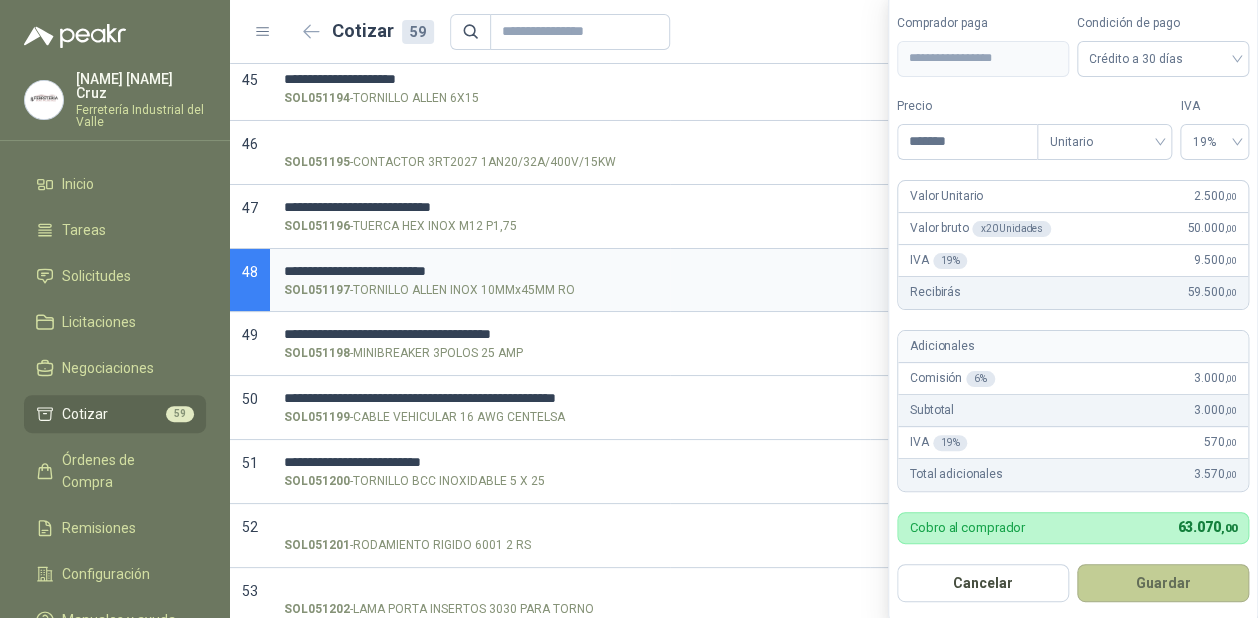 click on "Guardar" at bounding box center [1163, 583] 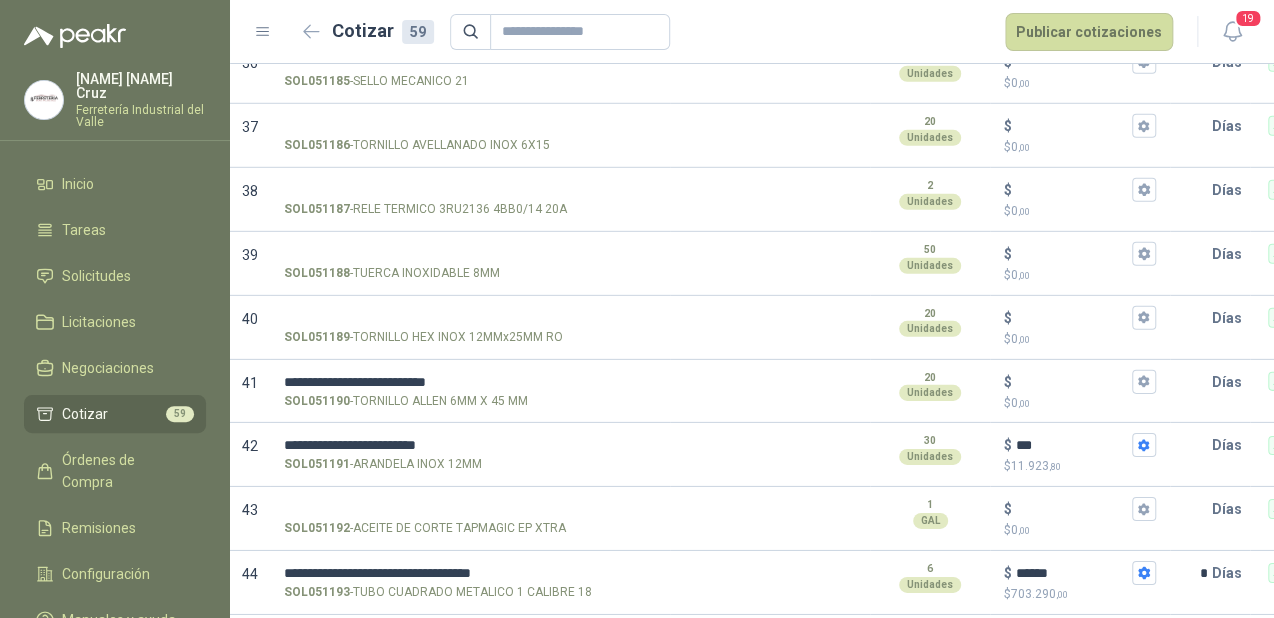 scroll, scrollTop: 2457, scrollLeft: 0, axis: vertical 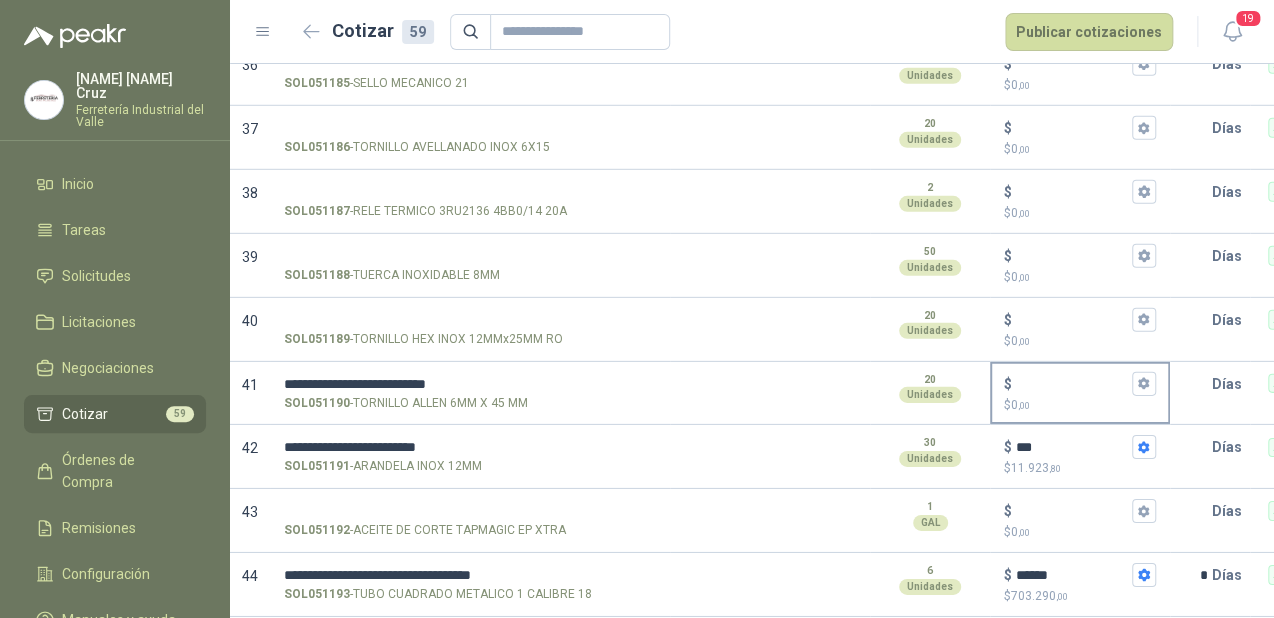 click on "$ $  0 ,00" at bounding box center (1072, 383) 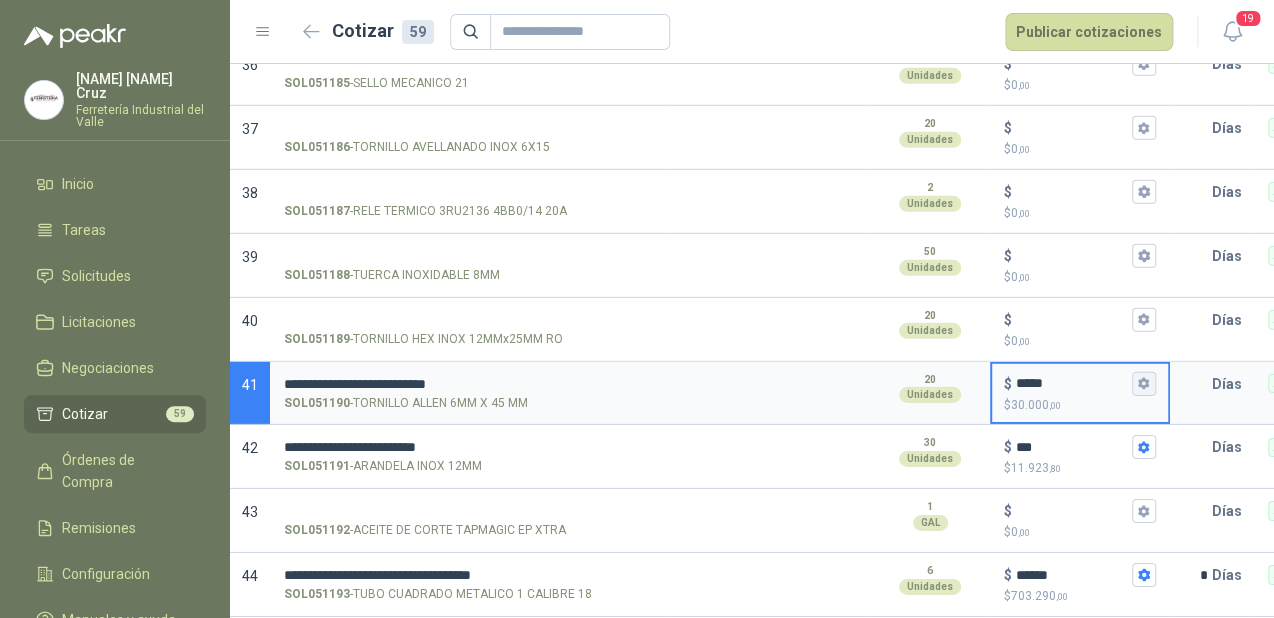 type on "*****" 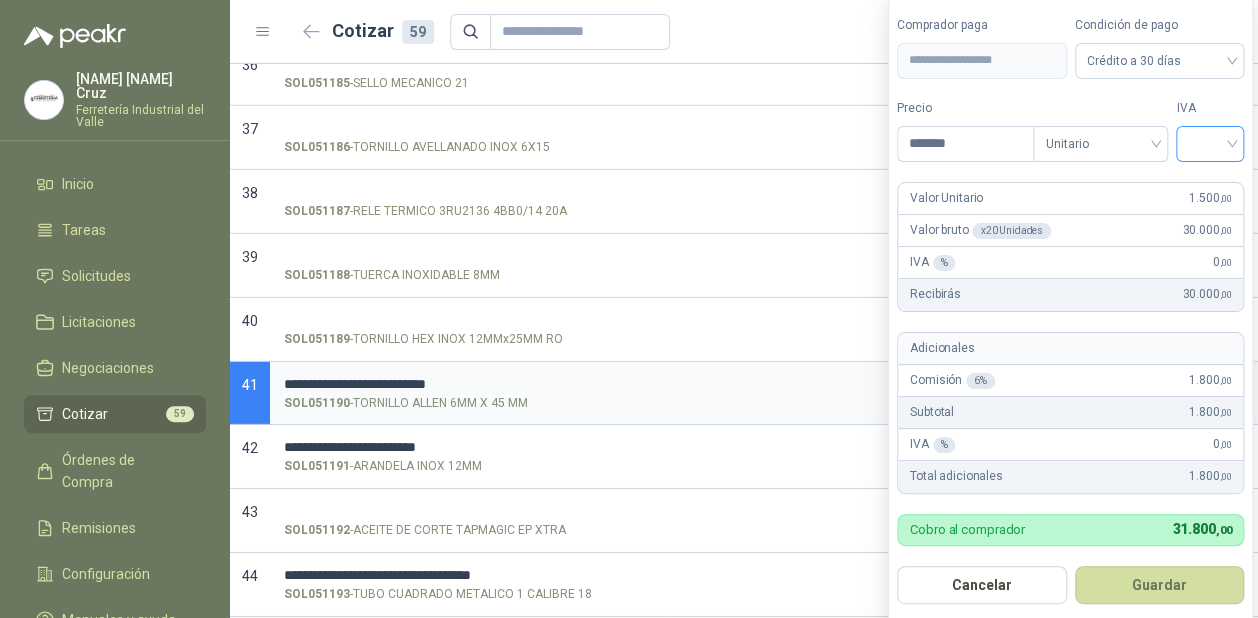 click at bounding box center (1210, 142) 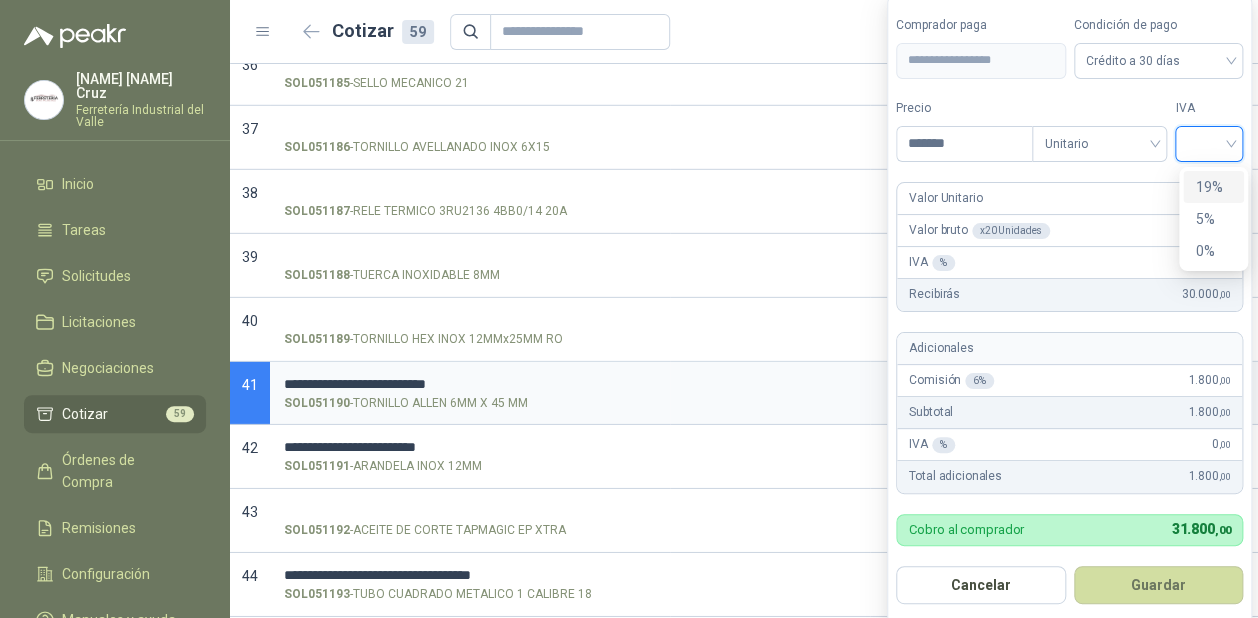 click on "19%" at bounding box center [1213, 187] 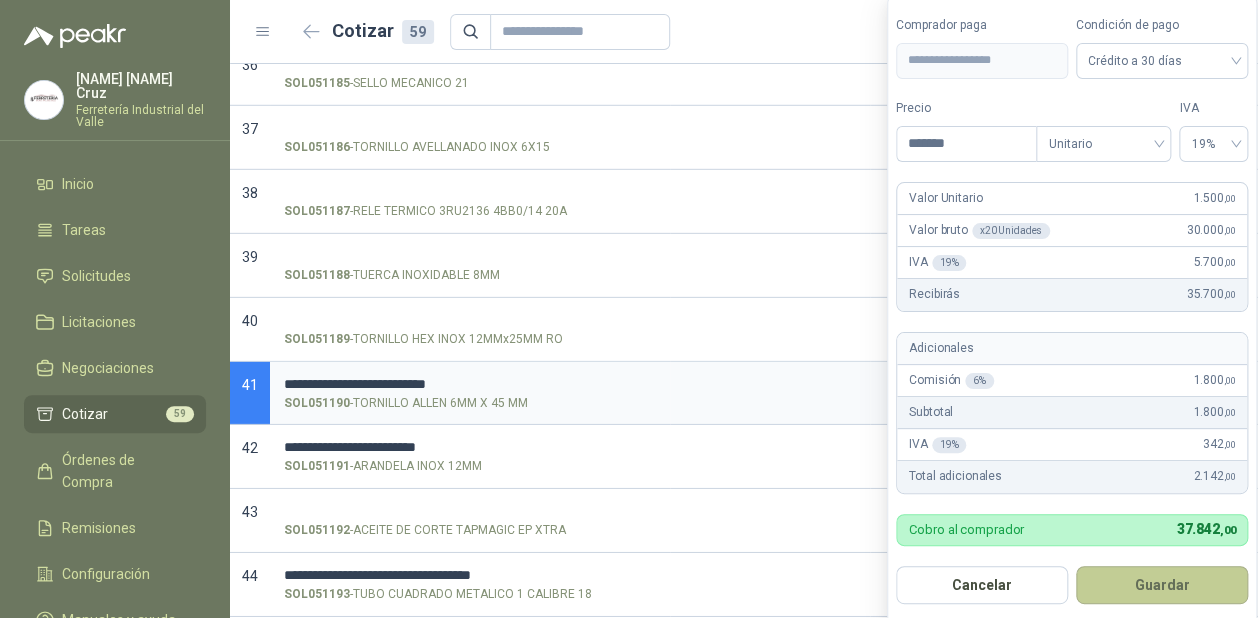 click on "Guardar" at bounding box center [1162, 585] 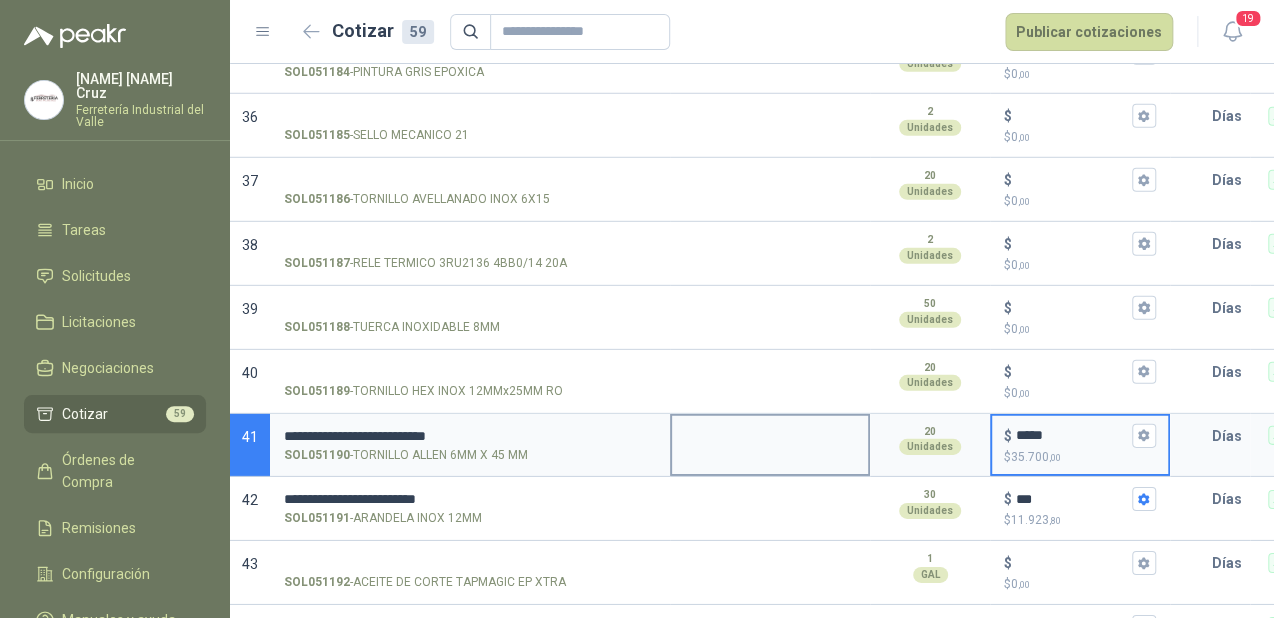 scroll, scrollTop: 2377, scrollLeft: 0, axis: vertical 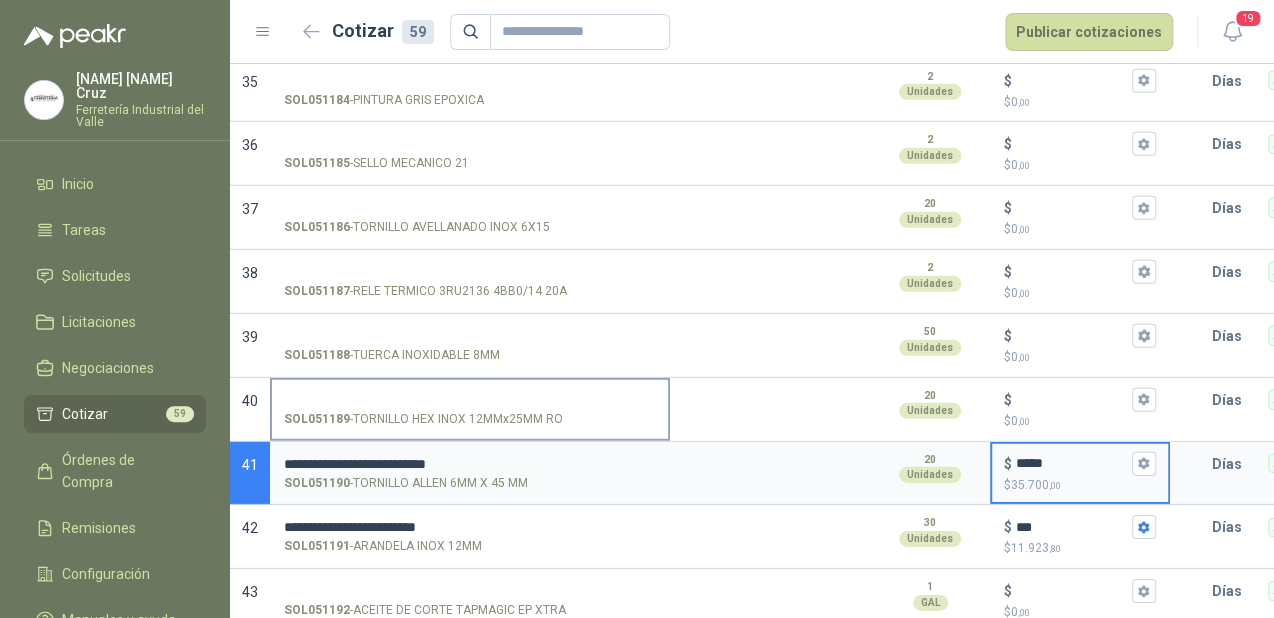 click on "SOL051189  -  TORNILLO HEX INOX 12MMx25MM RO" at bounding box center [470, 400] 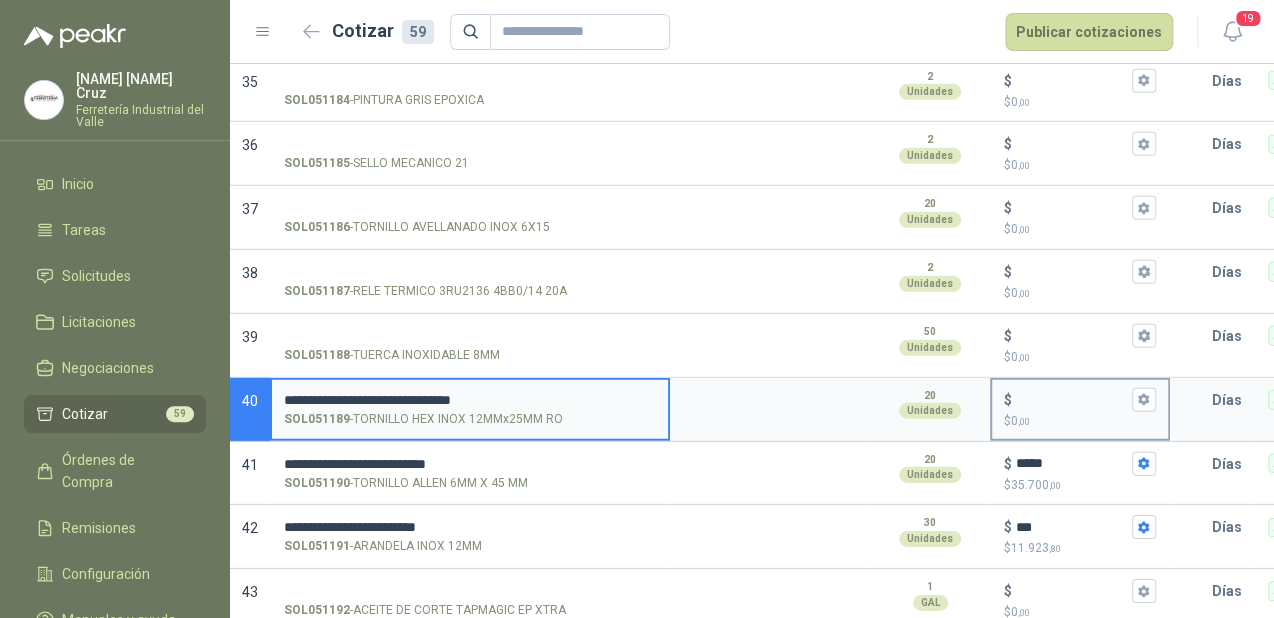 type on "**********" 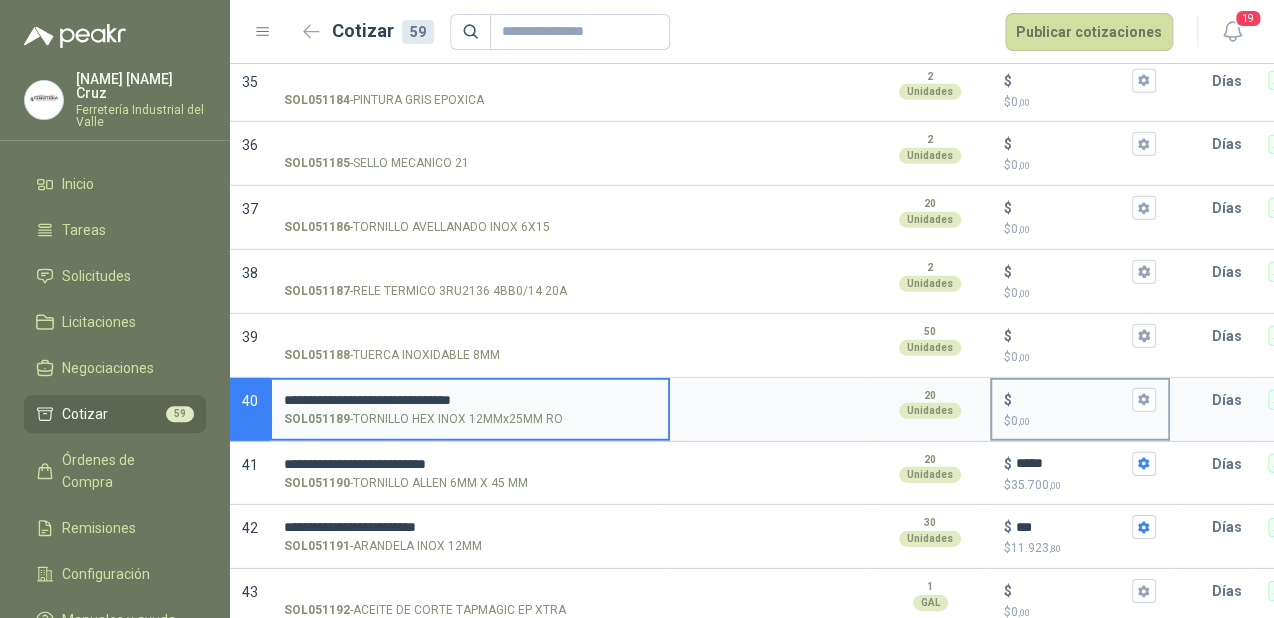 click on "$ $  0 ,00" at bounding box center (1072, 399) 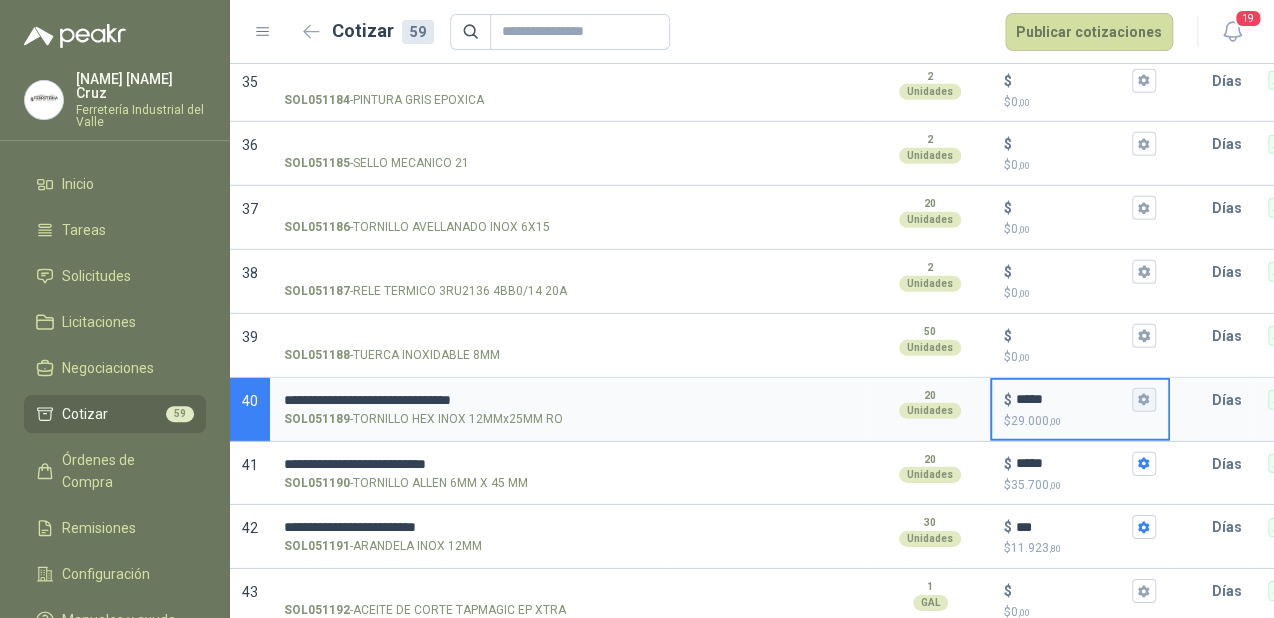 type on "*****" 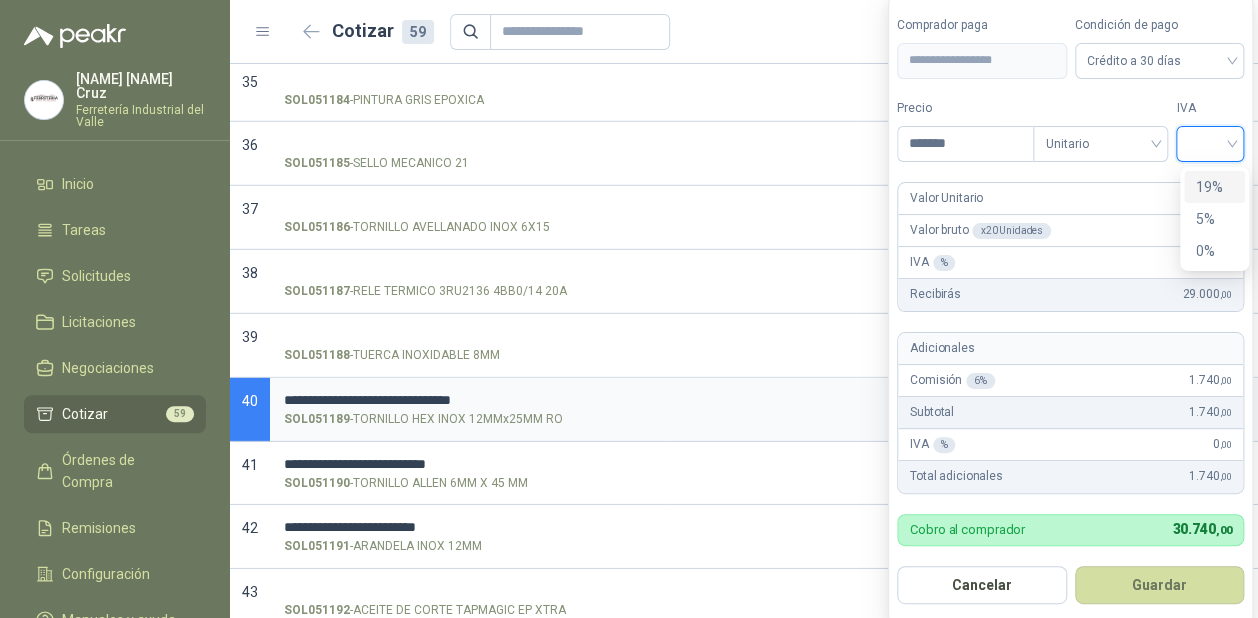 click at bounding box center [1210, 142] 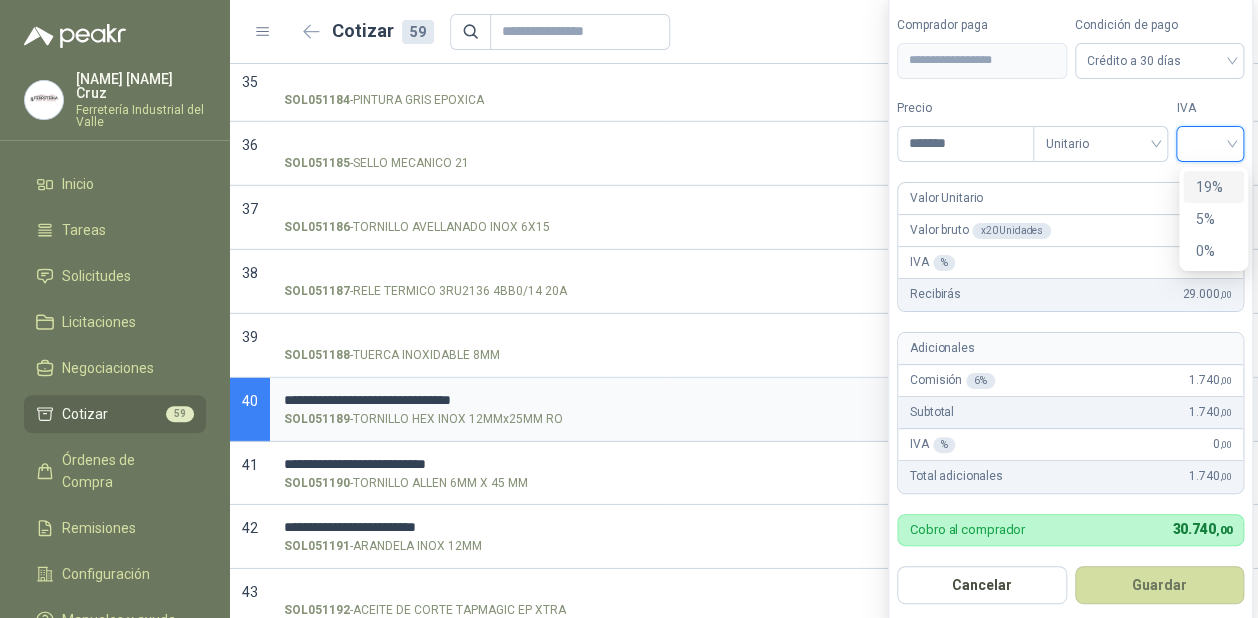click on "19%" at bounding box center (1213, 187) 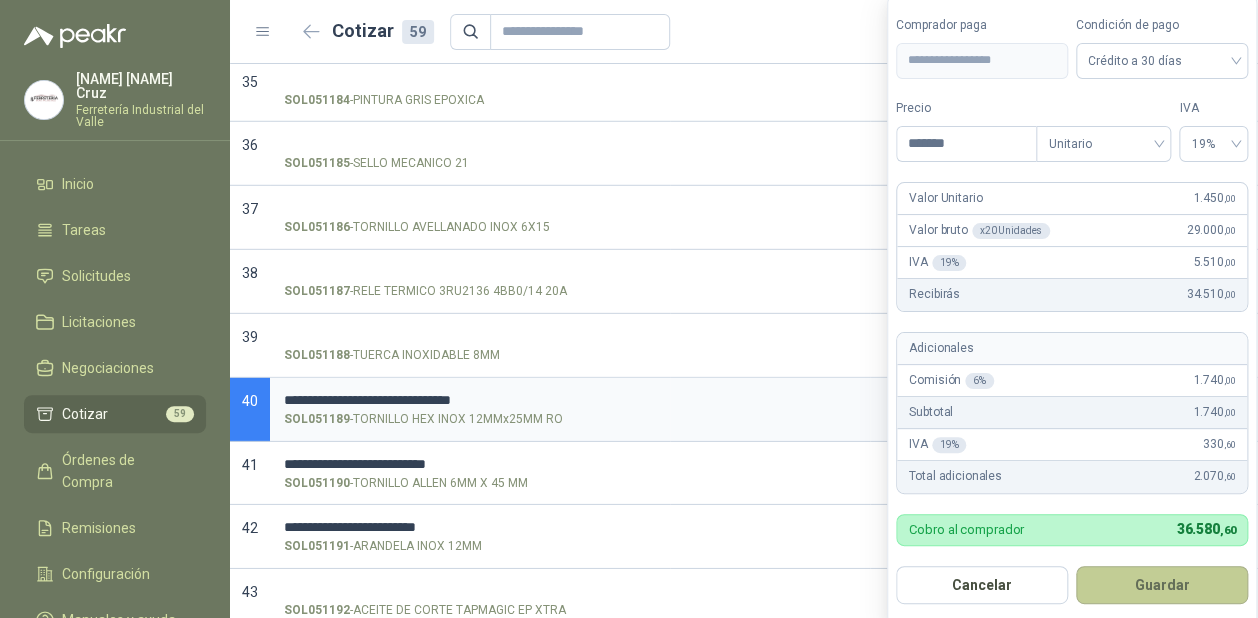 click on "Guardar" at bounding box center (1162, 585) 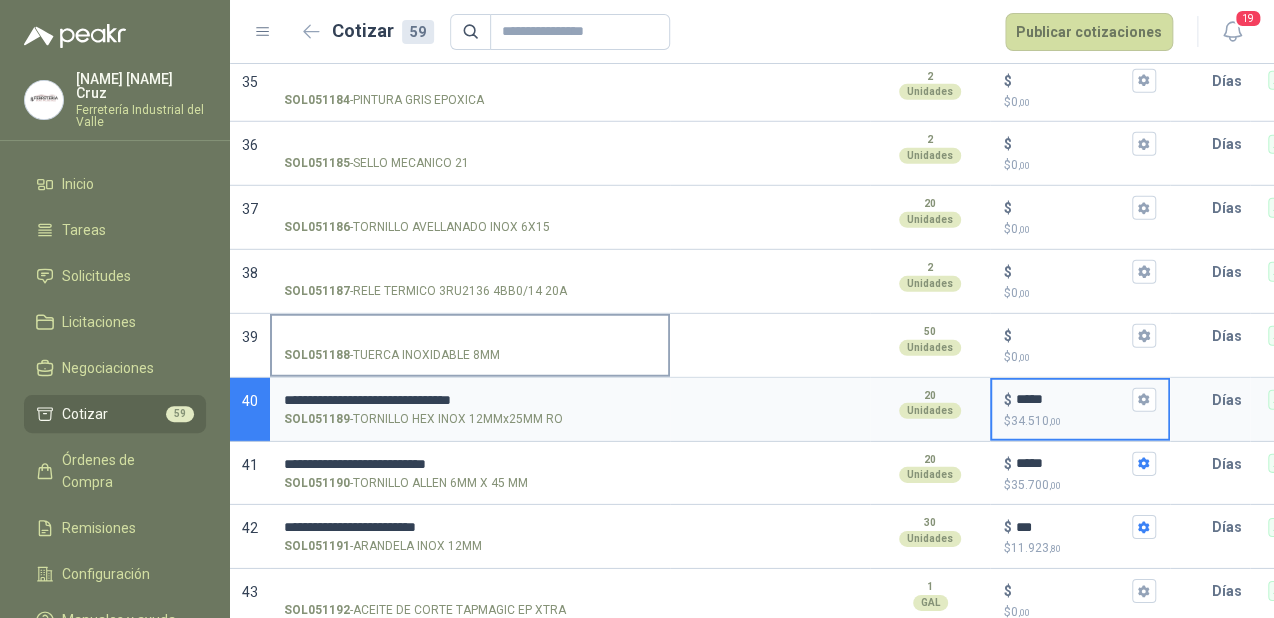 click on "SOL051188  -  TUERCA INOXIDABLE 8MM" at bounding box center [470, 336] 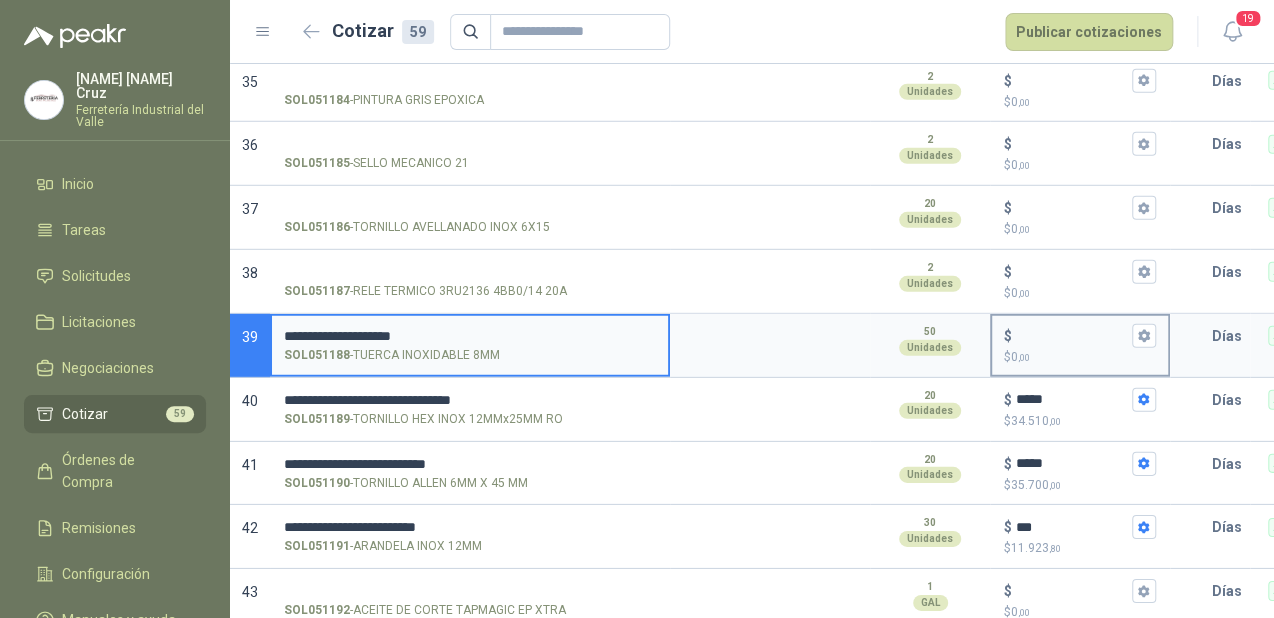 click on "$ $  0 ,00" at bounding box center (1072, 335) 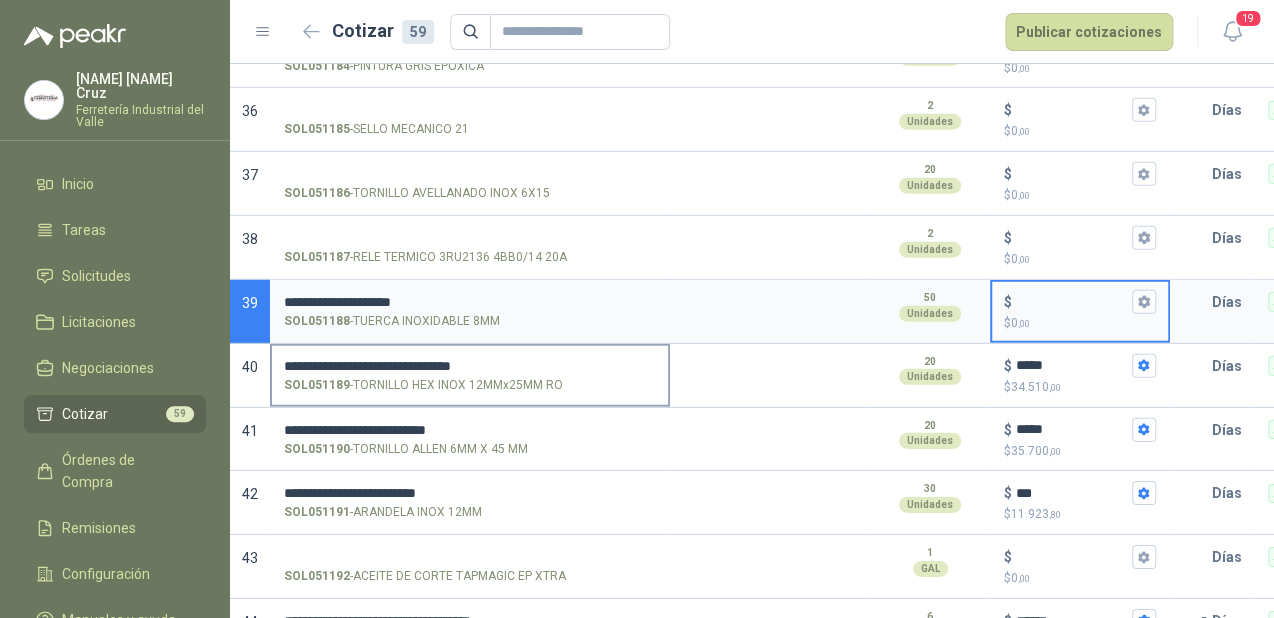 scroll, scrollTop: 2377, scrollLeft: 0, axis: vertical 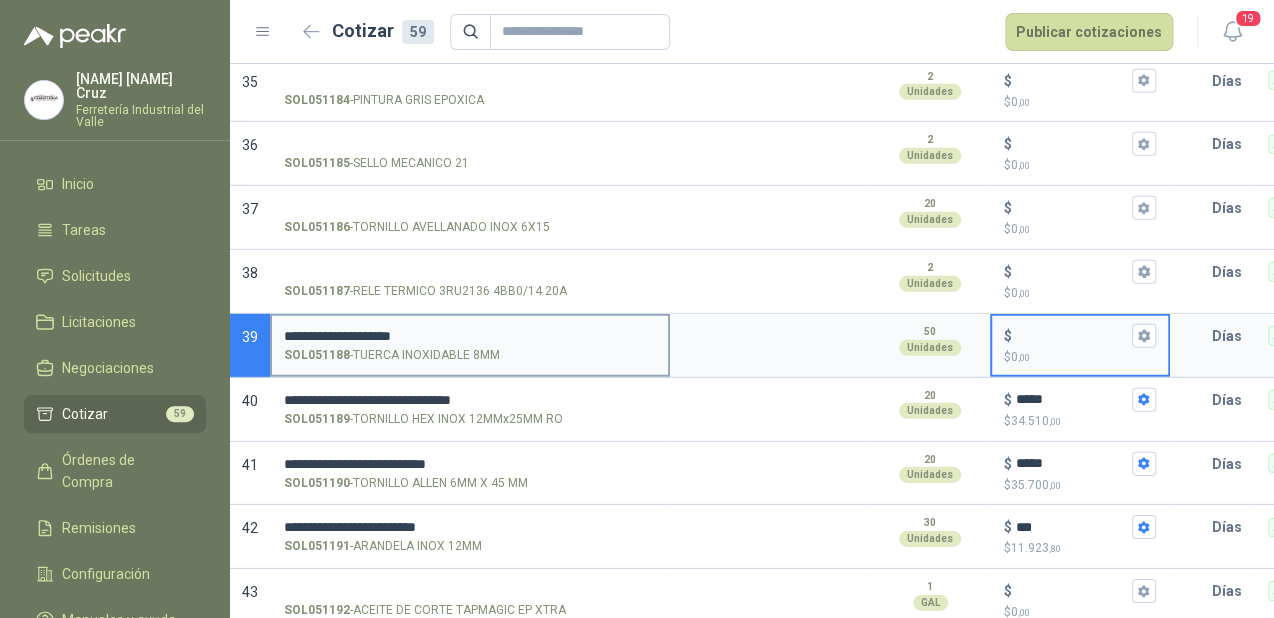 click on "**********" at bounding box center [470, 336] 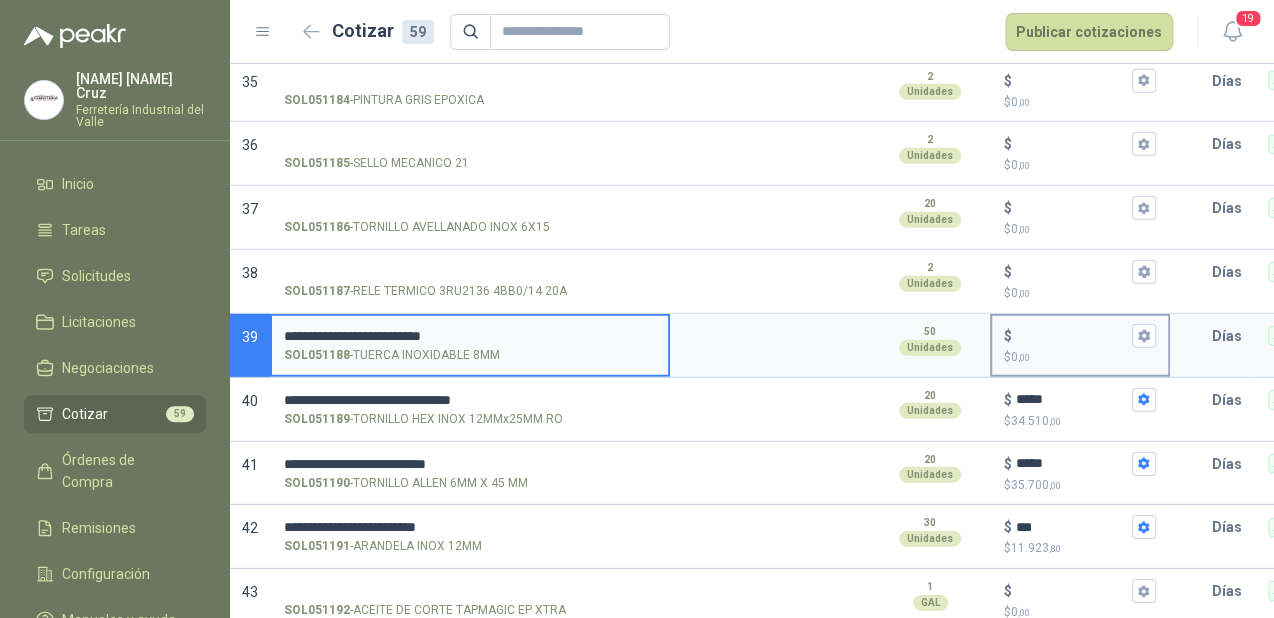 type on "**********" 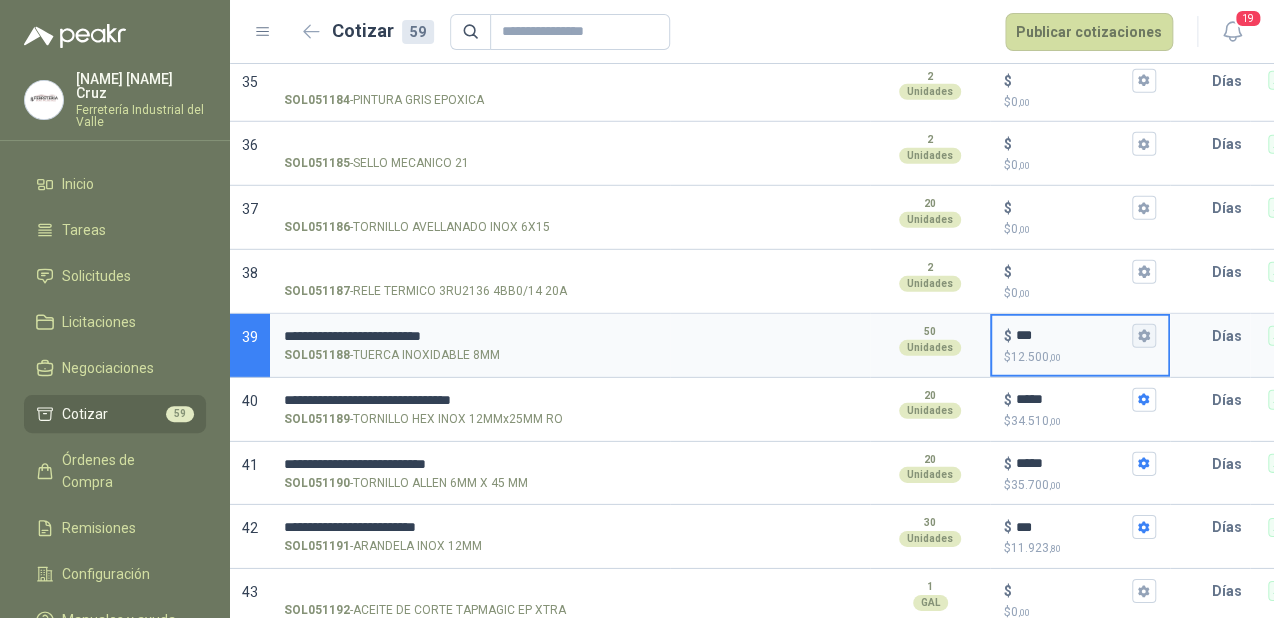 type on "***" 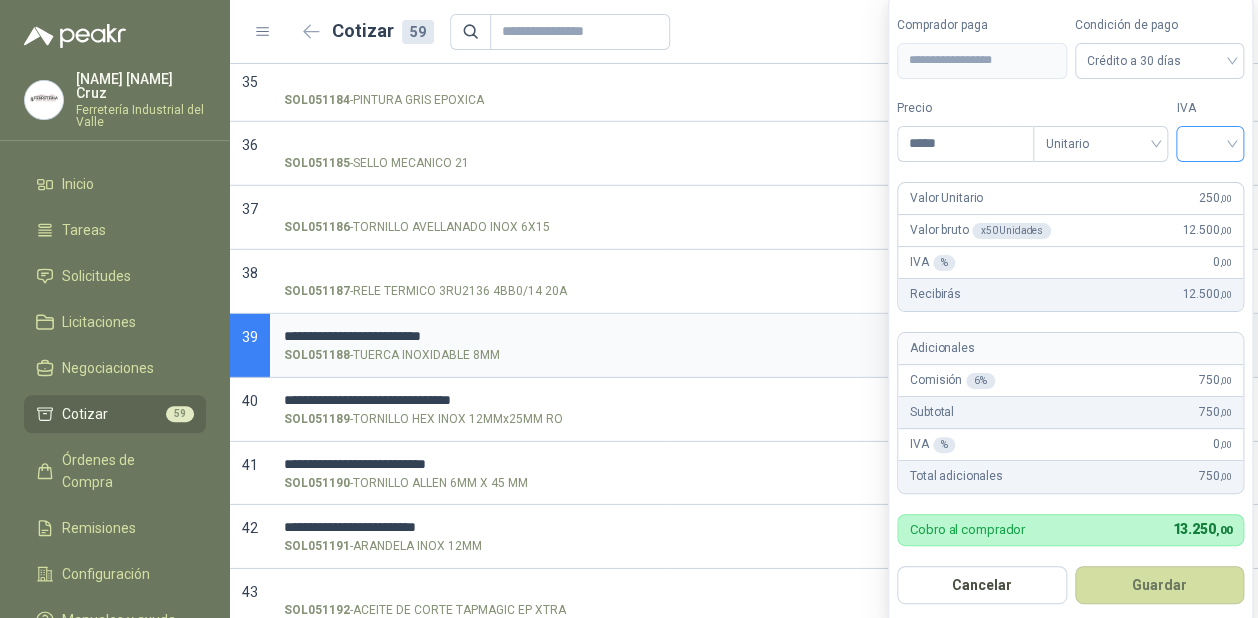 click at bounding box center (1210, 142) 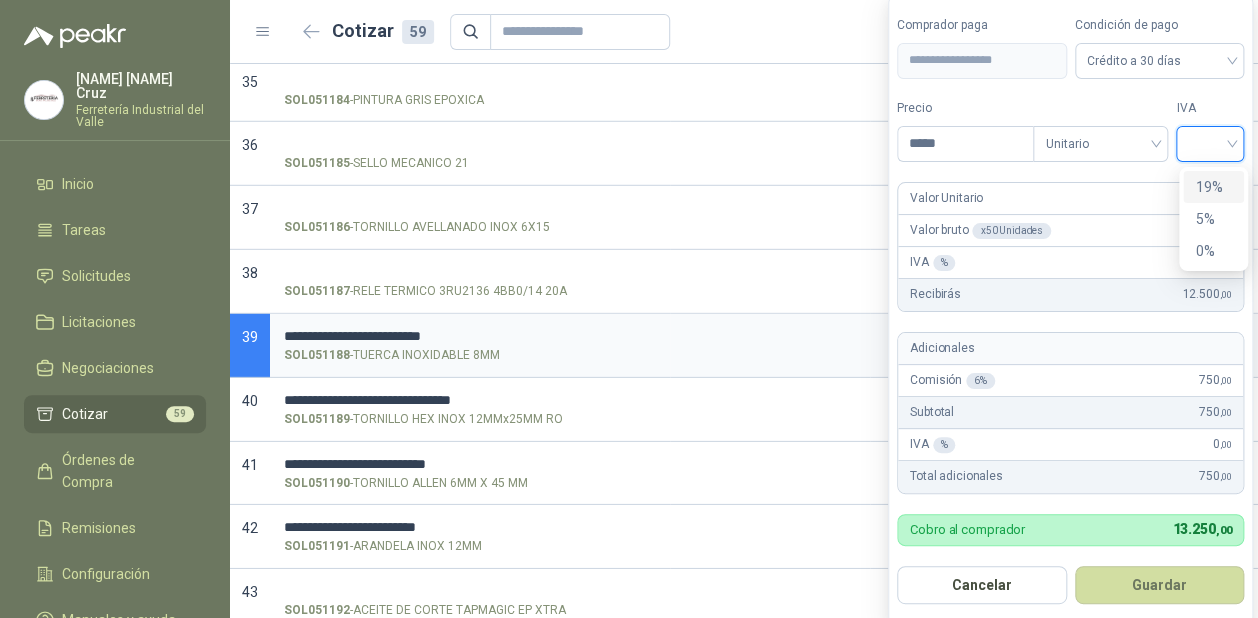 click on "19%" at bounding box center [1213, 187] 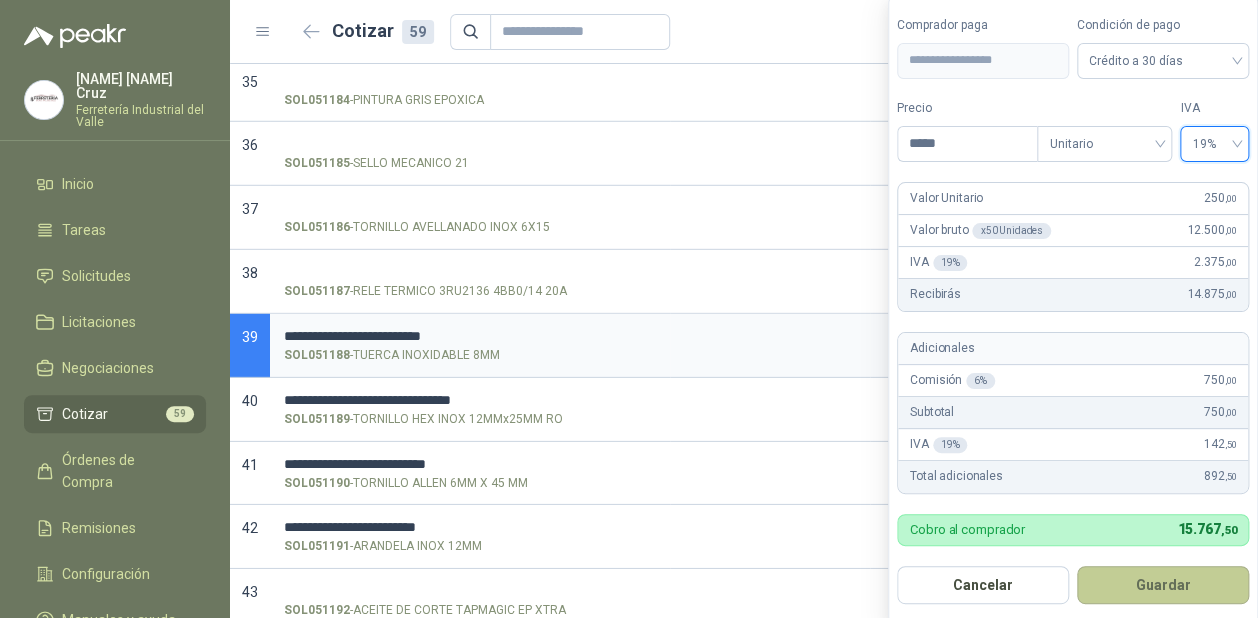 click on "Guardar" at bounding box center (1163, 585) 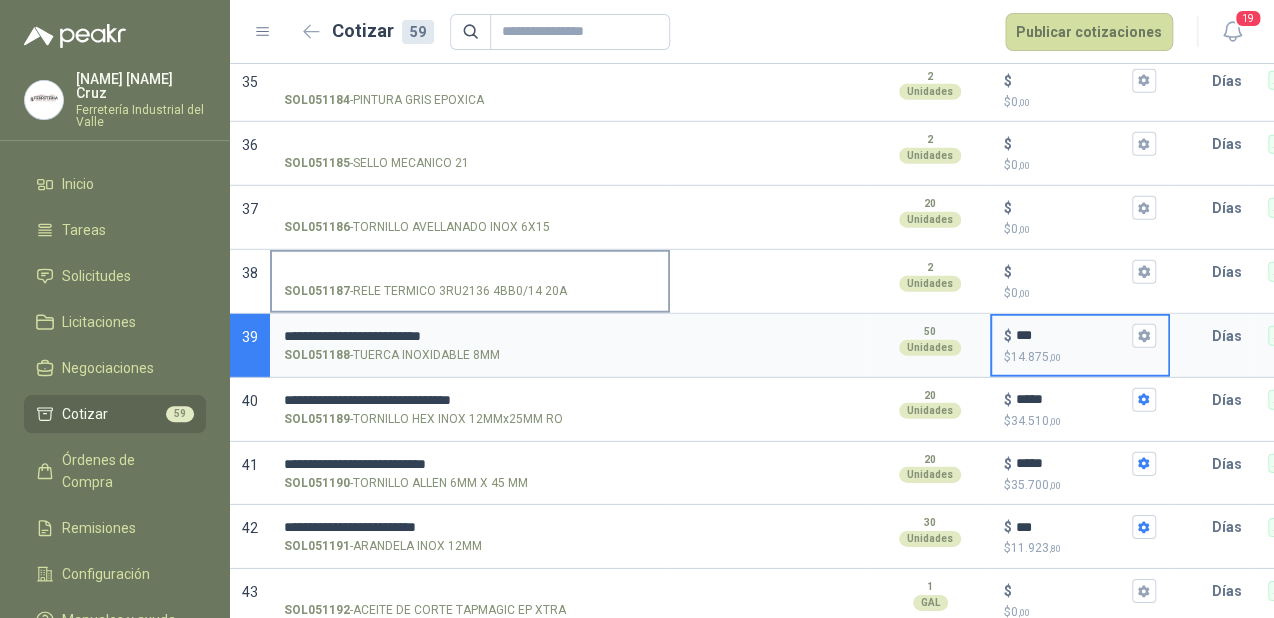 scroll, scrollTop: 2297, scrollLeft: 0, axis: vertical 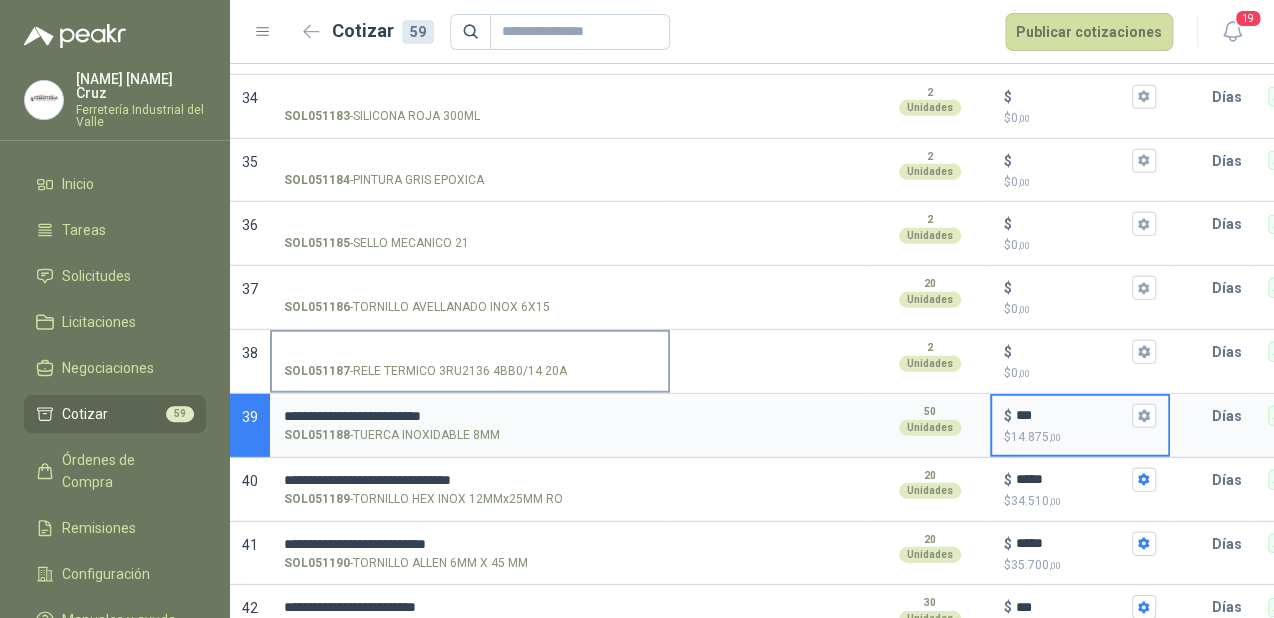click on "SOL051187  -  RELE TERMICO 3RU2136 4BB0/14 20A" at bounding box center [470, 352] 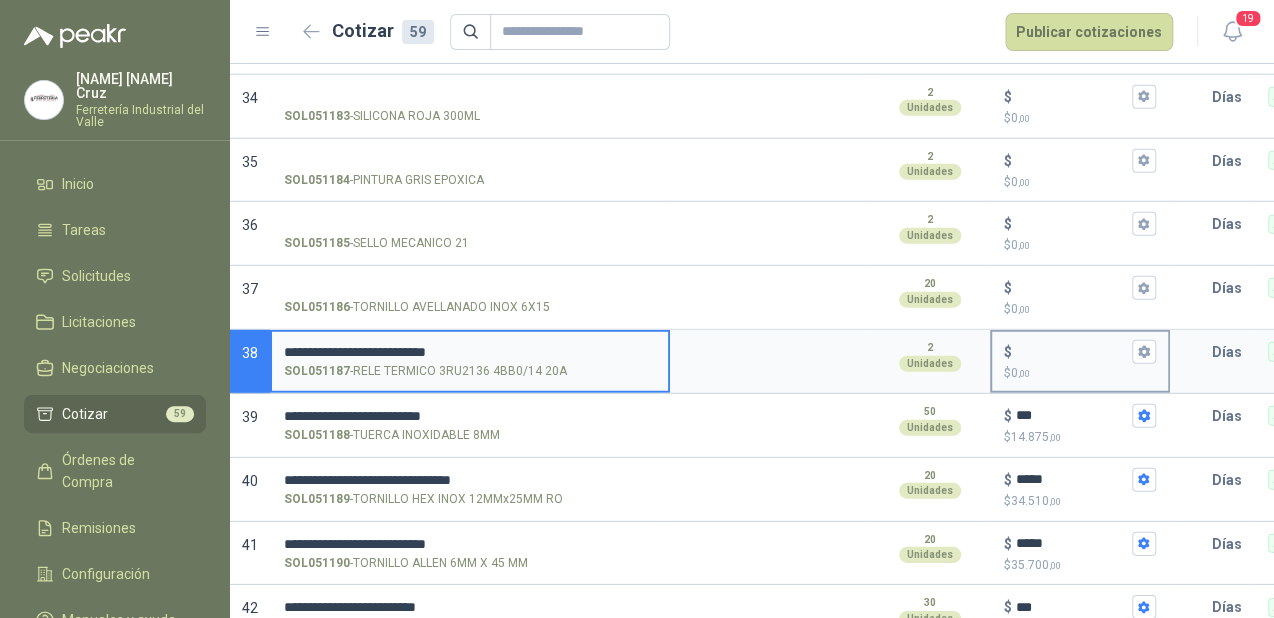 type on "**********" 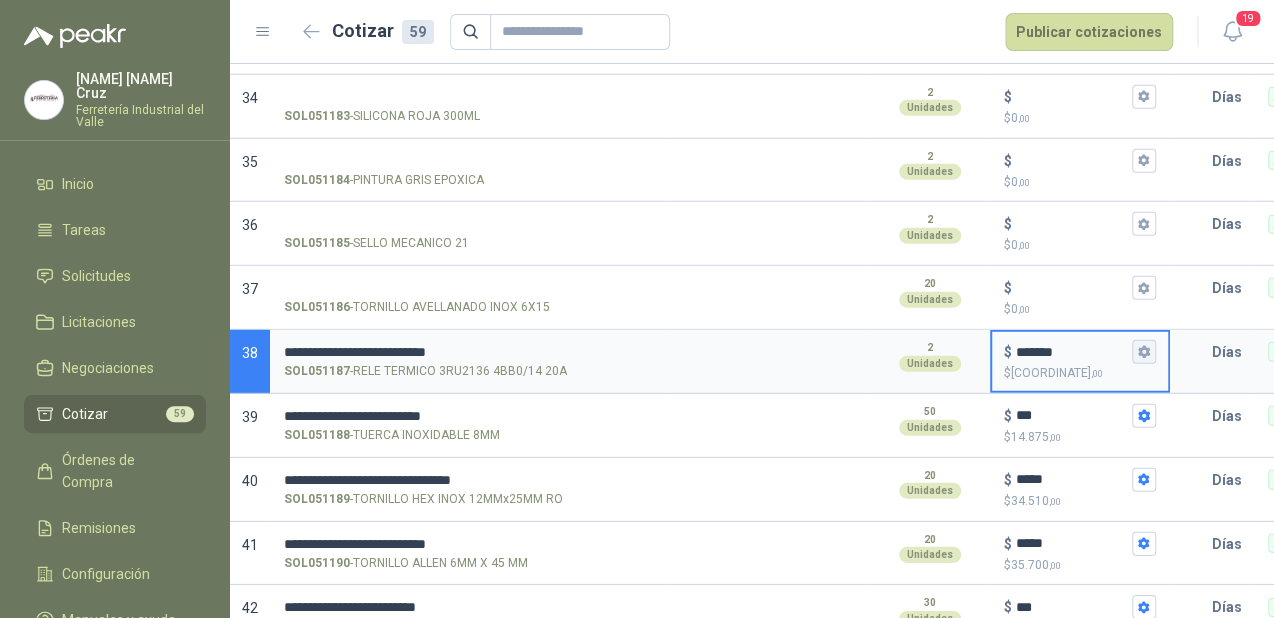 type on "*******" 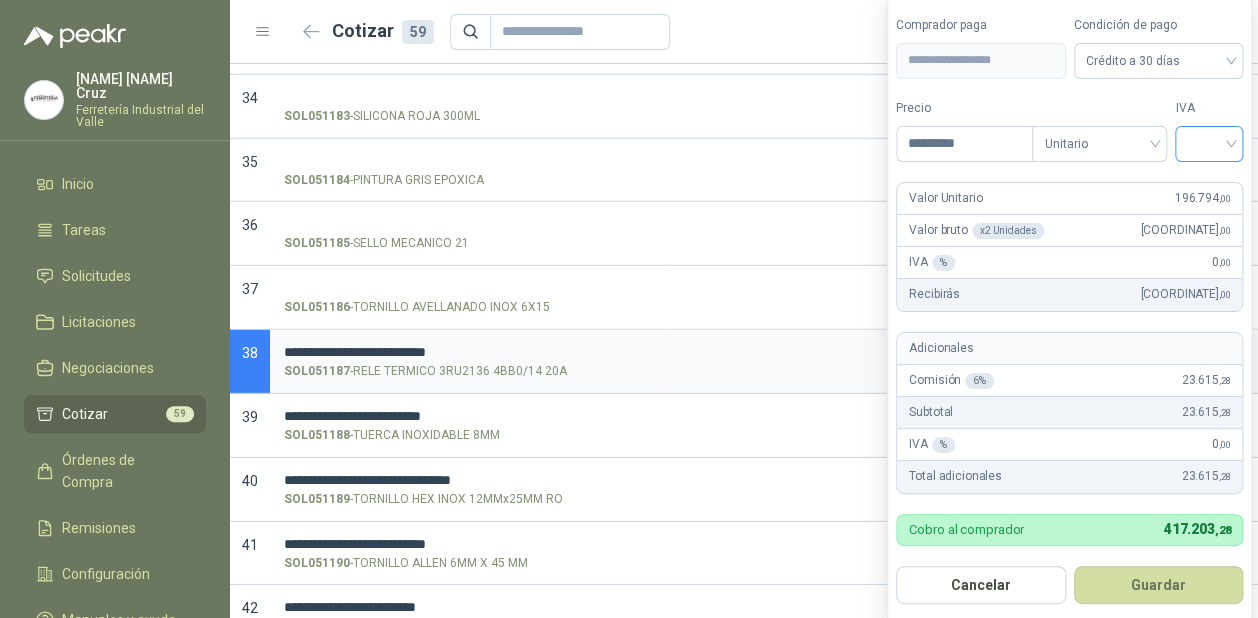 click at bounding box center [1209, 142] 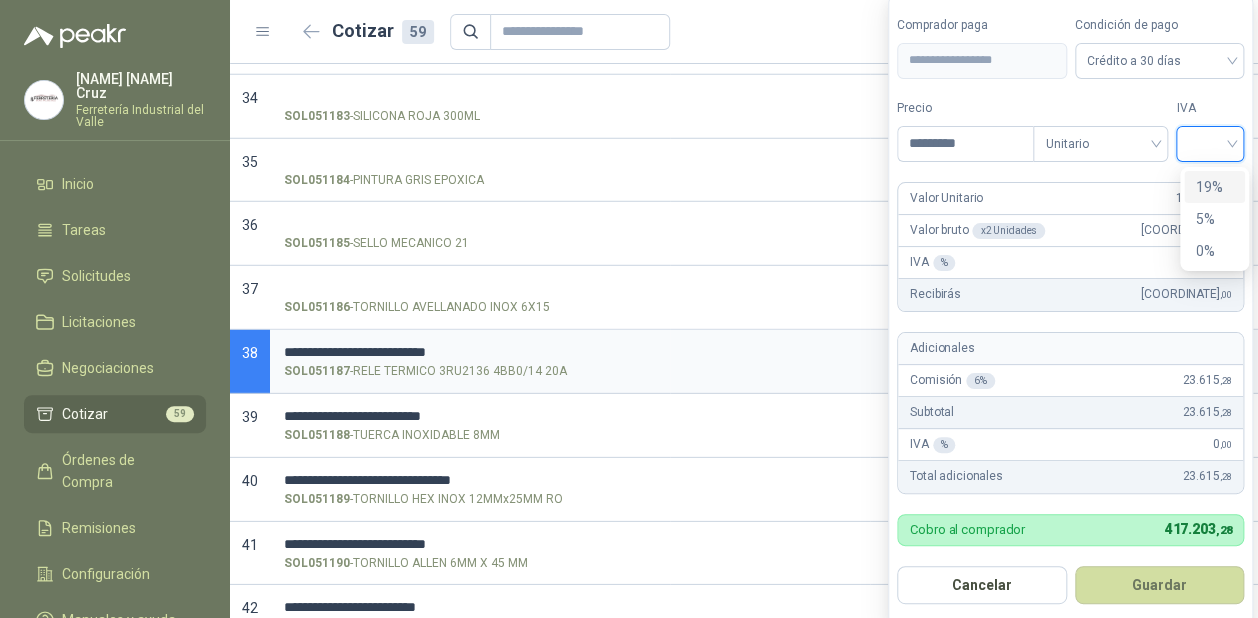 click on "19%" at bounding box center (1214, 187) 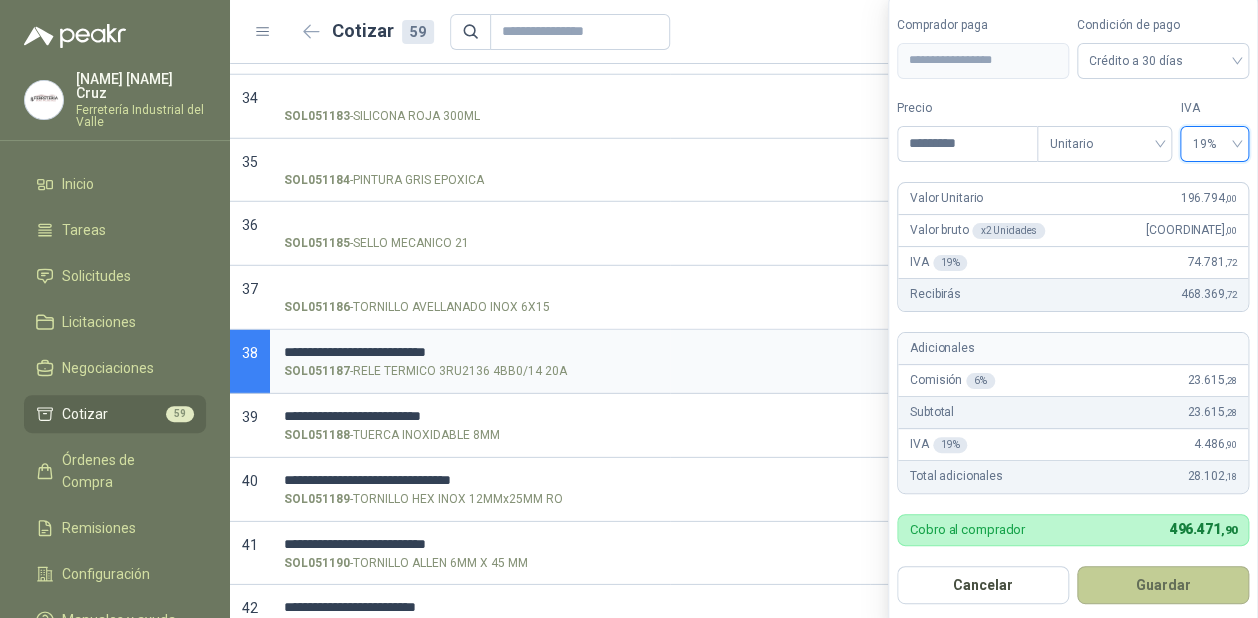 click on "Guardar" at bounding box center [1163, 585] 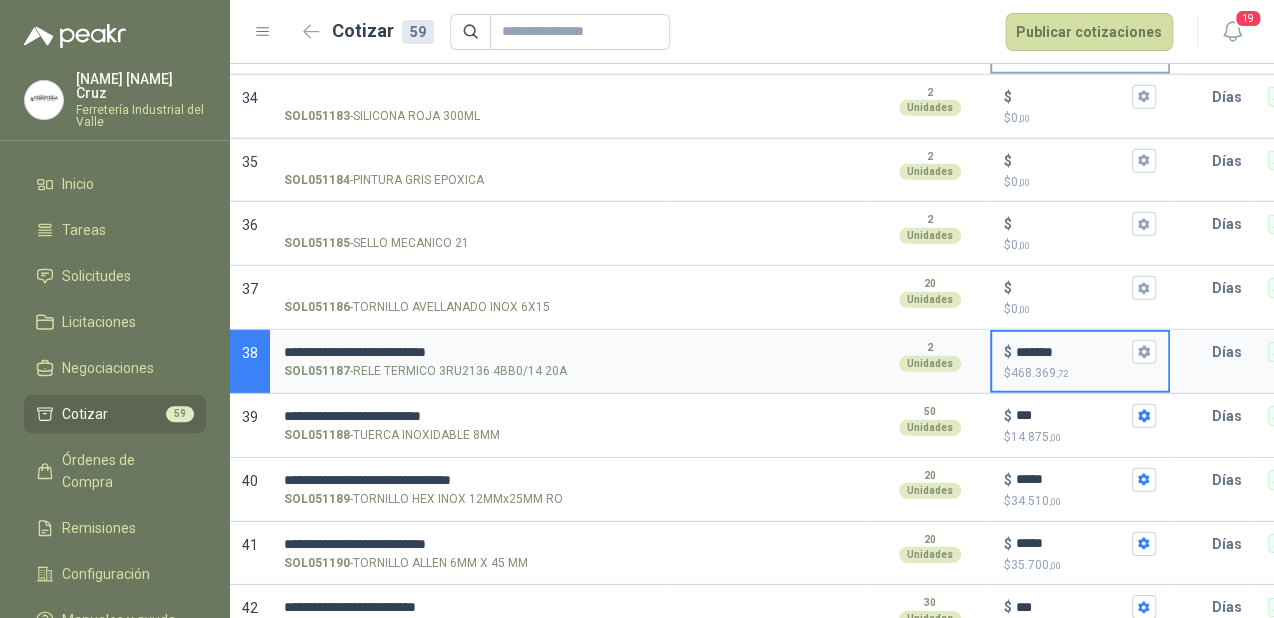 scroll, scrollTop: 2377, scrollLeft: 0, axis: vertical 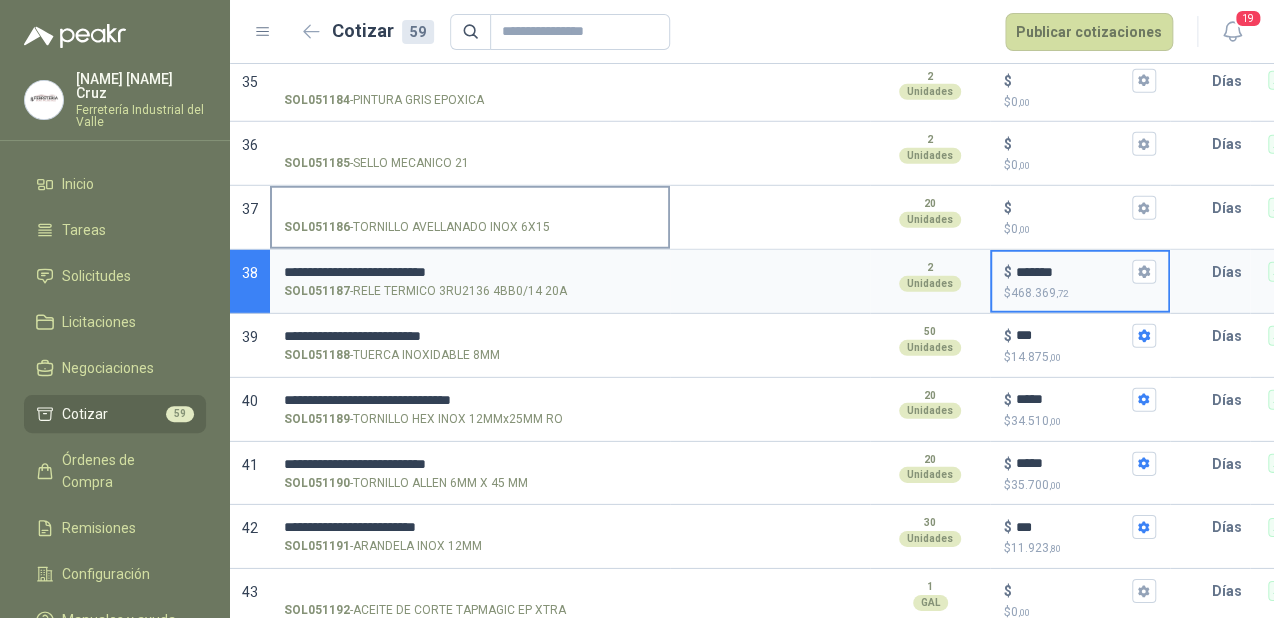 click on "SOL051186  -  TORNILLO AVELLANADO INOX 6X15" at bounding box center [470, 208] 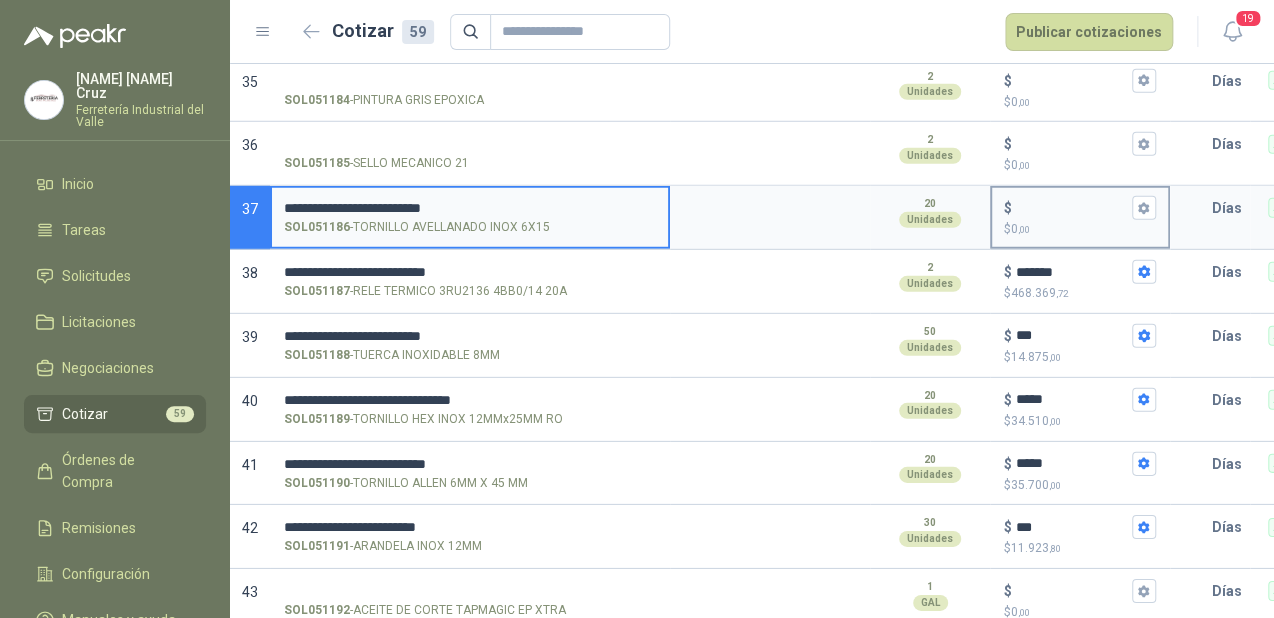 type on "**********" 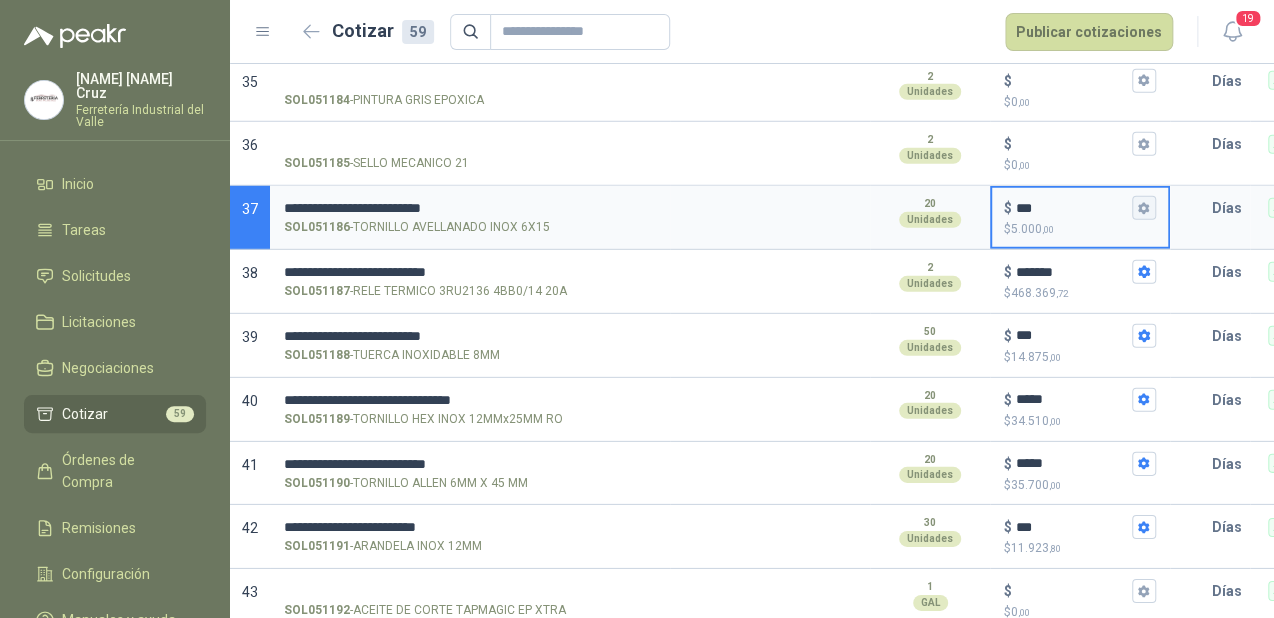 type on "***" 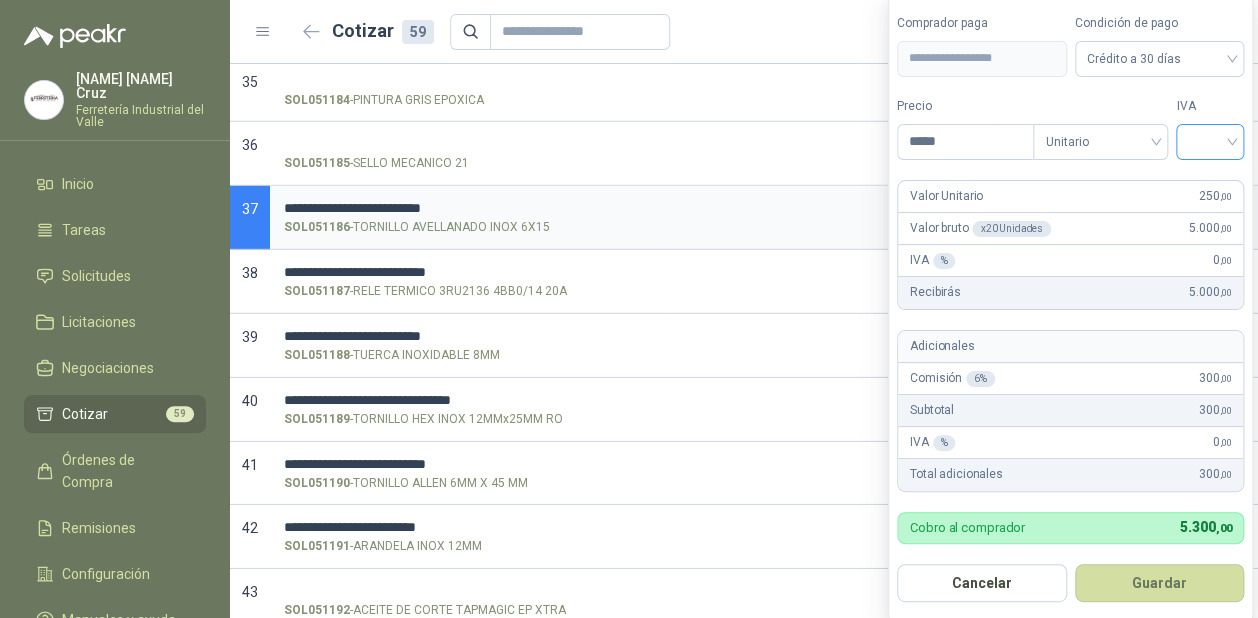 click at bounding box center [1210, 140] 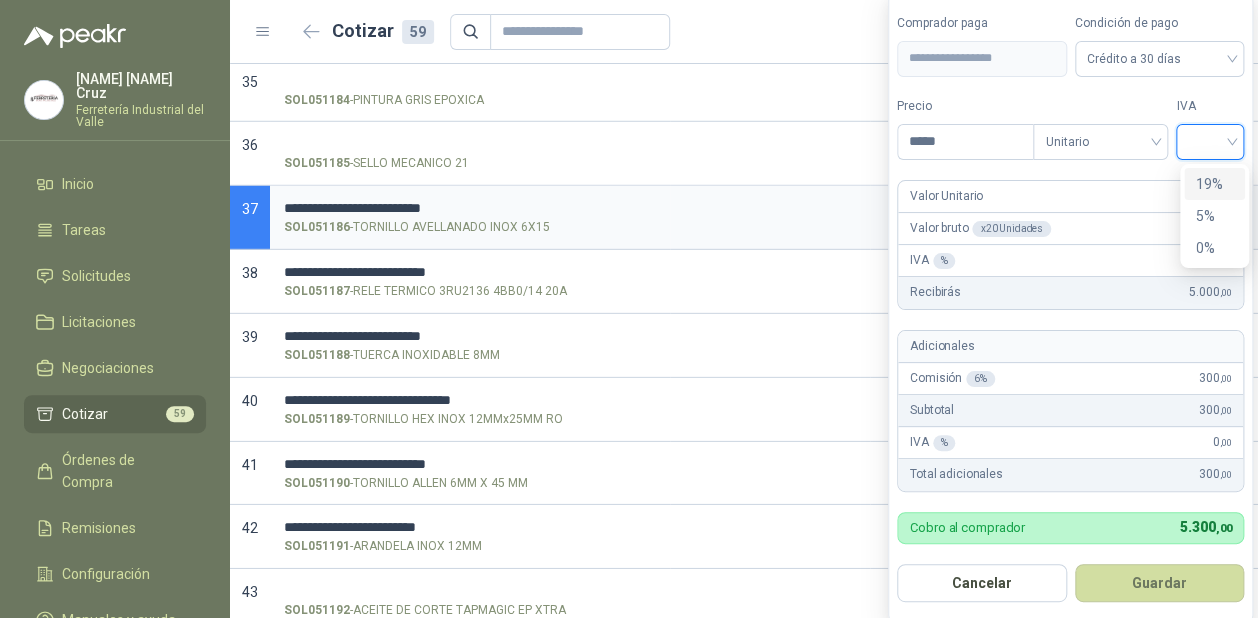 click on "19%" at bounding box center (1214, 184) 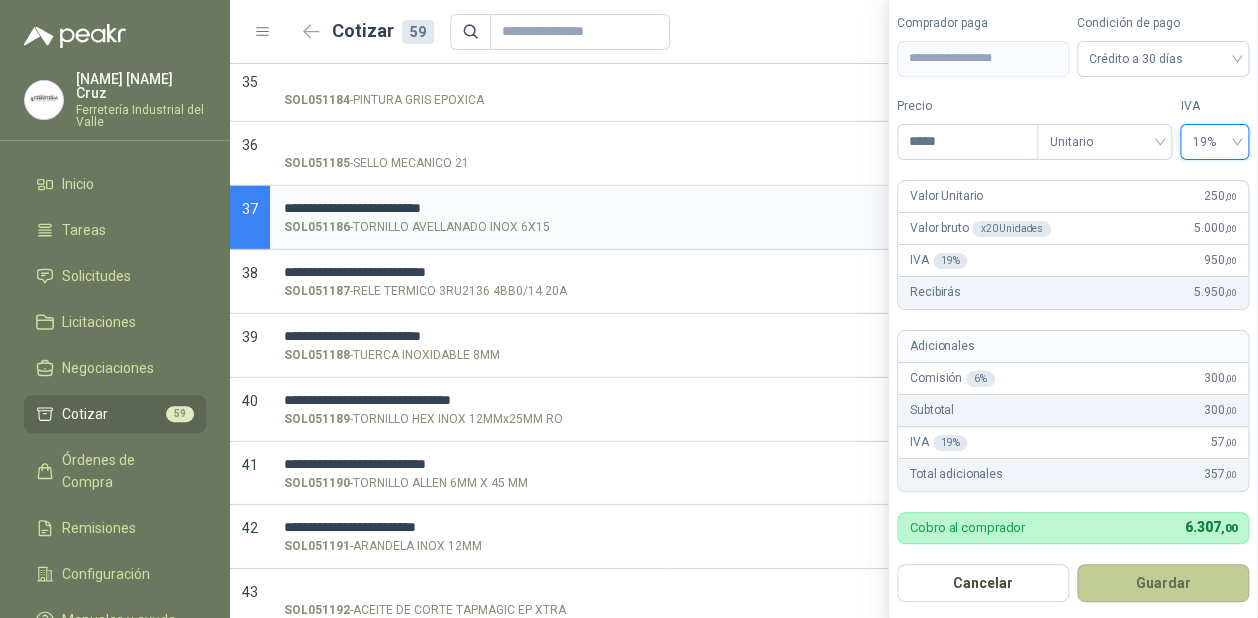 click on "Guardar" at bounding box center (1163, 583) 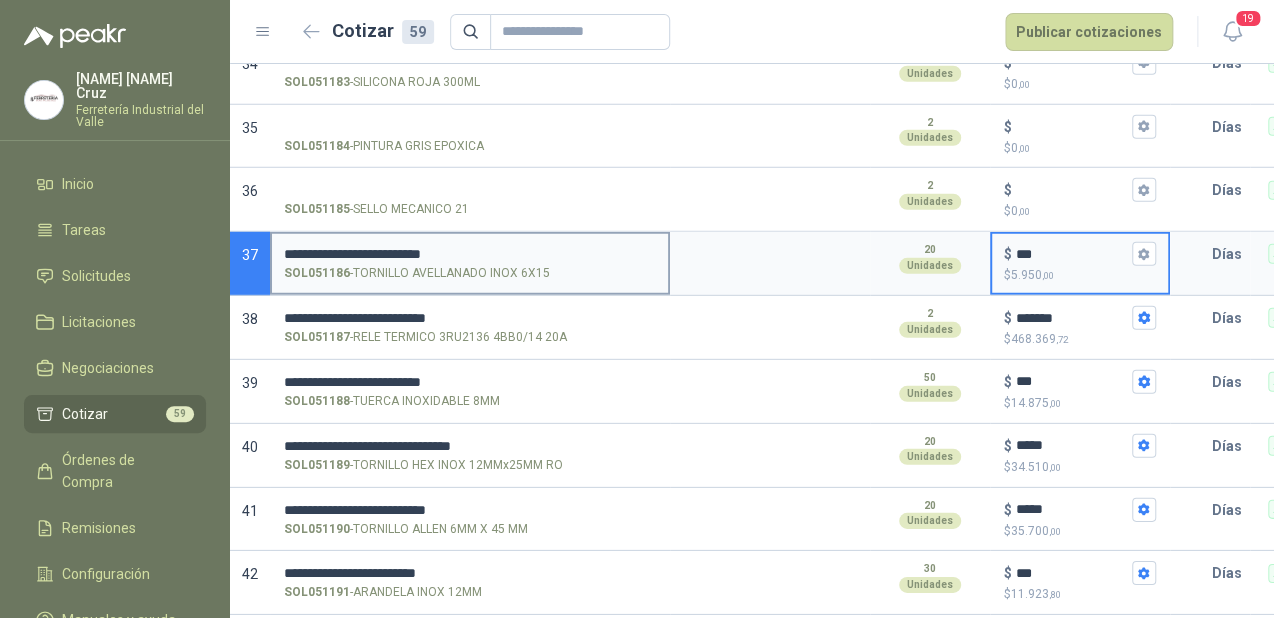 scroll, scrollTop: 2297, scrollLeft: 0, axis: vertical 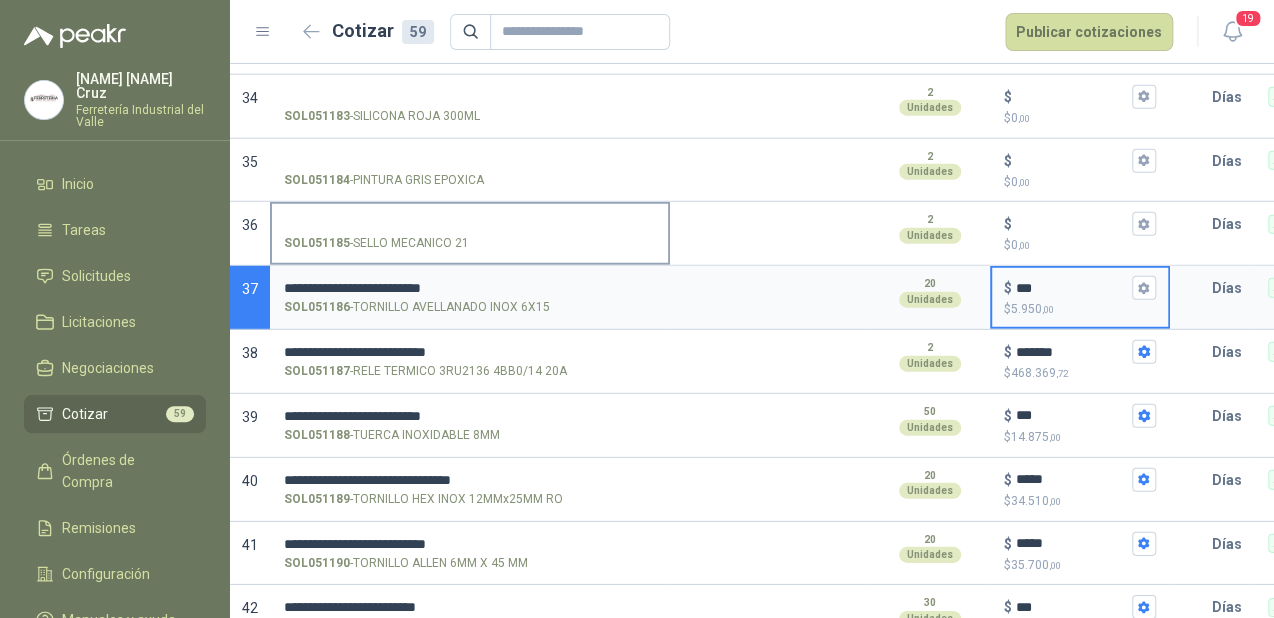 click on "SOL051185  -  SELLO MECANICO  21" at bounding box center [470, 224] 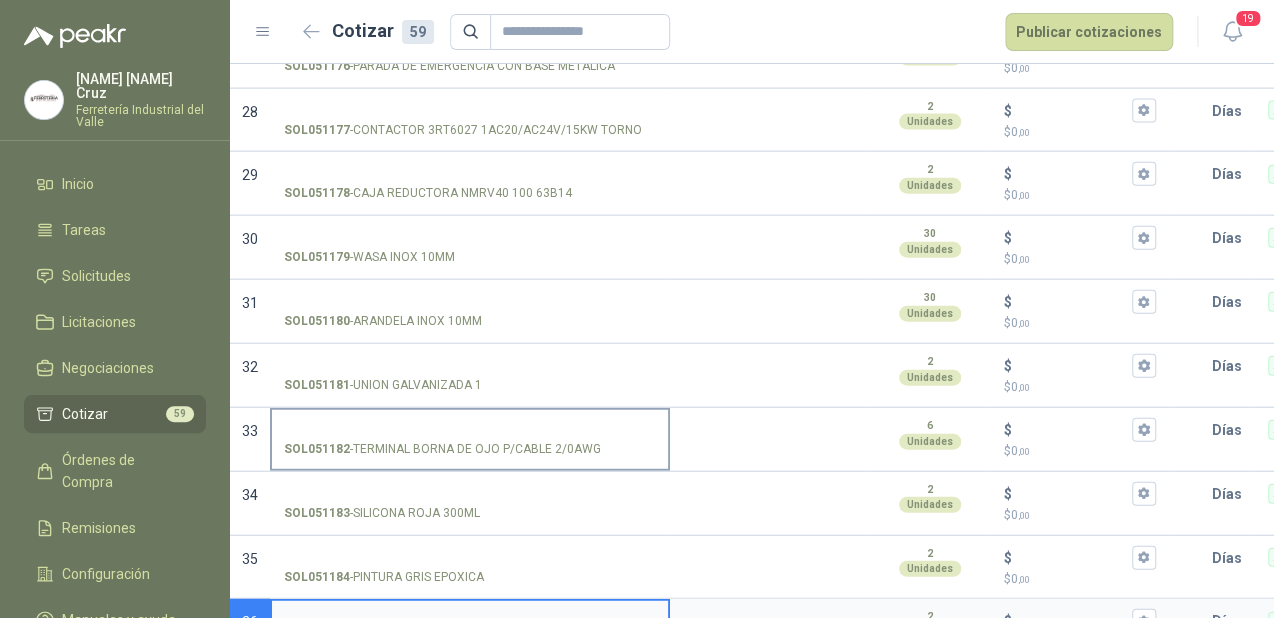 scroll, scrollTop: 1897, scrollLeft: 0, axis: vertical 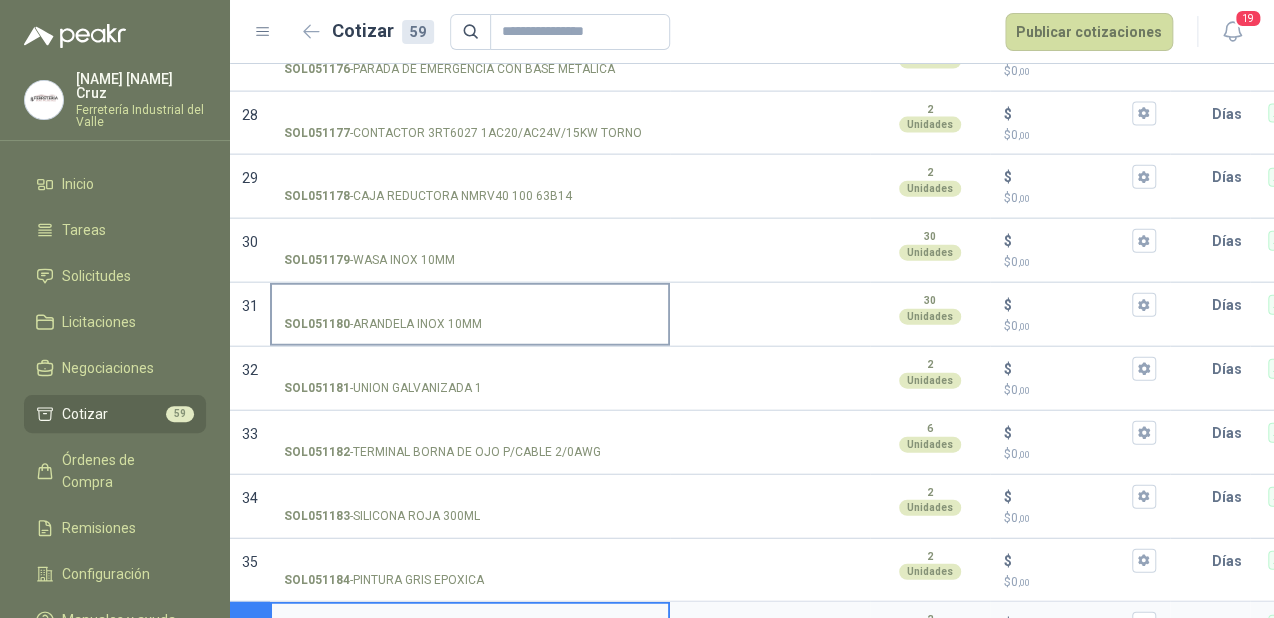 click on "SOL051180  -  ARANDELA INOX 10MM" at bounding box center [470, 305] 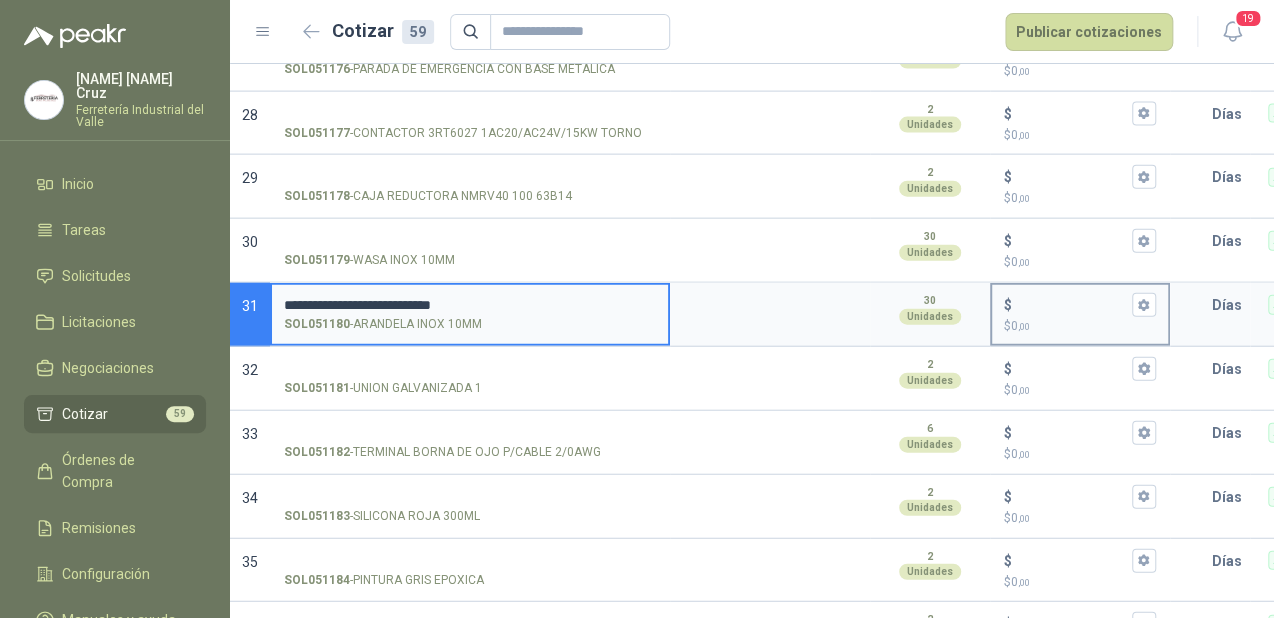 type on "**********" 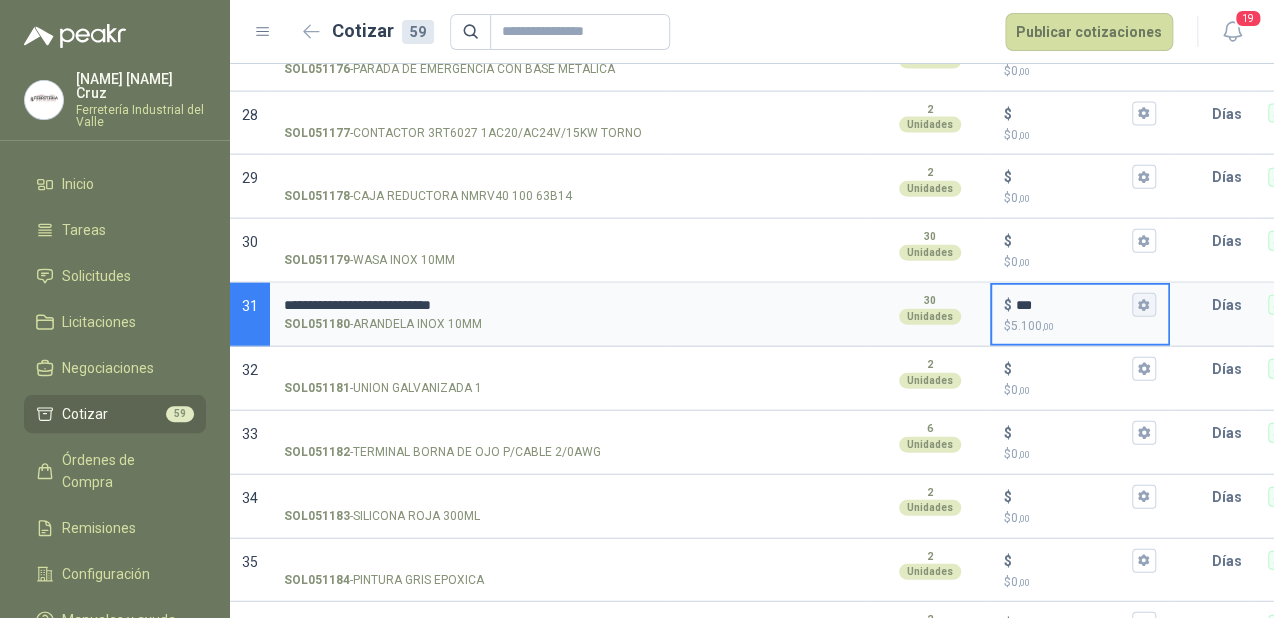 type on "***" 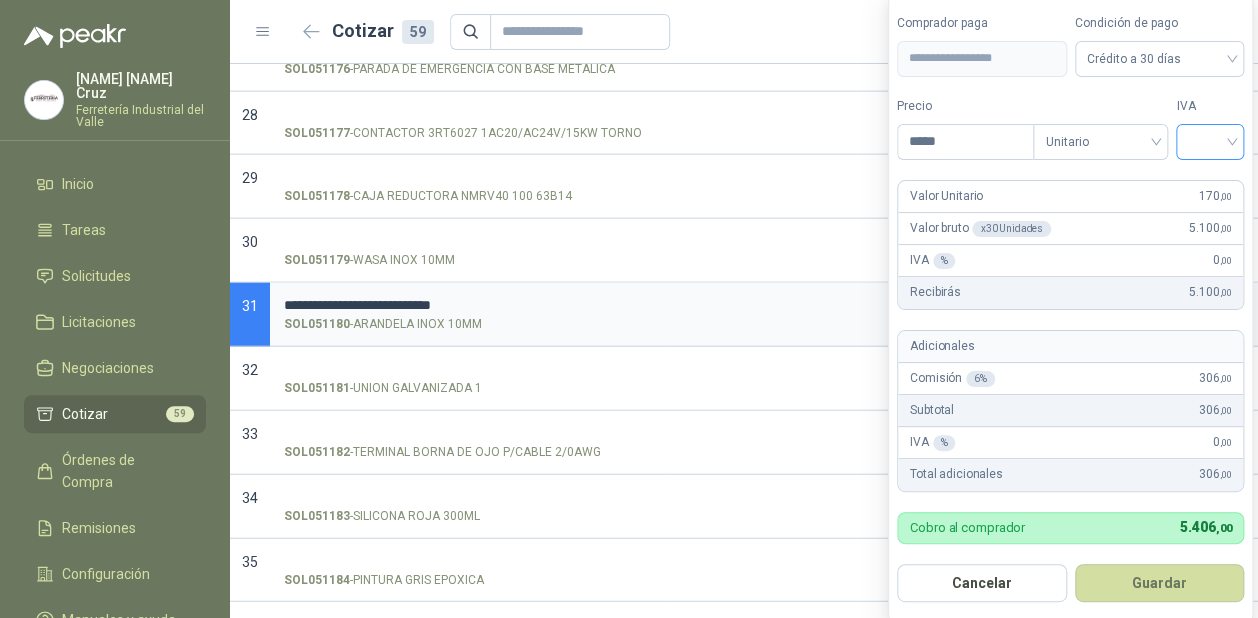 click at bounding box center (1210, 140) 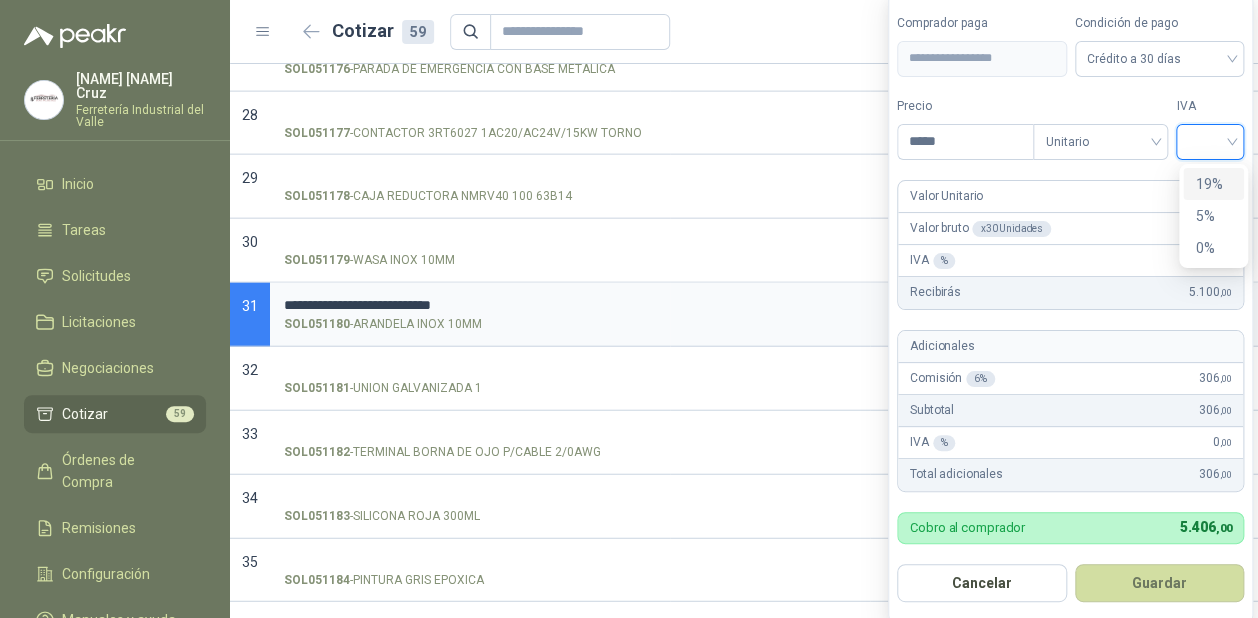 click on "19%" at bounding box center [1213, 184] 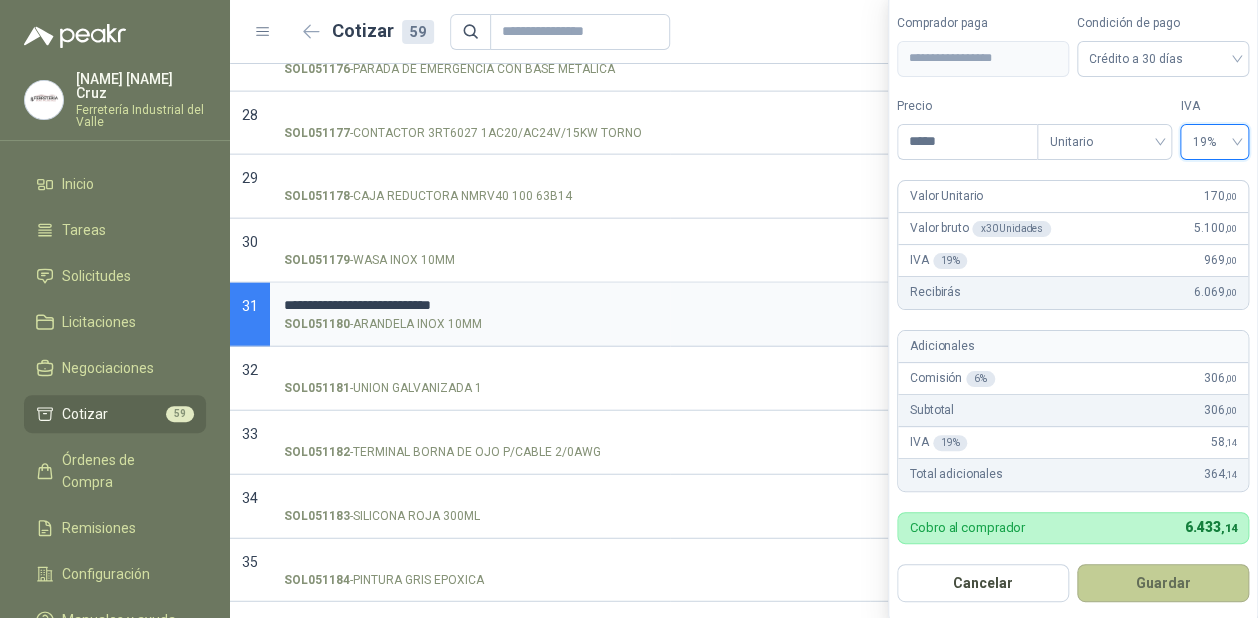 click on "Guardar" at bounding box center (1163, 583) 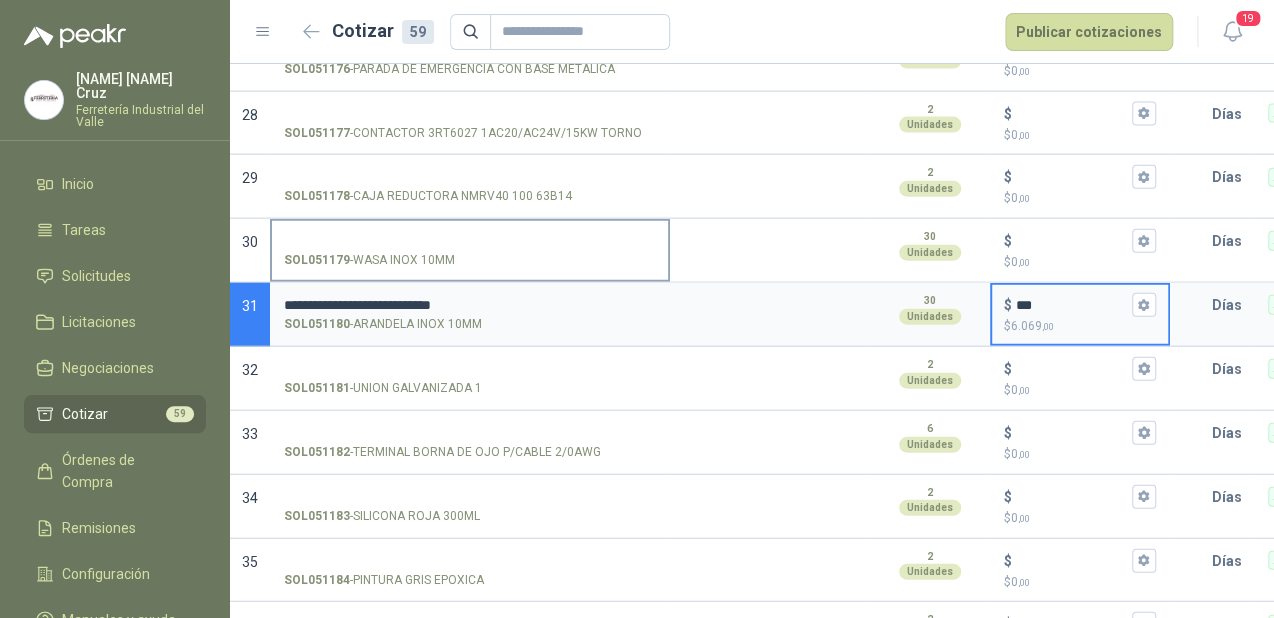 scroll, scrollTop: 1817, scrollLeft: 0, axis: vertical 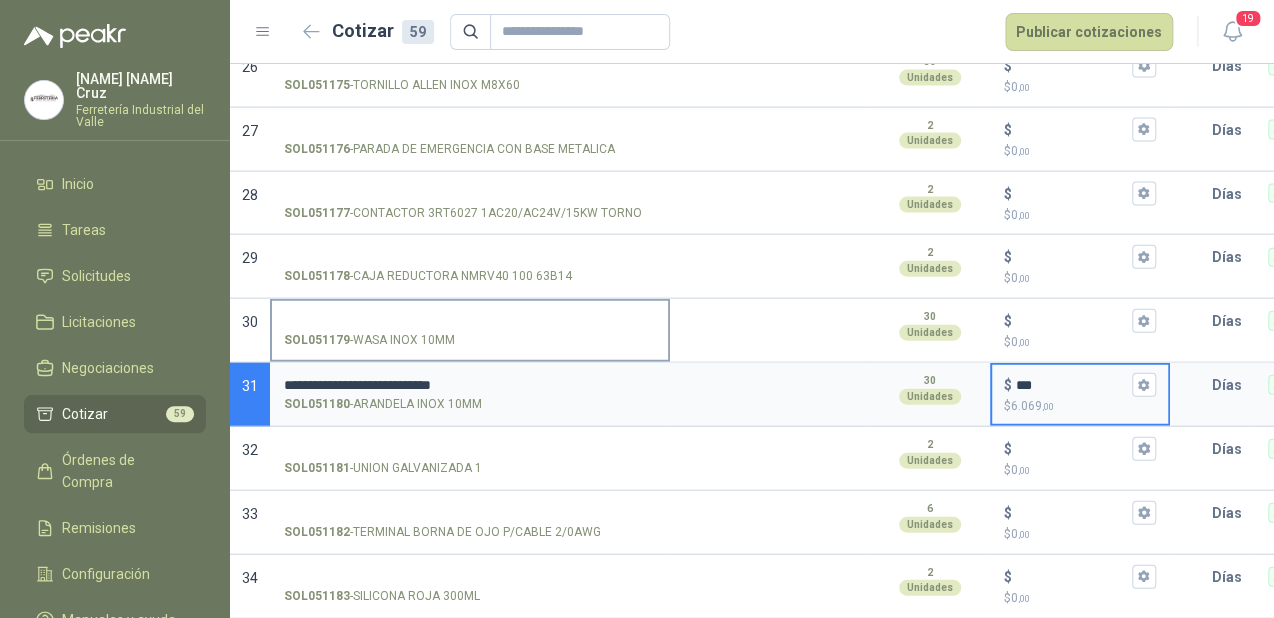 click on "SOL051179  -  WASA INOX 10MM" at bounding box center (470, 321) 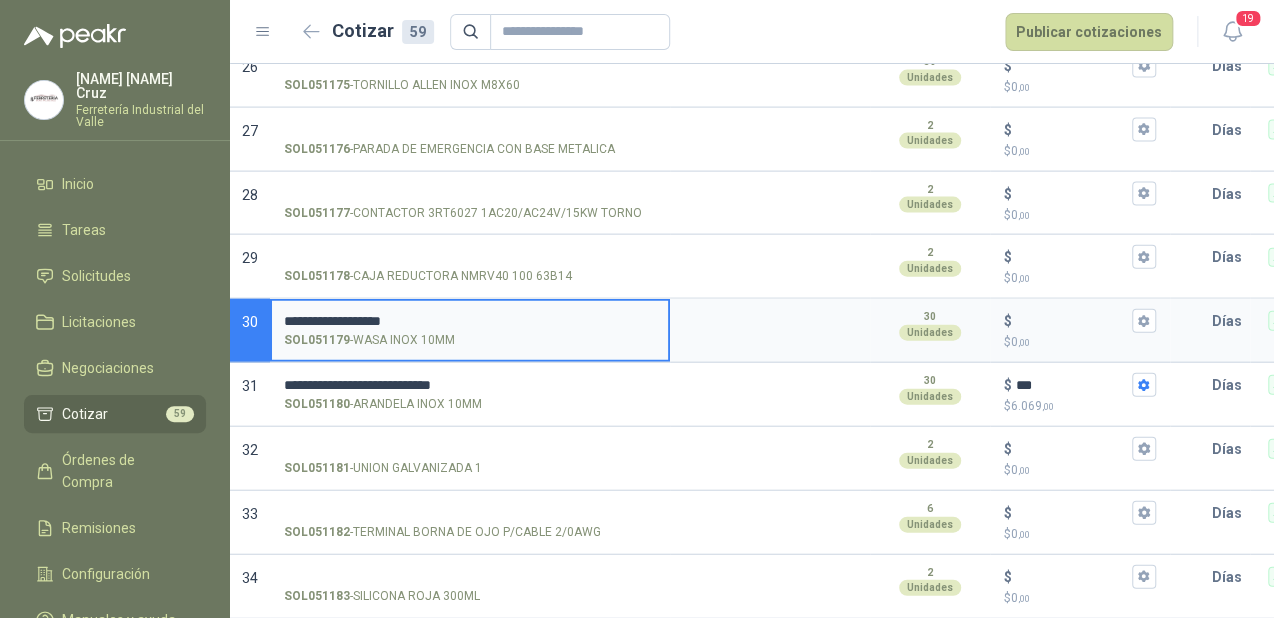 click on "**********" at bounding box center [470, 321] 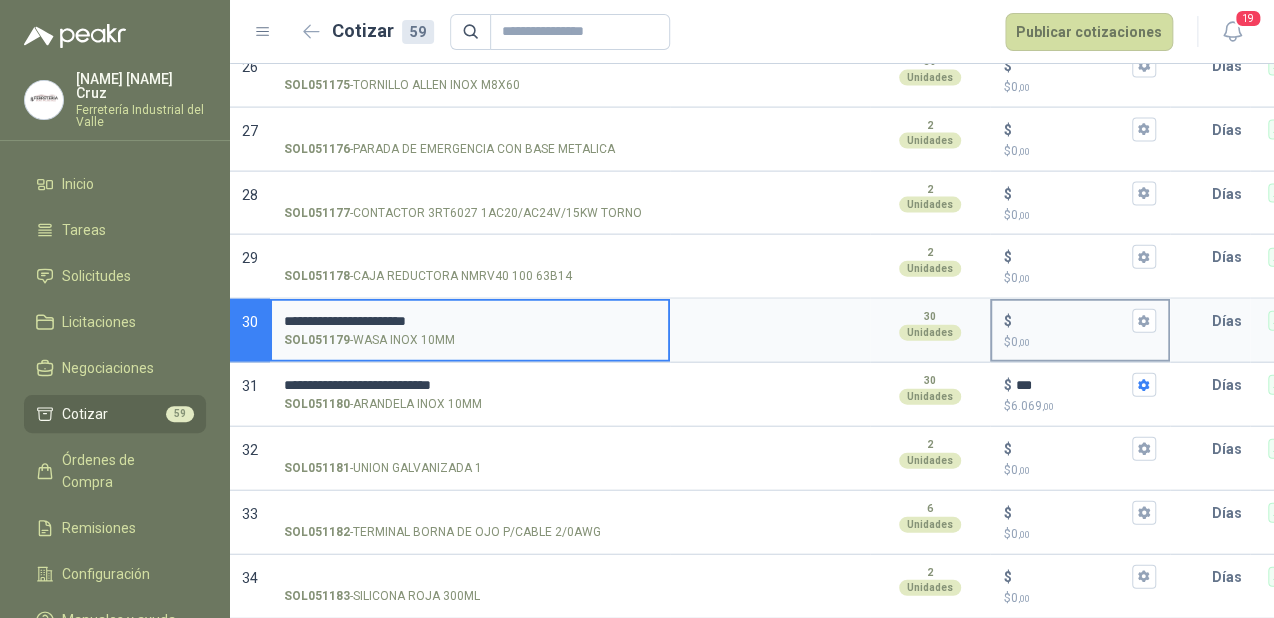 type on "**********" 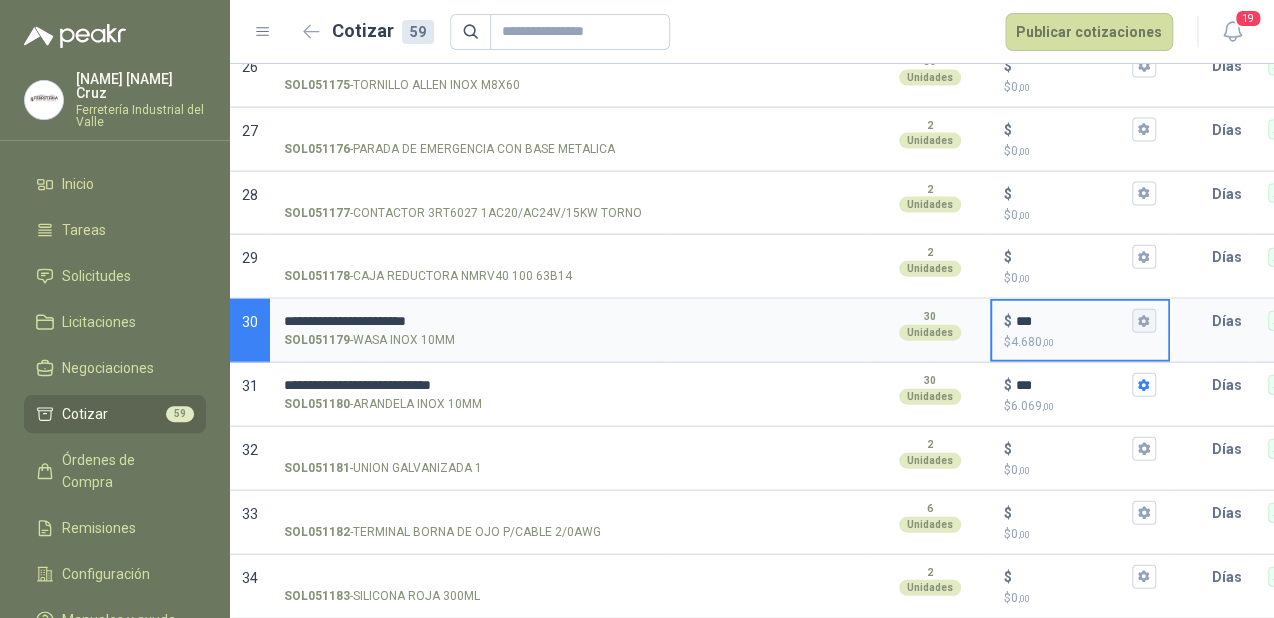 type on "***" 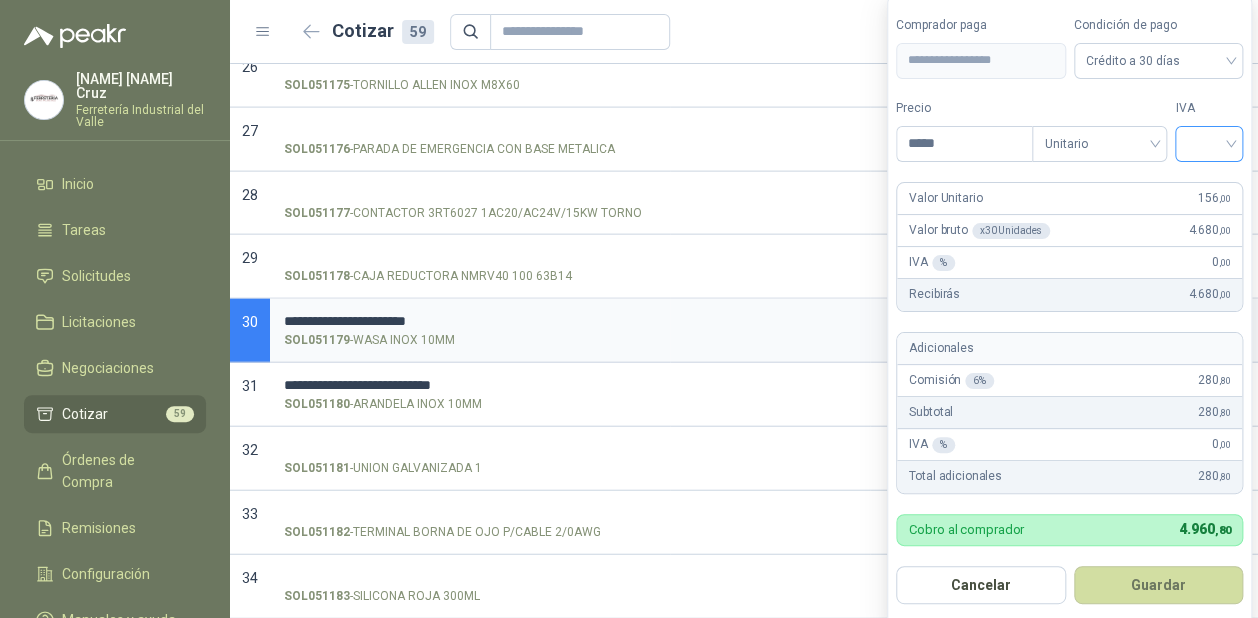 click at bounding box center [1209, 142] 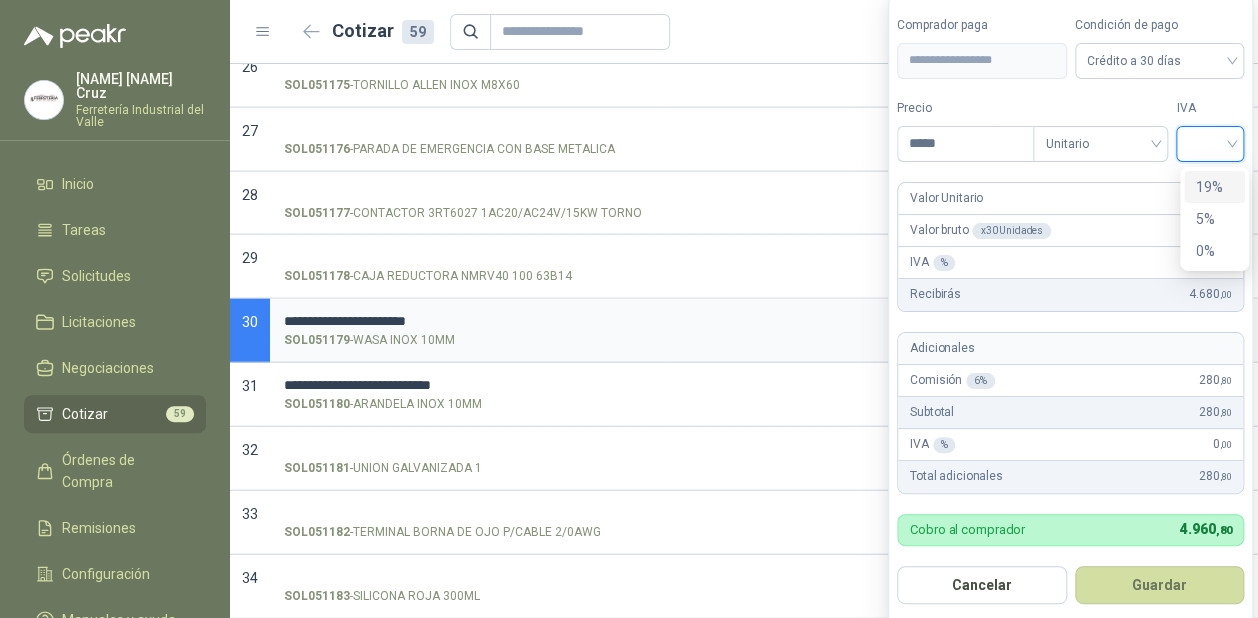 click on "19%" at bounding box center (1214, 187) 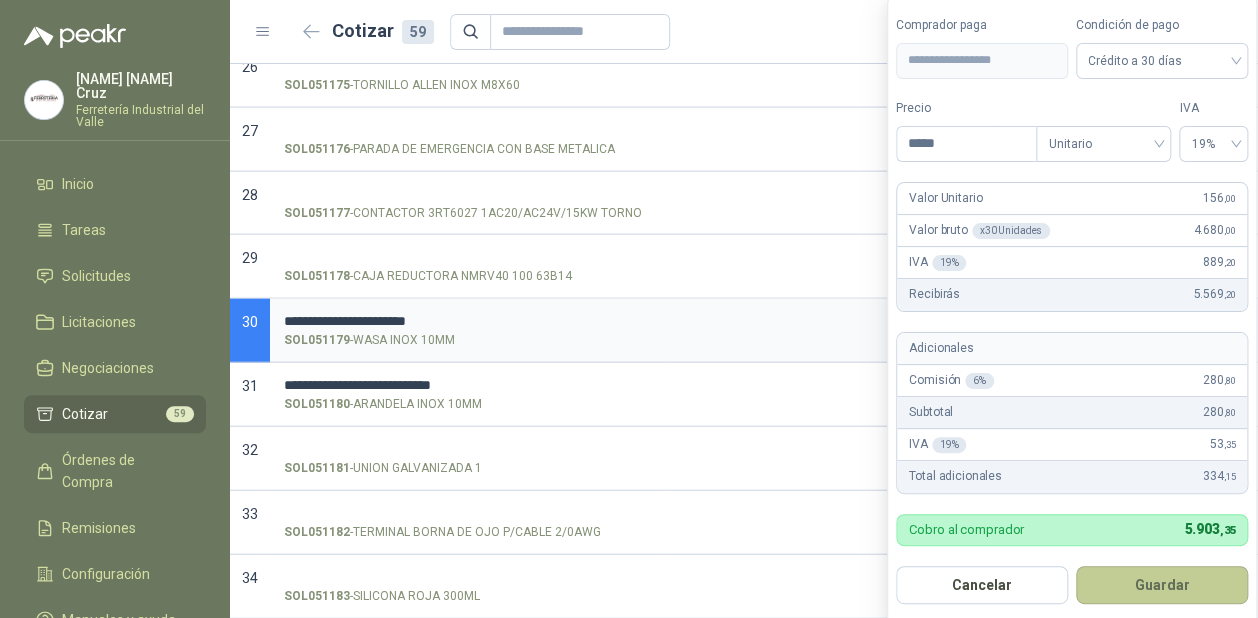 click on "Guardar" at bounding box center (1162, 585) 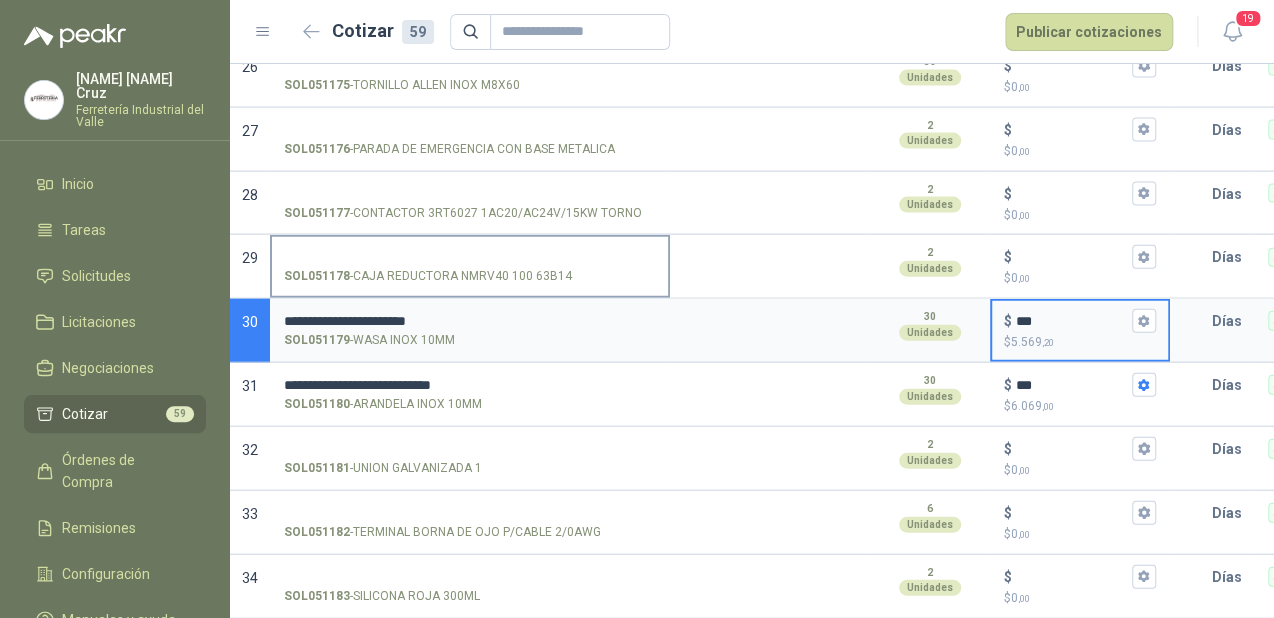click on "SOL051178  -  CAJA REDUCTORA NMRV40 100 63B14" at bounding box center [470, 257] 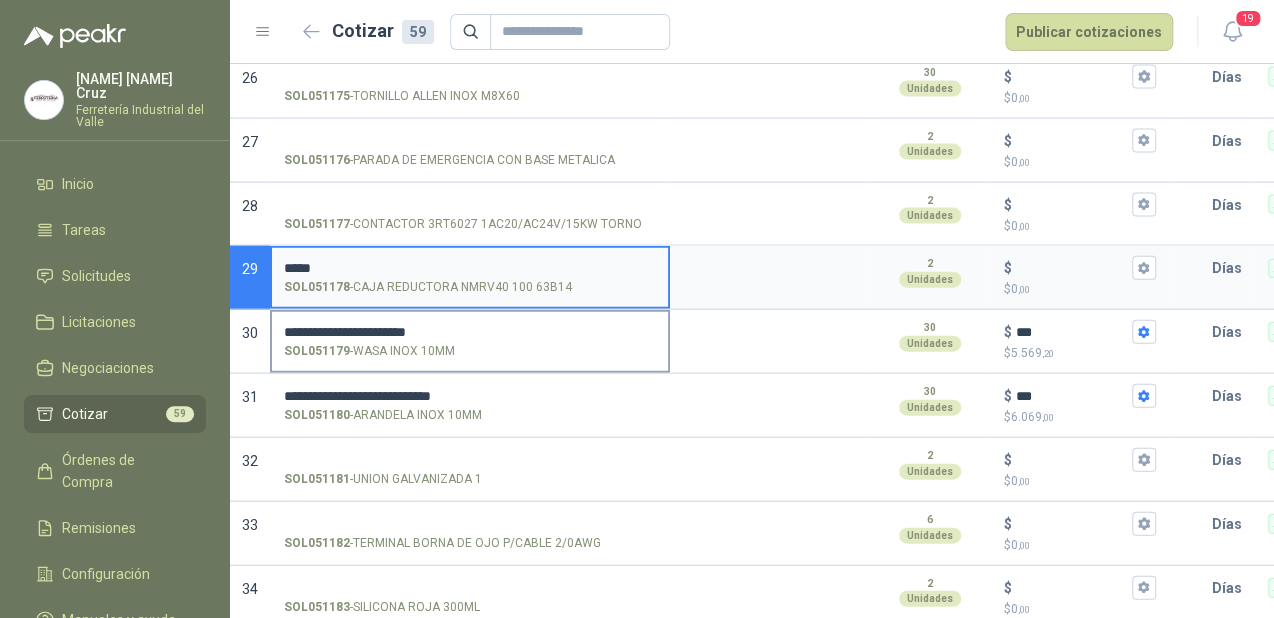 scroll, scrollTop: 1817, scrollLeft: 0, axis: vertical 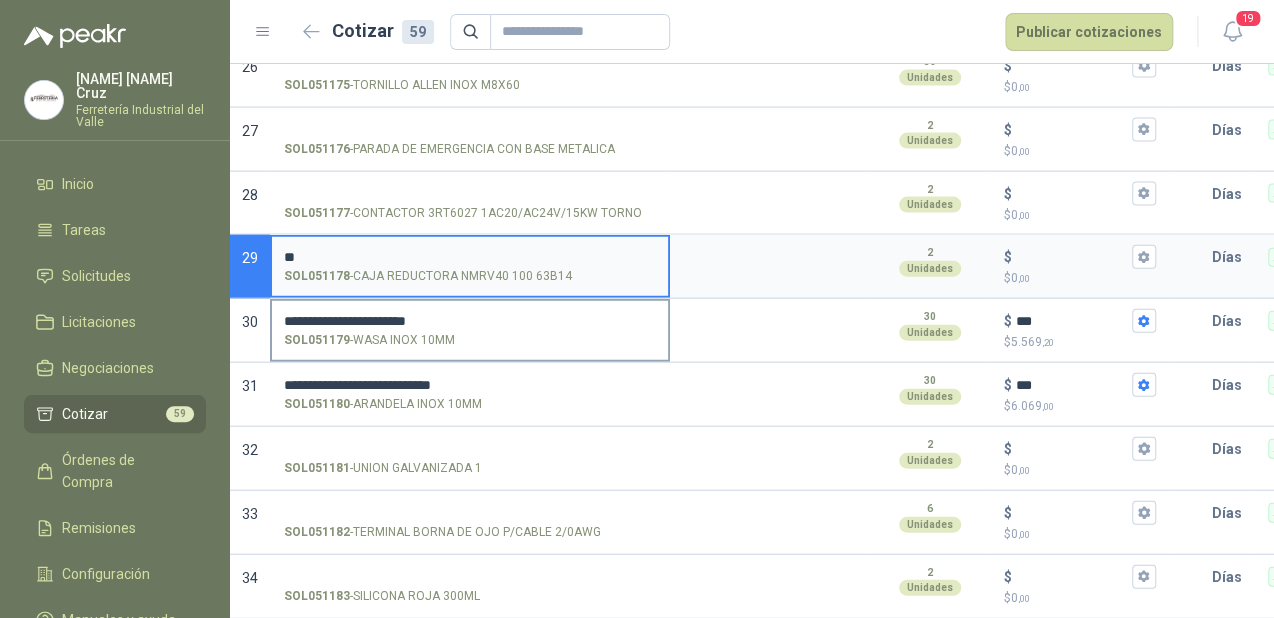 type on "*" 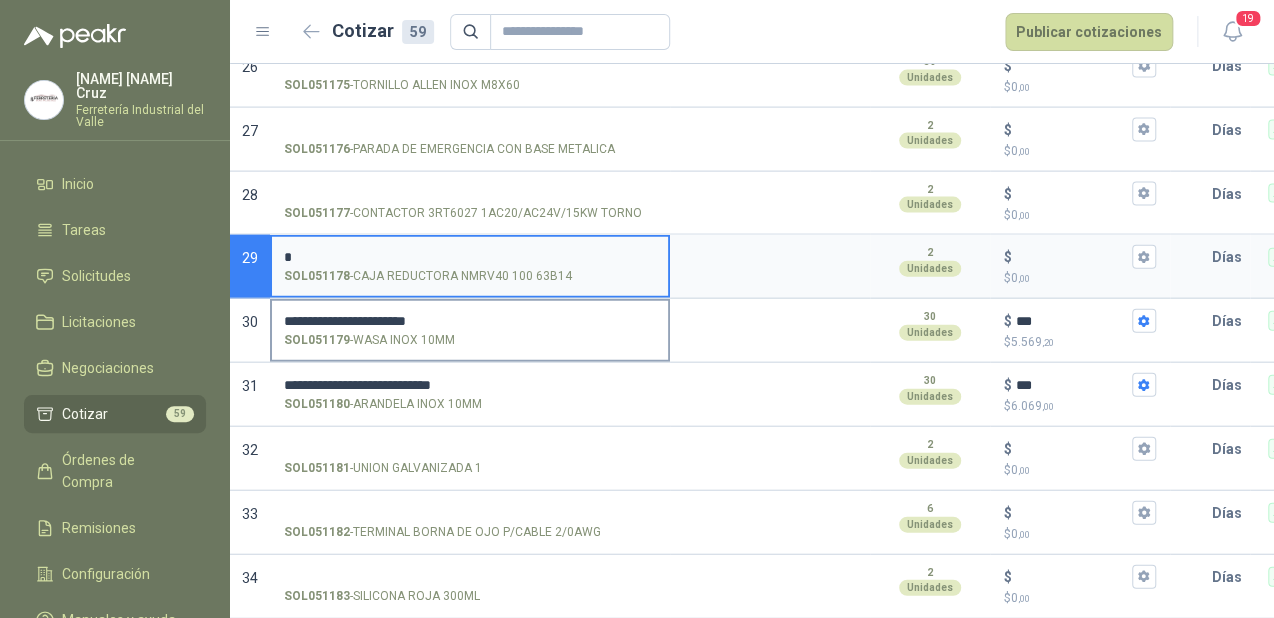 type 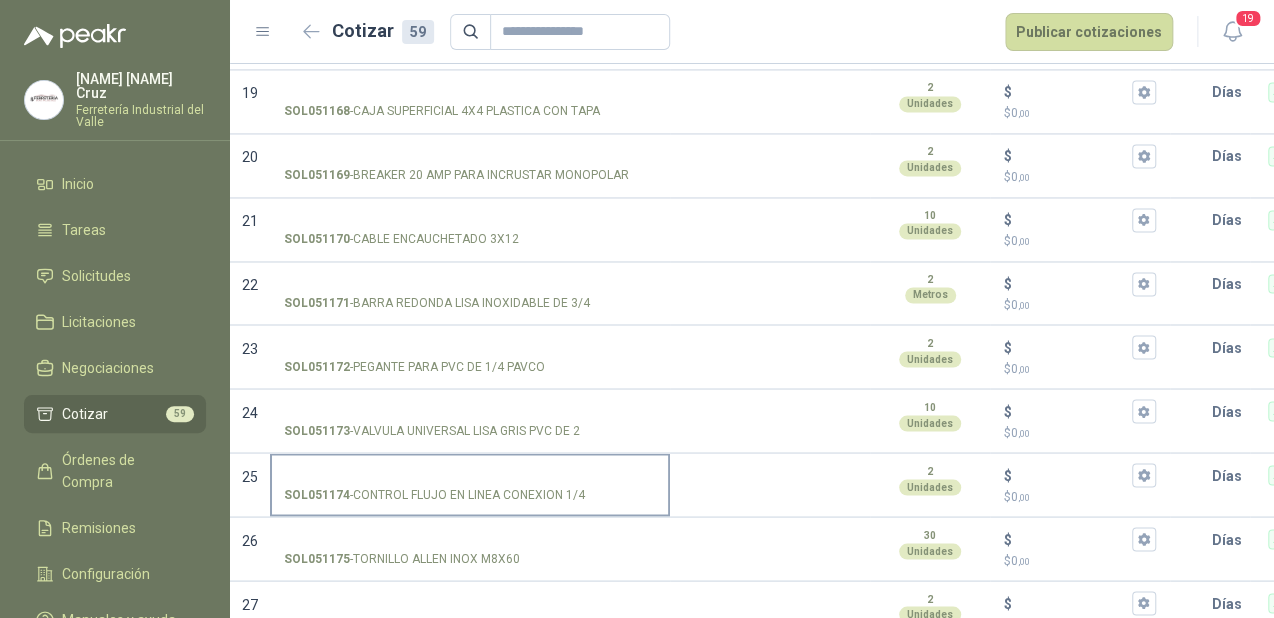 scroll, scrollTop: 1337, scrollLeft: 0, axis: vertical 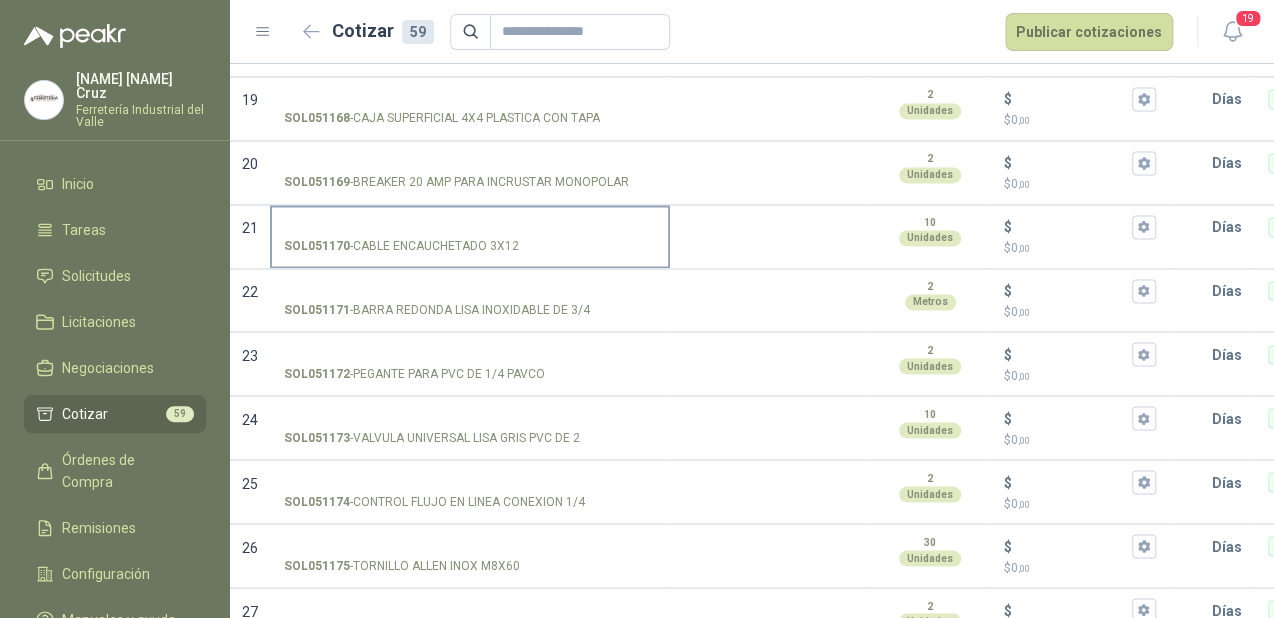 click on "SOL051170  -  CABLE ENCAUCHETADO 3X12" at bounding box center [470, 227] 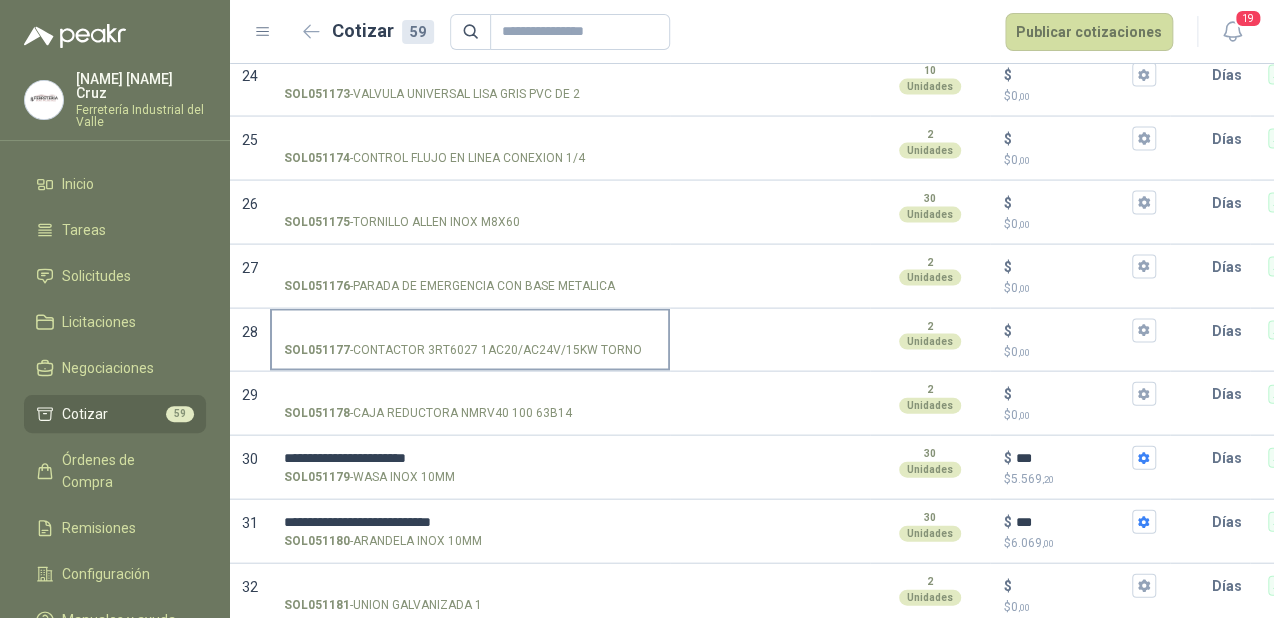 scroll, scrollTop: 1657, scrollLeft: 0, axis: vertical 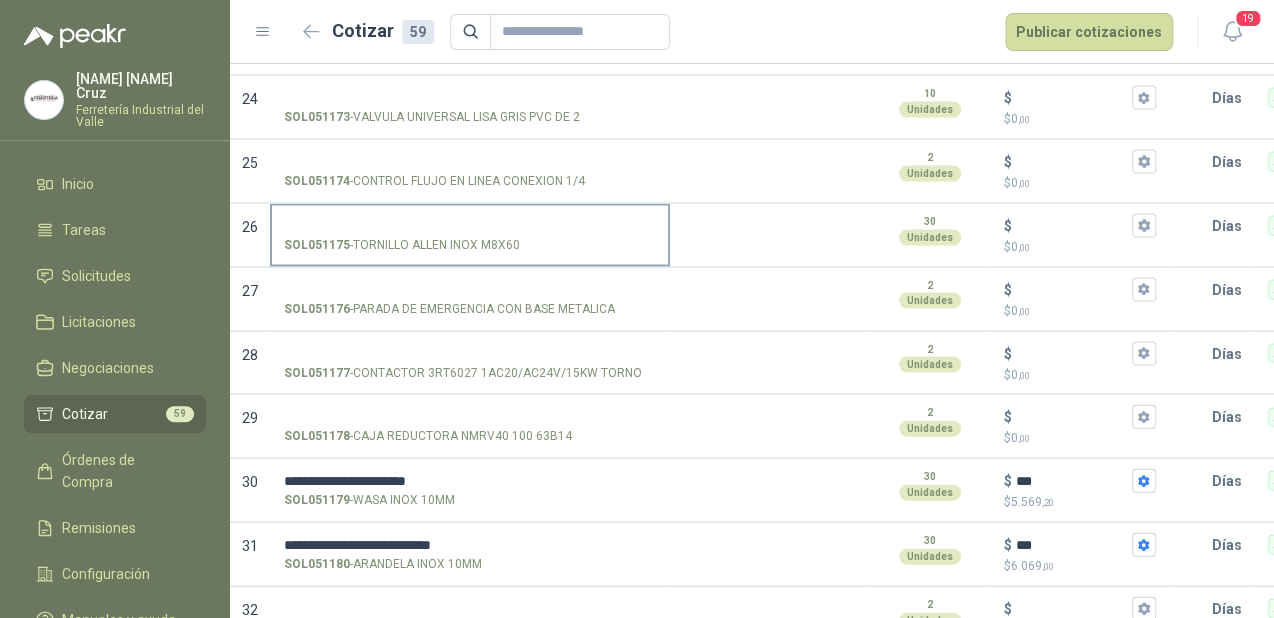 click on "SOL051175  -  TORNILLO ALLEN INOX M8X60" at bounding box center [470, 226] 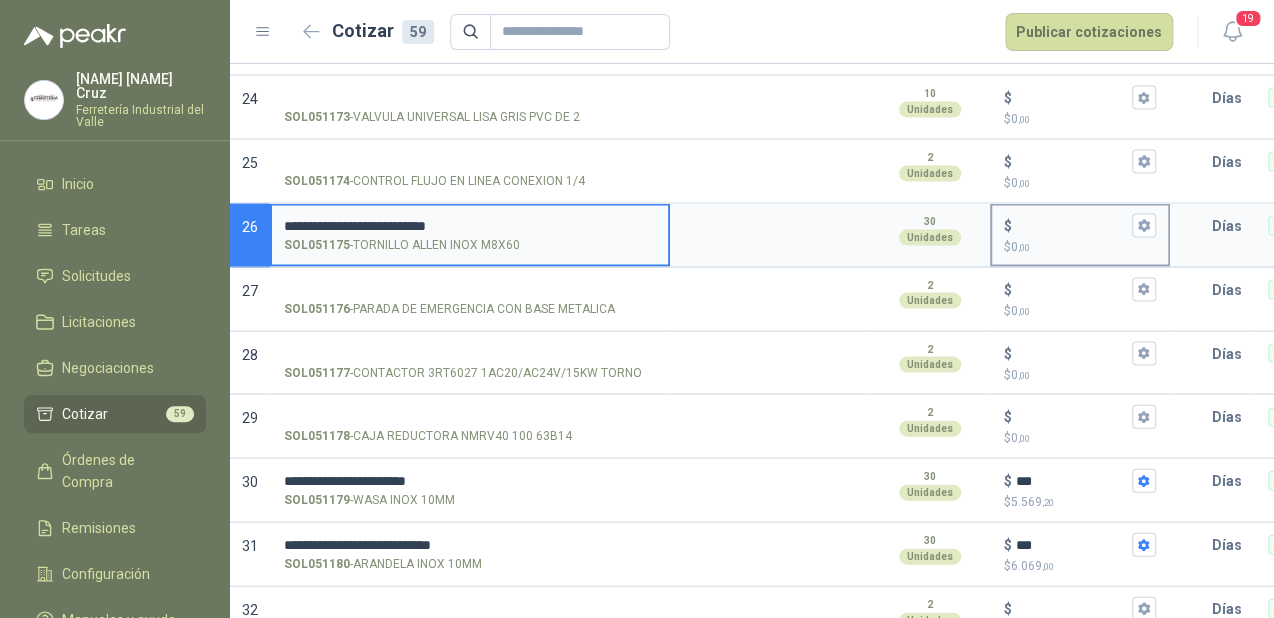 type on "**********" 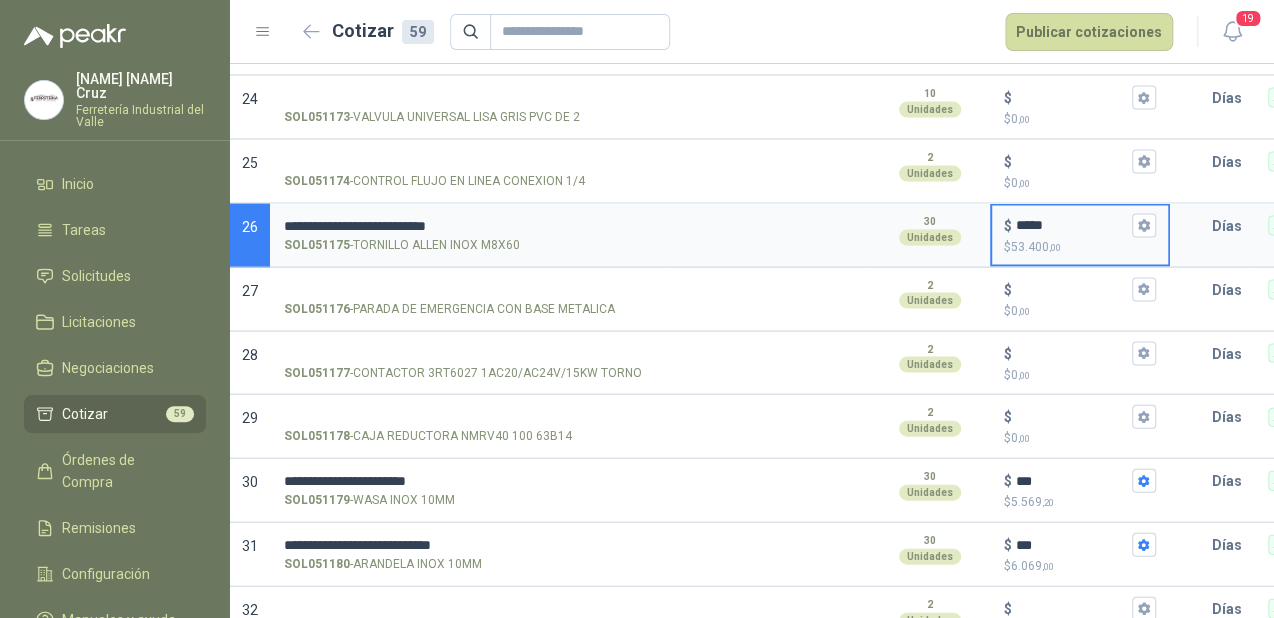 click on "*****" at bounding box center (1072, 225) 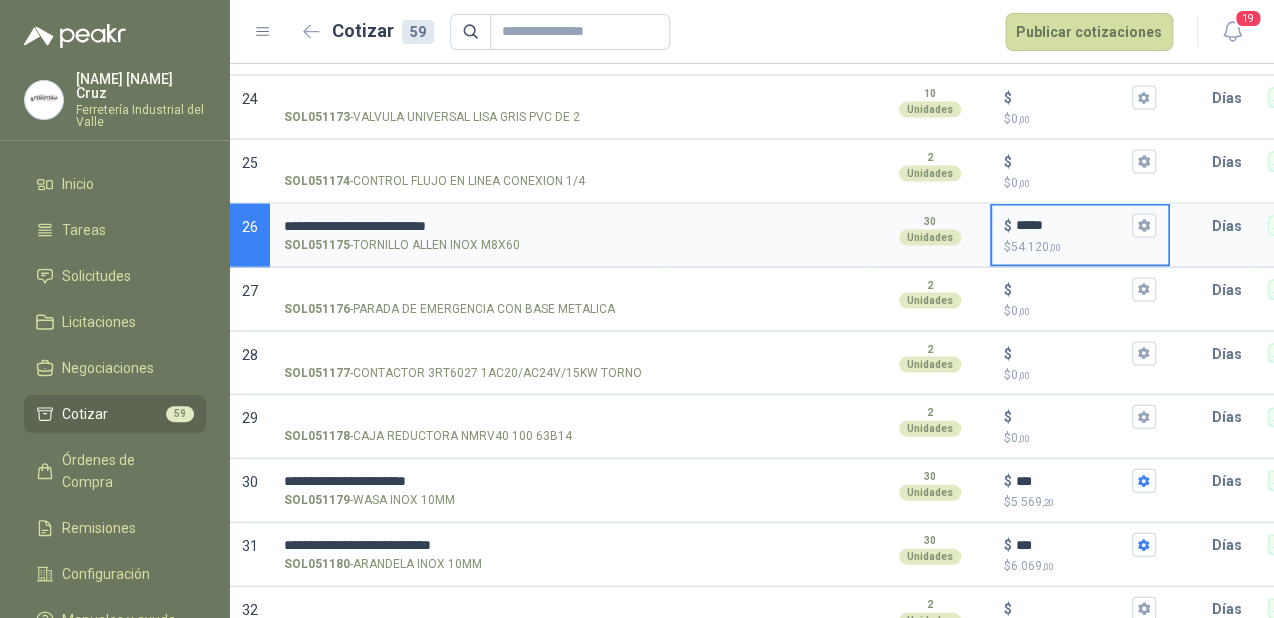 click on "*****" at bounding box center (1072, 225) 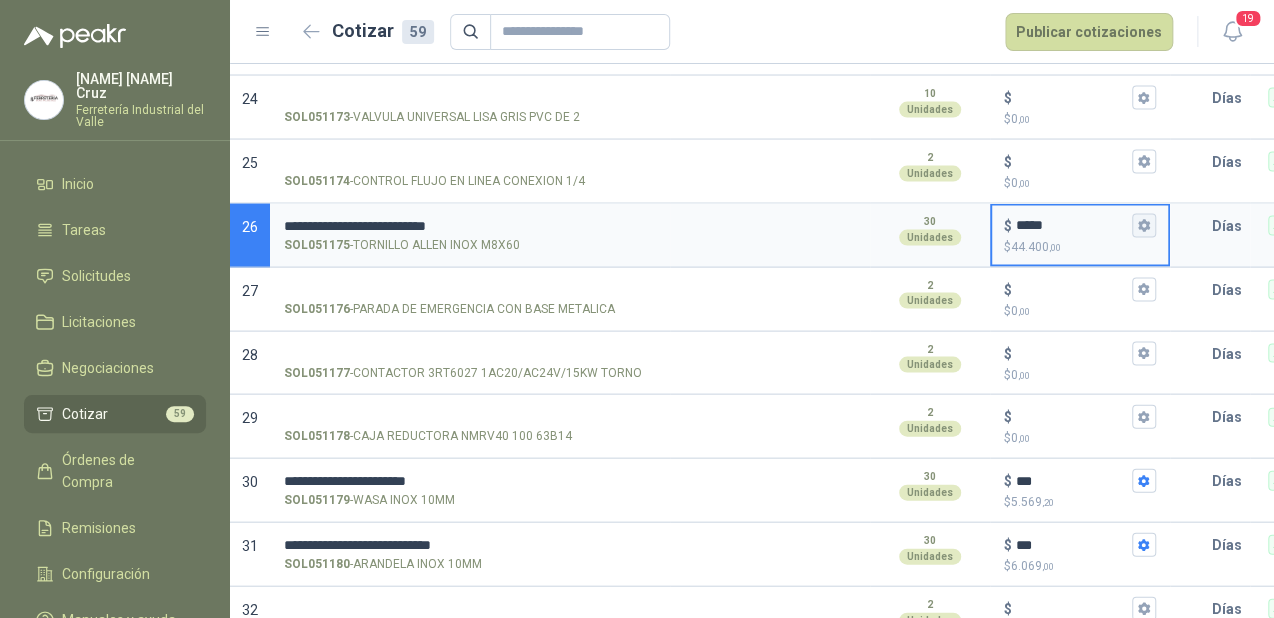 type on "*****" 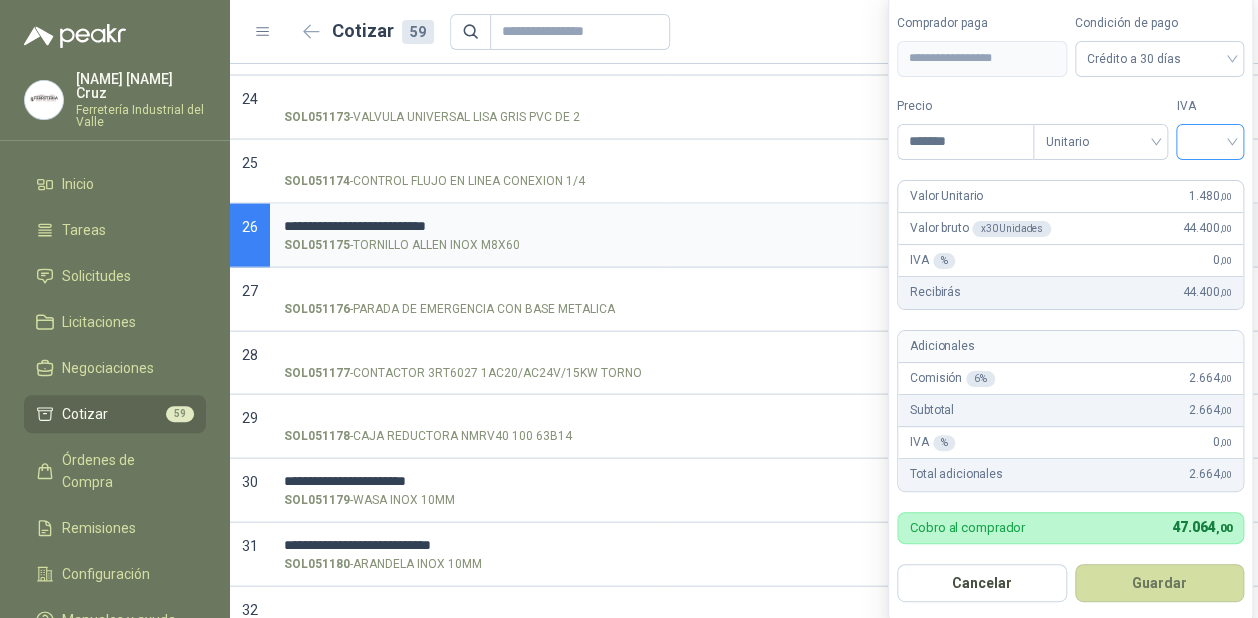 click at bounding box center (1210, 140) 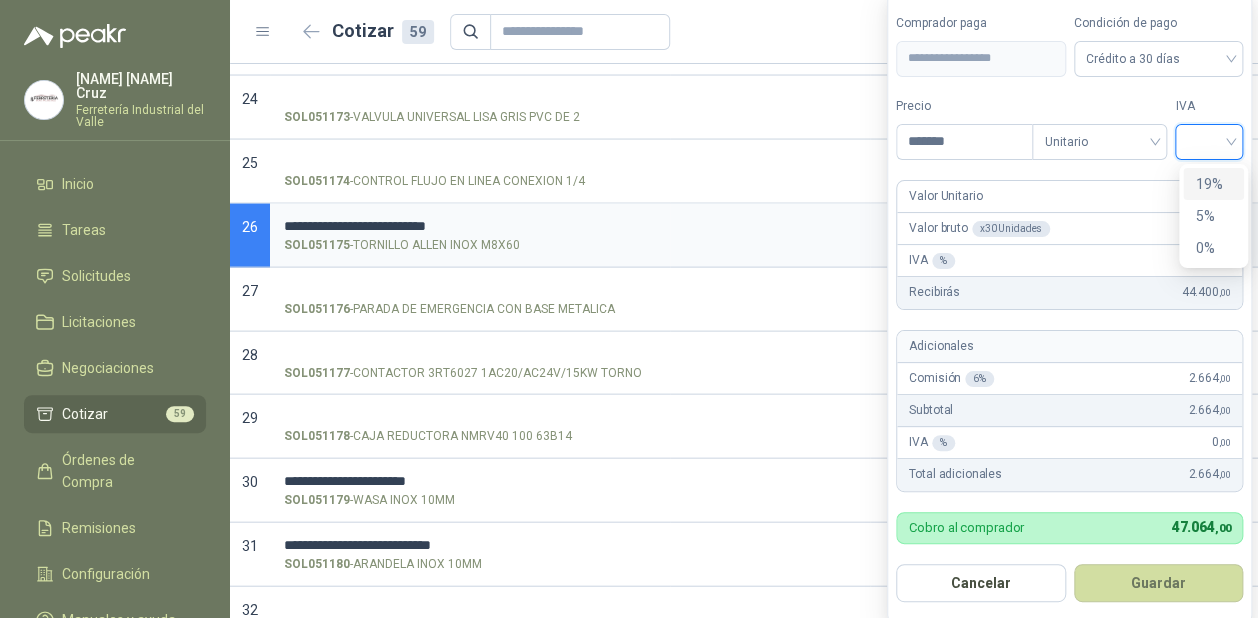 click on "19%" at bounding box center (1213, 184) 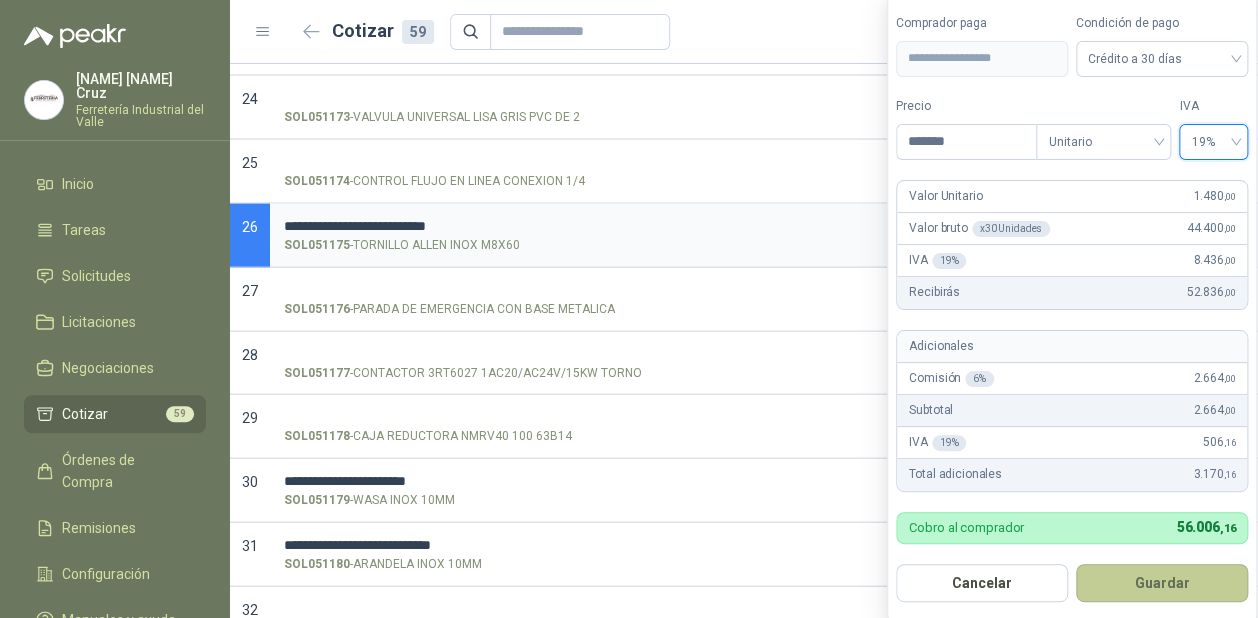 click on "**********" at bounding box center [1072, 308] 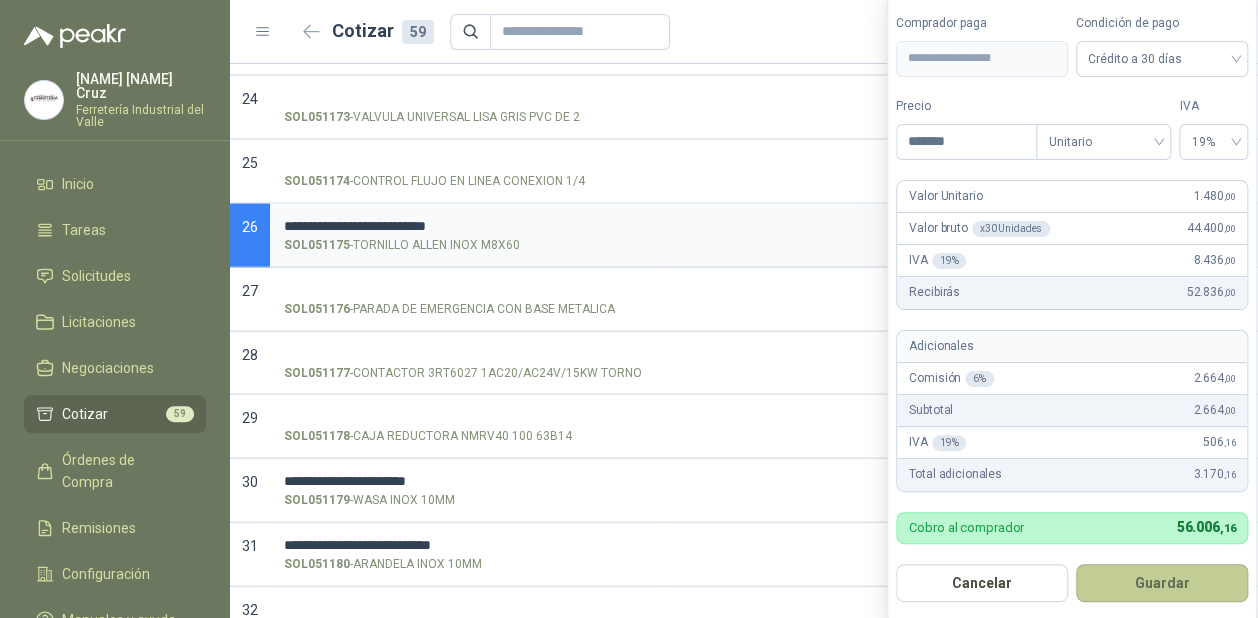 click on "Guardar" at bounding box center [1162, 583] 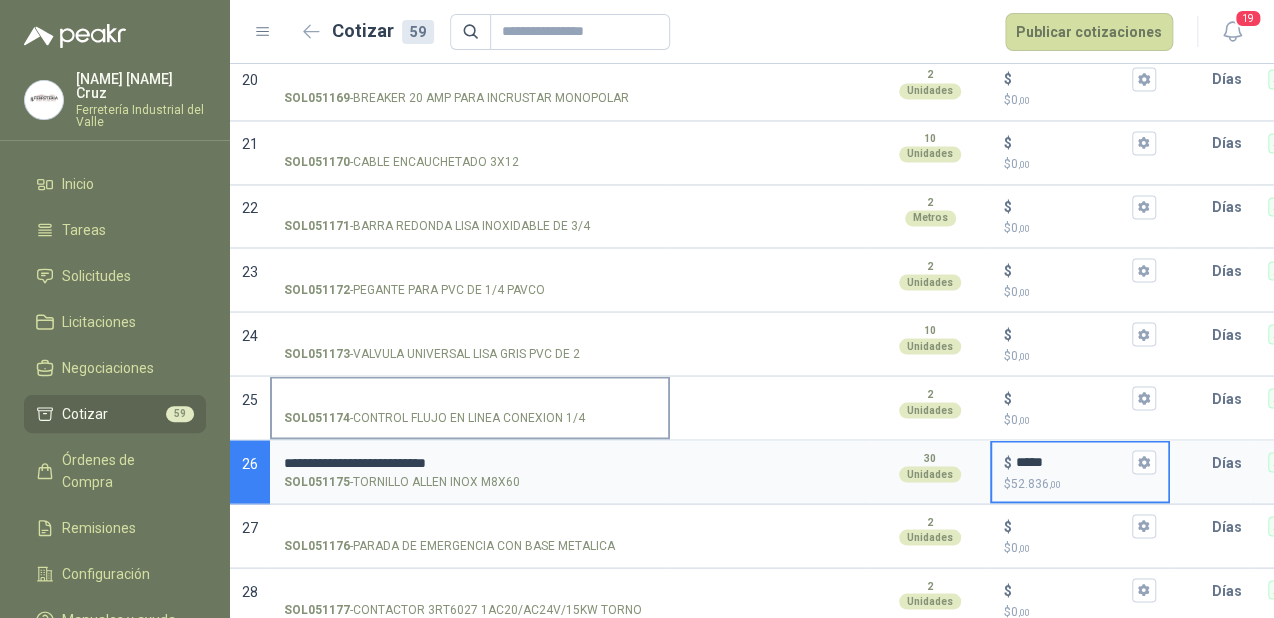 scroll, scrollTop: 1417, scrollLeft: 0, axis: vertical 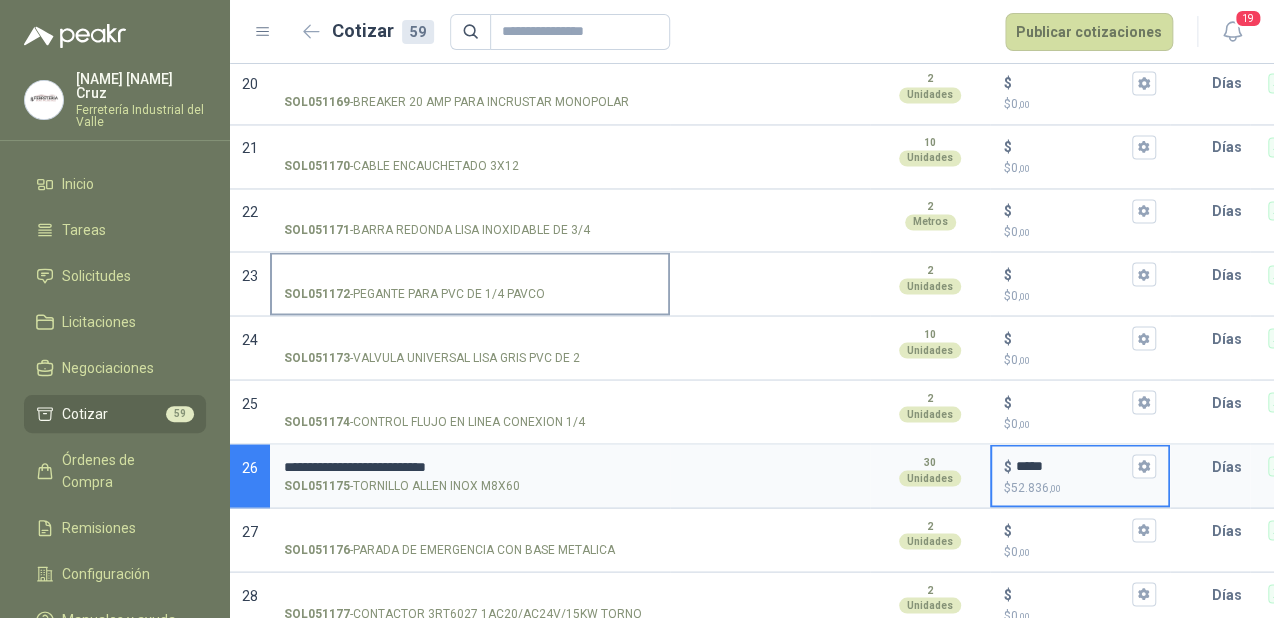 click on "SOL051172  -  PEGANTE PARA PVC DE 1/4  PAVCO" at bounding box center [470, 282] 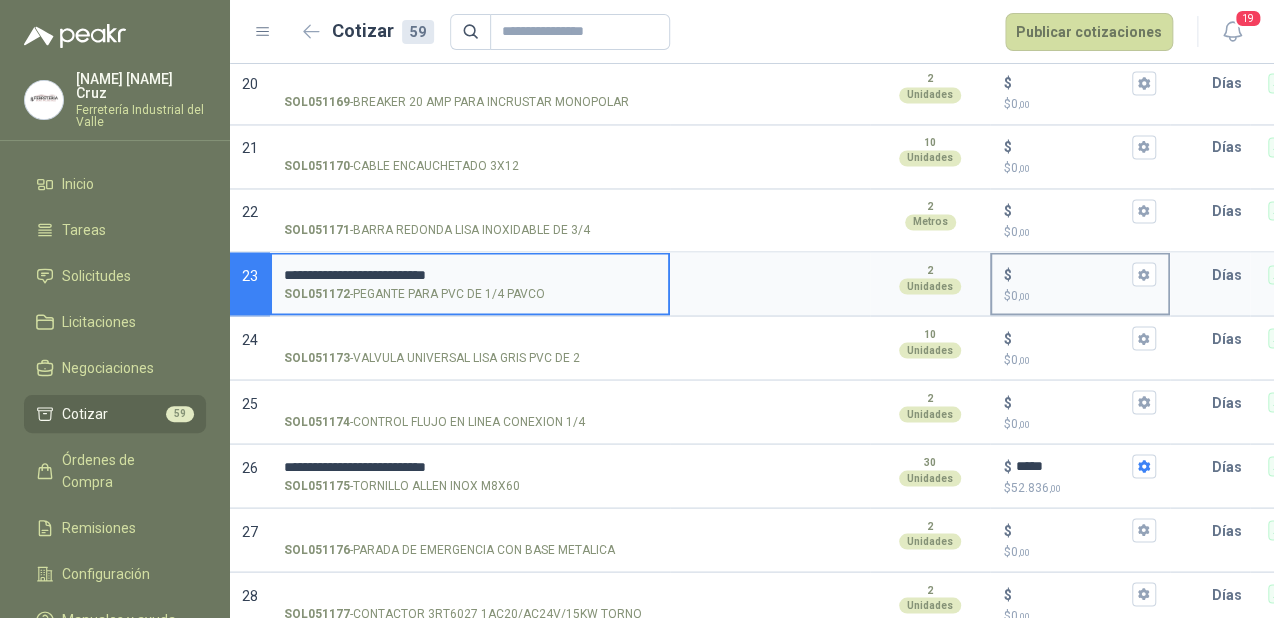 type on "**********" 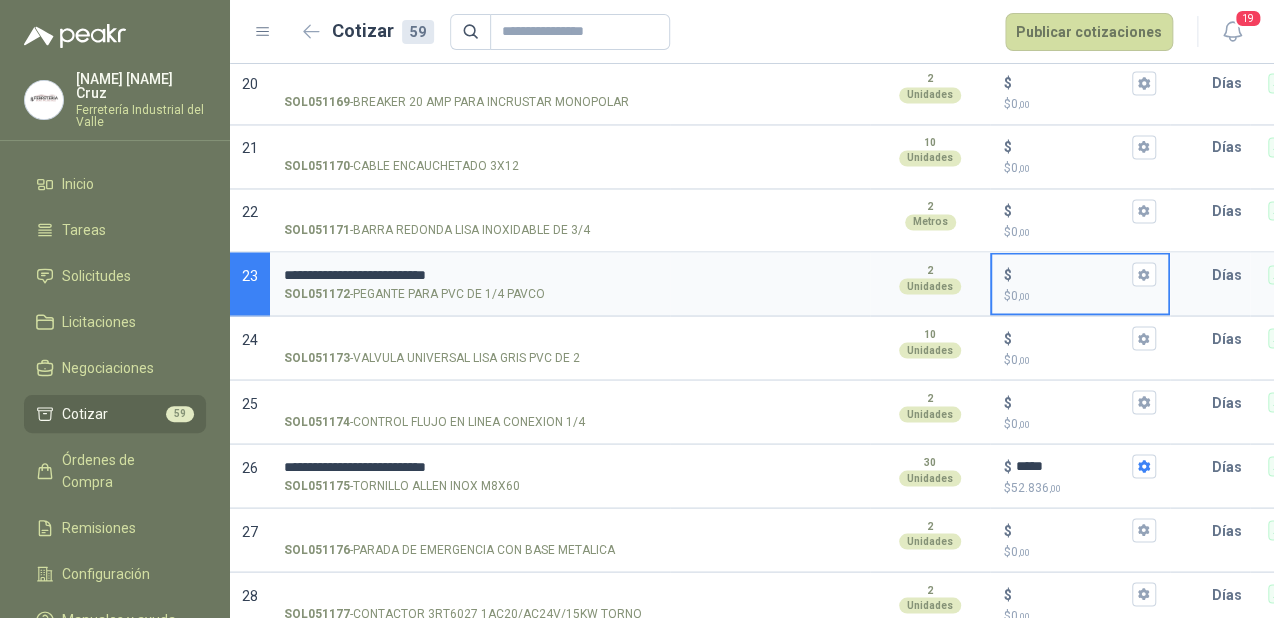 click on "$ $  0 ,00" at bounding box center [1072, 274] 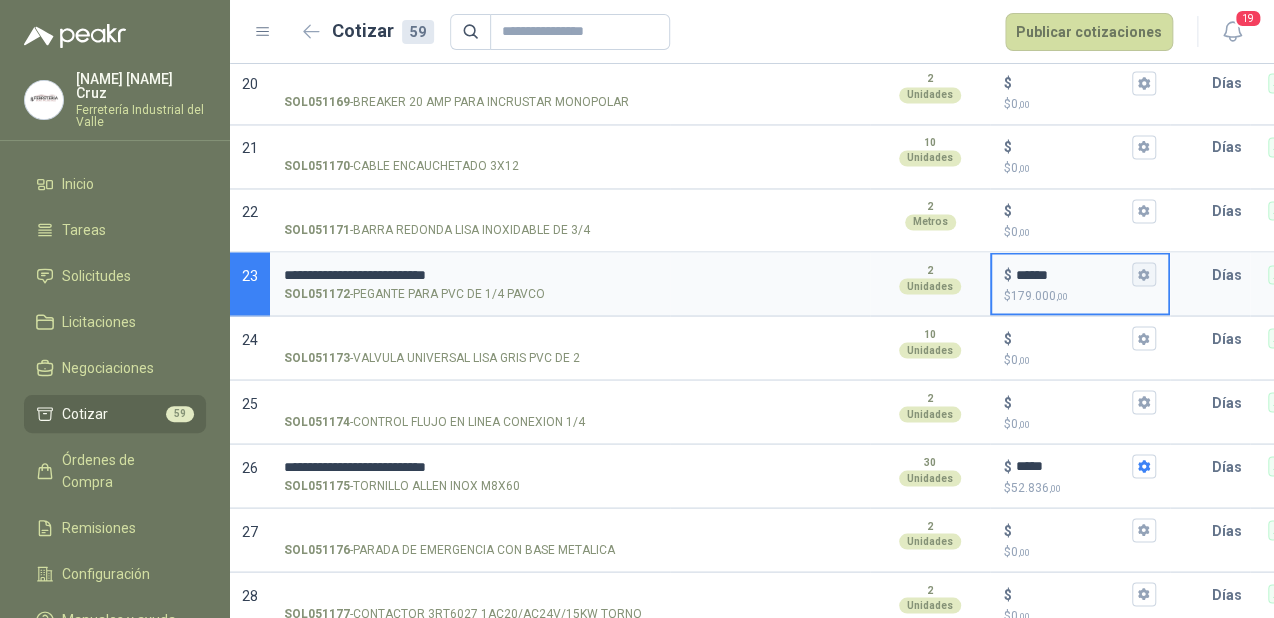 click on "$ ****** $  [PRICE] ,00" at bounding box center [1144, 274] 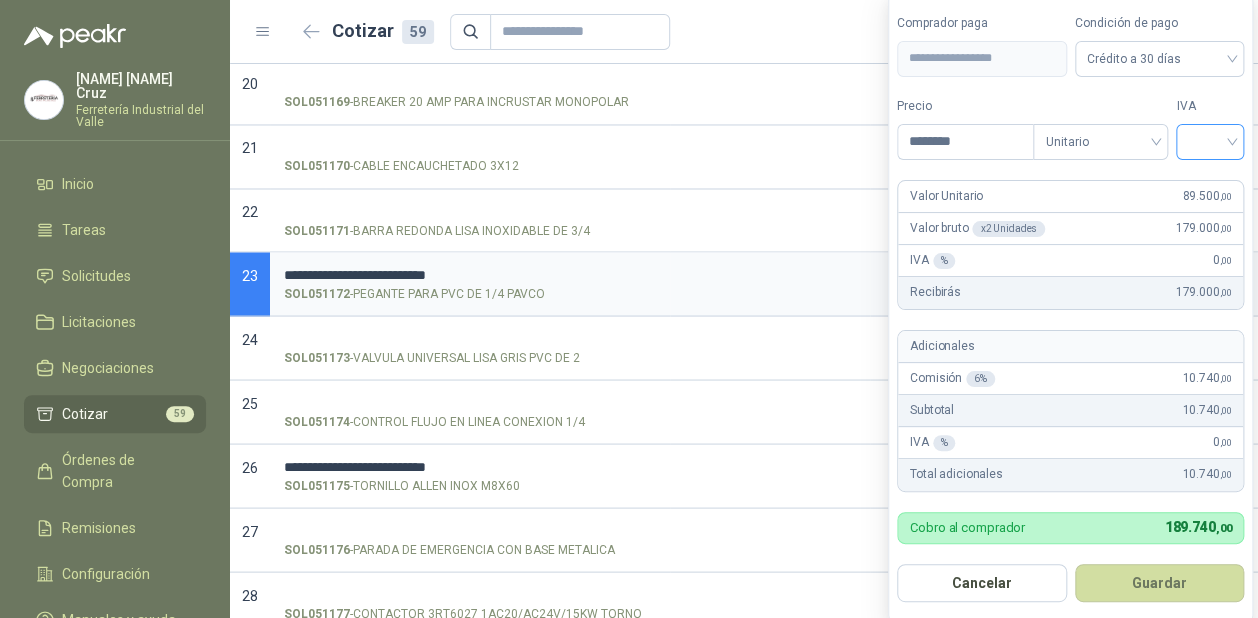 click at bounding box center (1210, 140) 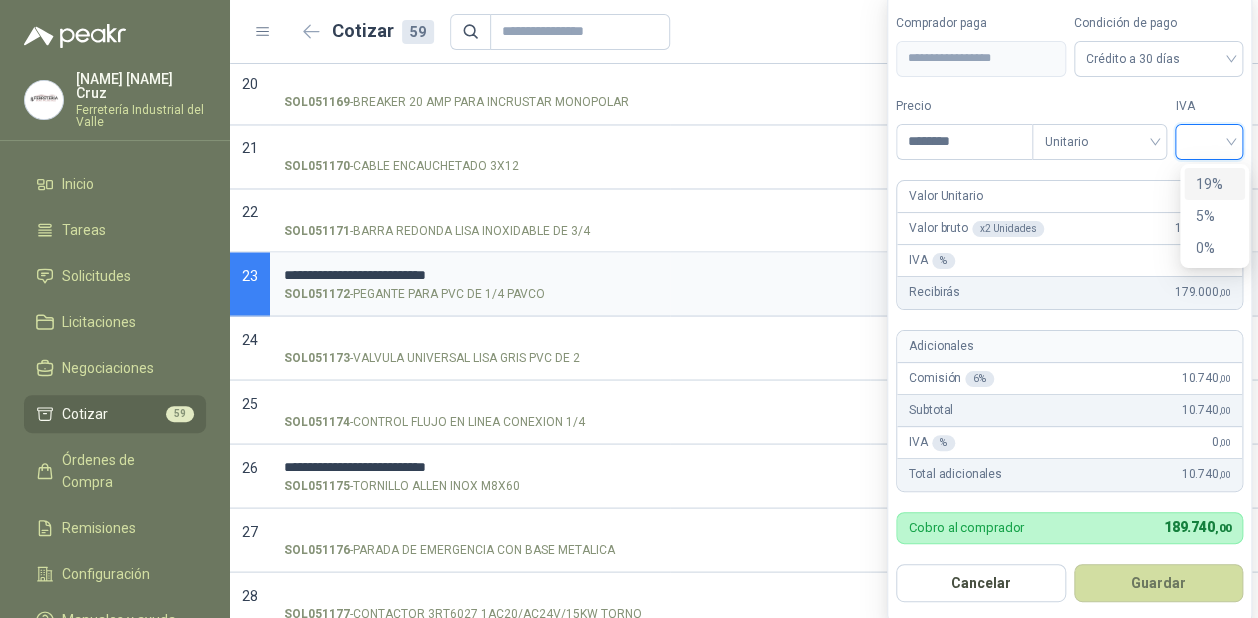 drag, startPoint x: 1200, startPoint y: 177, endPoint x: 1200, endPoint y: 195, distance: 18 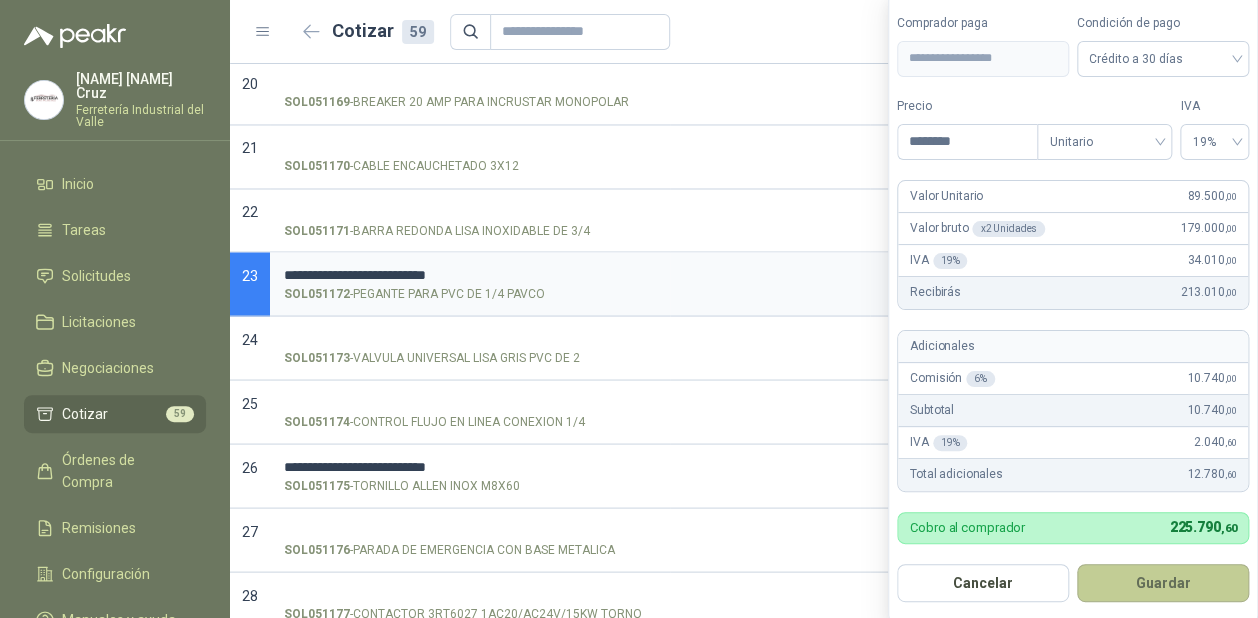 click on "Guardar" at bounding box center [1163, 583] 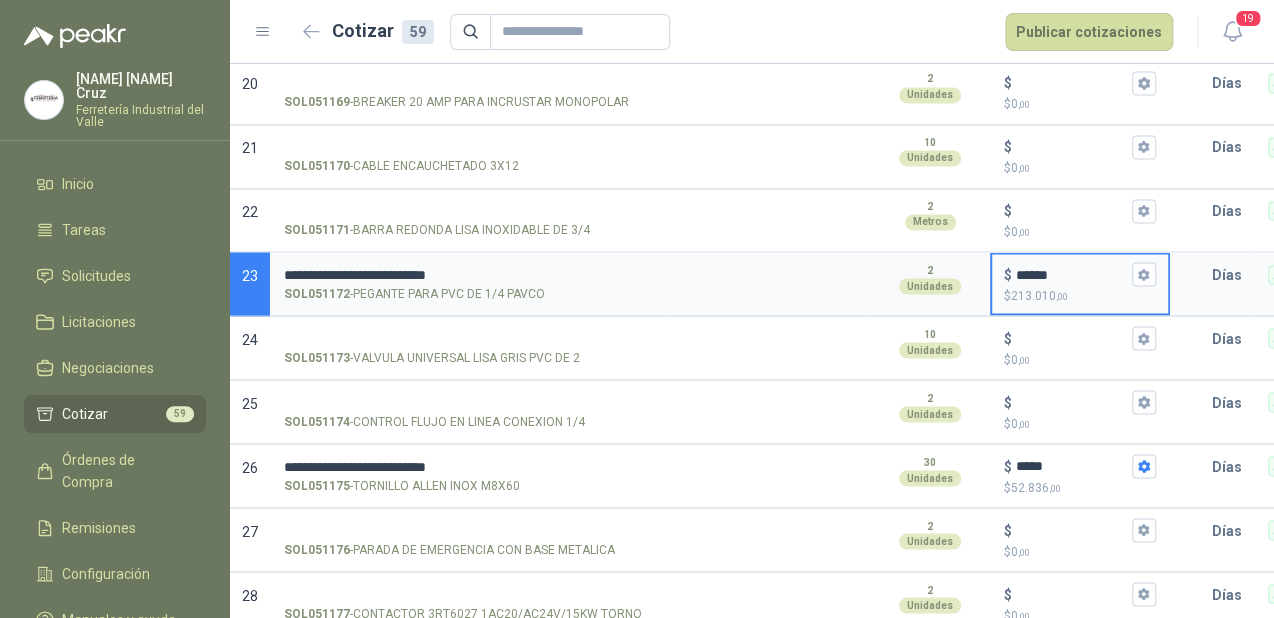 click on "******" at bounding box center (1072, 274) 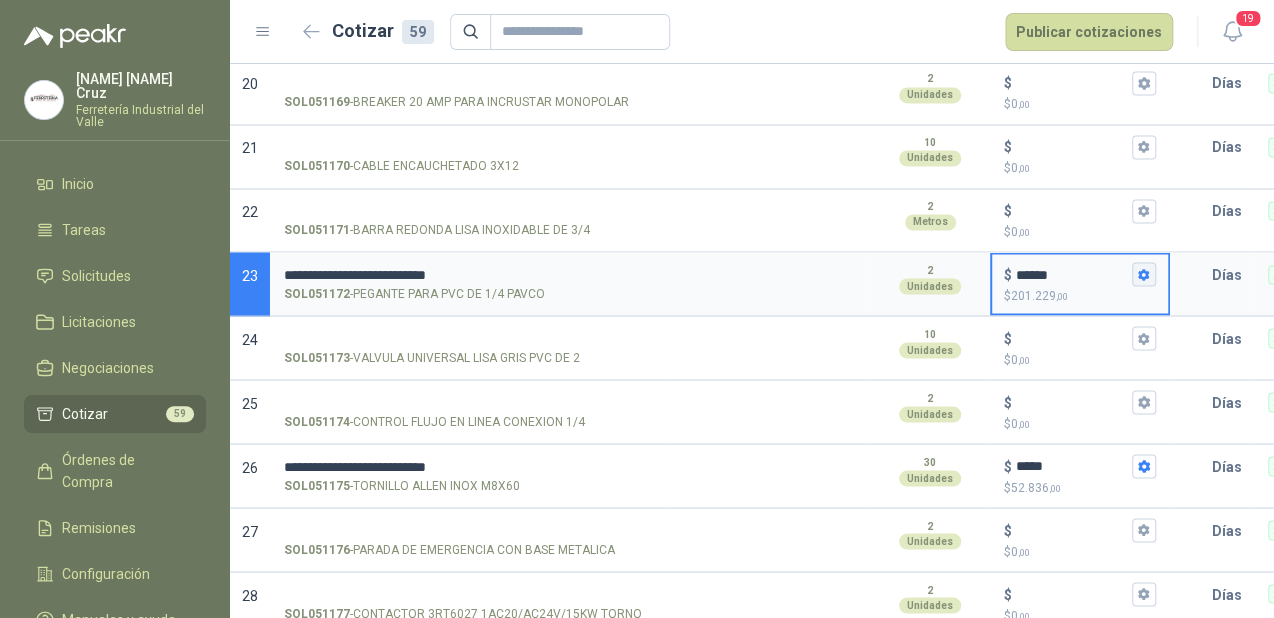 type on "******" 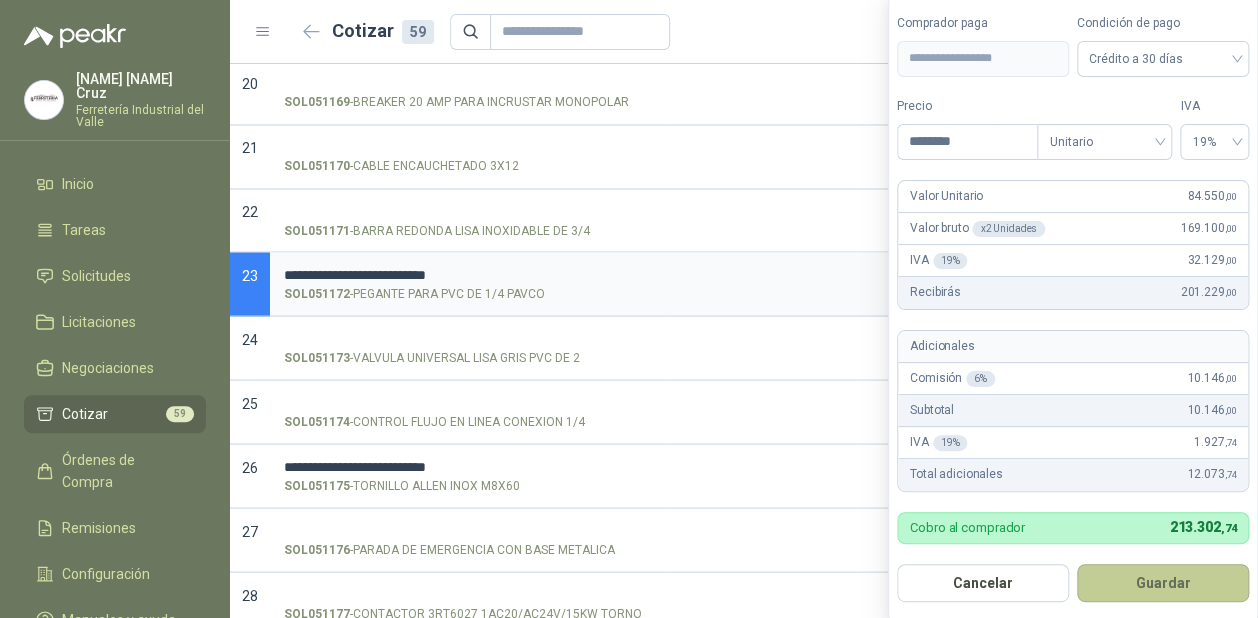 click on "Guardar" at bounding box center [1163, 583] 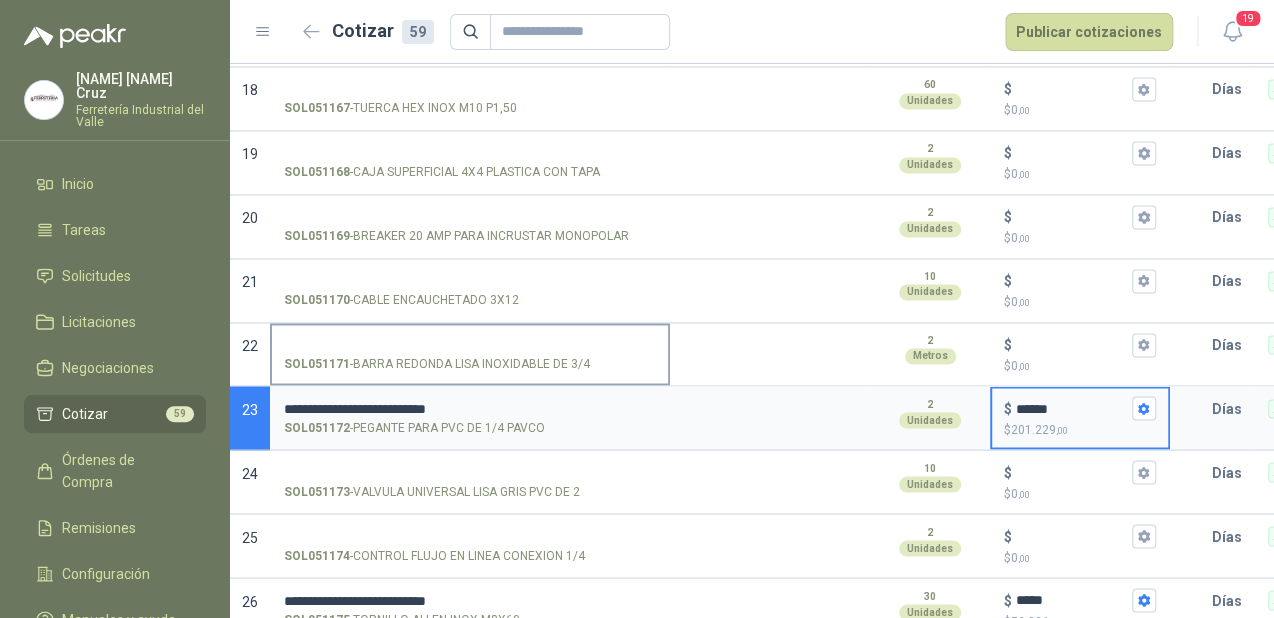 scroll, scrollTop: 1257, scrollLeft: 0, axis: vertical 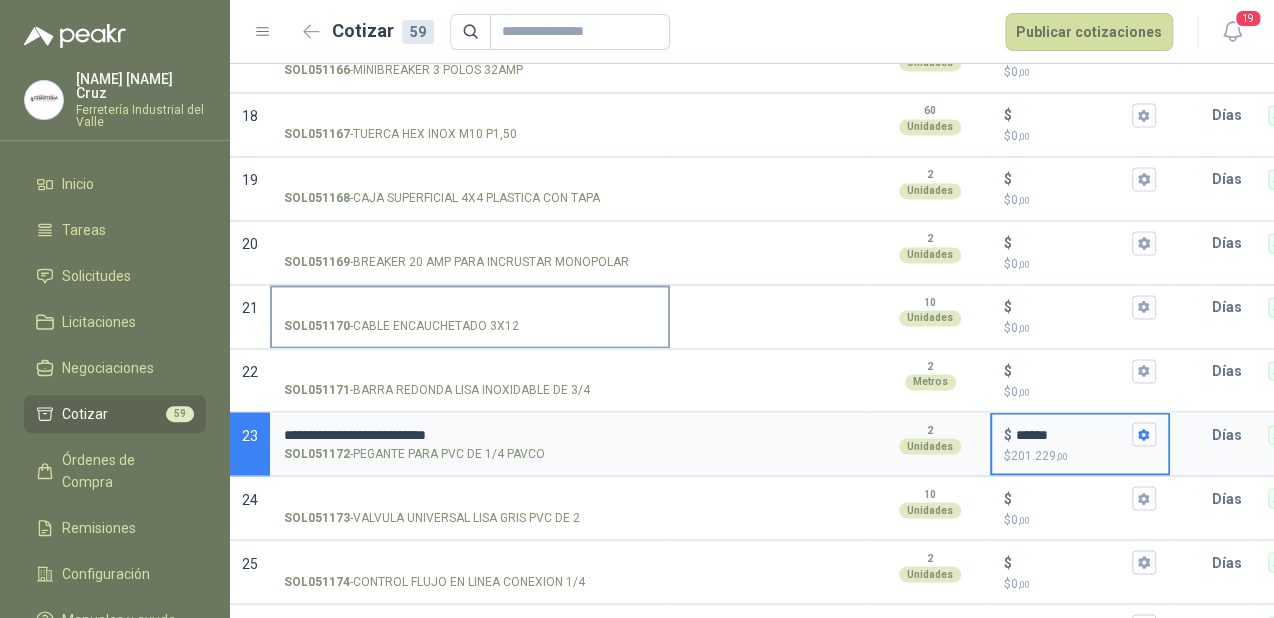 click on "SOL051170  -  CABLE ENCAUCHETADO 3X12" at bounding box center [470, 307] 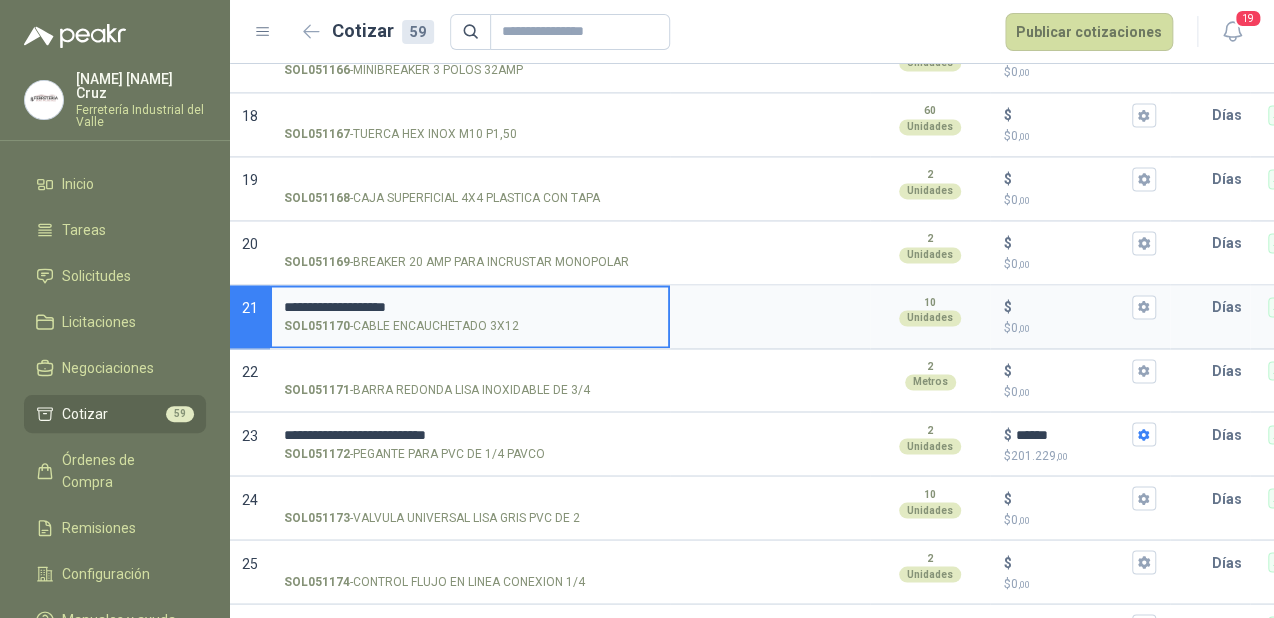 click on "**********" at bounding box center [470, 307] 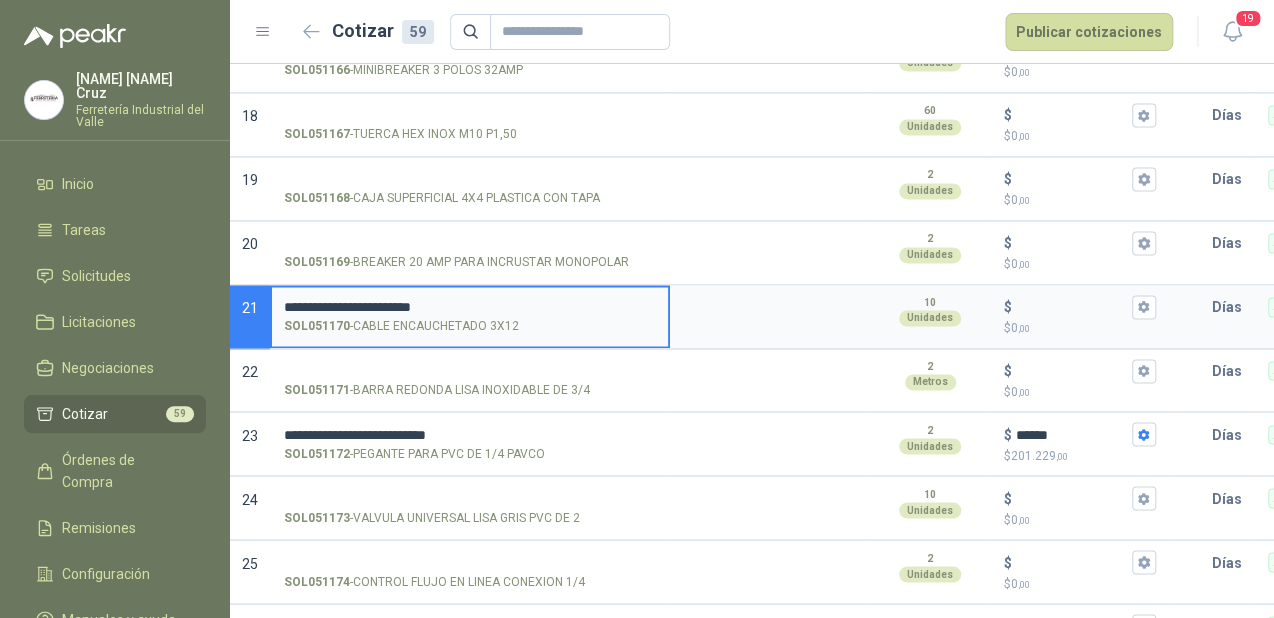 click on "**********" at bounding box center (470, 307) 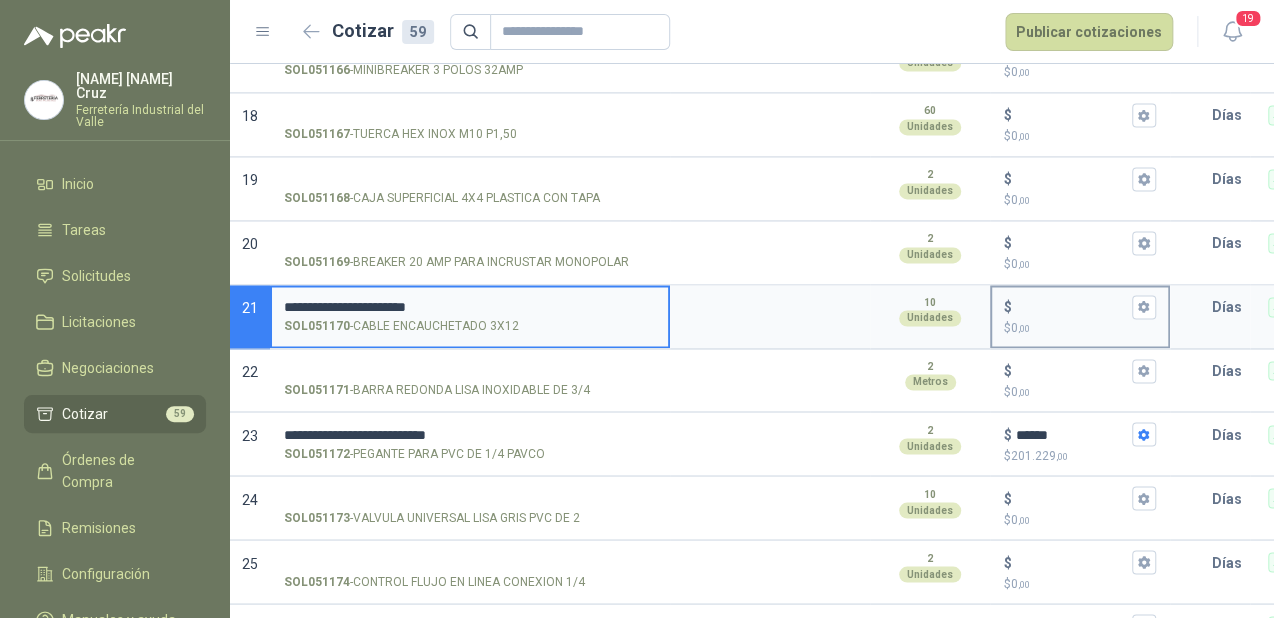 type on "**********" 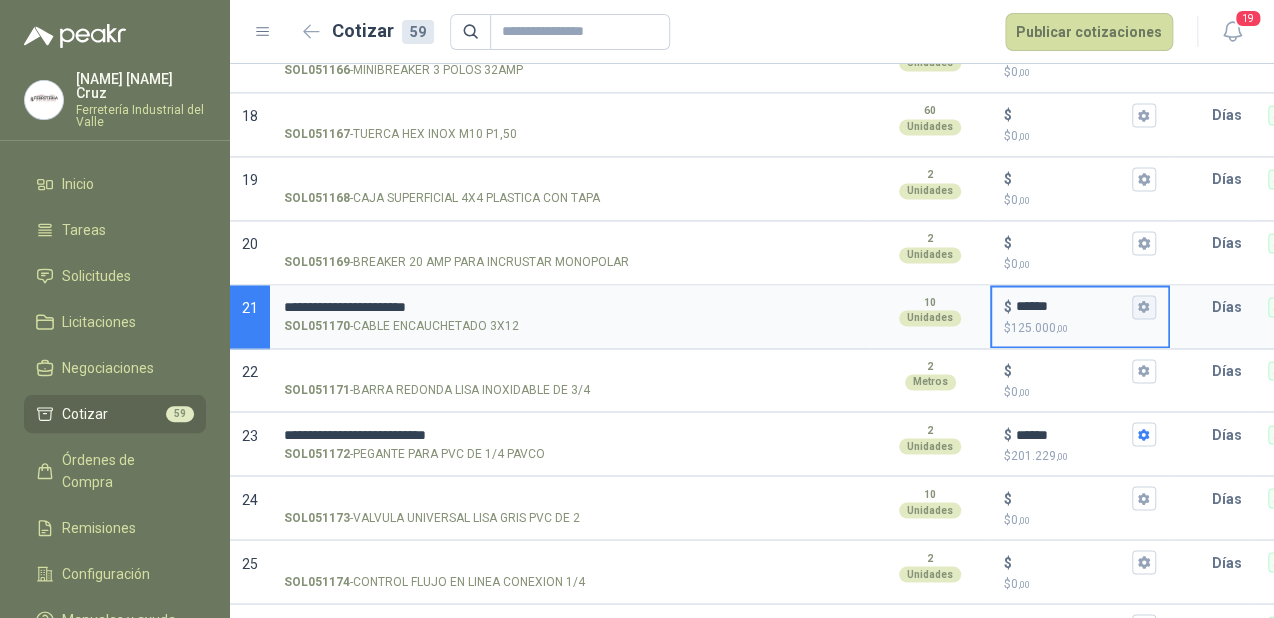 click 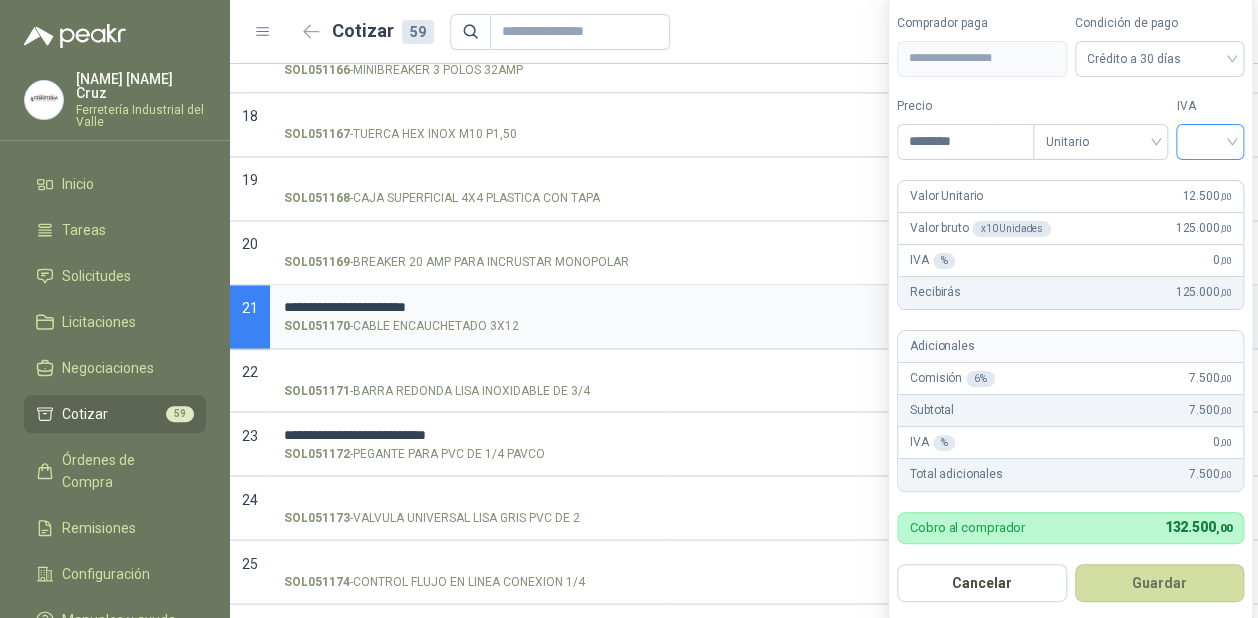 click at bounding box center (1210, 140) 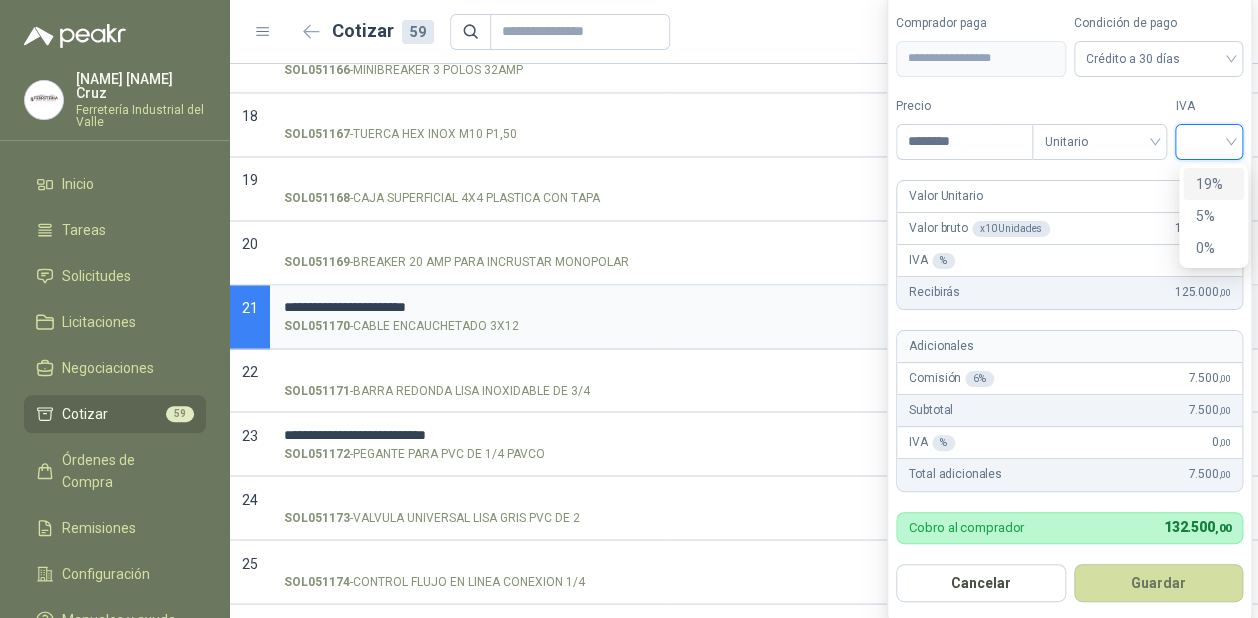 click on "19%" at bounding box center [1213, 184] 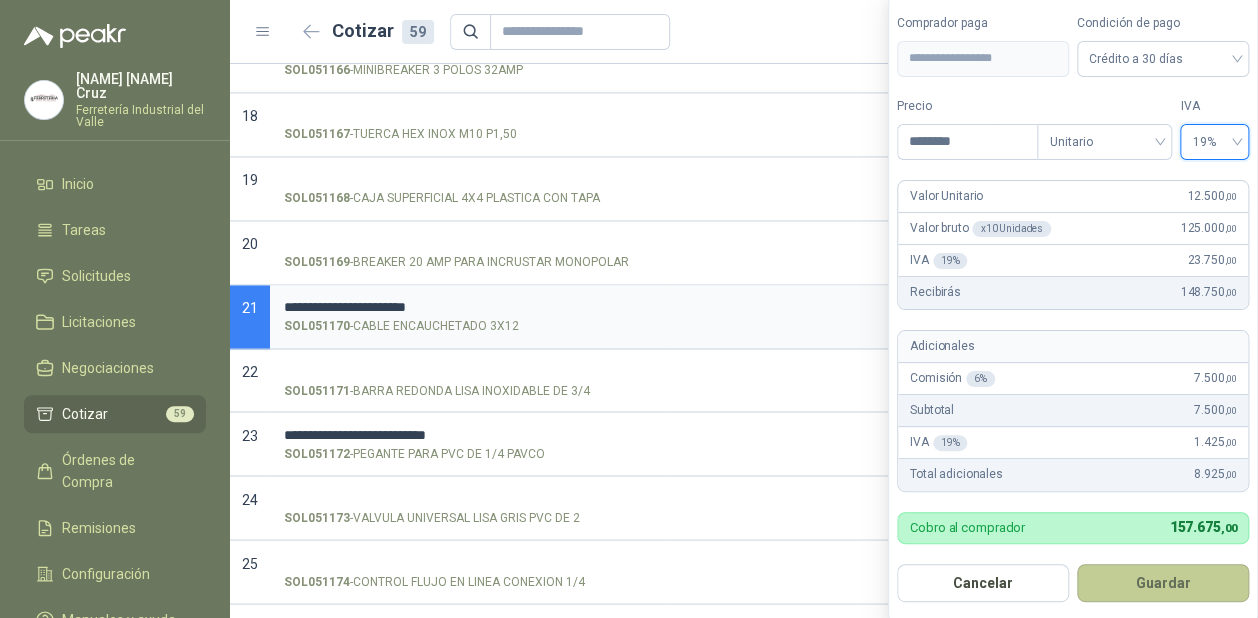 click on "Guardar" at bounding box center [1163, 583] 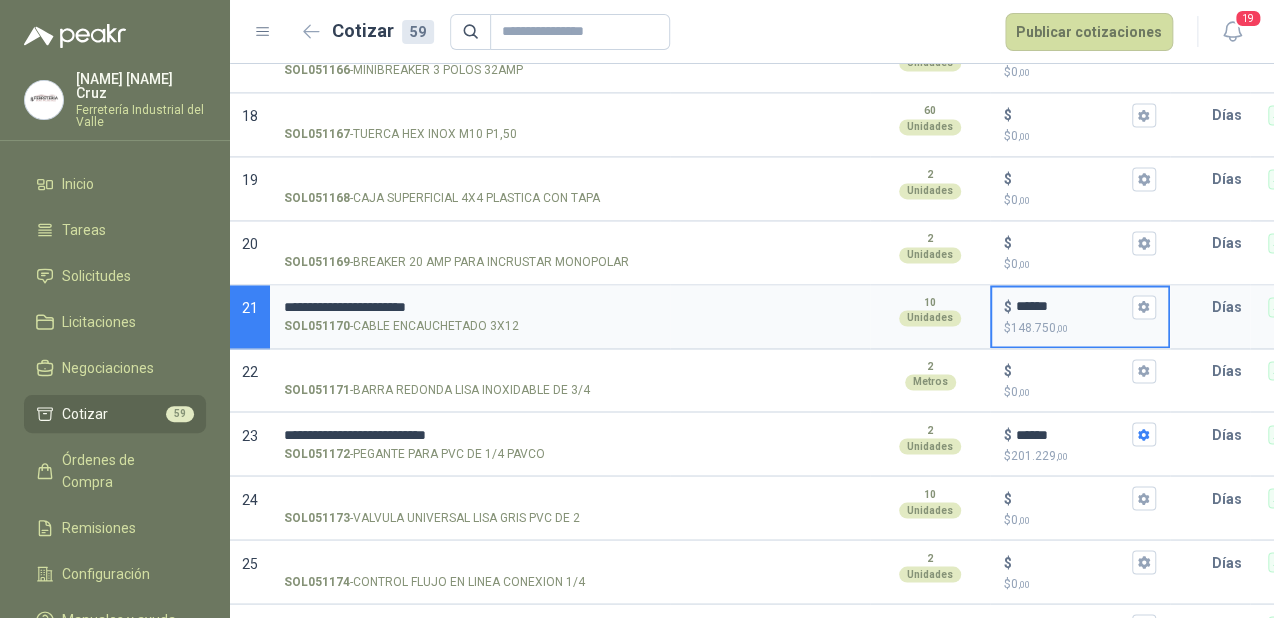 click on "******" at bounding box center (1072, 306) 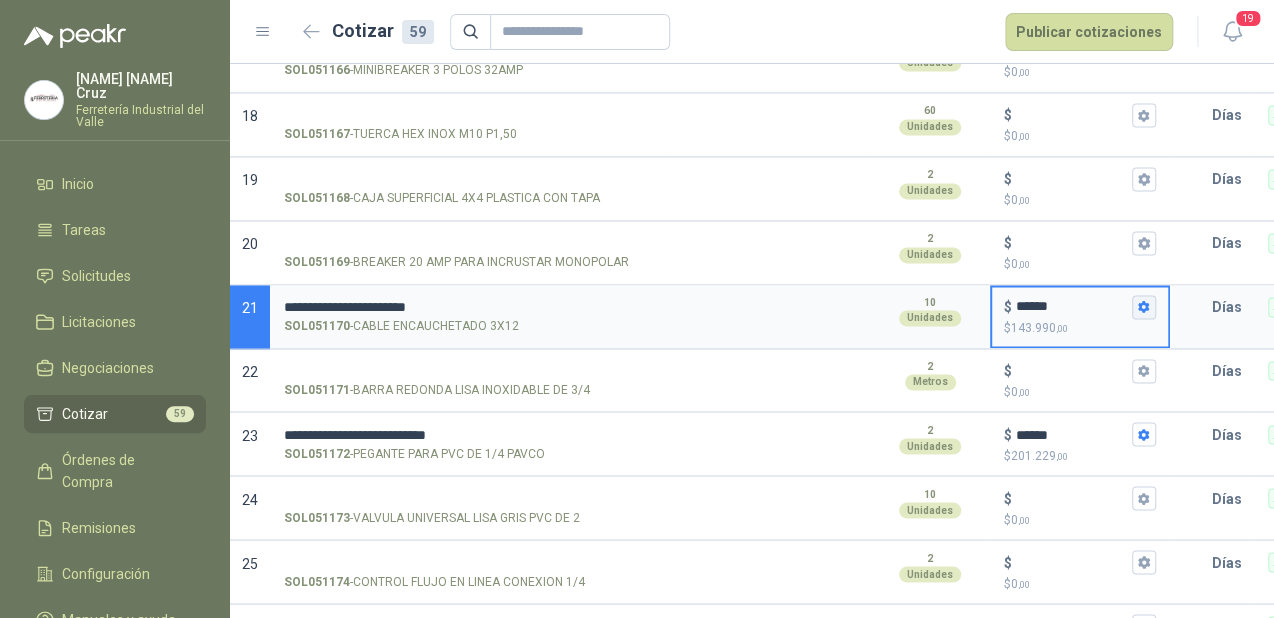 type on "******" 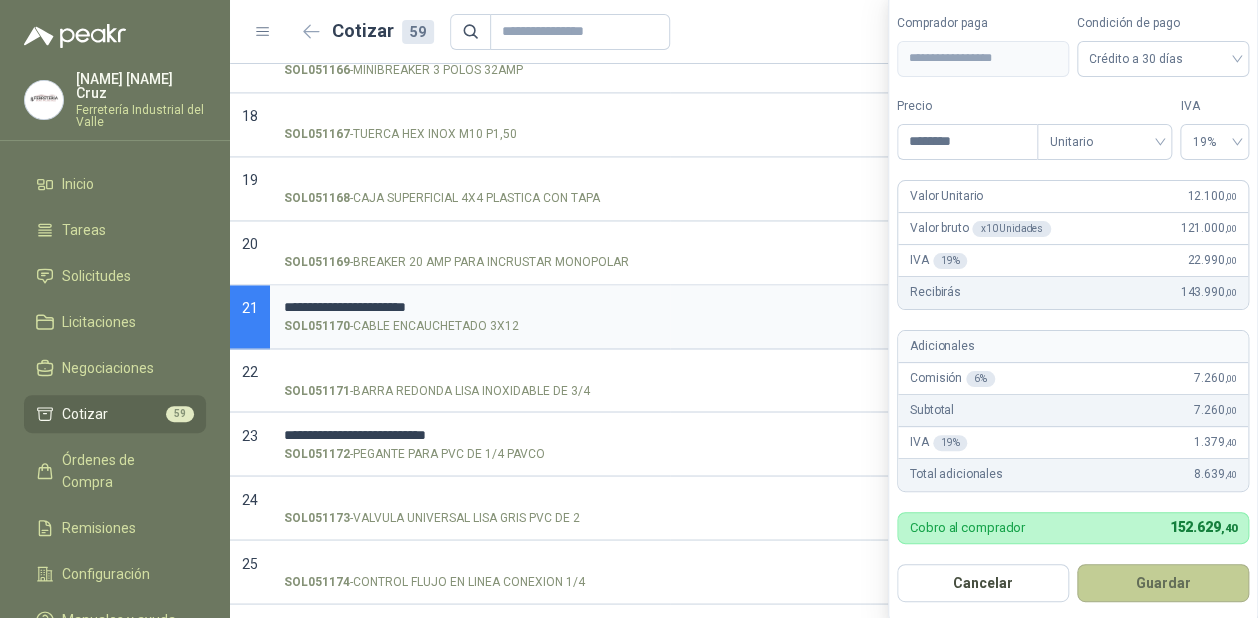 click on "Guardar" at bounding box center (1163, 583) 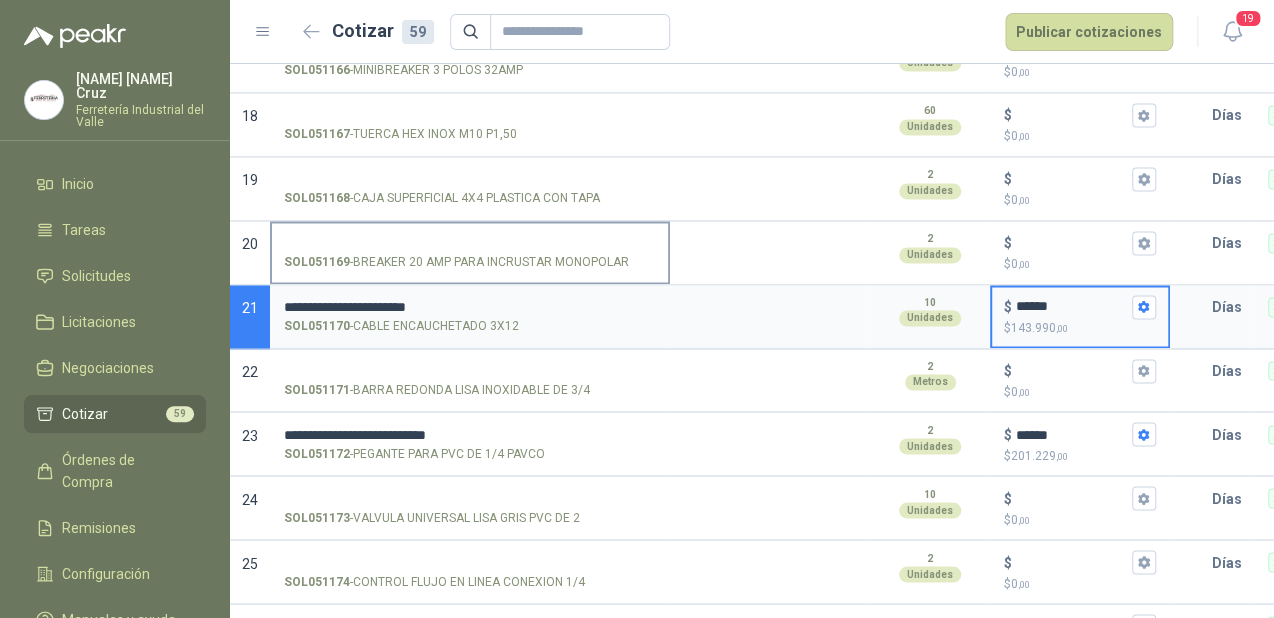click on "SOL051169  -  BREAKER 20 AMP PARA INCRUSTAR MONOPOLAR" at bounding box center (470, 243) 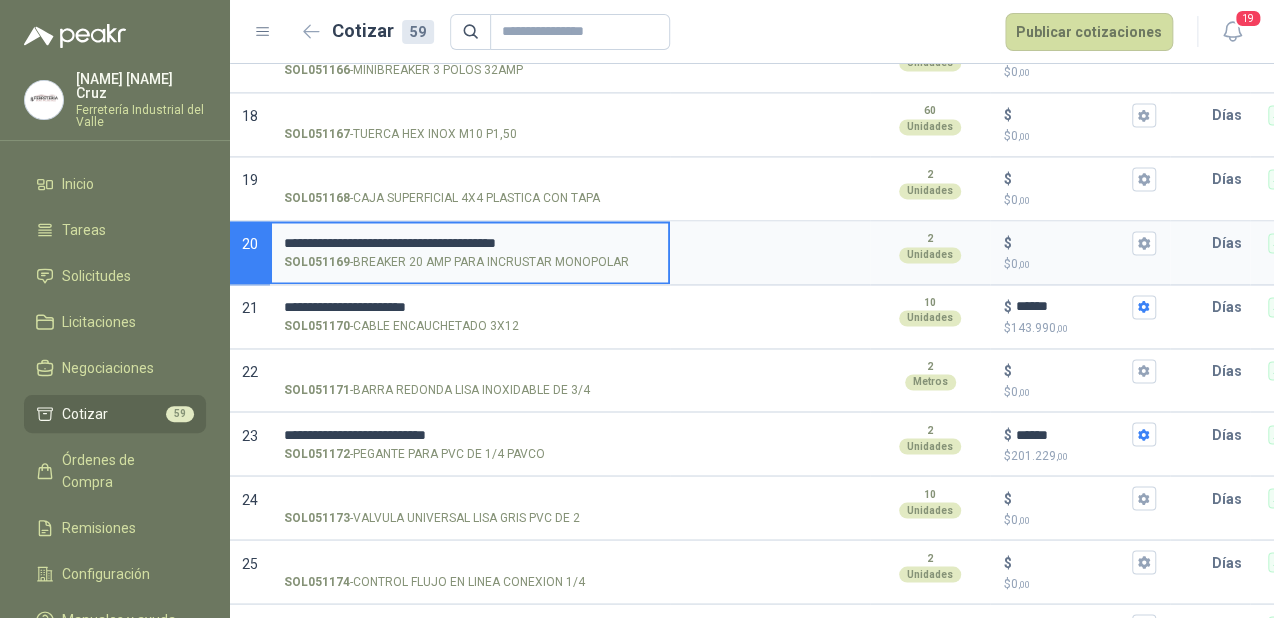 type on "**********" 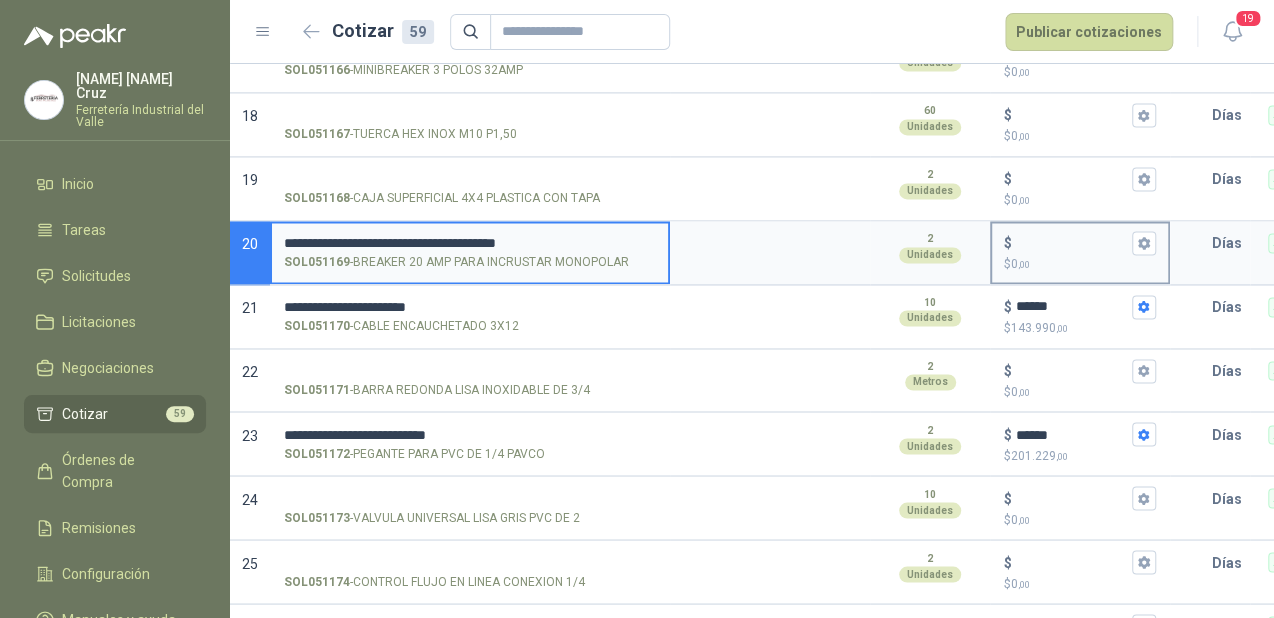 click on "$ $  0 ,00" at bounding box center [1072, 242] 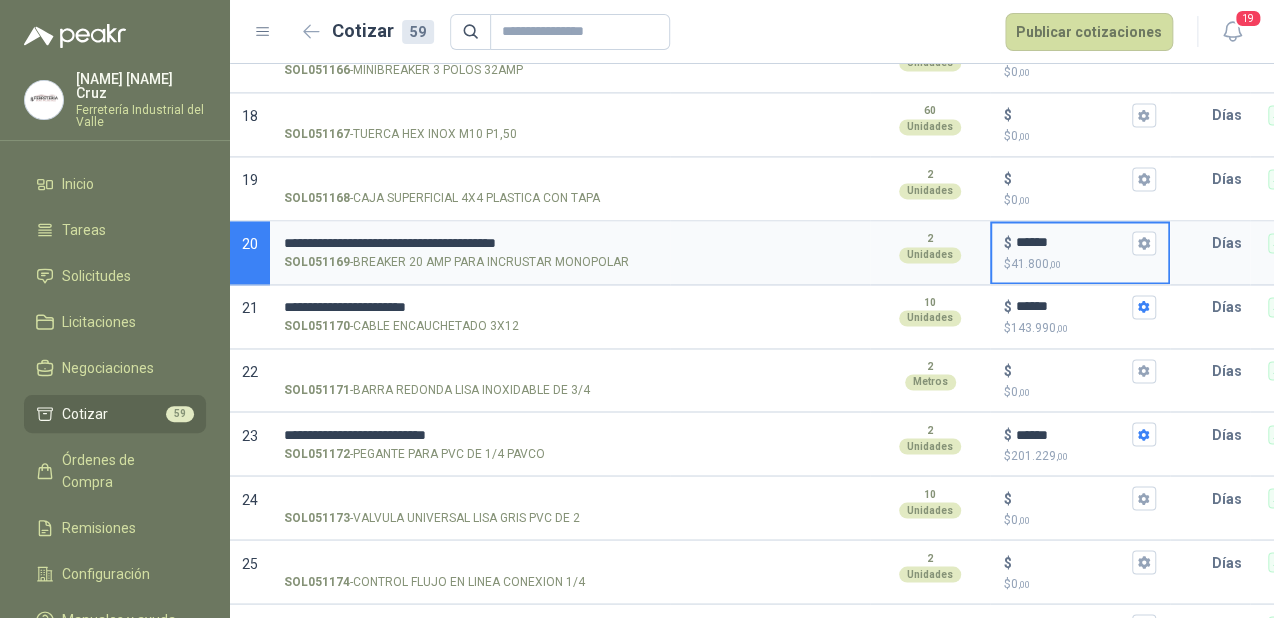type on "******" 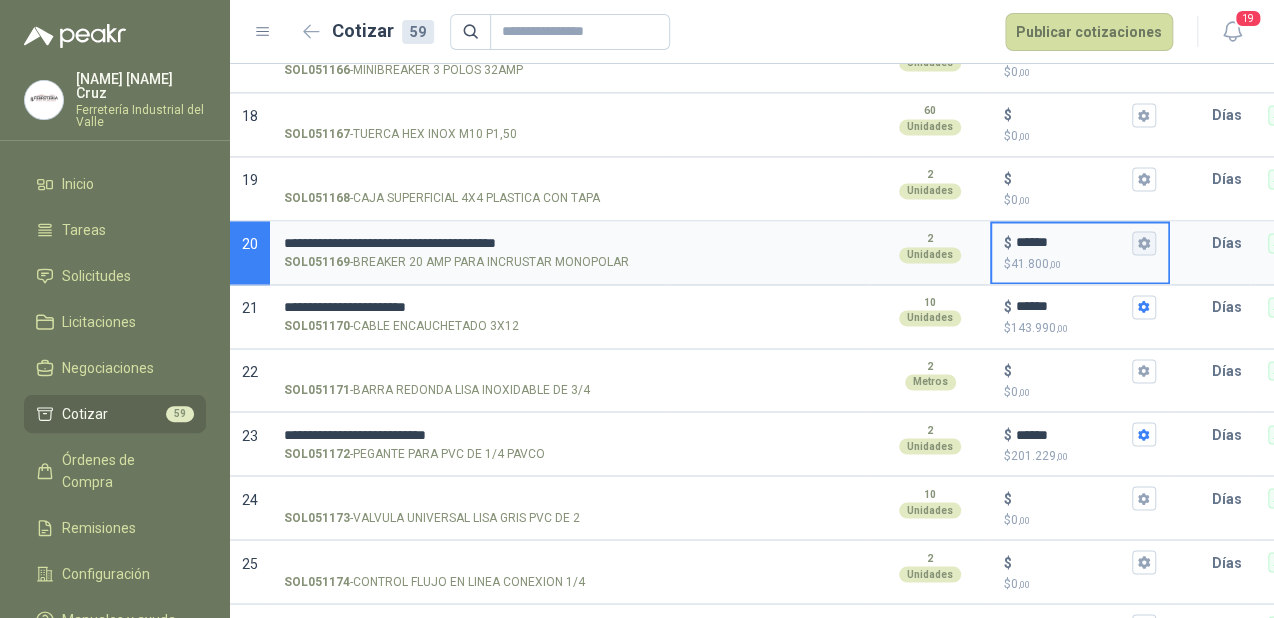 click 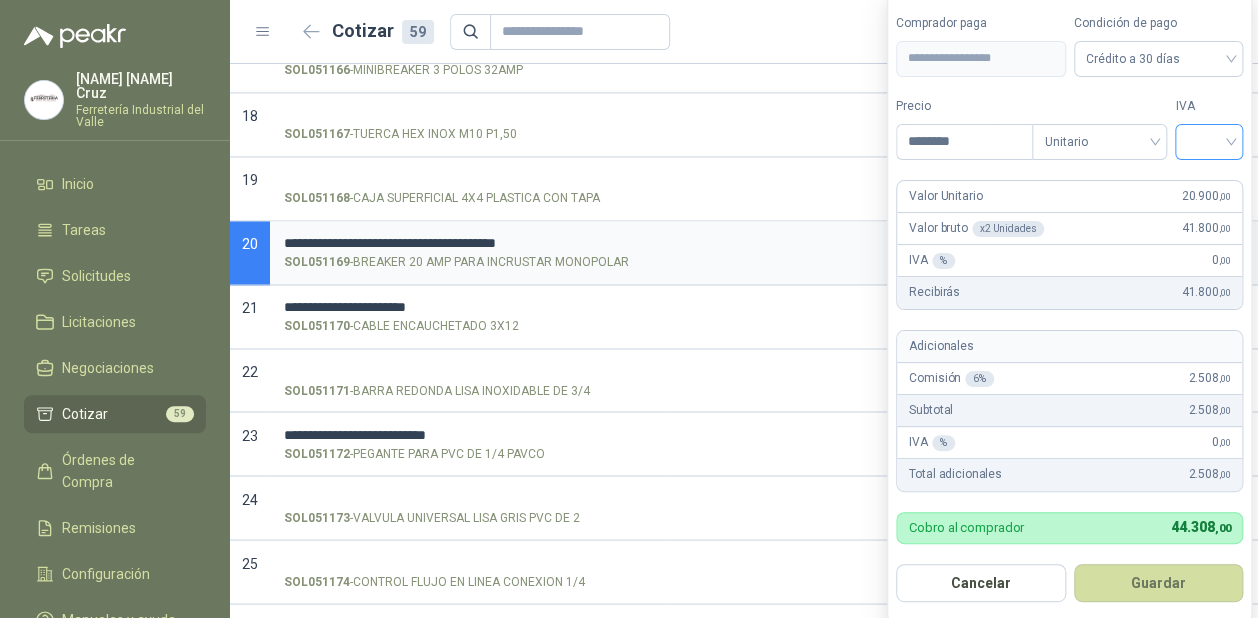 click at bounding box center [1209, 140] 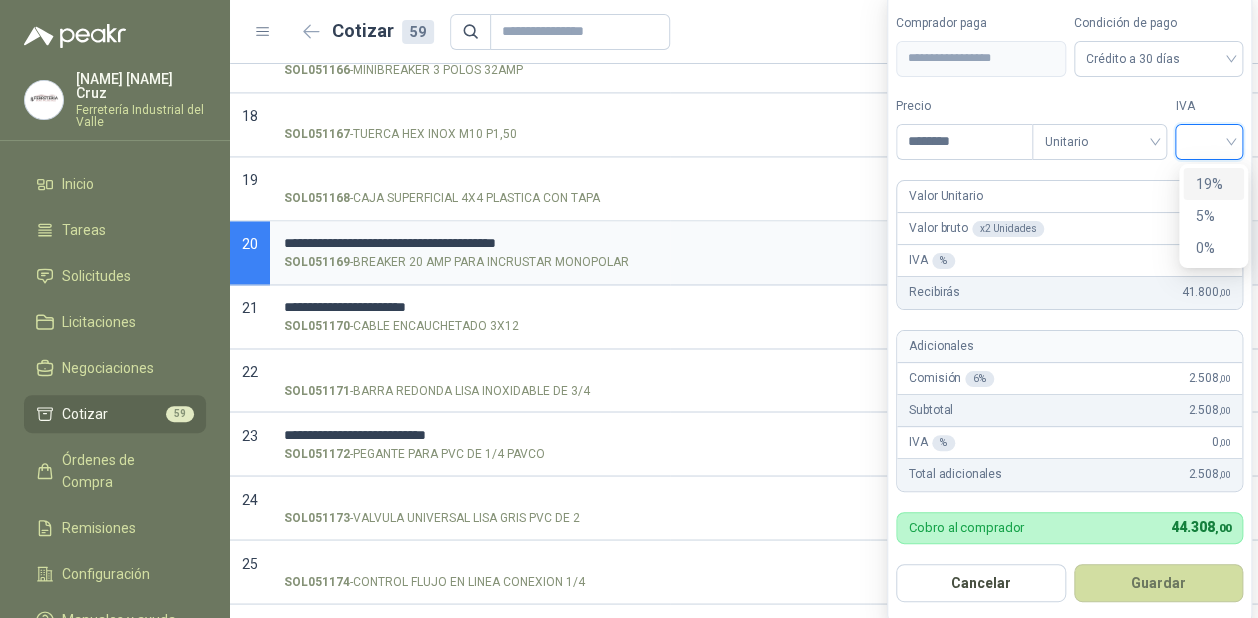 click on "19%" at bounding box center [1213, 184] 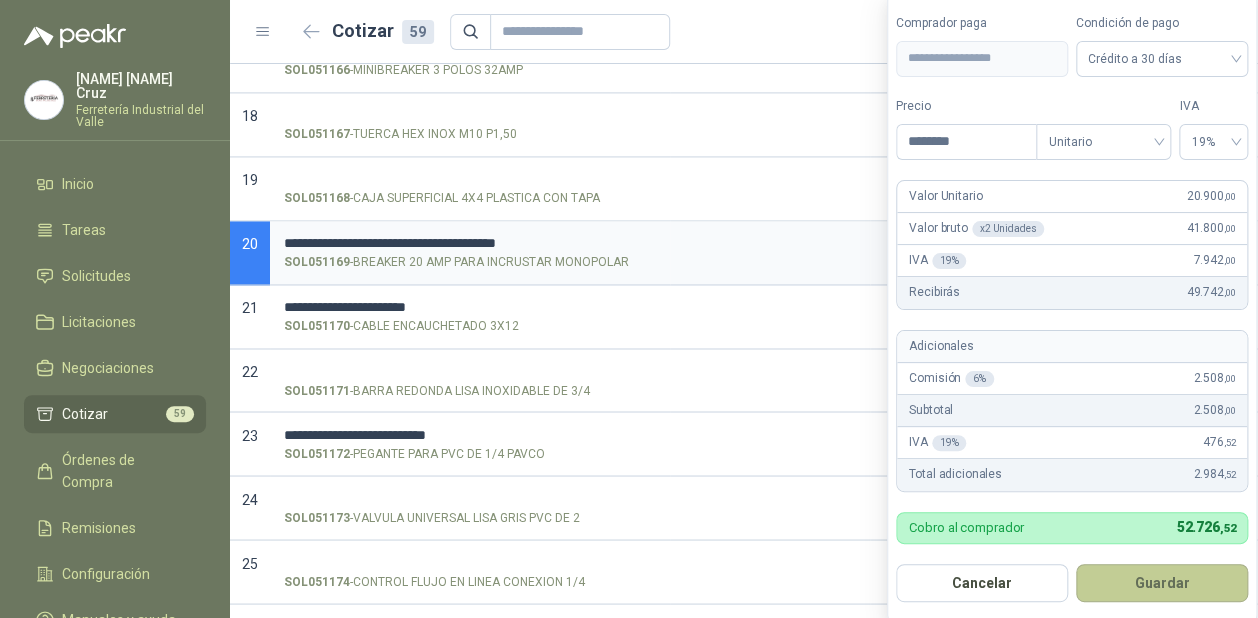 click on "Guardar" at bounding box center [1162, 583] 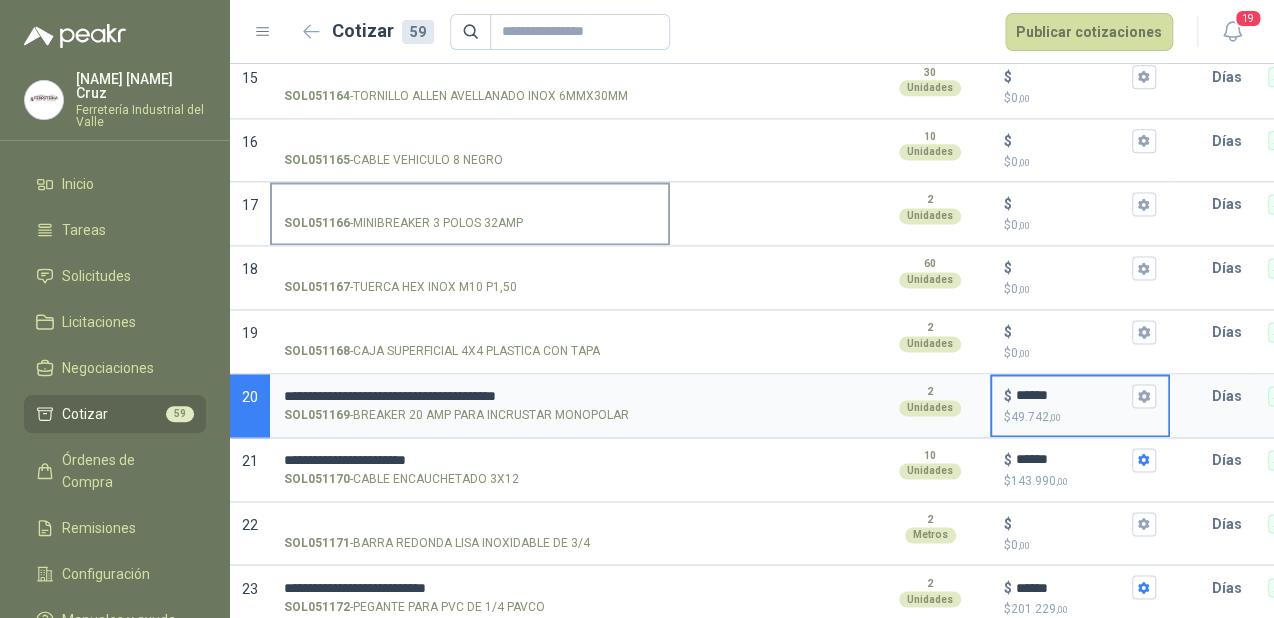 scroll, scrollTop: 1097, scrollLeft: 0, axis: vertical 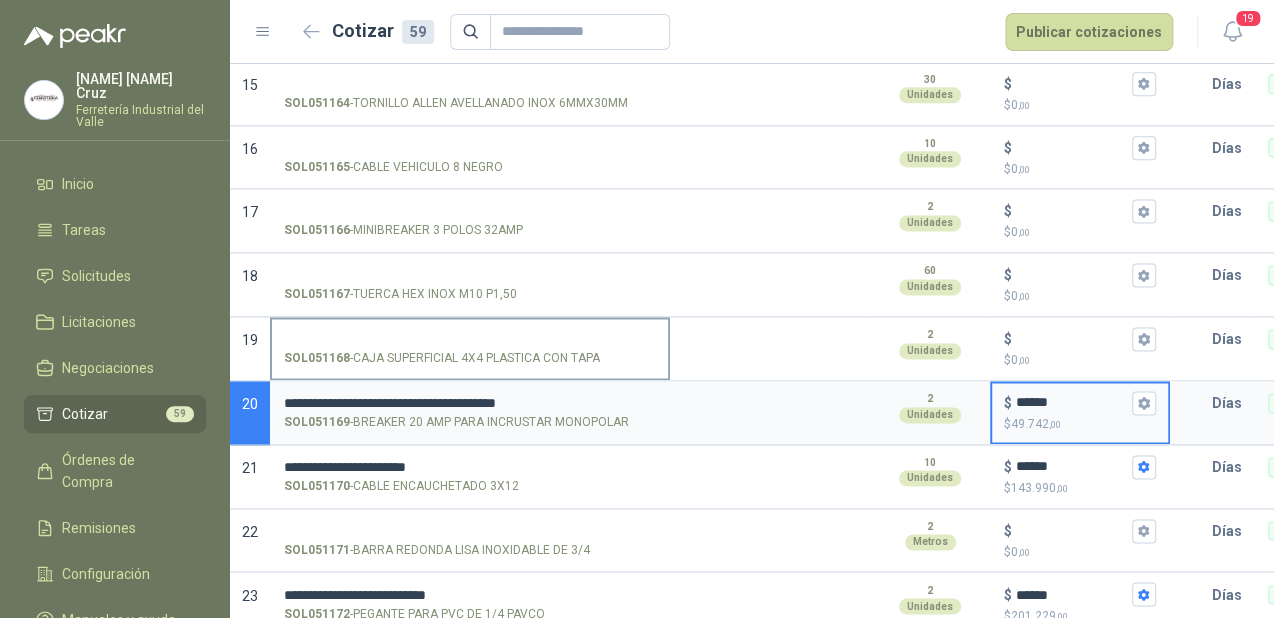 click on "SOL051168  -  CAJA SUPERFICIAL 4X4 PLASTICA CON TAPA" at bounding box center [470, 339] 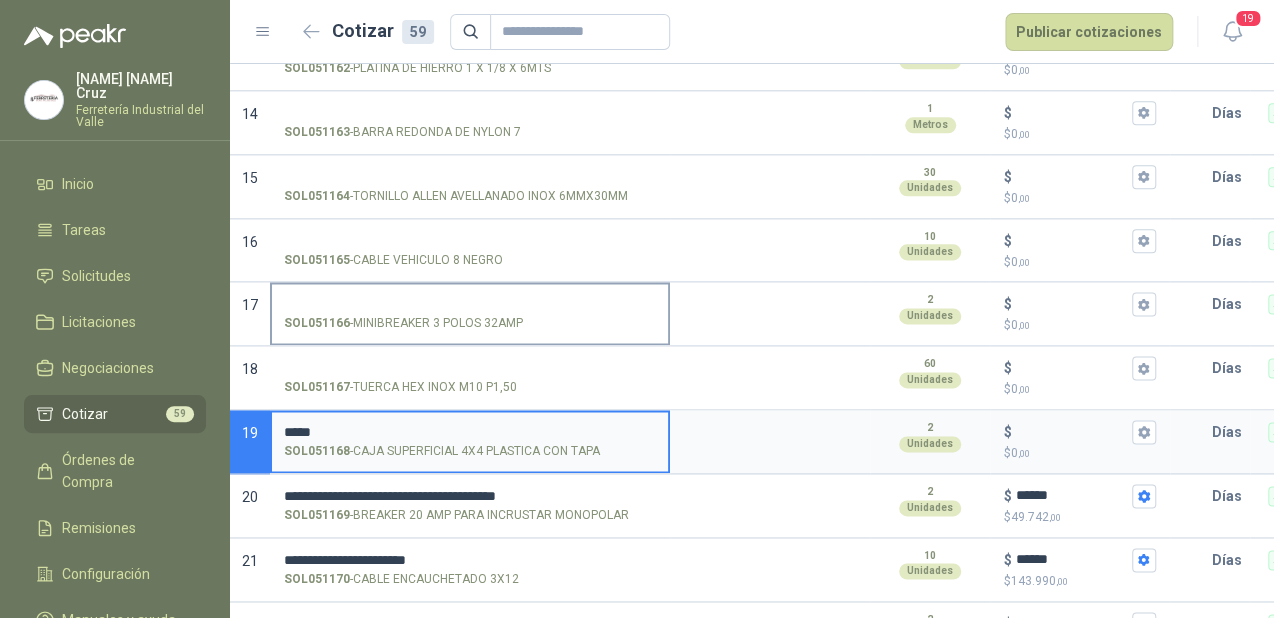 scroll, scrollTop: 1040, scrollLeft: 0, axis: vertical 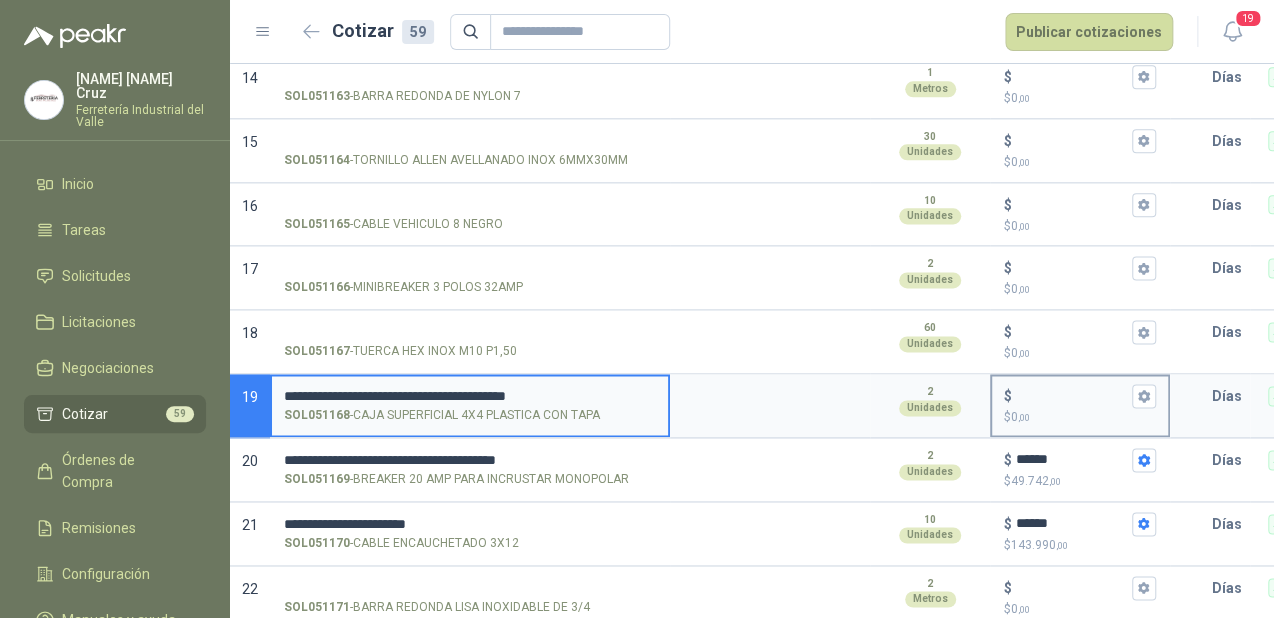 type on "**********" 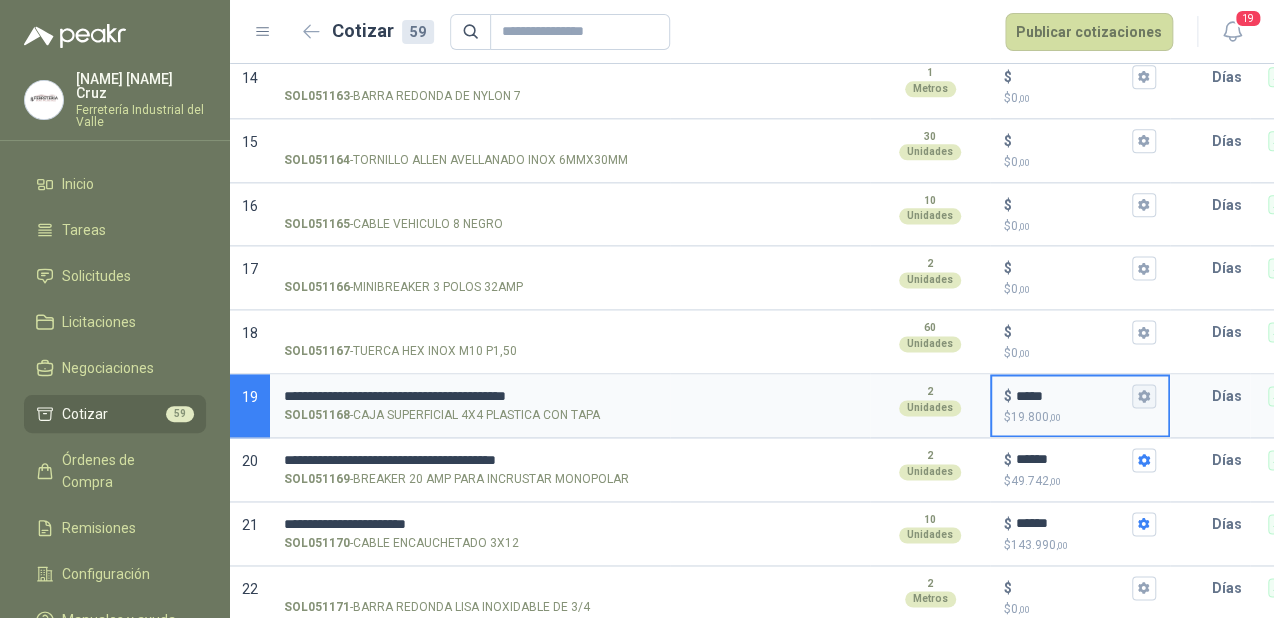 type on "*****" 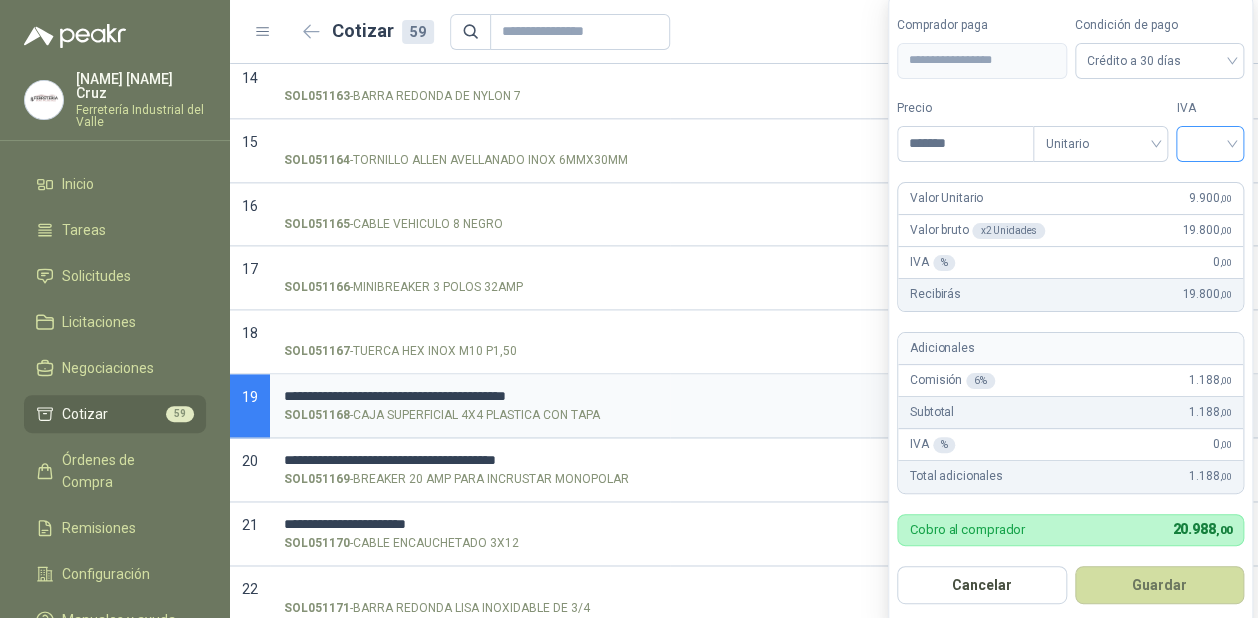click at bounding box center (1210, 142) 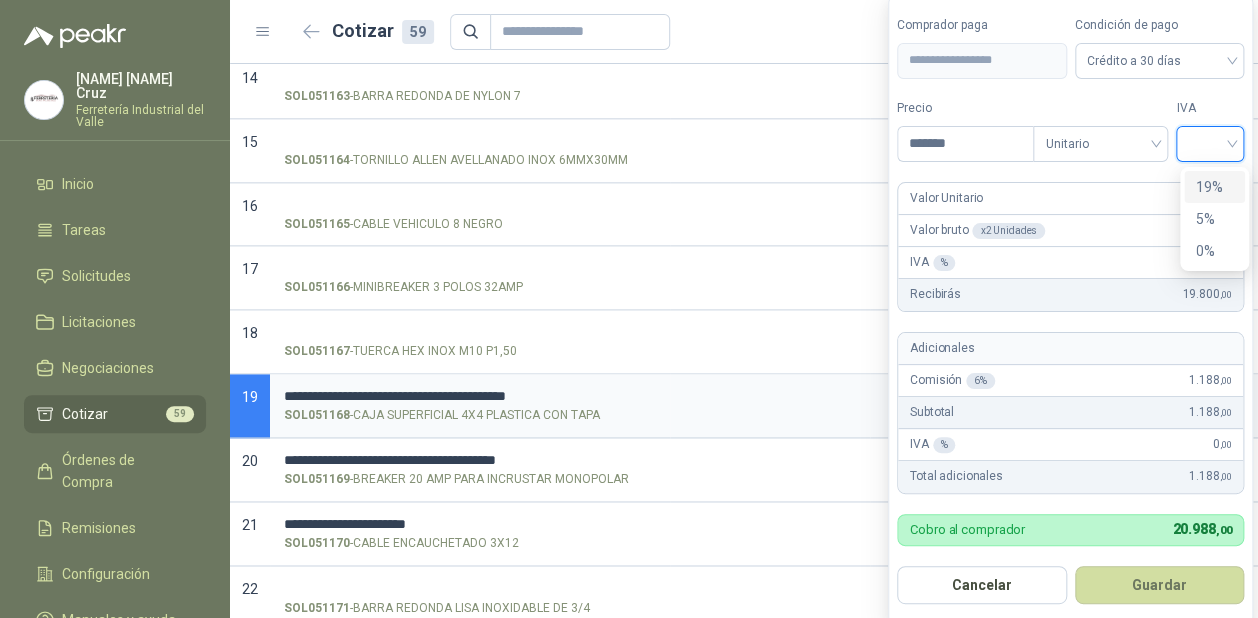 click on "19%" at bounding box center (1214, 187) 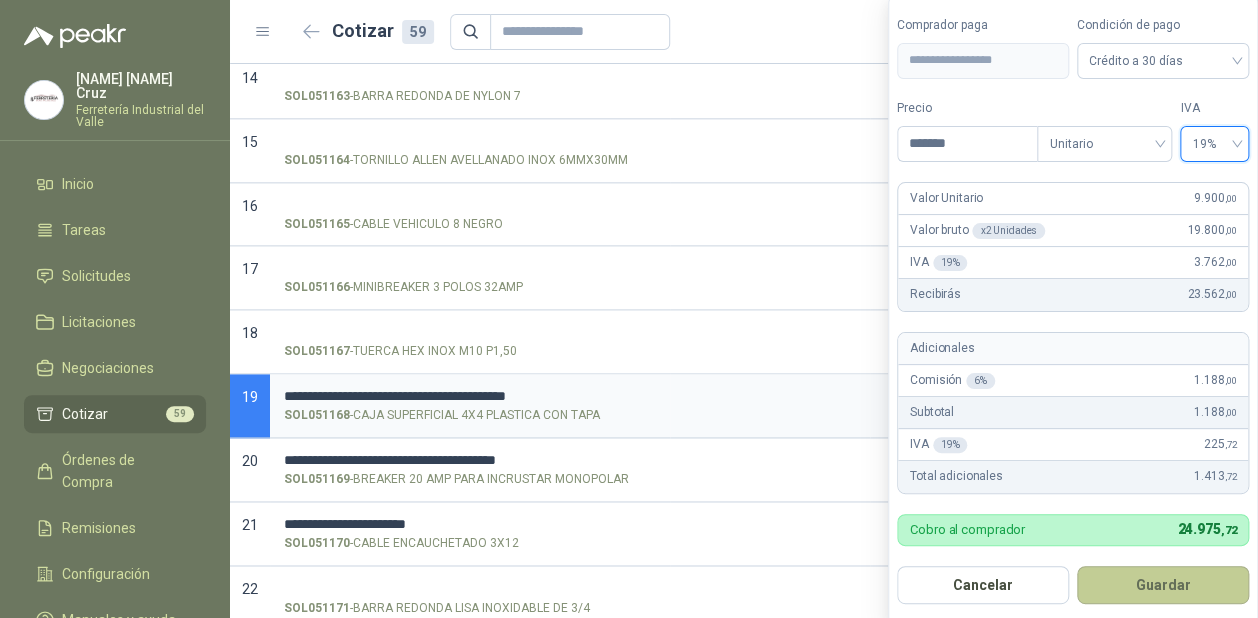 click on "Guardar" at bounding box center (1163, 585) 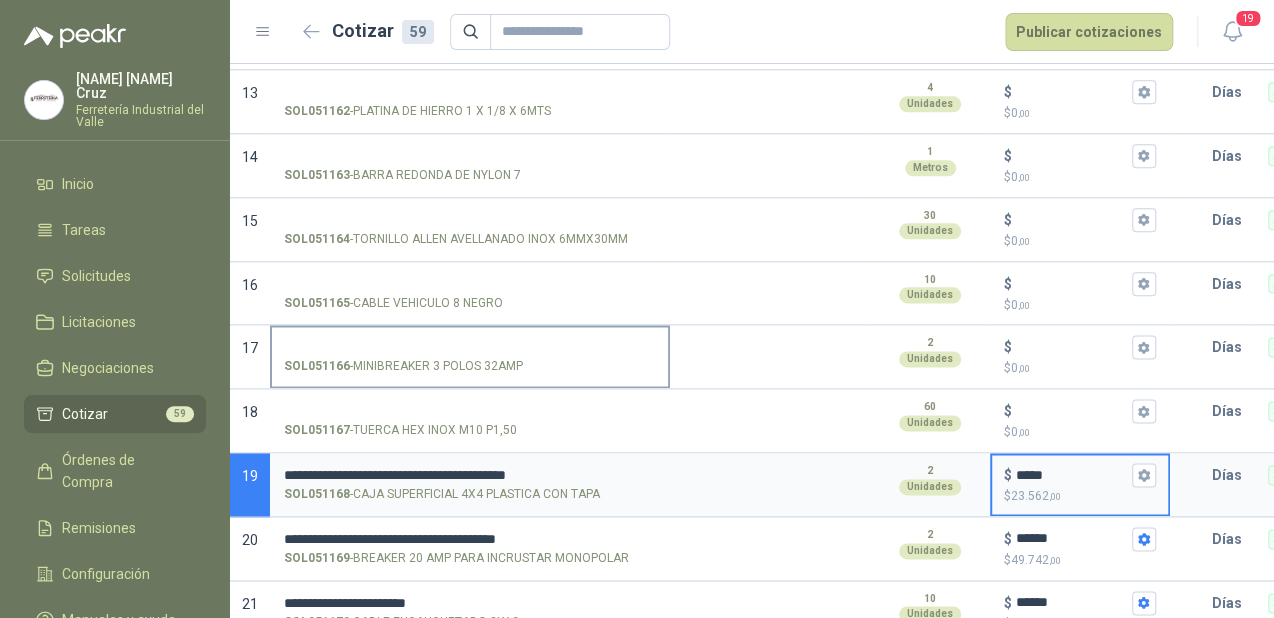 scroll, scrollTop: 960, scrollLeft: 0, axis: vertical 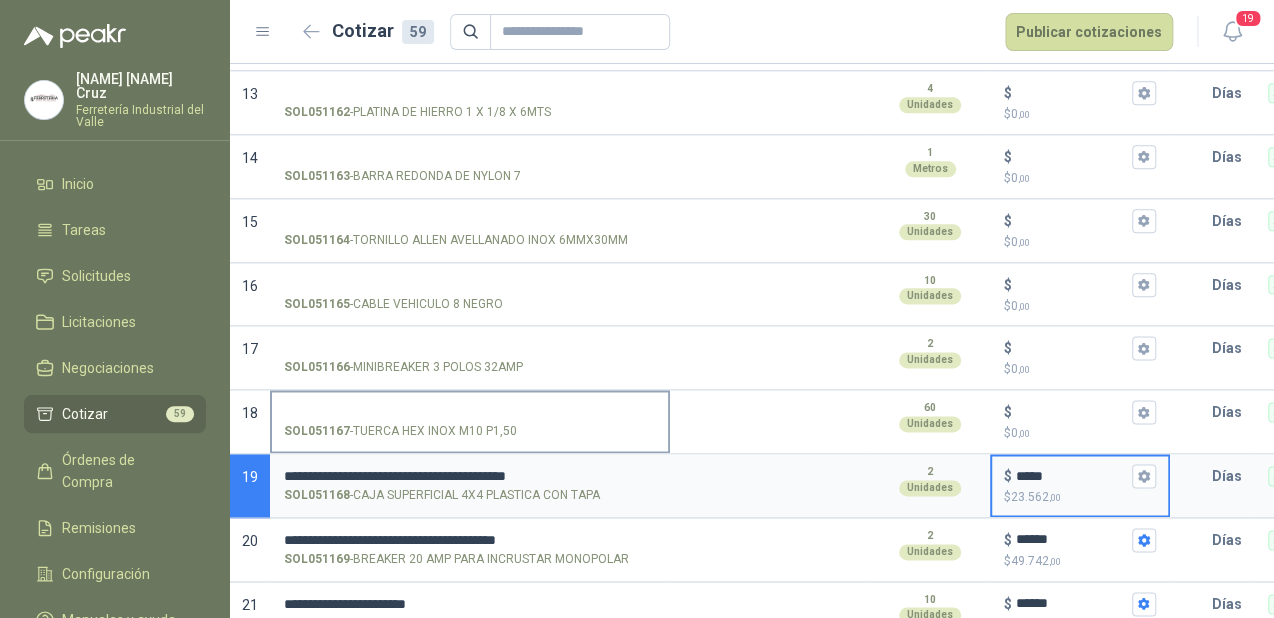 click on "SOL051167  -  TUERCA HEX INOX M10 P1,50" at bounding box center [470, 412] 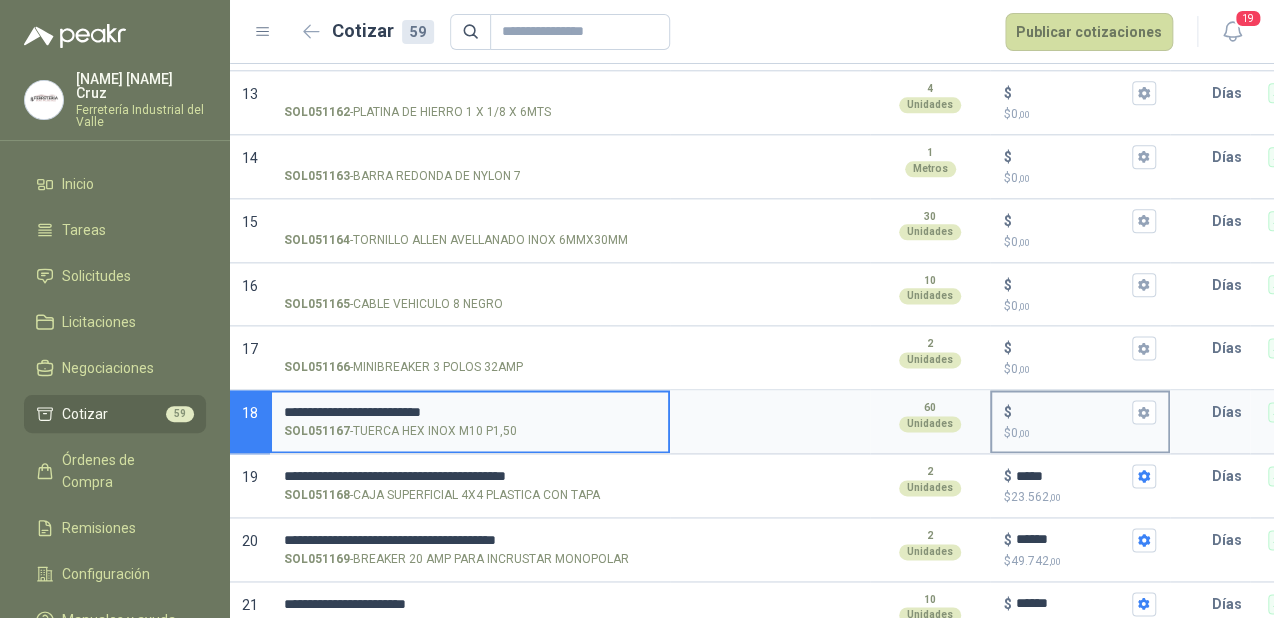 type on "**********" 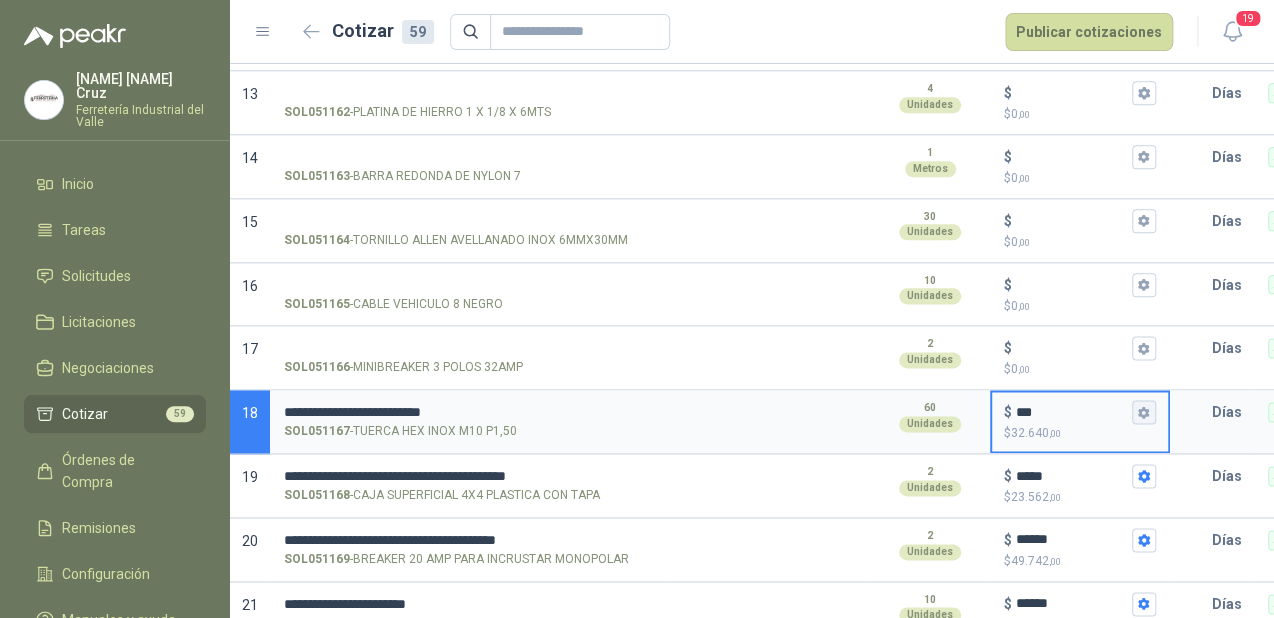 type on "***" 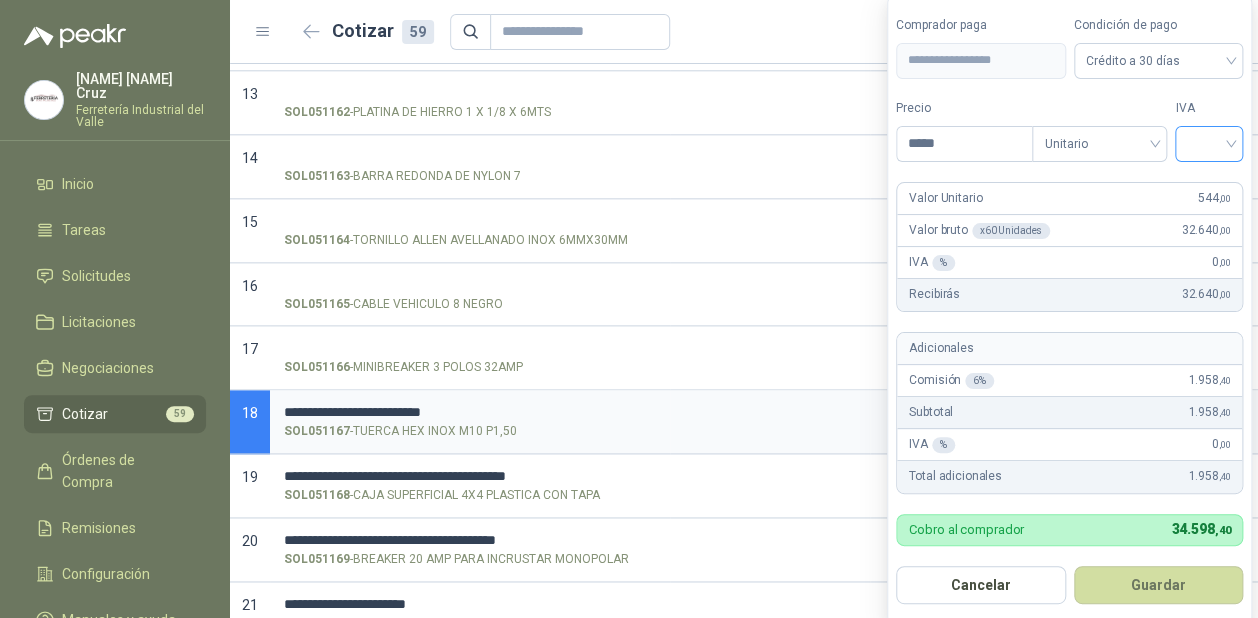 click at bounding box center [1209, 142] 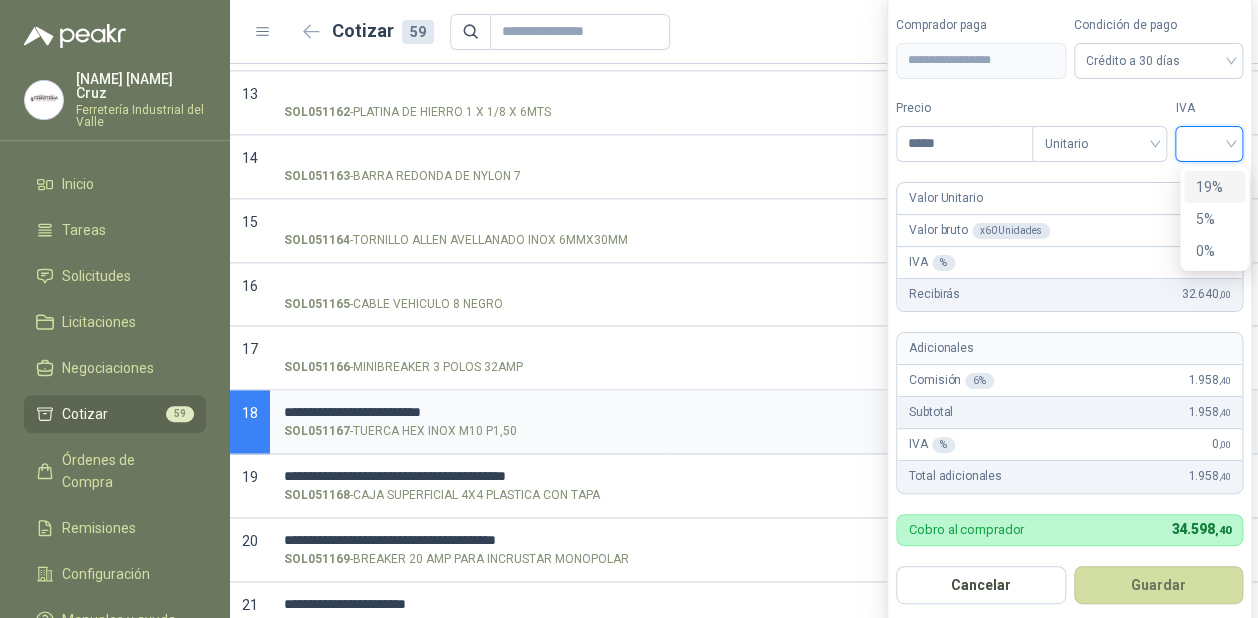 click on "19%" at bounding box center (1214, 187) 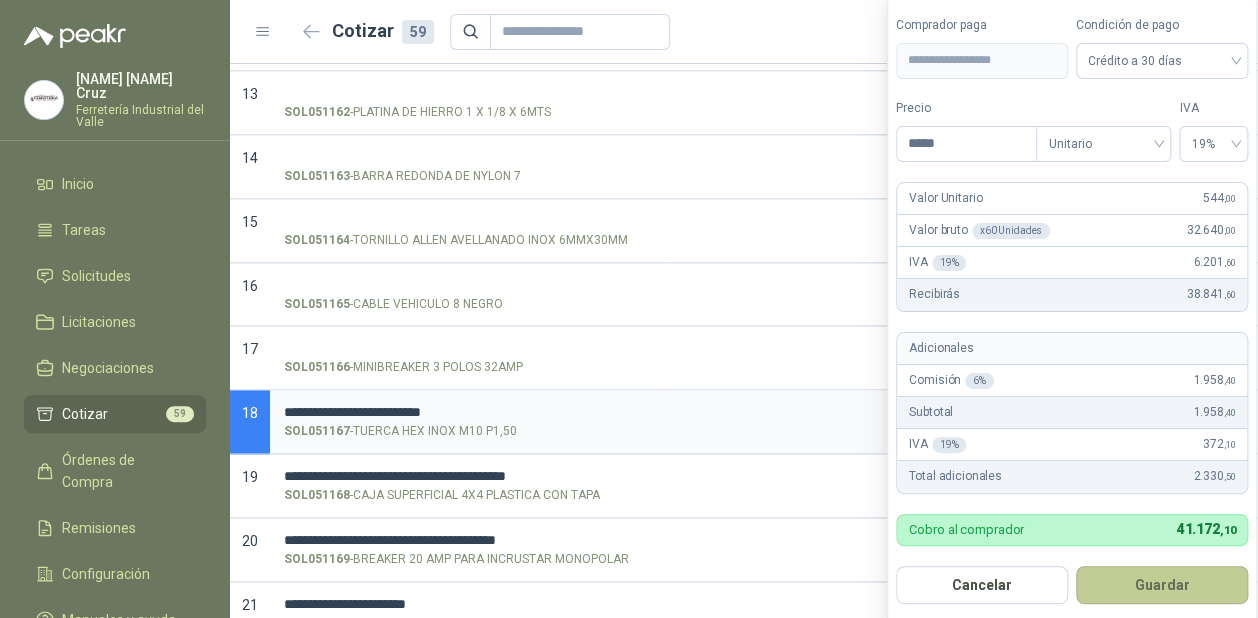 click on "Guardar" at bounding box center [1162, 585] 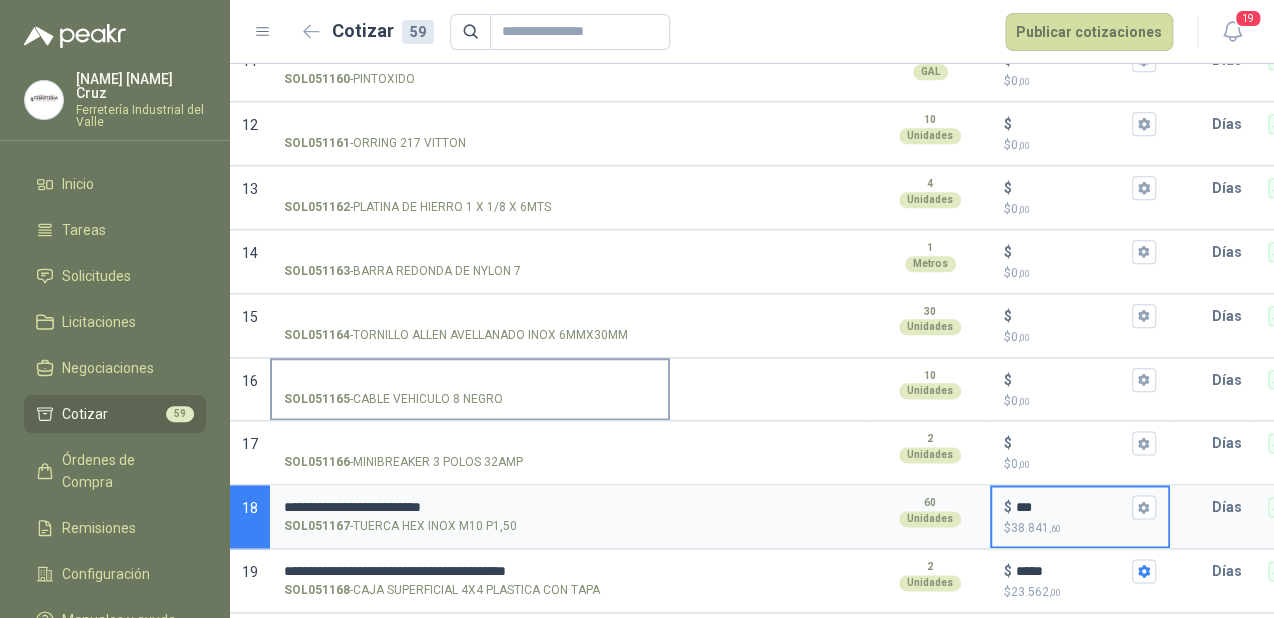 scroll, scrollTop: 880, scrollLeft: 0, axis: vertical 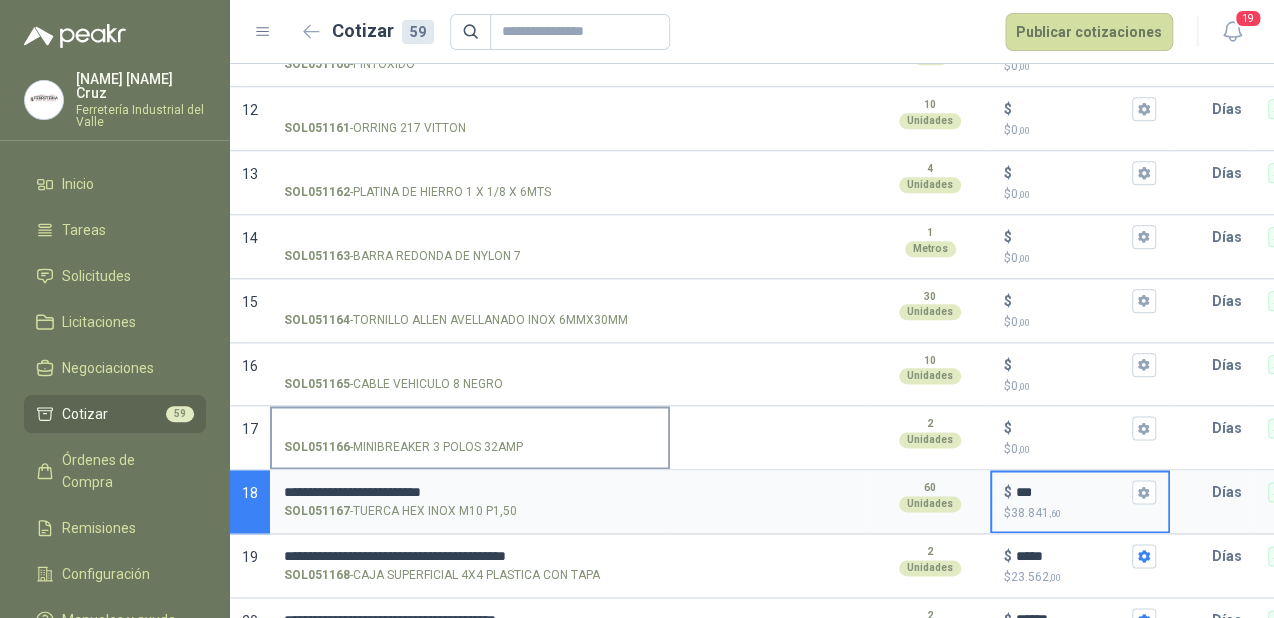 click on "SOL051166  -  MINIBREAKER 3 POLOS 32AMP" at bounding box center (470, 428) 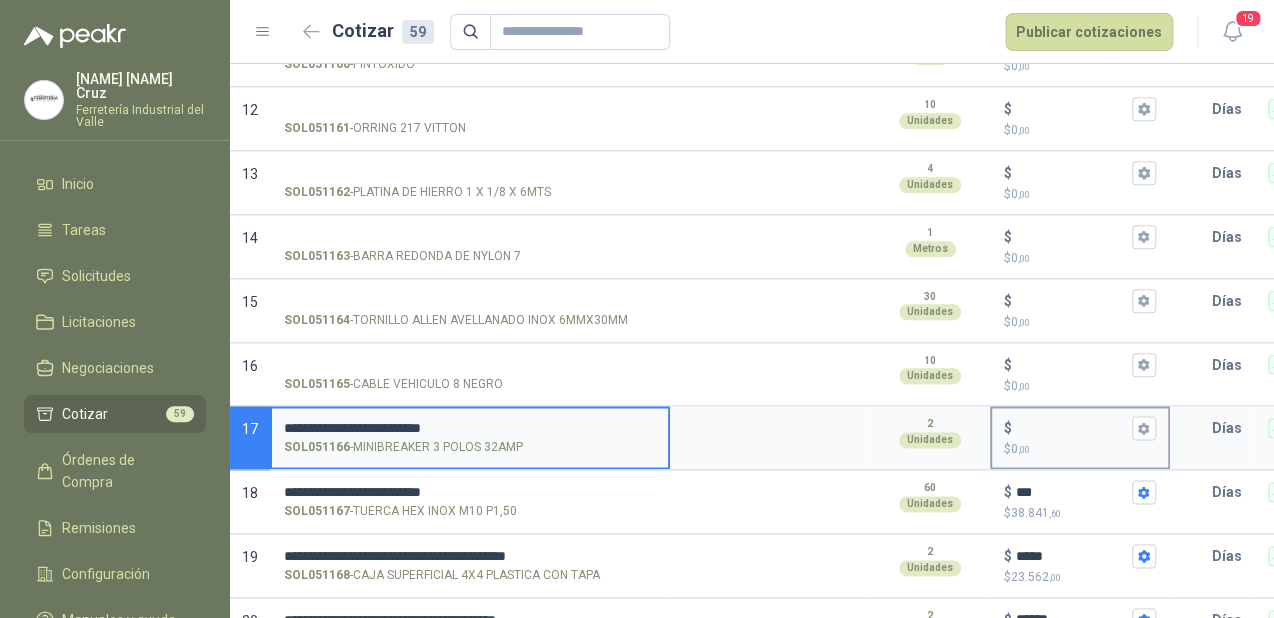 type on "**********" 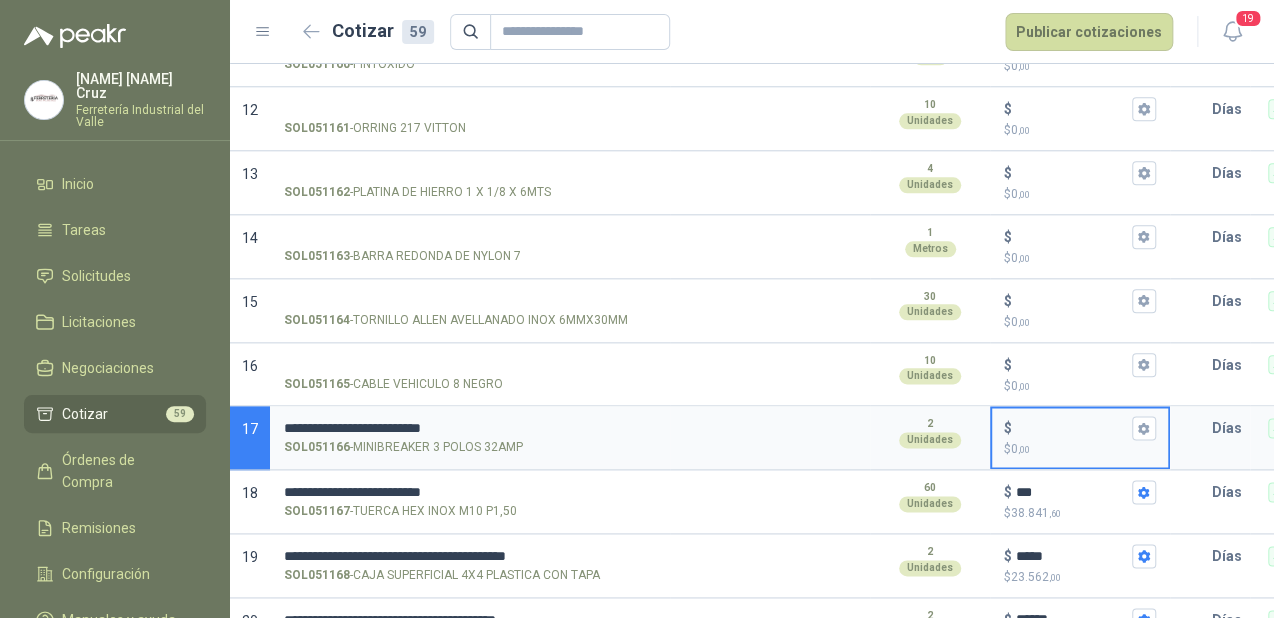 click on "$ $  0 ,00" at bounding box center (1072, 428) 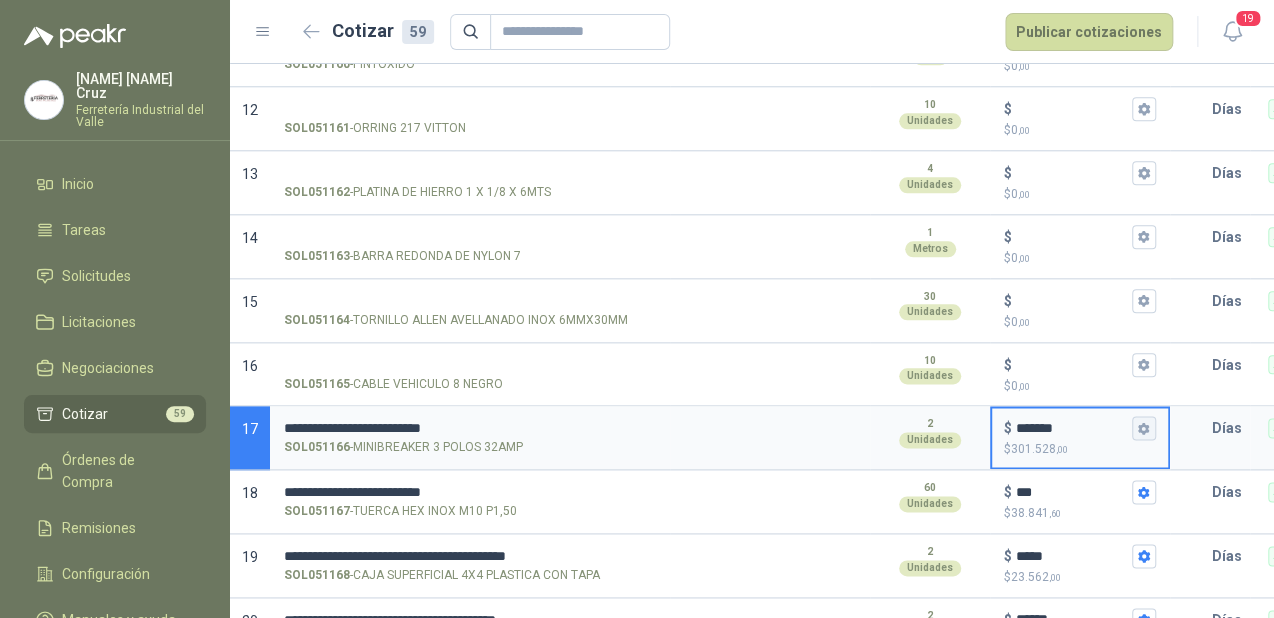 type on "*******" 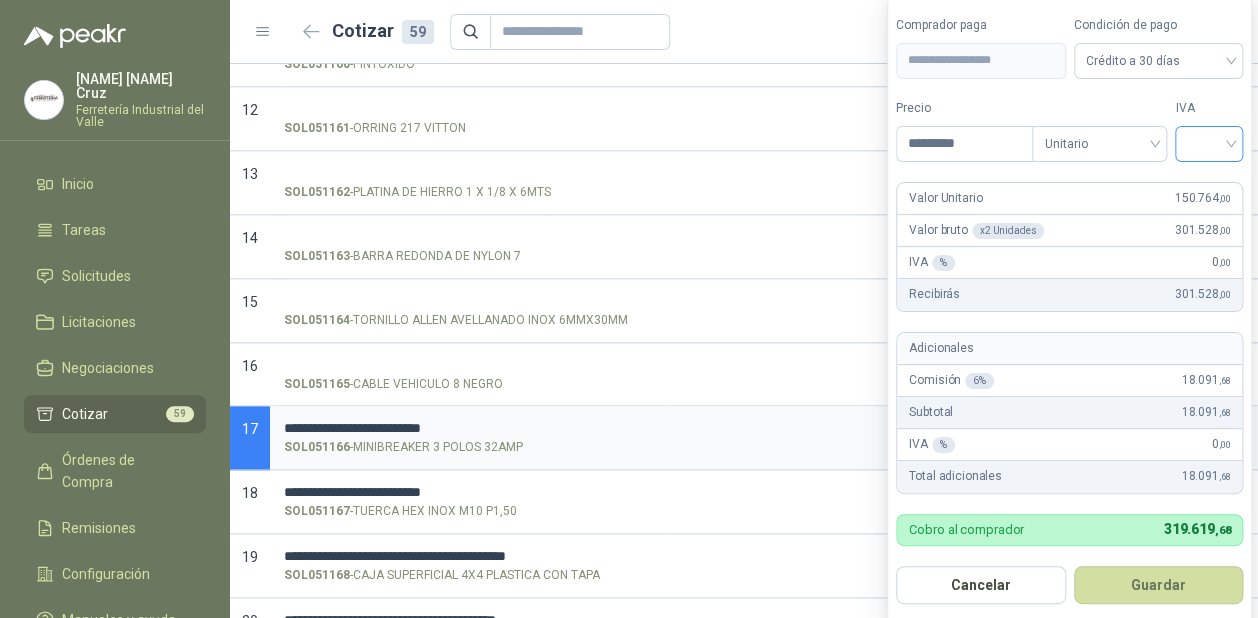 click at bounding box center (1209, 142) 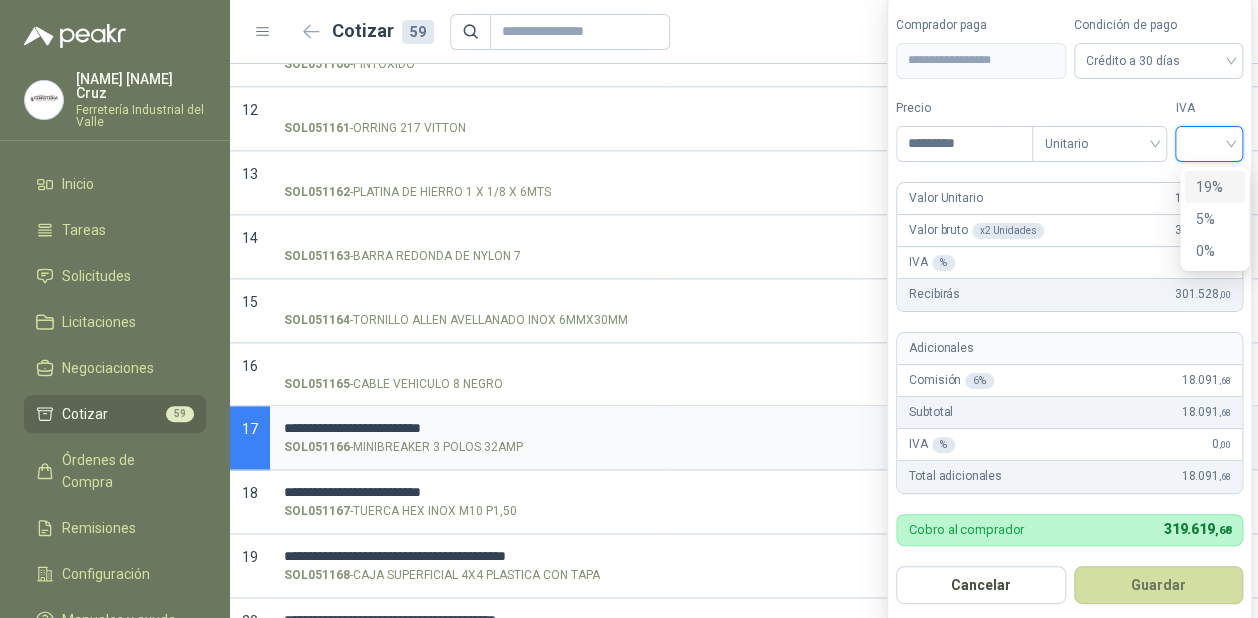 click on "19%" at bounding box center [1214, 187] 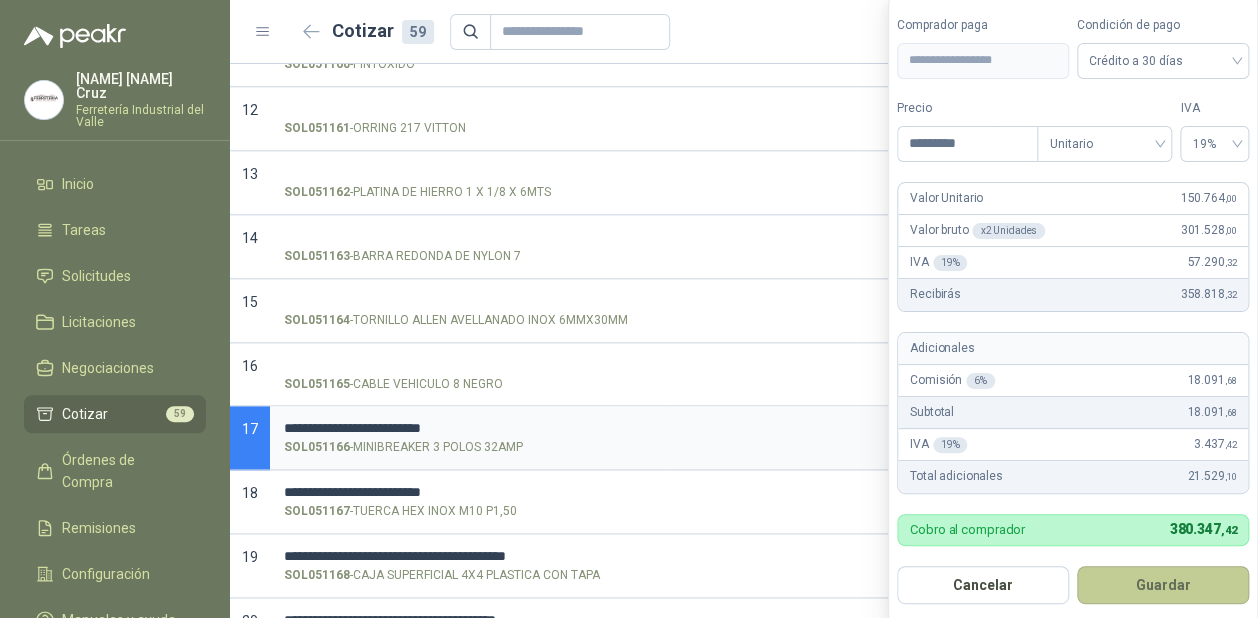 click on "Guardar" at bounding box center (1163, 585) 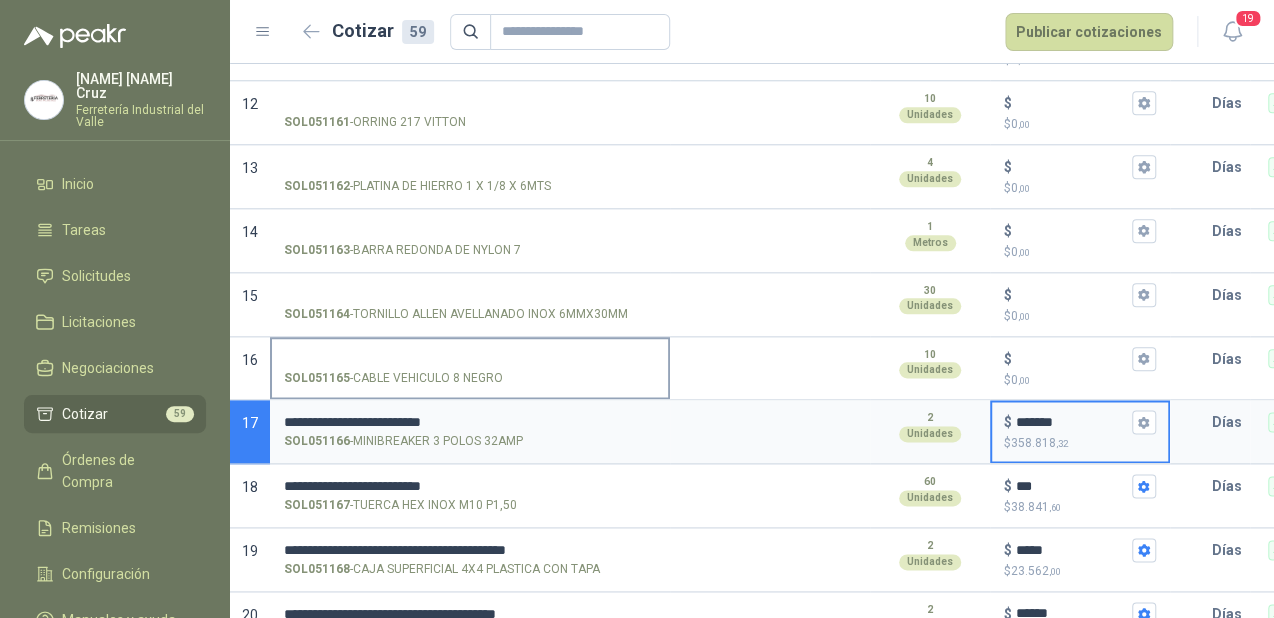 scroll, scrollTop: 880, scrollLeft: 0, axis: vertical 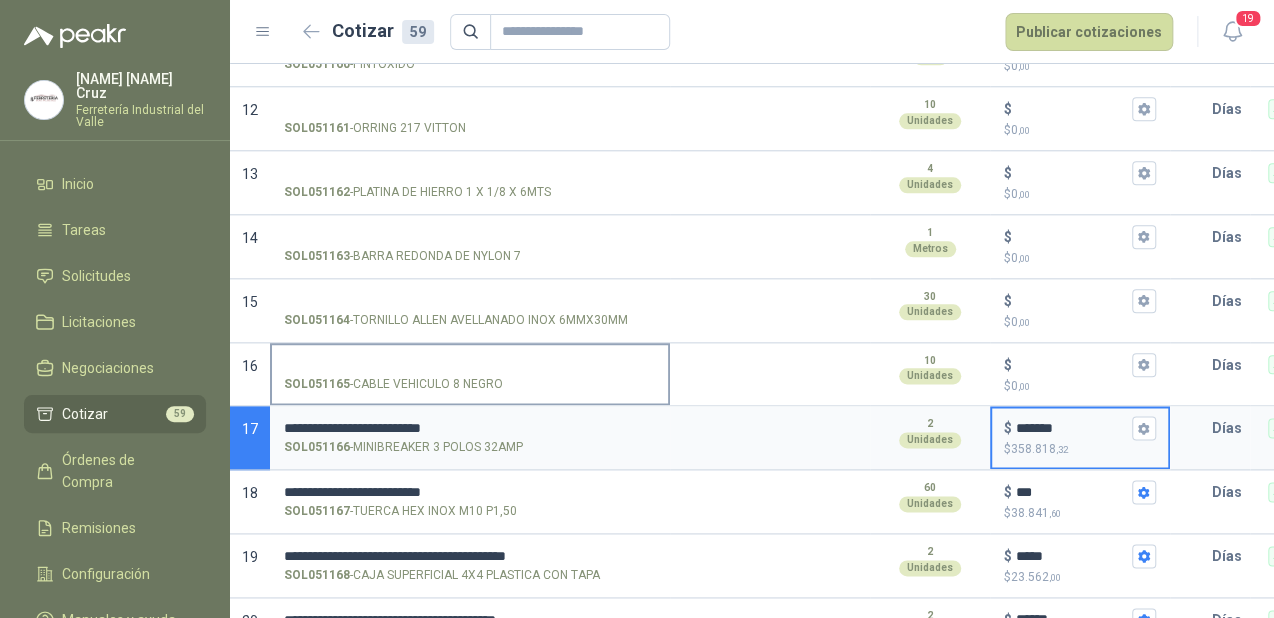 click on "SOL051165  -  CABLE VEHICULO   8 NEGRO" at bounding box center (470, 365) 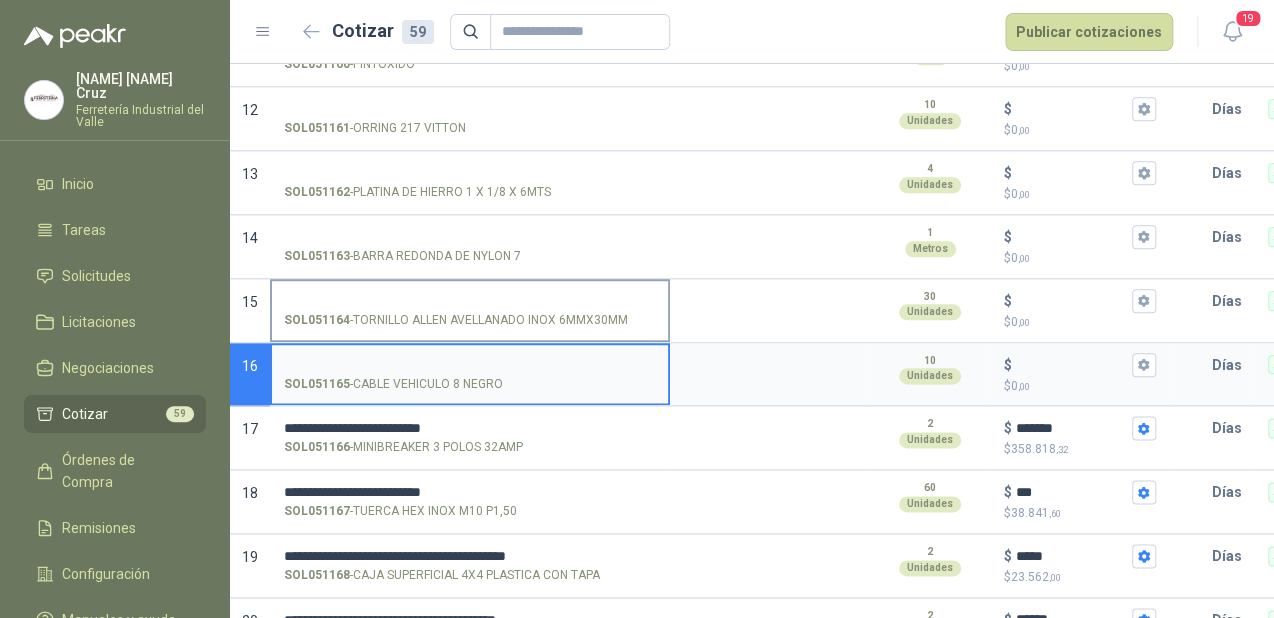 click on "SOL051164  -  TORNILLO ALLEN AVELLANADO INOX 6MMX30MM" at bounding box center (470, 309) 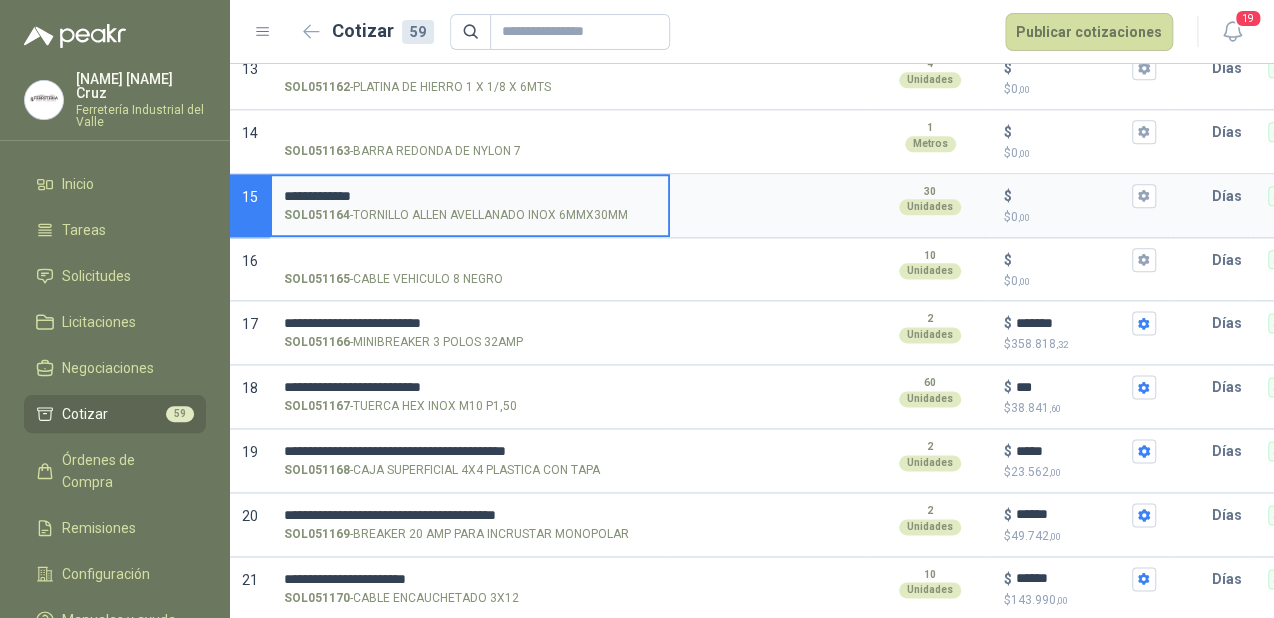 scroll, scrollTop: 960, scrollLeft: 0, axis: vertical 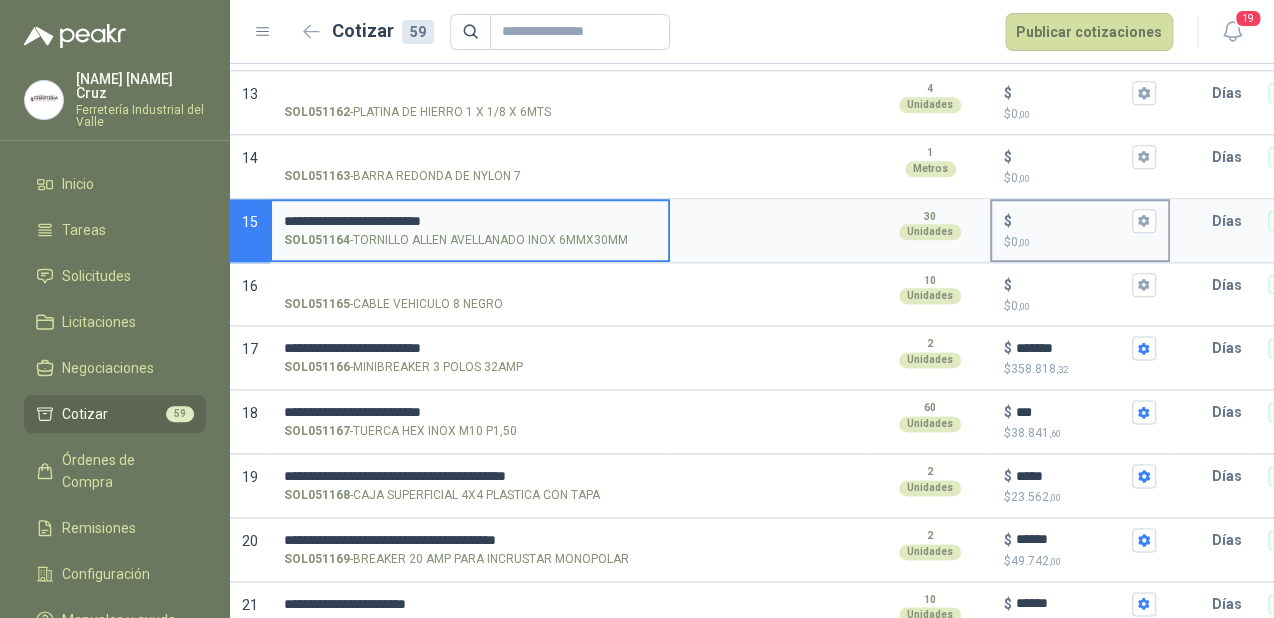 type on "**********" 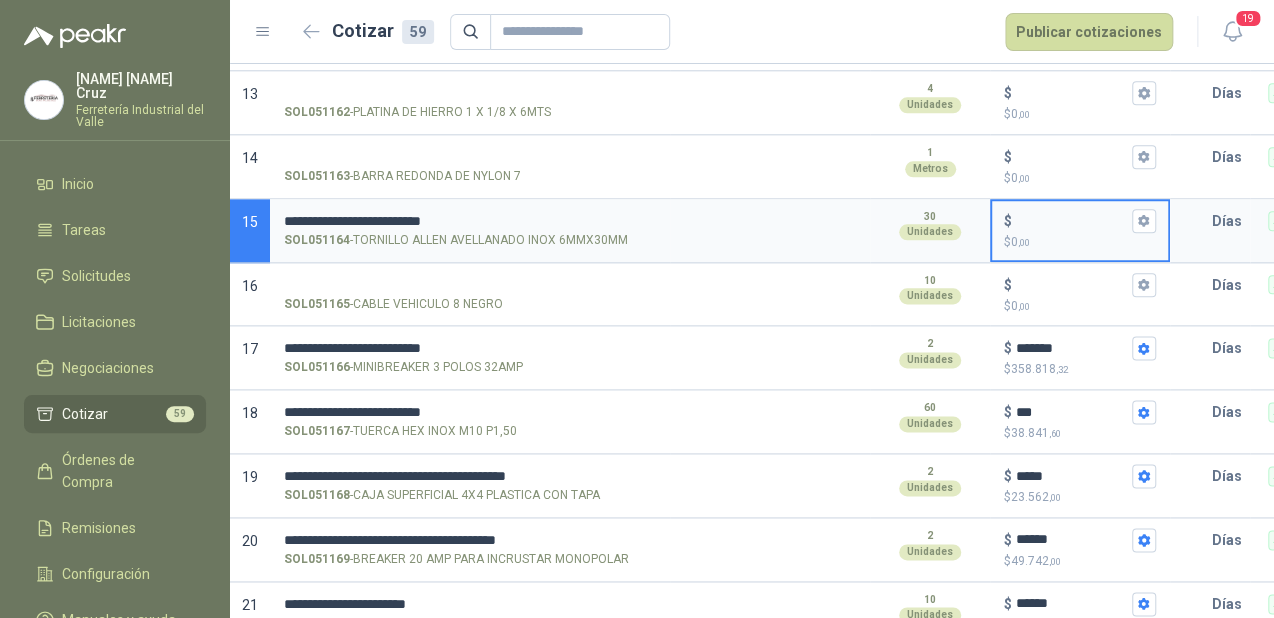 click on "$ $  0 ,00" at bounding box center (1072, 220) 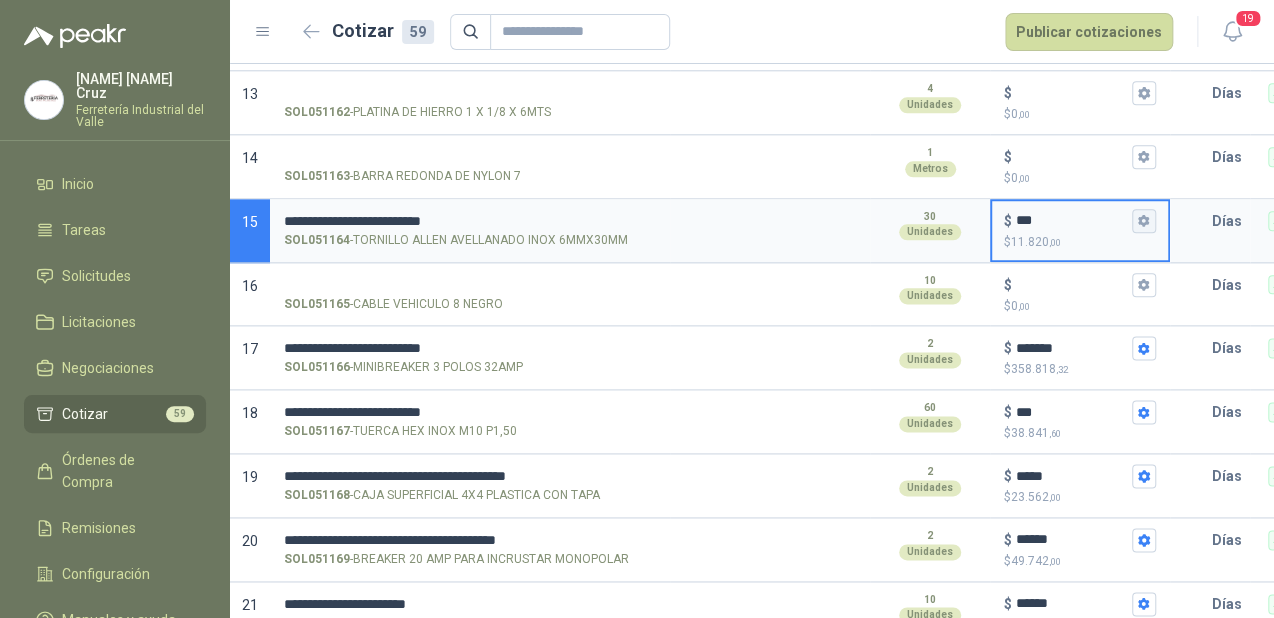 type on "***" 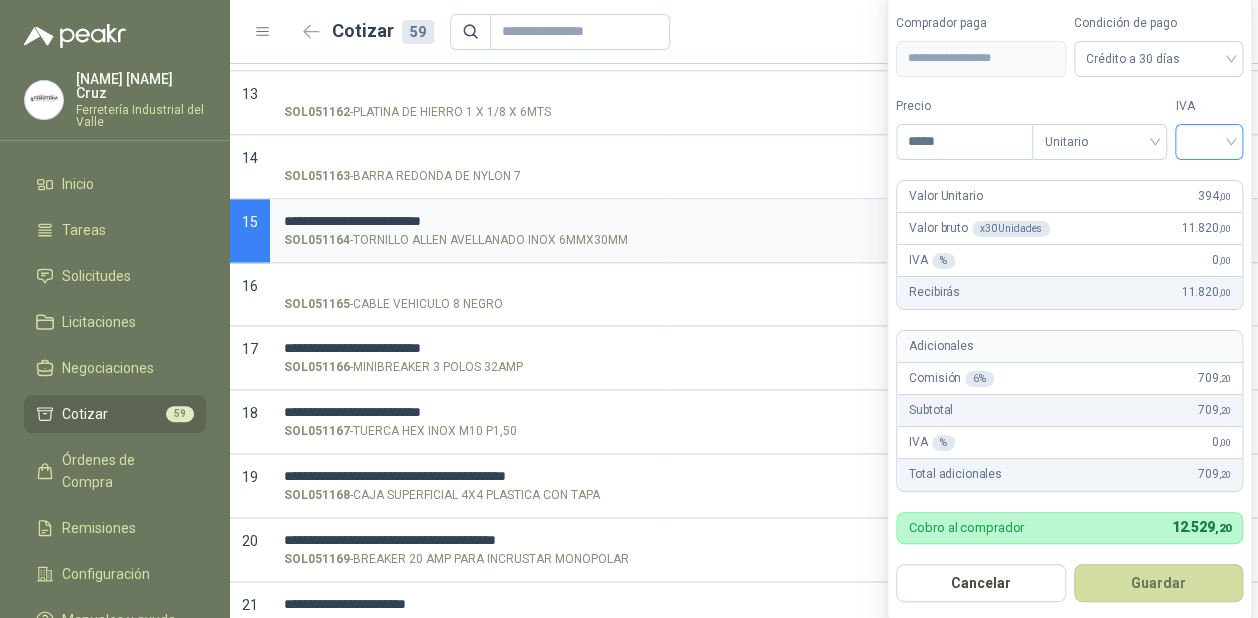 click at bounding box center [1209, 140] 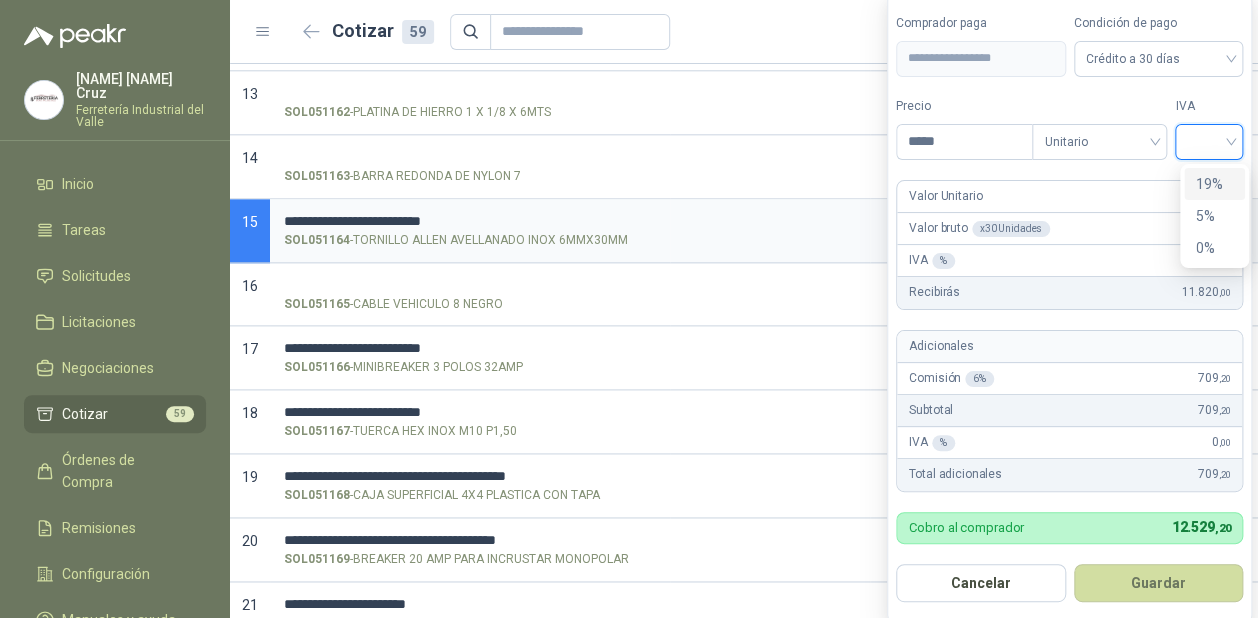 click on "19%" at bounding box center (1214, 184) 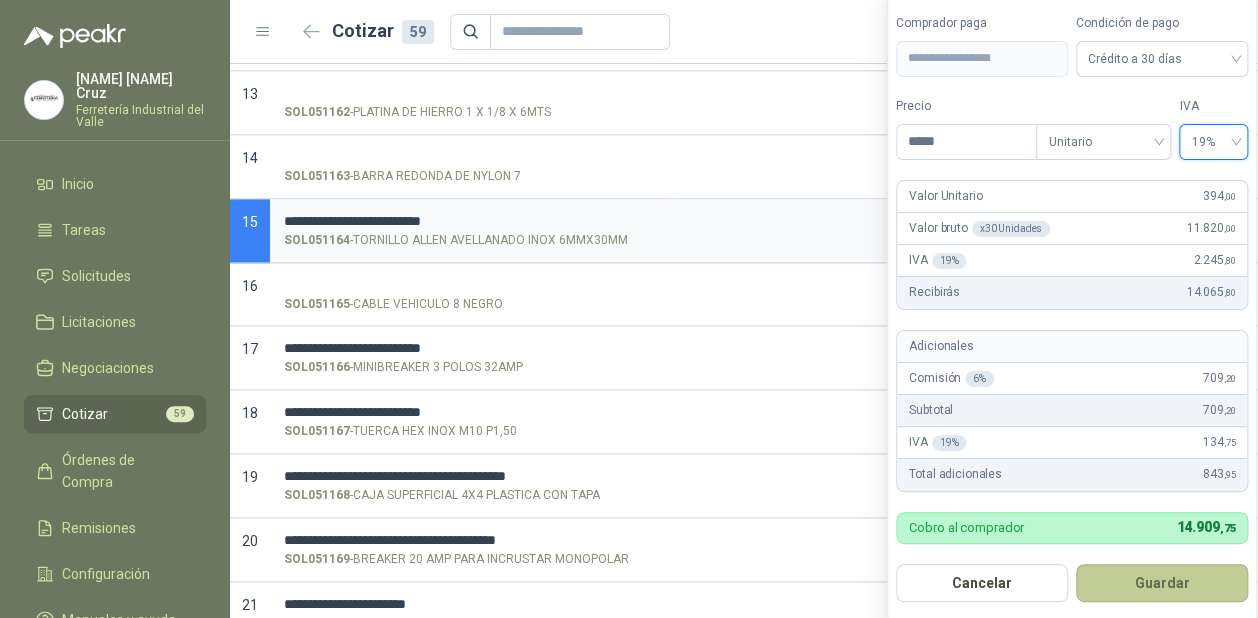 click on "Guardar" at bounding box center [1162, 583] 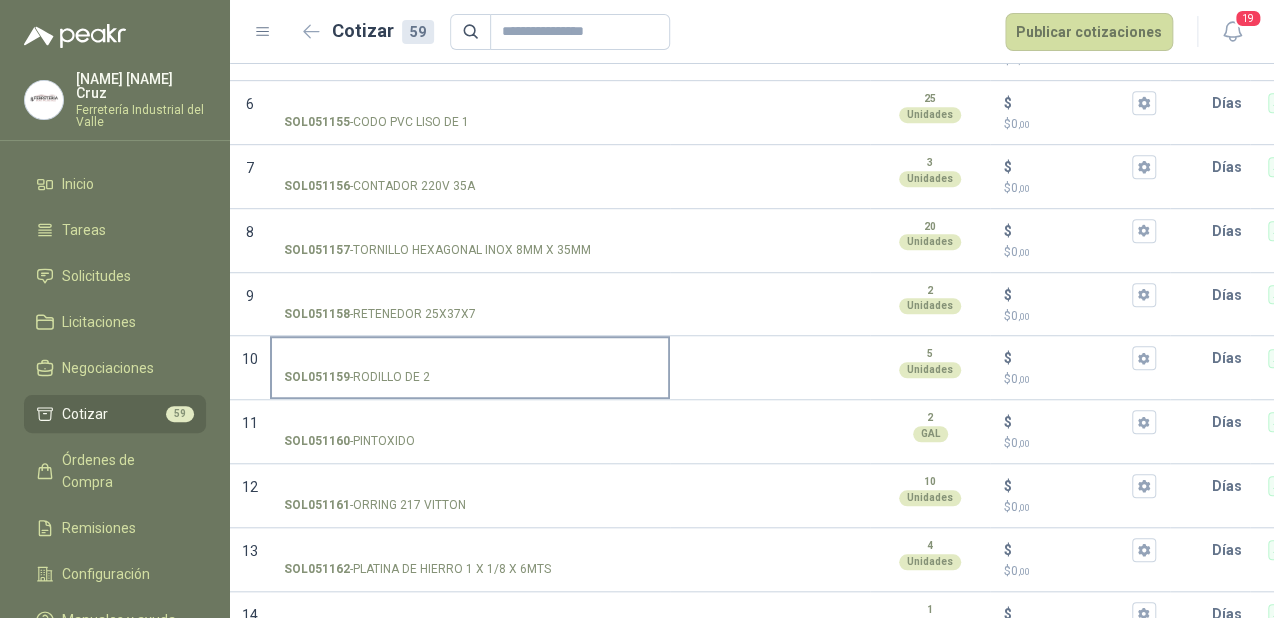 scroll, scrollTop: 480, scrollLeft: 0, axis: vertical 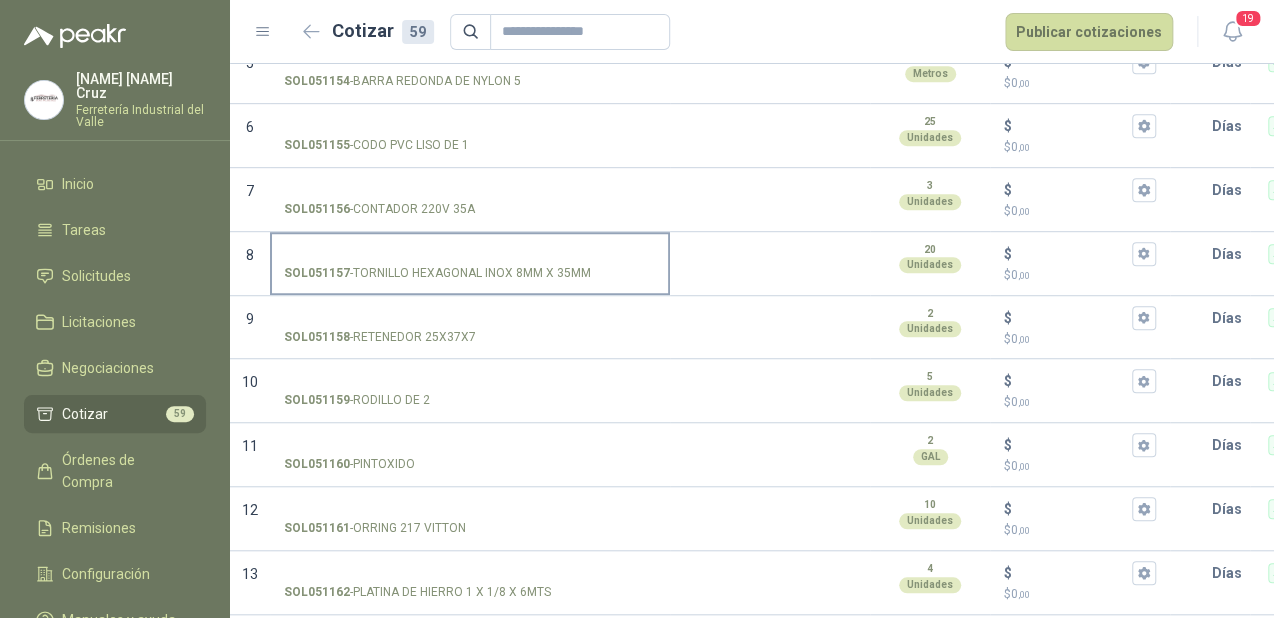 click on "SOL051157  -  TORNILLO HEXAGONAL INOX 8MM X 35MM" at bounding box center [470, 254] 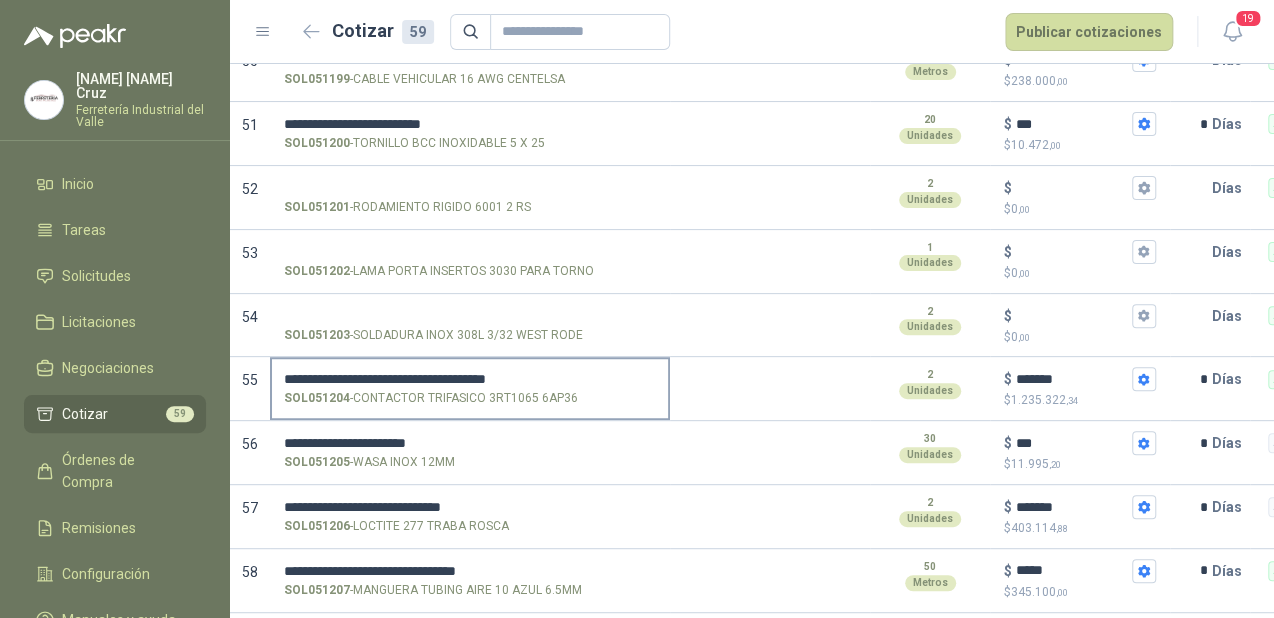 scroll, scrollTop: 3417, scrollLeft: 0, axis: vertical 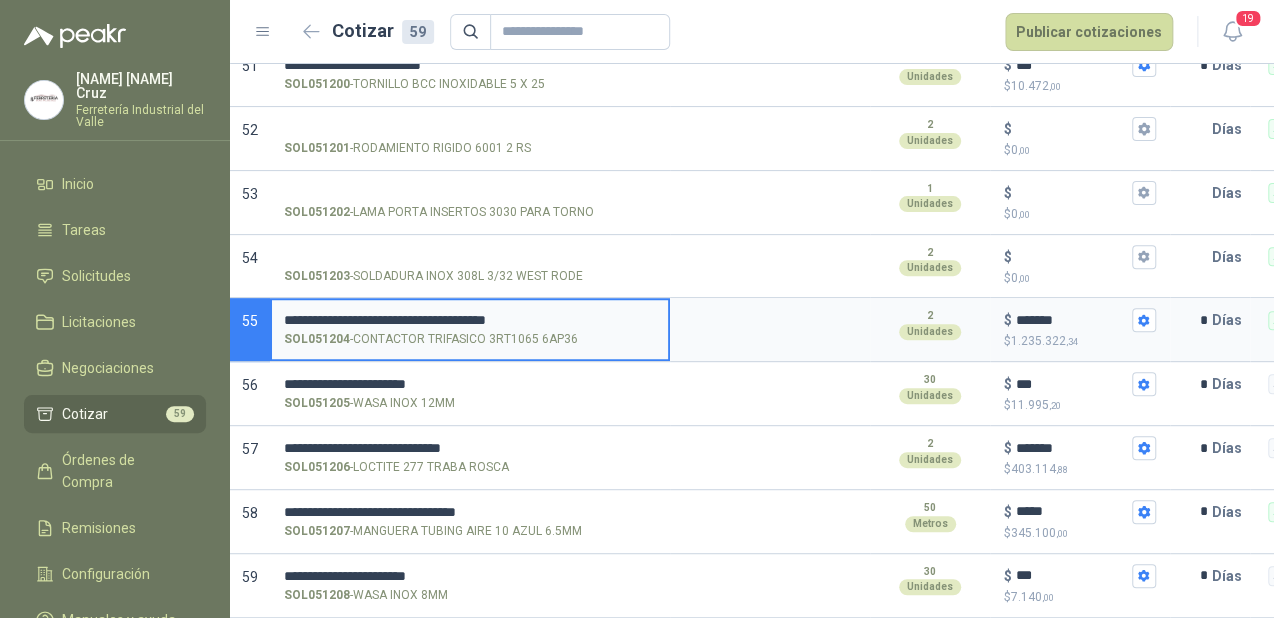 drag, startPoint x: 559, startPoint y: 308, endPoint x: 286, endPoint y: 299, distance: 273.14832 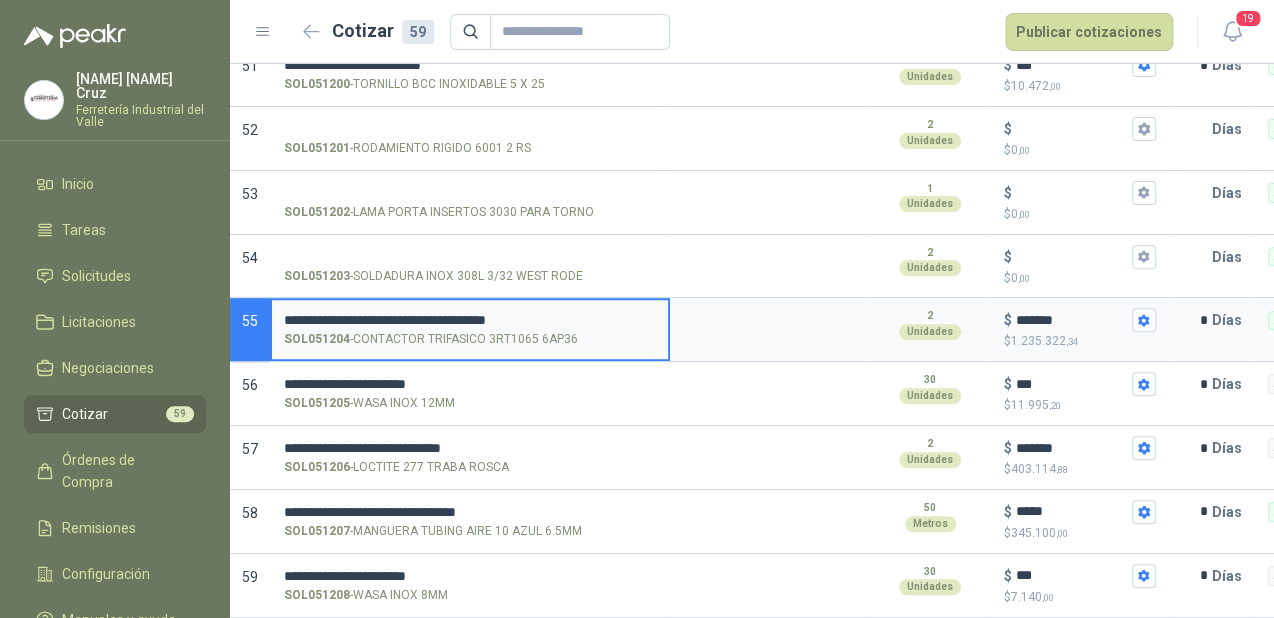 click on "**********" at bounding box center [470, 320] 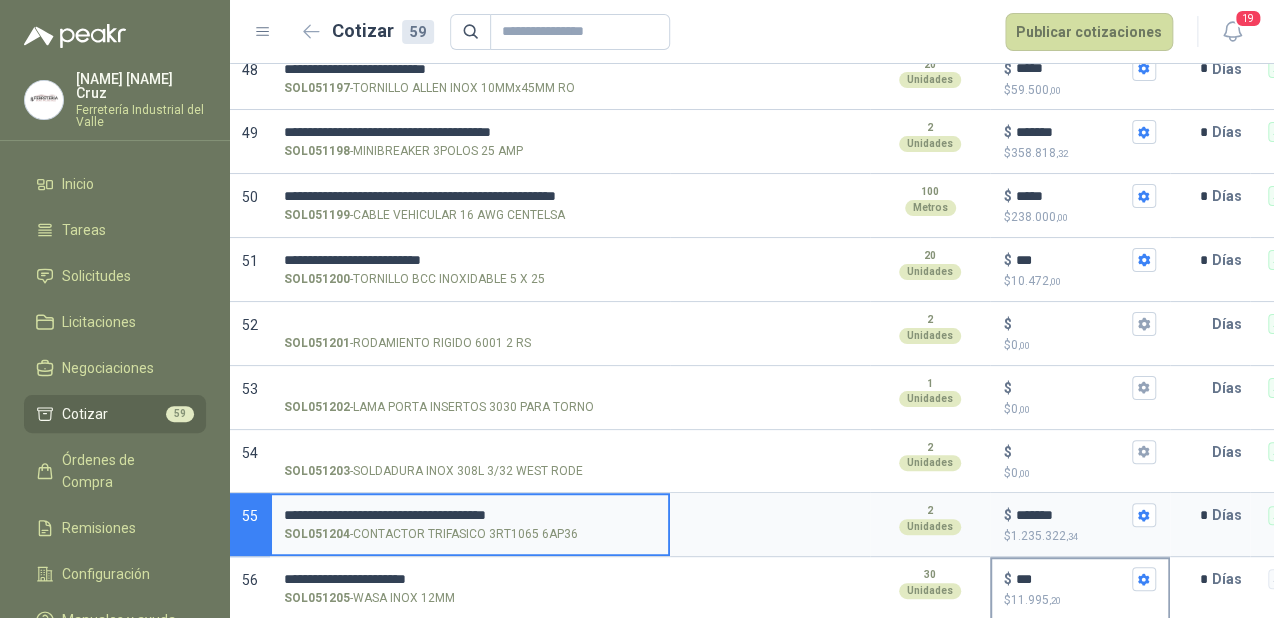 scroll, scrollTop: 3257, scrollLeft: 0, axis: vertical 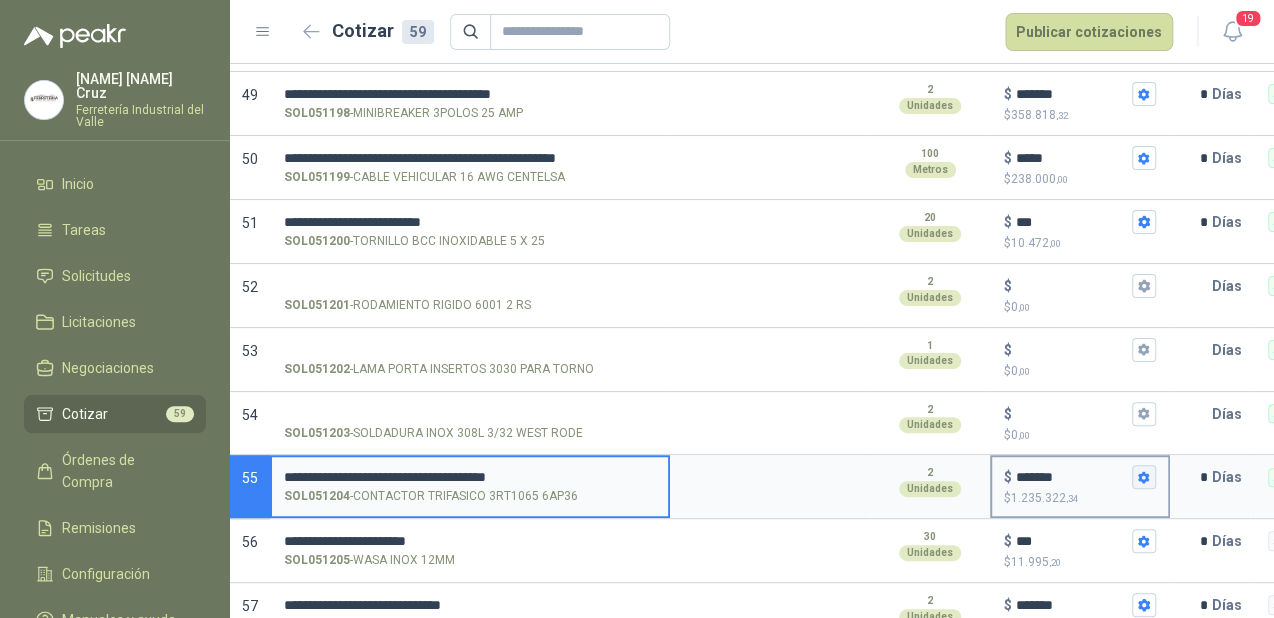 click 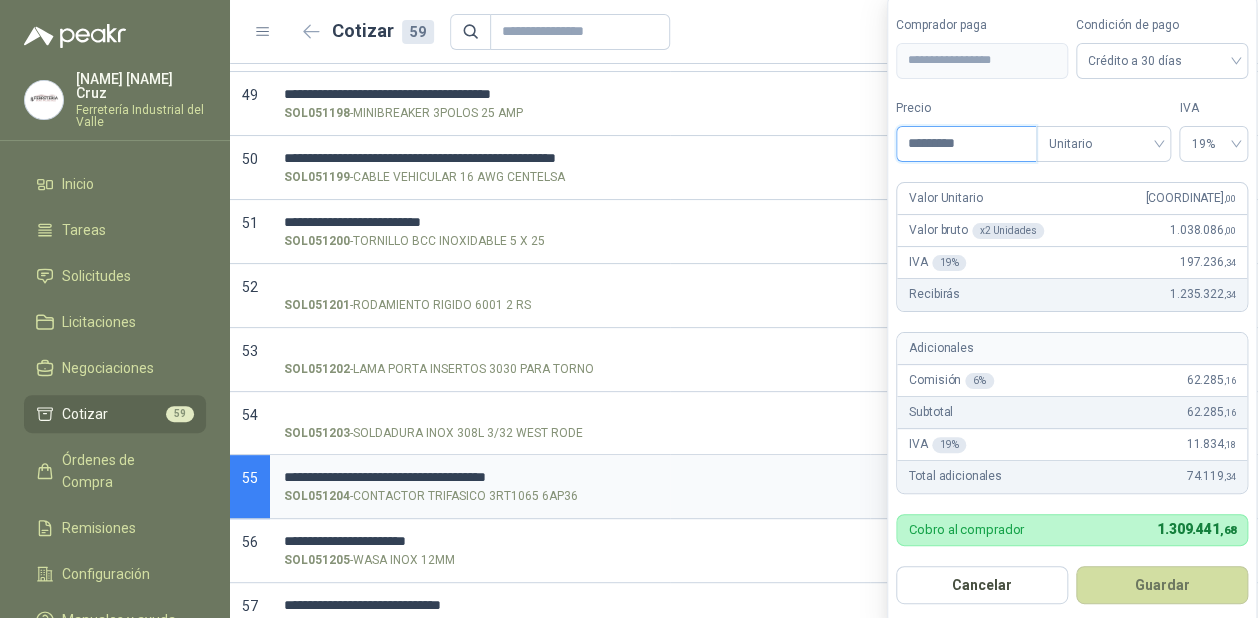 click on "*********" at bounding box center [966, 144] 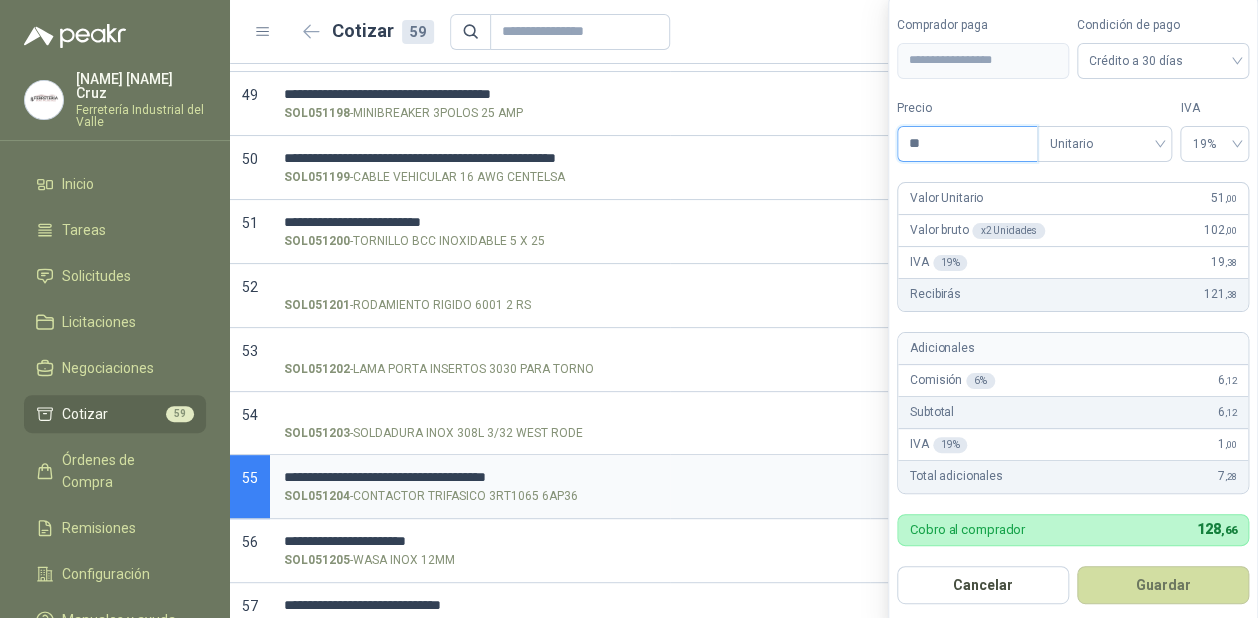 type on "*" 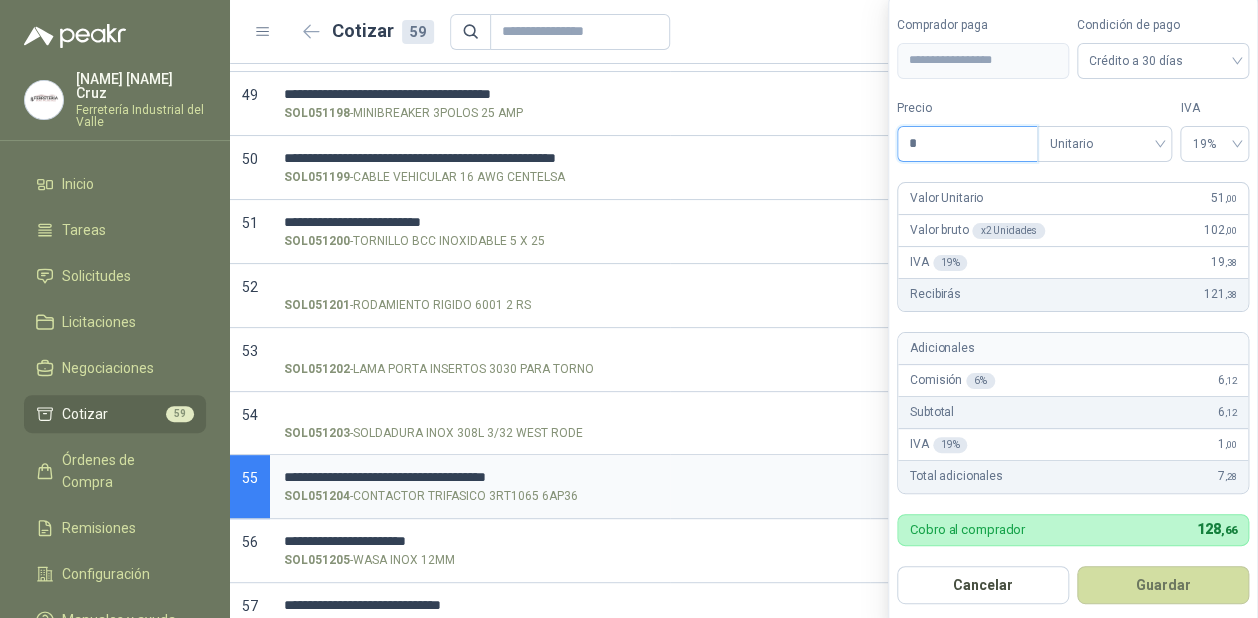 type 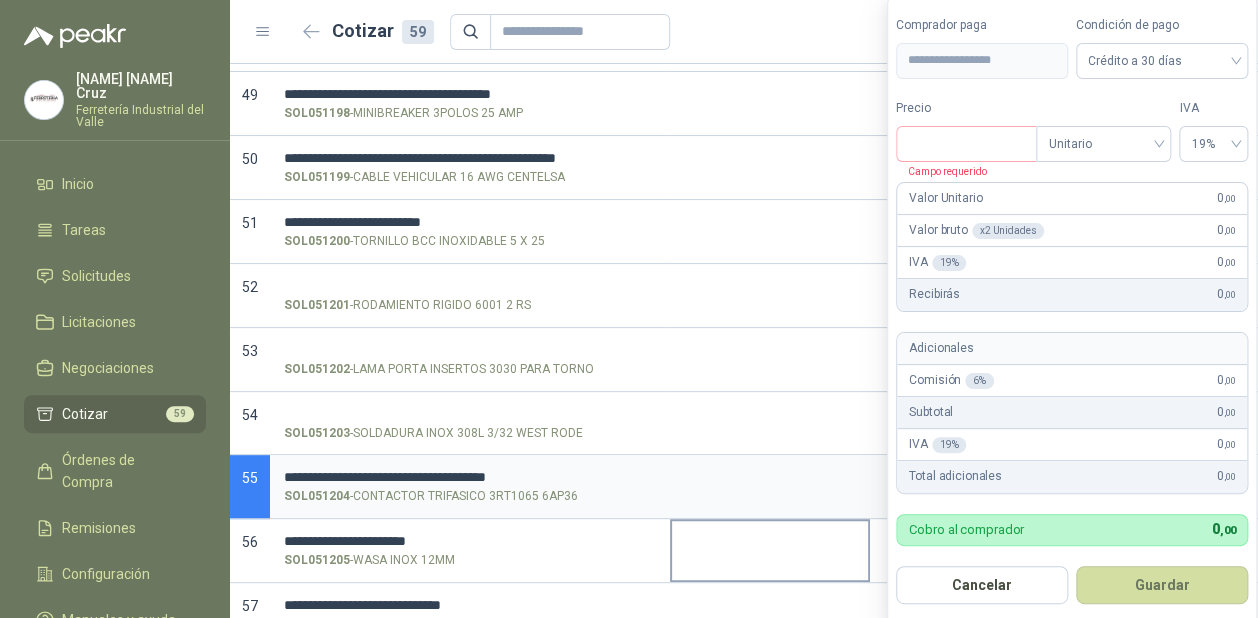 drag, startPoint x: 806, startPoint y: 300, endPoint x: 772, endPoint y: 561, distance: 263.20523 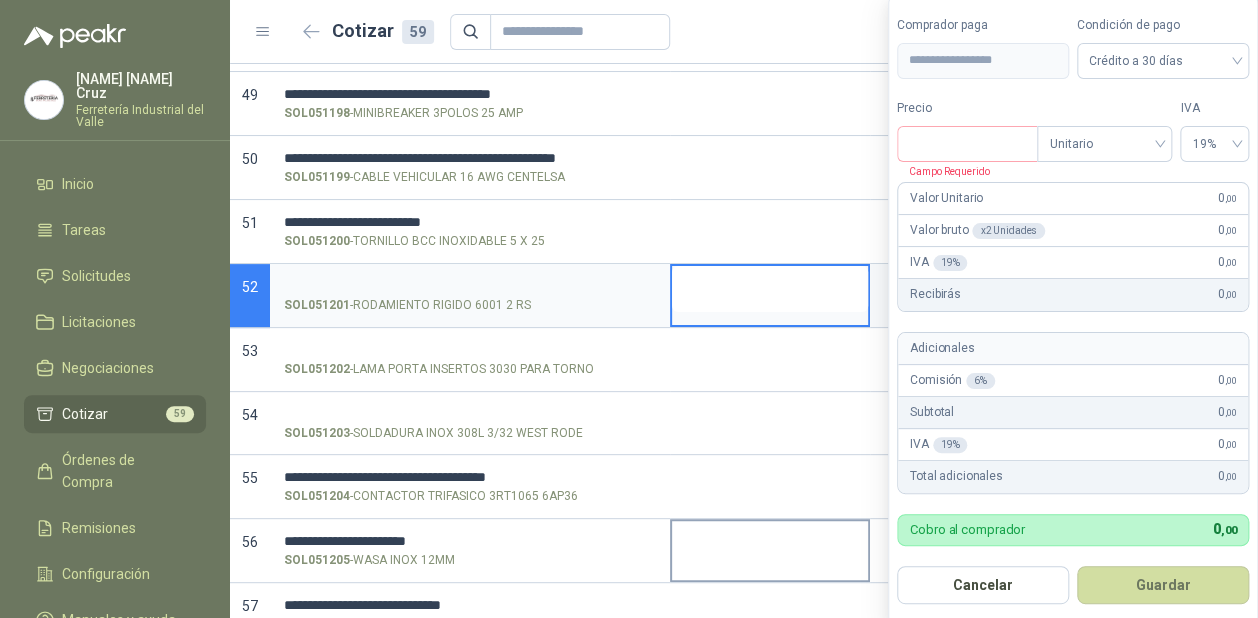 type on "*" 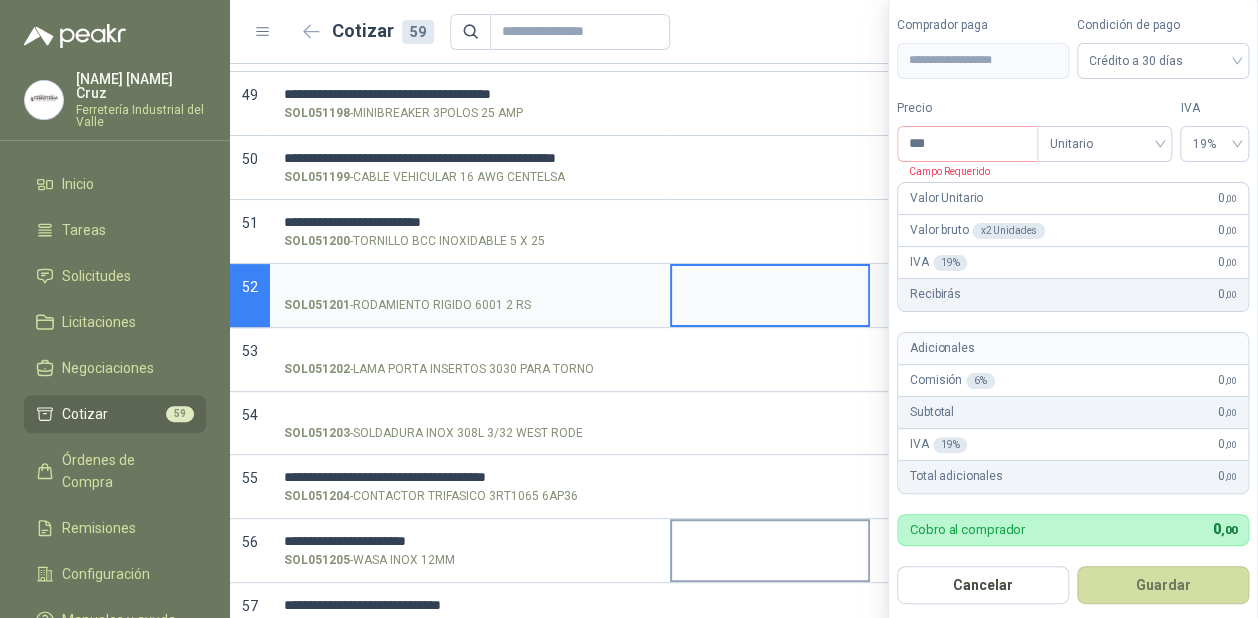 click at bounding box center (770, 551) 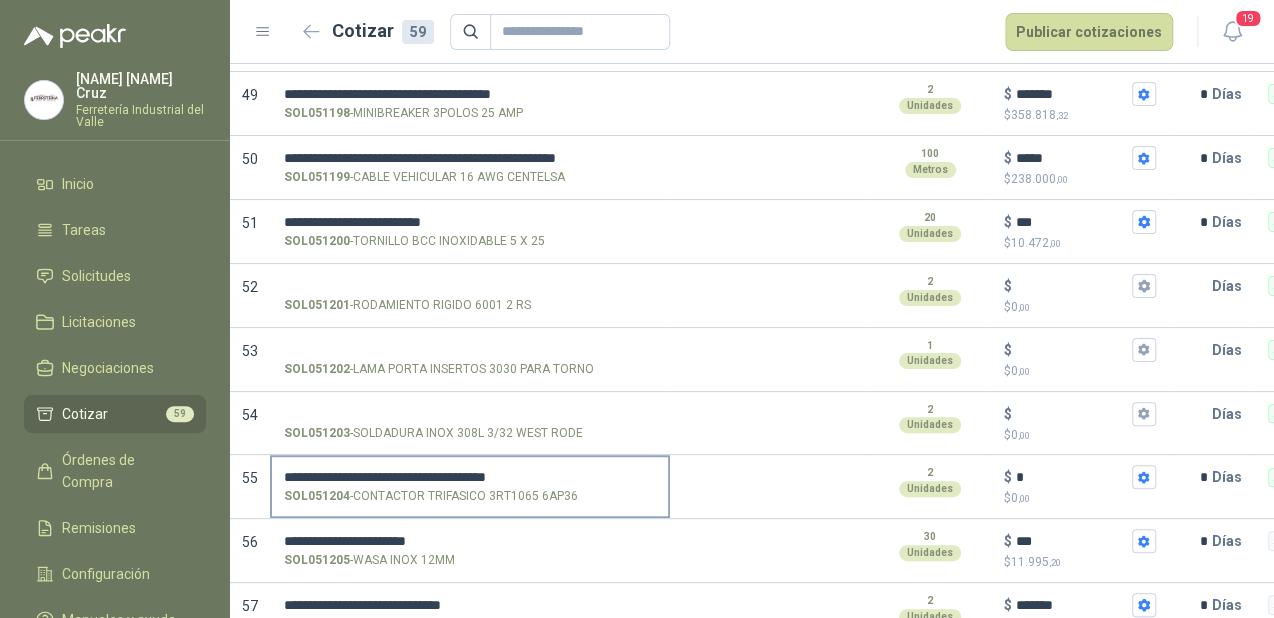 click on "**********" at bounding box center [470, 477] 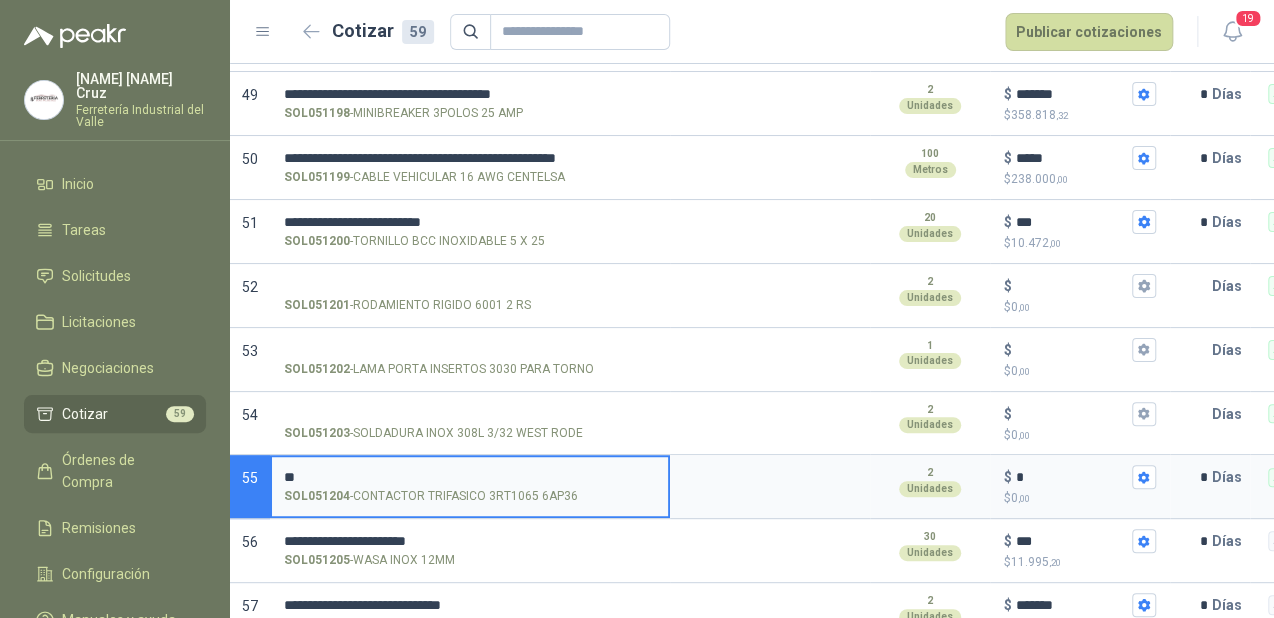 type on "*" 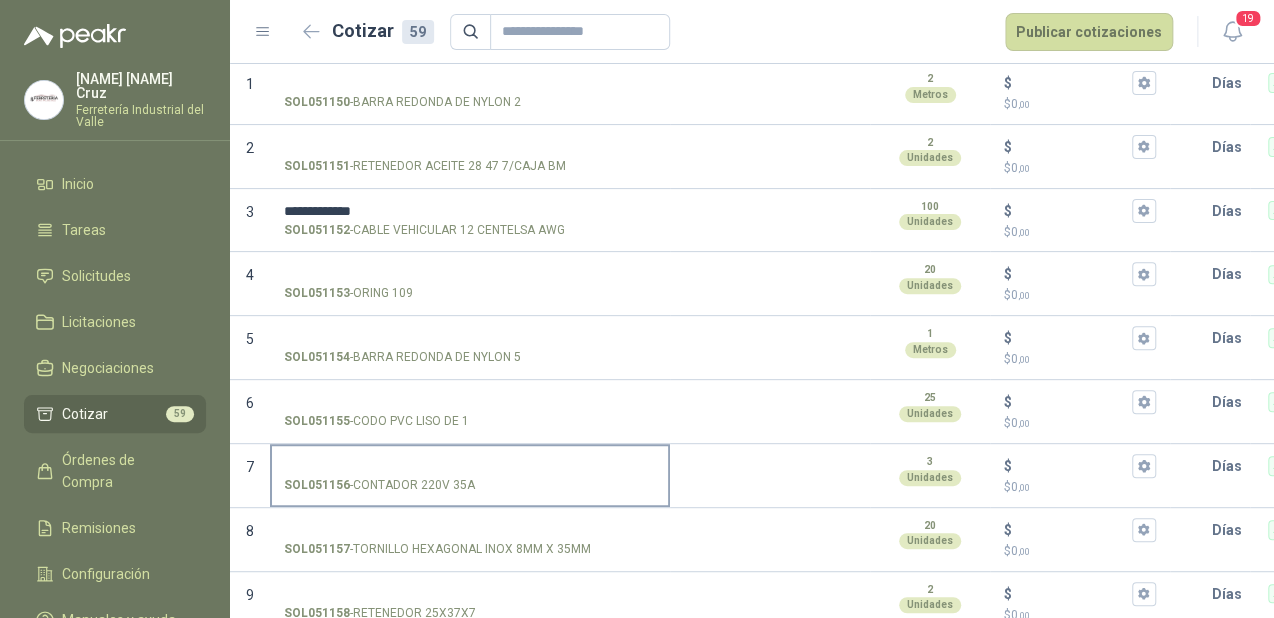 scroll, scrollTop: 240, scrollLeft: 0, axis: vertical 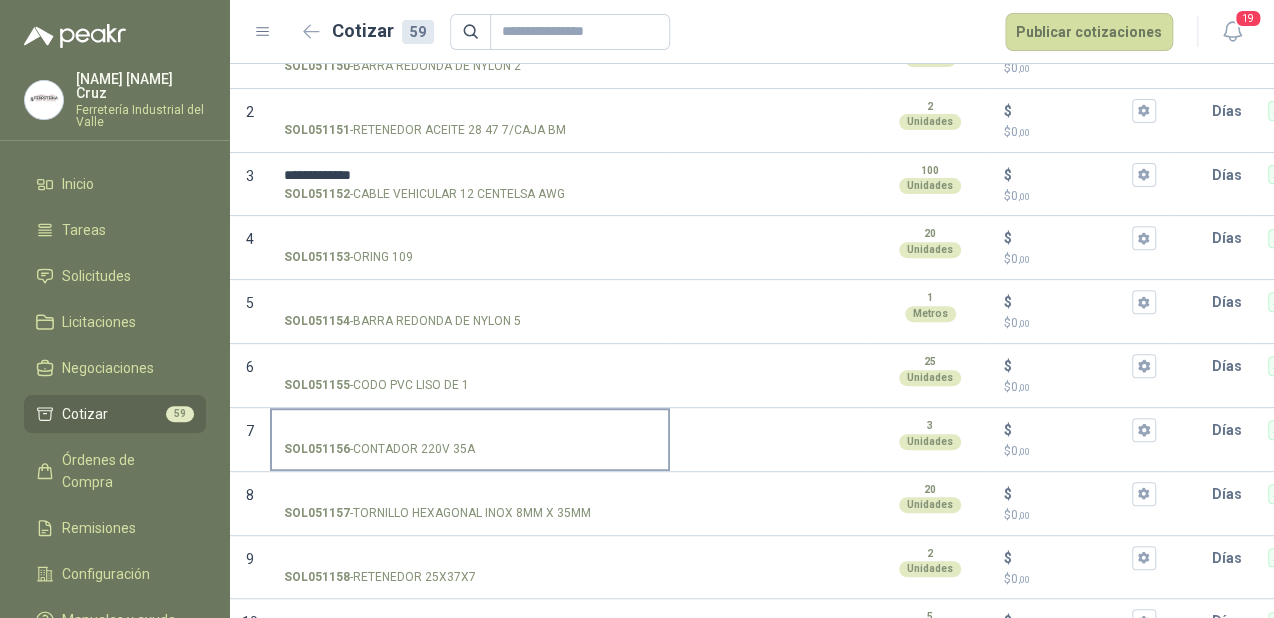 type 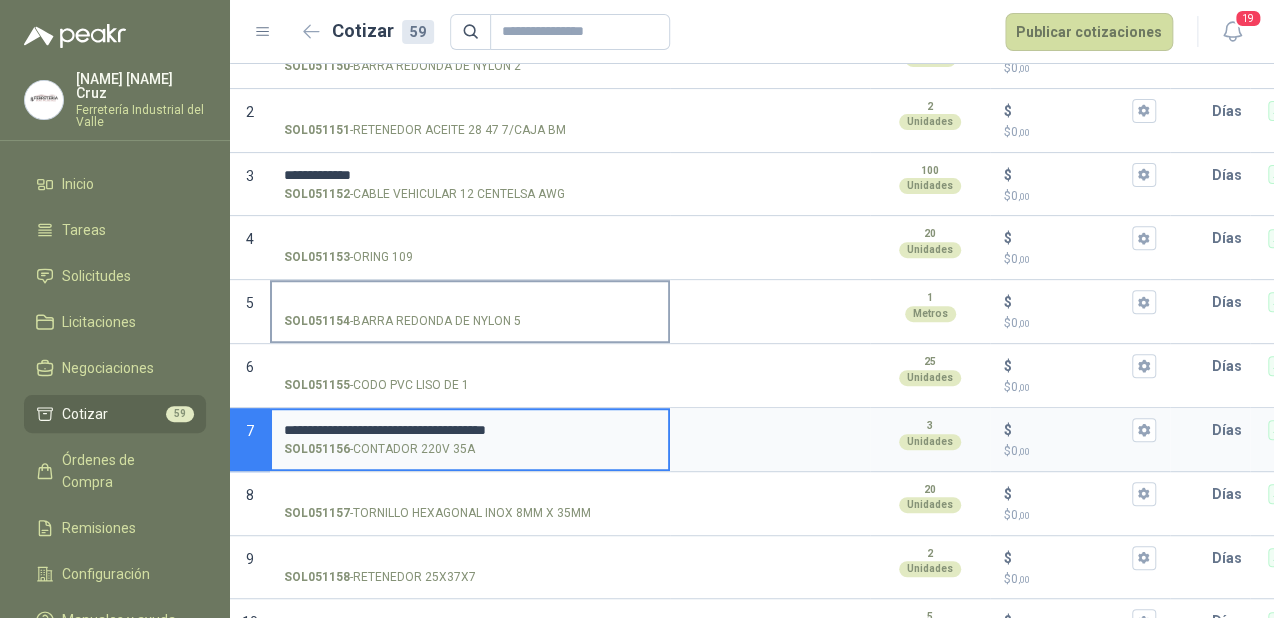 type 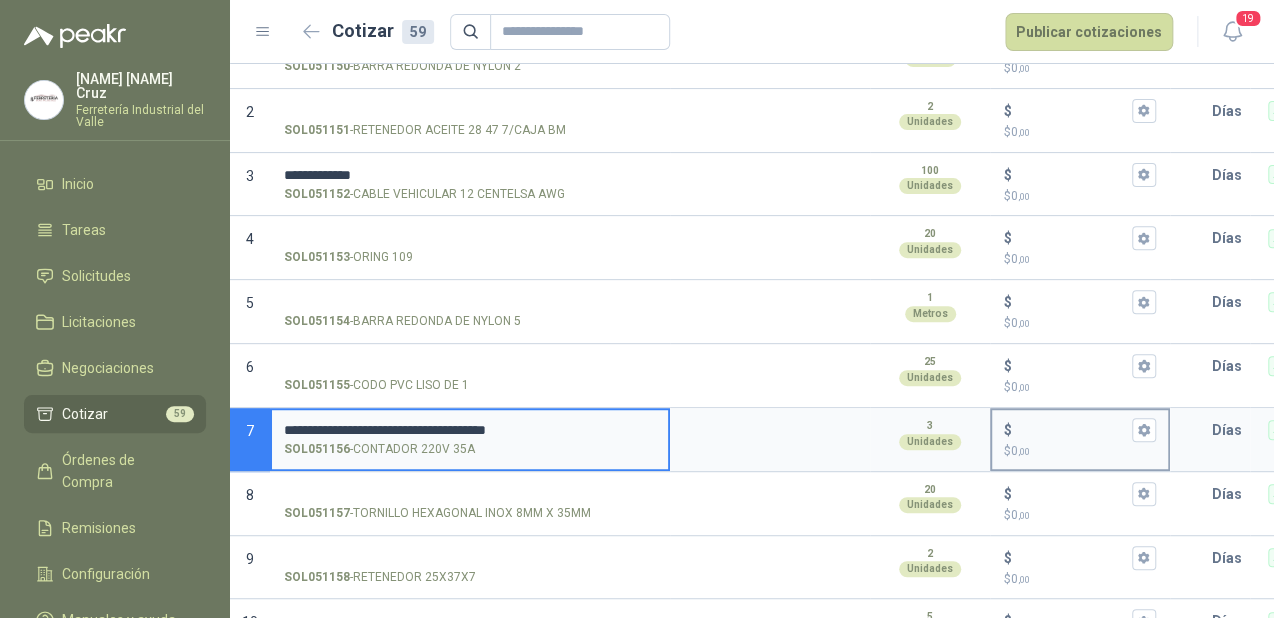click on "$ $  0 ,00" at bounding box center (1072, 429) 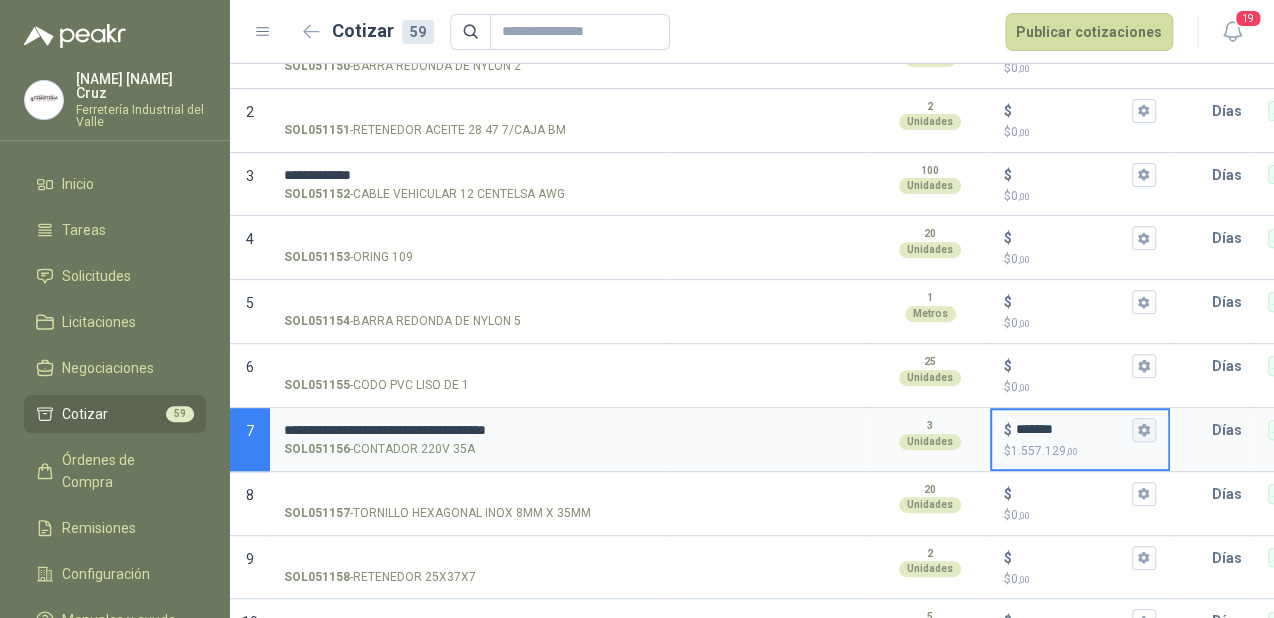 type on "*******" 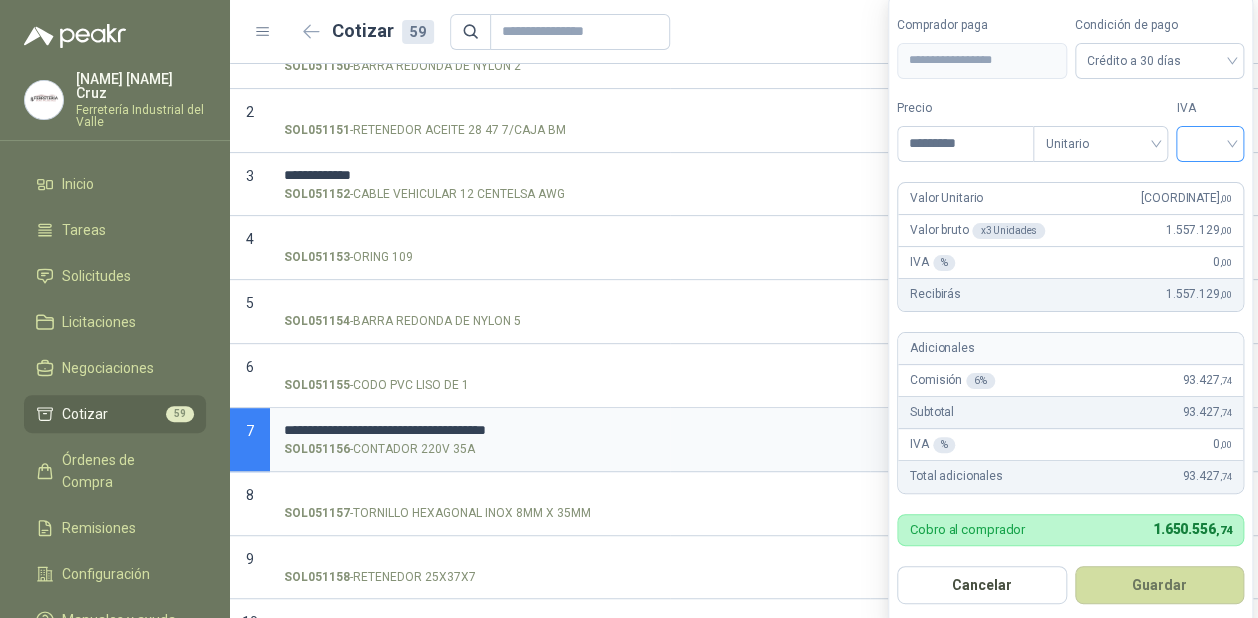 click at bounding box center [1210, 142] 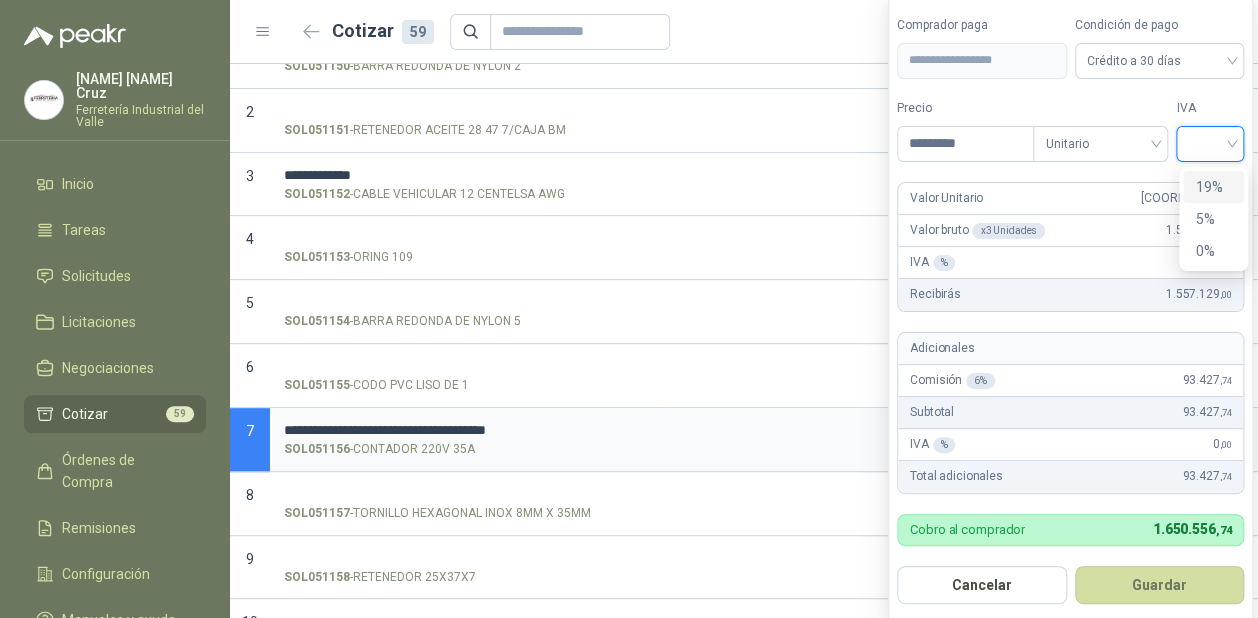 click on "19%" at bounding box center (1213, 187) 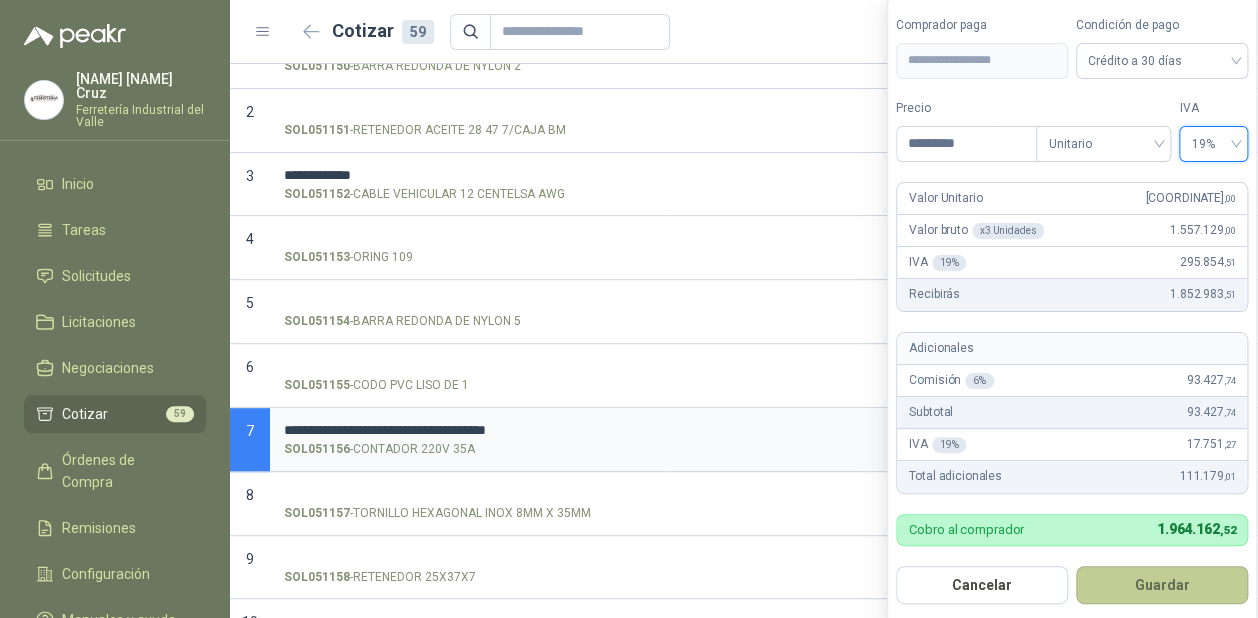 click on "Guardar" at bounding box center [1162, 585] 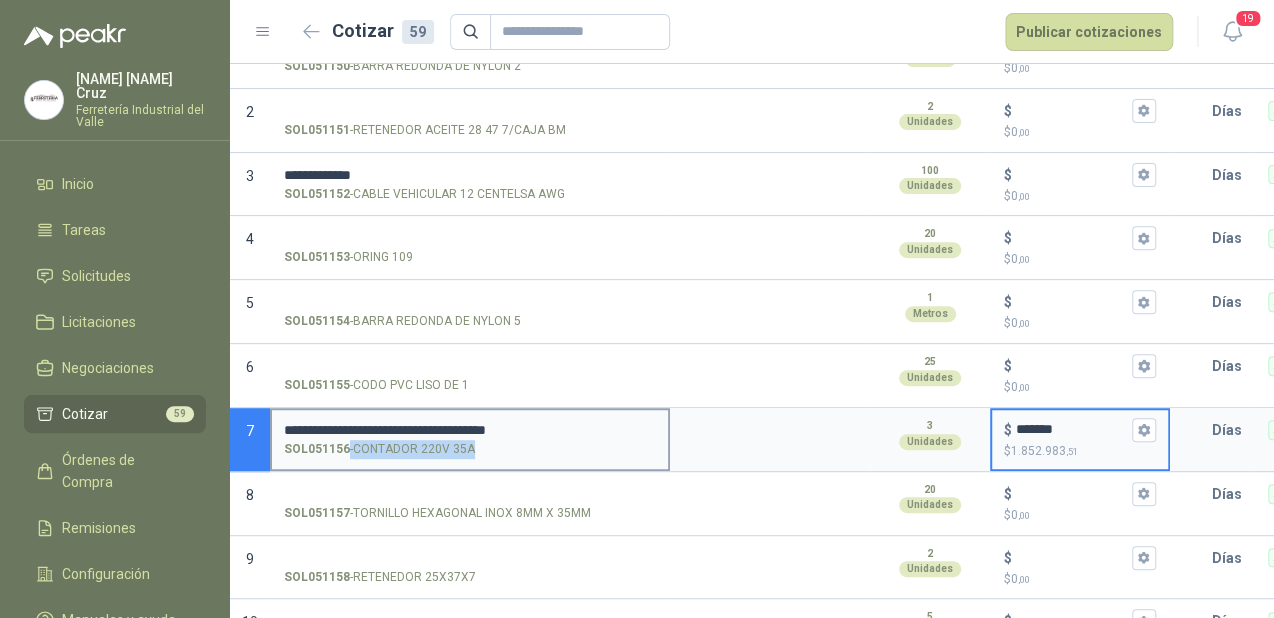 click on "SOL051156  -  CONTADOR 220V 35A" at bounding box center (470, 449) 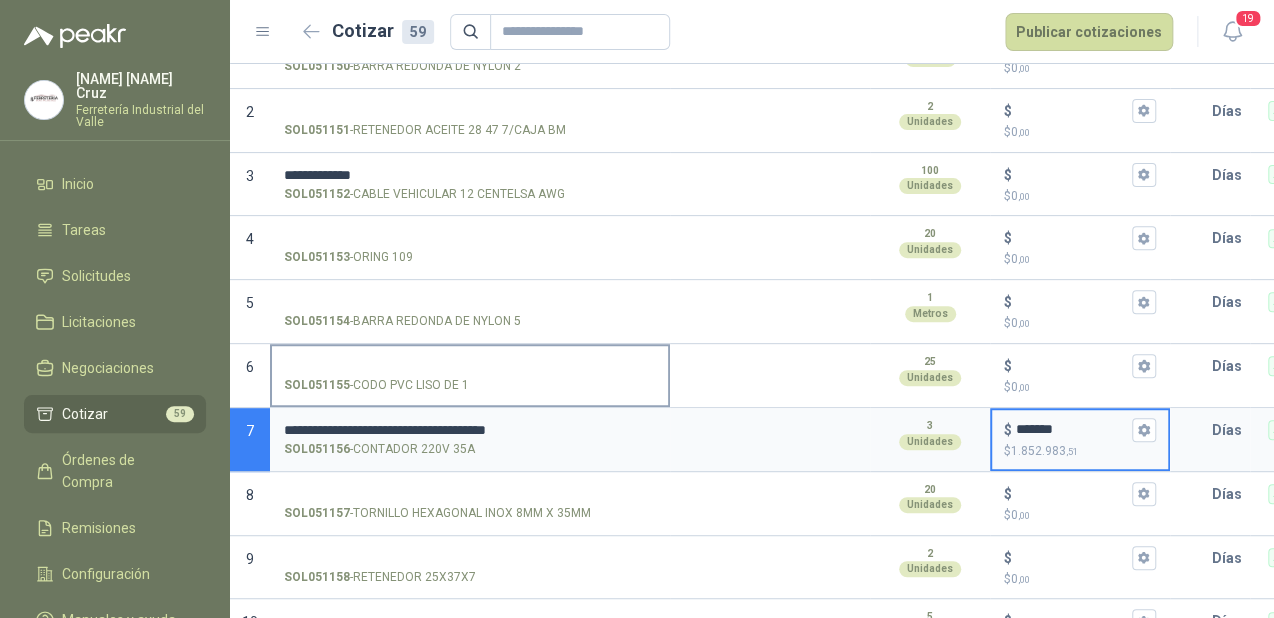 click on "SOL051155  -  CODO PVC LISO DE 1" at bounding box center [470, 374] 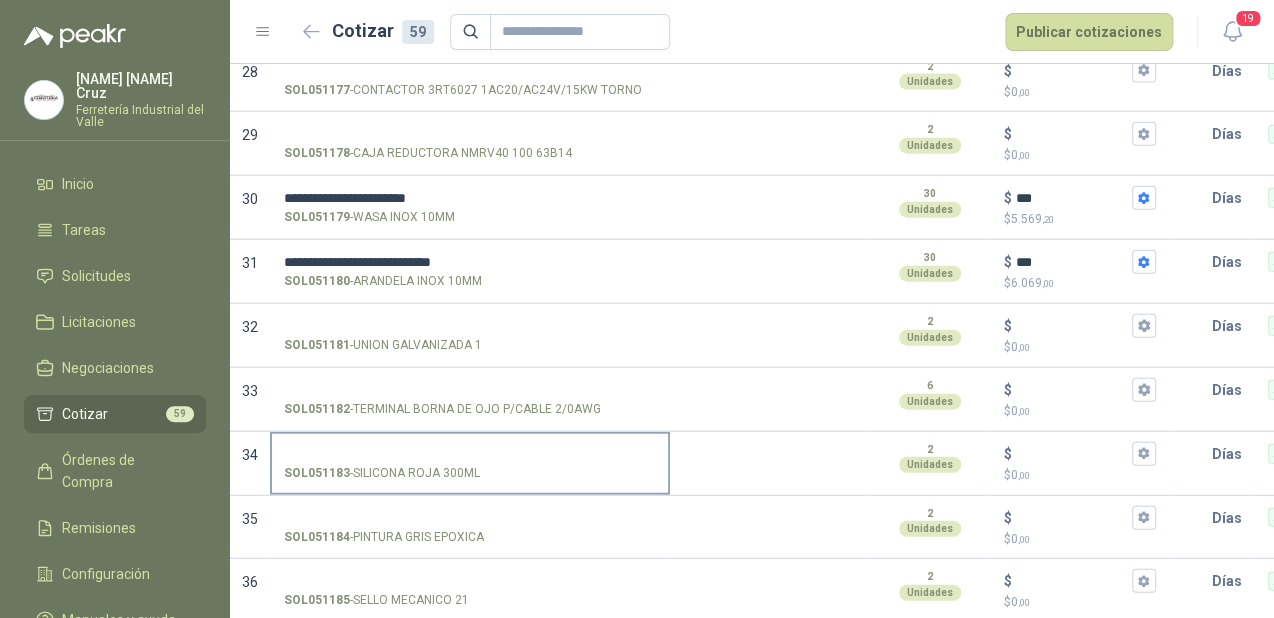 scroll, scrollTop: 1897, scrollLeft: 0, axis: vertical 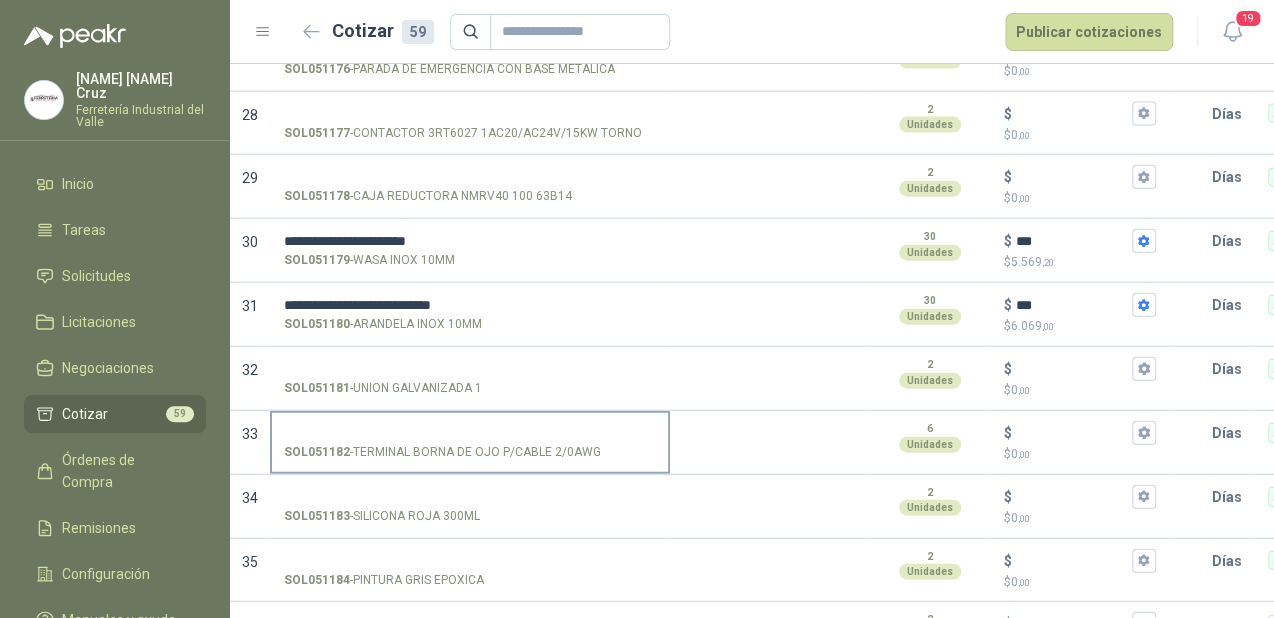 click on "SOL051182  -  TERMINAL BORNA DE OJO P/CABLE 2/0AWG" at bounding box center [470, 441] 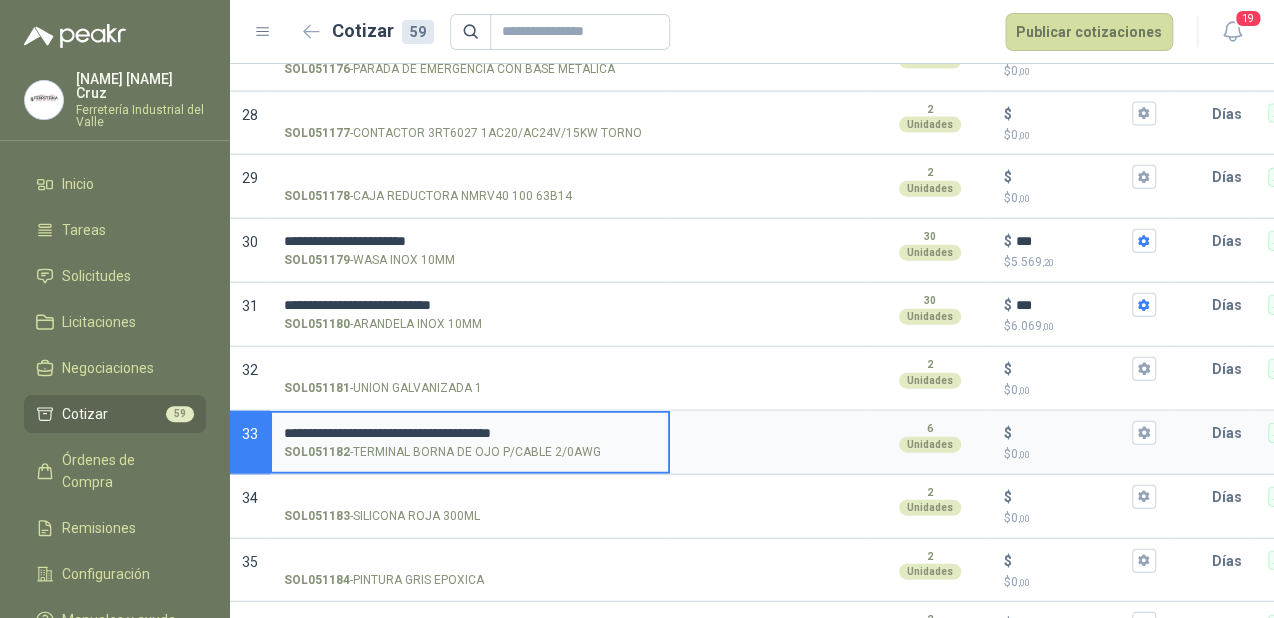 click on "**********" at bounding box center (470, 433) 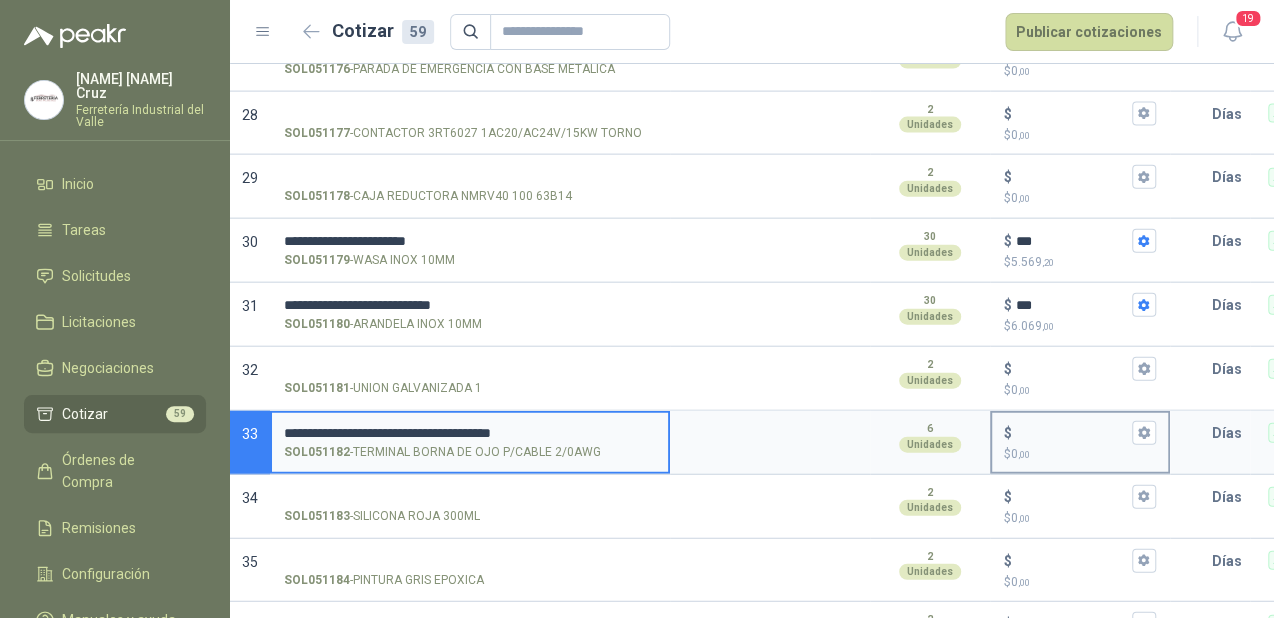 type on "**********" 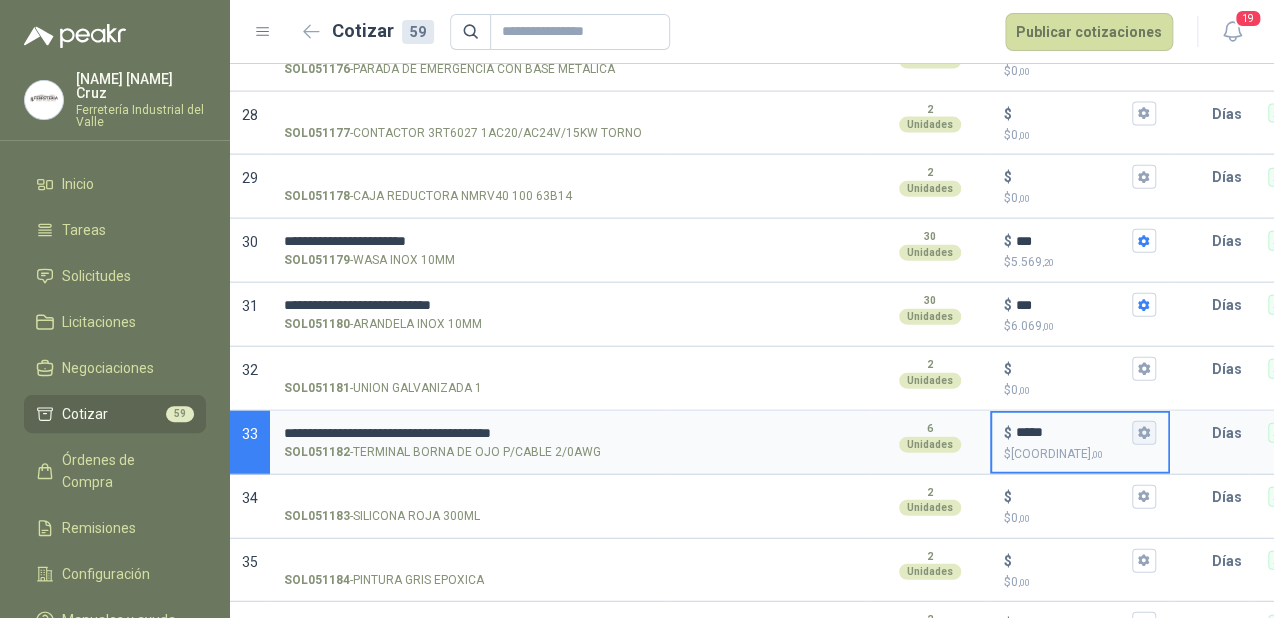 type on "*****" 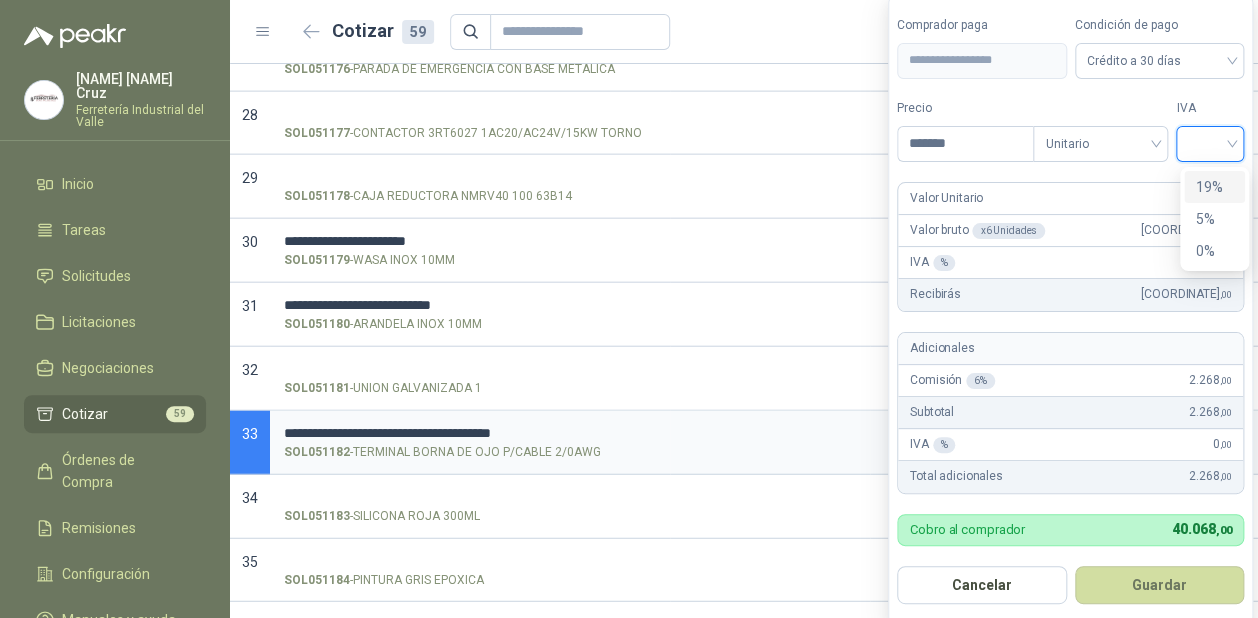 click at bounding box center (1210, 142) 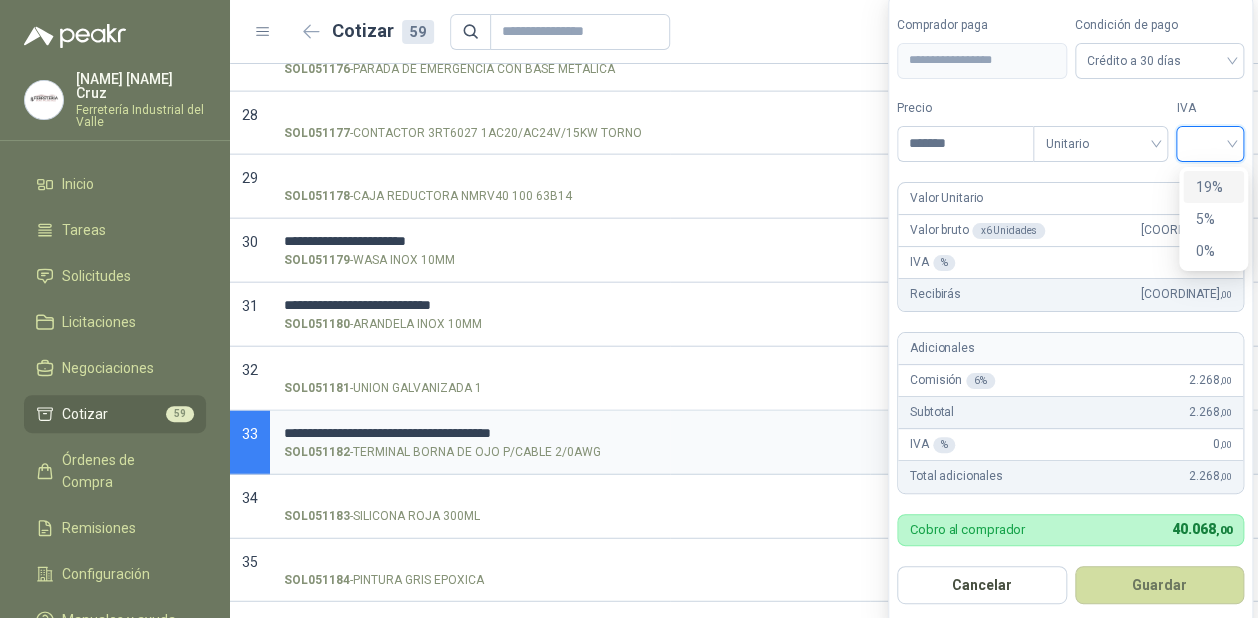 click on "19%" at bounding box center [1213, 187] 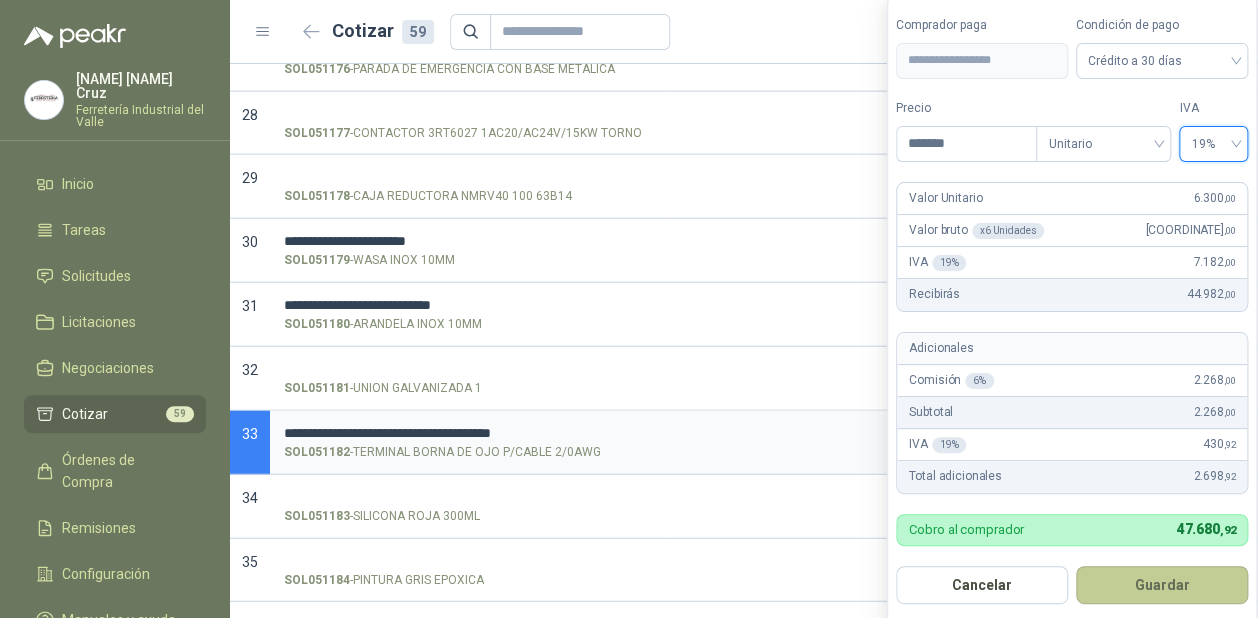 click on "Guardar" at bounding box center (1162, 585) 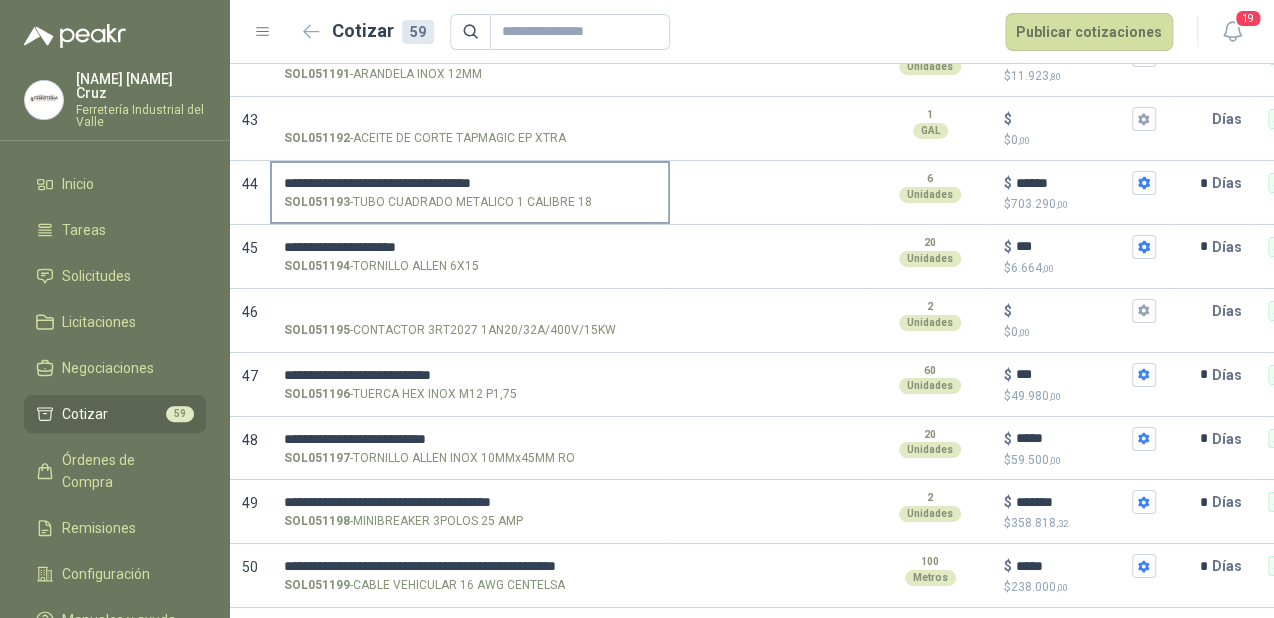 scroll, scrollTop: 2857, scrollLeft: 0, axis: vertical 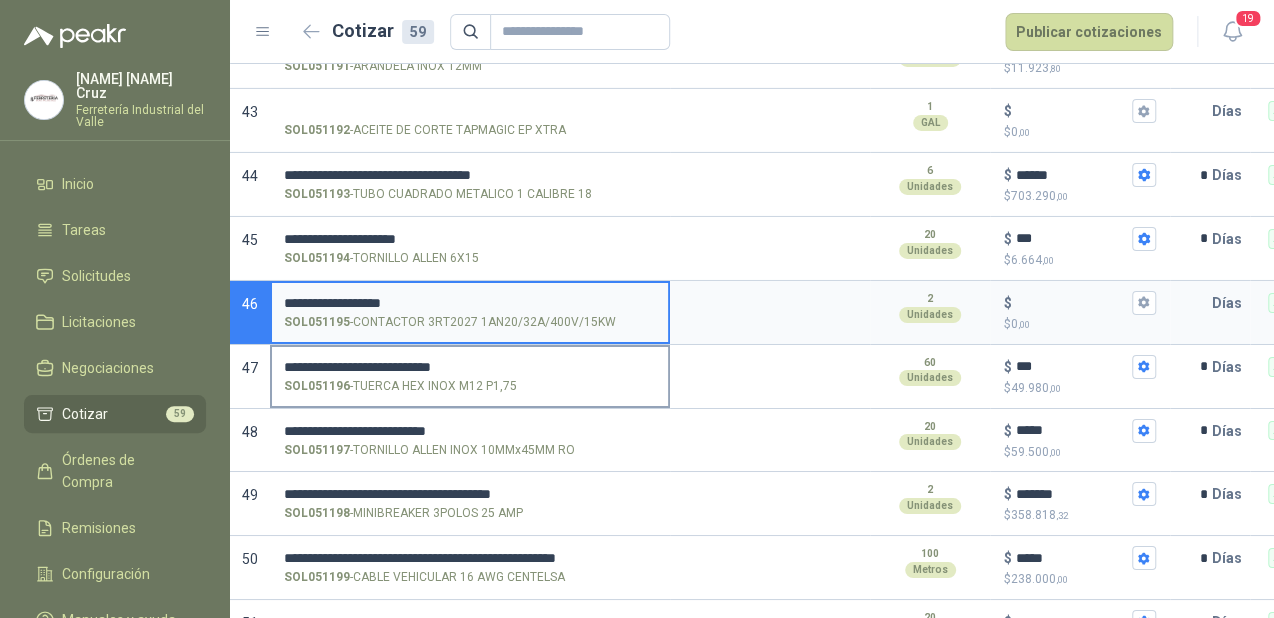 type 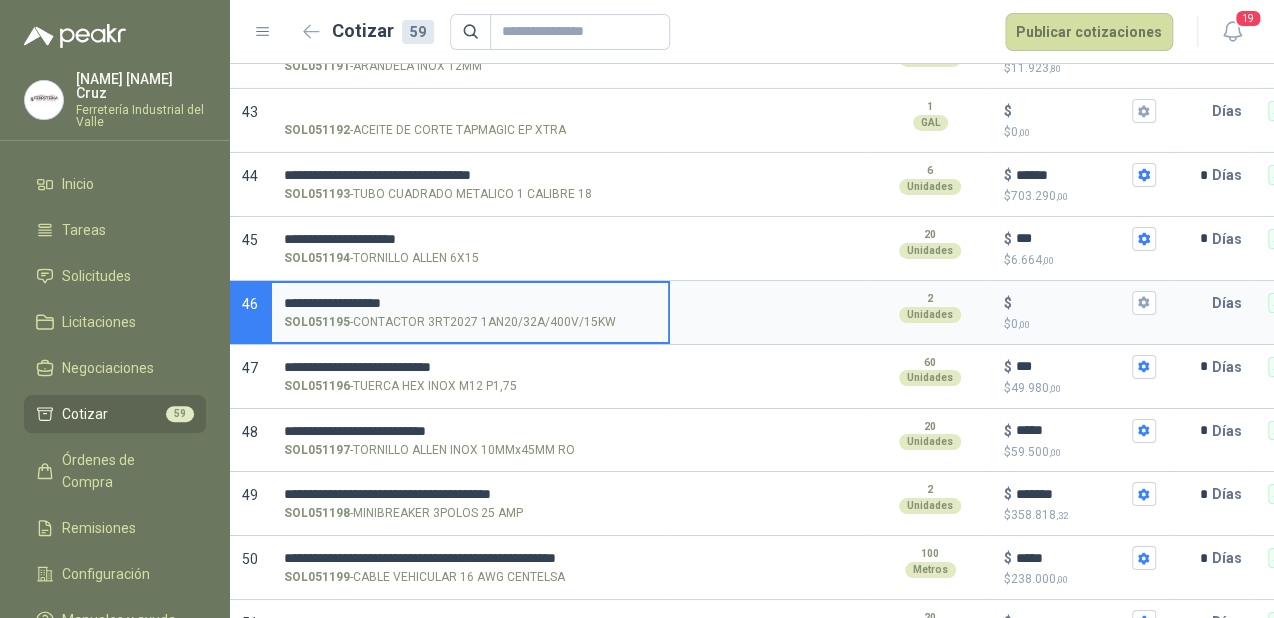 click on "**********" at bounding box center (470, 303) 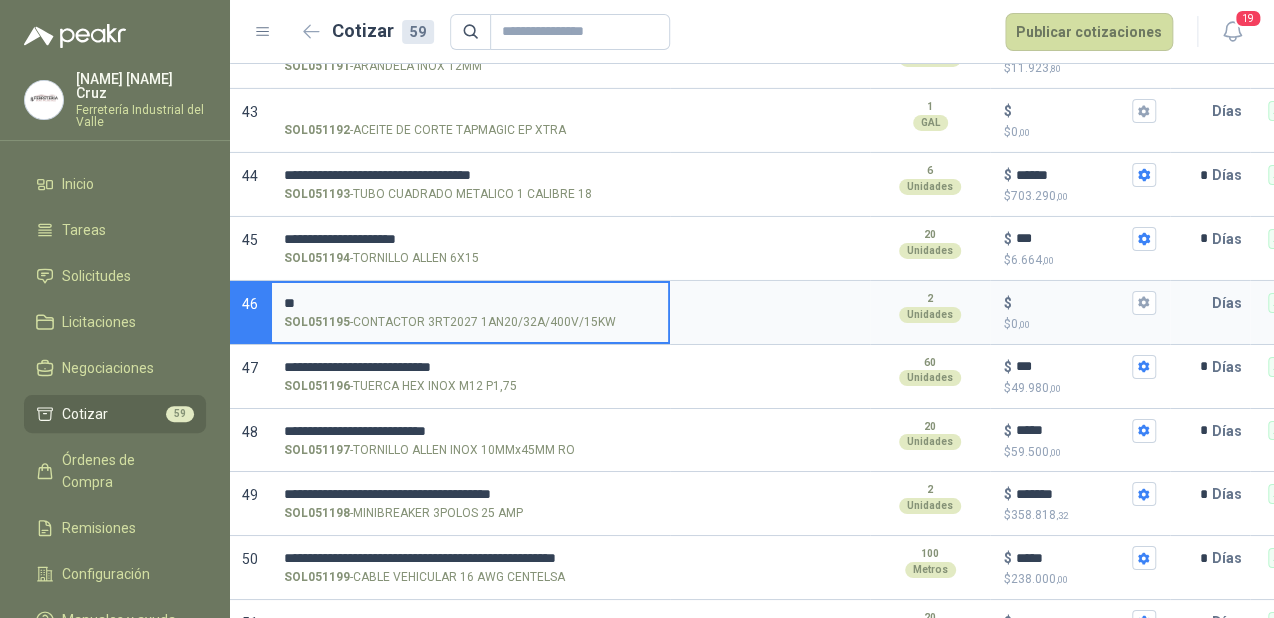 type on "*" 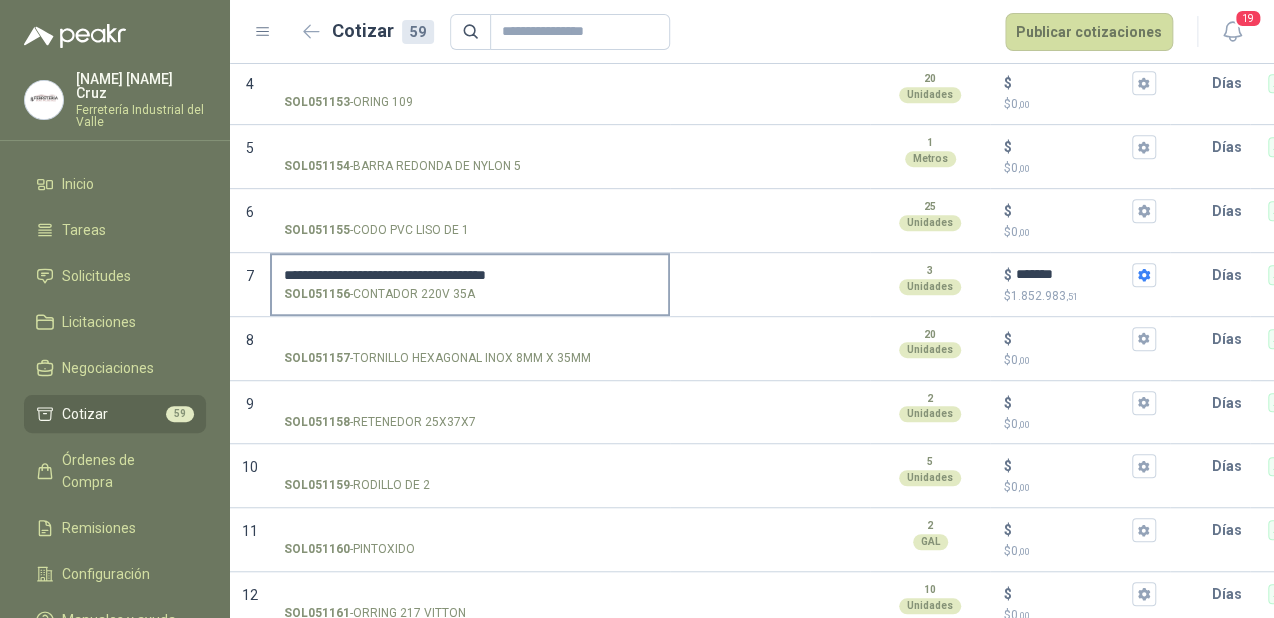 scroll, scrollTop: 400, scrollLeft: 0, axis: vertical 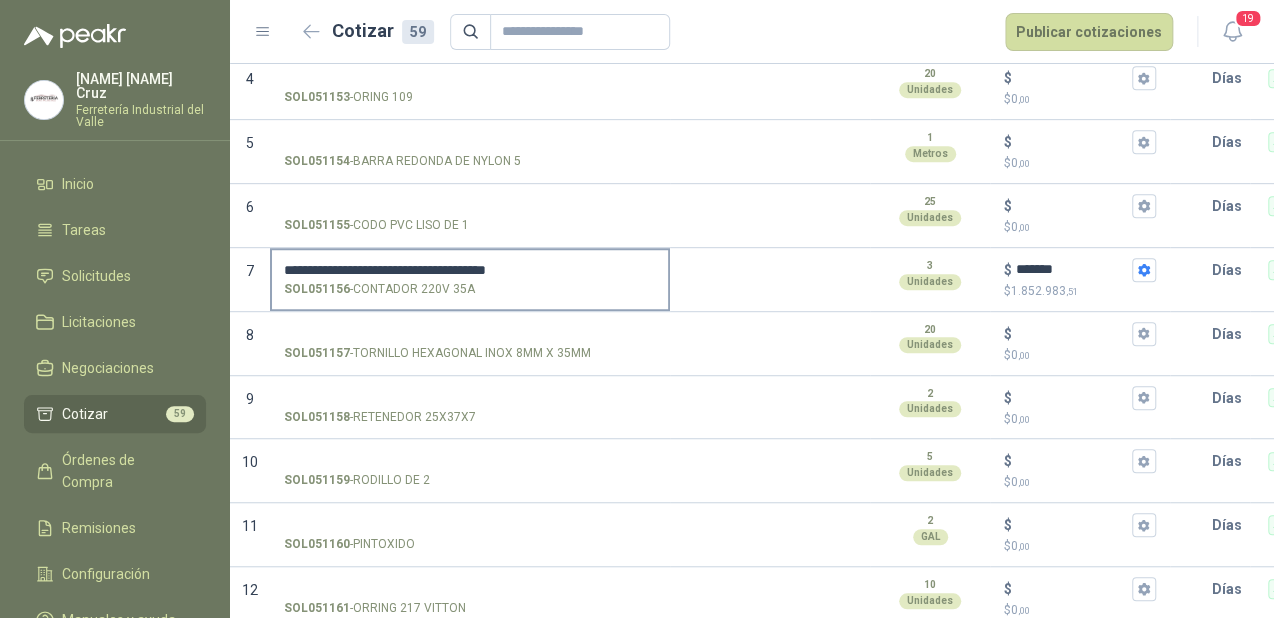 type 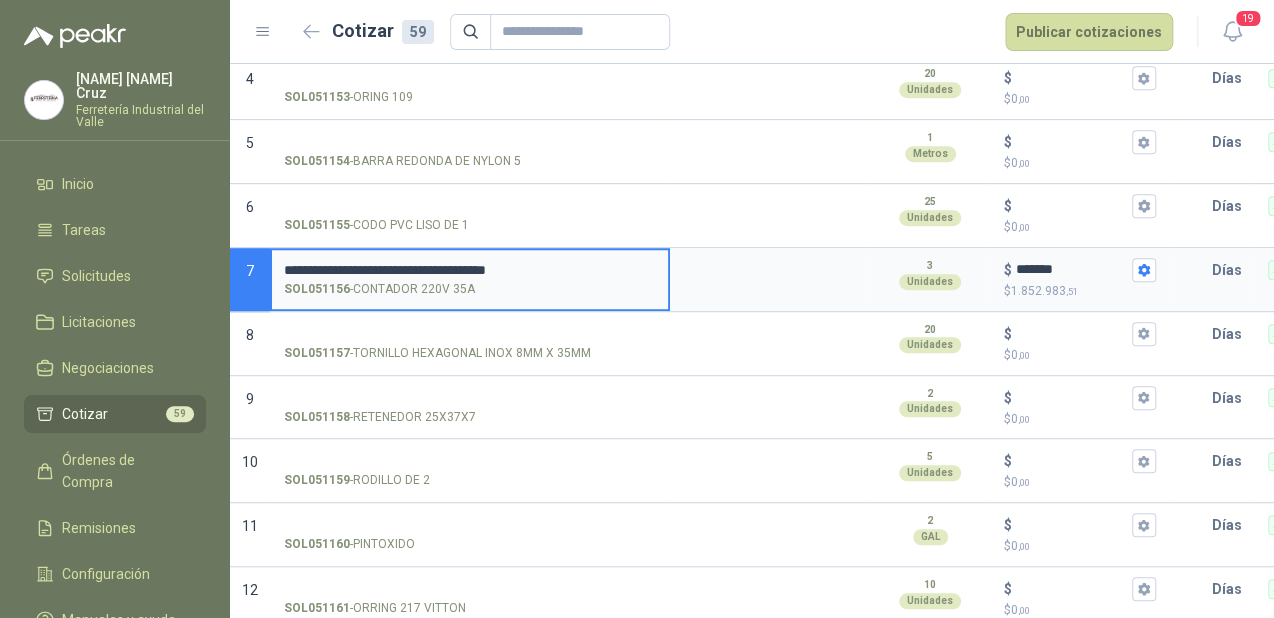 drag, startPoint x: 556, startPoint y: 268, endPoint x: 279, endPoint y: 258, distance: 277.18045 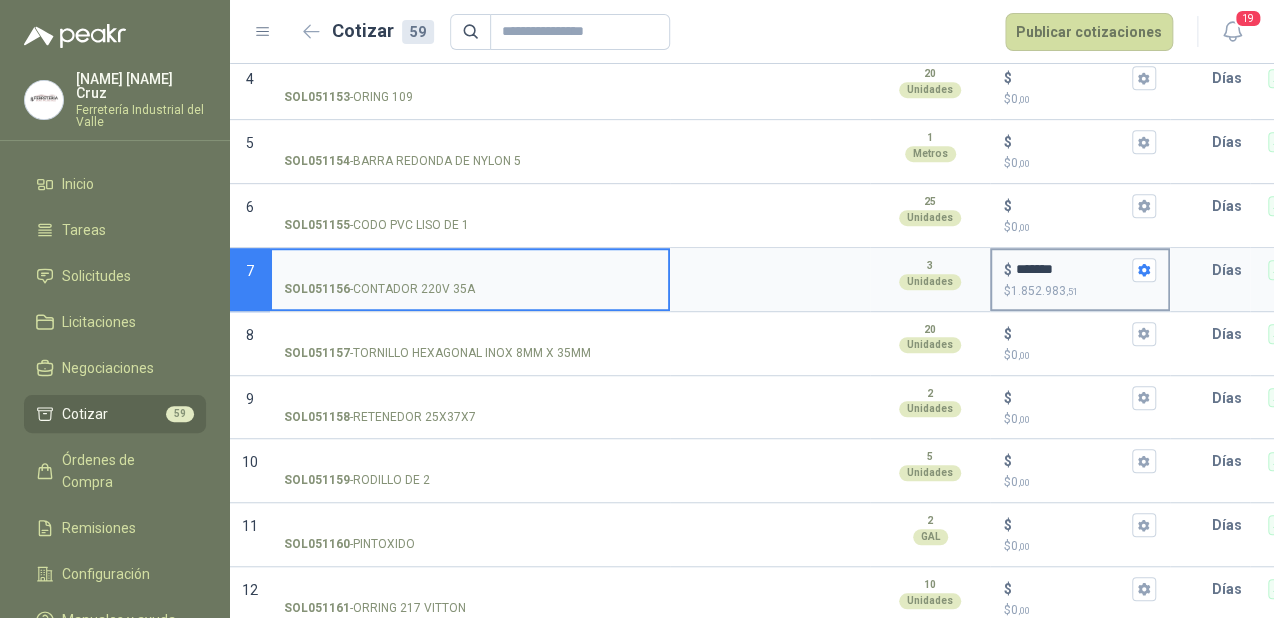 type 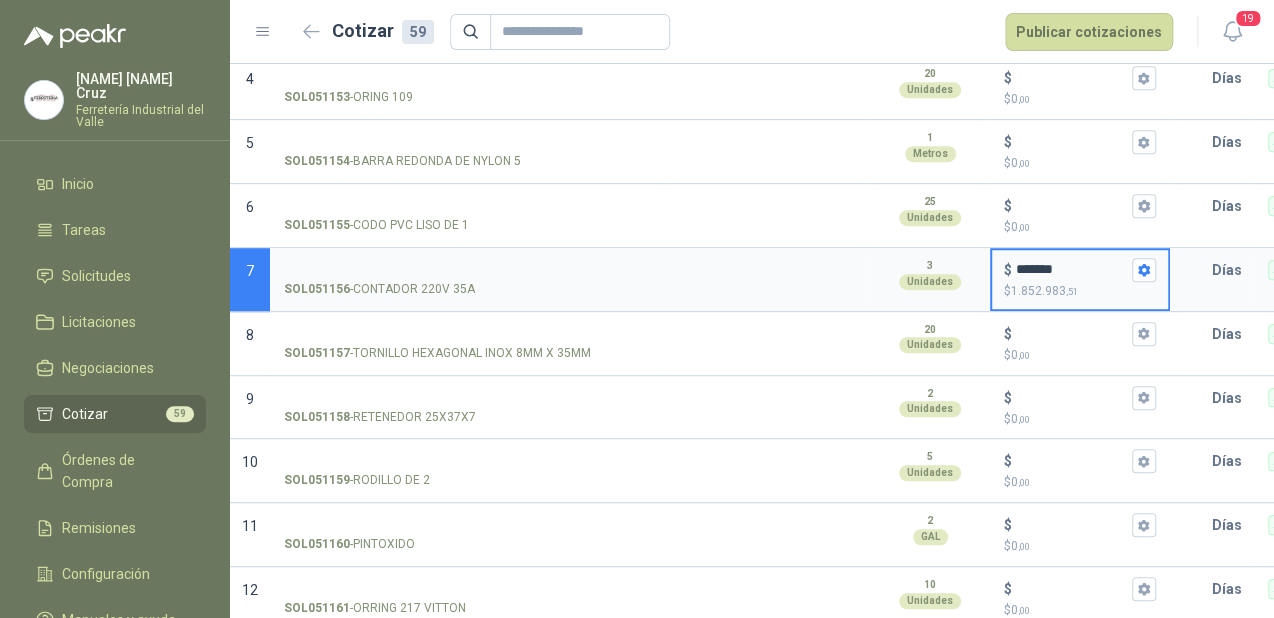 click on "*******" at bounding box center (1072, 269) 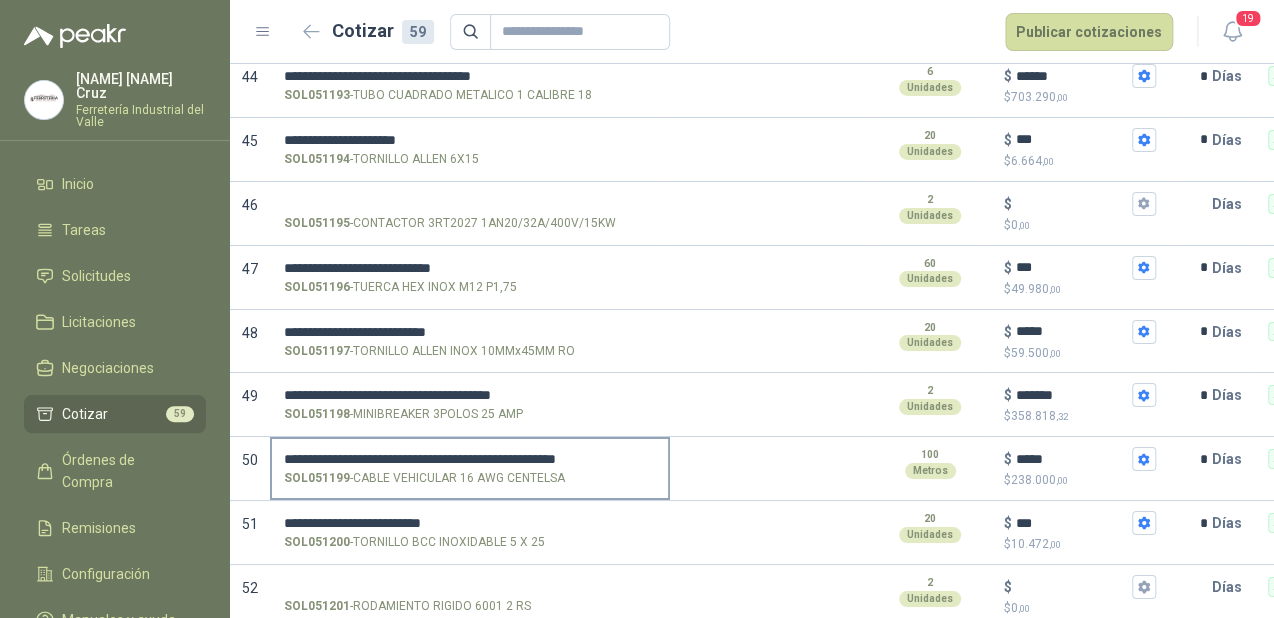scroll, scrollTop: 2960, scrollLeft: 0, axis: vertical 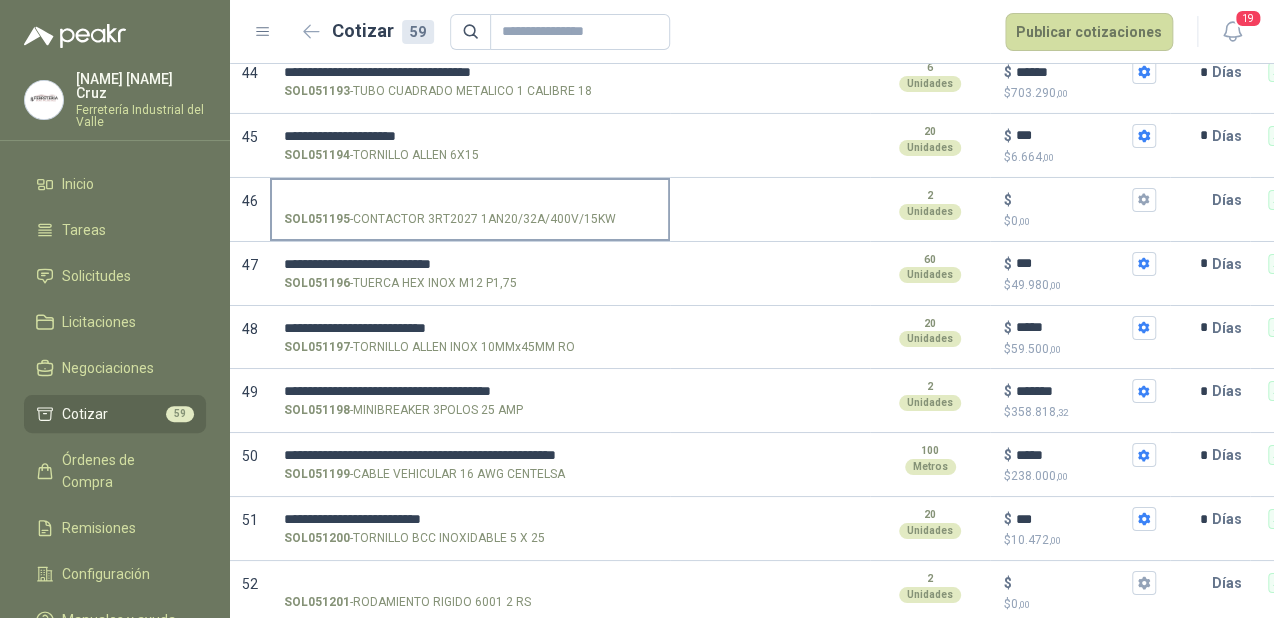 type on "*" 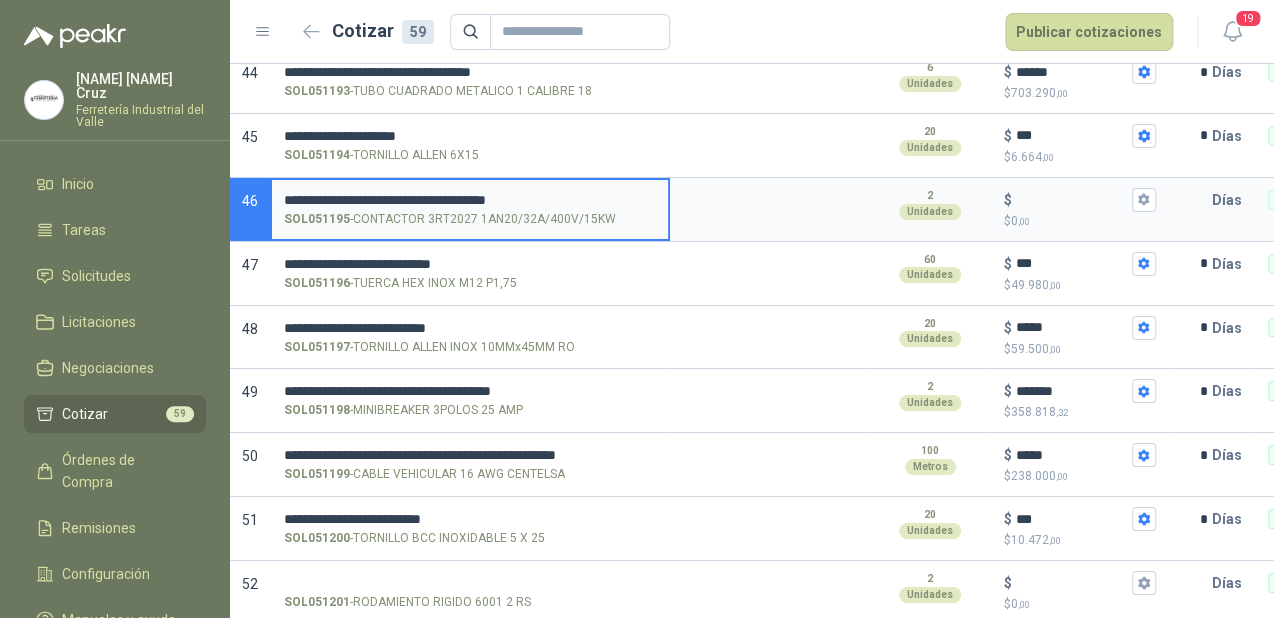 type 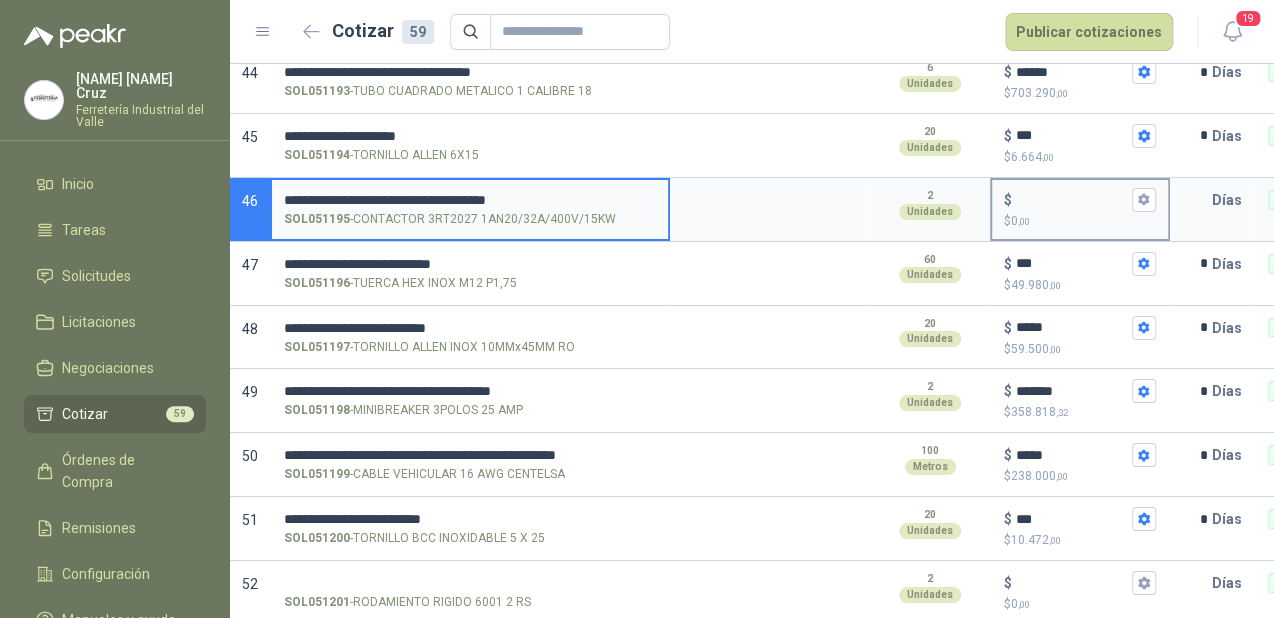 click on "$ $  0 ,00" at bounding box center [1072, 199] 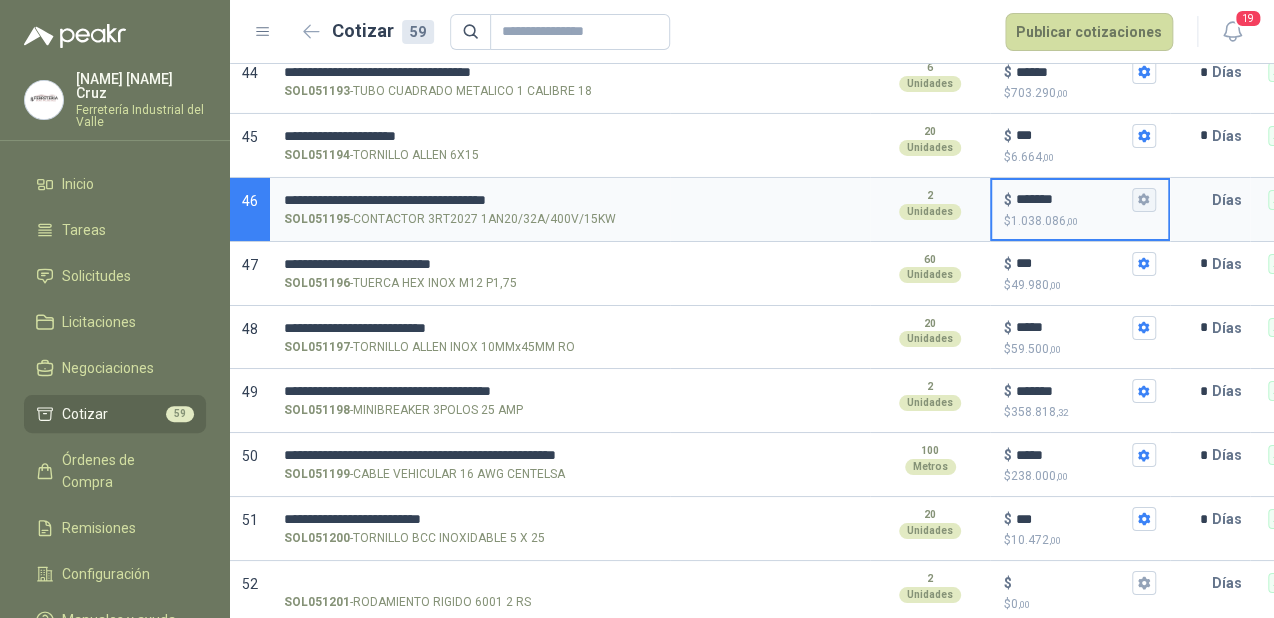 type on "*******" 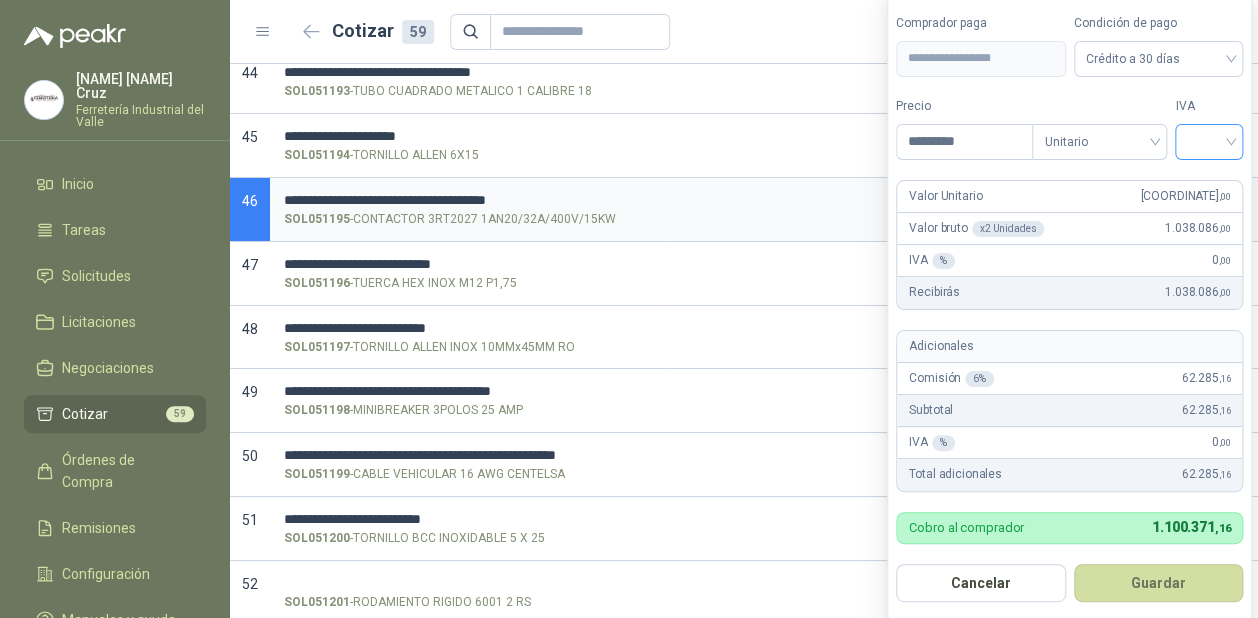 click at bounding box center [1209, 140] 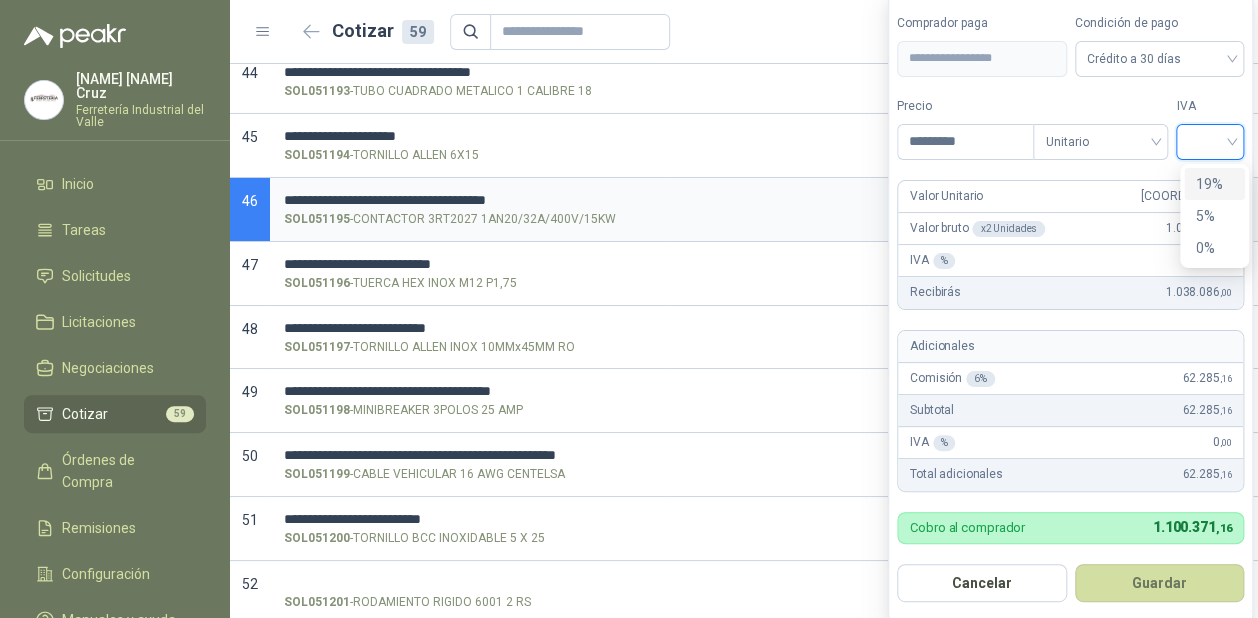 click on "19%" at bounding box center [1214, 184] 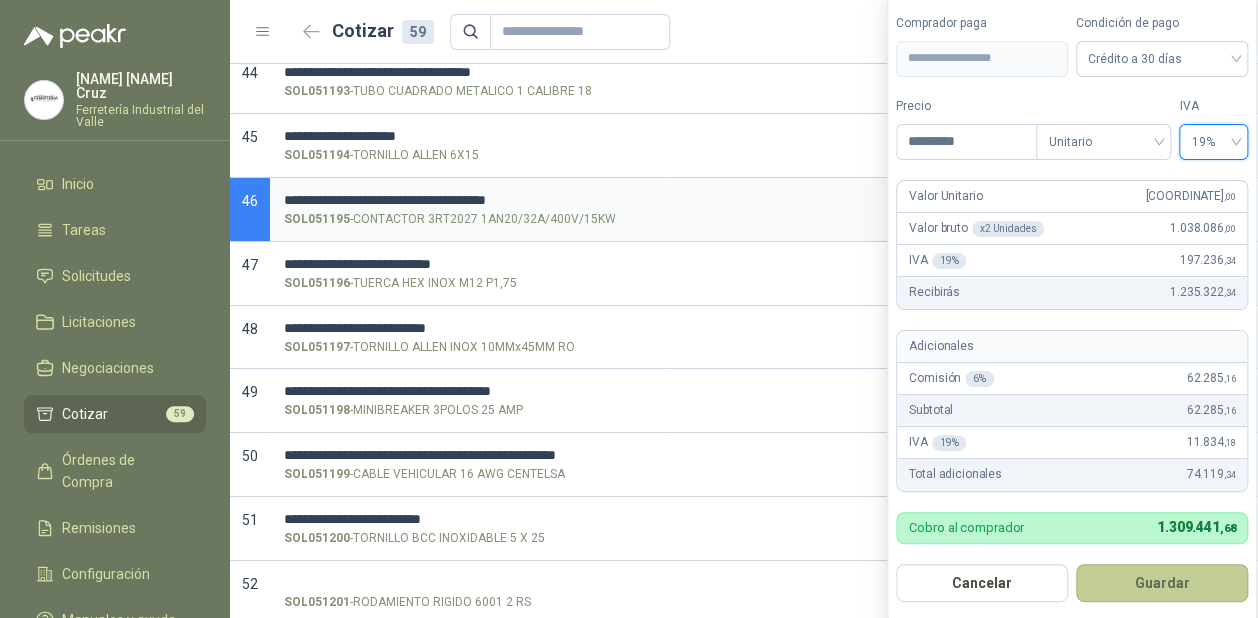 click on "Guardar" at bounding box center (1162, 583) 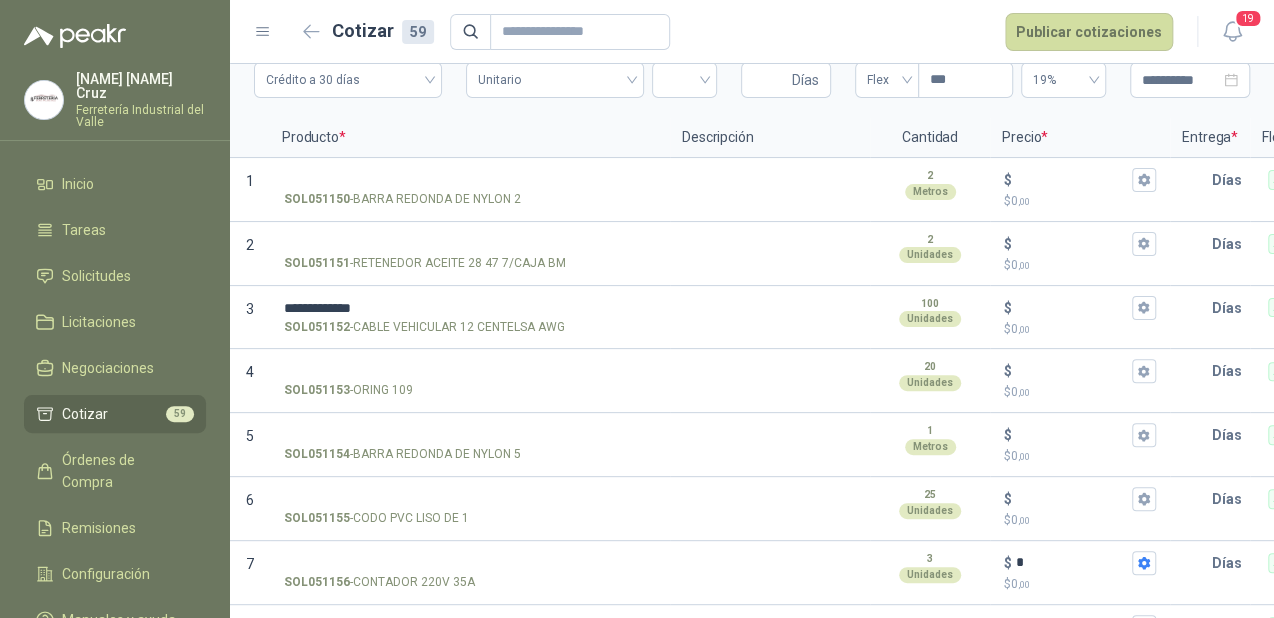 scroll, scrollTop: 0, scrollLeft: 0, axis: both 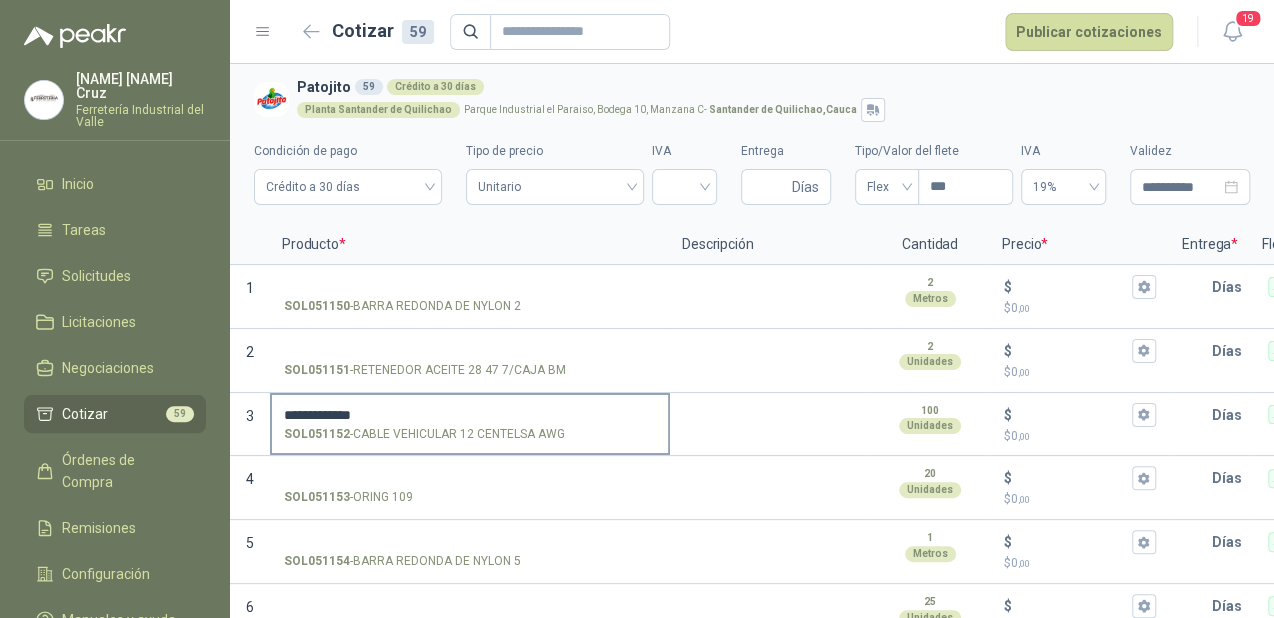 click on "**********" at bounding box center [470, 415] 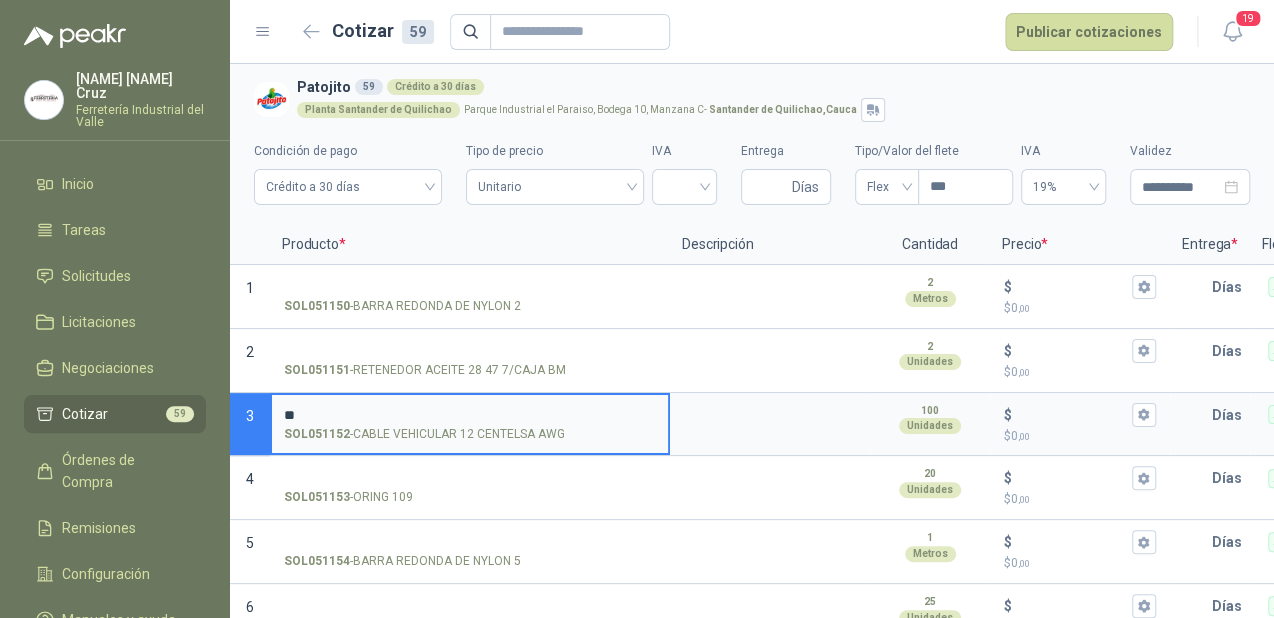 type on "*" 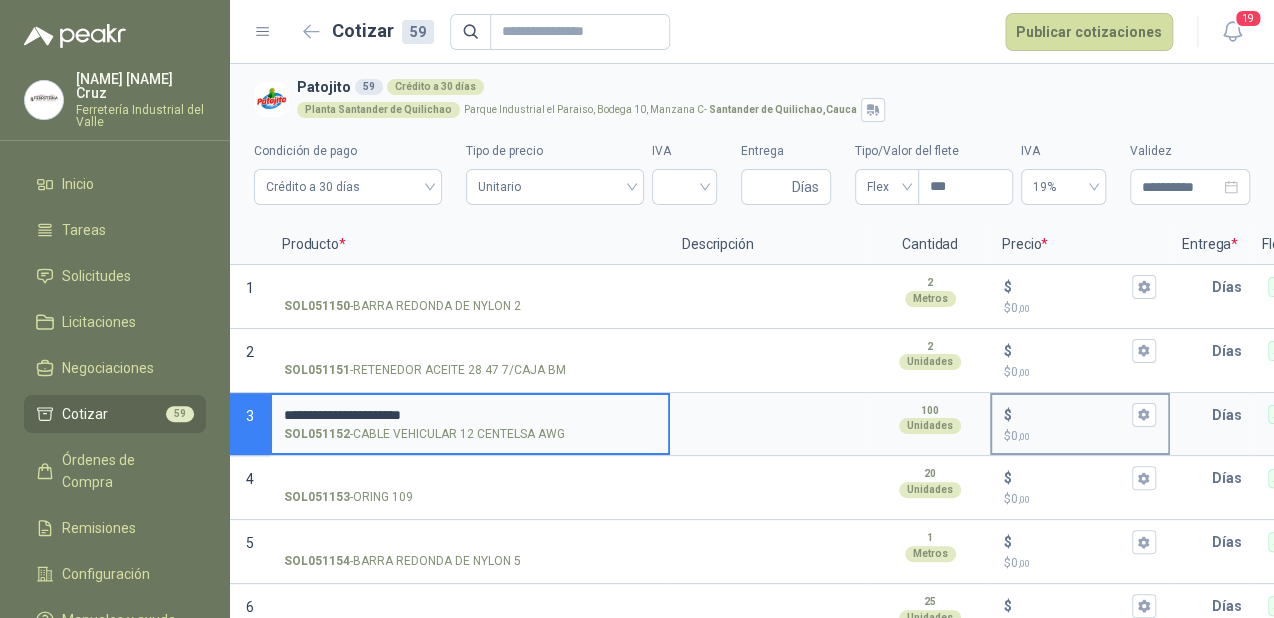 type on "**********" 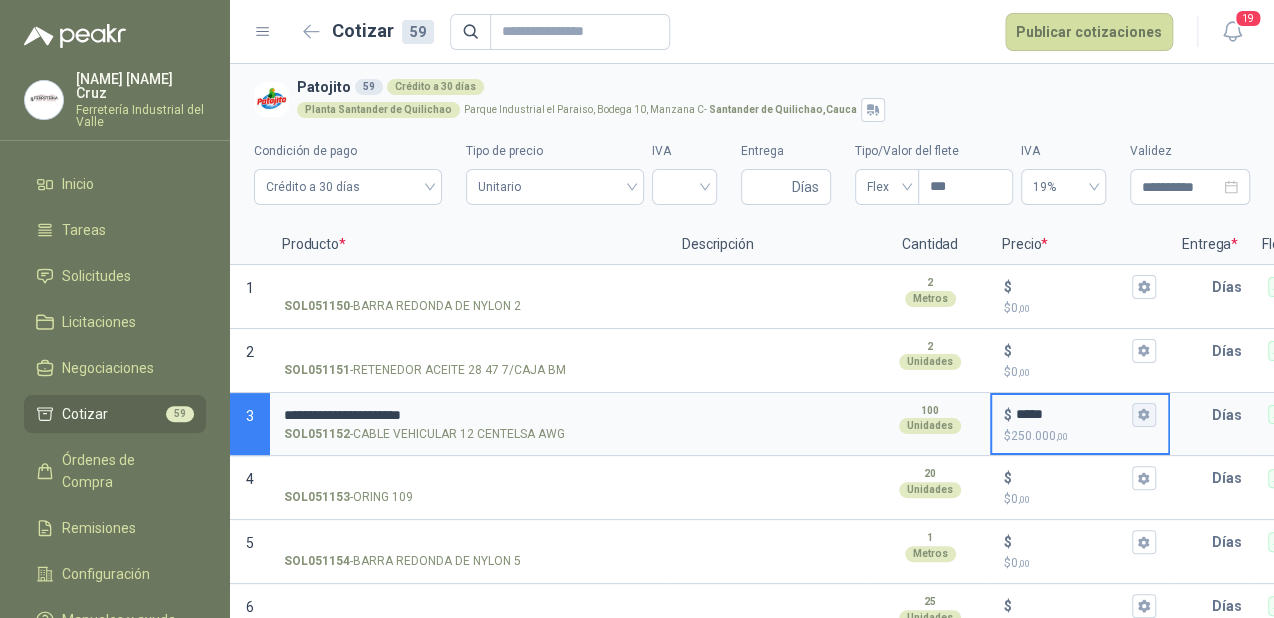 type on "*****" 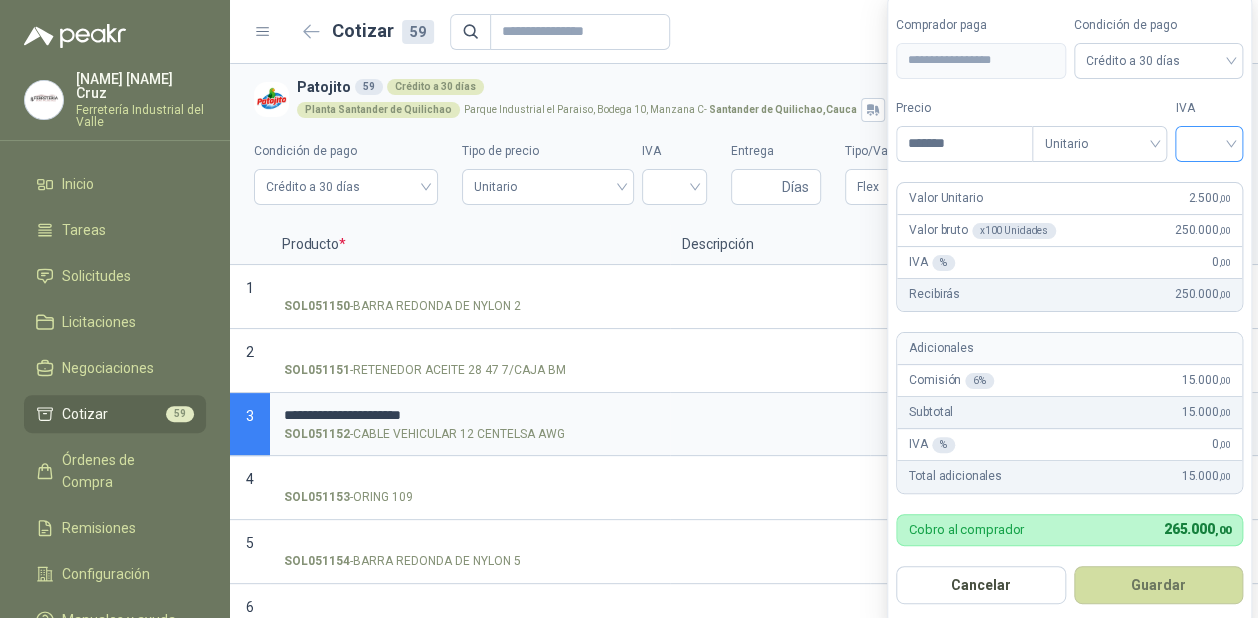 click at bounding box center (1209, 142) 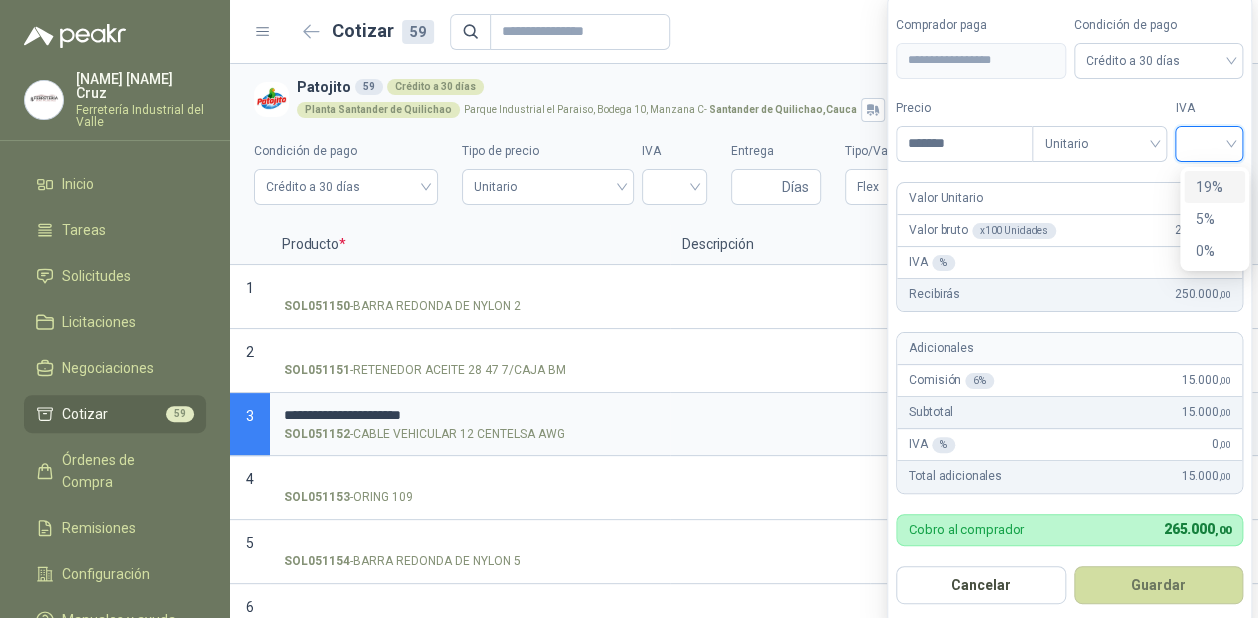 click on "19%" at bounding box center [1214, 187] 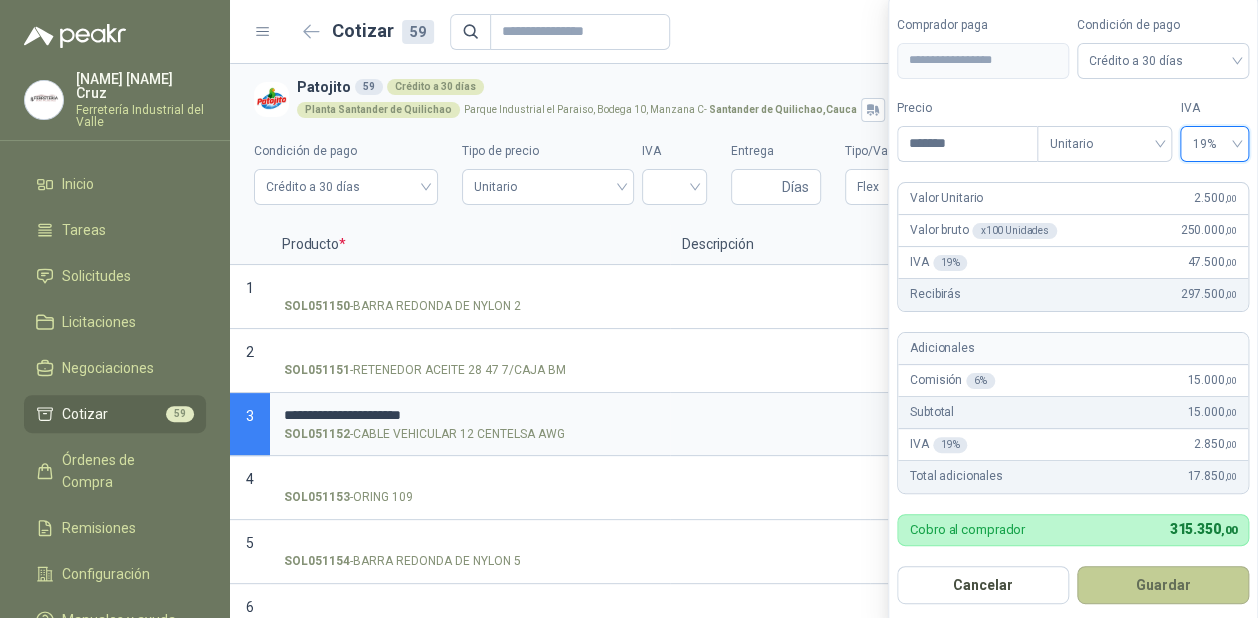 click on "Guardar" at bounding box center [1163, 585] 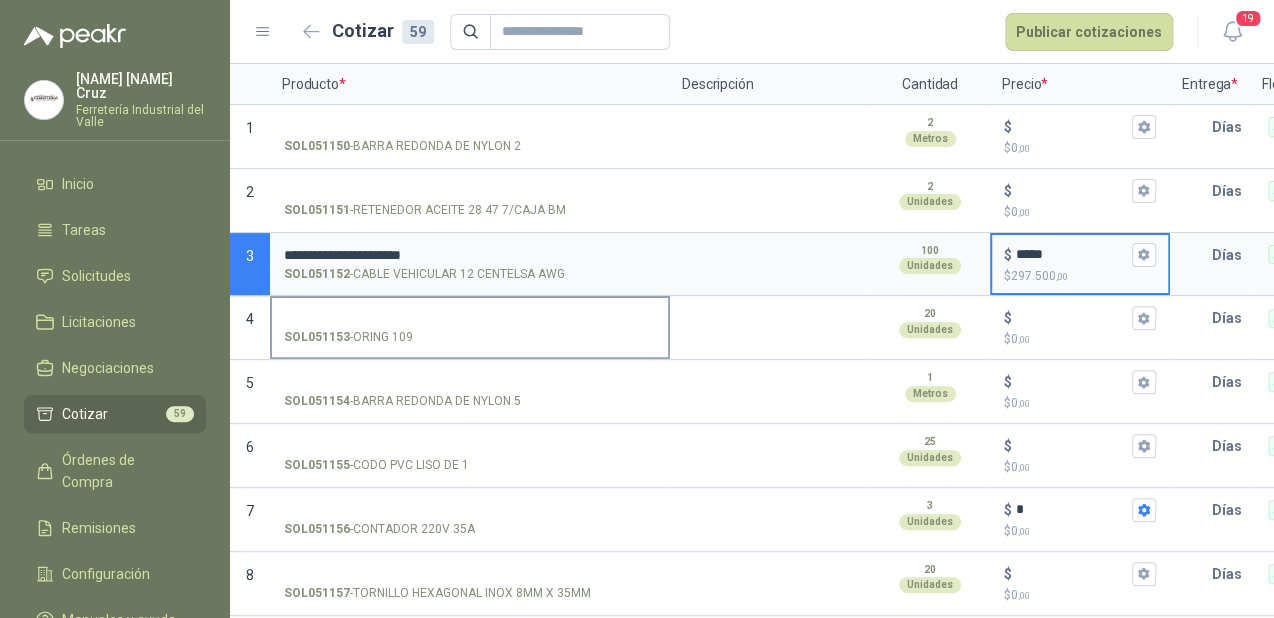scroll, scrollTop: 240, scrollLeft: 0, axis: vertical 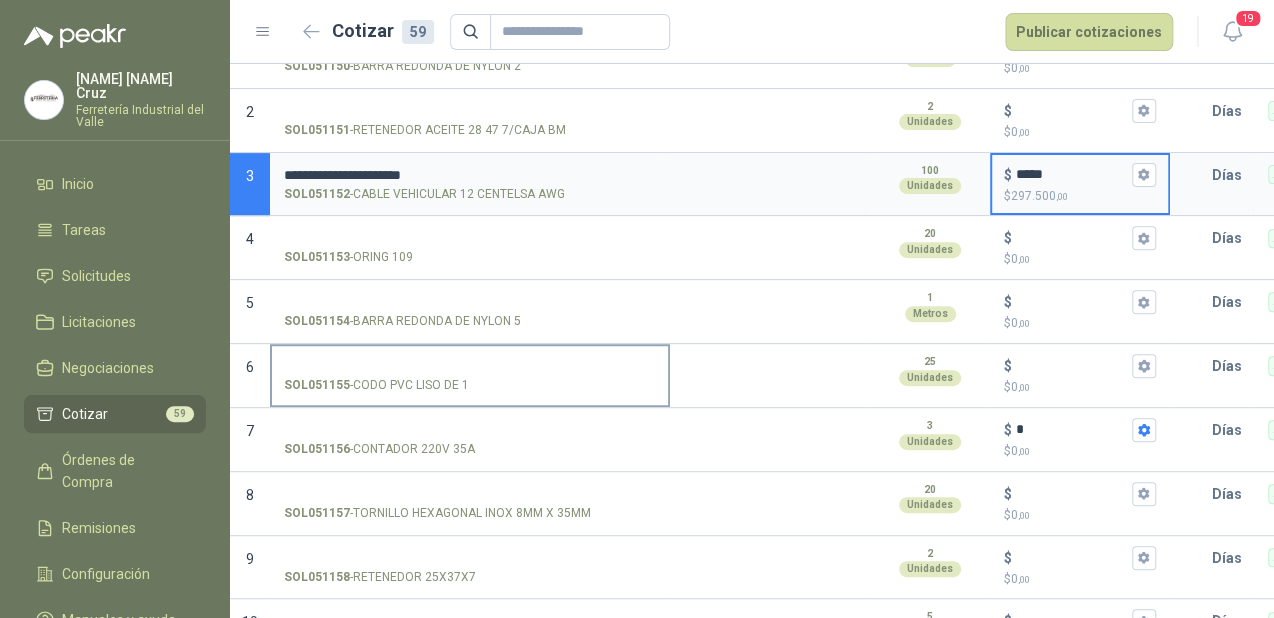 click on "SOL051155  -  CODO PVC LISO DE 1" at bounding box center [470, 366] 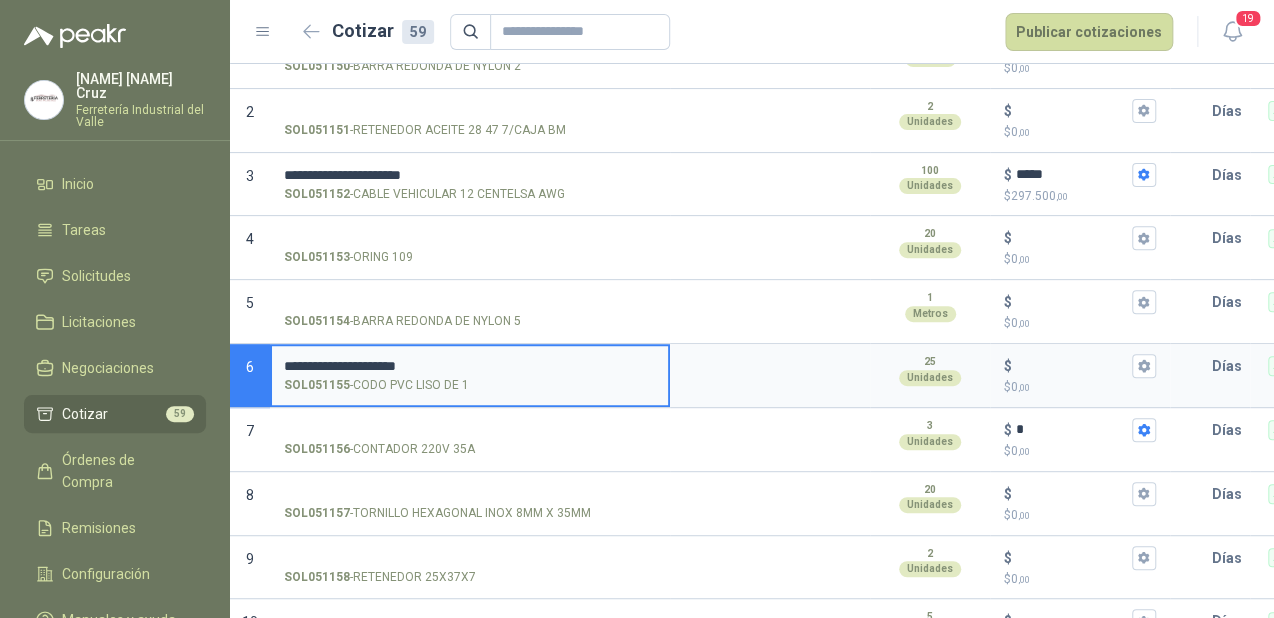 type on "**********" 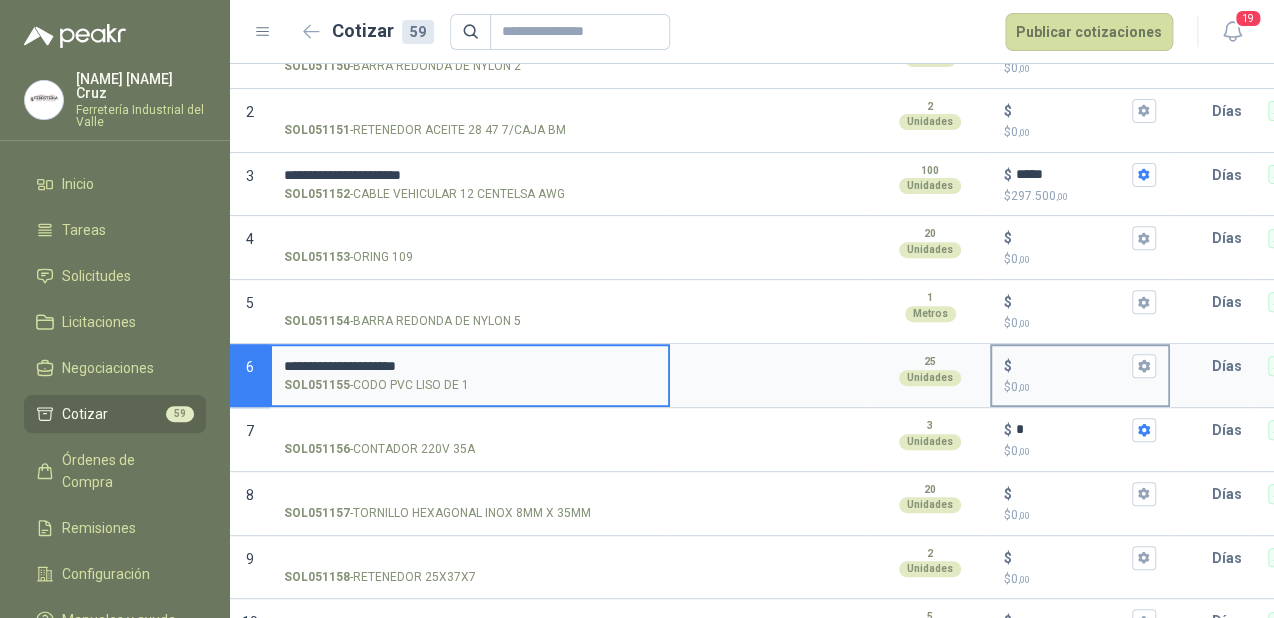 click on "$ $  0 ,00" at bounding box center [1072, 366] 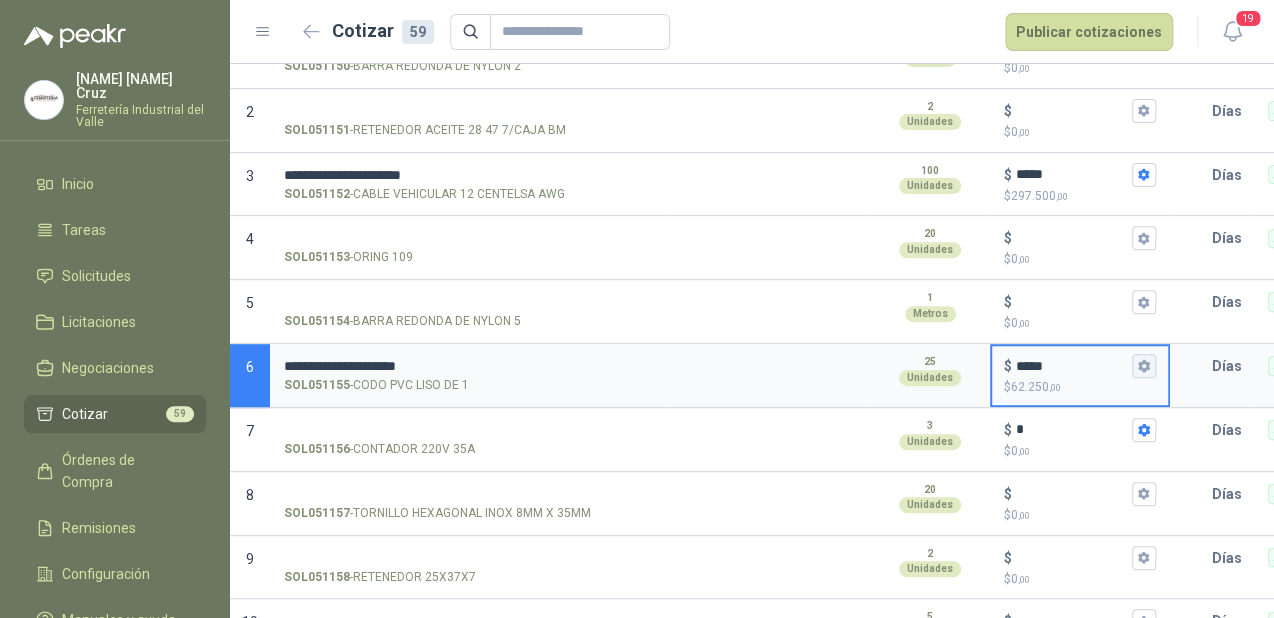 click 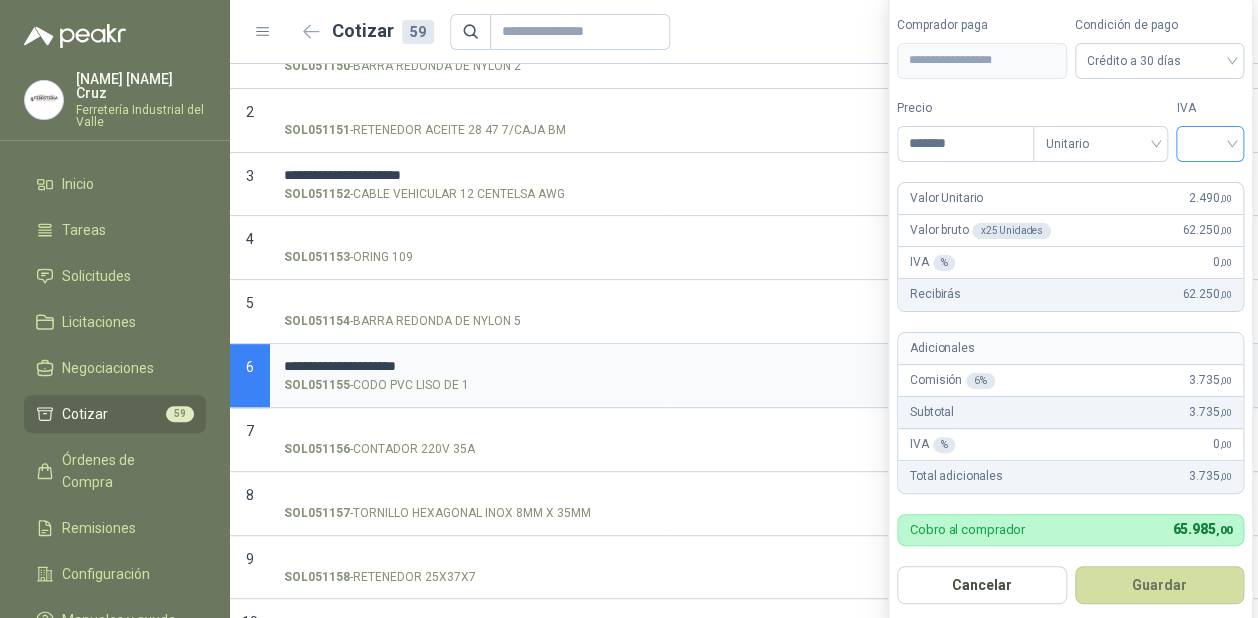 click at bounding box center [1210, 142] 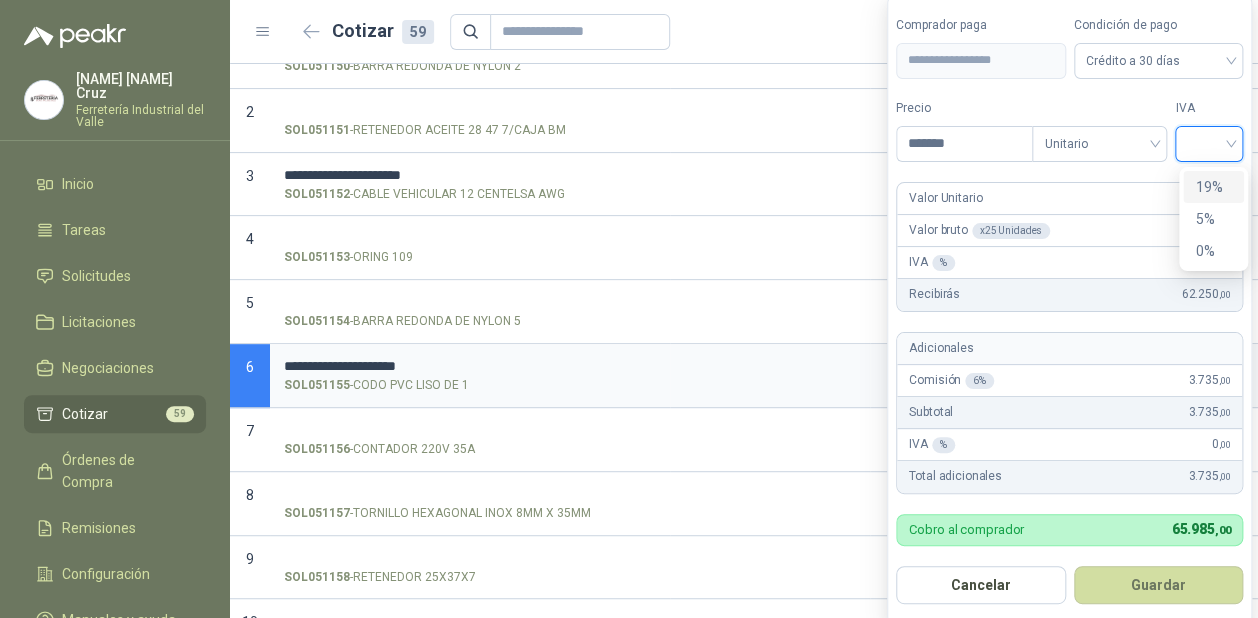 click on "19%" at bounding box center [1213, 187] 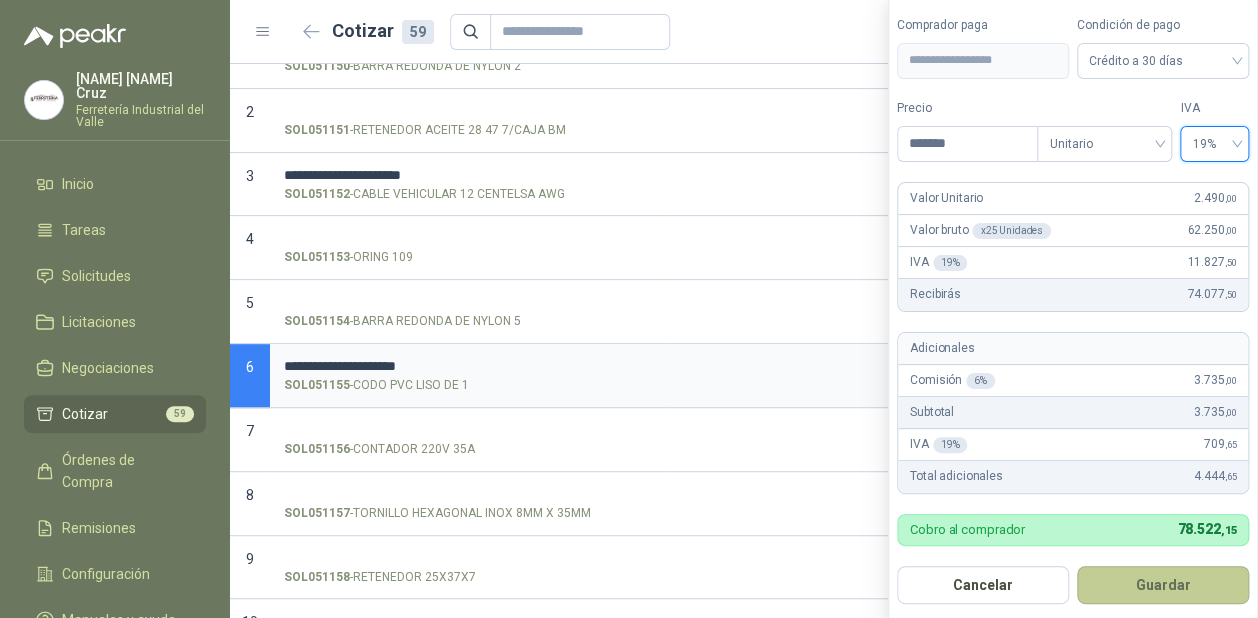click on "Guardar" at bounding box center [1163, 585] 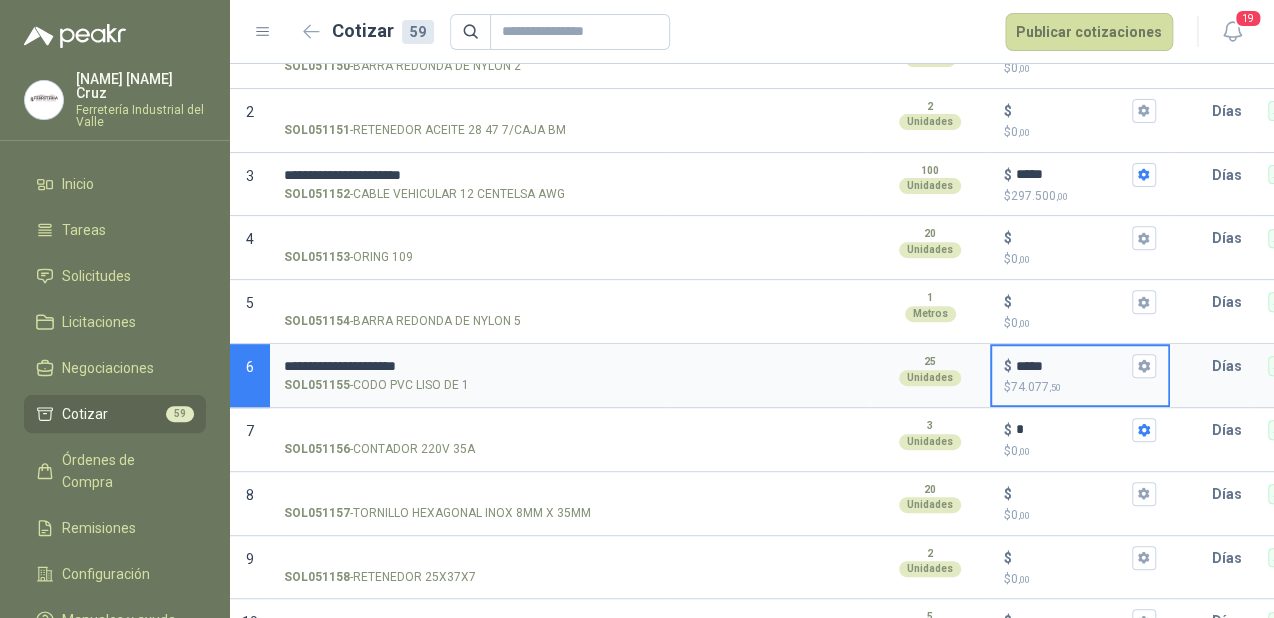 click on "*****" at bounding box center (1072, 366) 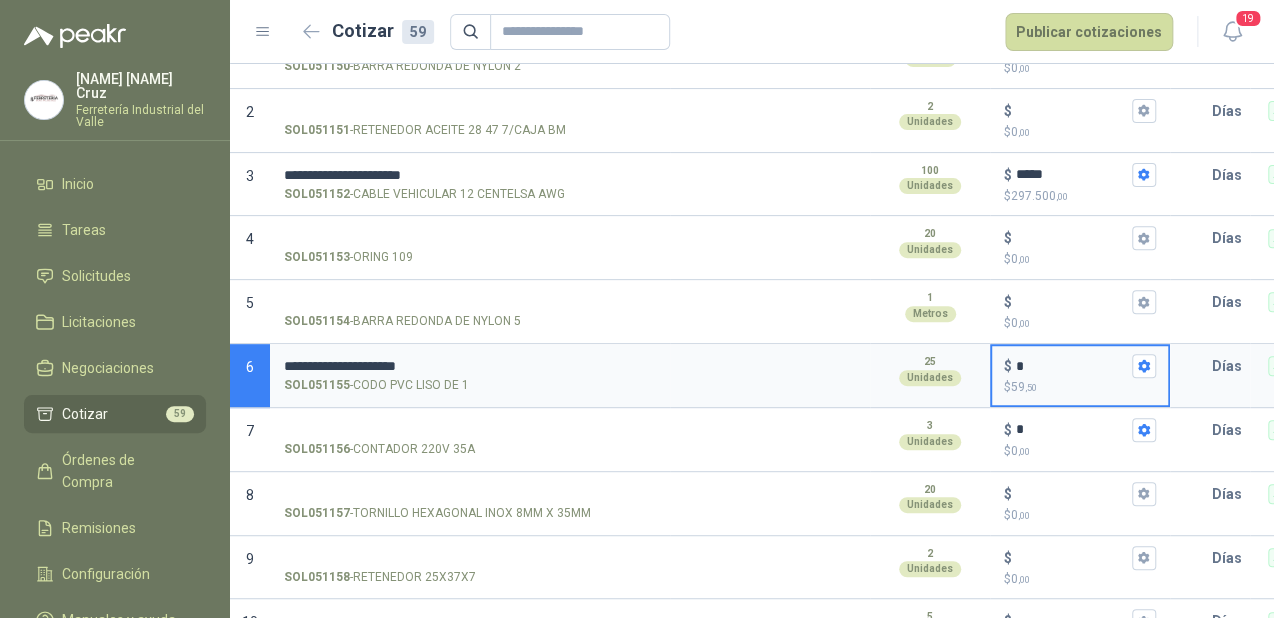 type on "**" 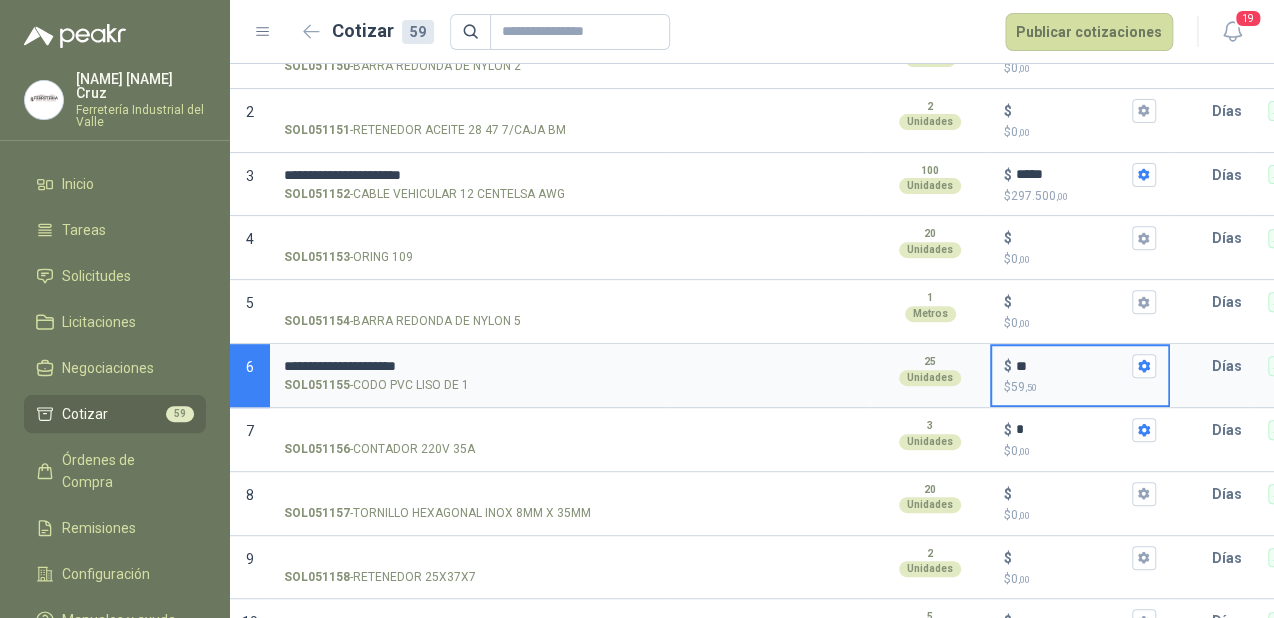 type on "****" 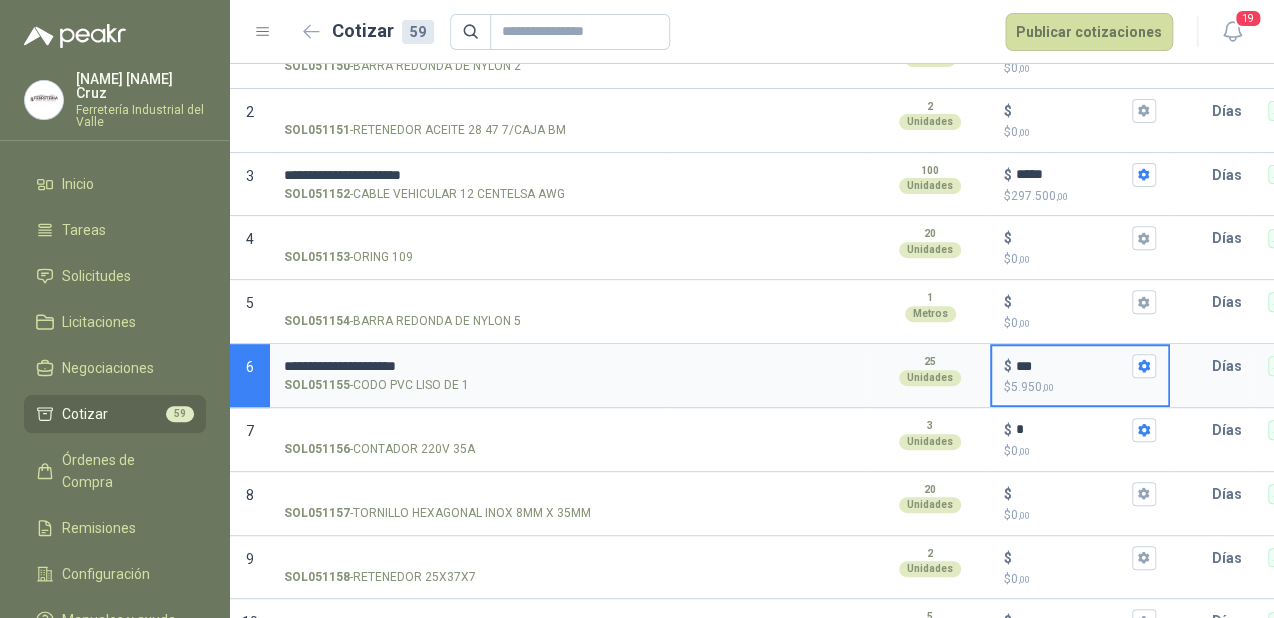 type on "*****" 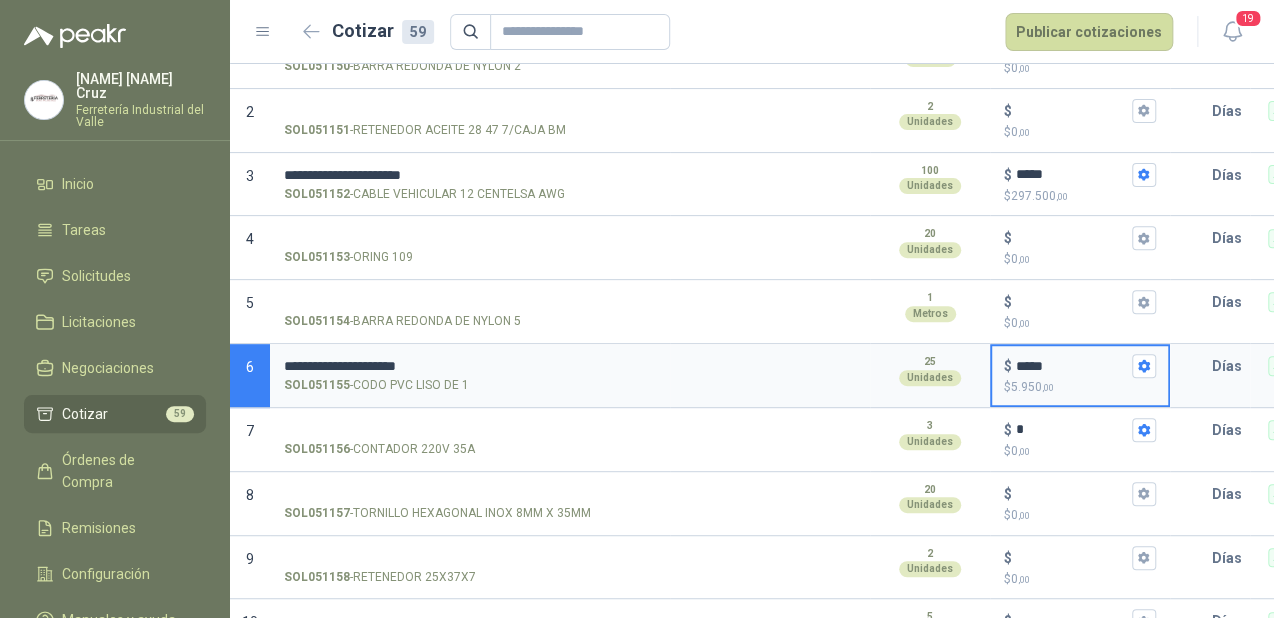 type on "*******" 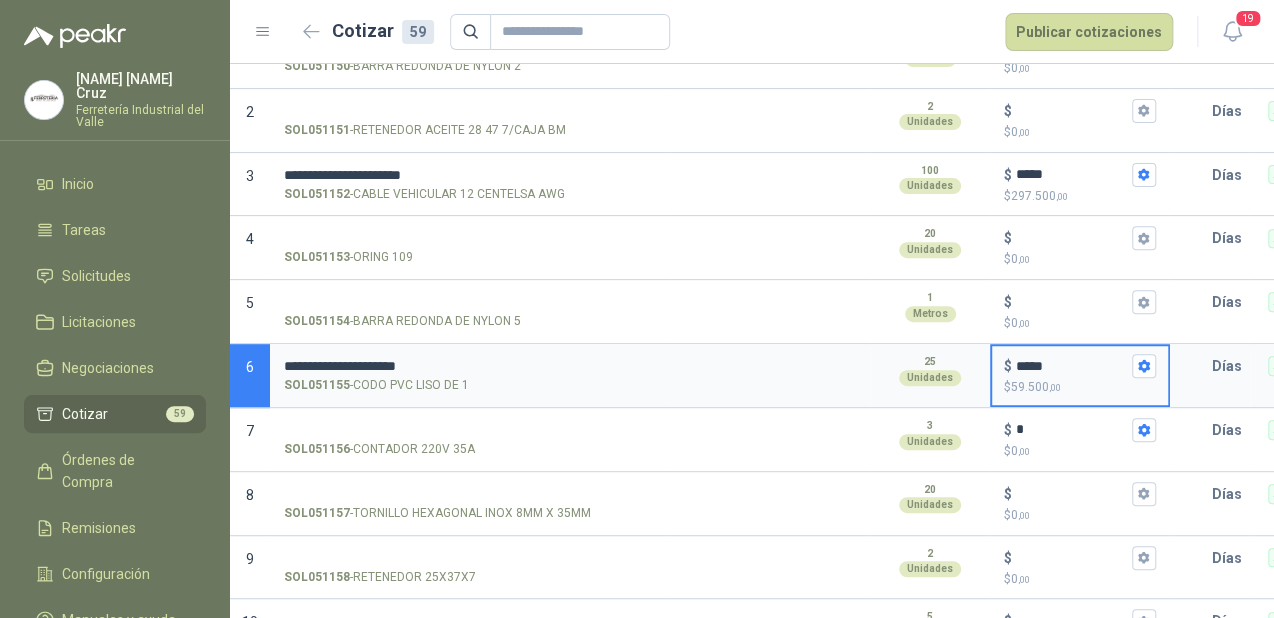 type on "*****" 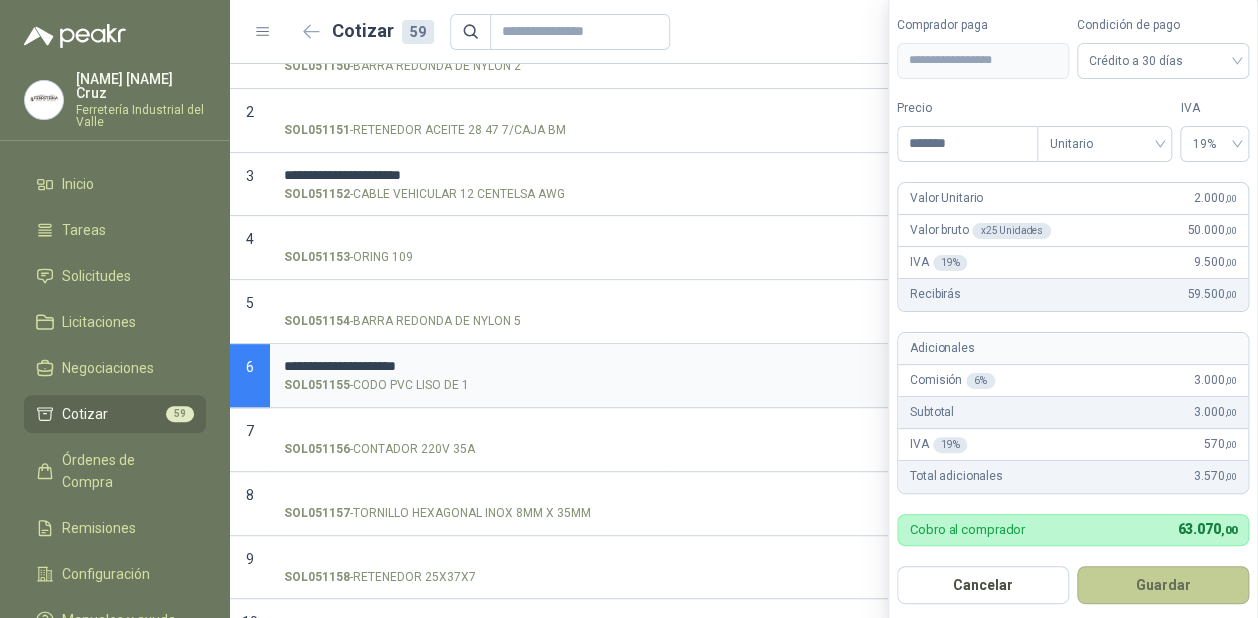 click on "Guardar" at bounding box center [1163, 585] 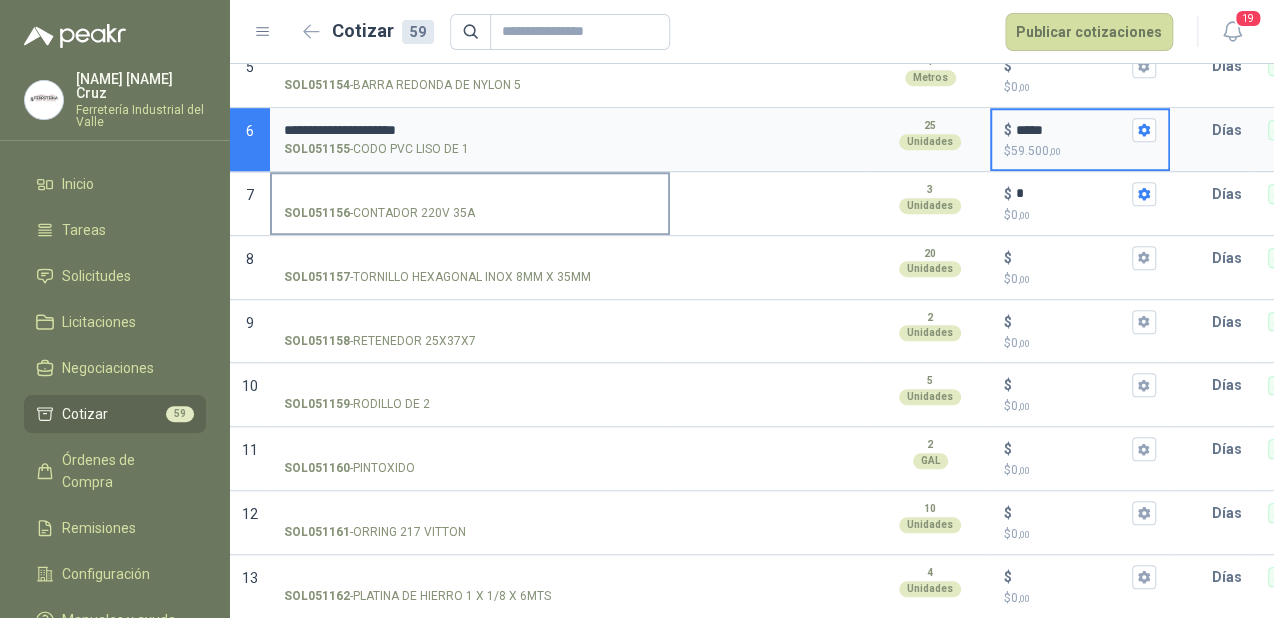 scroll, scrollTop: 480, scrollLeft: 0, axis: vertical 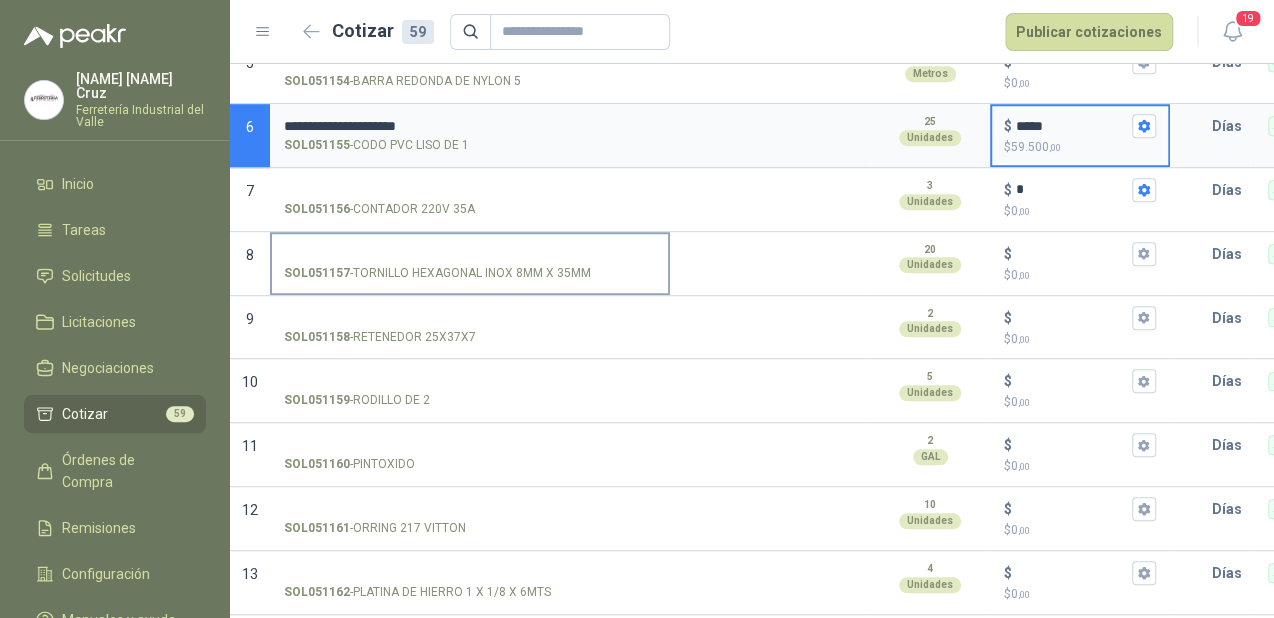 click on "SOL051157  -  TORNILLO HEXAGONAL INOX 8MM X 35MM" at bounding box center [470, 254] 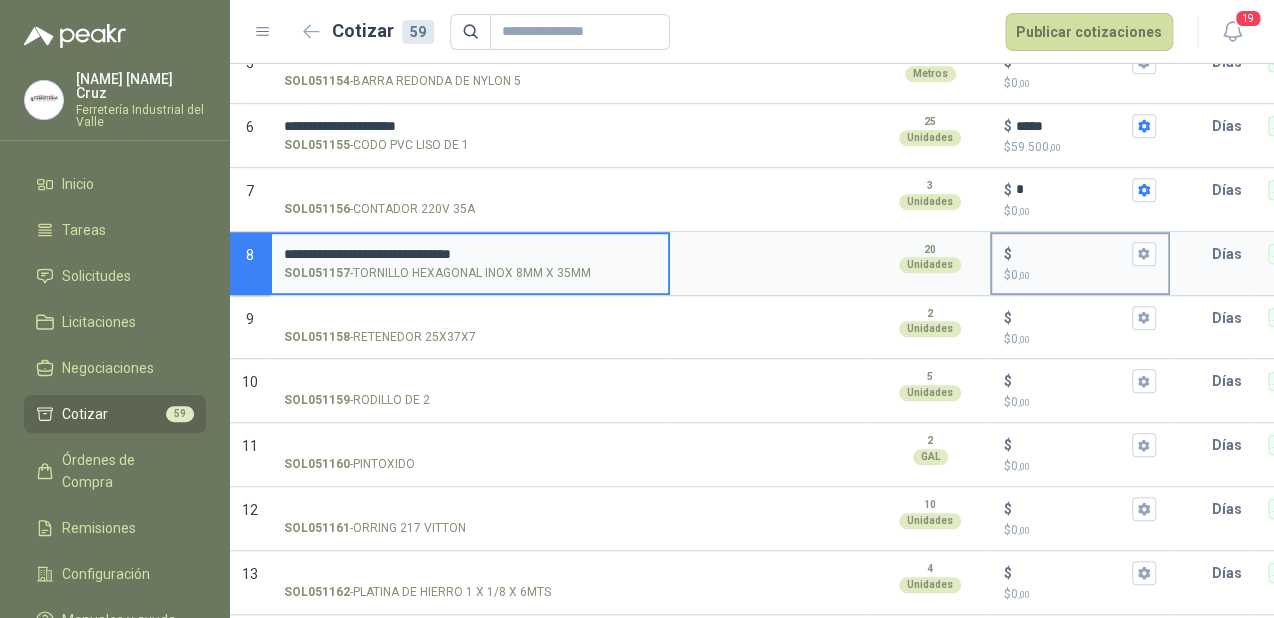 type on "**********" 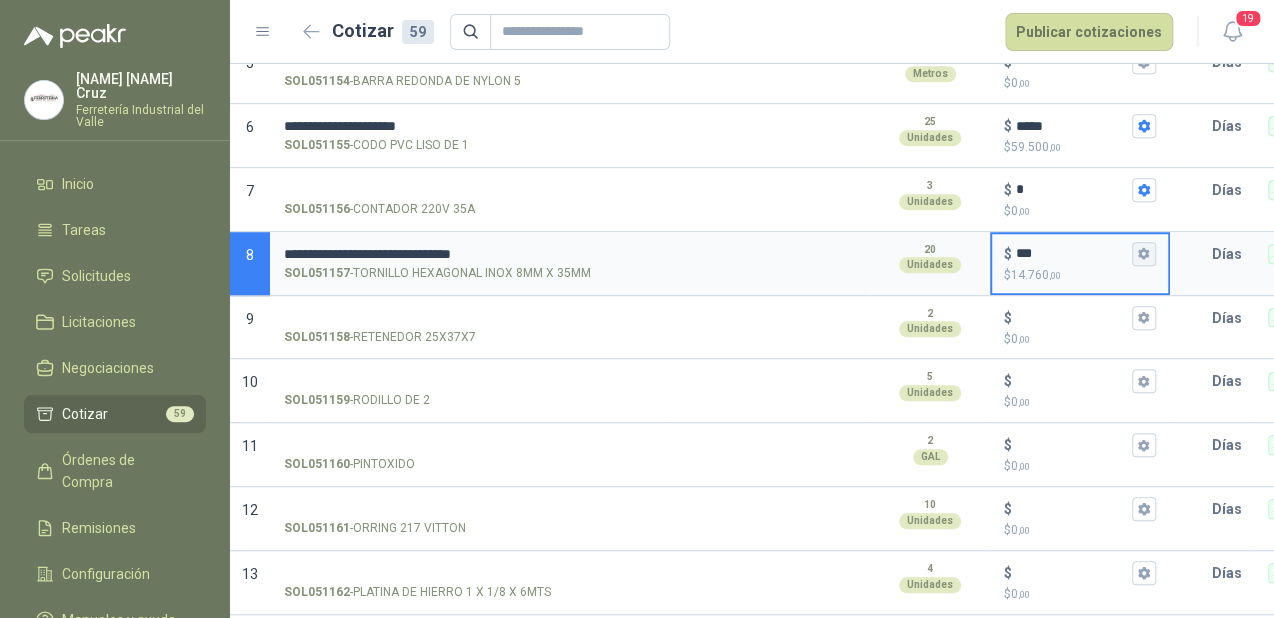 type on "***" 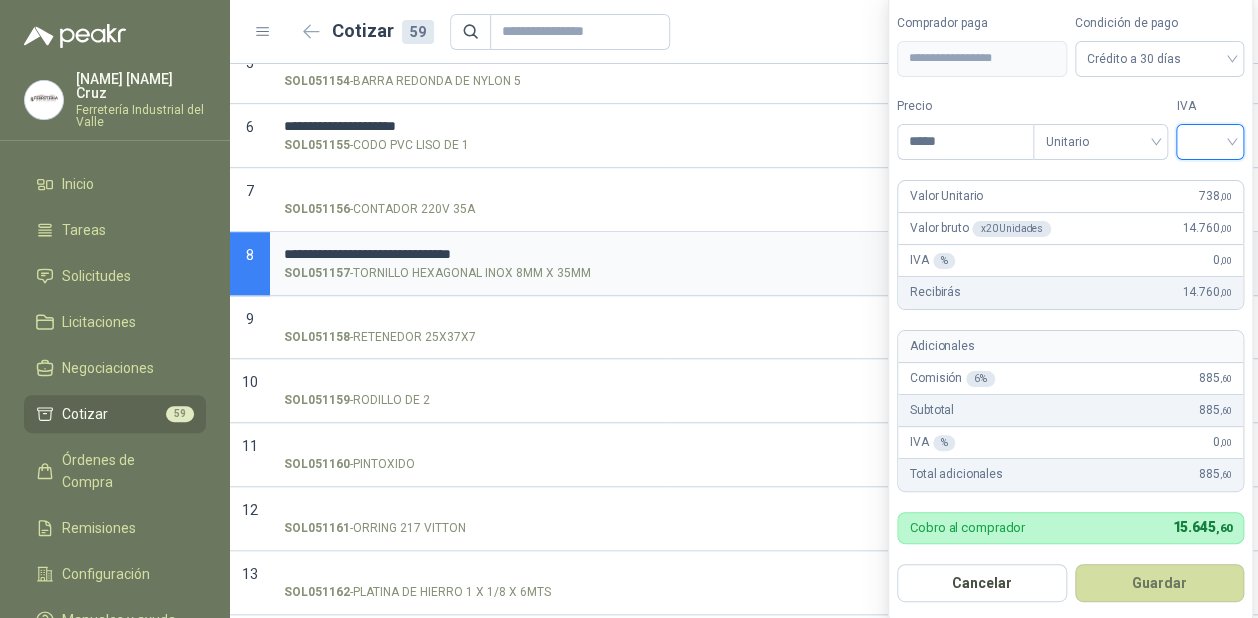click at bounding box center [1210, 140] 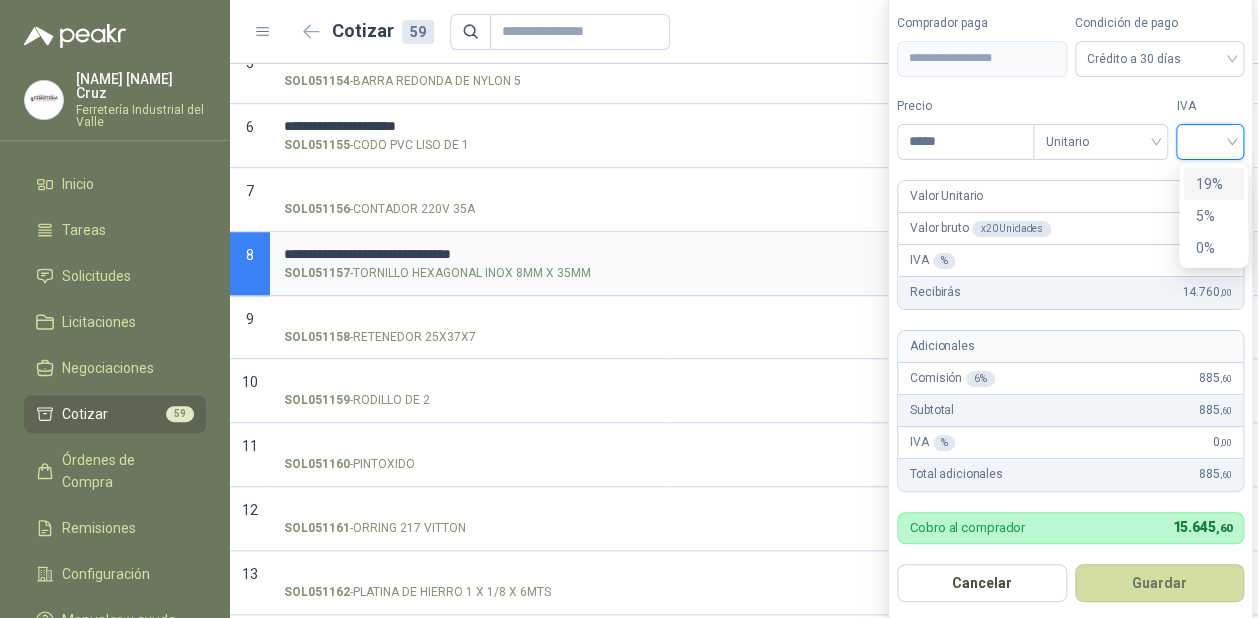 click on "19%" at bounding box center [1213, 184] 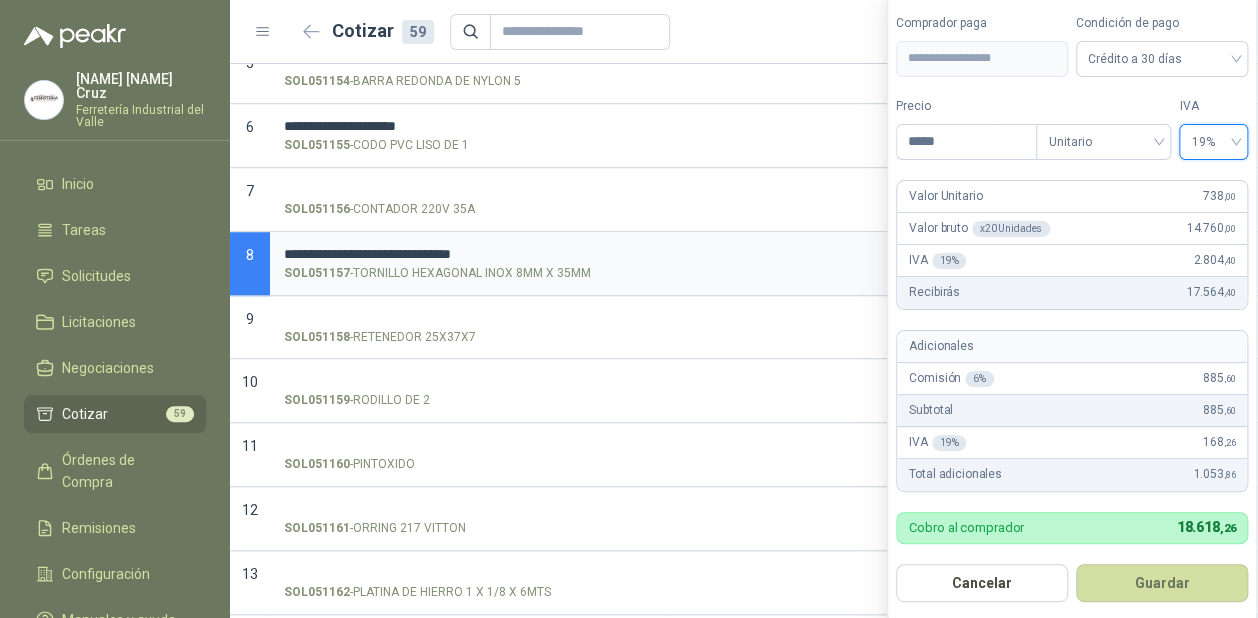 click on "Guardar" at bounding box center [1162, 583] 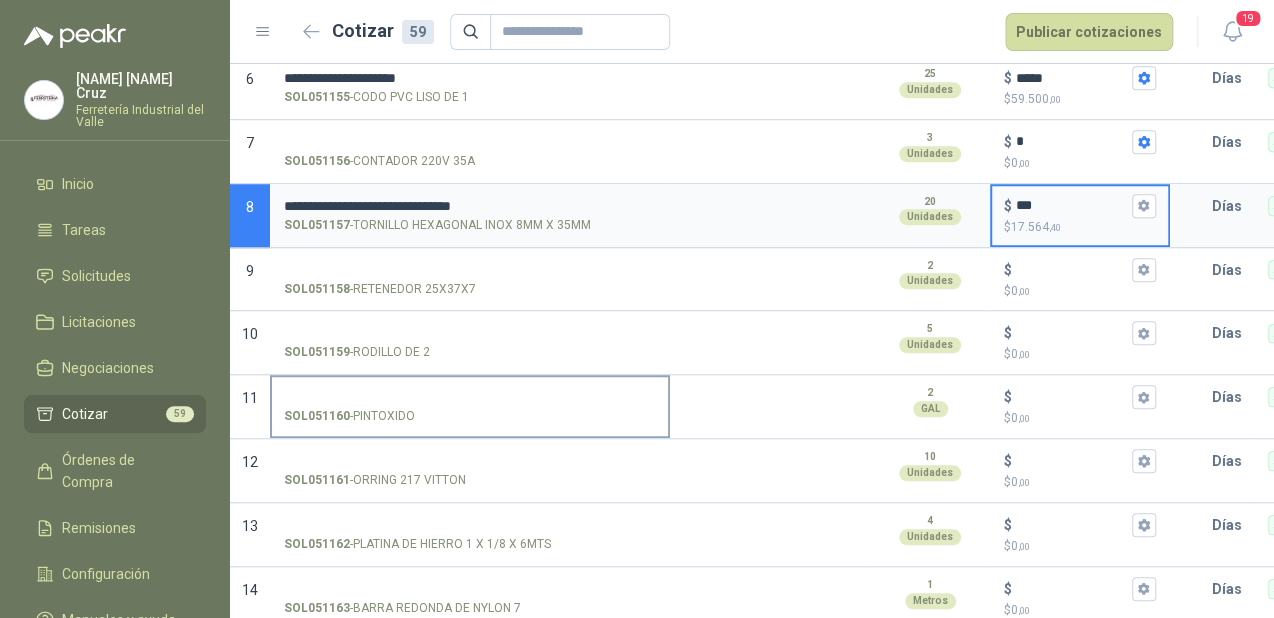 scroll, scrollTop: 560, scrollLeft: 0, axis: vertical 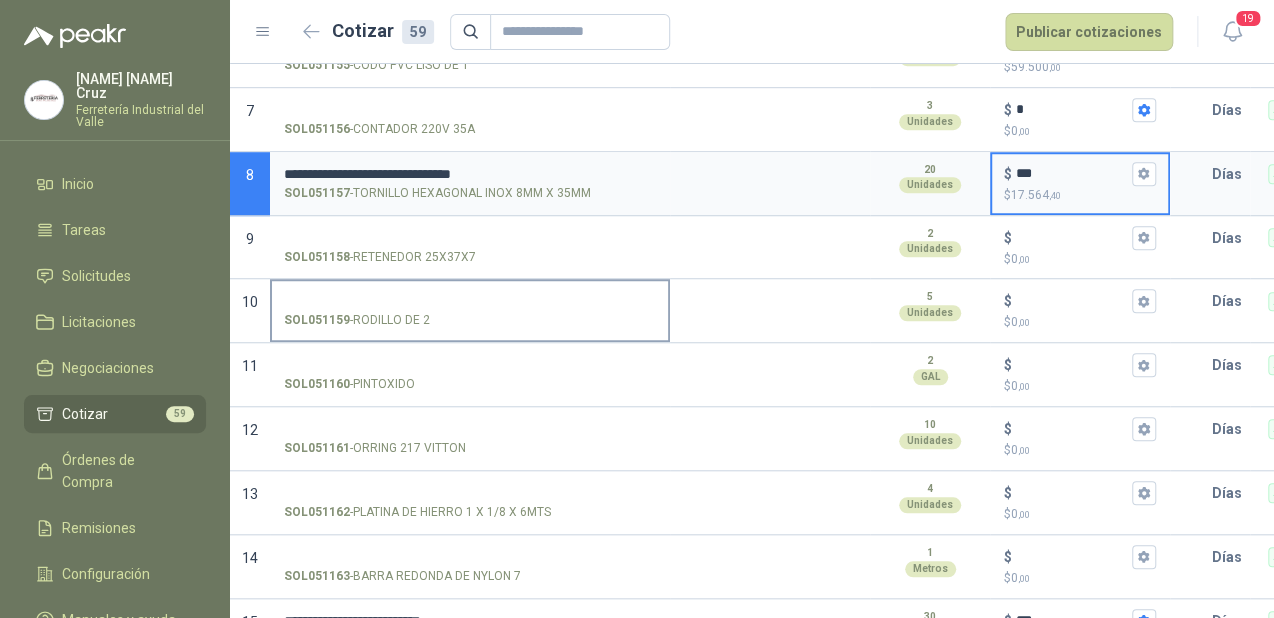 click on "SOL051159  -  RODILLO DE 2" at bounding box center [470, 301] 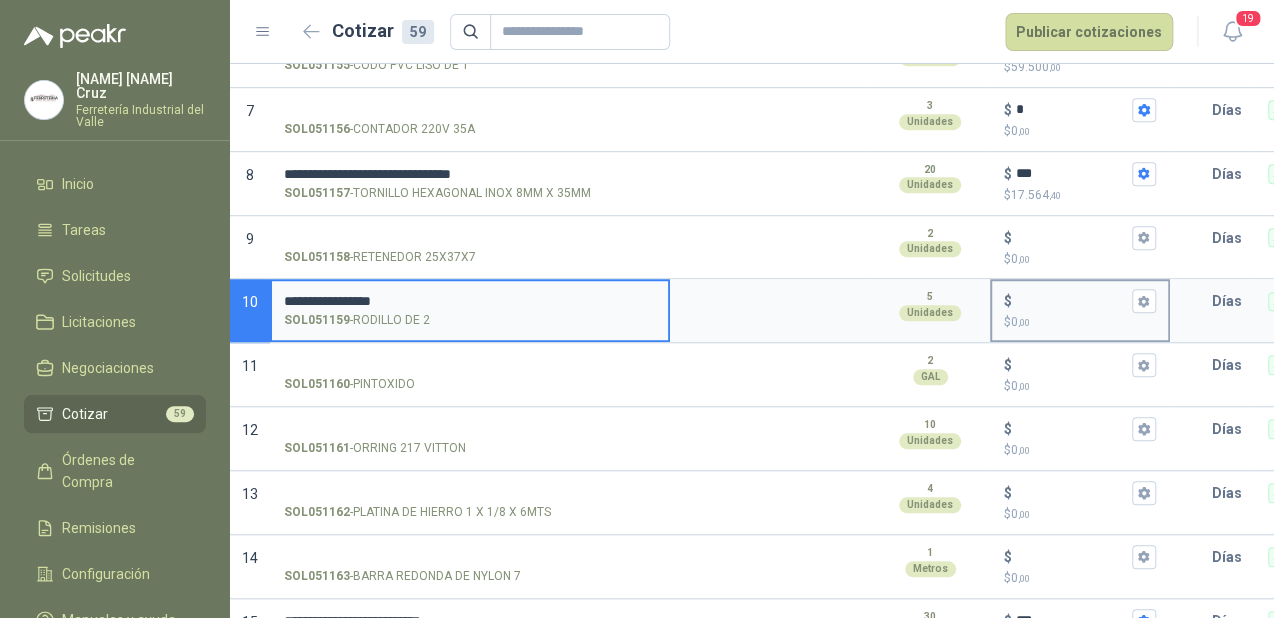 type on "**********" 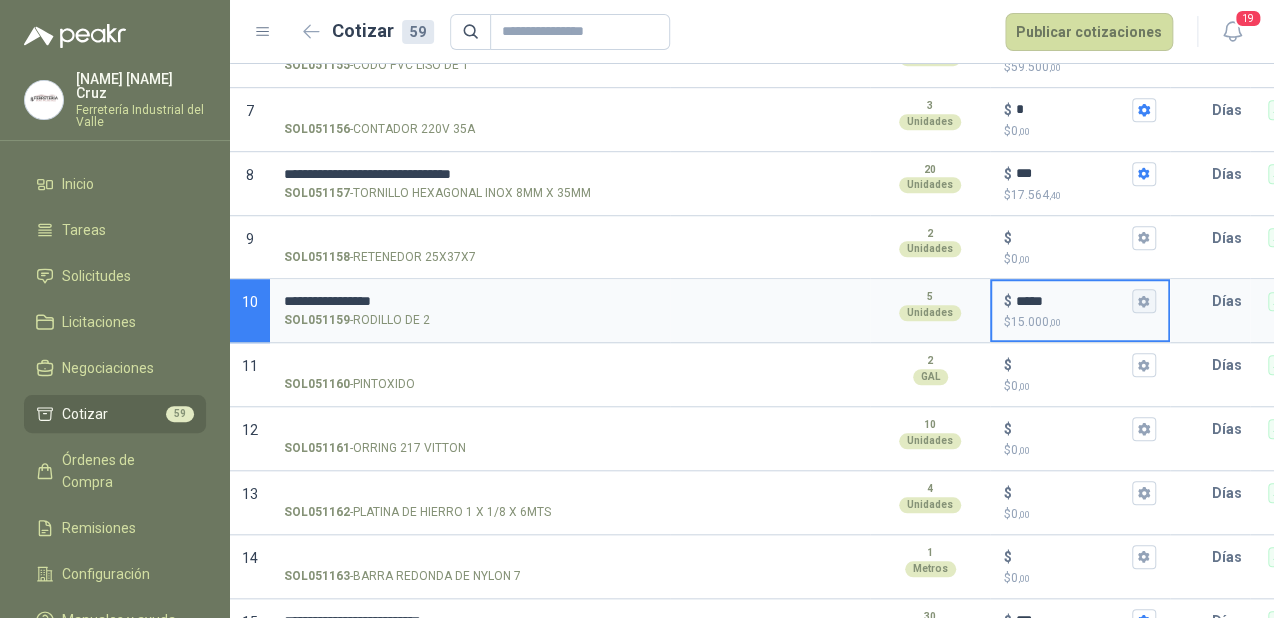 type on "*****" 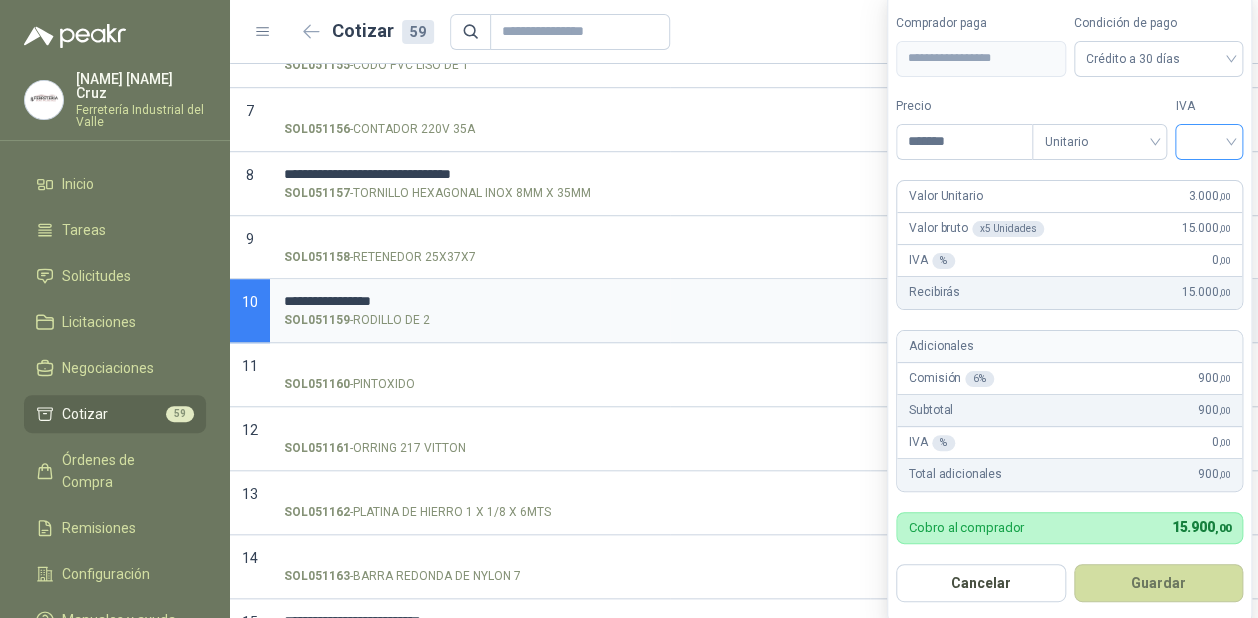 click at bounding box center (1209, 140) 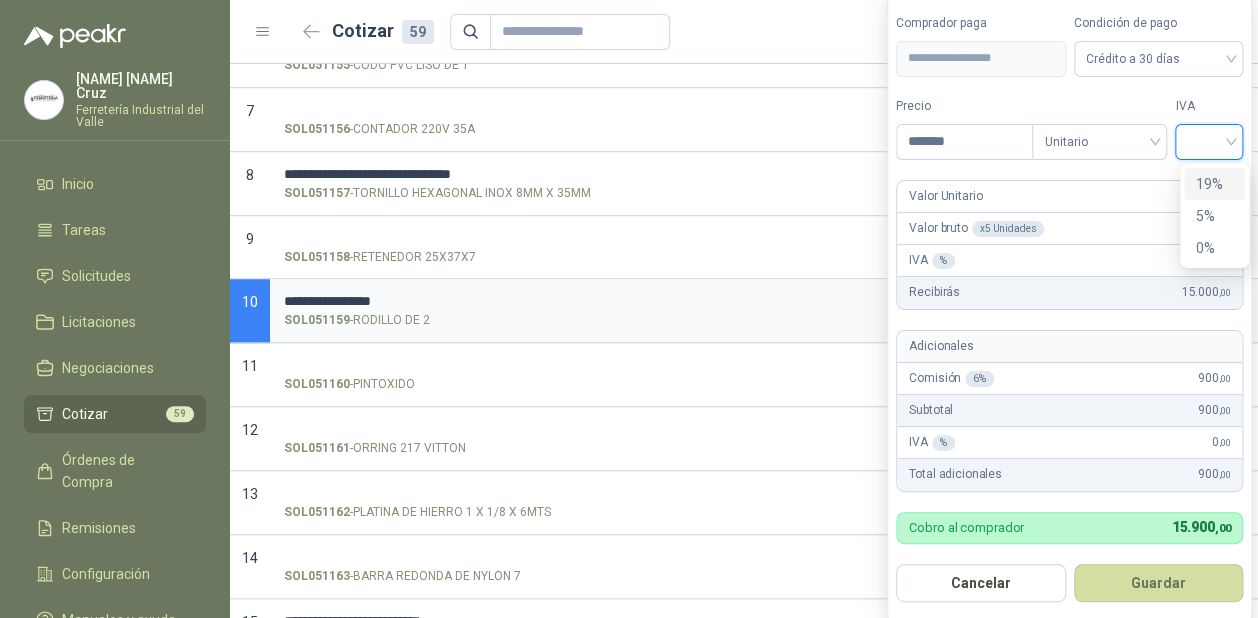 click on "19%" at bounding box center (1214, 184) 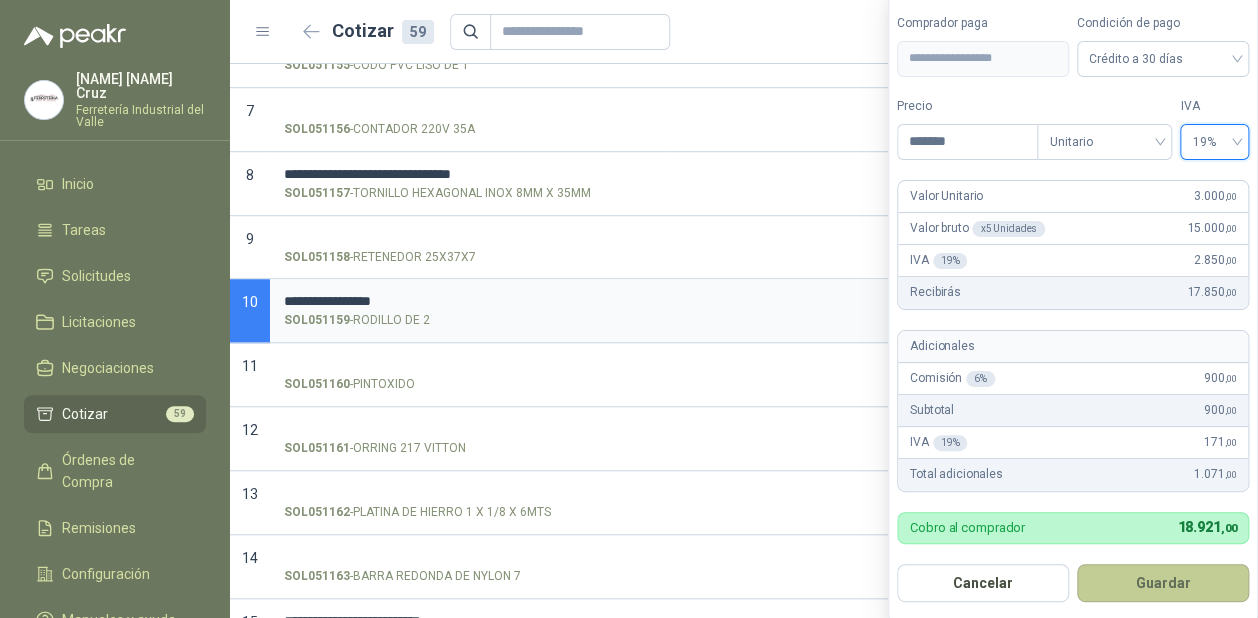 click on "Guardar" at bounding box center (1163, 583) 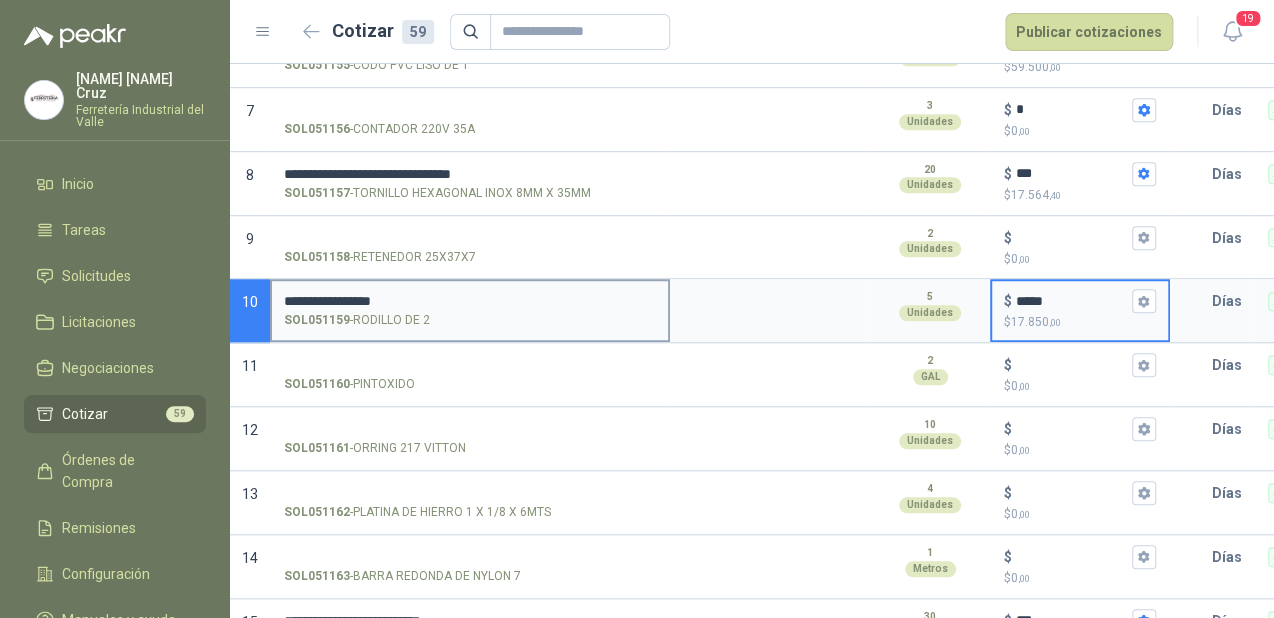click on "**********" at bounding box center [470, 301] 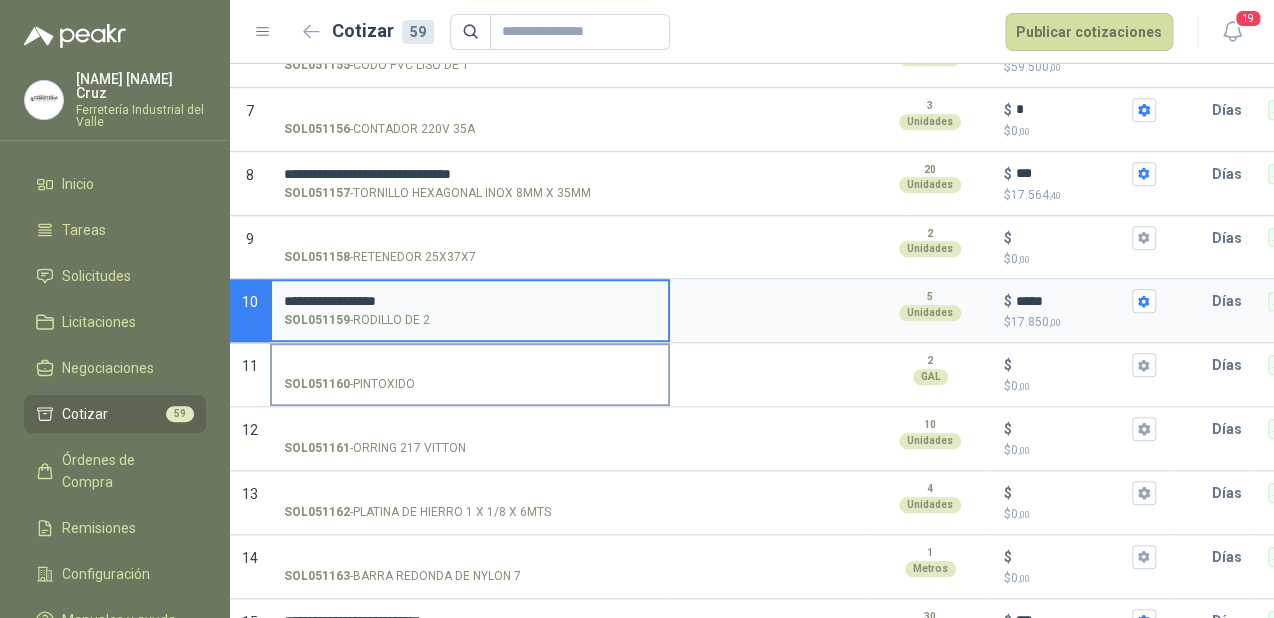 type on "**********" 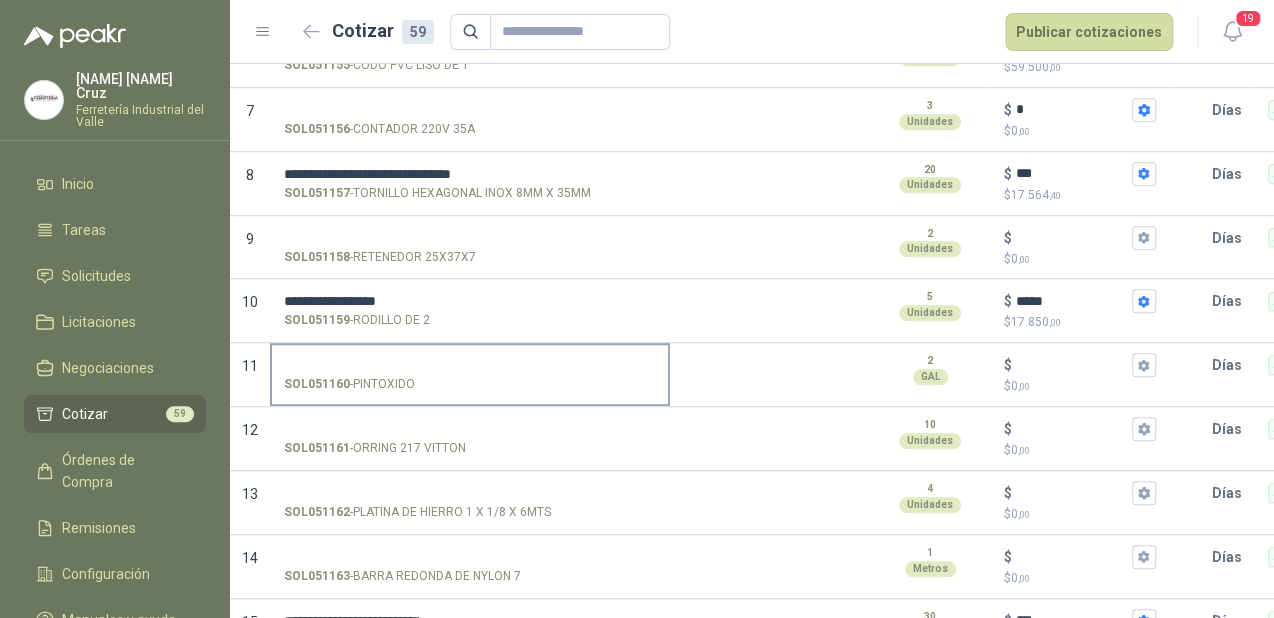 click on "SOL051160  -  PINTOXIDO" at bounding box center (470, 365) 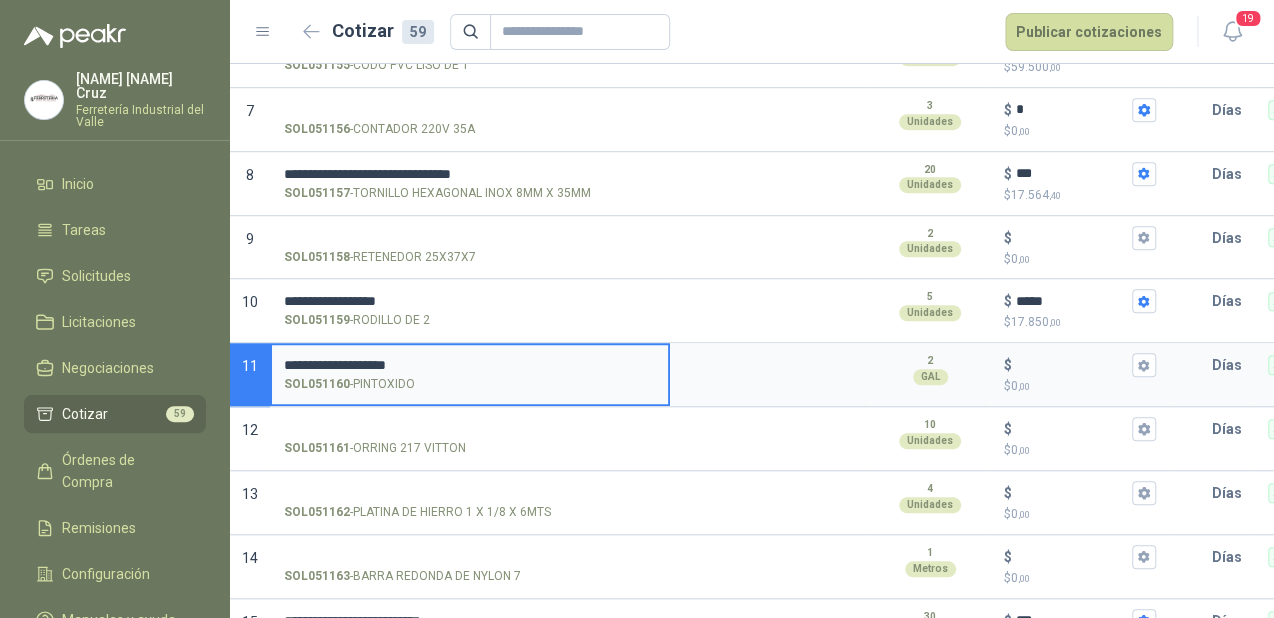 click on "**********" at bounding box center [470, 365] 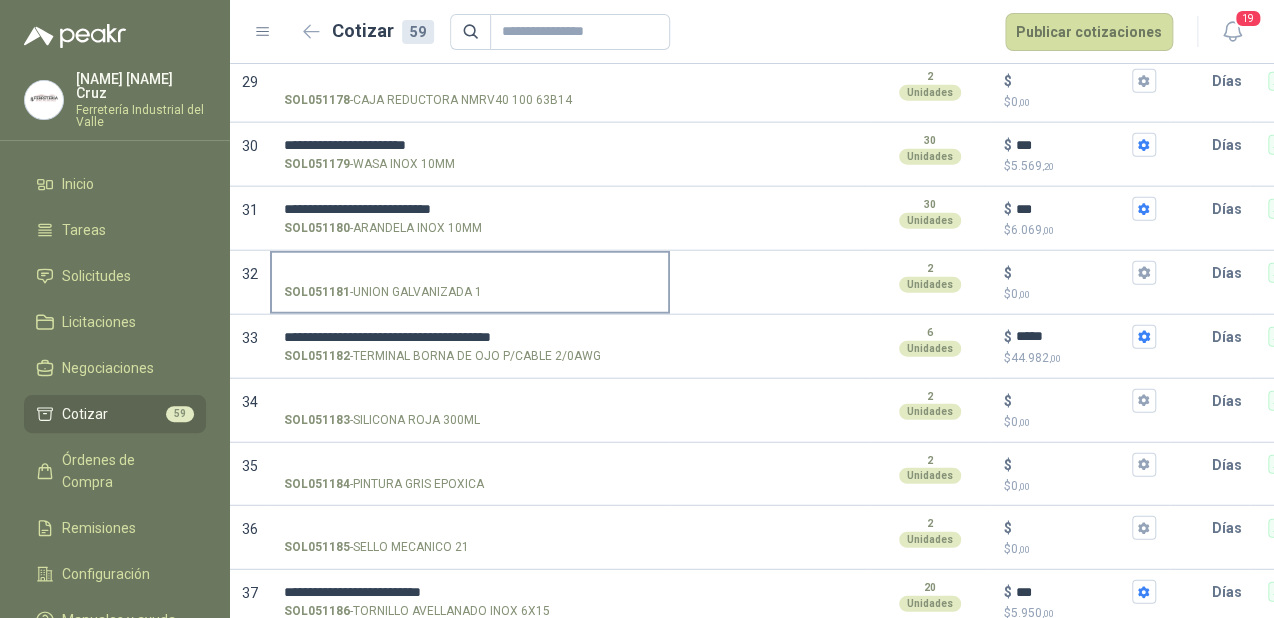 scroll, scrollTop: 2000, scrollLeft: 0, axis: vertical 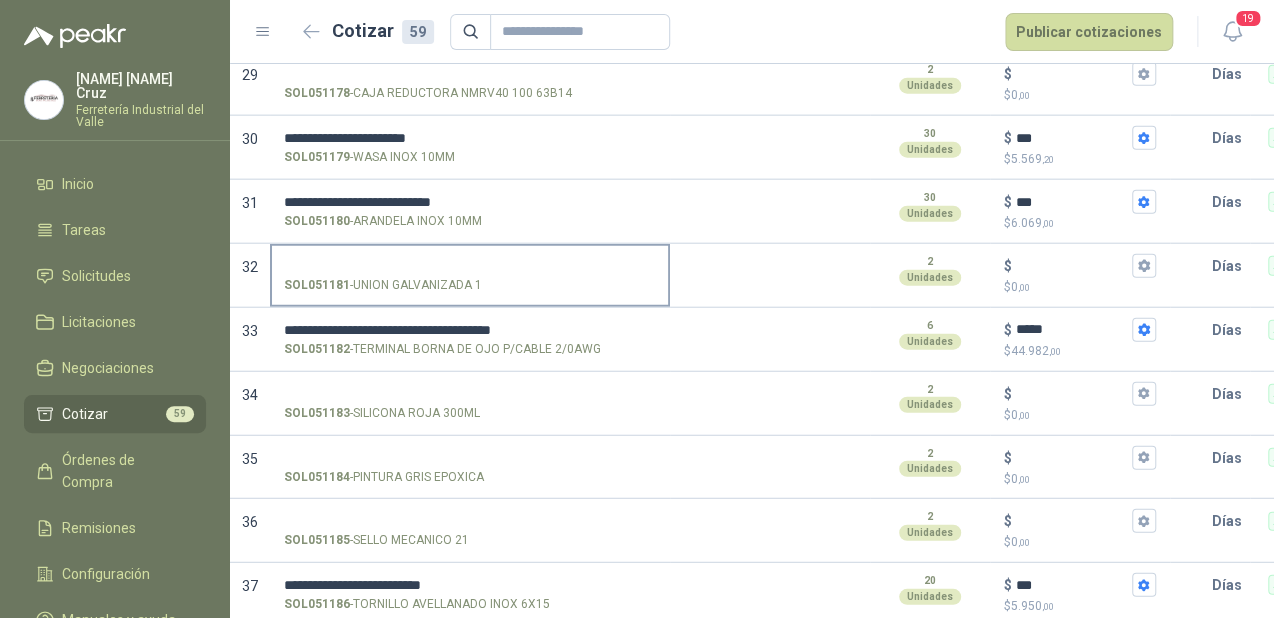 type on "**********" 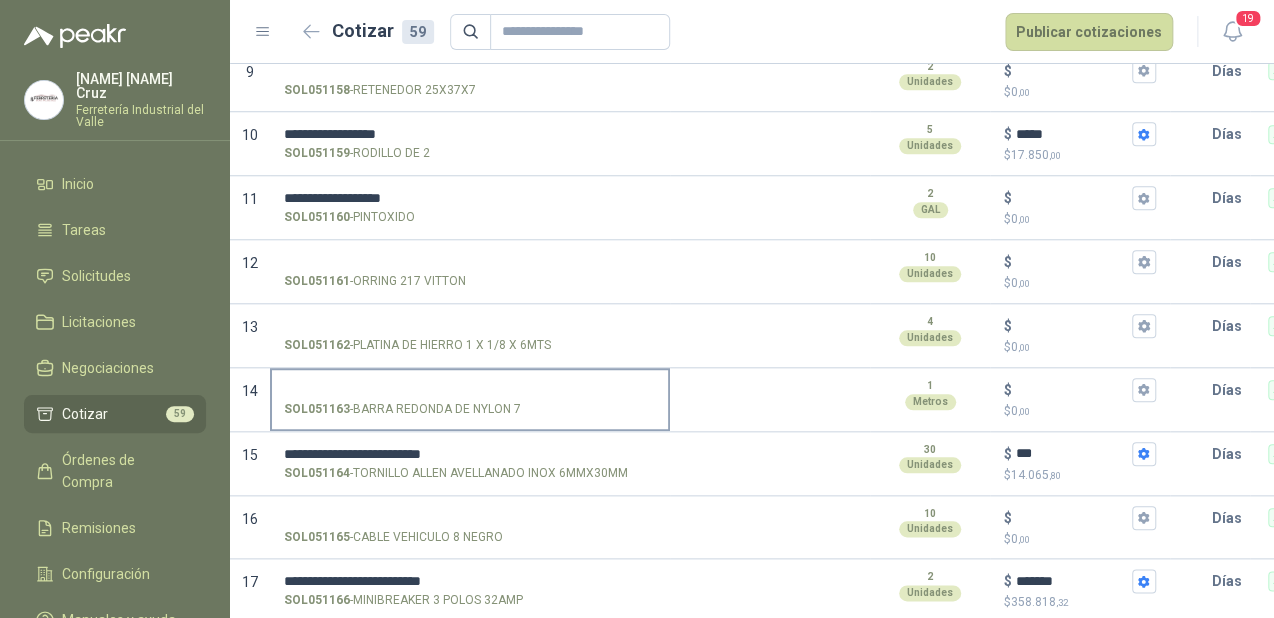scroll, scrollTop: 640, scrollLeft: 0, axis: vertical 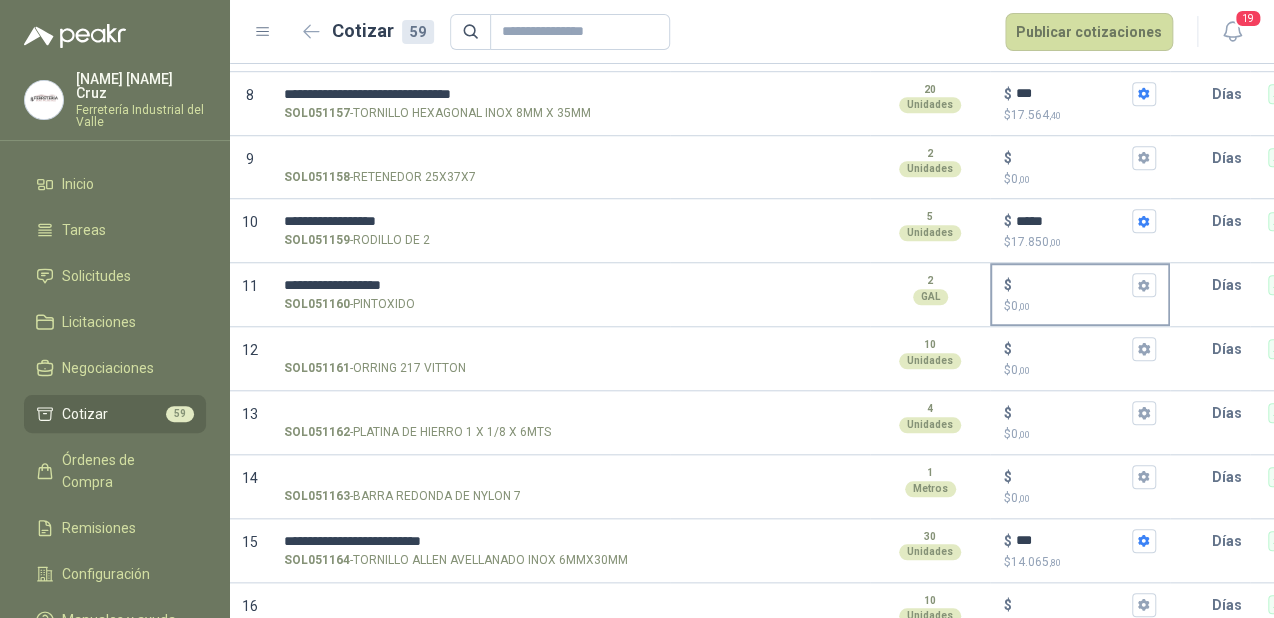 click on "$" at bounding box center [1008, 285] 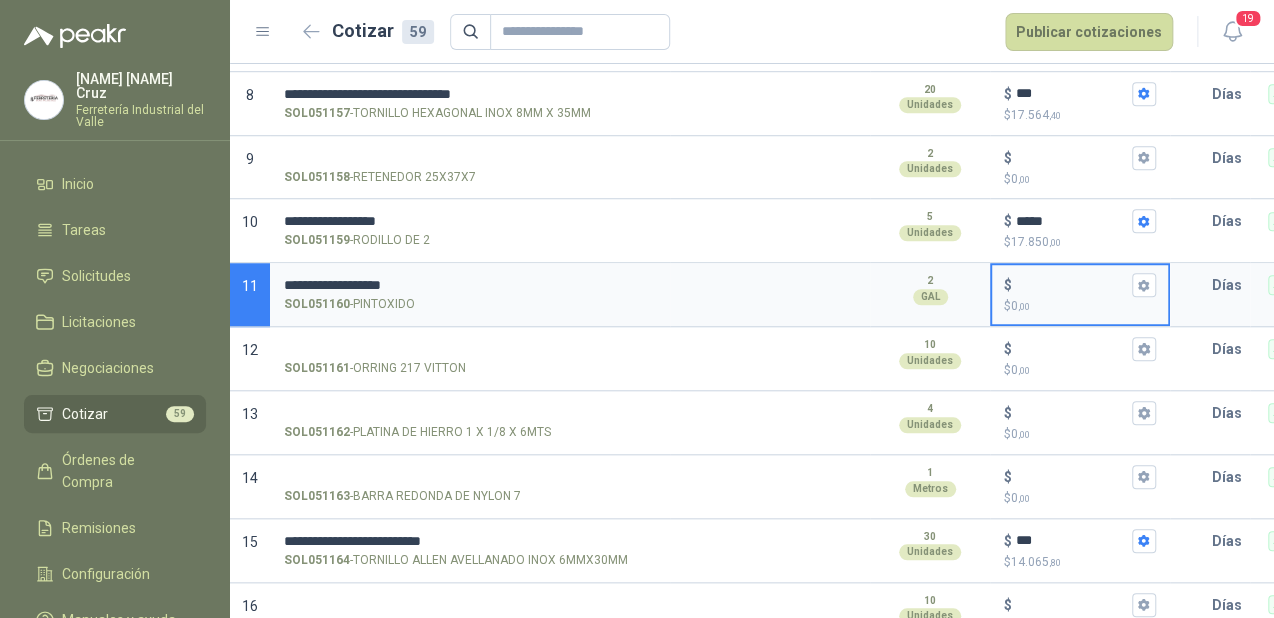 click on "$ $  0 ,00" at bounding box center (1072, 285) 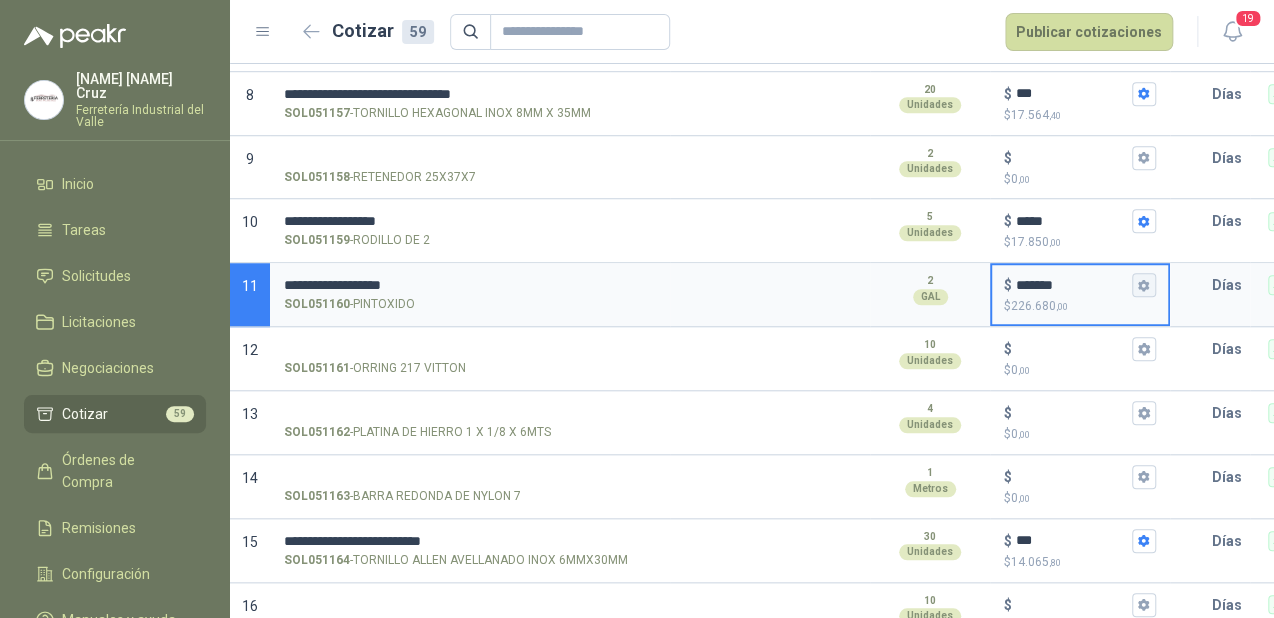 type on "*******" 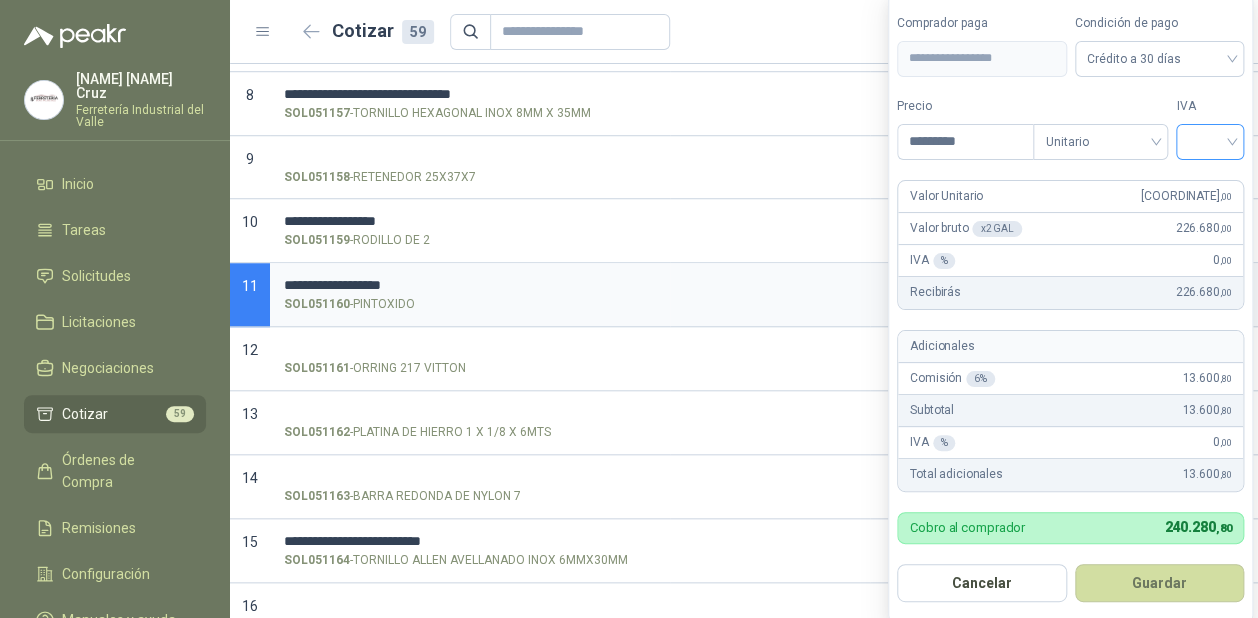 click at bounding box center (1210, 140) 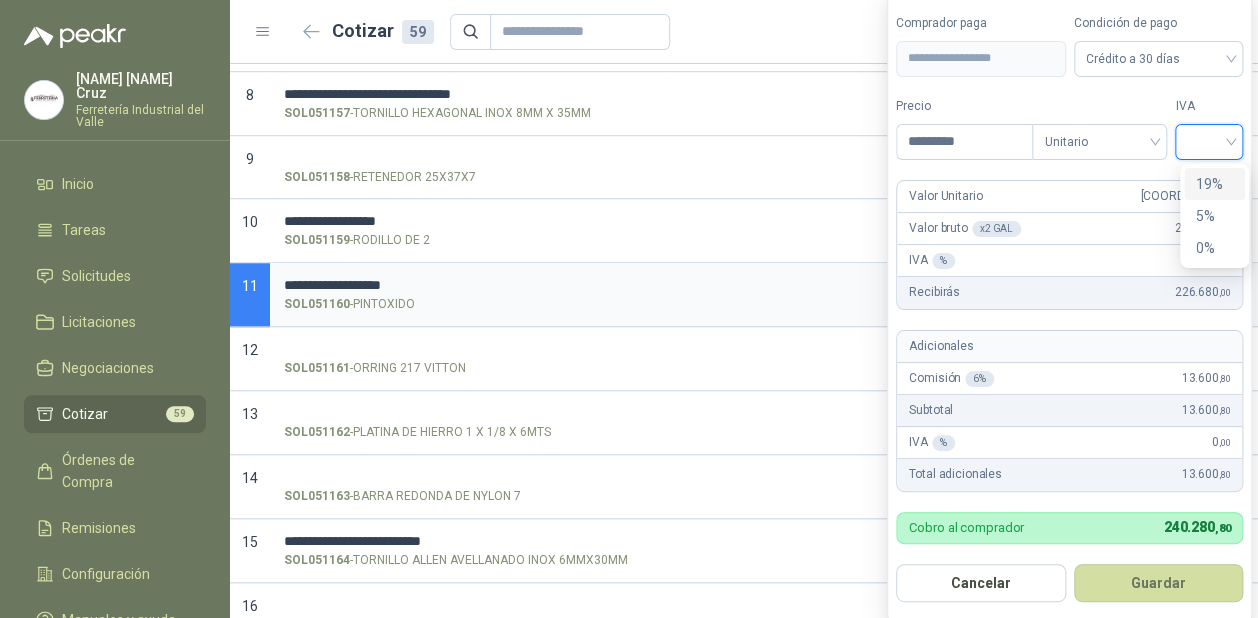 click on "19%" at bounding box center (1214, 184) 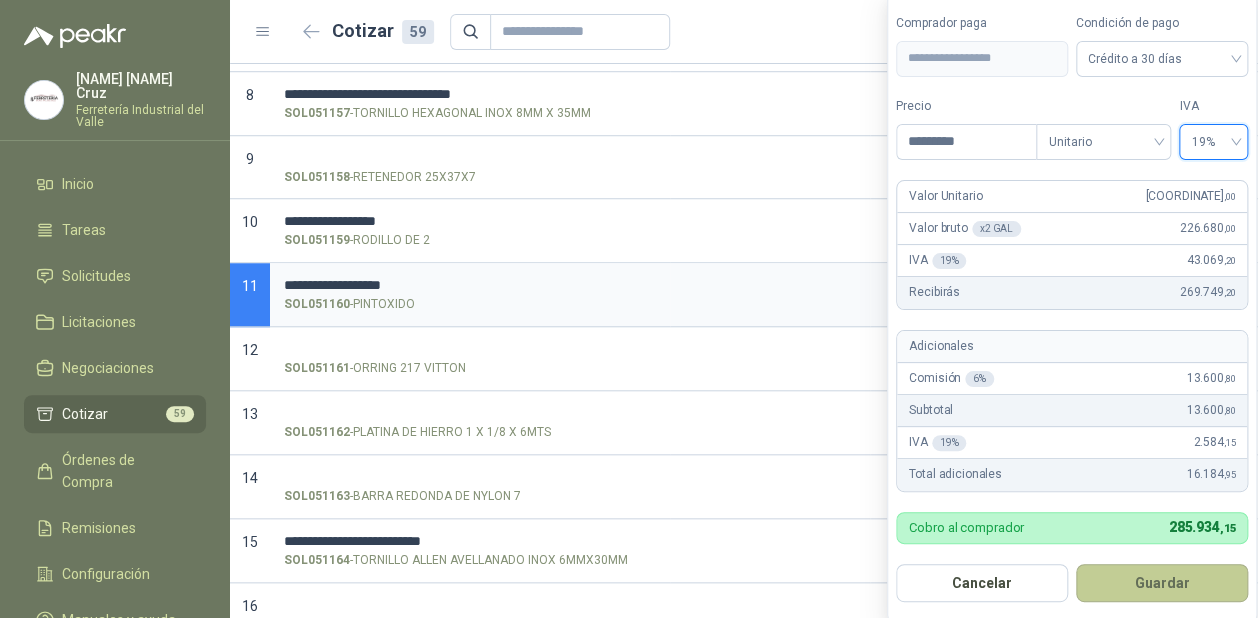 click on "Guardar" at bounding box center [1162, 583] 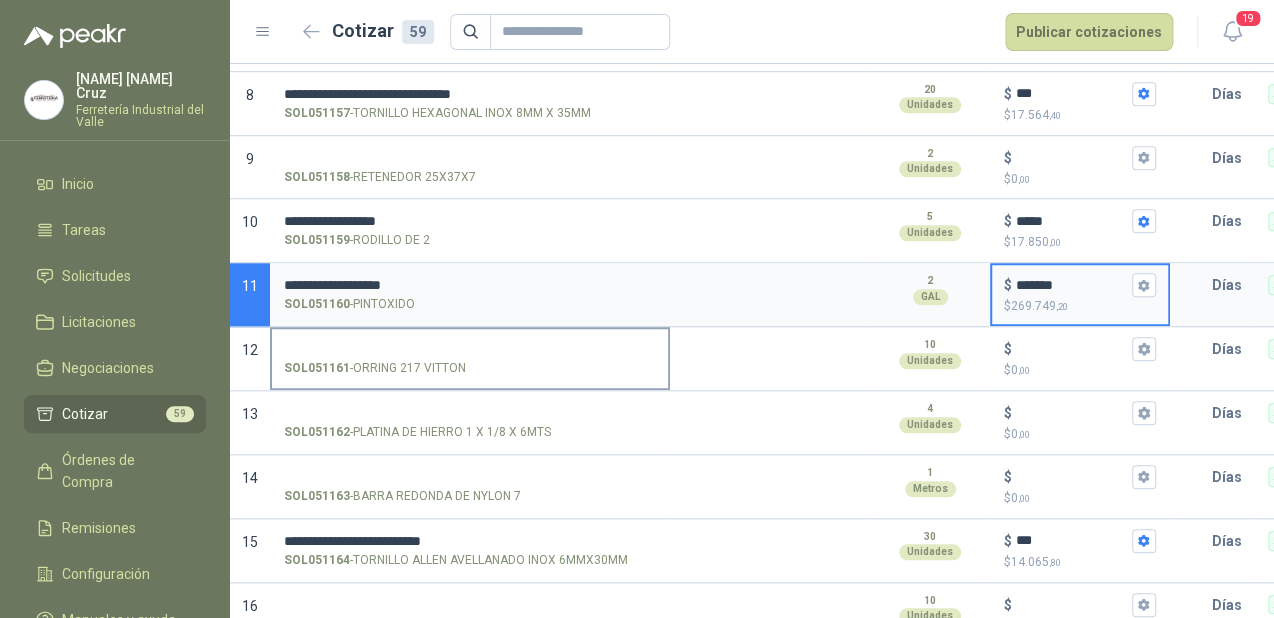 scroll, scrollTop: 720, scrollLeft: 0, axis: vertical 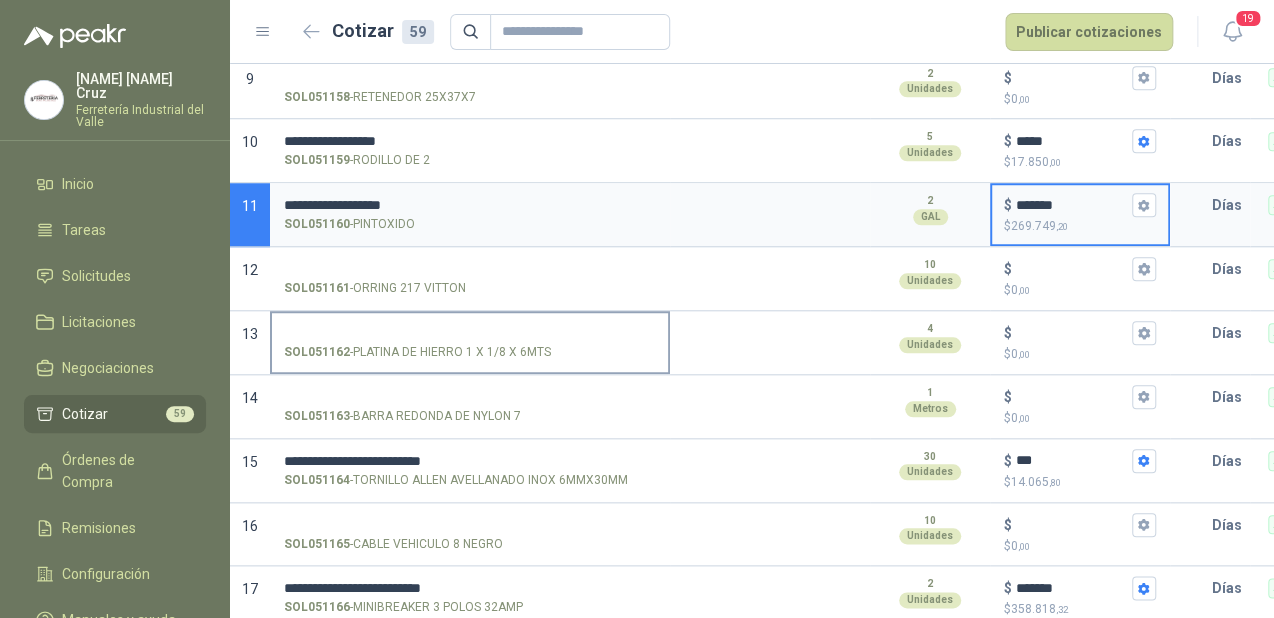 click on "SOL051162  -  PLATINA DE HIERRO 1  X 1/8  X 6MTS" at bounding box center (470, 333) 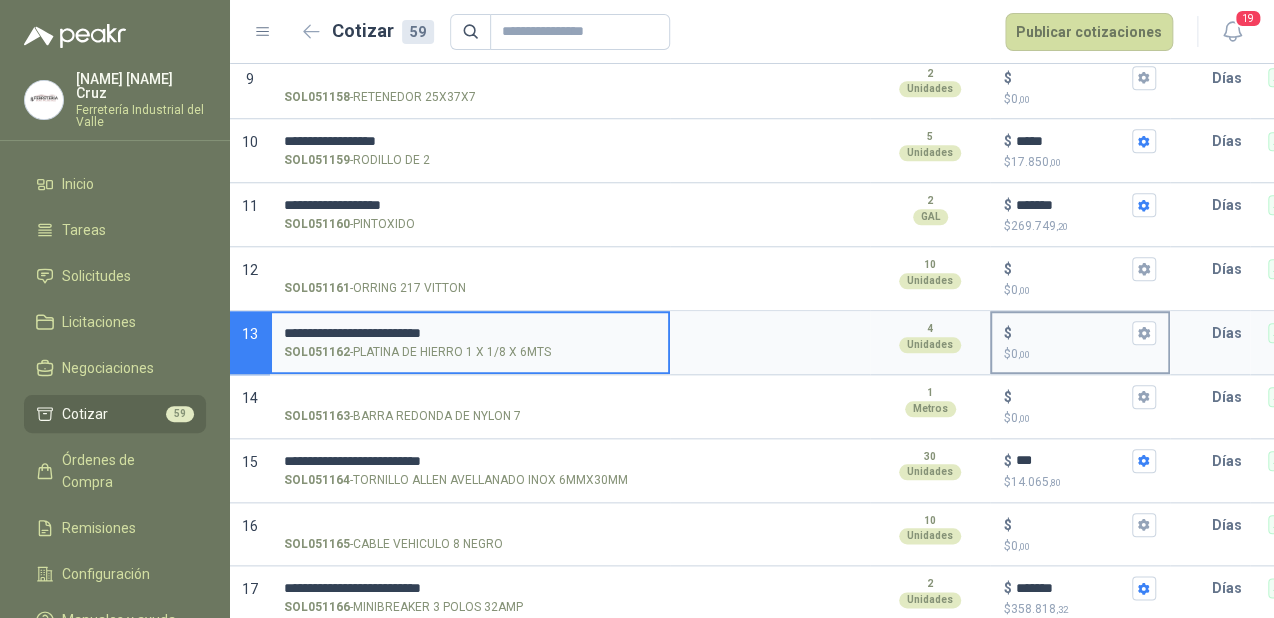 type on "**********" 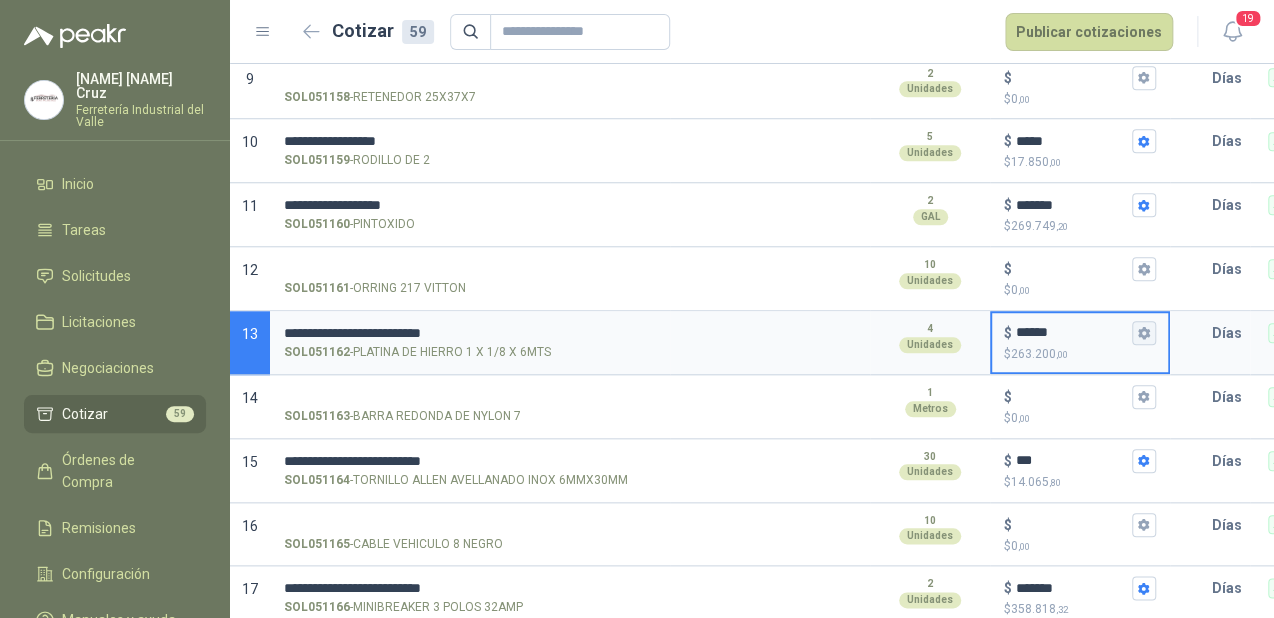 type on "******" 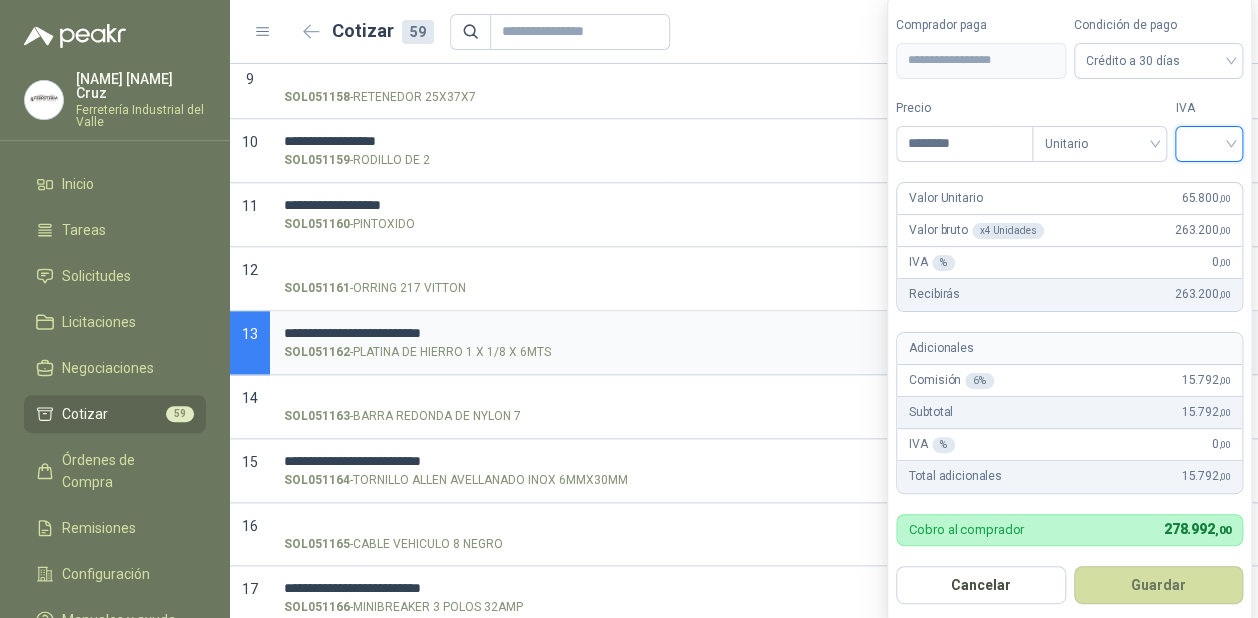 click at bounding box center (1209, 142) 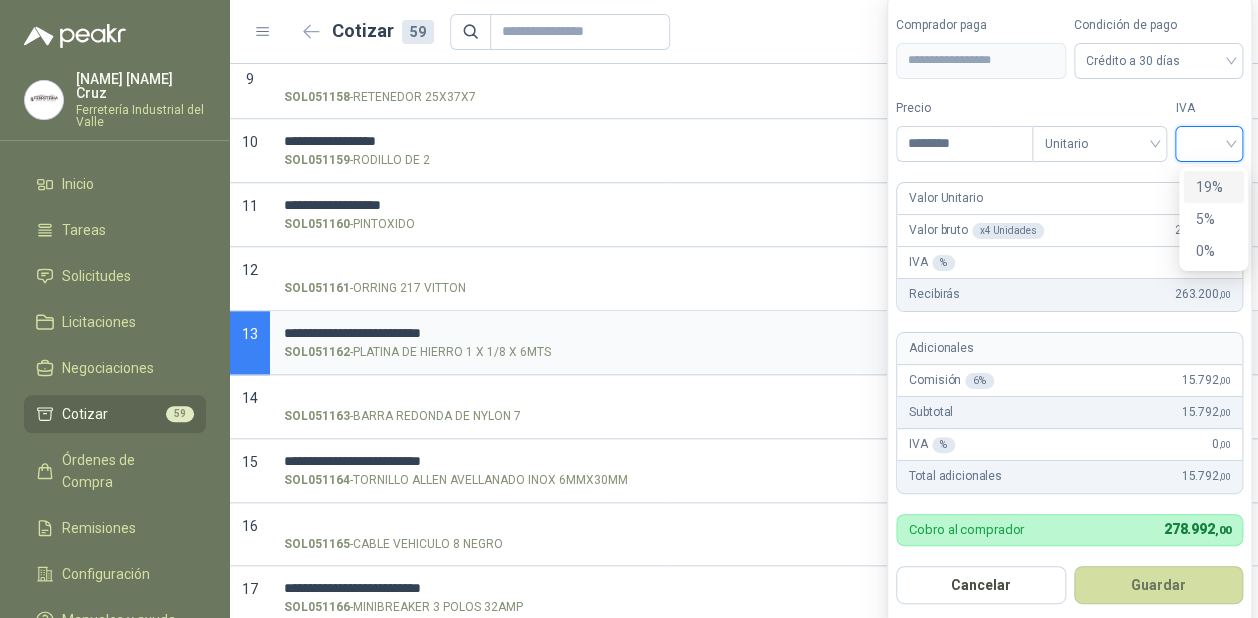 click on "19%" at bounding box center [1213, 187] 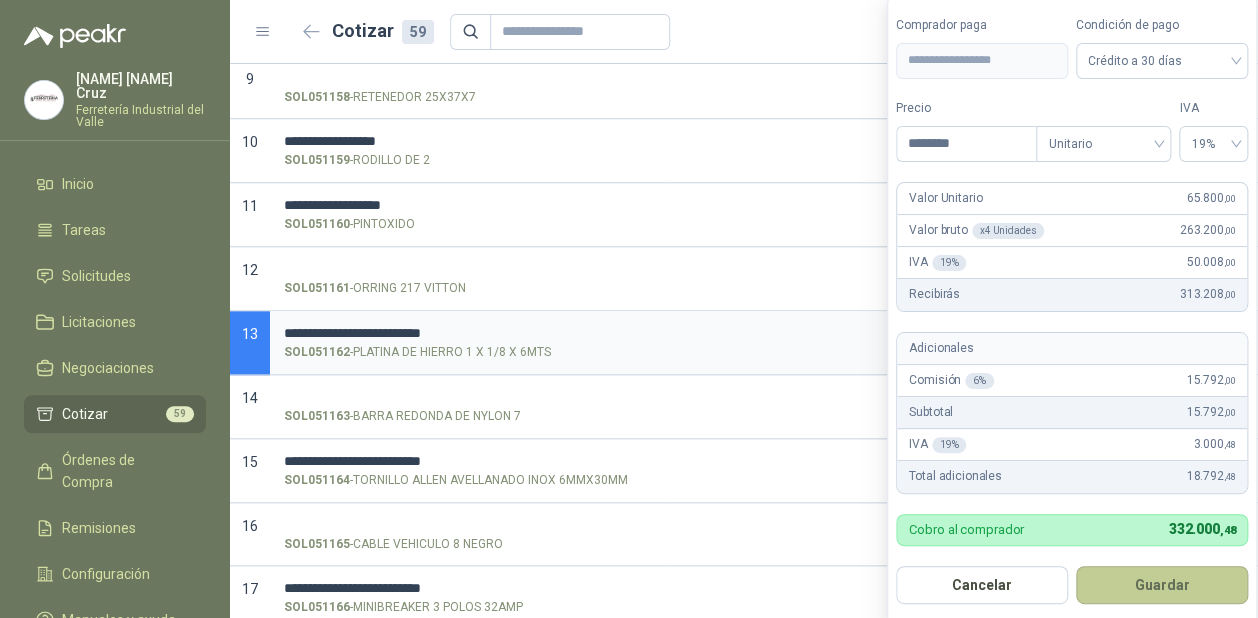 click on "Guardar" at bounding box center (1162, 585) 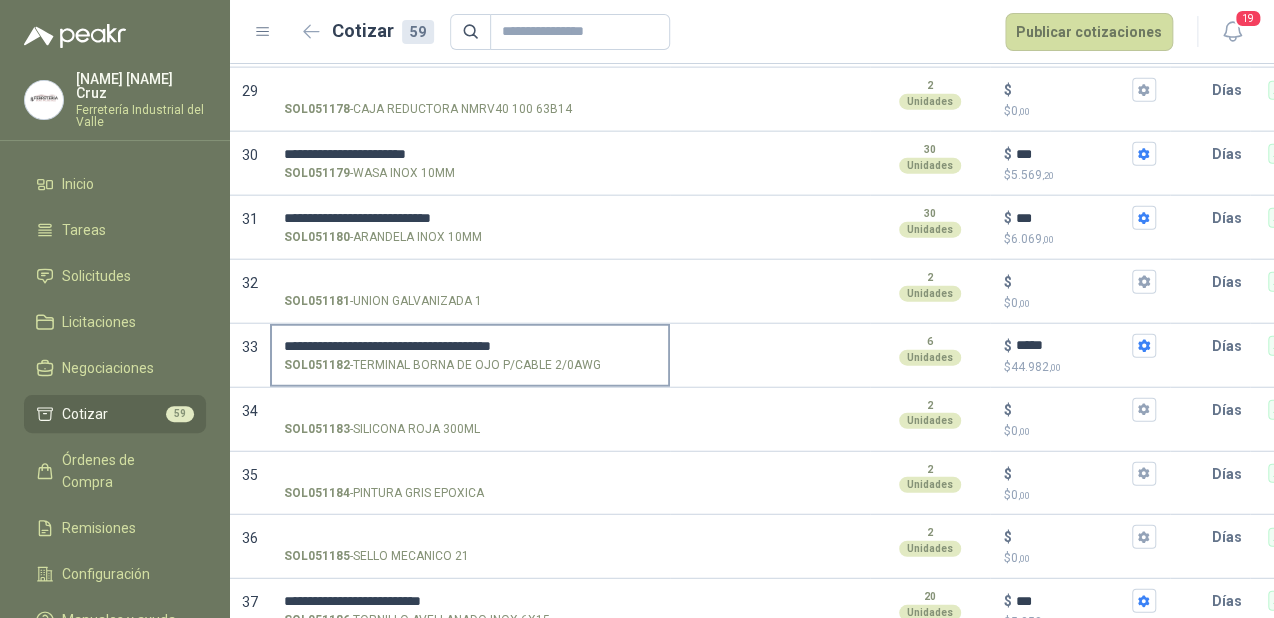 scroll, scrollTop: 2080, scrollLeft: 0, axis: vertical 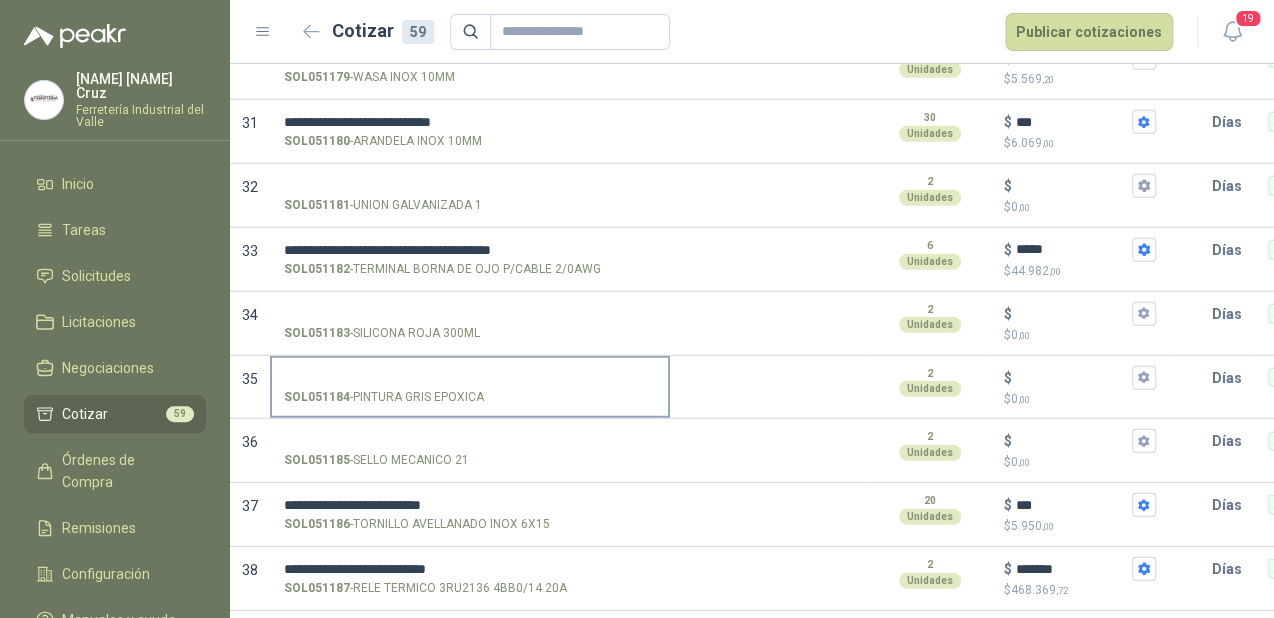 click on "SOL051184  -  PINTURA GRIS EPOXICA" at bounding box center (470, 378) 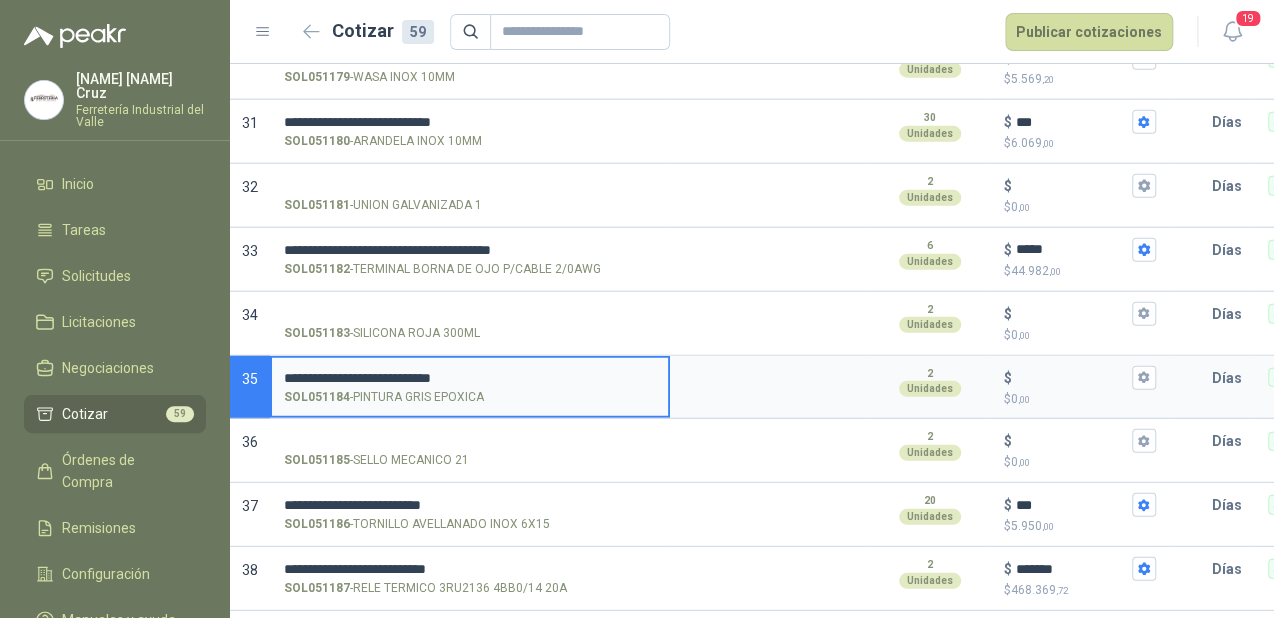 drag, startPoint x: 366, startPoint y: 373, endPoint x: 503, endPoint y: 360, distance: 137.6154 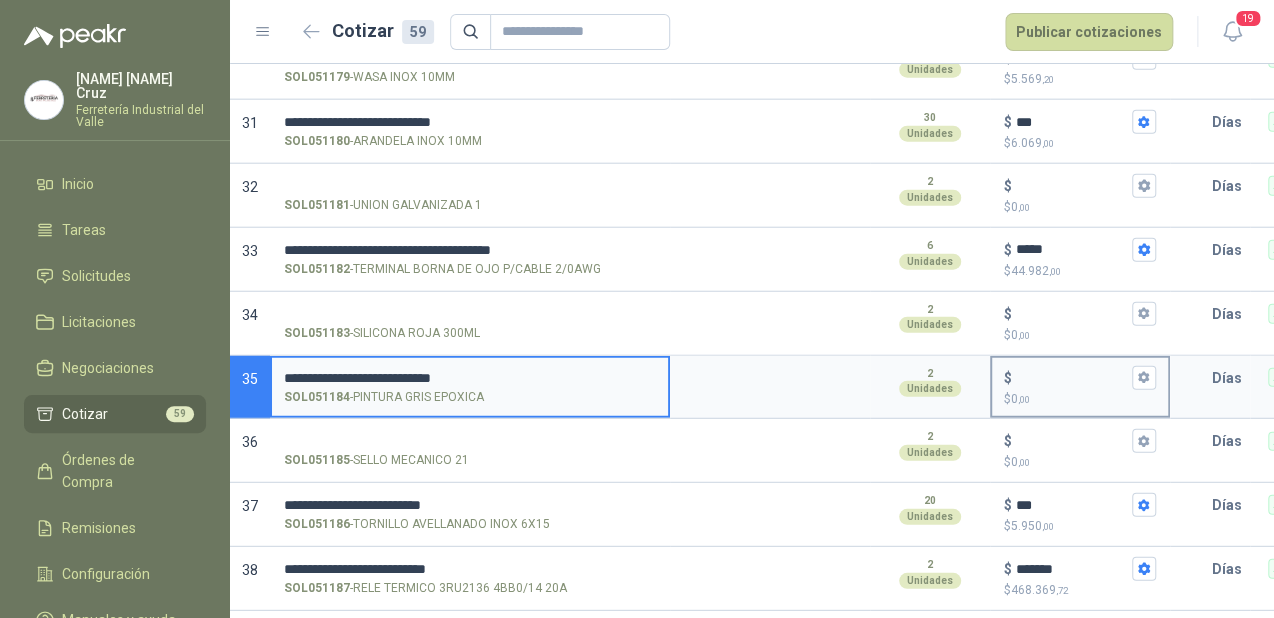 click on "$ $  0 ,00" at bounding box center [1072, 377] 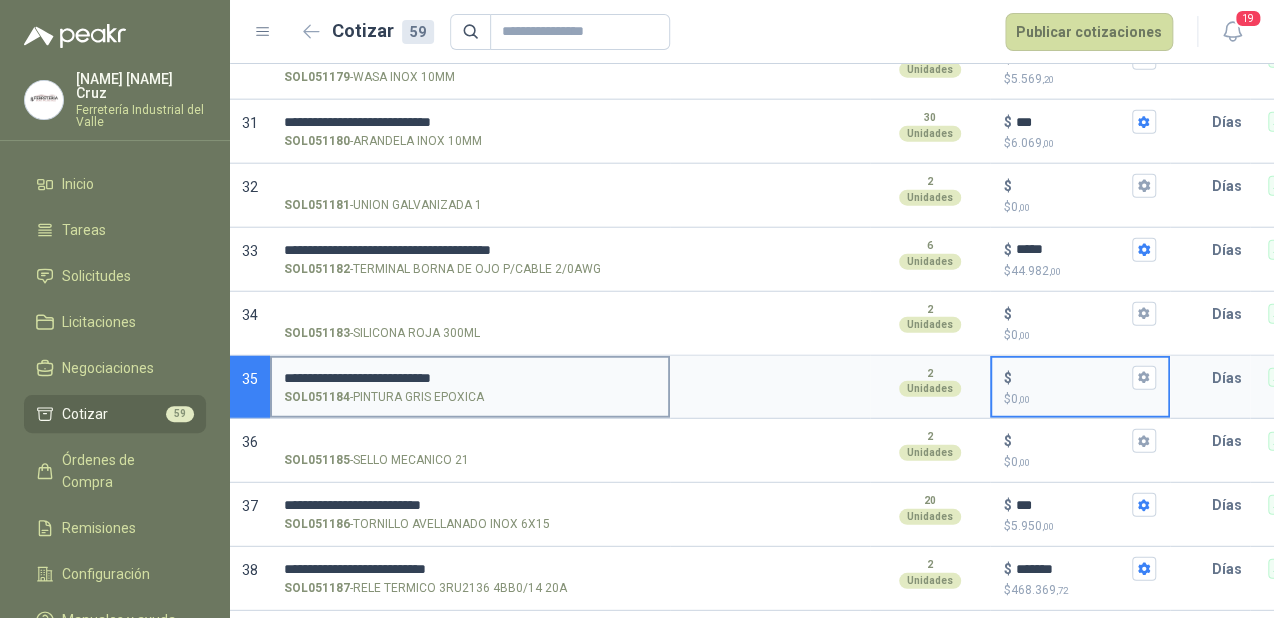click on "**********" at bounding box center (470, 378) 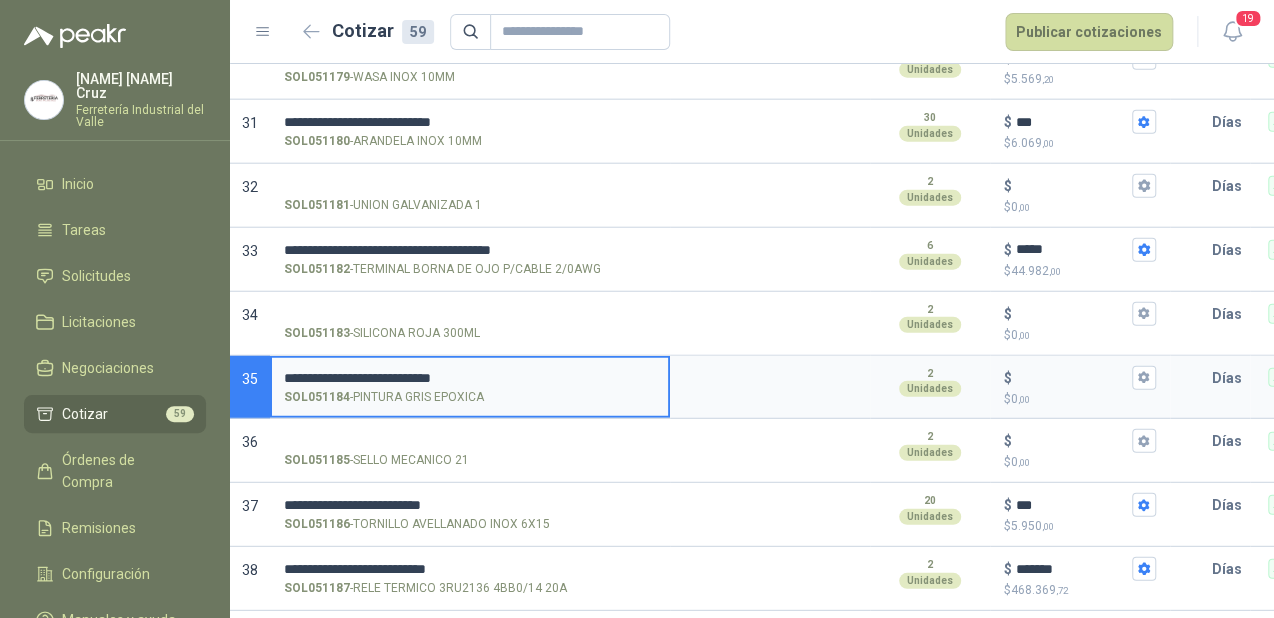 click on "**********" at bounding box center [470, 378] 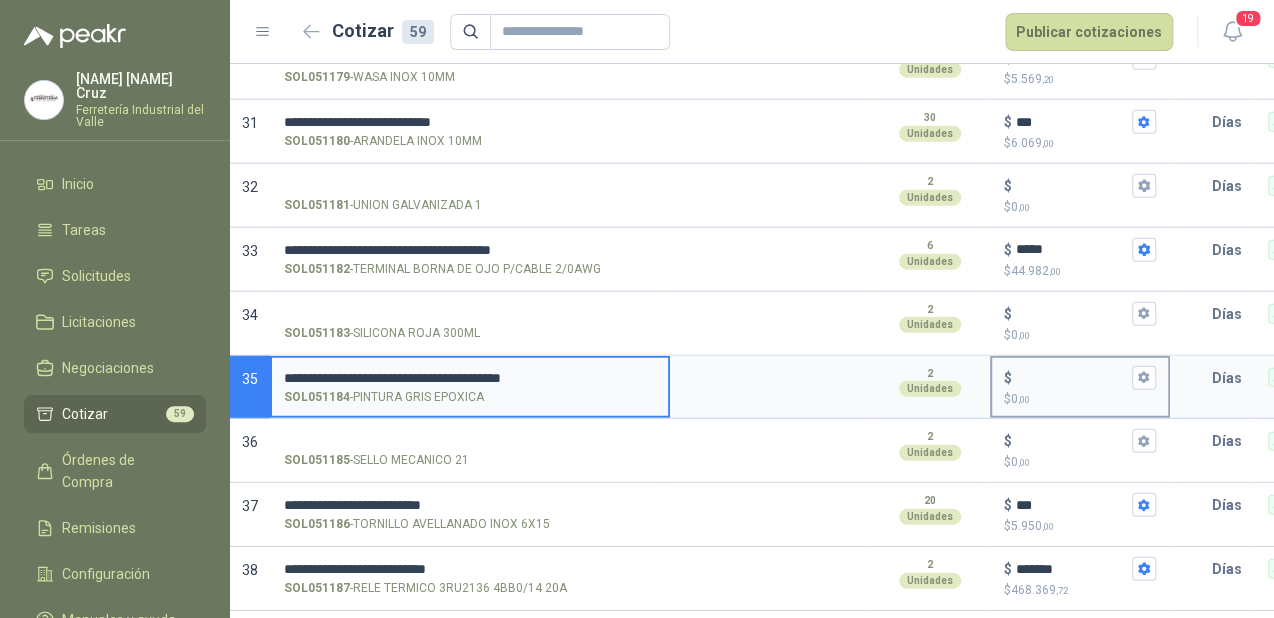 type on "**********" 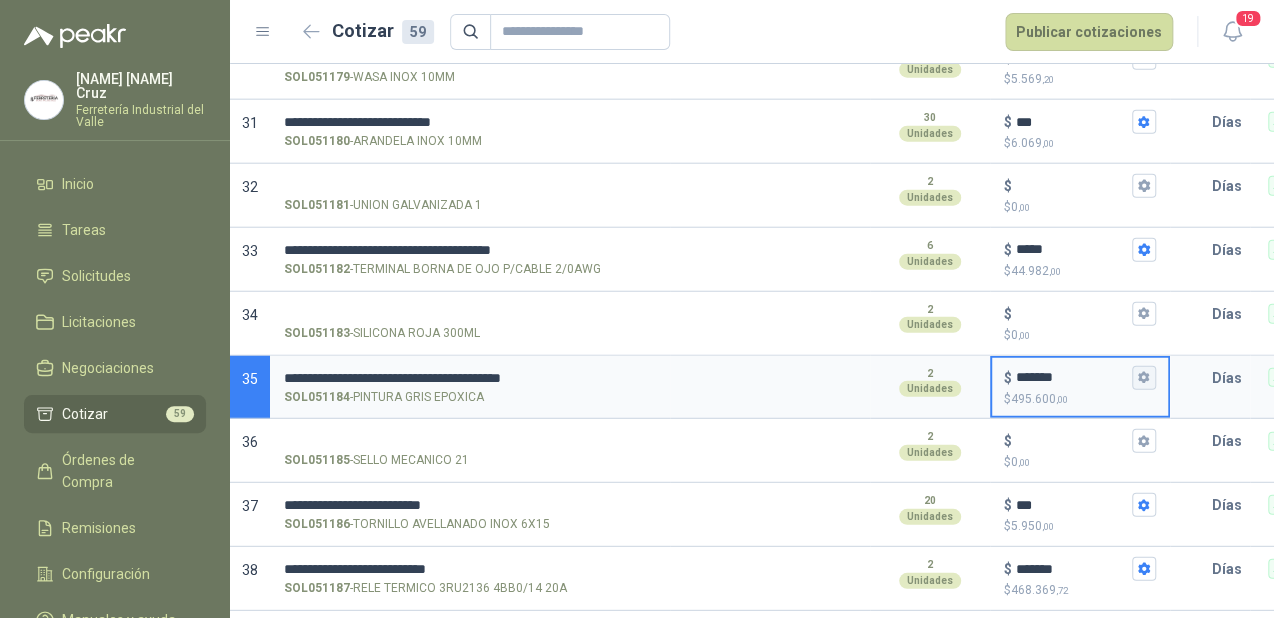 type on "*******" 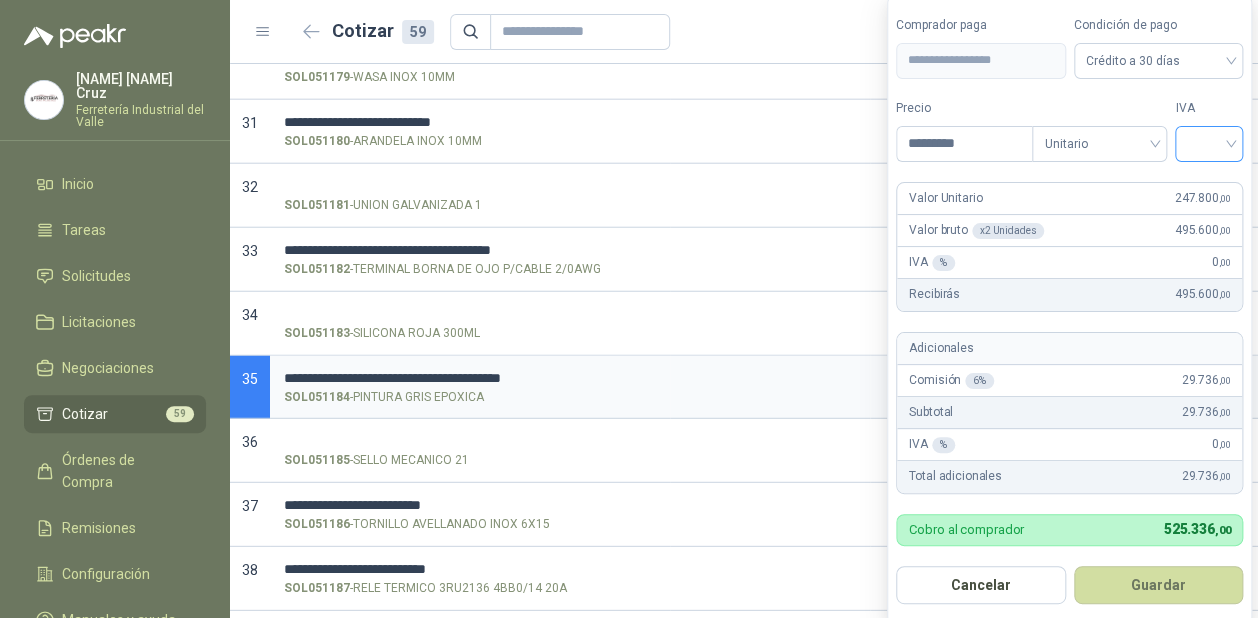 click at bounding box center [1209, 142] 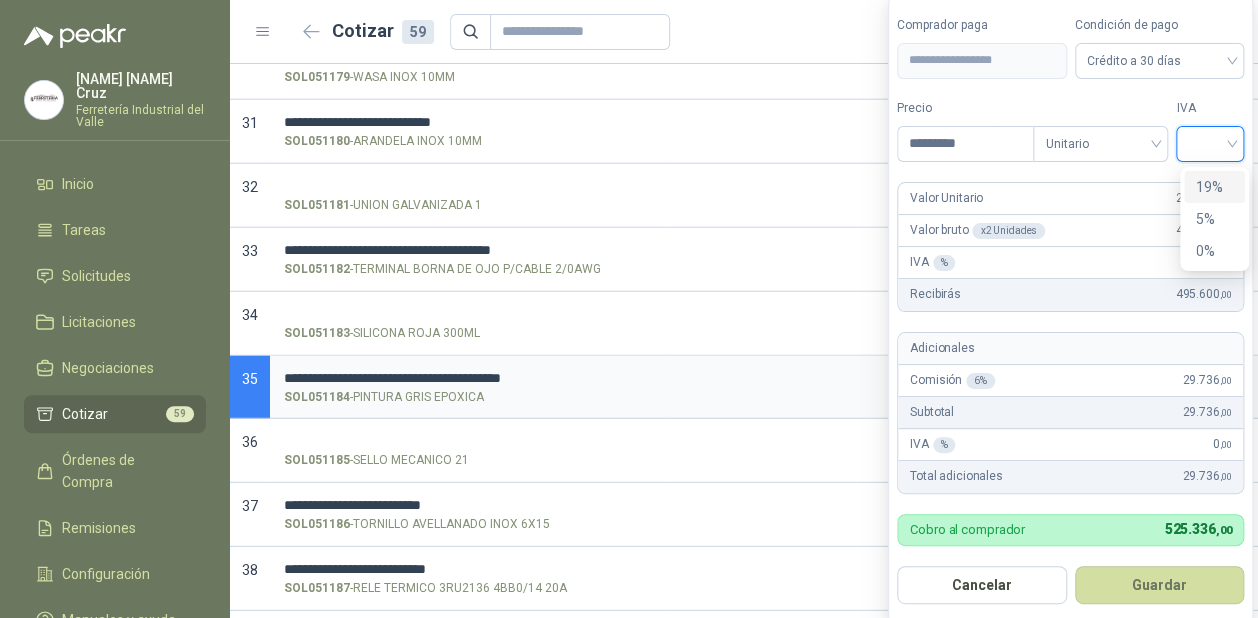 click on "19%" at bounding box center (1214, 187) 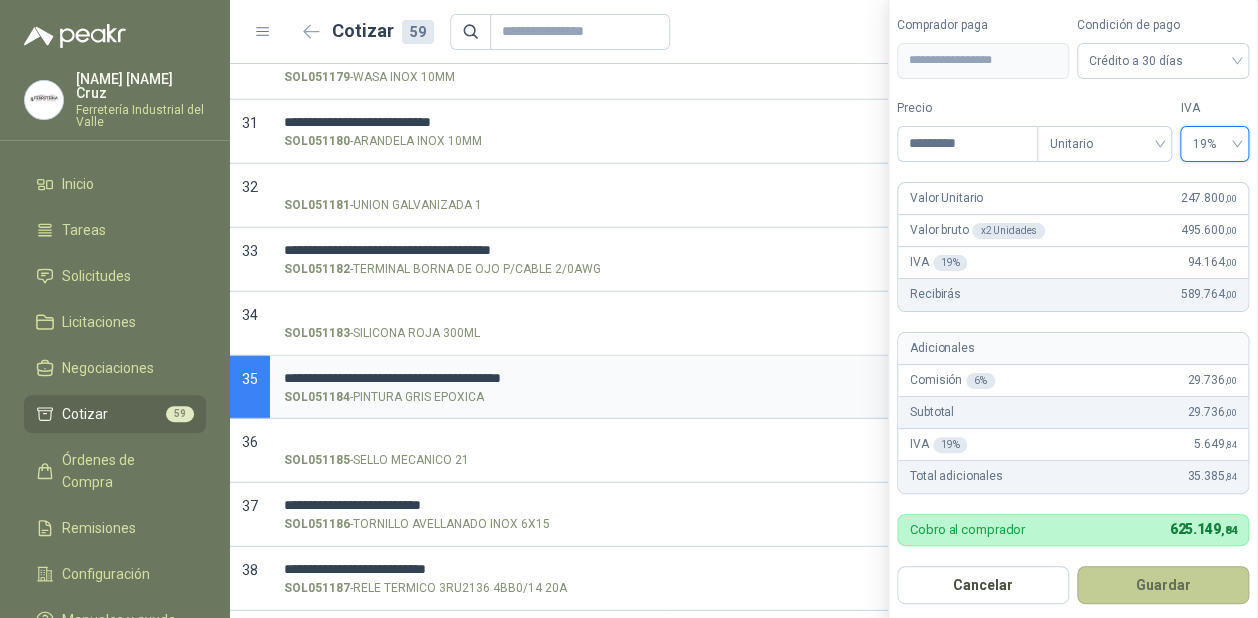 click on "Guardar" at bounding box center (1163, 585) 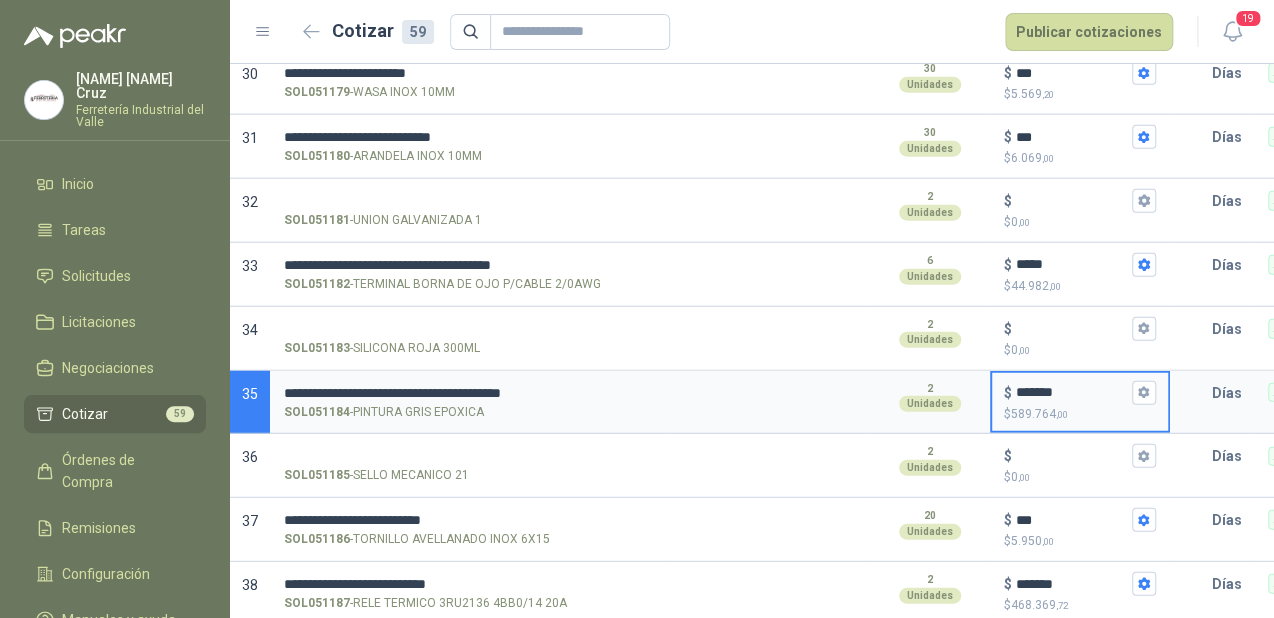 scroll, scrollTop: 2057, scrollLeft: 0, axis: vertical 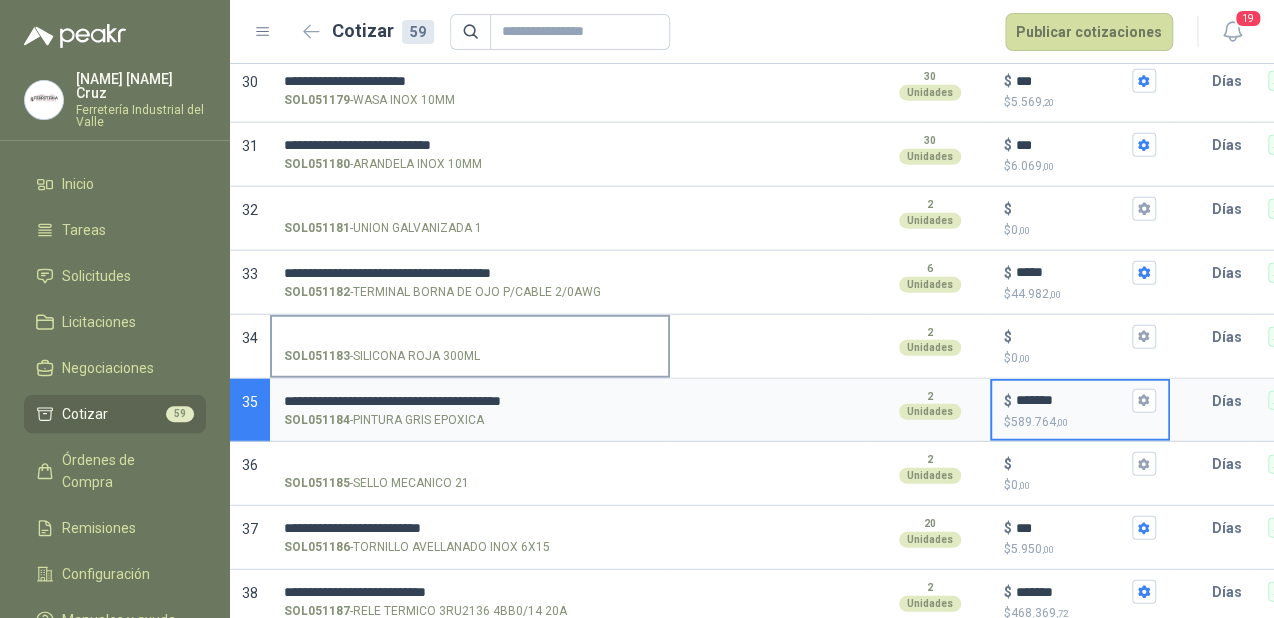 click on "SOL051183  -  SILICONA ROJA 300ML" at bounding box center [470, 345] 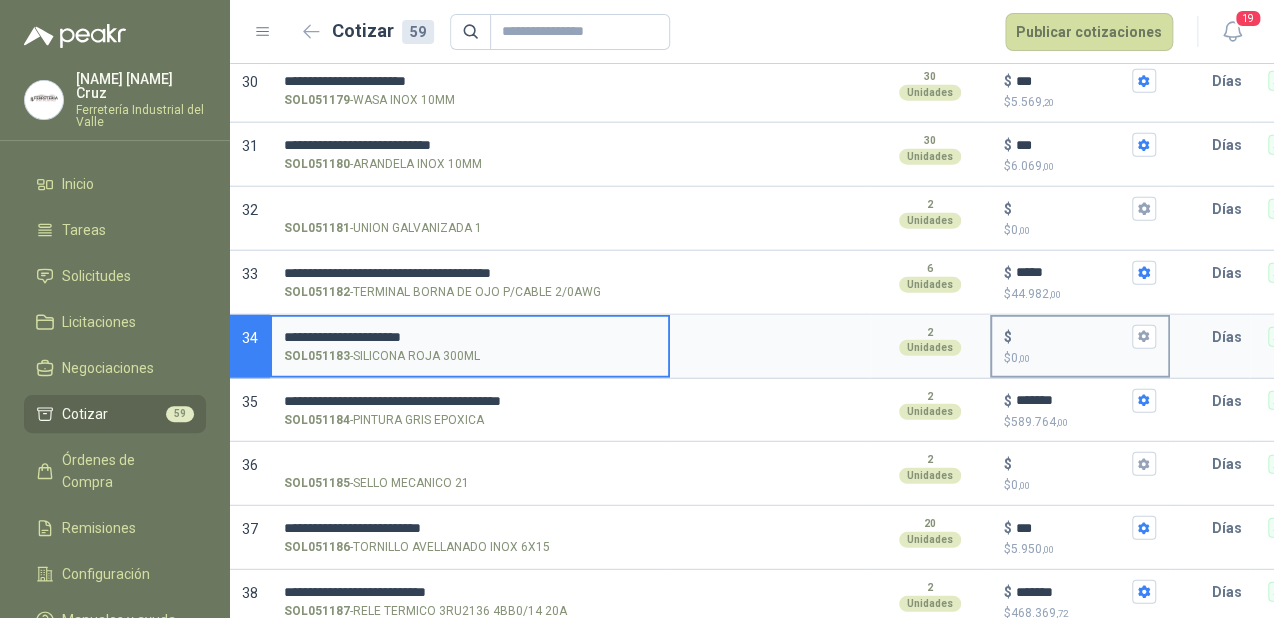 type on "**********" 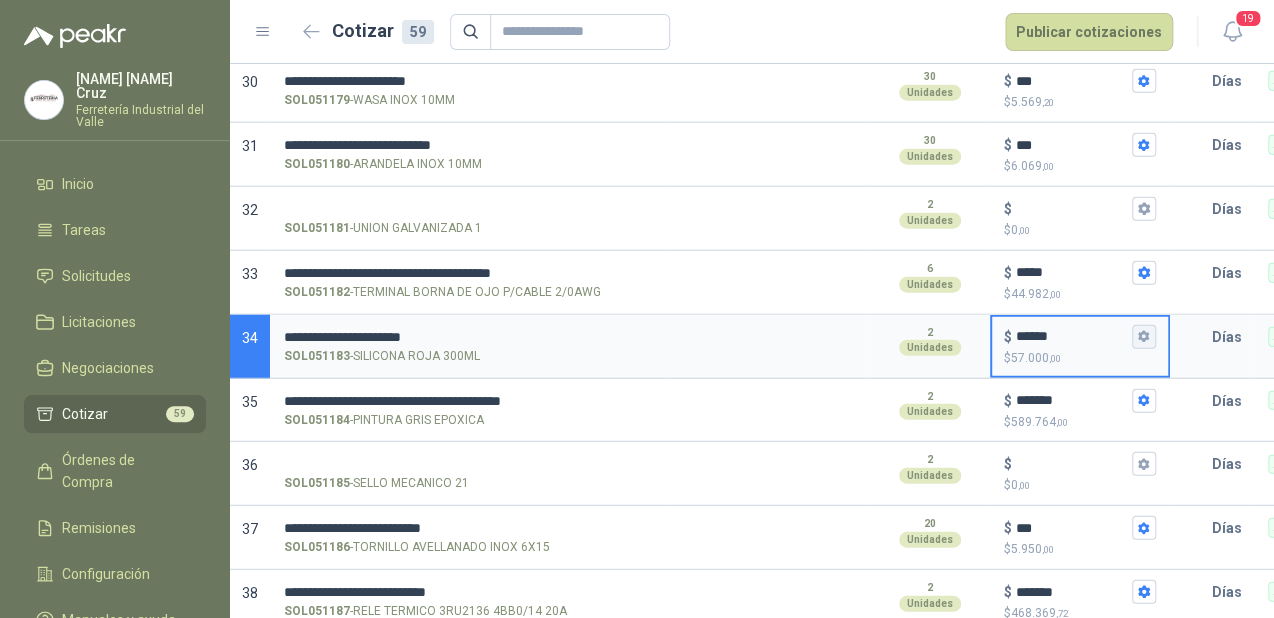 type on "******" 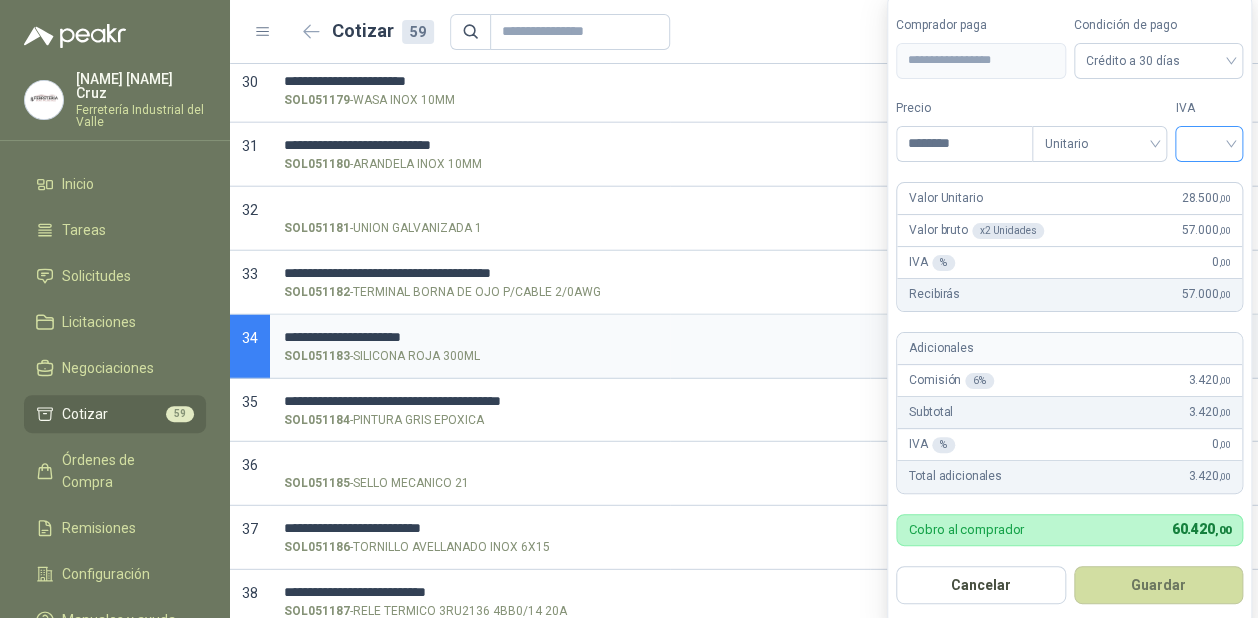 click at bounding box center (1209, 142) 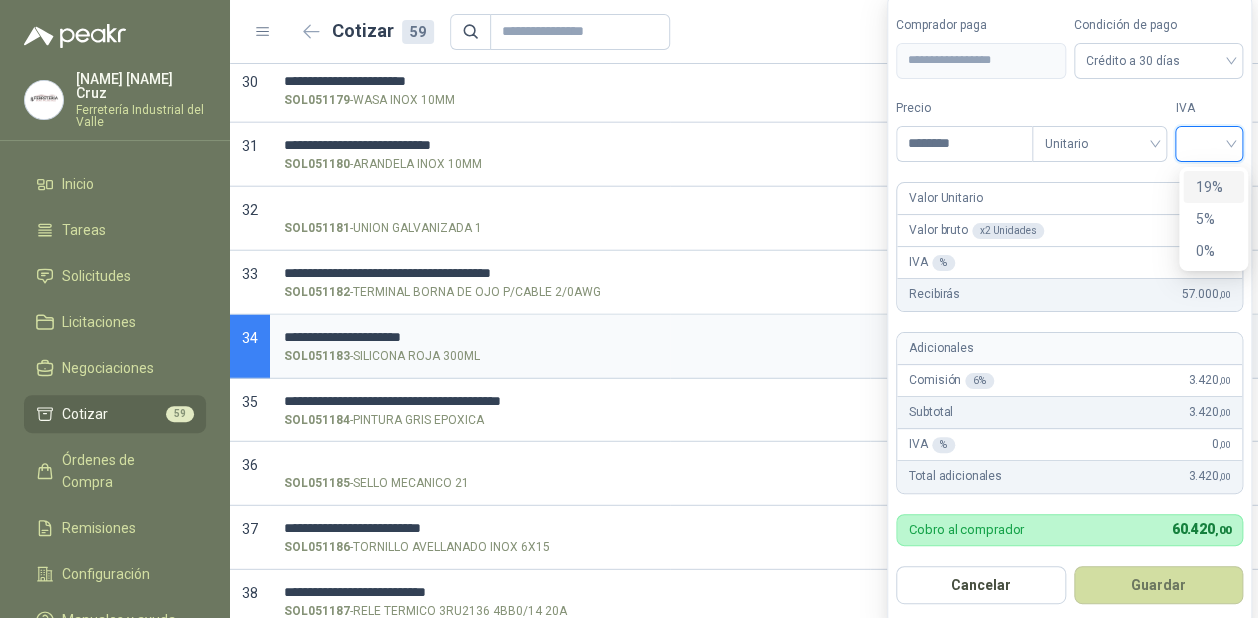 click on "19%" at bounding box center [1213, 187] 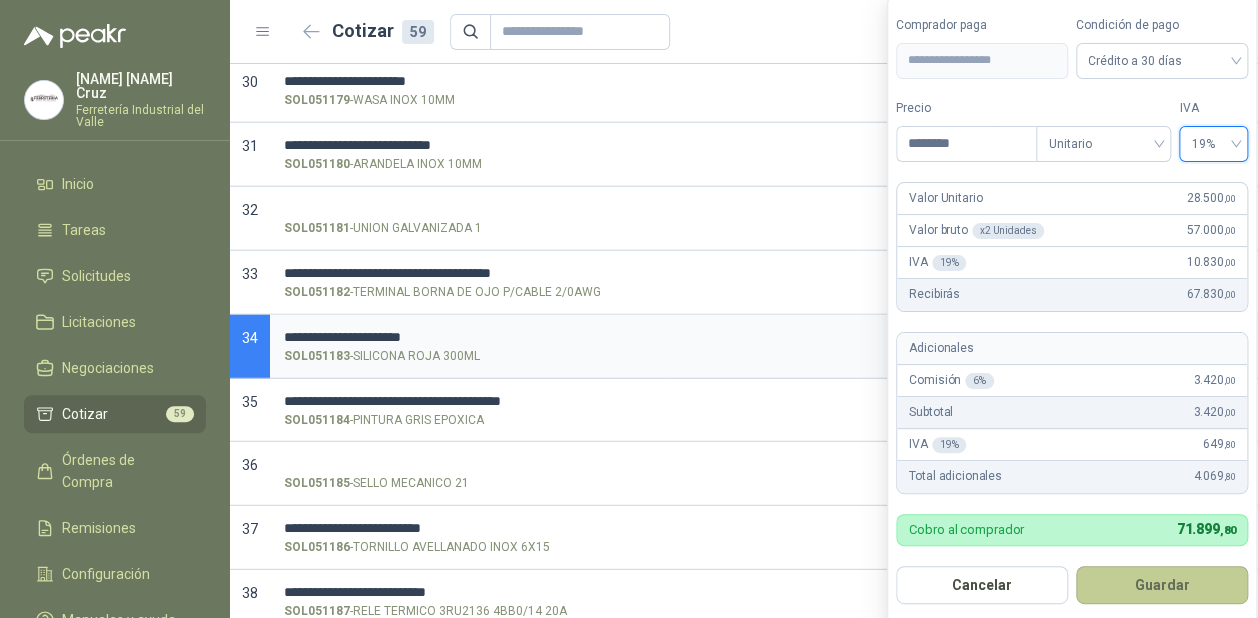 click on "Guardar" at bounding box center [1162, 585] 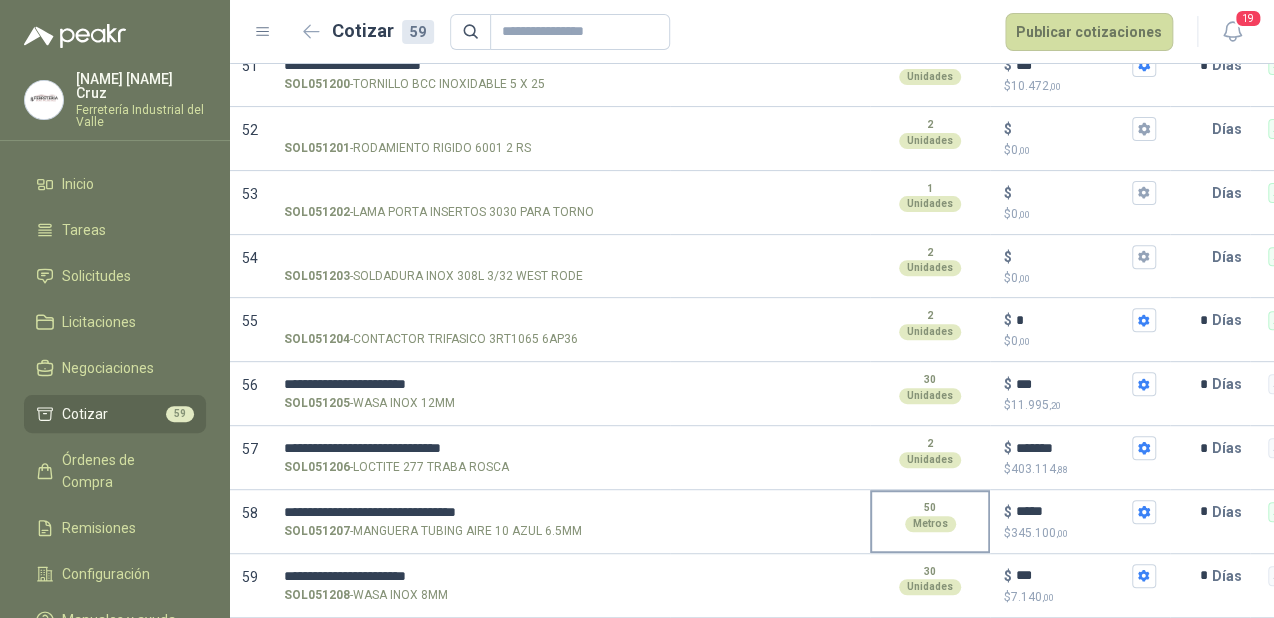 scroll, scrollTop: 3417, scrollLeft: 0, axis: vertical 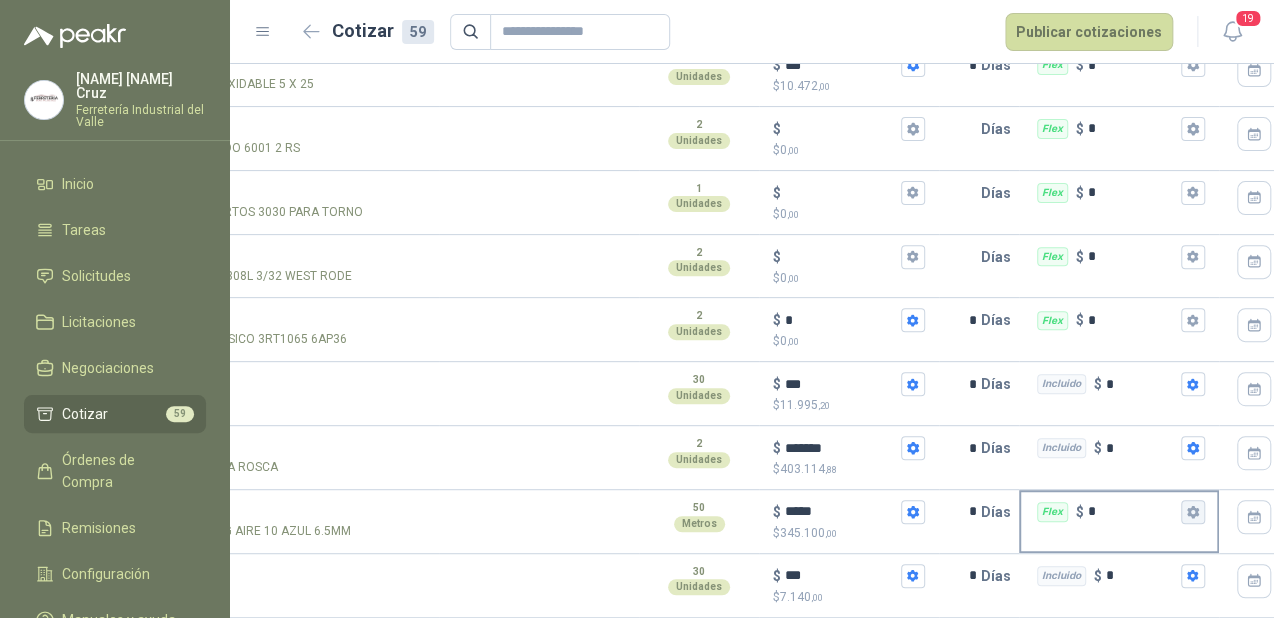 click 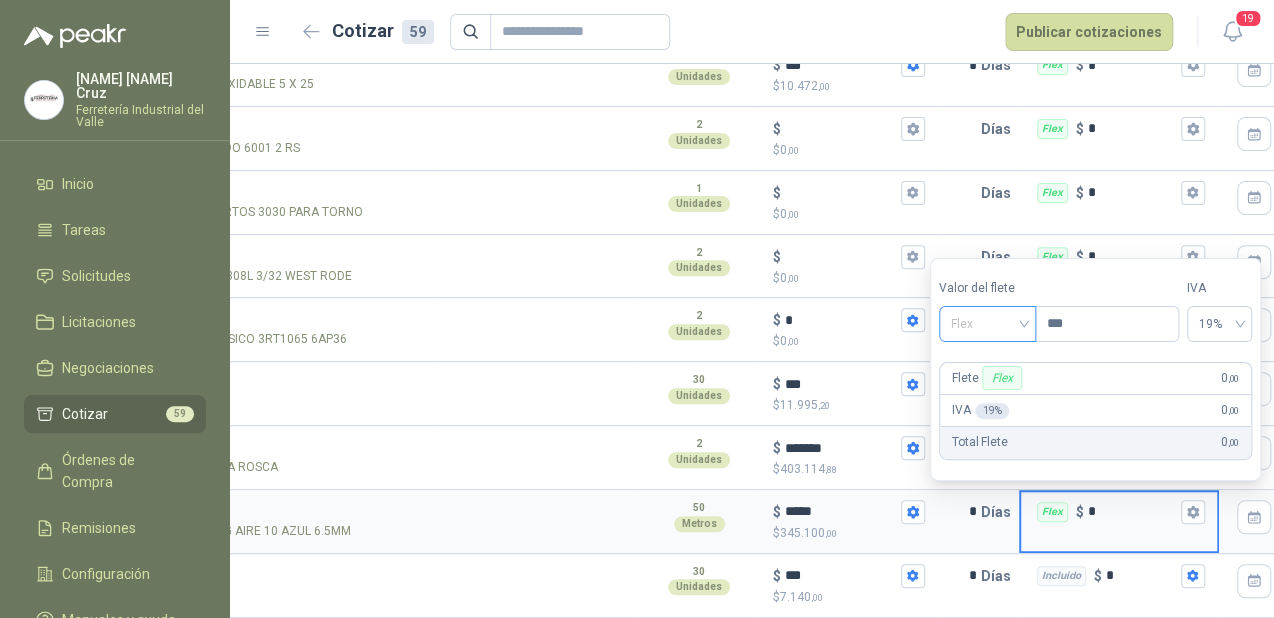 click on "Flex" at bounding box center (987, 324) 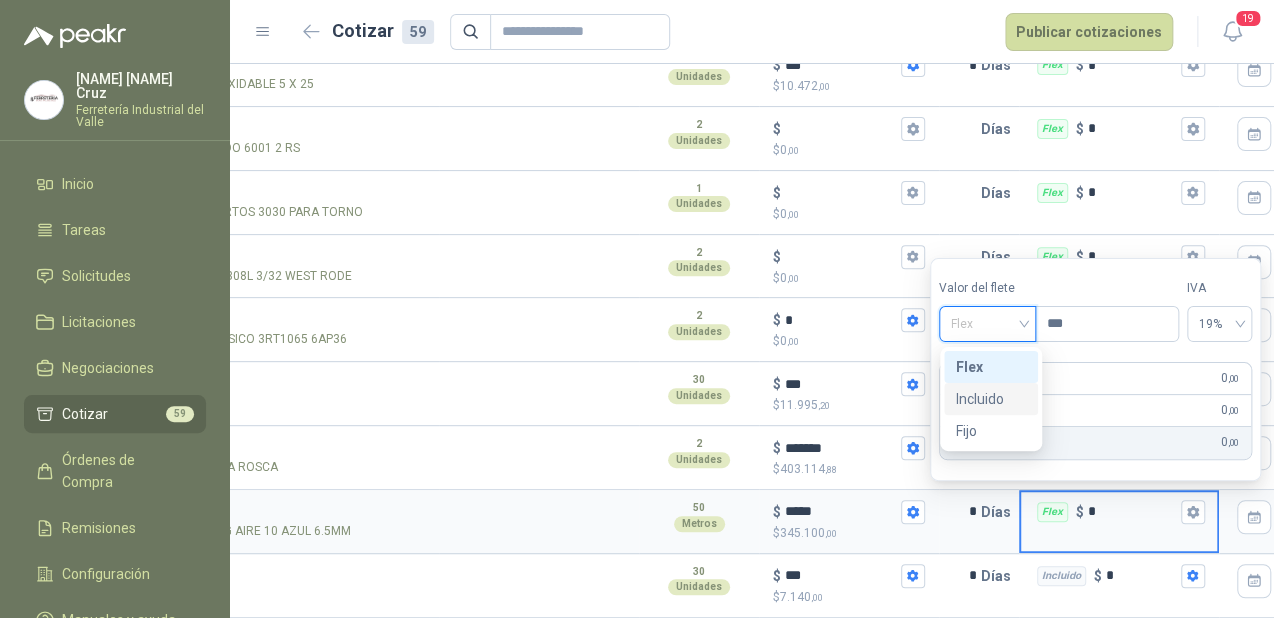 click on "Incluido" at bounding box center (991, 399) 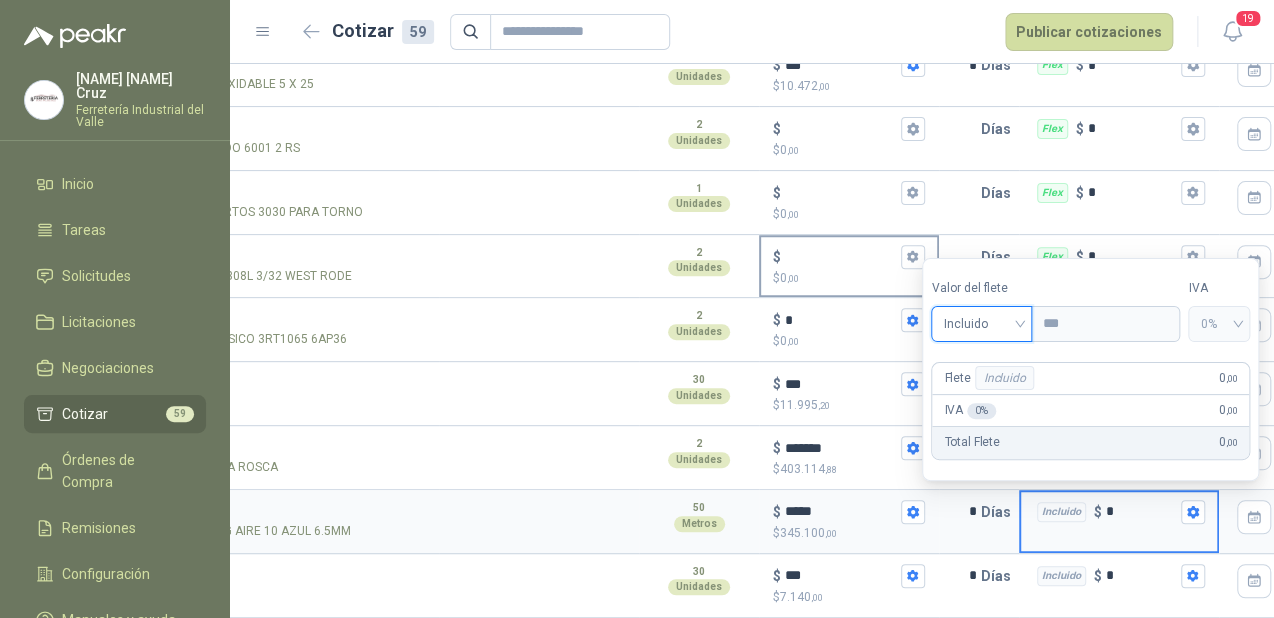 click on "$ $  0 ,00" at bounding box center (841, 256) 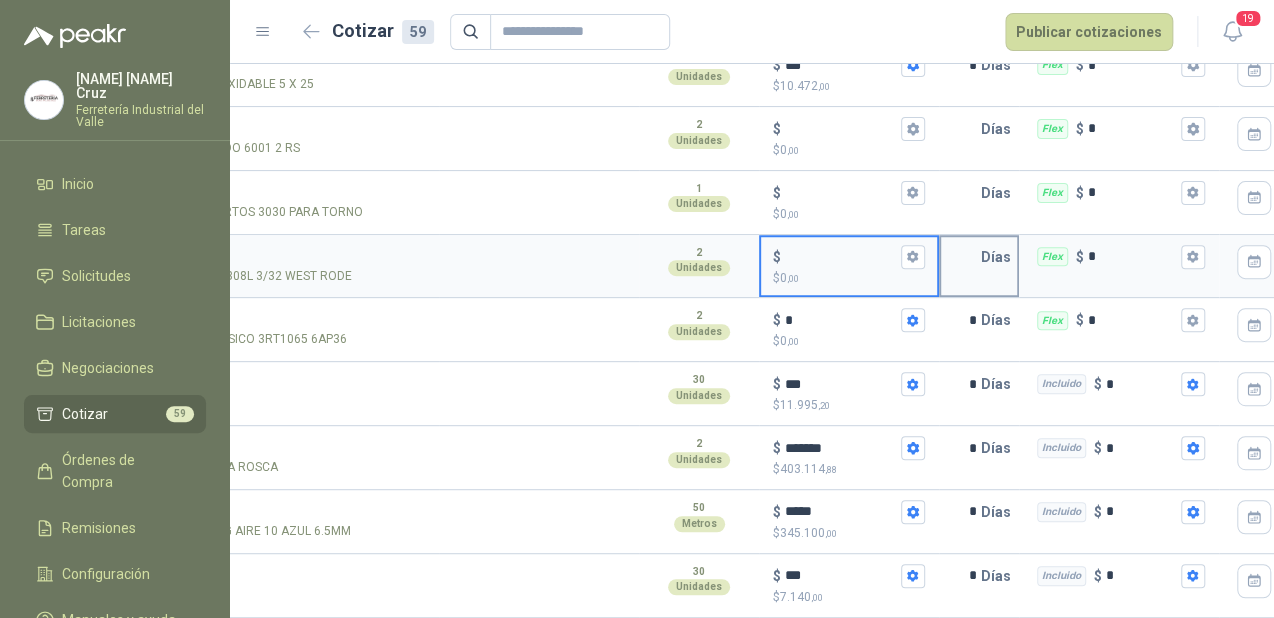 click at bounding box center [961, 257] 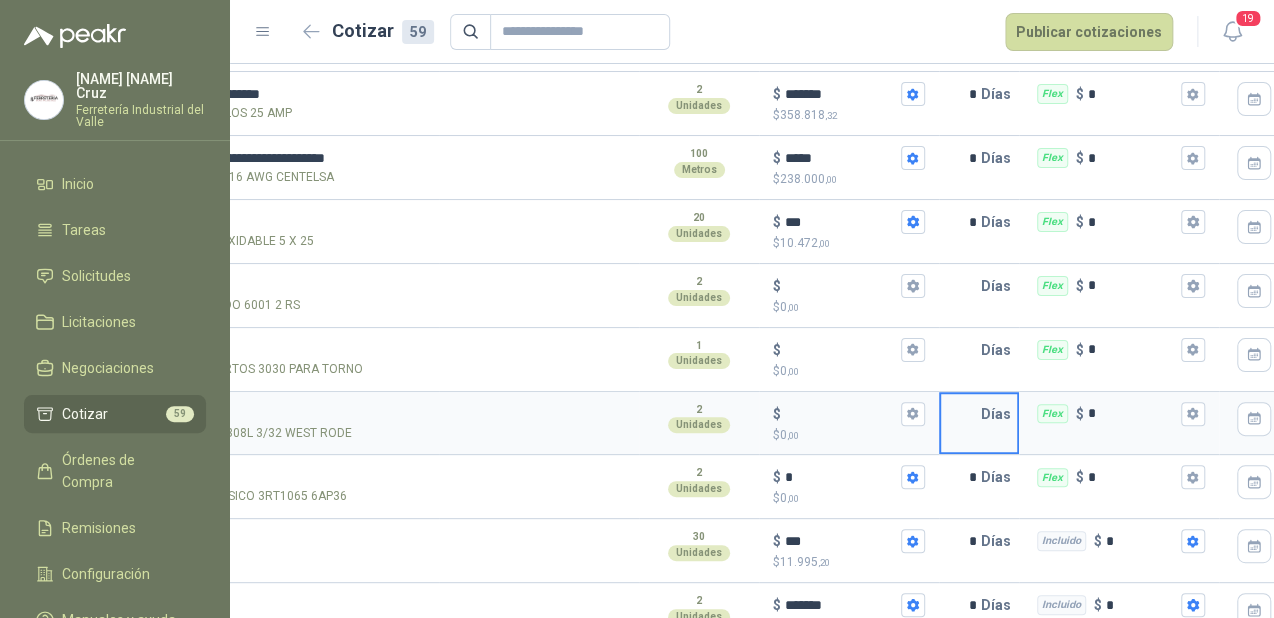 scroll, scrollTop: 3177, scrollLeft: 0, axis: vertical 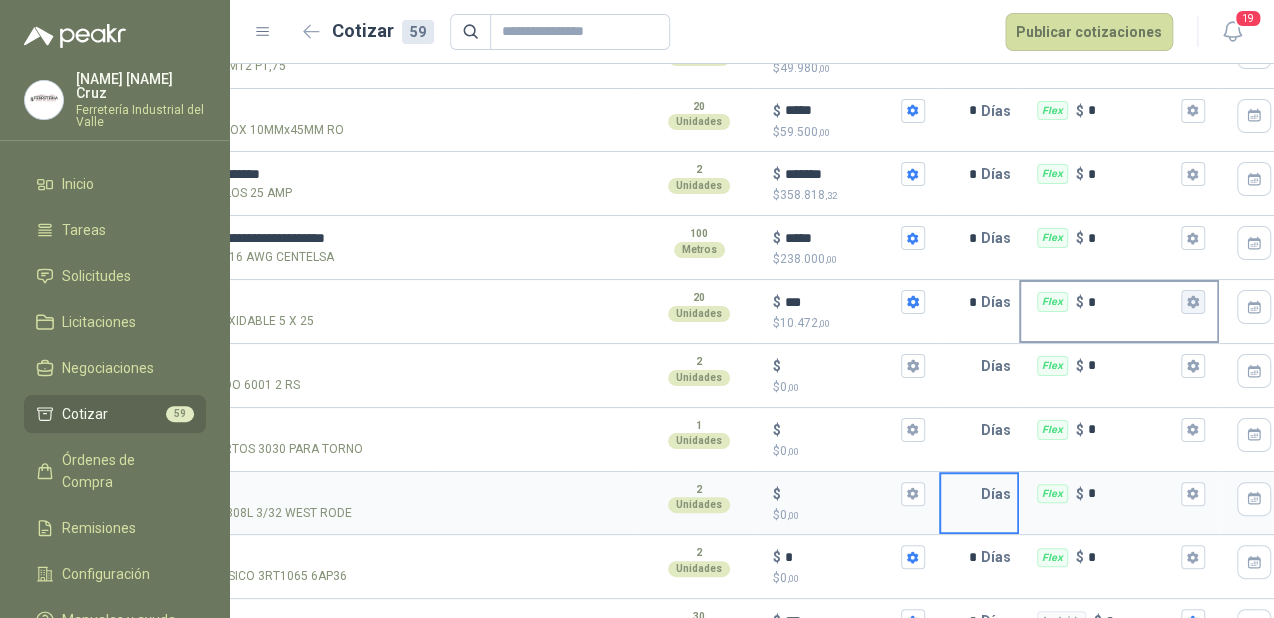 click 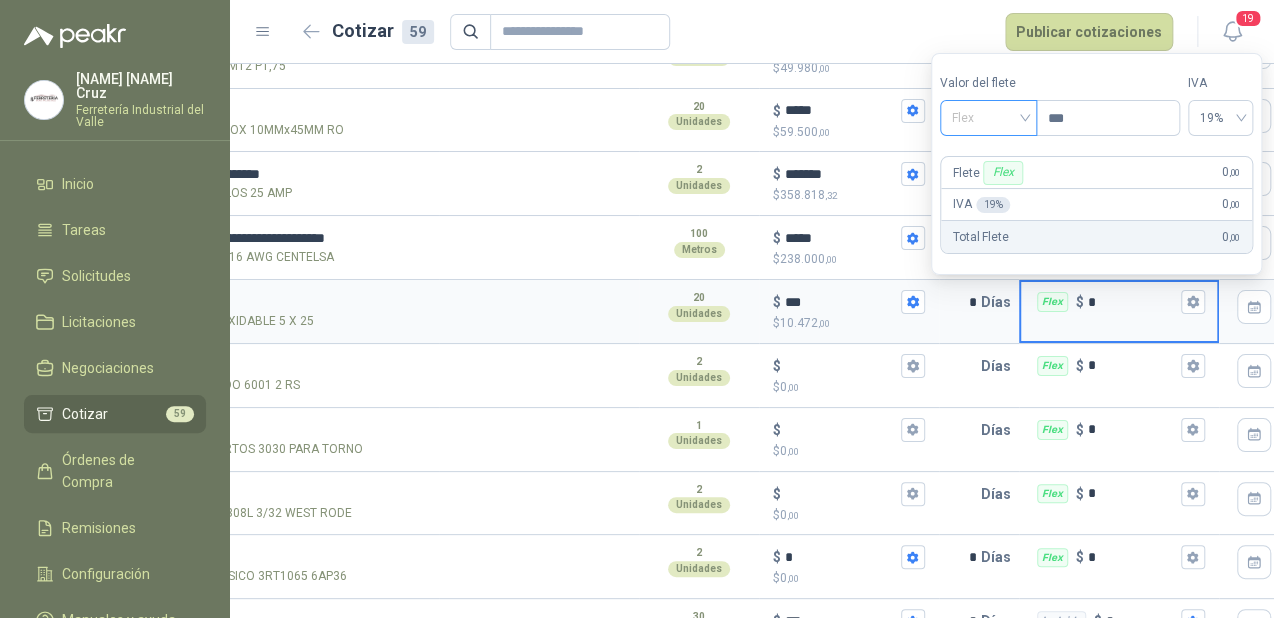 click on "Flex" at bounding box center (988, 118) 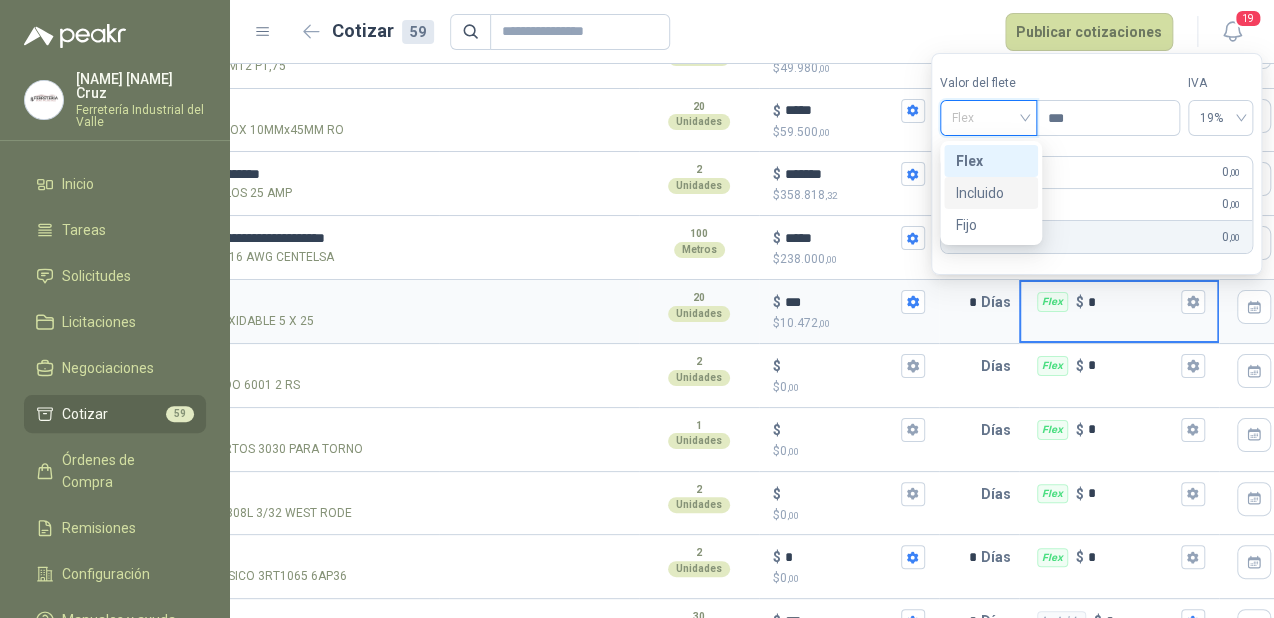 click on "Incluido" at bounding box center (991, 193) 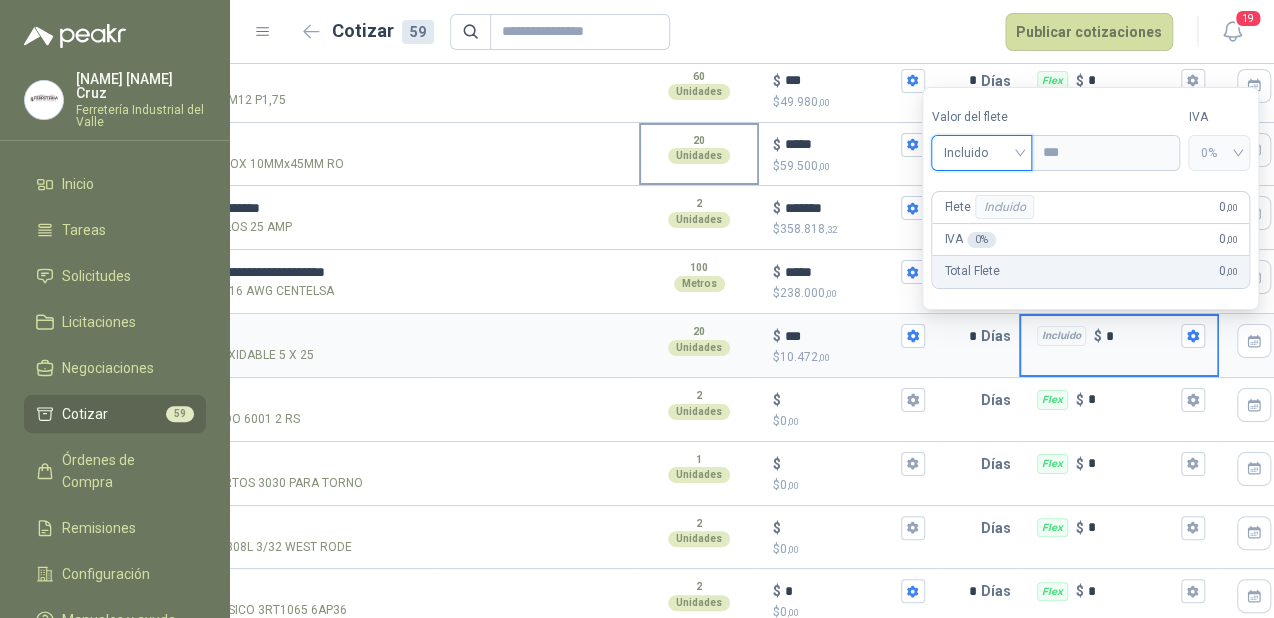 scroll, scrollTop: 3177, scrollLeft: 0, axis: vertical 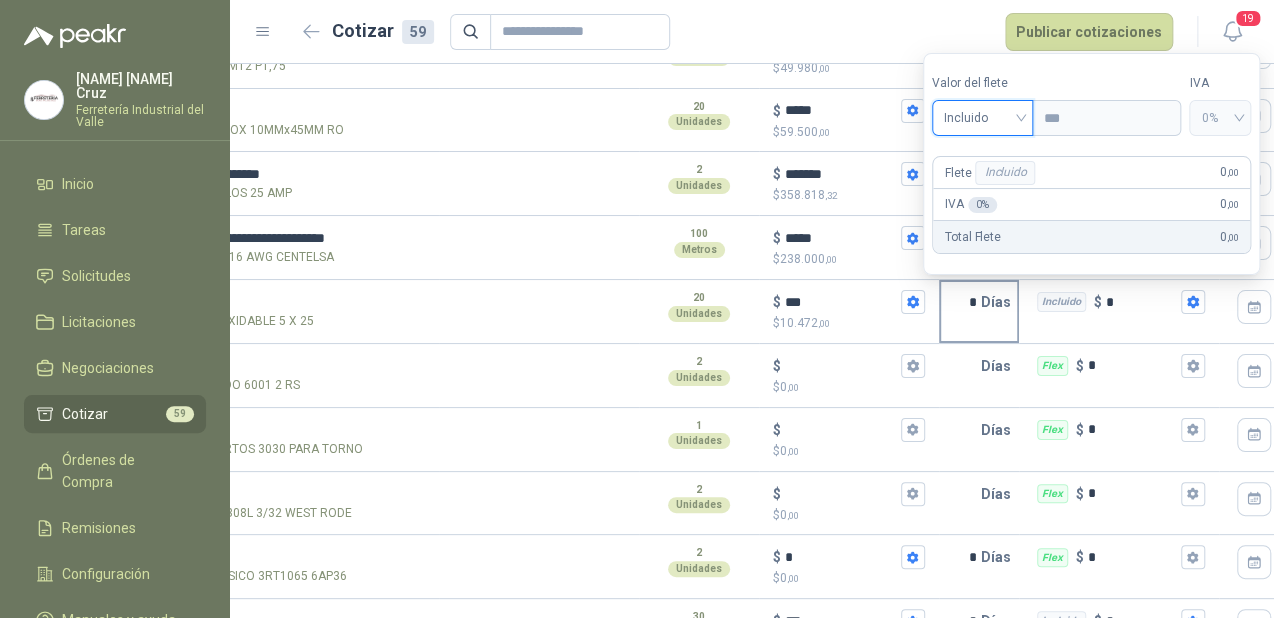 click on "* Días" at bounding box center [979, 312] 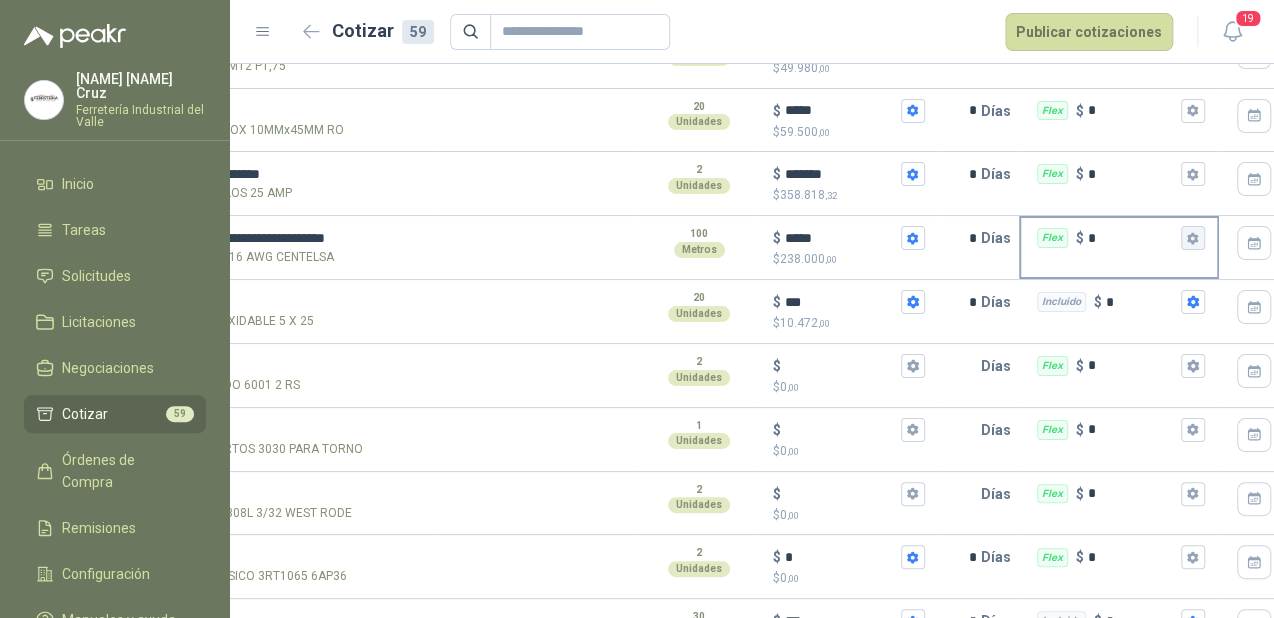 click 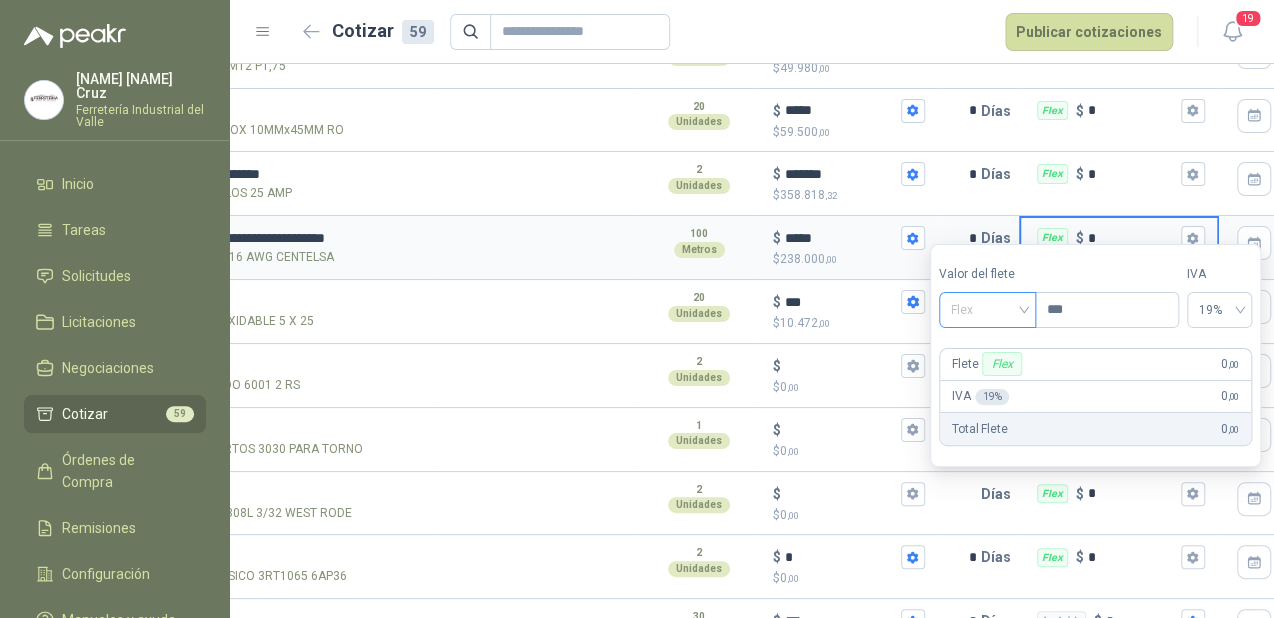 click on "Flex" at bounding box center [987, 310] 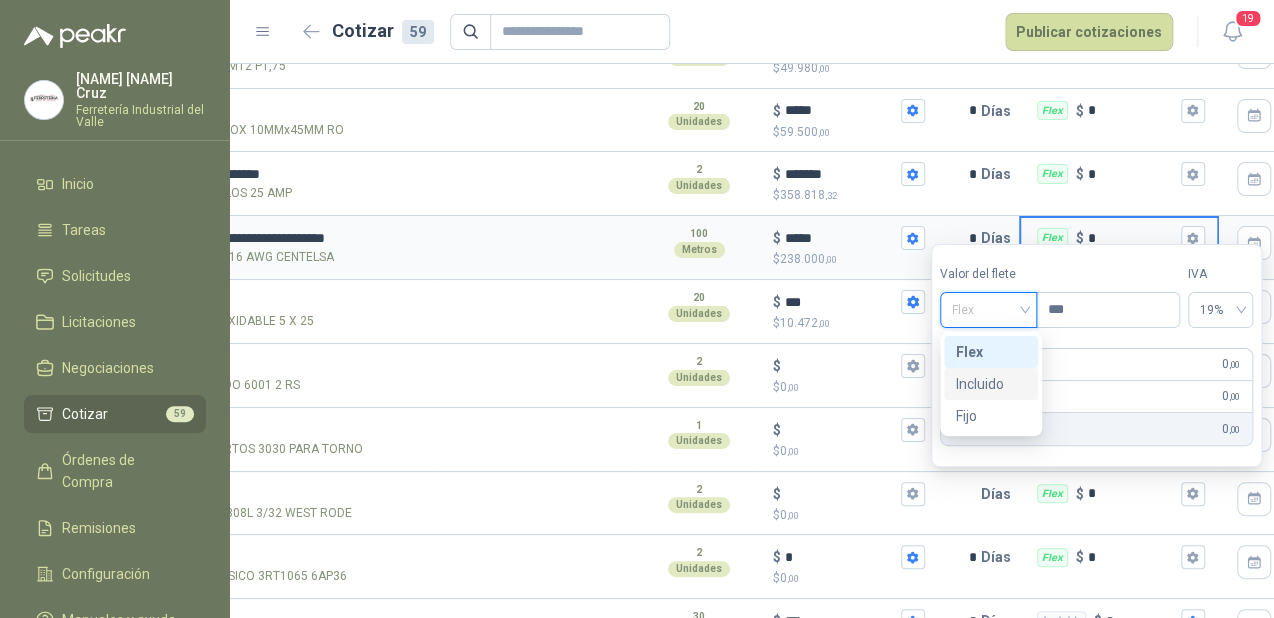 click on "Incluido" at bounding box center [991, 384] 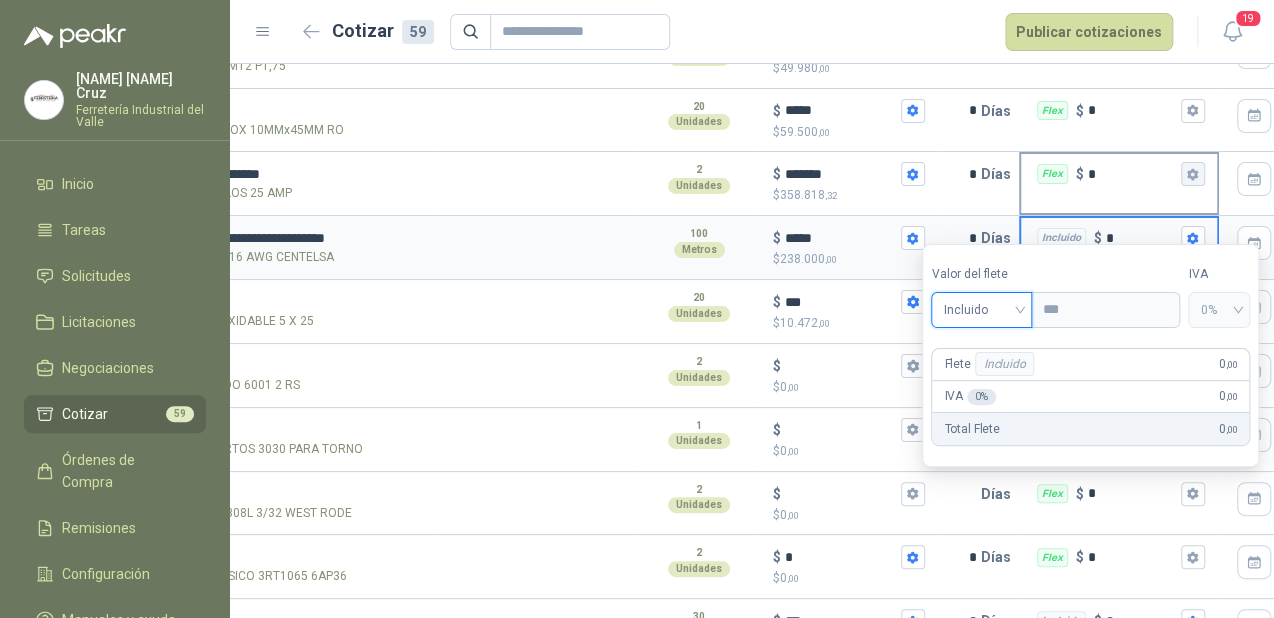 click on "Flex   $ *" at bounding box center [1193, 174] 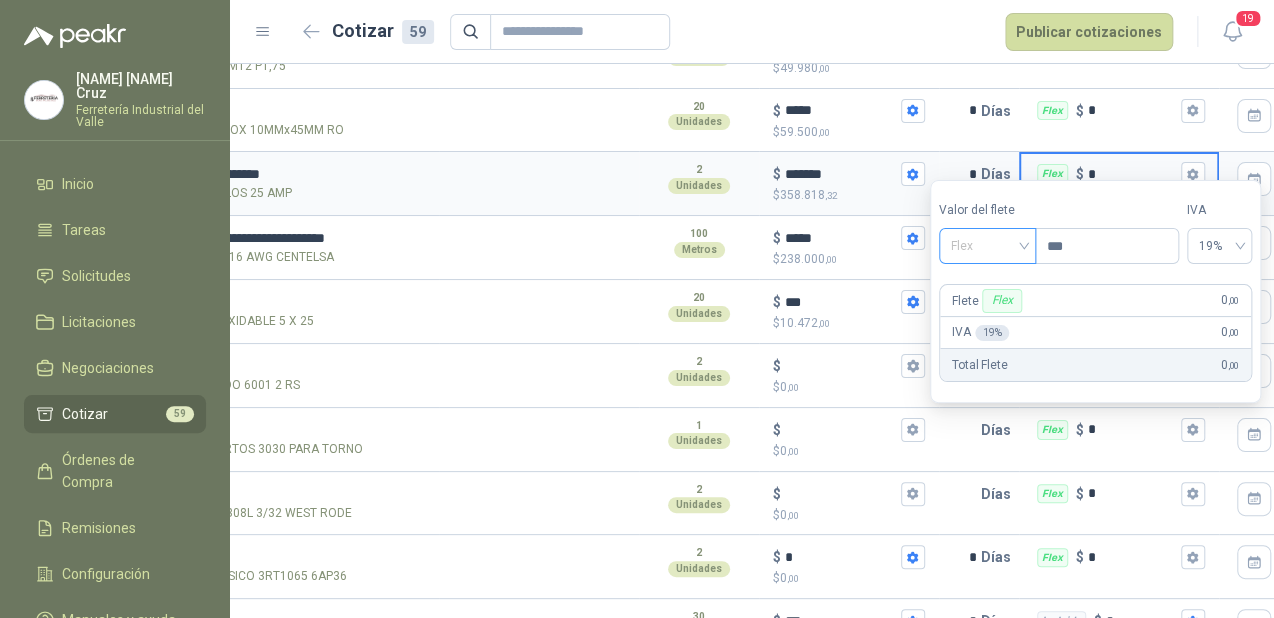 click on "Flex" at bounding box center [987, 246] 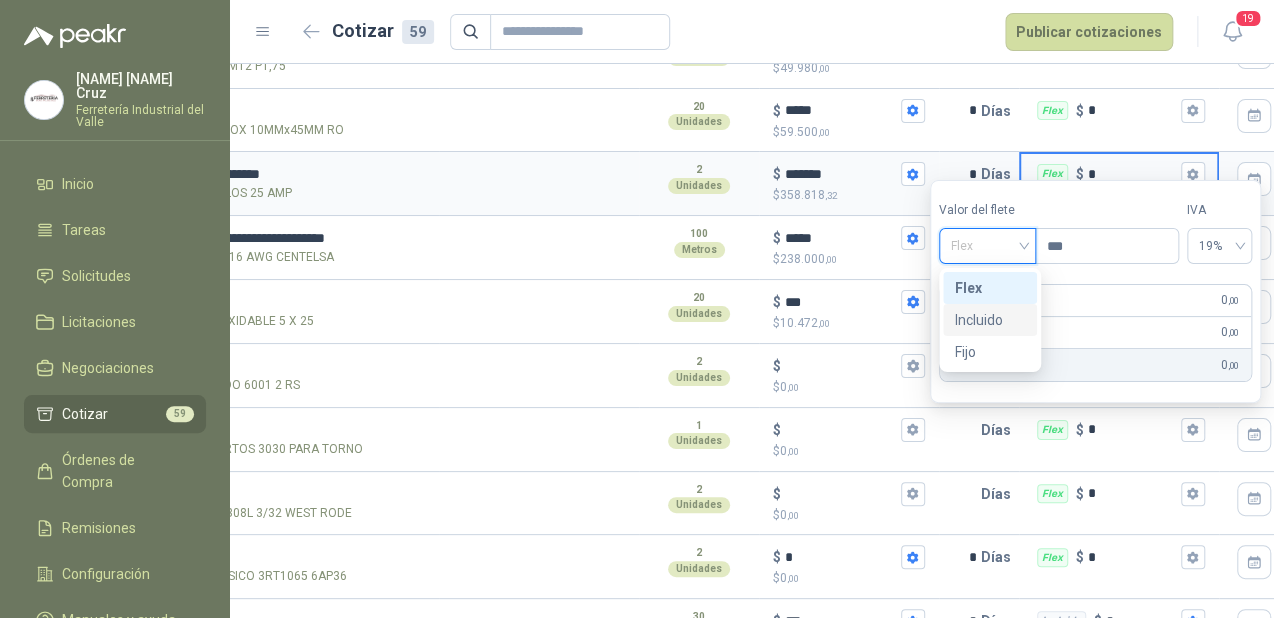 click on "Incluido" at bounding box center (990, 320) 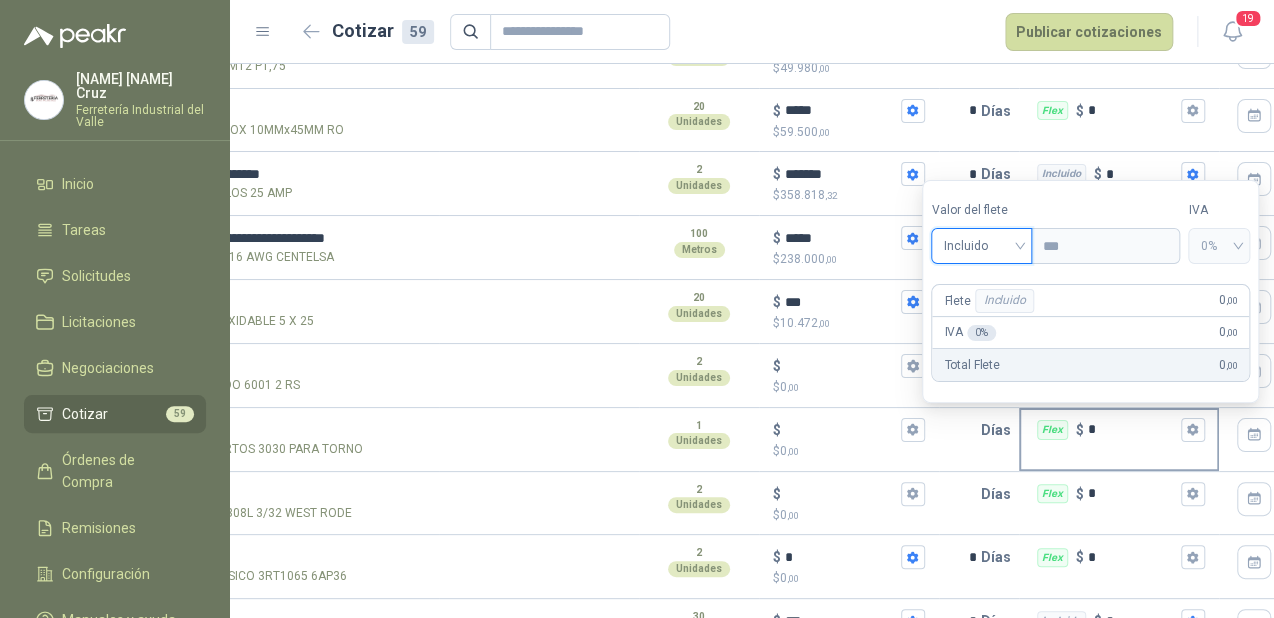 click on "Flex   $ *" at bounding box center (1119, 430) 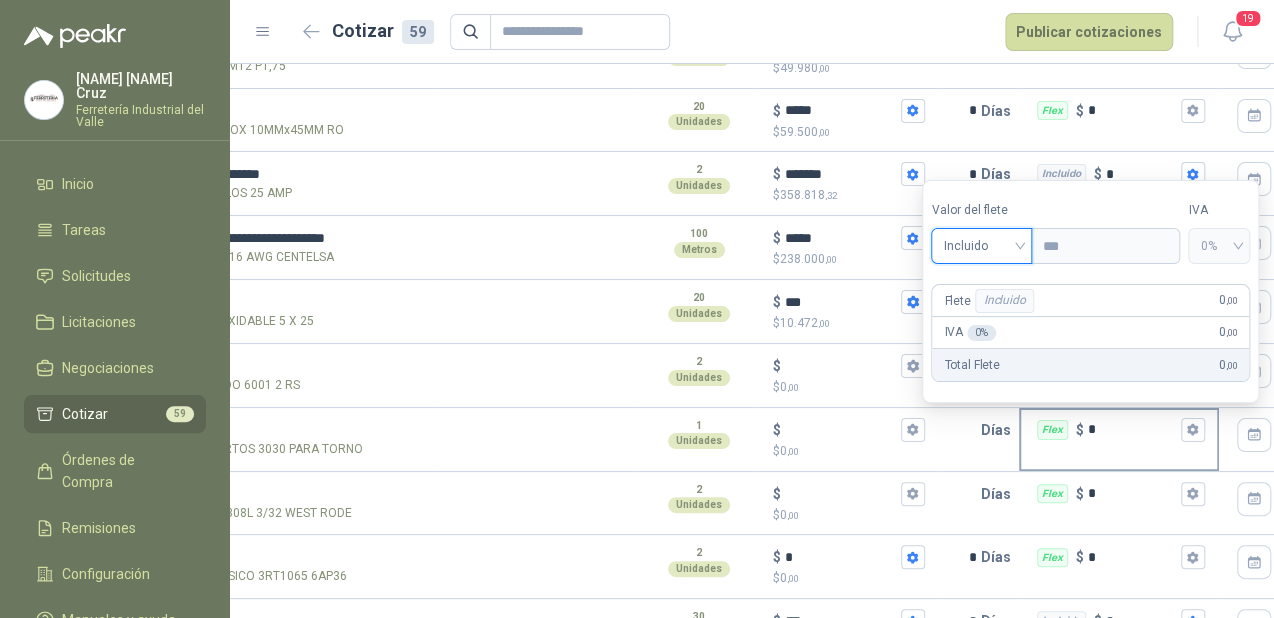 click on "*" at bounding box center [1132, 429] 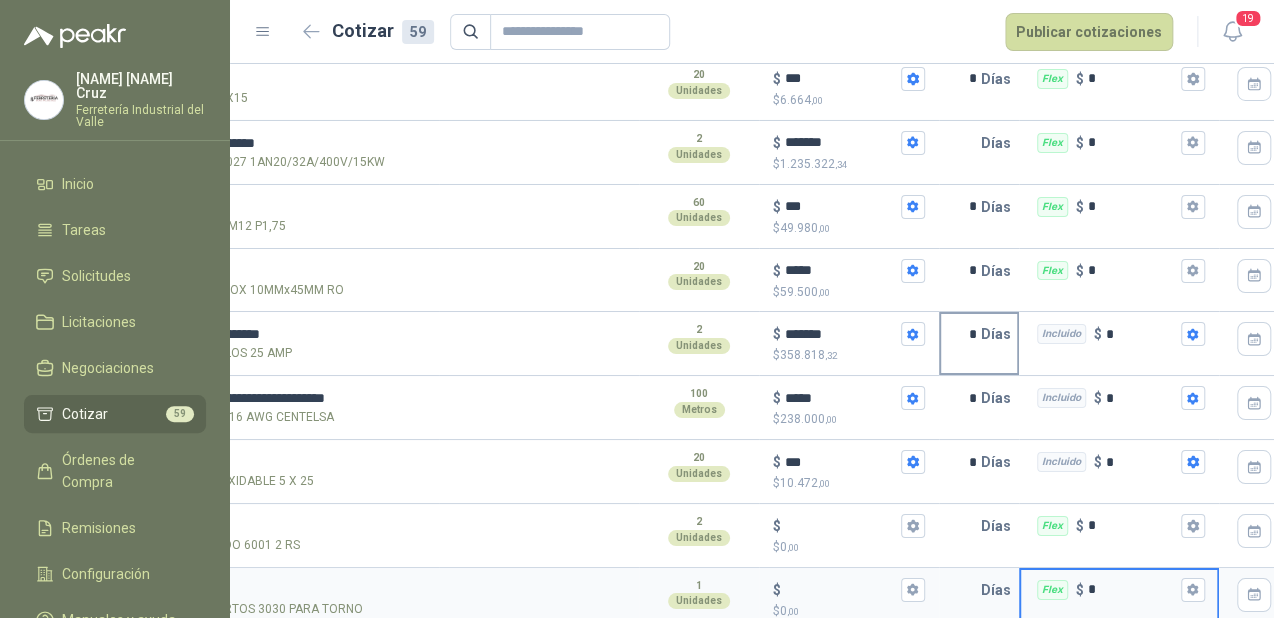 scroll, scrollTop: 2937, scrollLeft: 0, axis: vertical 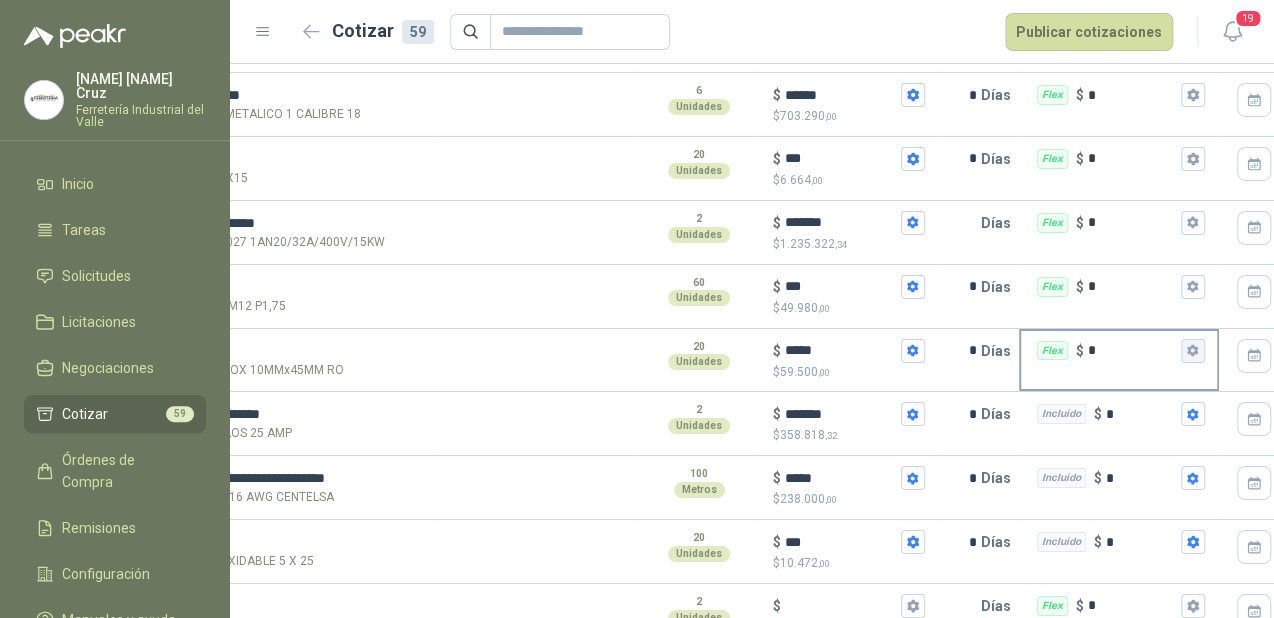 click 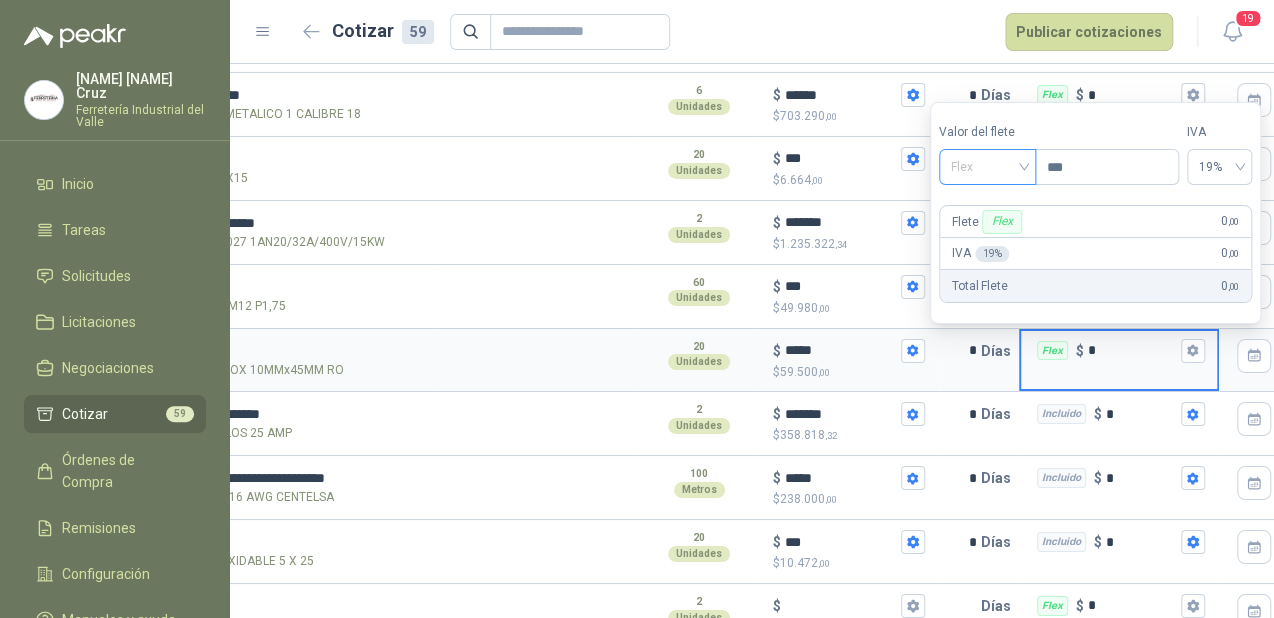 click on "Flex" at bounding box center [987, 167] 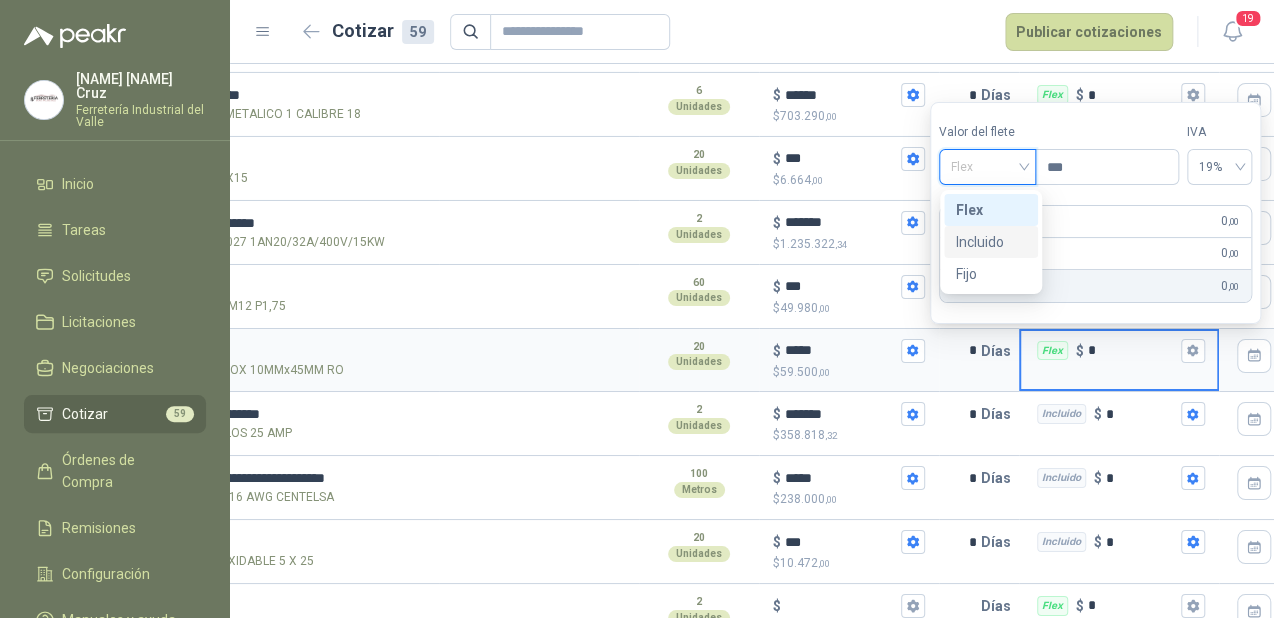 click on "Incluido" at bounding box center (991, 242) 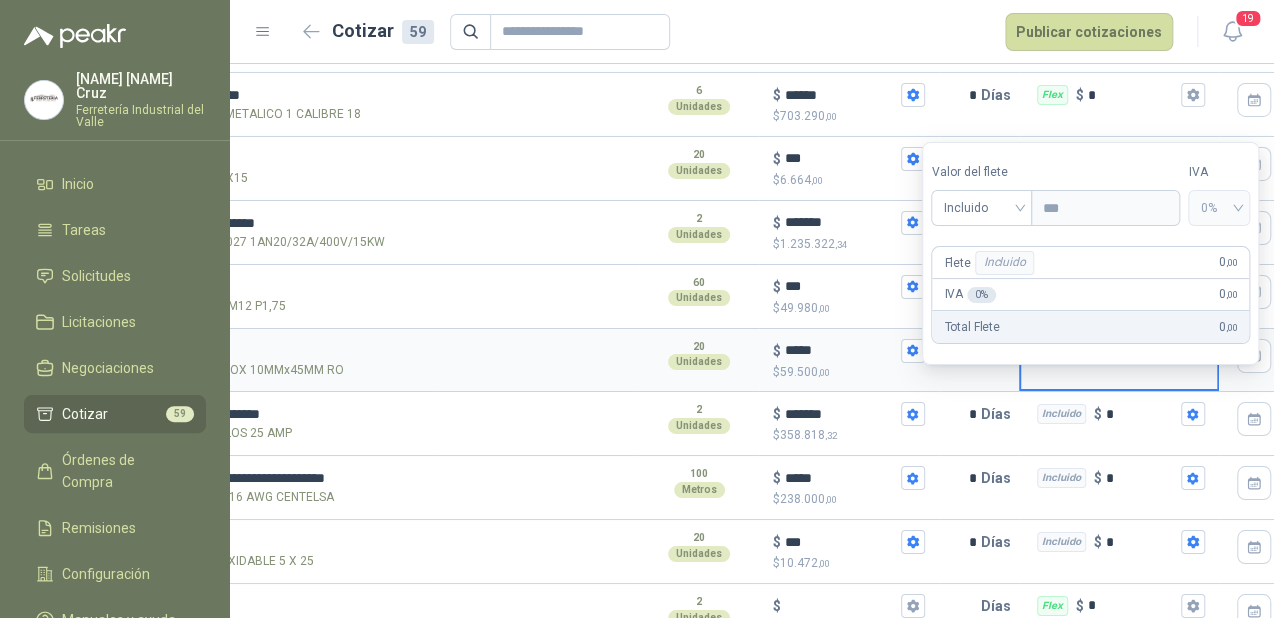 scroll, scrollTop: 2697, scrollLeft: 0, axis: vertical 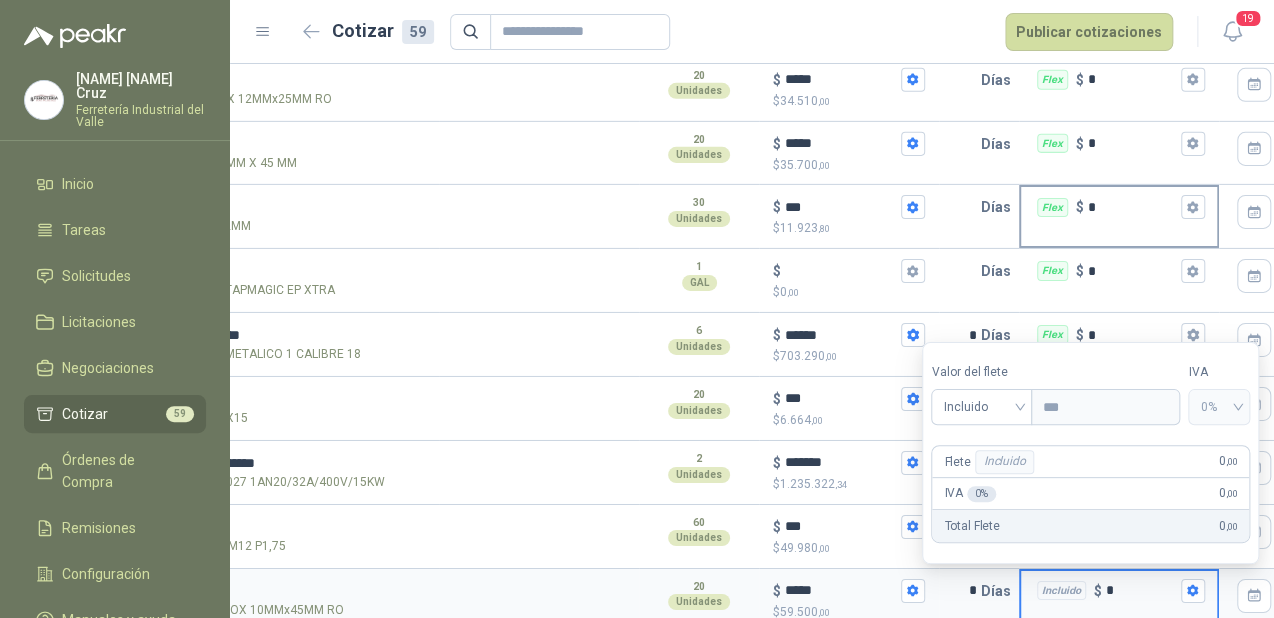 click on "Flex   $ *" at bounding box center (1119, 207) 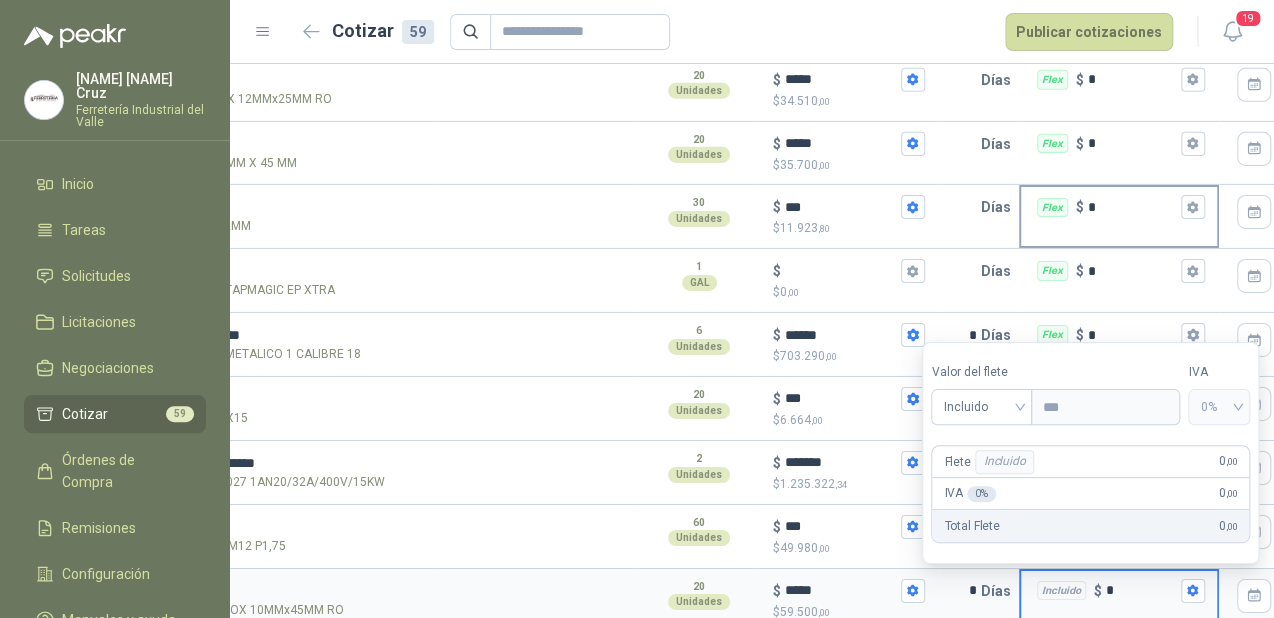 click on "*" at bounding box center [1132, 207] 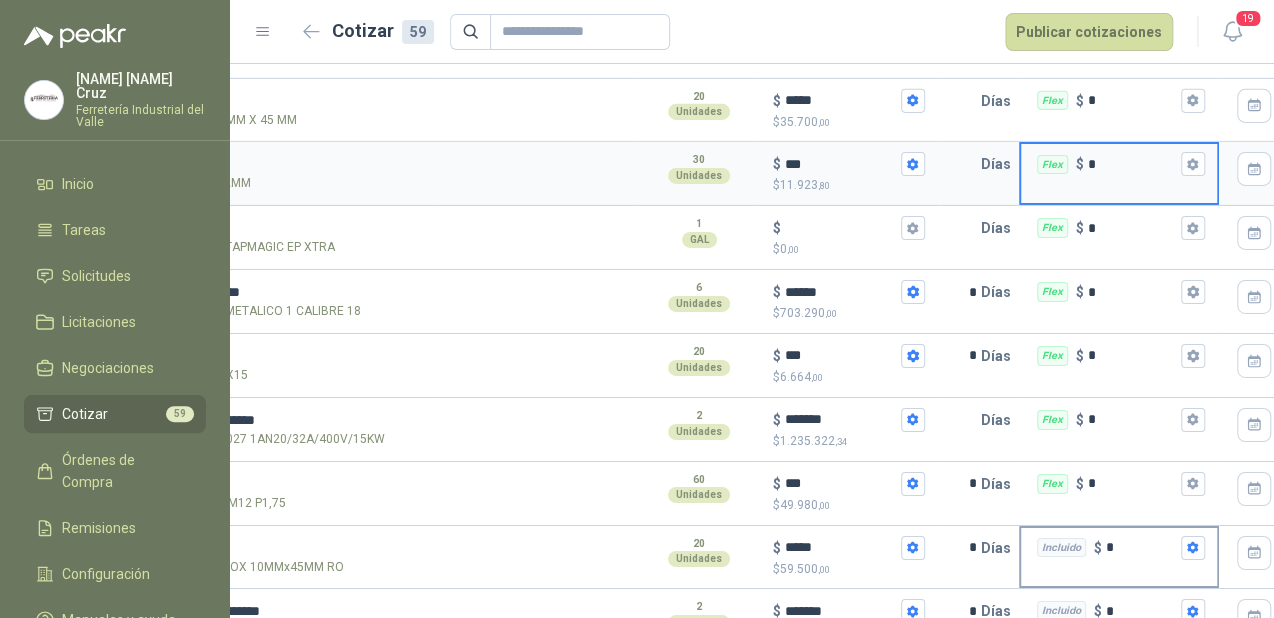 scroll, scrollTop: 2777, scrollLeft: 0, axis: vertical 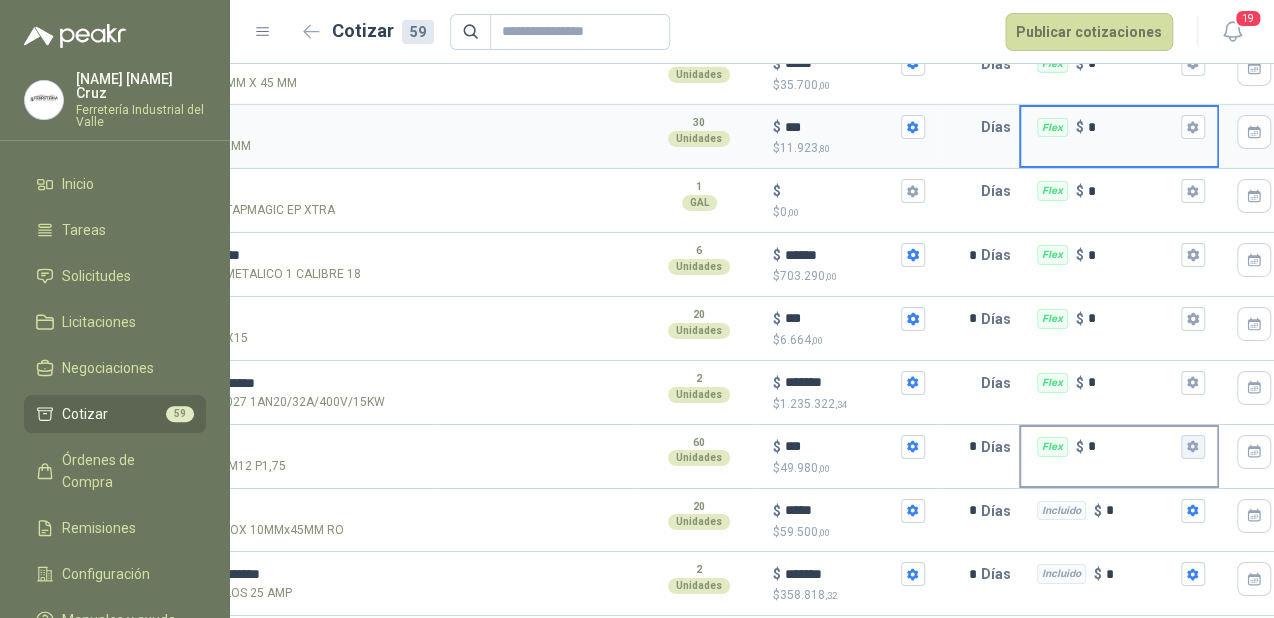 click 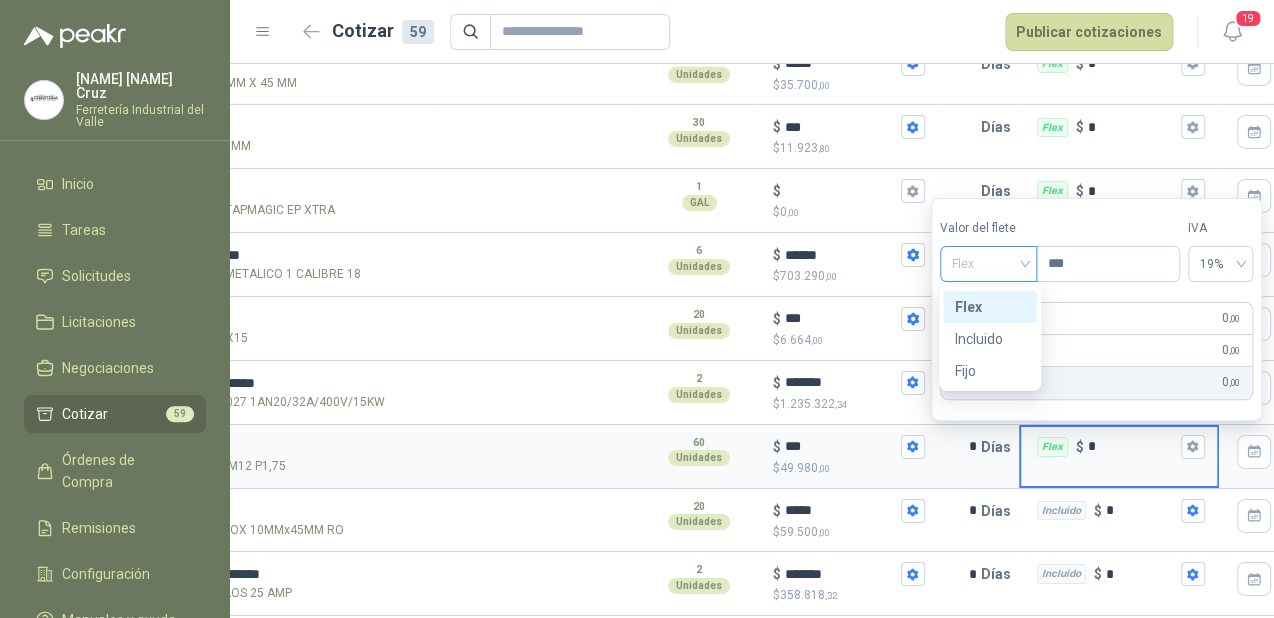 click on "Flex" at bounding box center (988, 264) 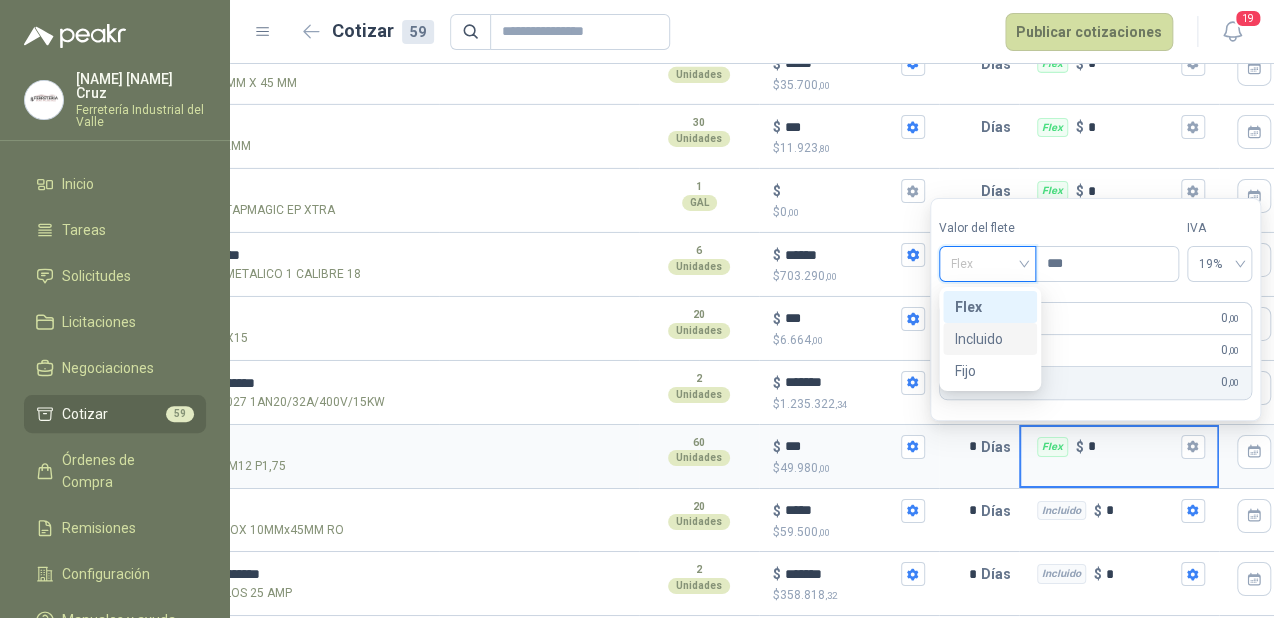 click on "Incluido" at bounding box center [990, 339] 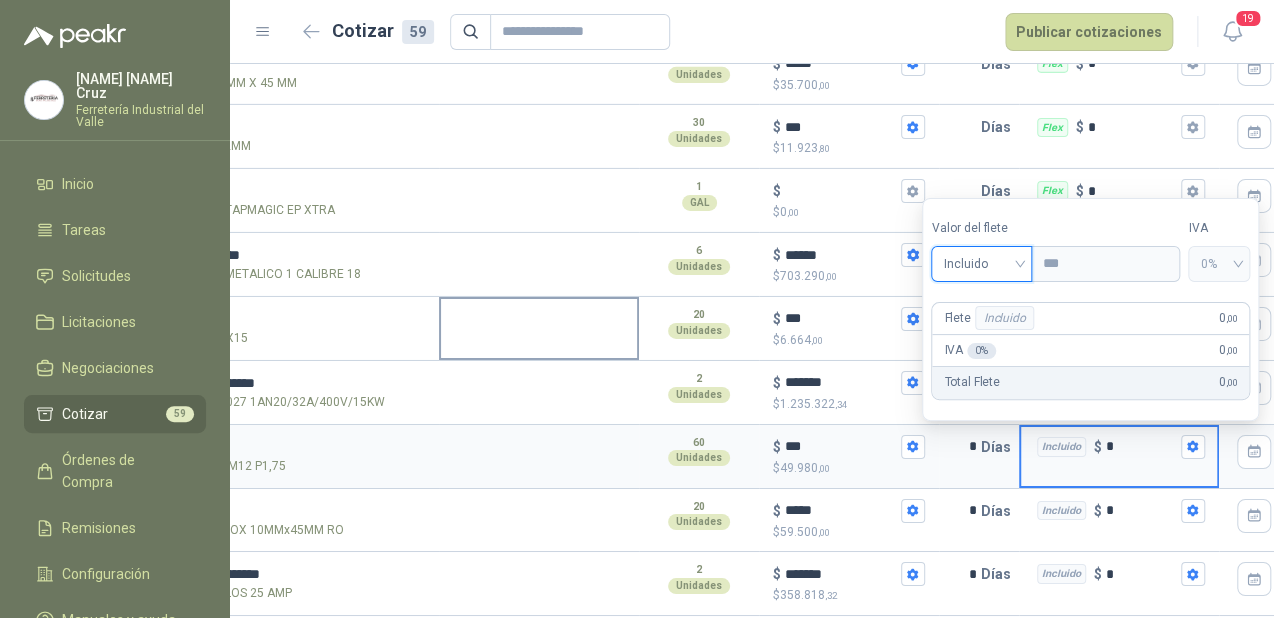 click at bounding box center [539, 329] 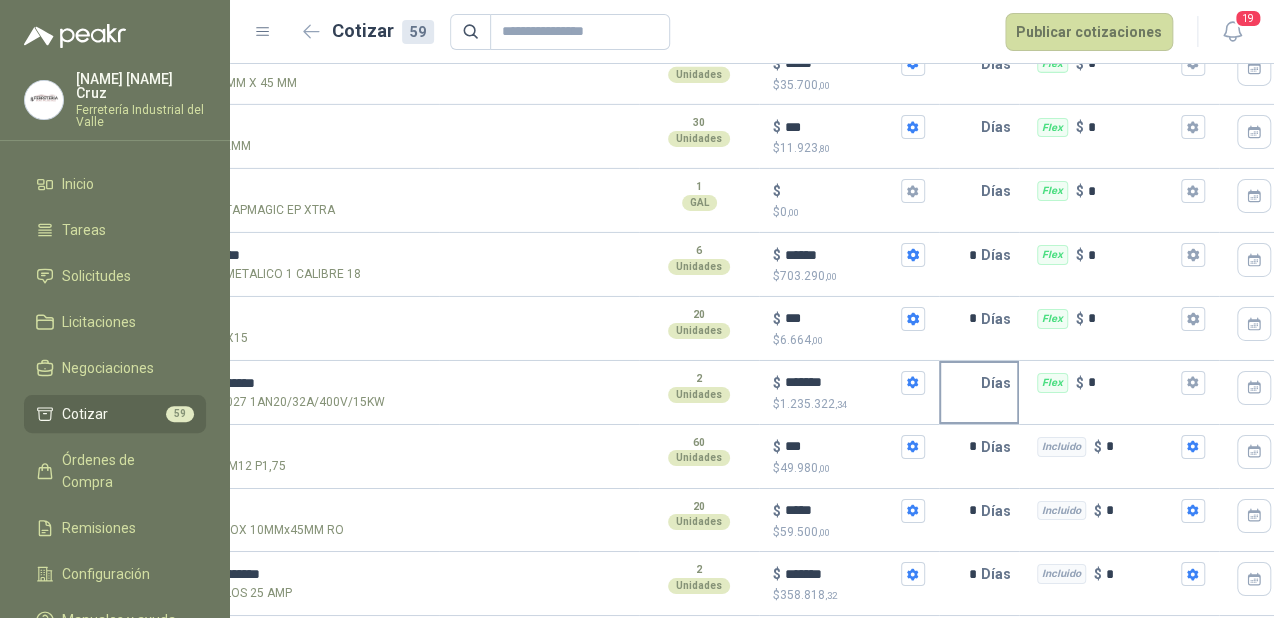click at bounding box center (961, 383) 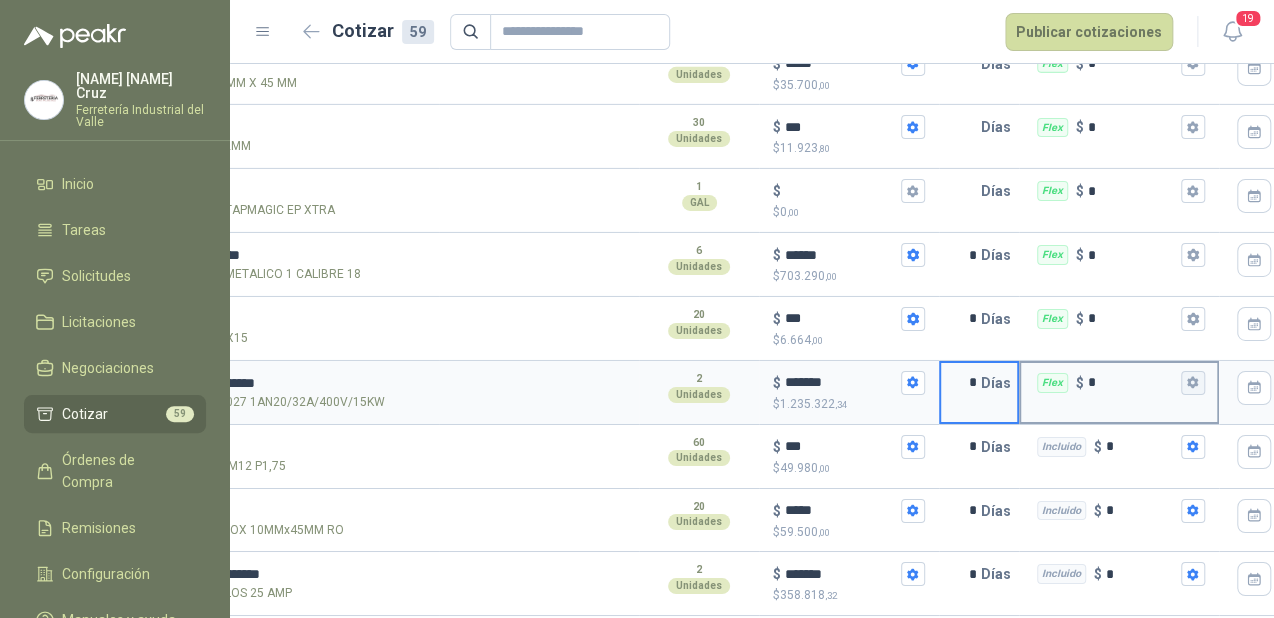 type on "*" 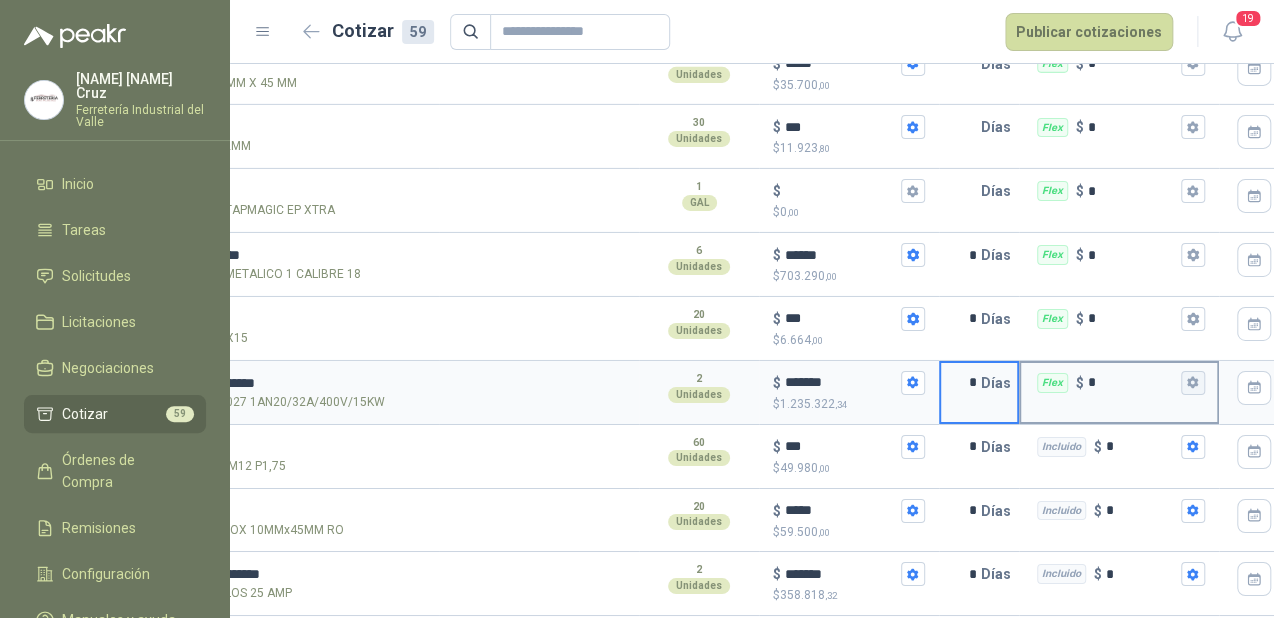 click 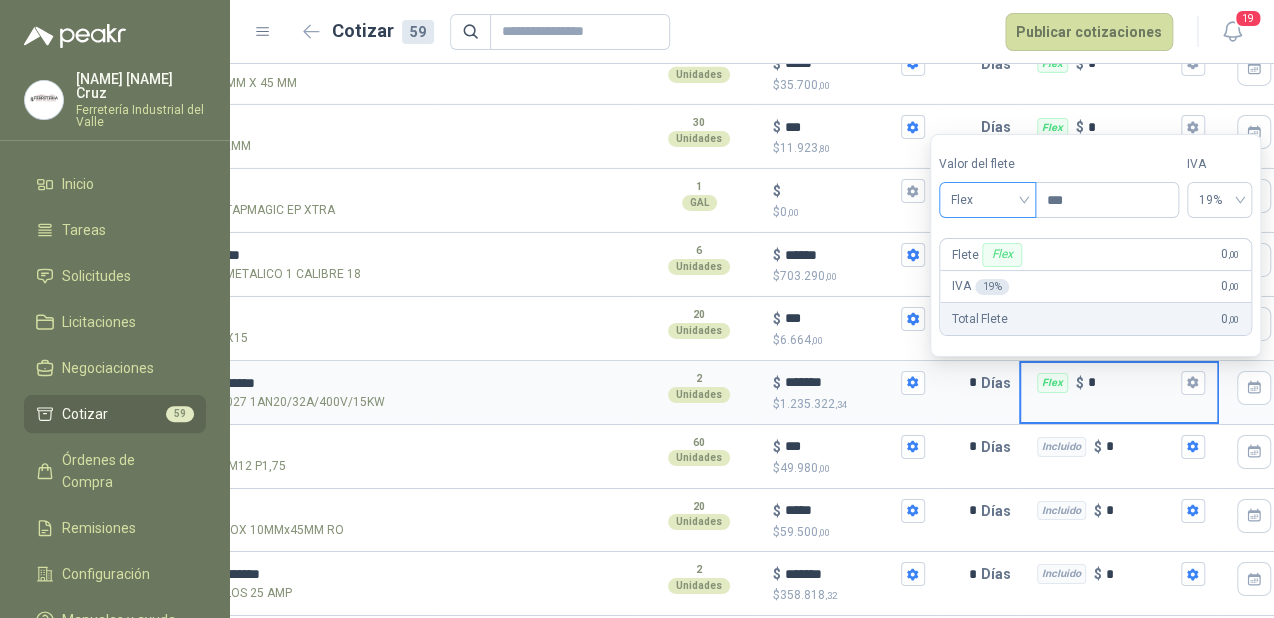 click on "Flex" at bounding box center (987, 200) 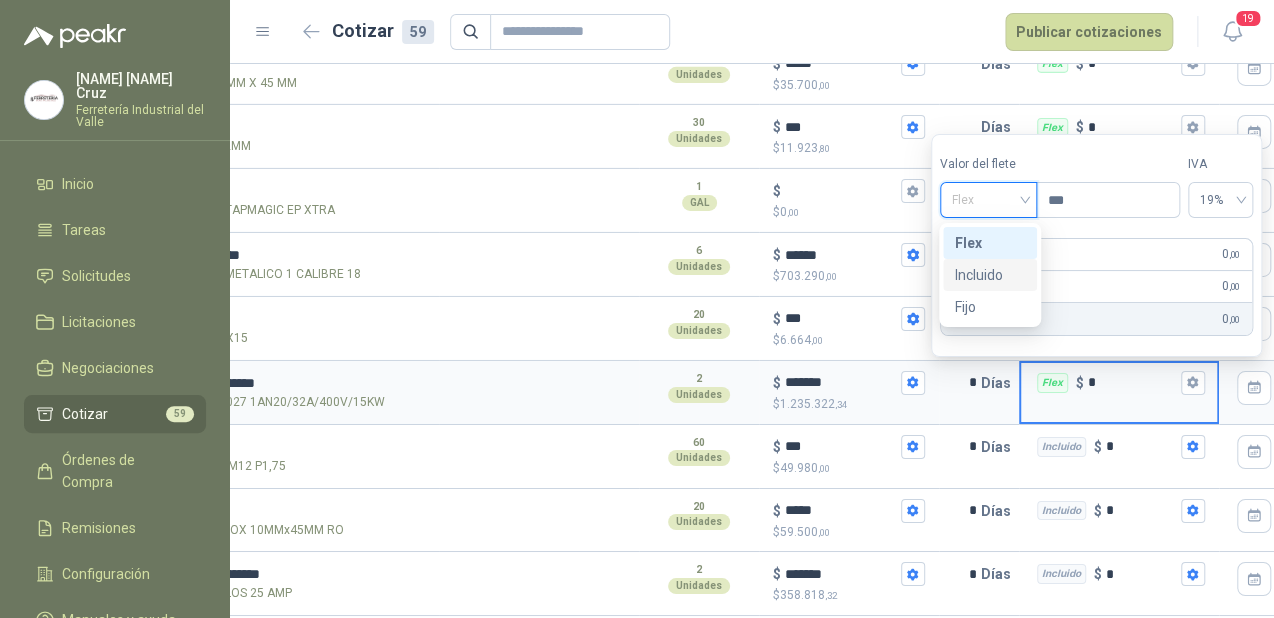 click on "Incluido" at bounding box center [990, 275] 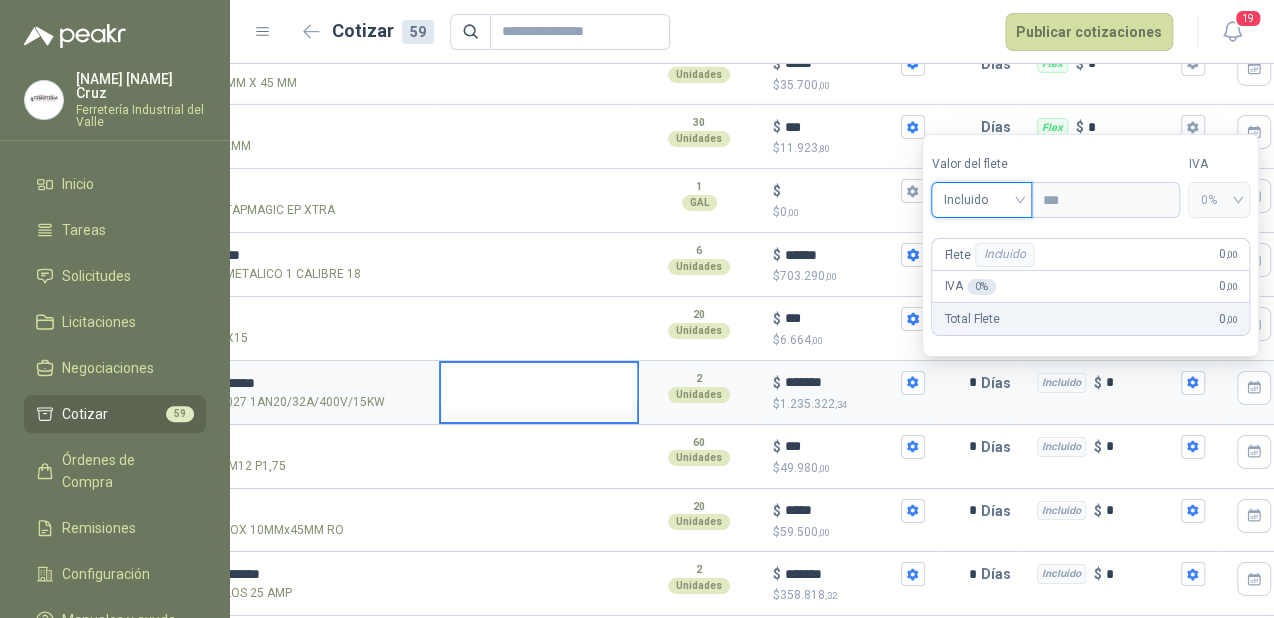 click at bounding box center [539, 386] 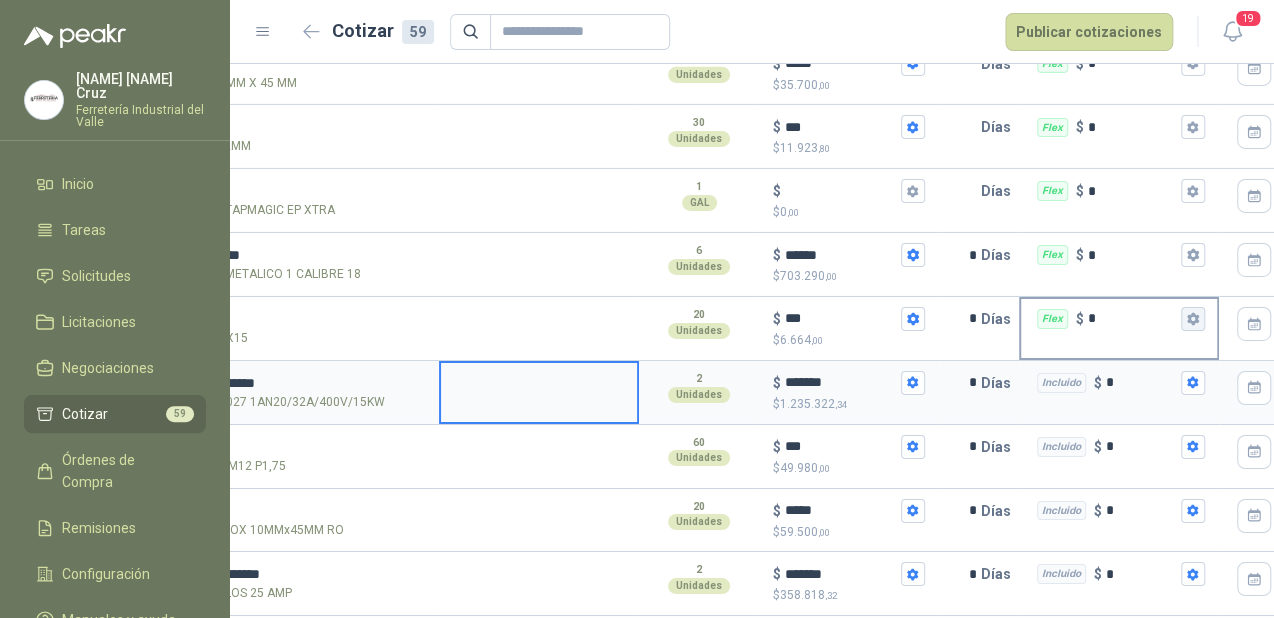 click 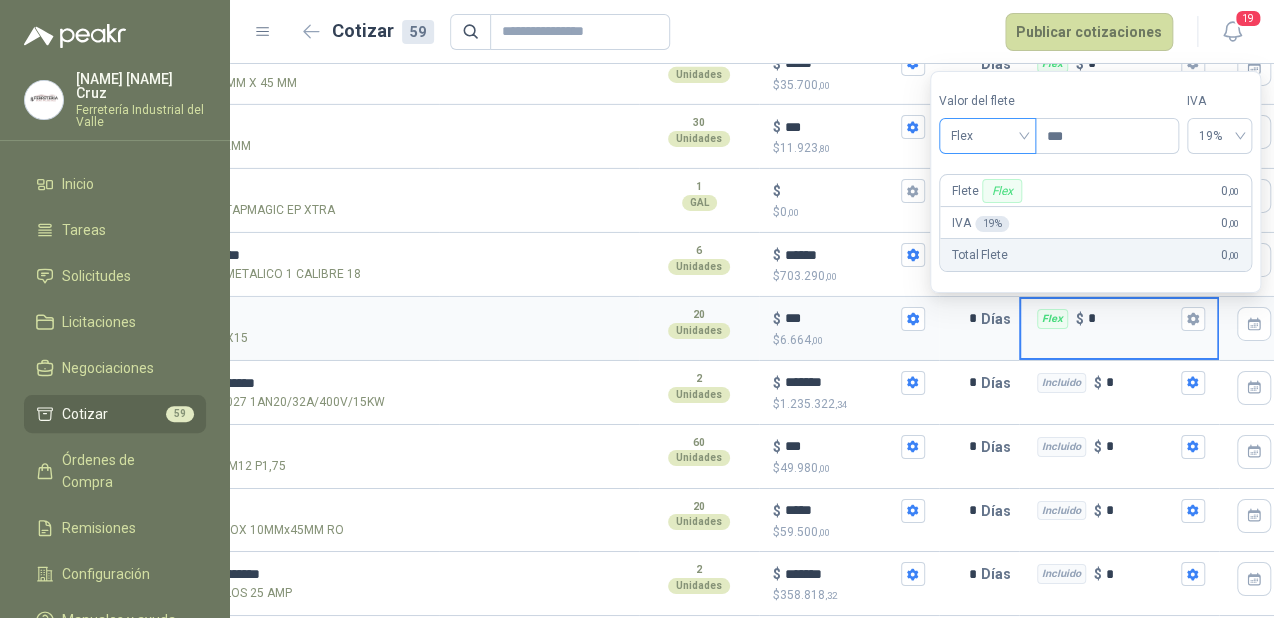 click on "Flex" at bounding box center [987, 136] 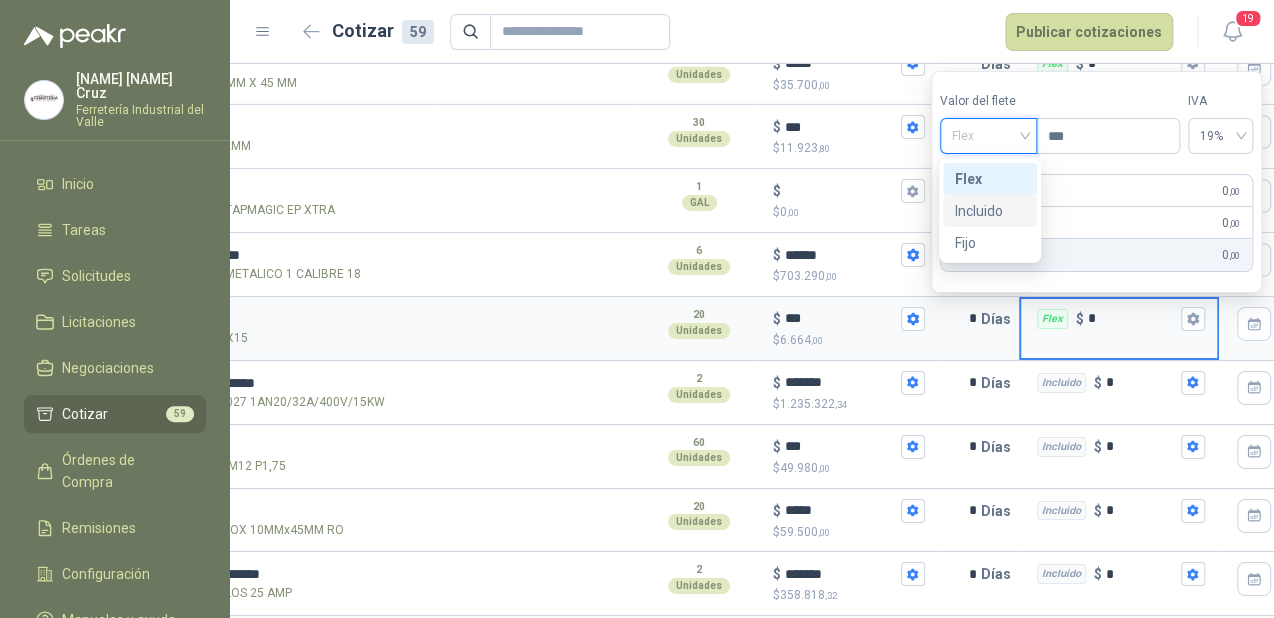 click on "Incluido" at bounding box center (990, 211) 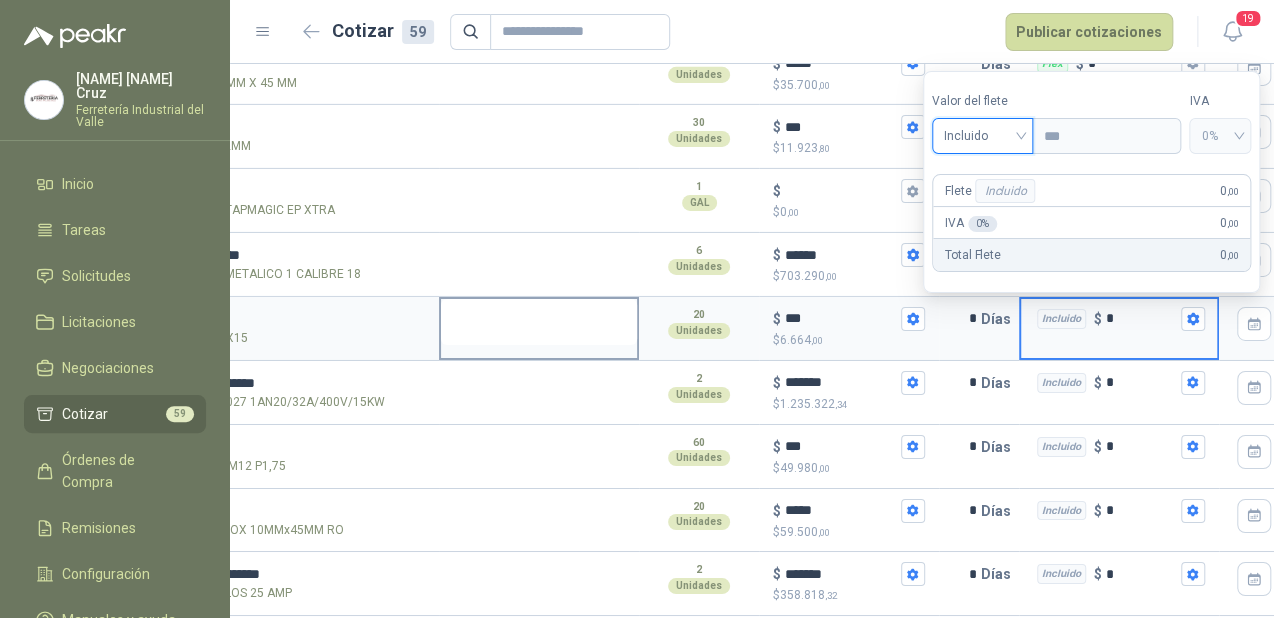 click at bounding box center (539, 322) 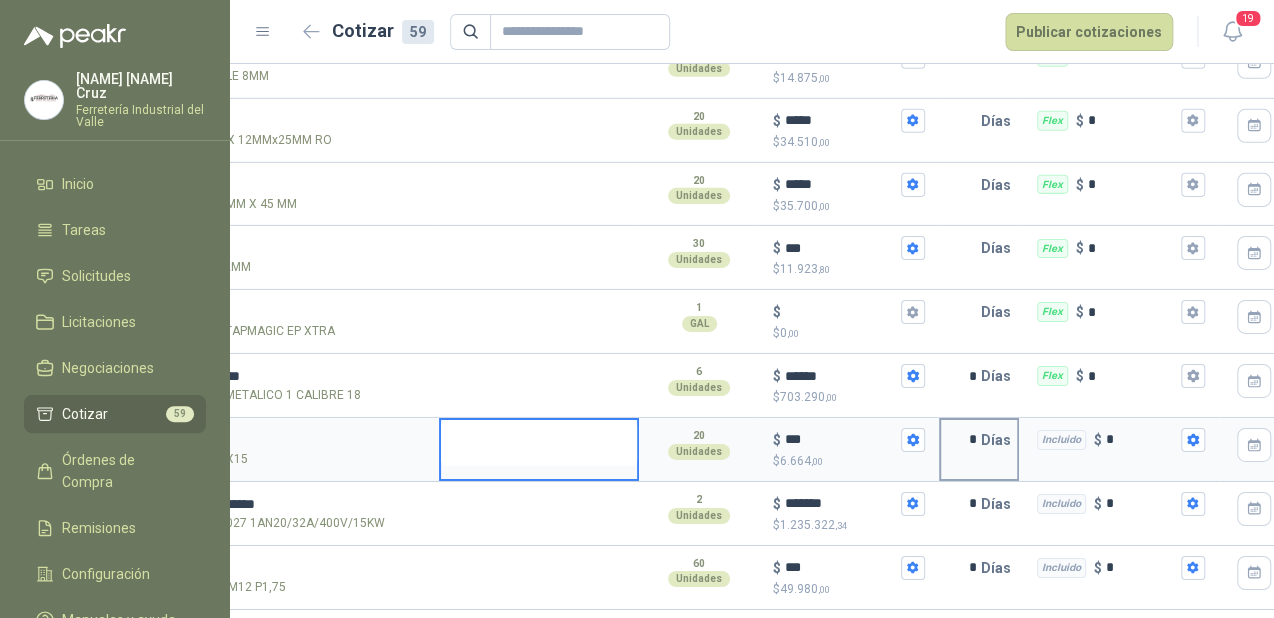scroll, scrollTop: 2617, scrollLeft: 0, axis: vertical 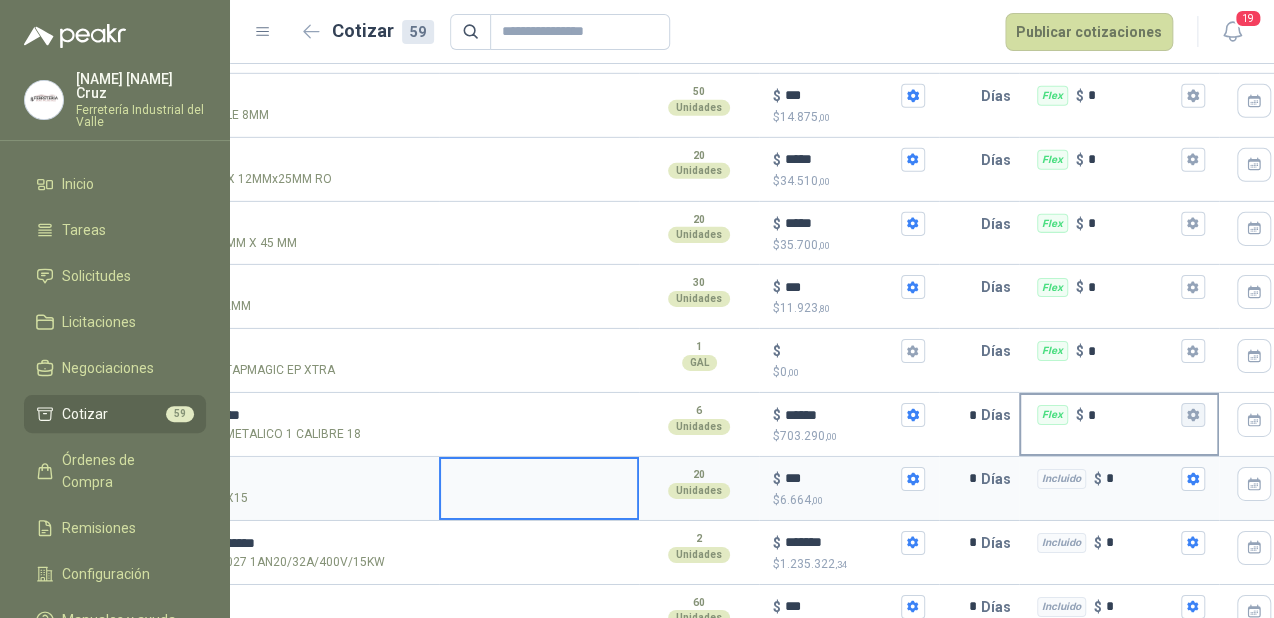 click on "Flex   $ *" at bounding box center [1193, 415] 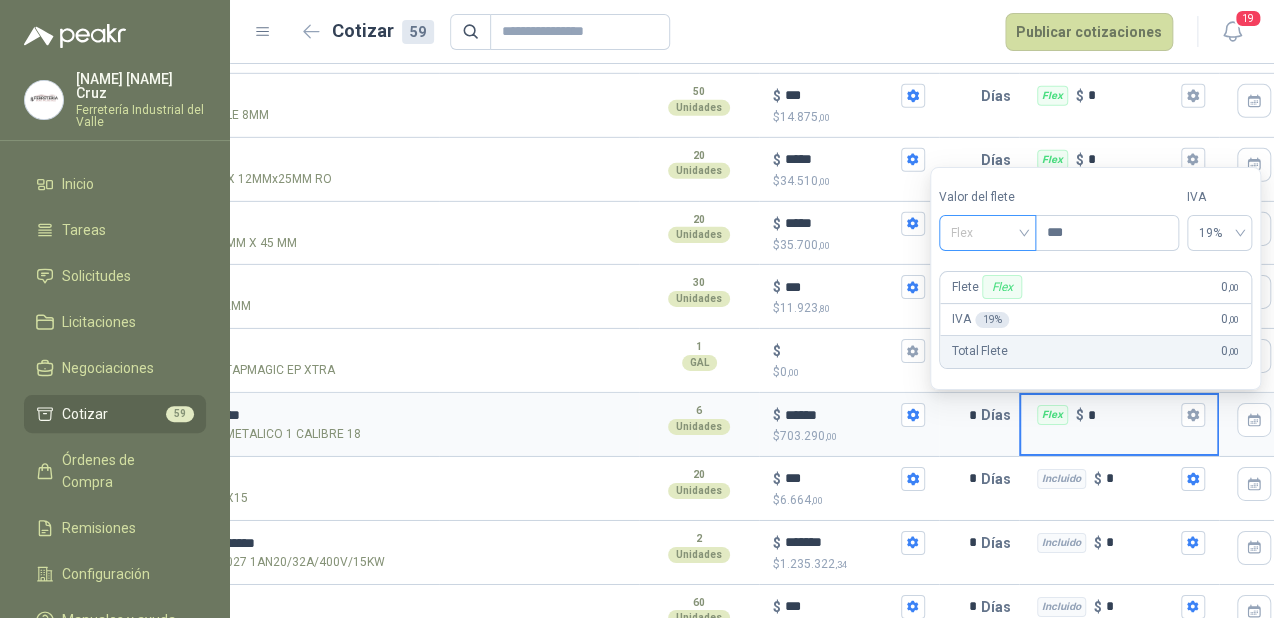 click on "Flex" at bounding box center (987, 233) 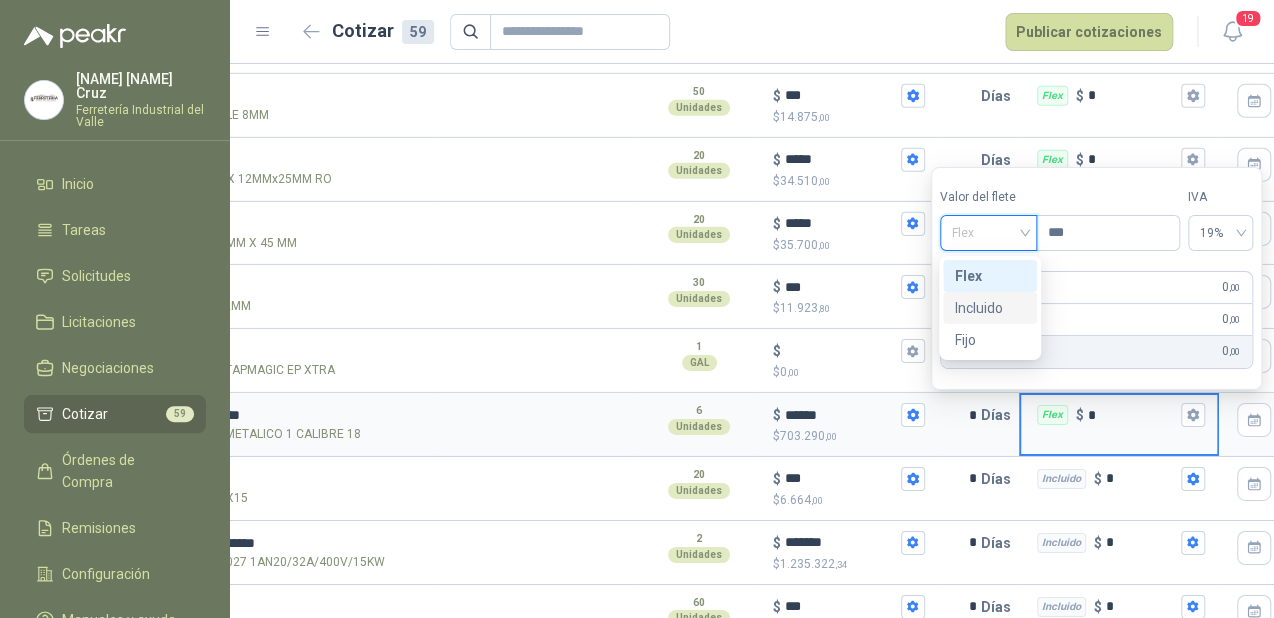 click on "Incluido" at bounding box center [990, 308] 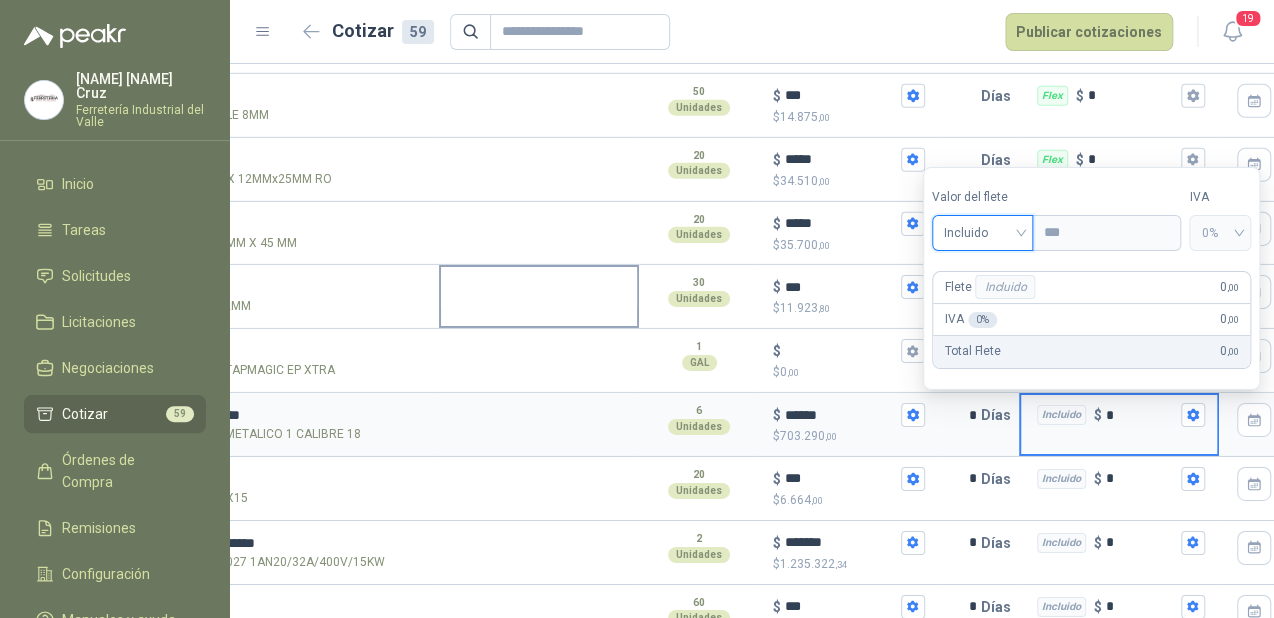 click at bounding box center [539, 290] 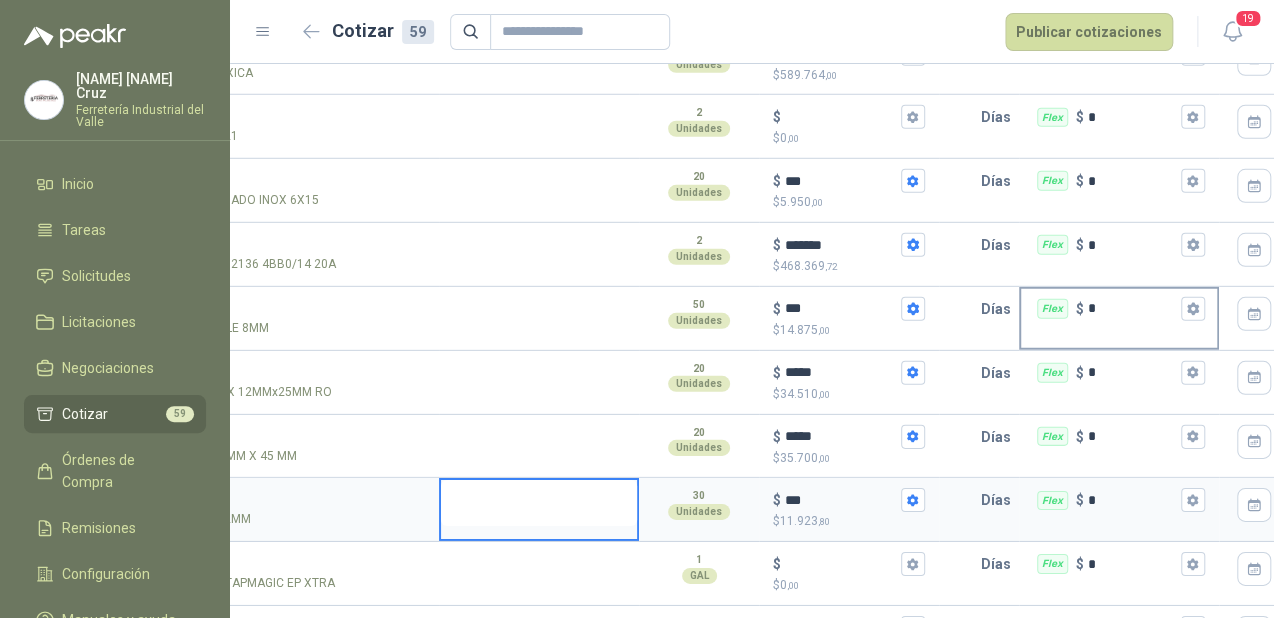 scroll, scrollTop: 2377, scrollLeft: 0, axis: vertical 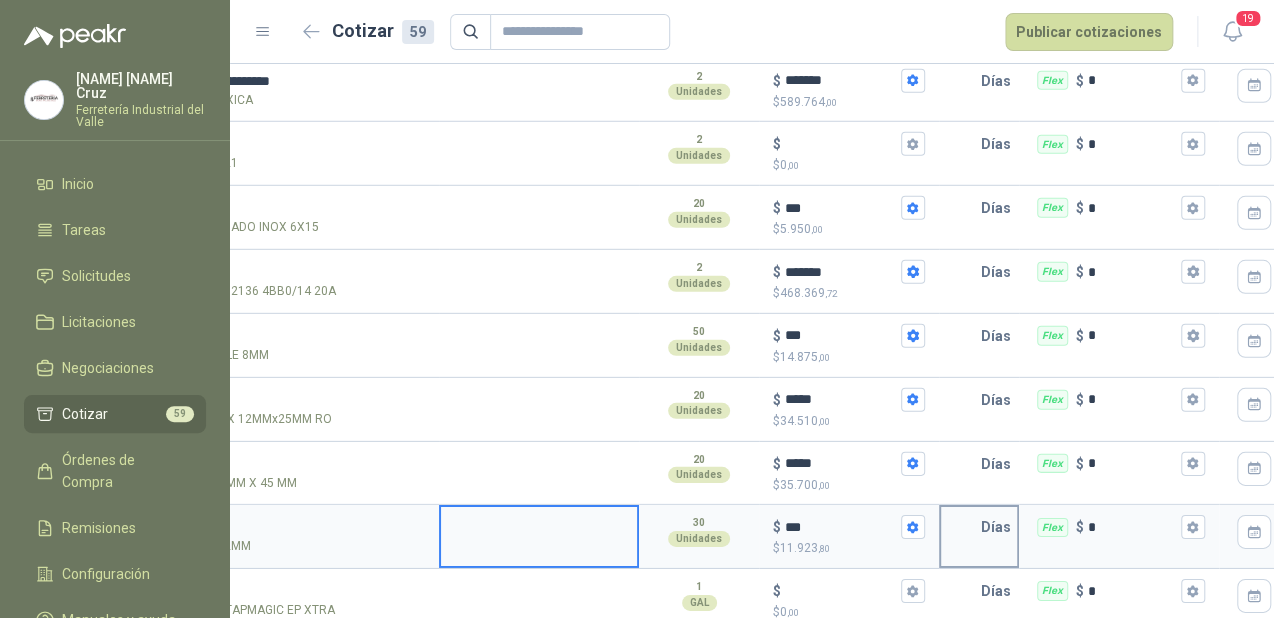 click at bounding box center [961, 527] 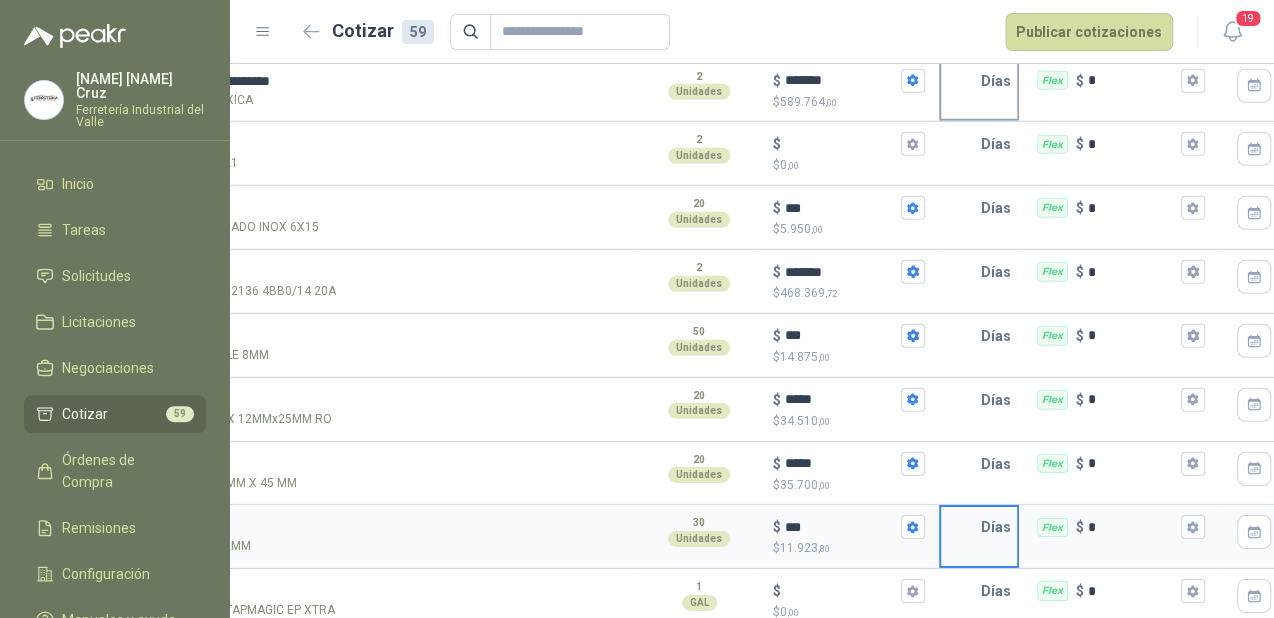 click at bounding box center [961, 81] 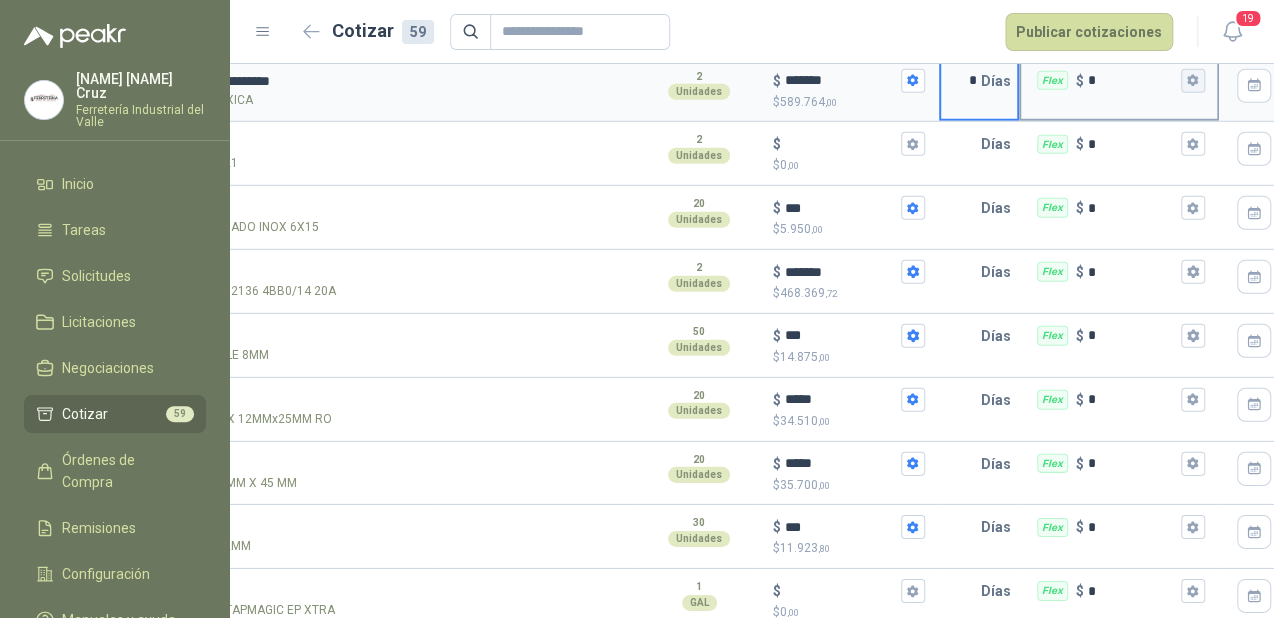 type on "*" 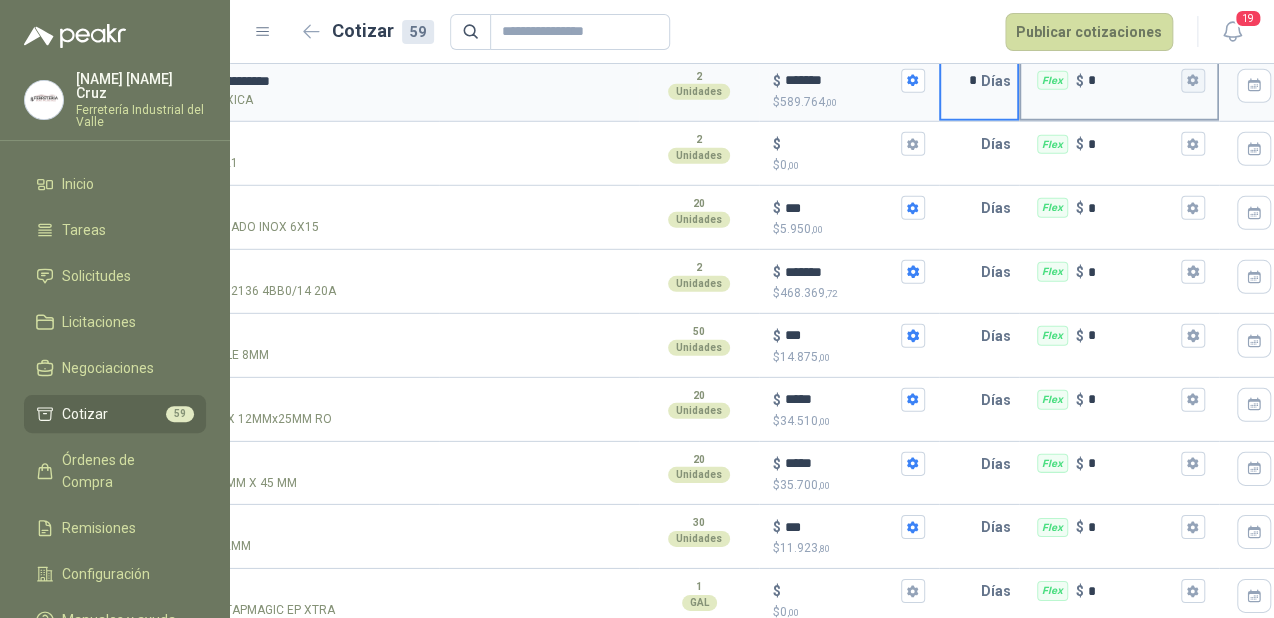 click 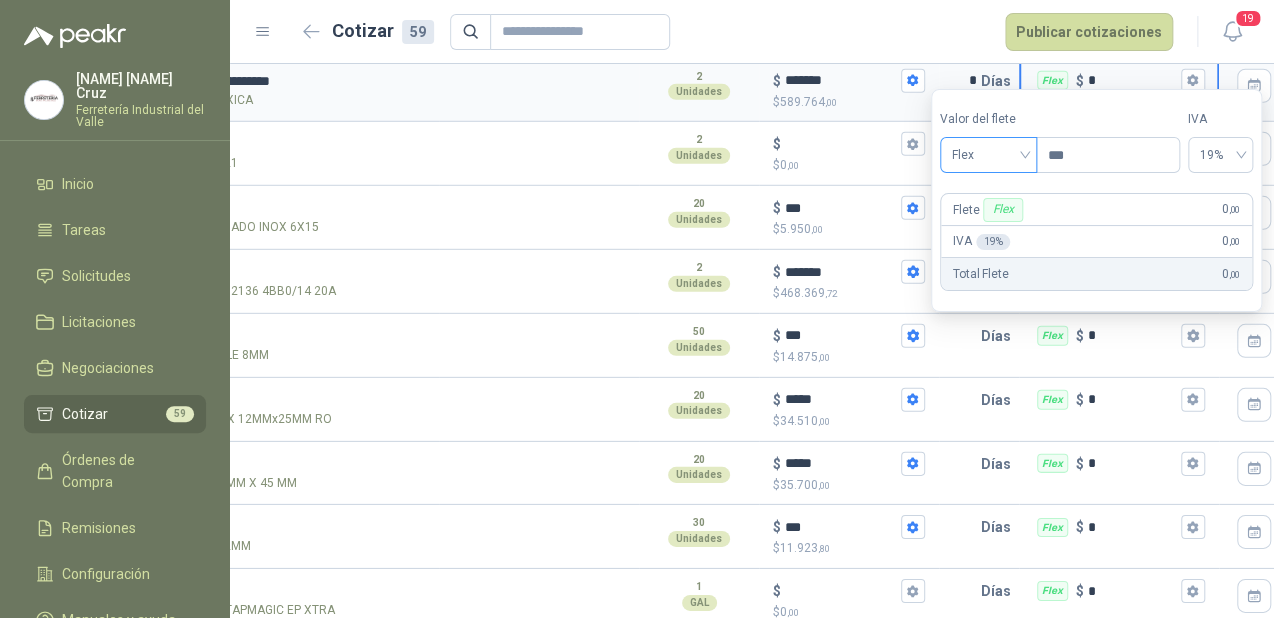click on "Flex" at bounding box center [988, 155] 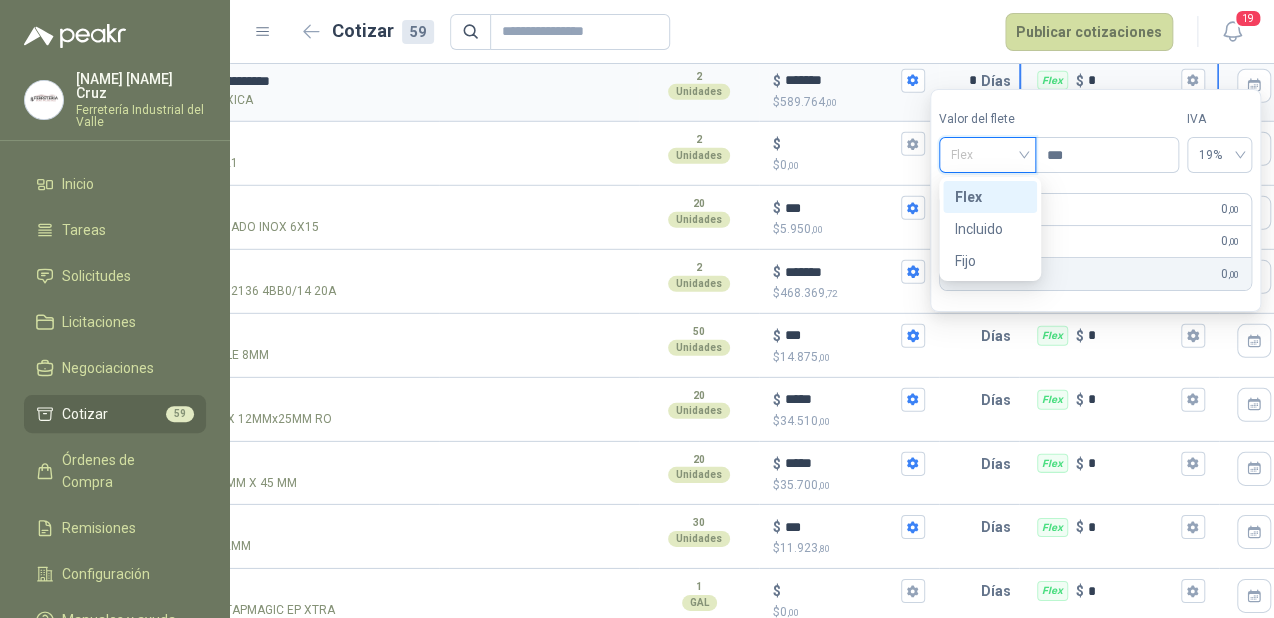 click on "Flex" at bounding box center (990, 197) 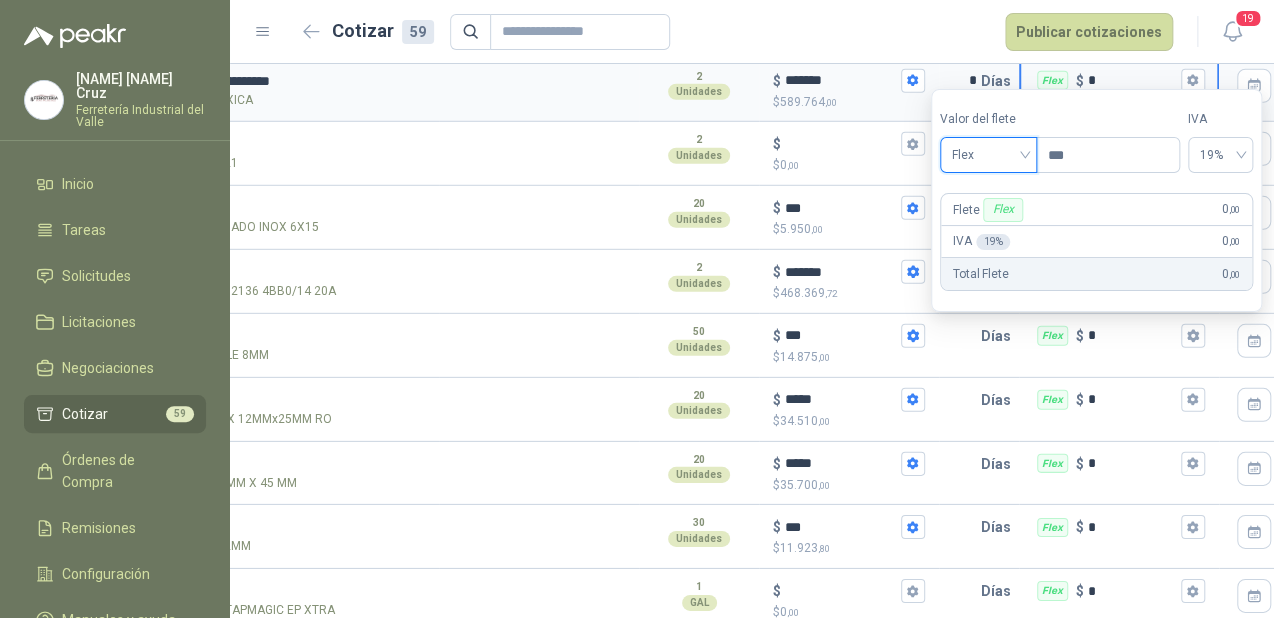 click on "Flex" at bounding box center (988, 155) 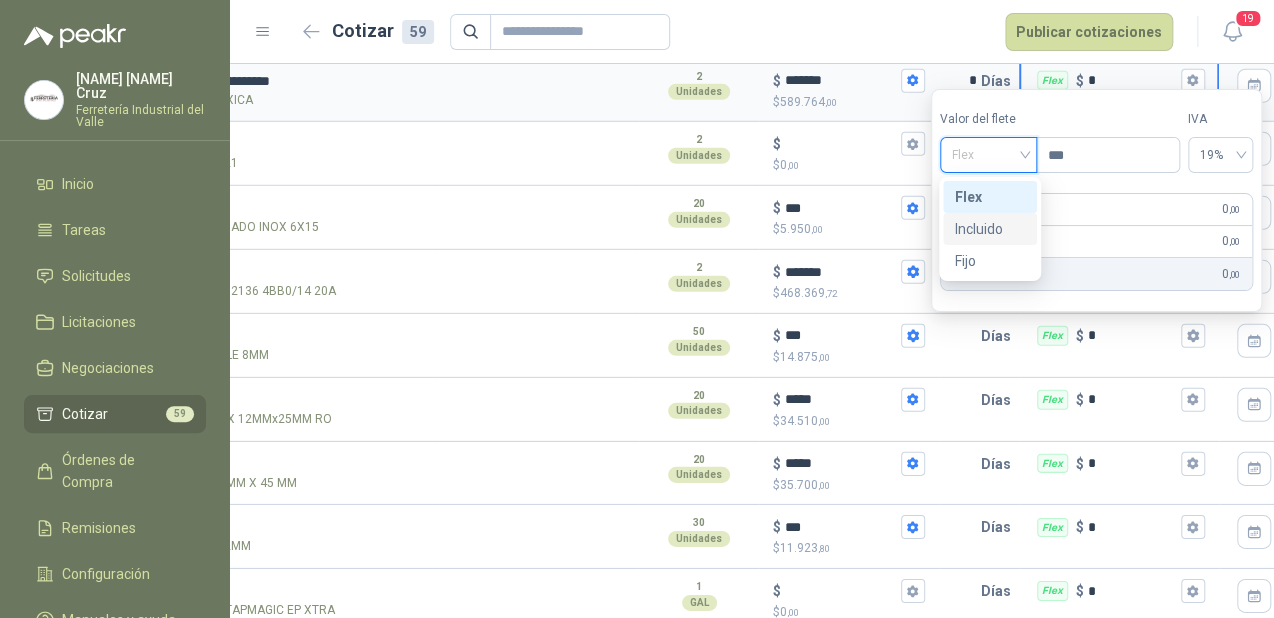 click on "Incluido" at bounding box center (990, 229) 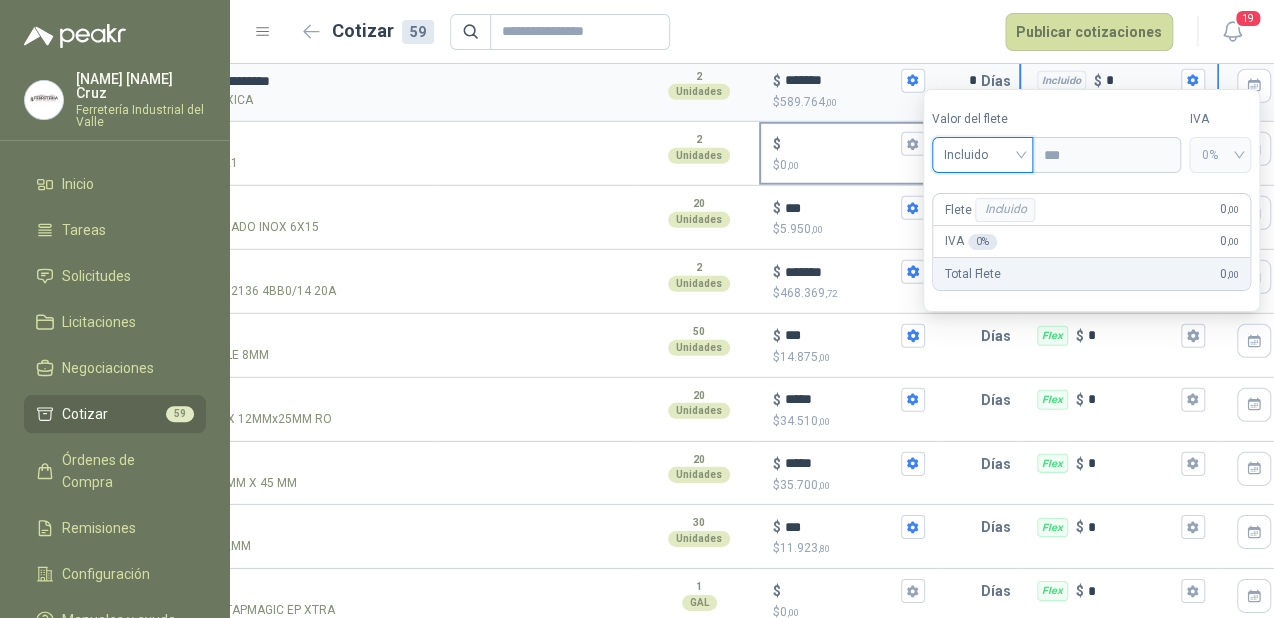 click on "$  0 ,00" at bounding box center [849, 165] 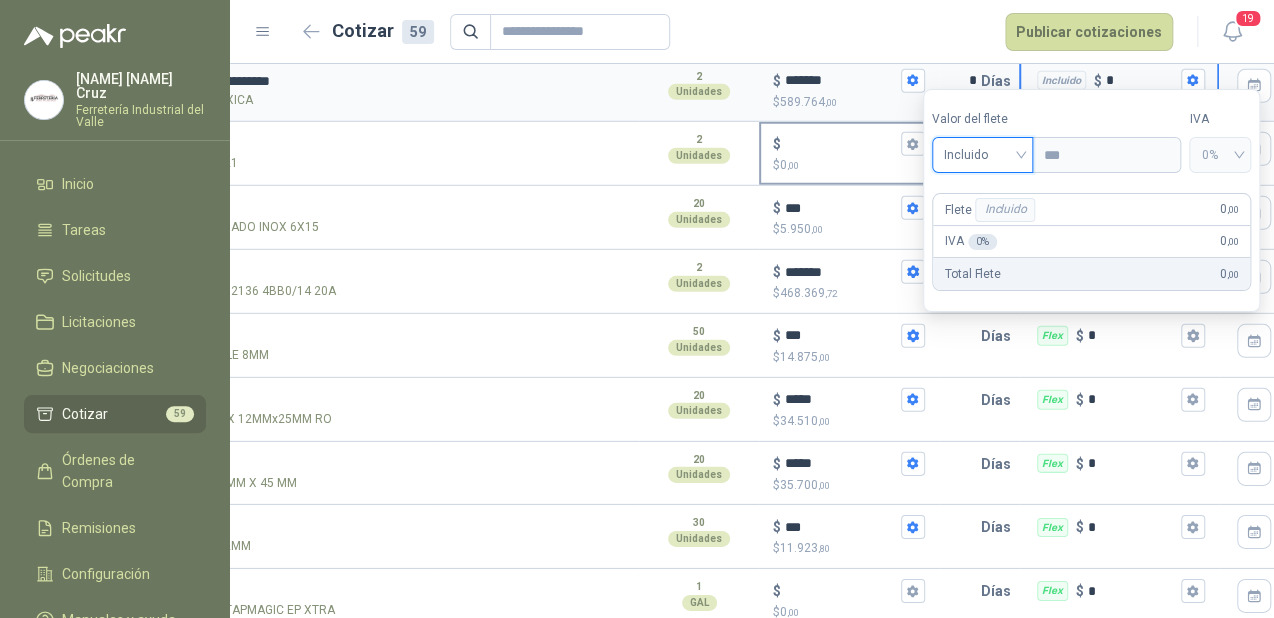 click on "$ $  0 ,00" at bounding box center [841, 144] 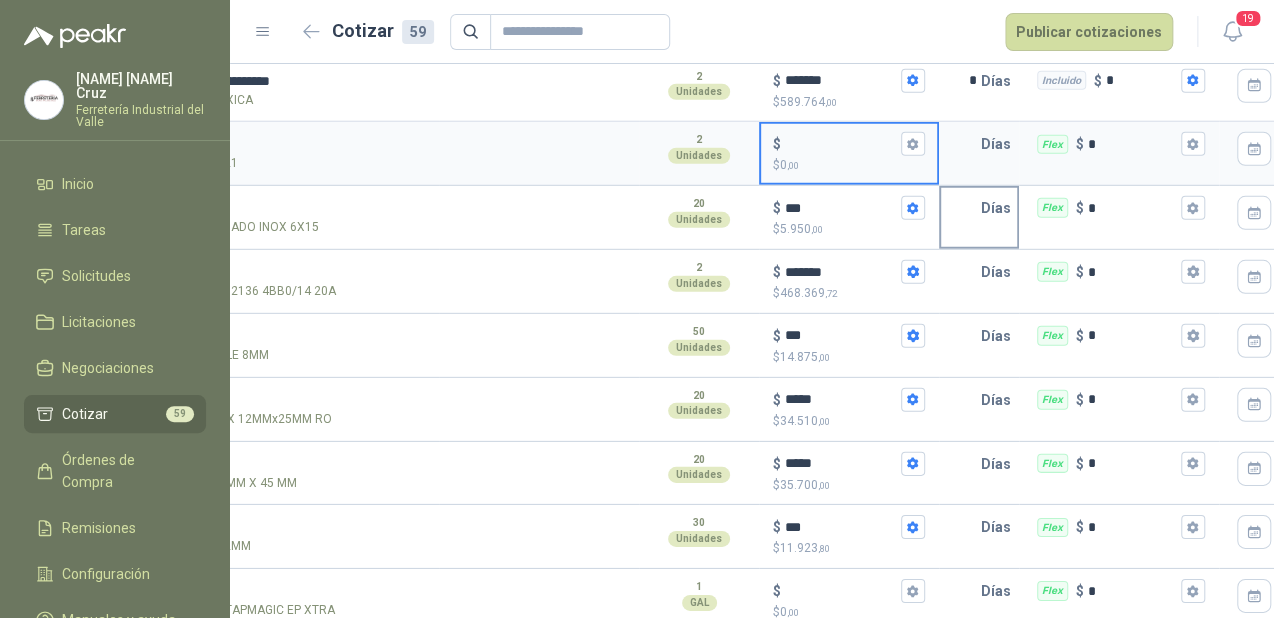 click at bounding box center [961, 208] 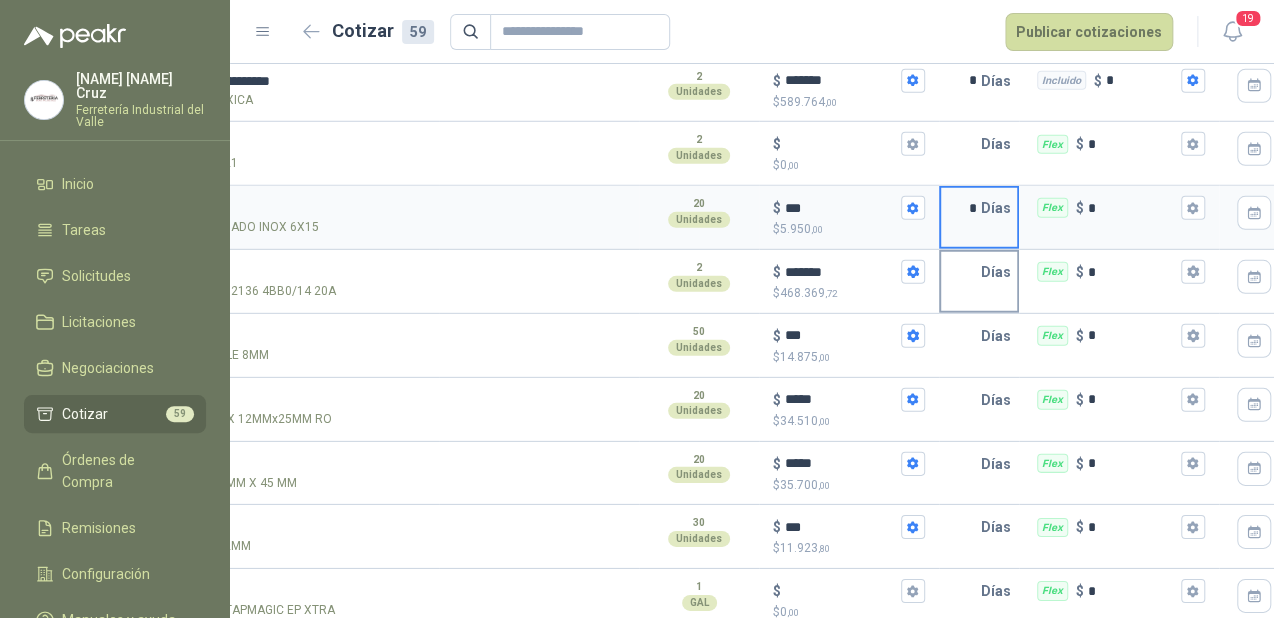type on "*" 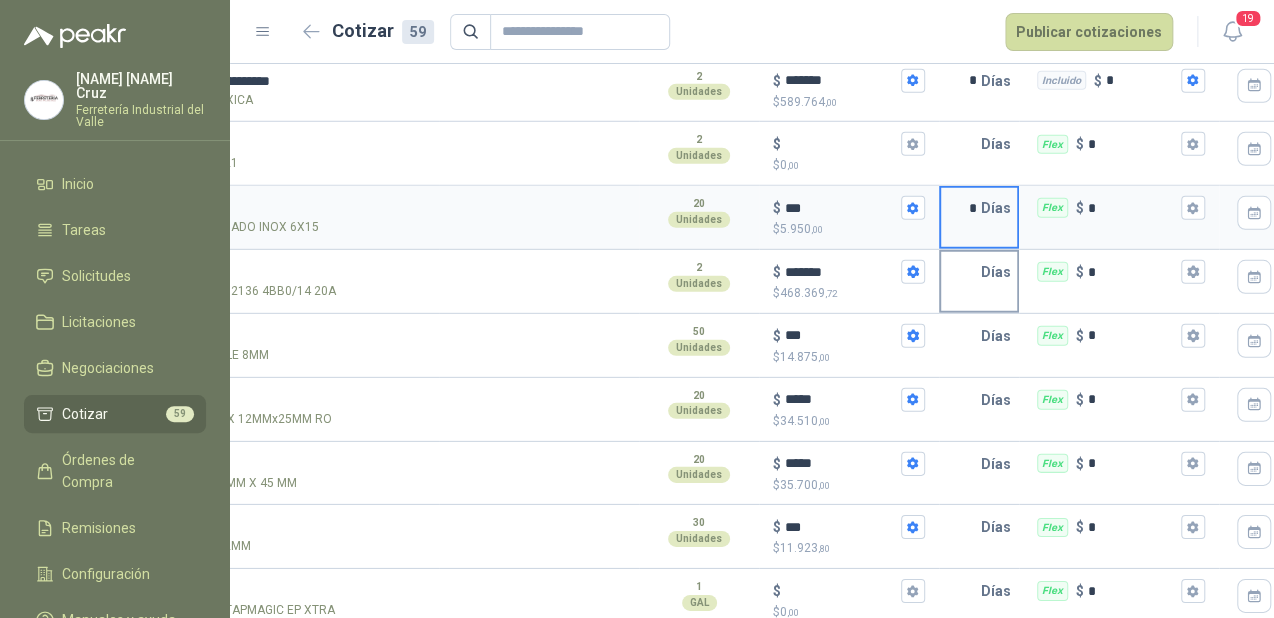 click at bounding box center [961, 272] 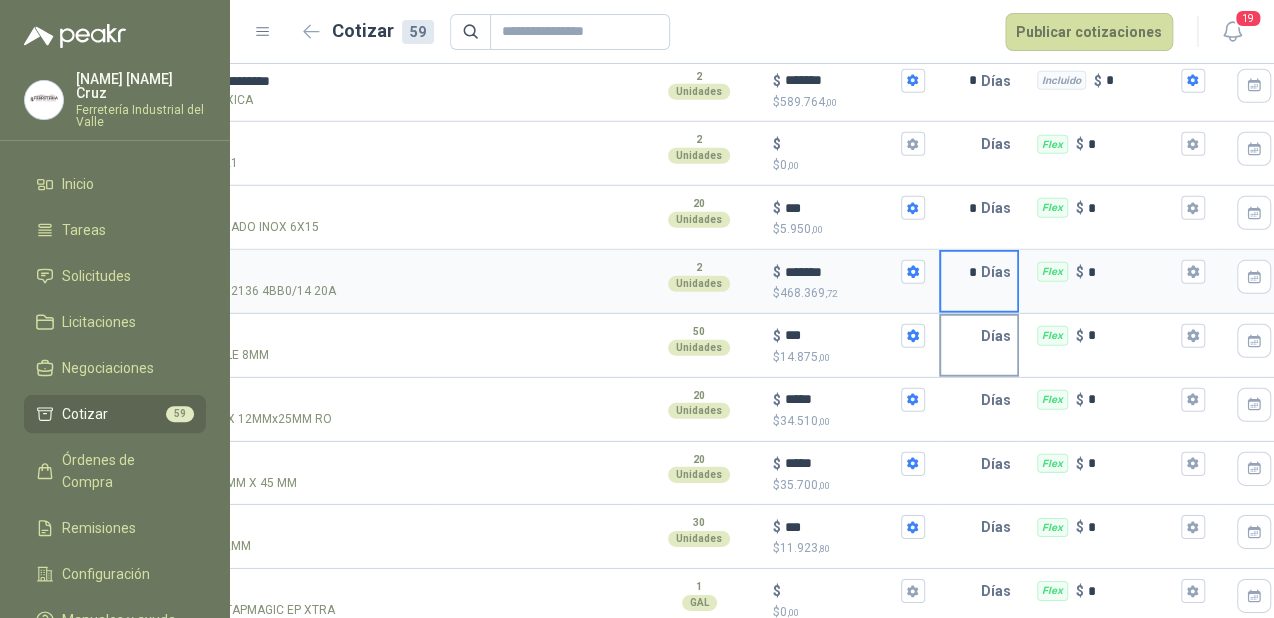type on "*" 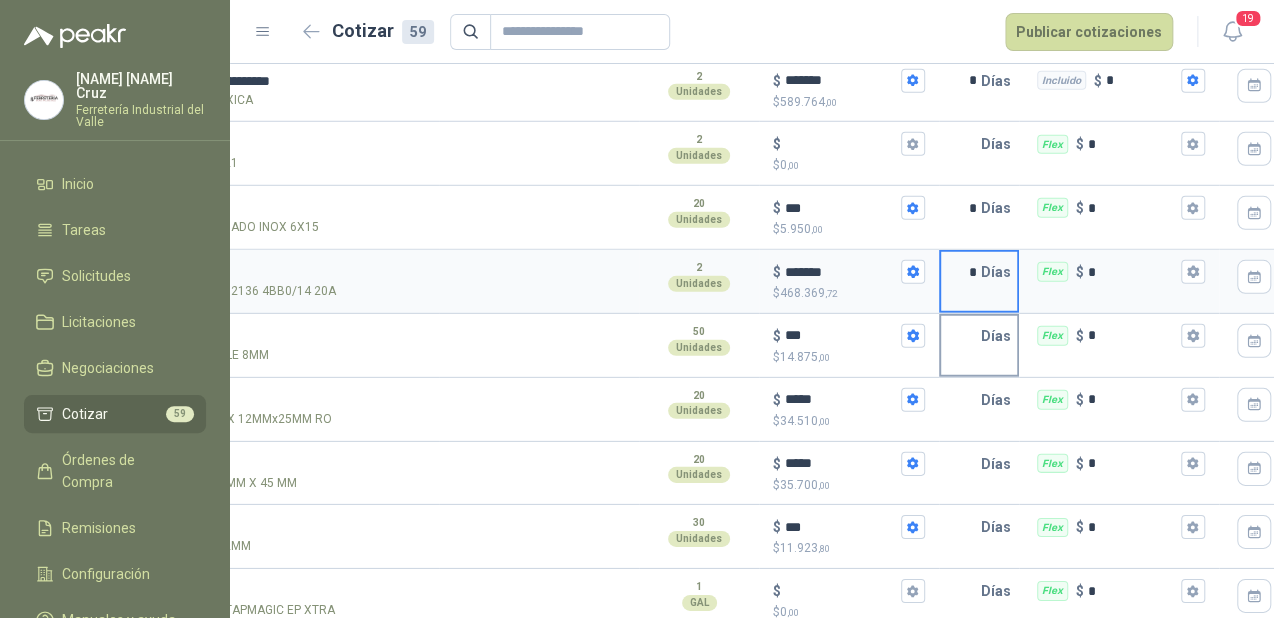 click at bounding box center [961, 336] 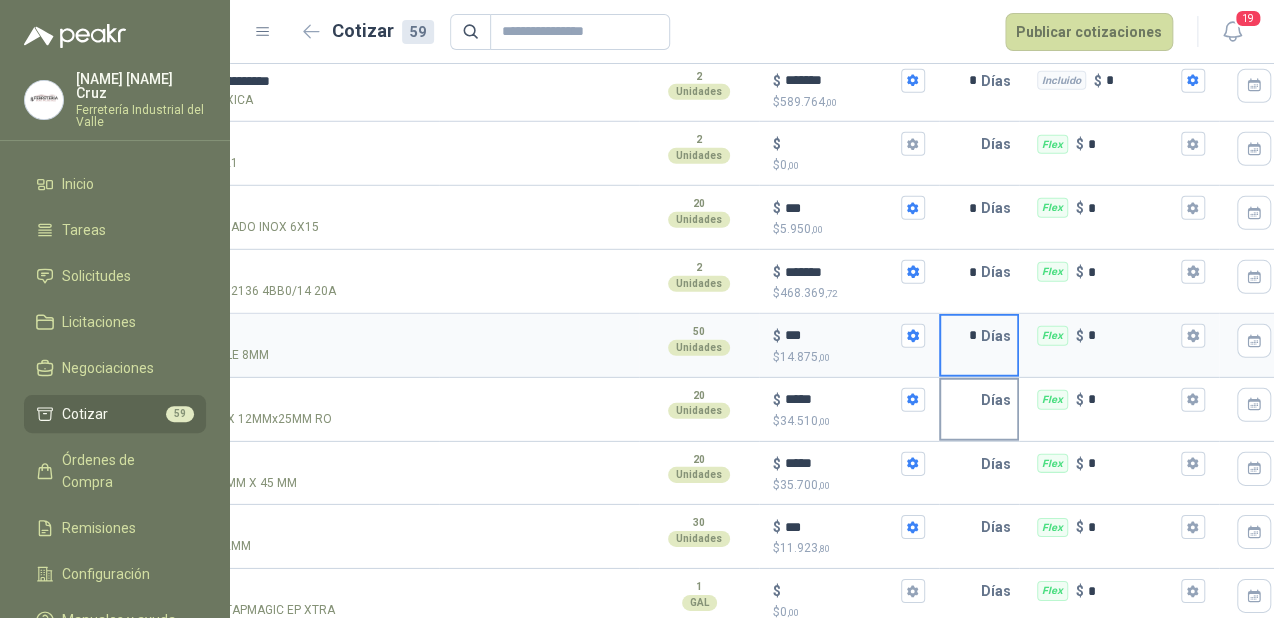 type on "*" 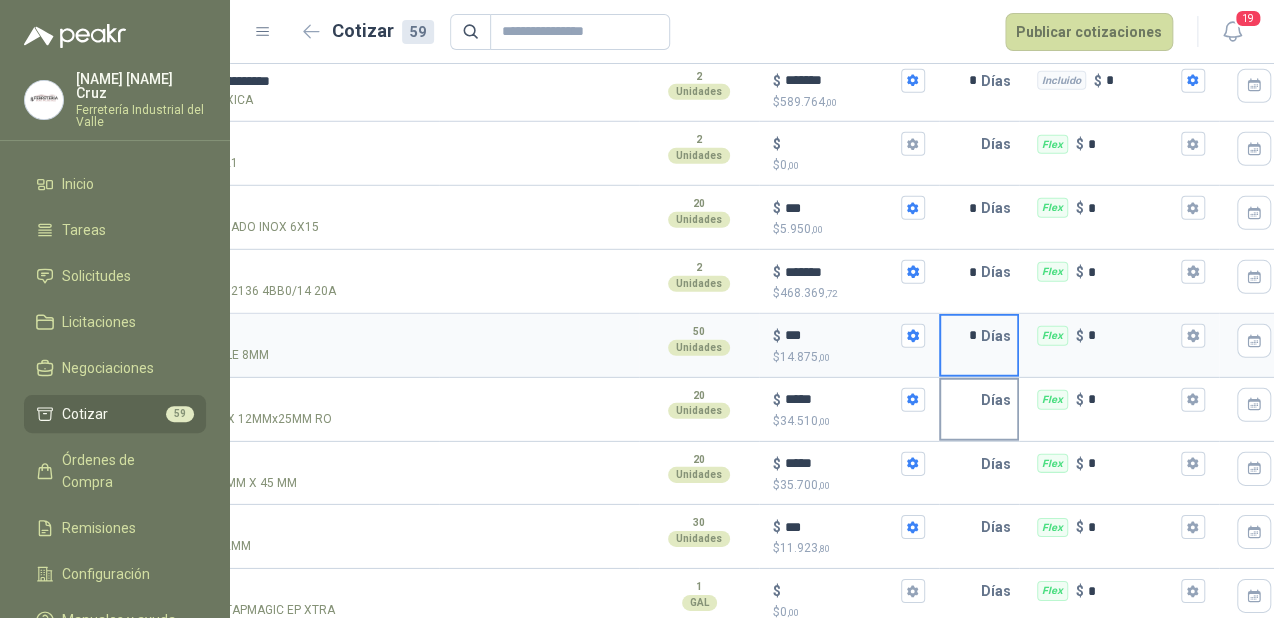 click at bounding box center [961, 400] 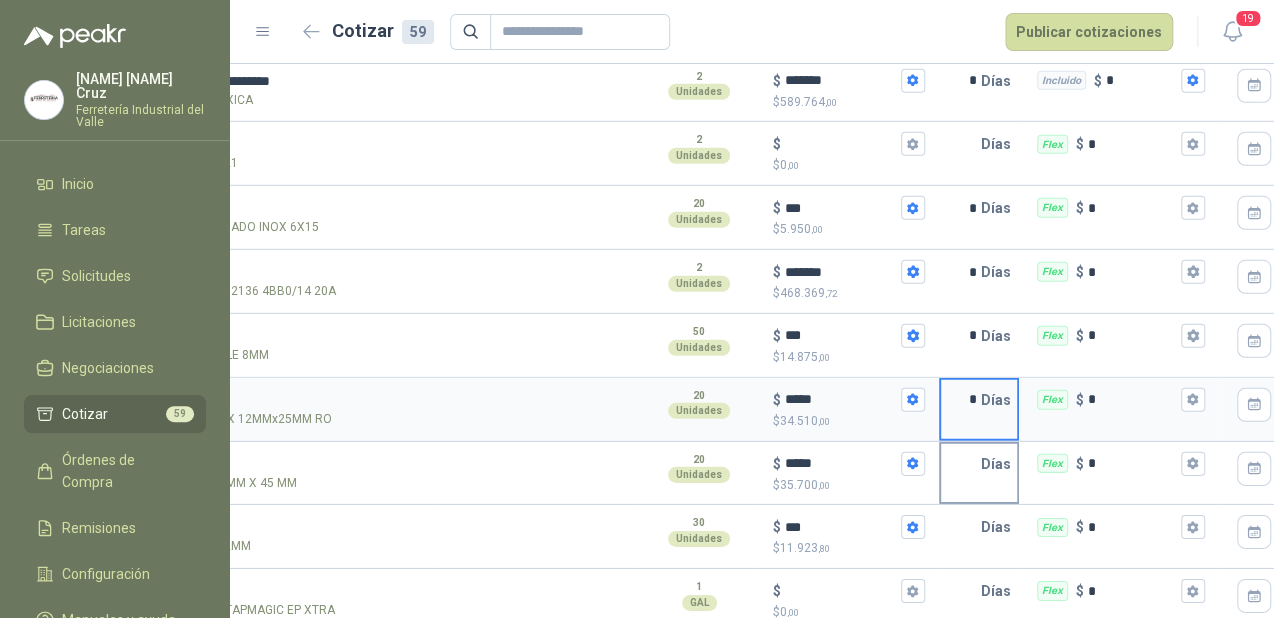 type on "*" 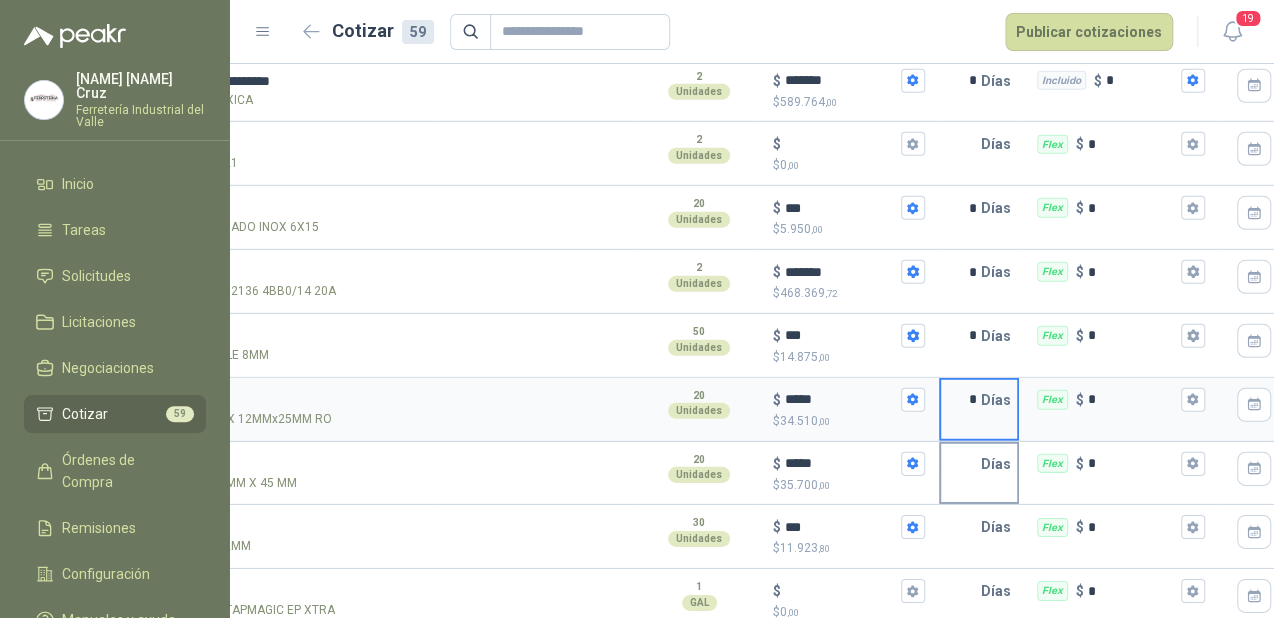 click at bounding box center [961, 464] 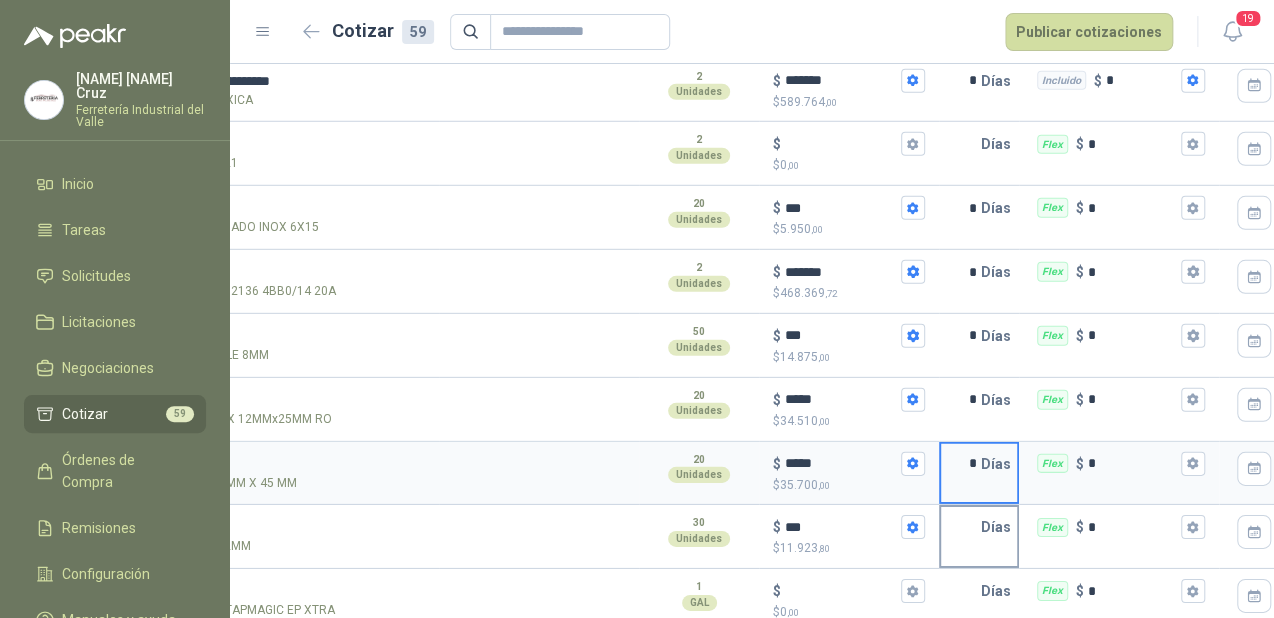 type on "*" 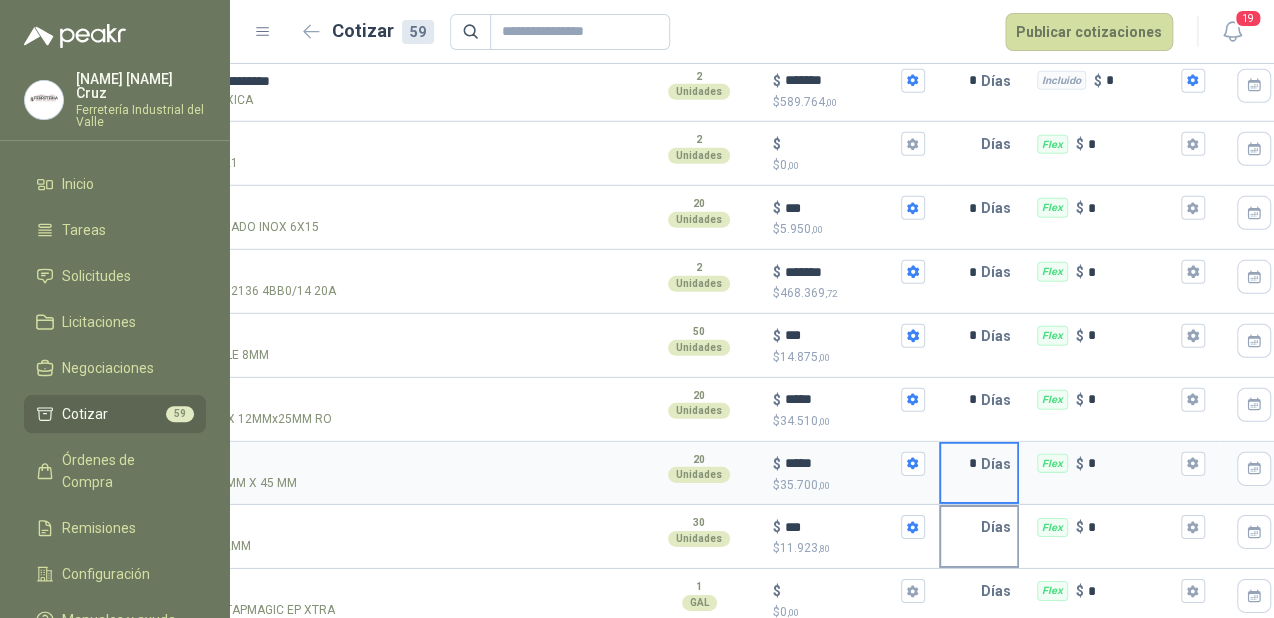click at bounding box center [961, 527] 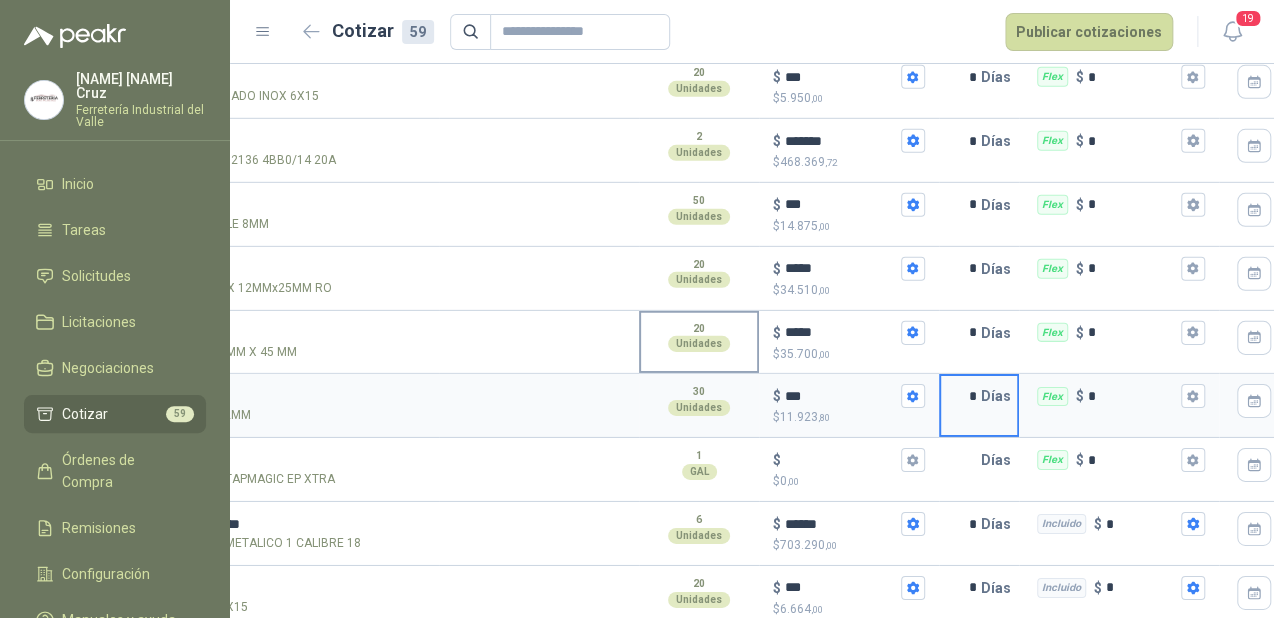 scroll, scrollTop: 2537, scrollLeft: 0, axis: vertical 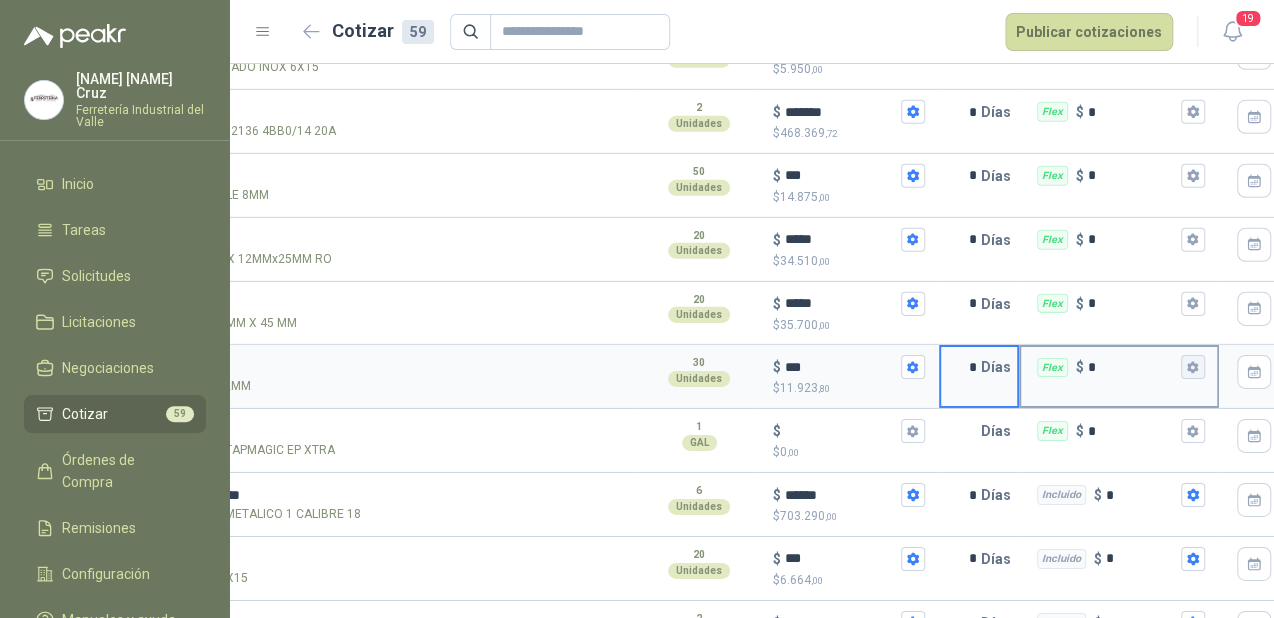 type on "*" 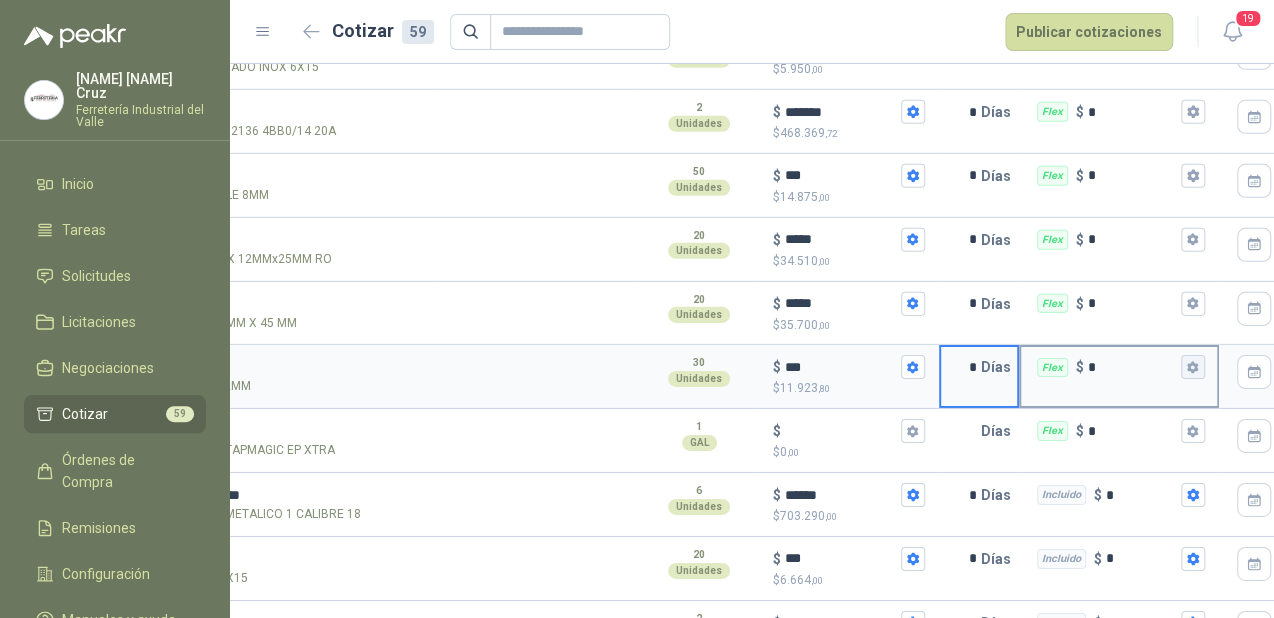 click on "Flex   $ *" at bounding box center [1193, 367] 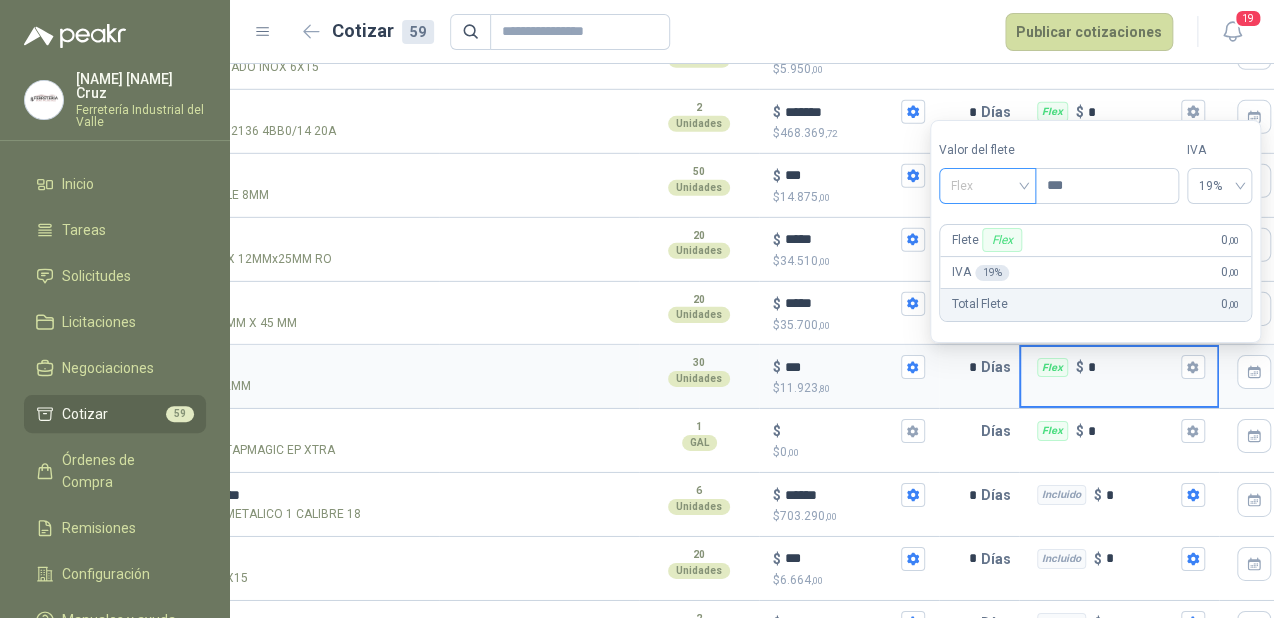 click on "Flex" at bounding box center (987, 186) 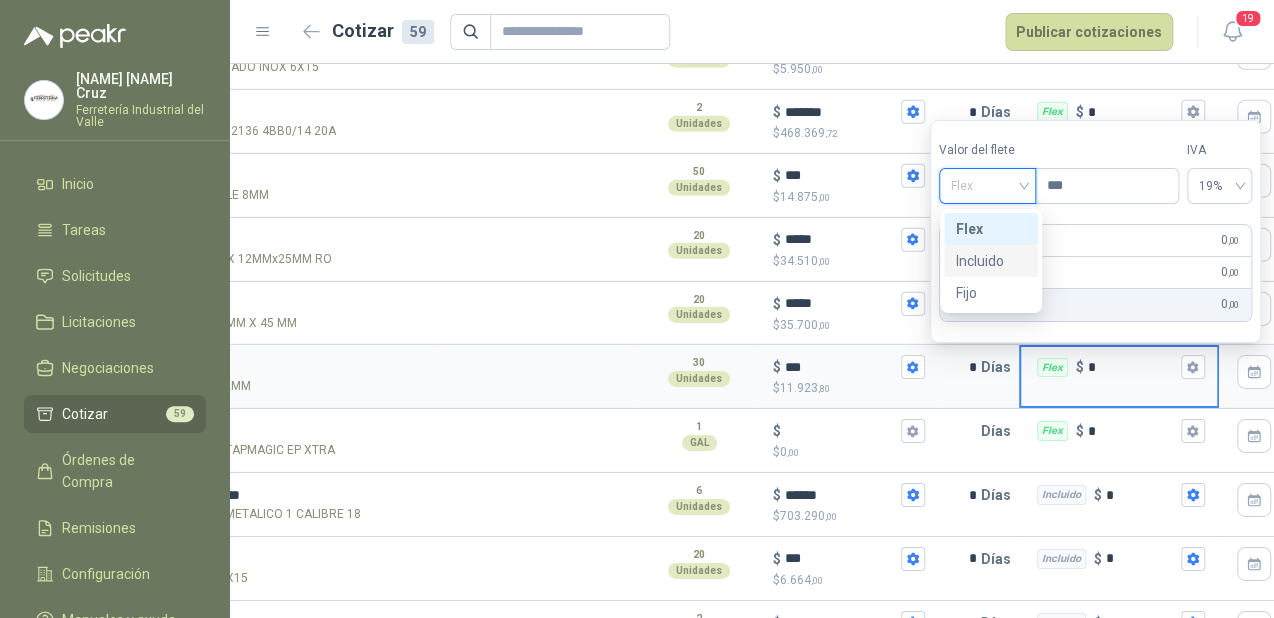 click on "Incluido" at bounding box center (991, 261) 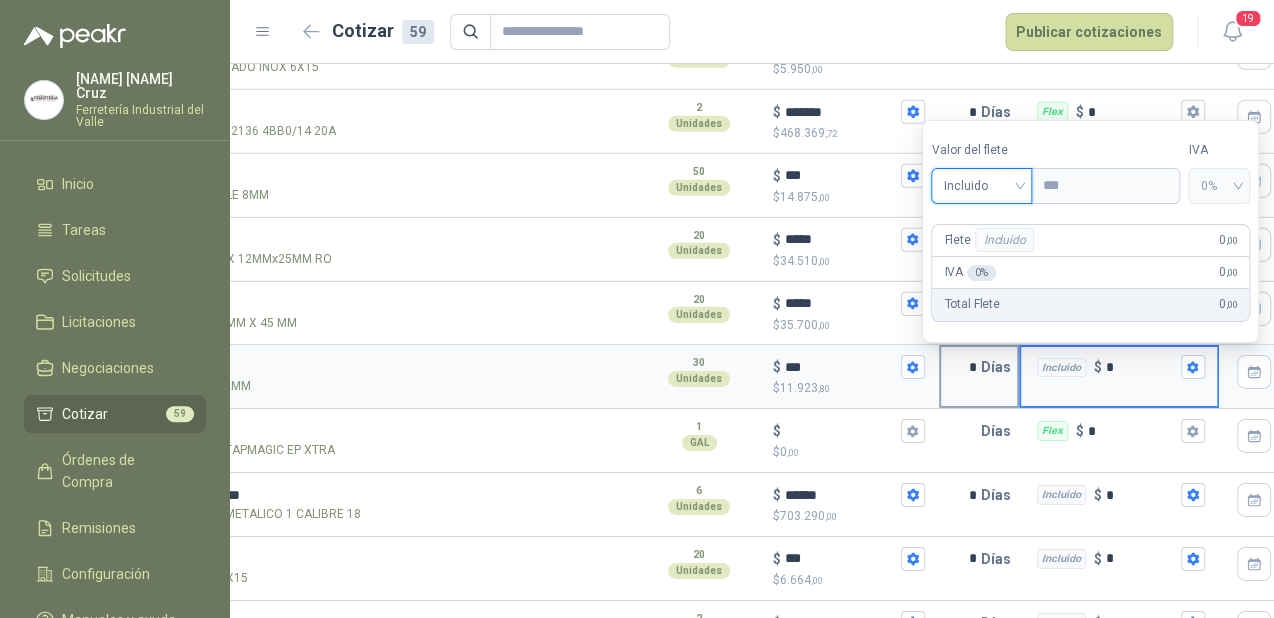 click on "*" at bounding box center [961, 367] 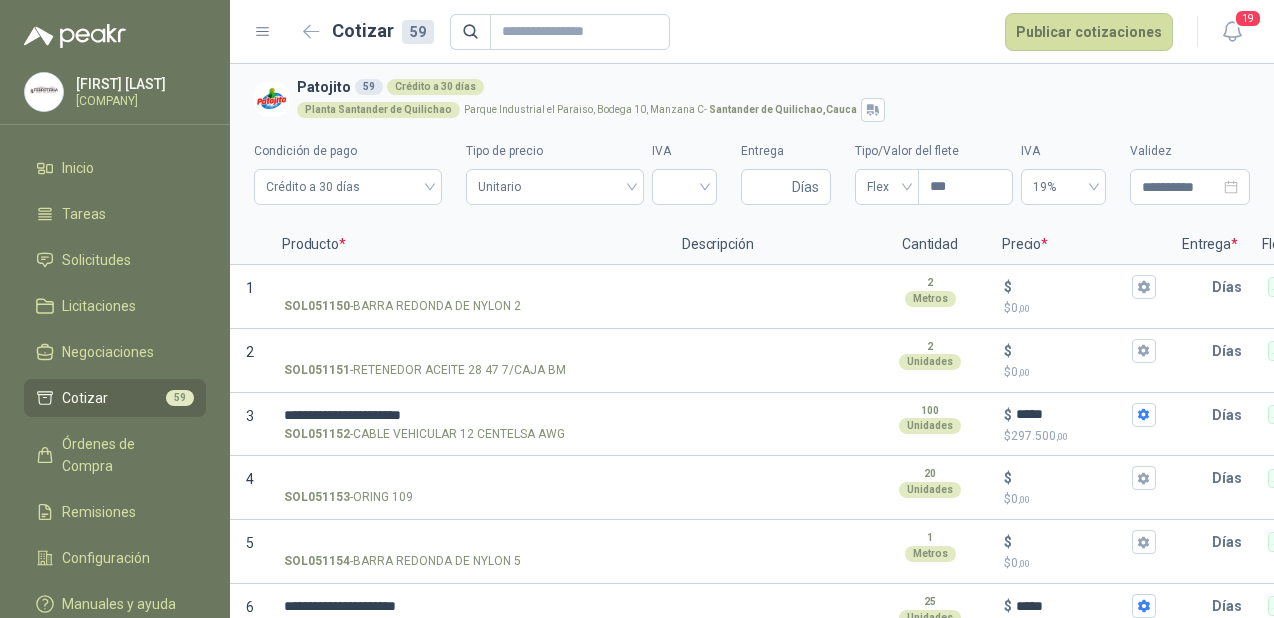 scroll, scrollTop: 0, scrollLeft: 0, axis: both 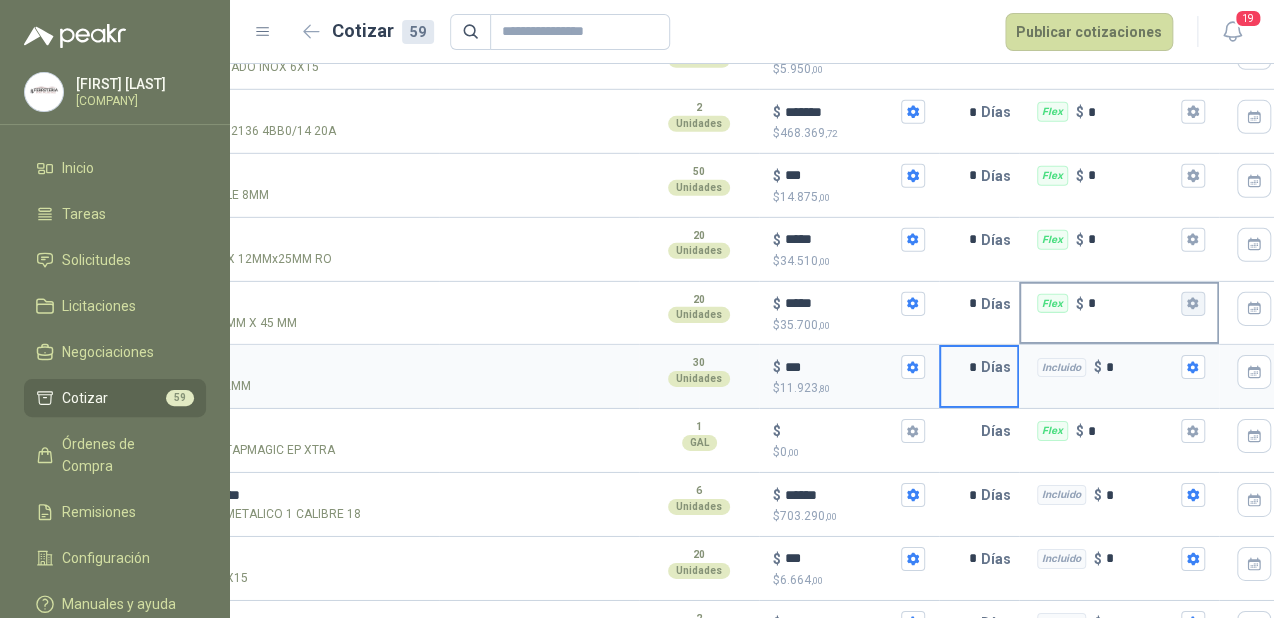 click 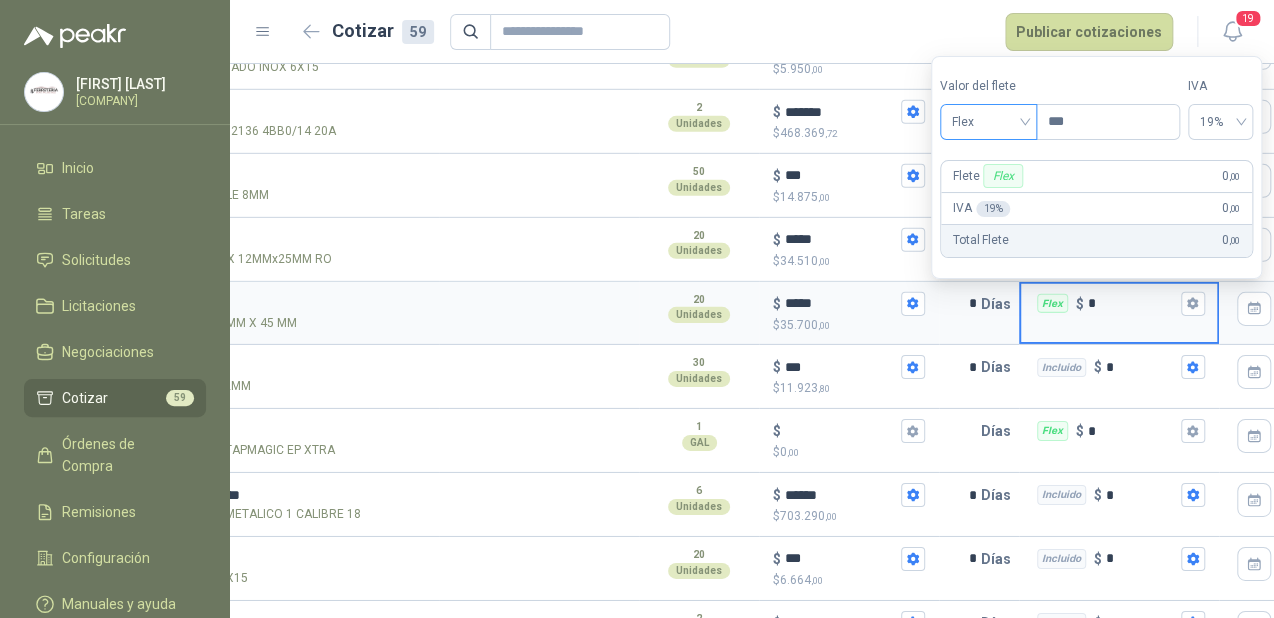click on "Flex" at bounding box center [988, 122] 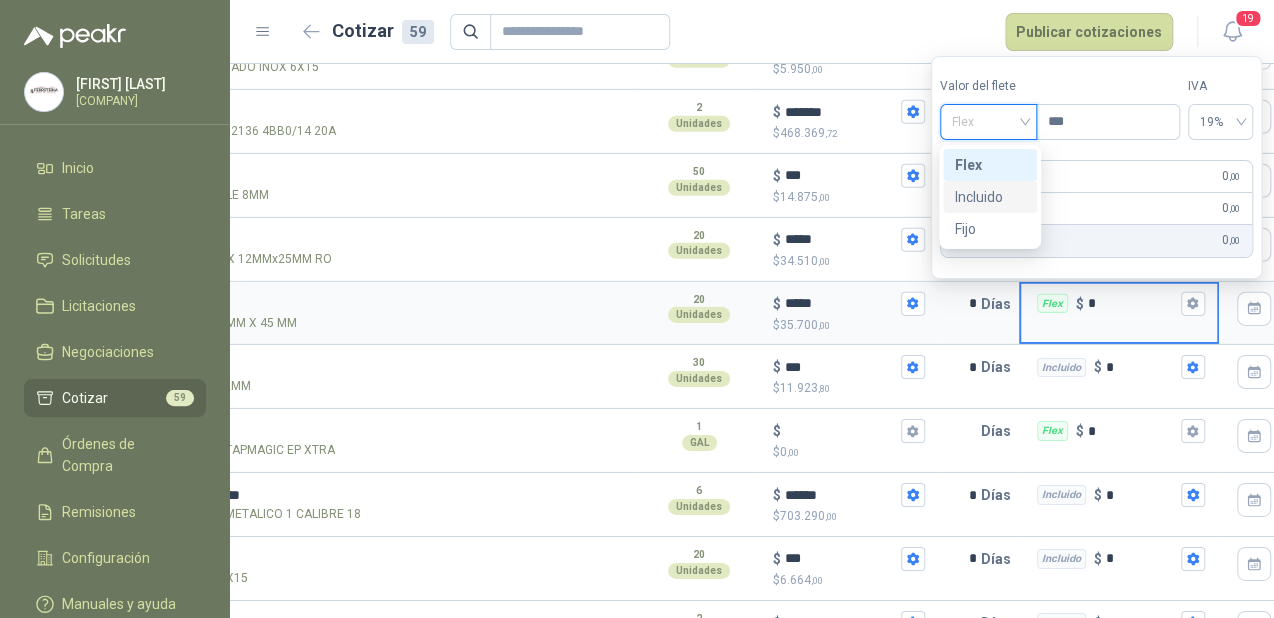 click on "Incluido" at bounding box center [990, 197] 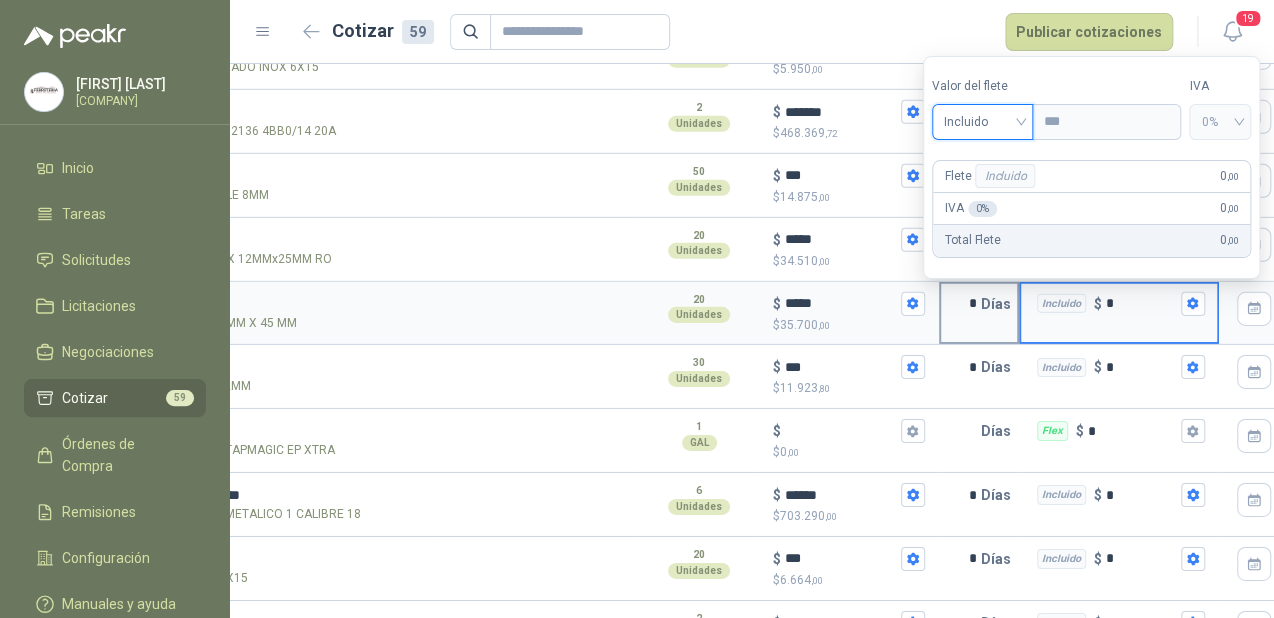 click on "*" at bounding box center [961, 304] 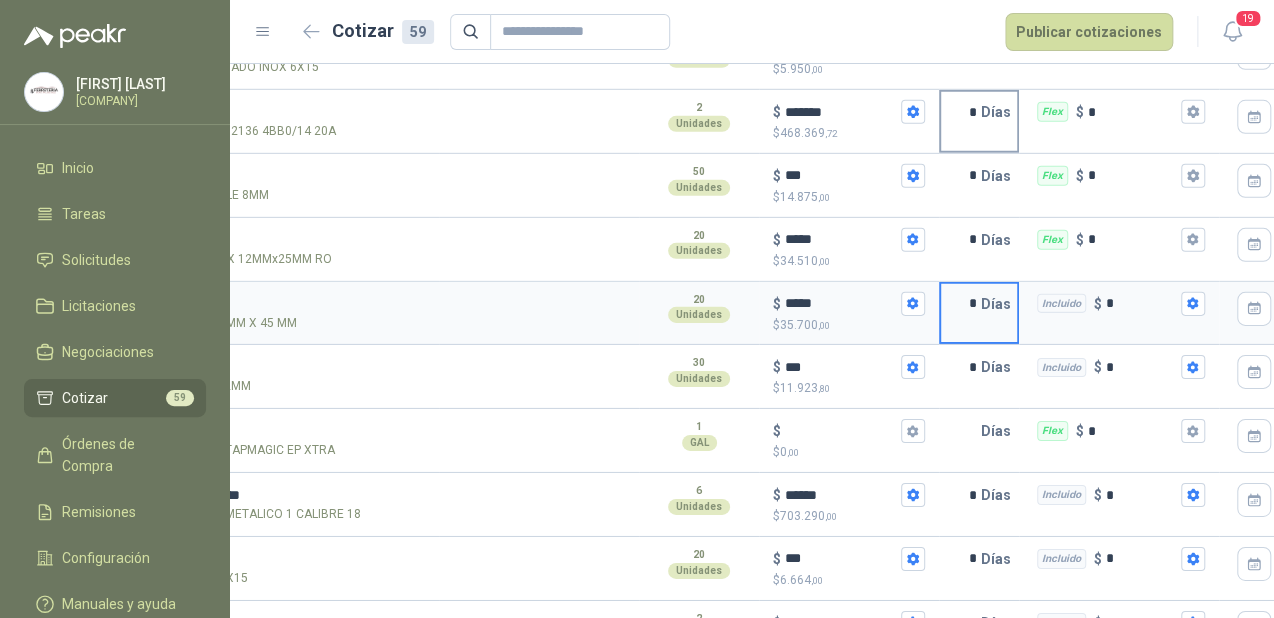 scroll, scrollTop: 2297, scrollLeft: 0, axis: vertical 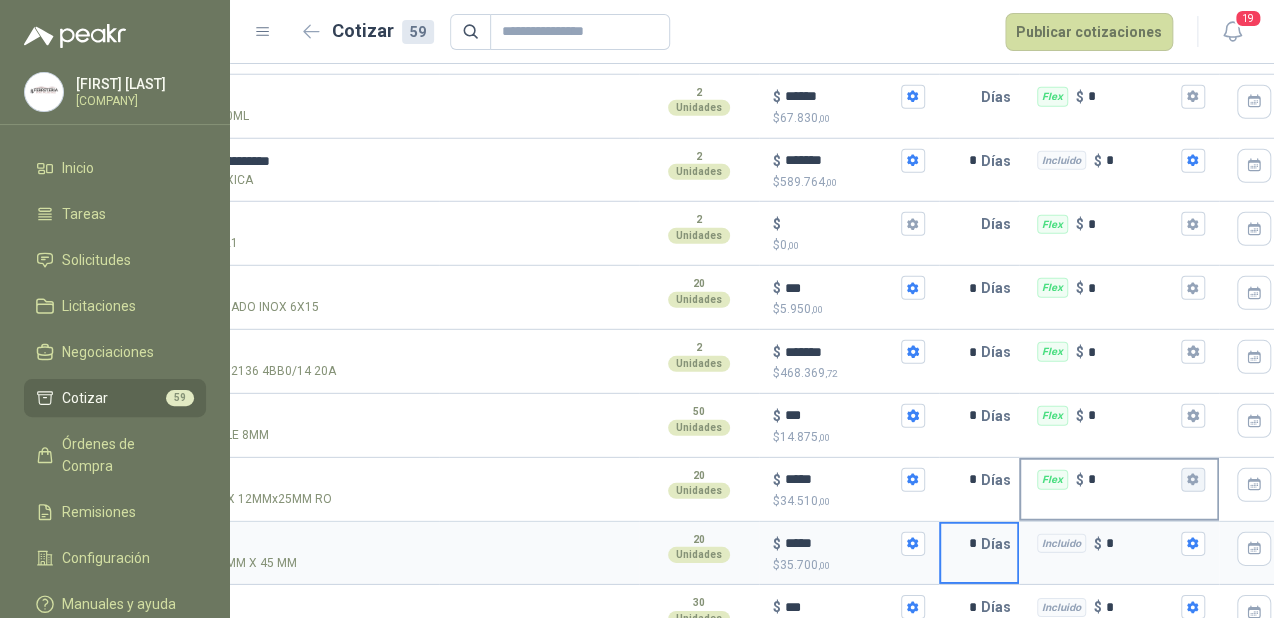 click 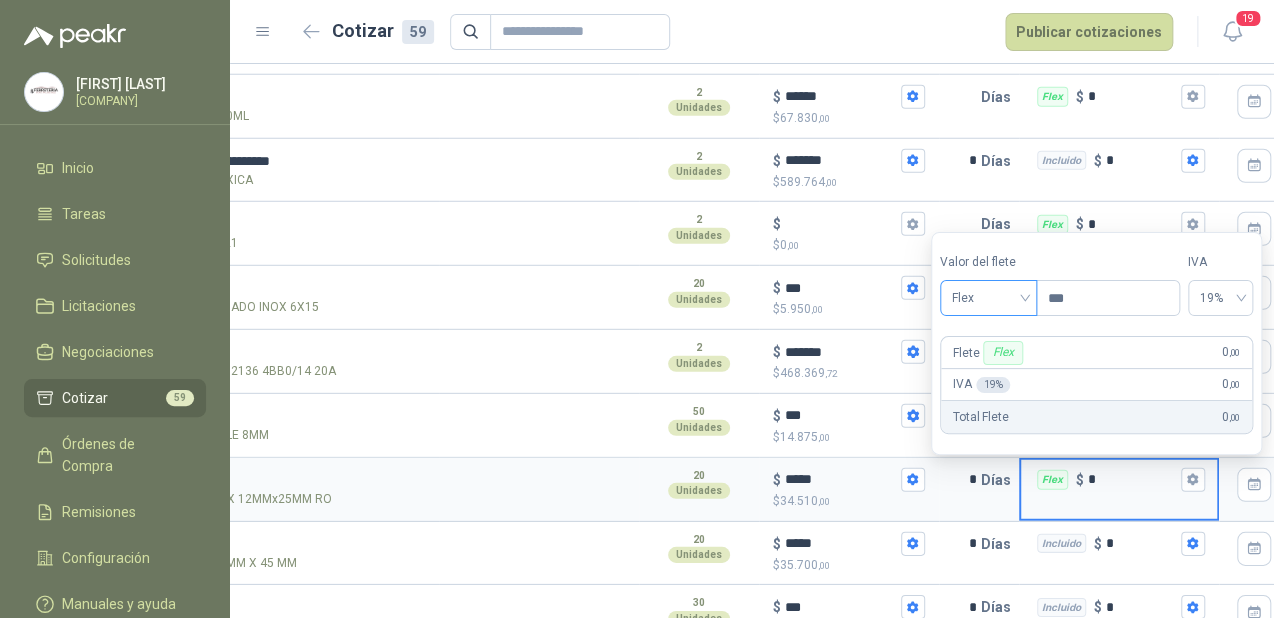 click on "Flex" at bounding box center (988, 298) 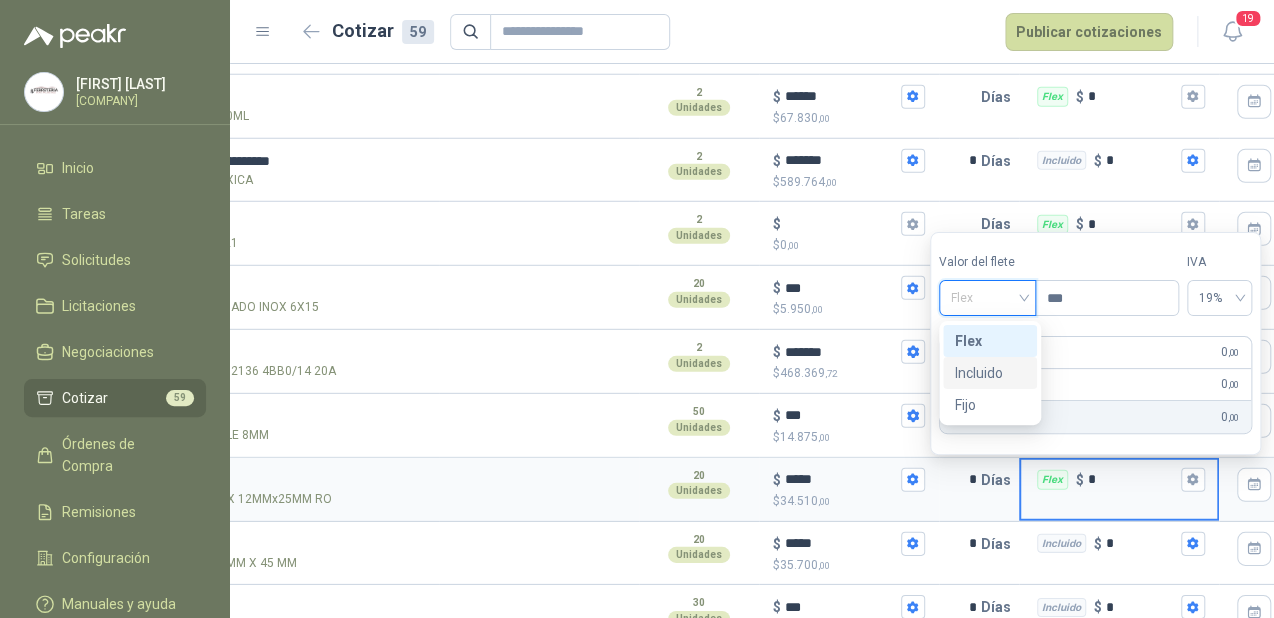 click on "Incluido" at bounding box center (990, 373) 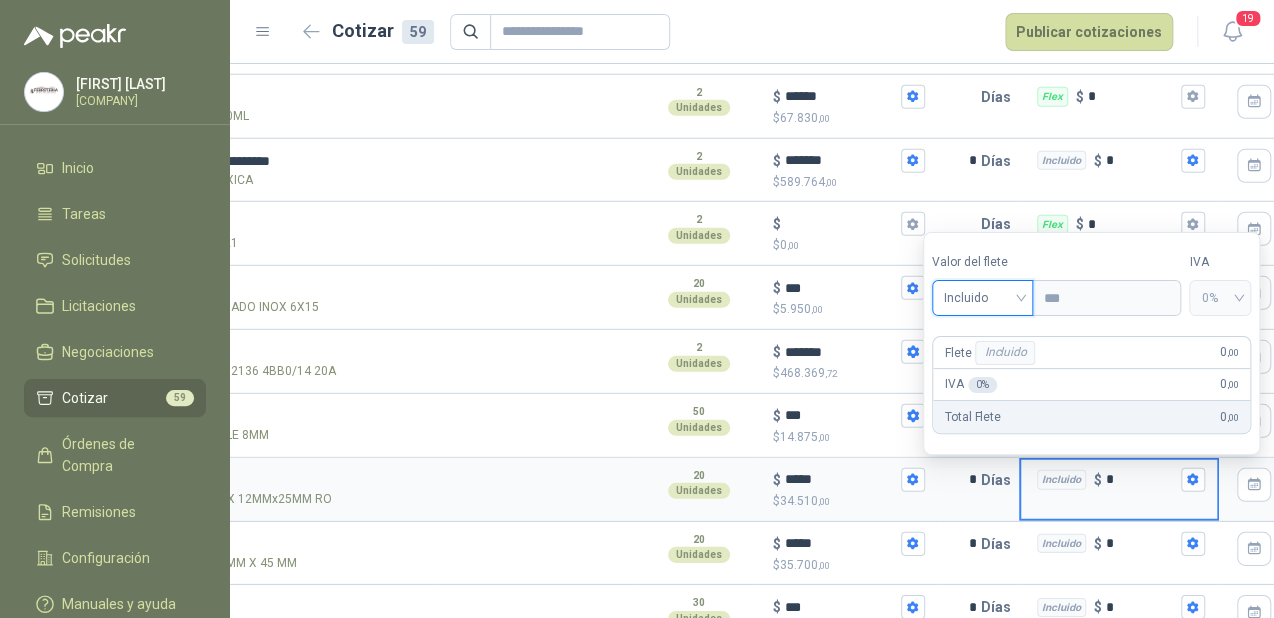 drag, startPoint x: 1001, startPoint y: 507, endPoint x: 1053, endPoint y: 501, distance: 52.34501 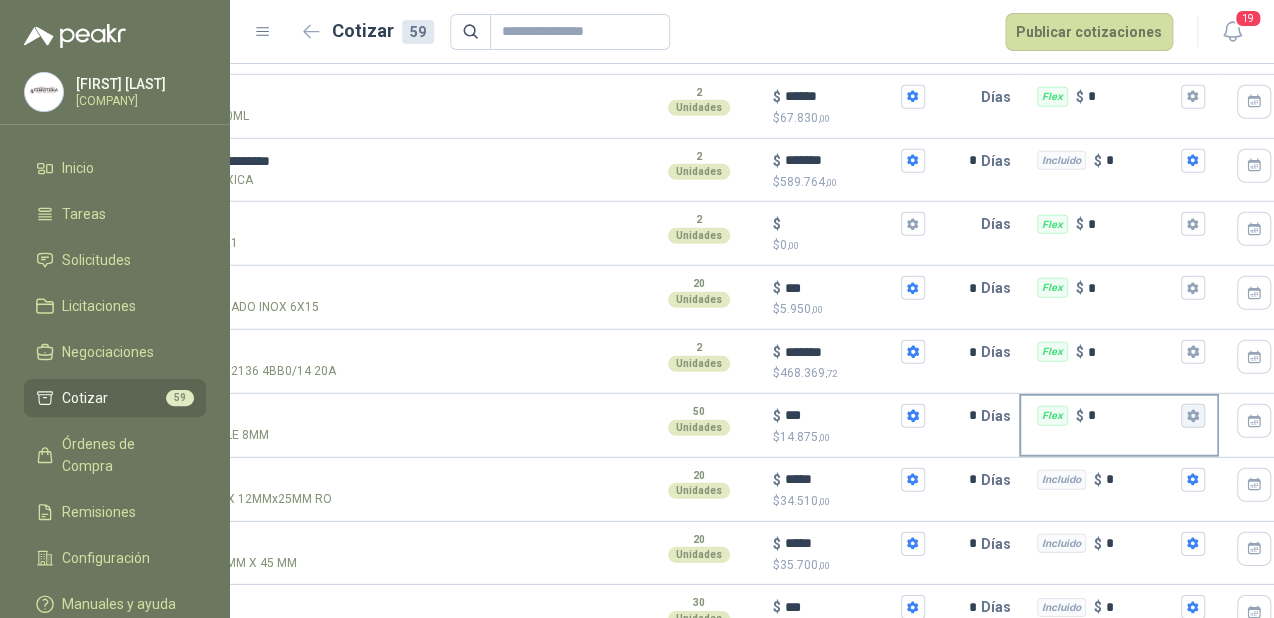 click on "Flex   $ *" at bounding box center (1193, 416) 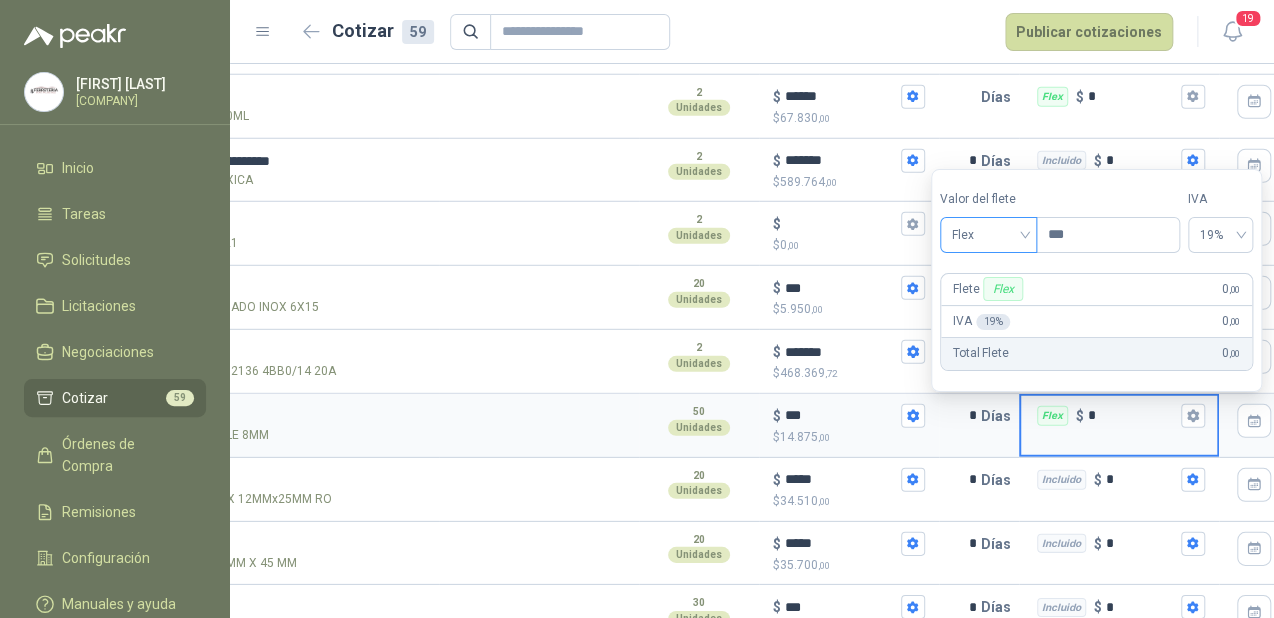 click on "Flex" at bounding box center [988, 235] 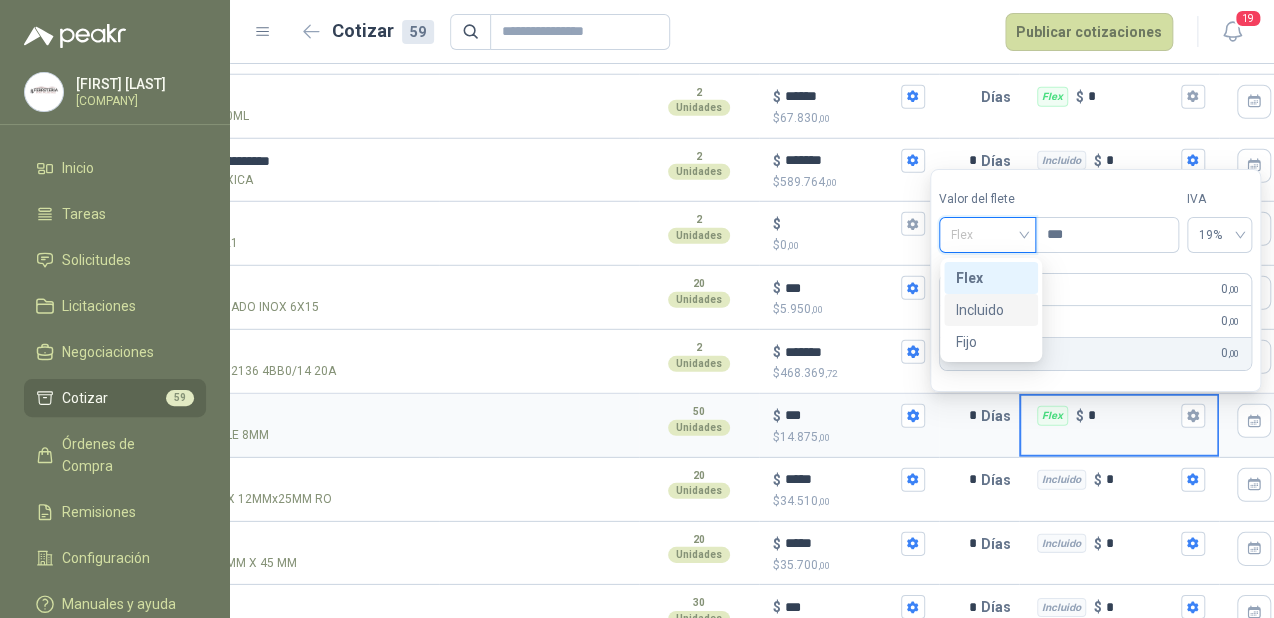 click on "Incluido" at bounding box center [991, 310] 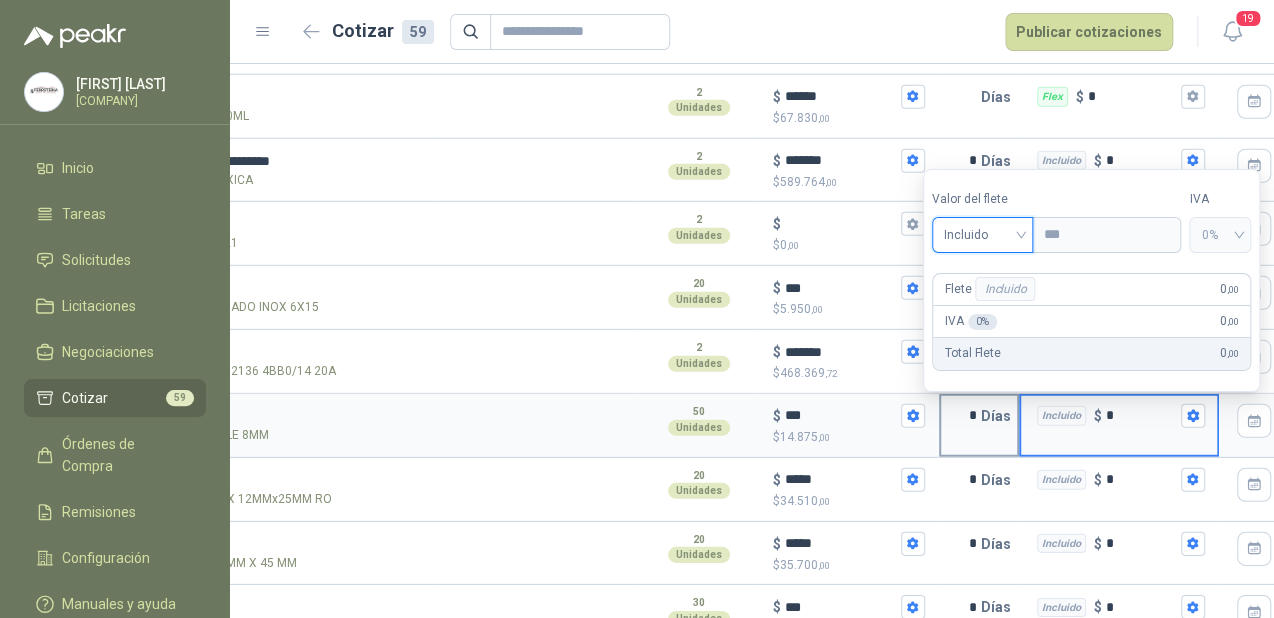 drag, startPoint x: 960, startPoint y: 449, endPoint x: 953, endPoint y: 438, distance: 13.038404 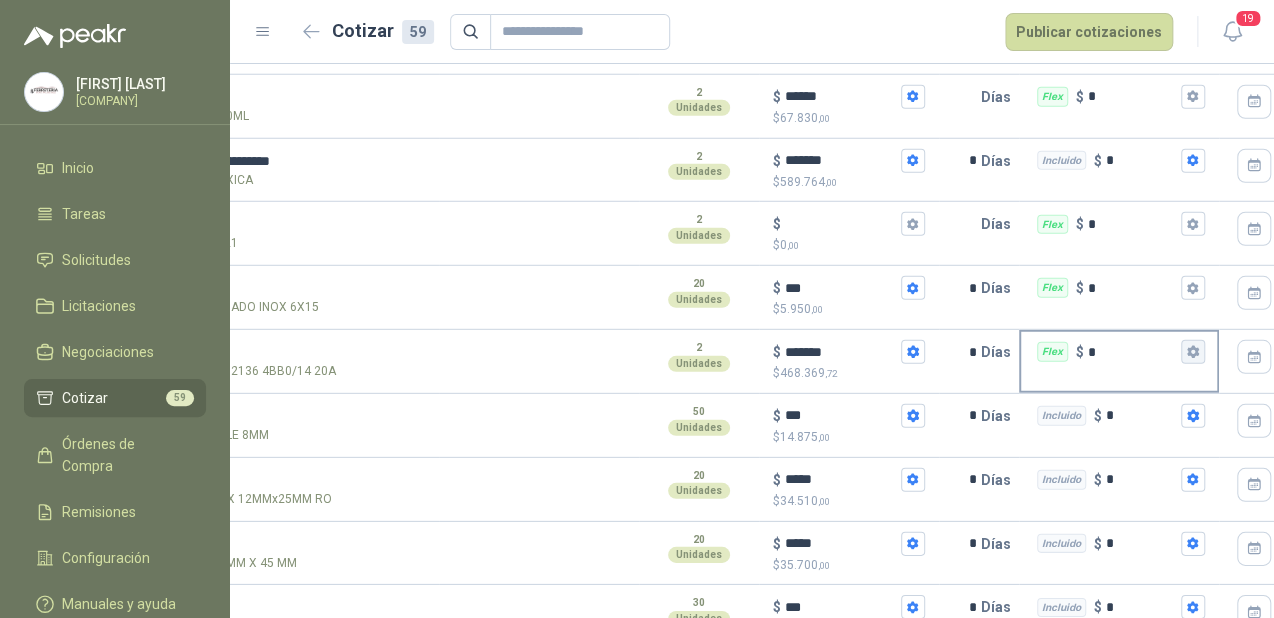 click 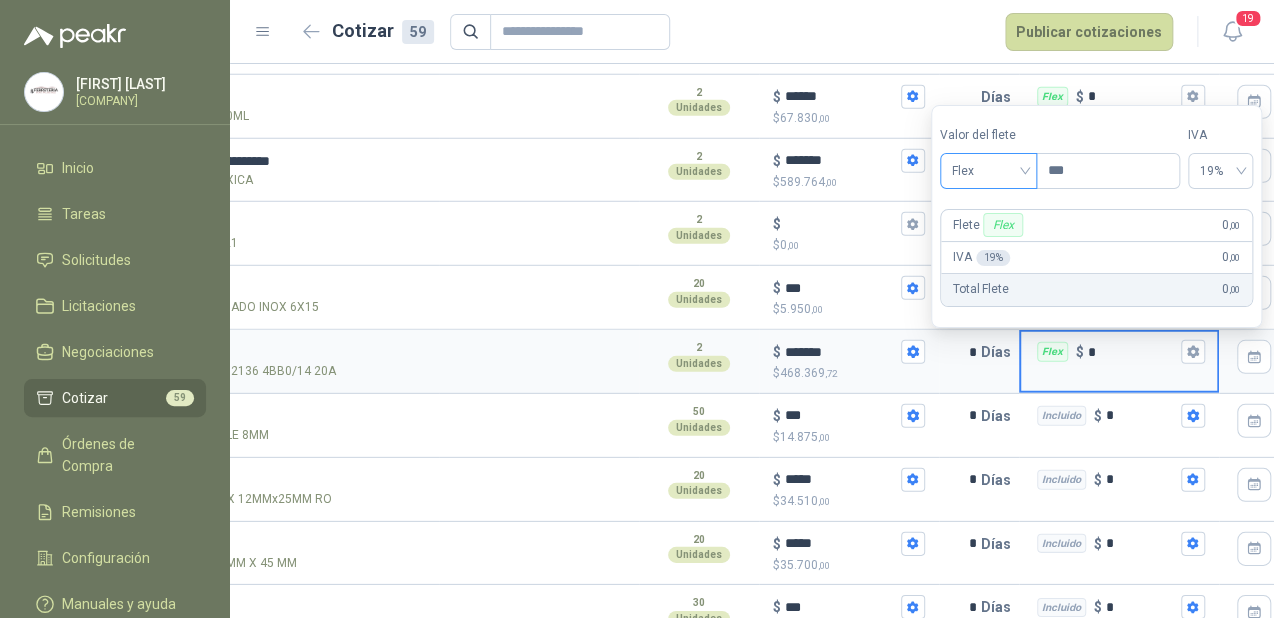 click on "Flex" at bounding box center [988, 171] 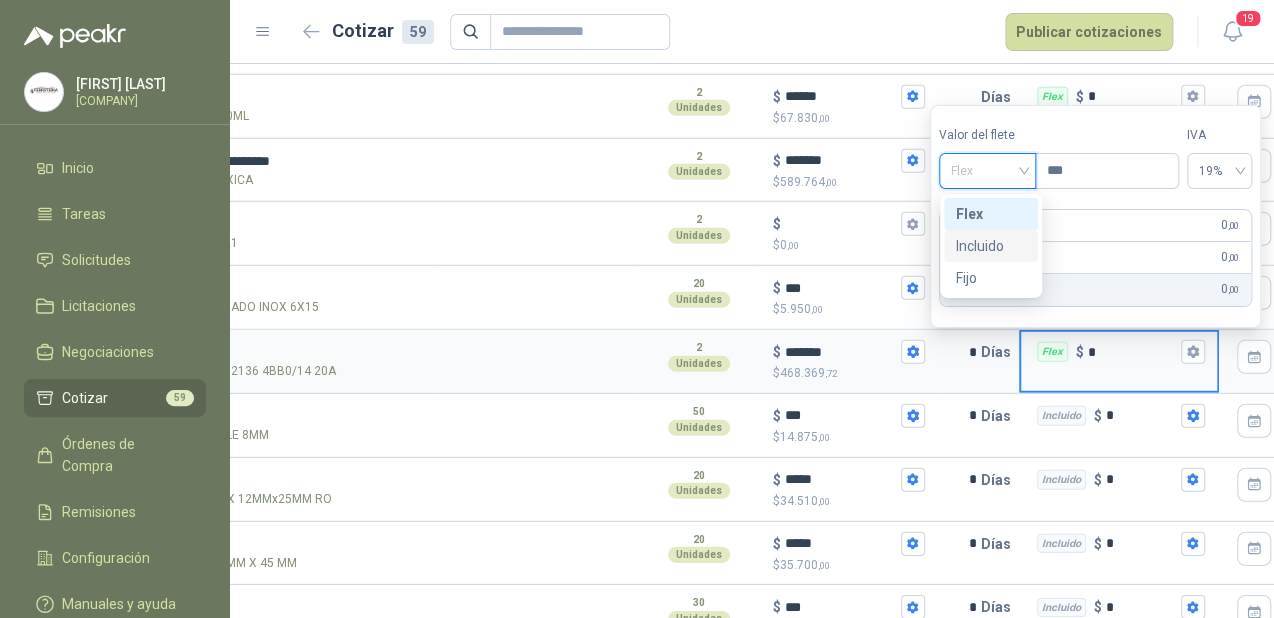 click on "Incluido" at bounding box center [991, 246] 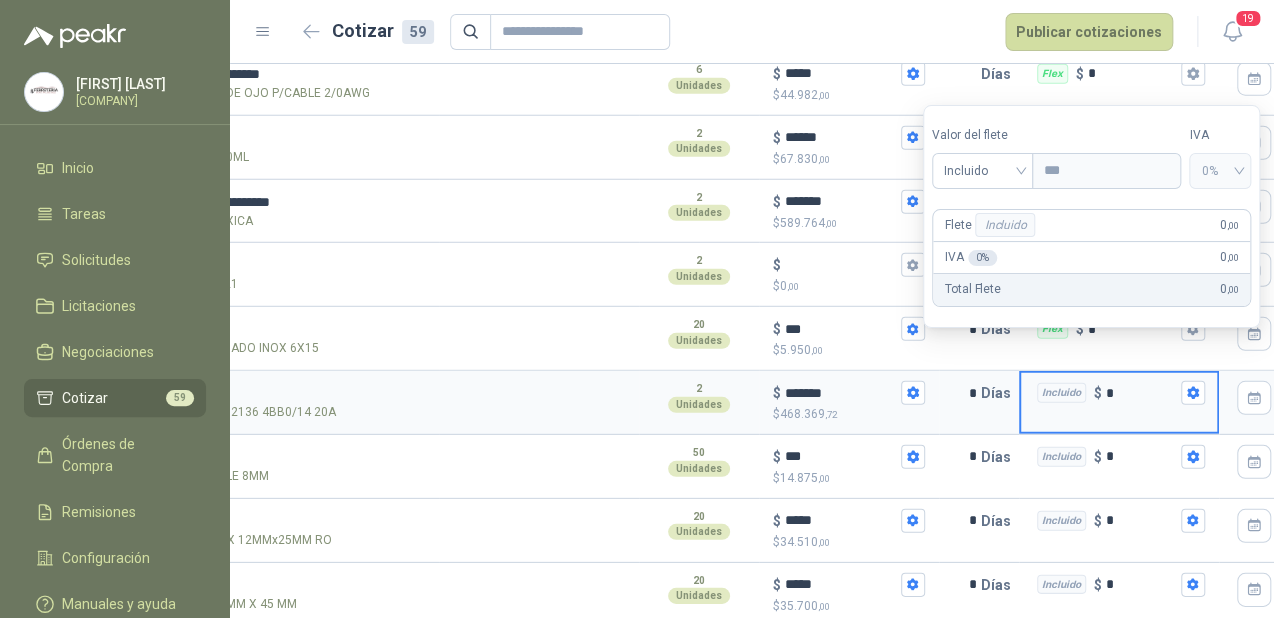 scroll, scrollTop: 2217, scrollLeft: 0, axis: vertical 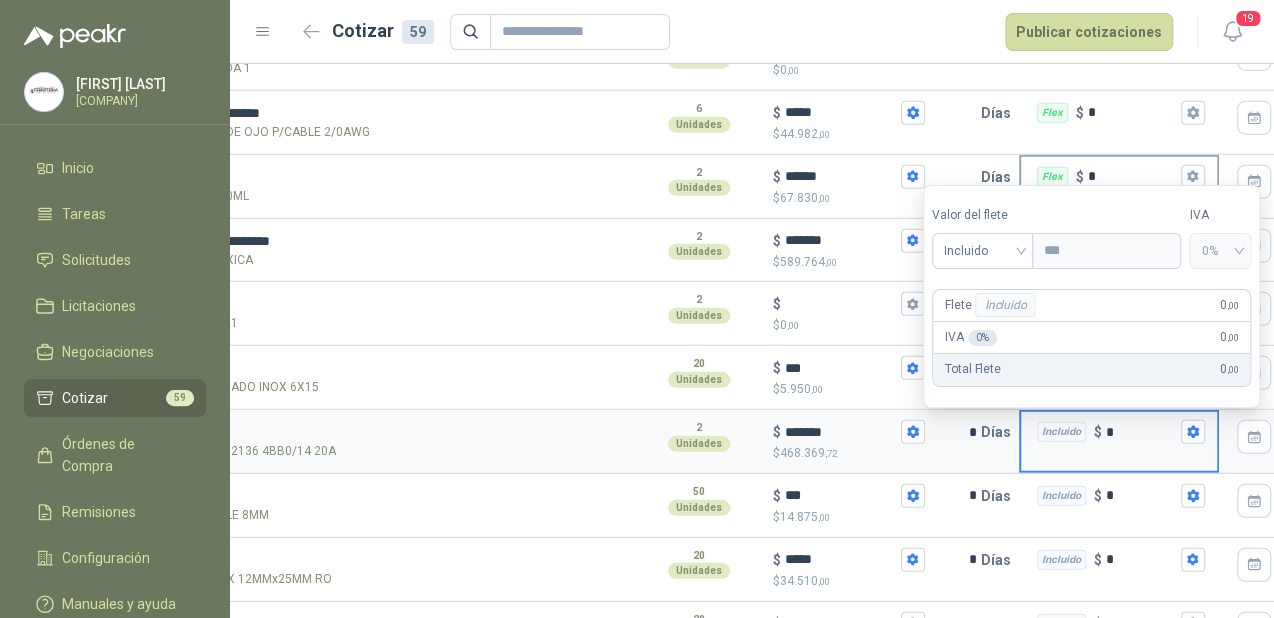 drag, startPoint x: 621, startPoint y: 364, endPoint x: 1083, endPoint y: 183, distance: 496.1905 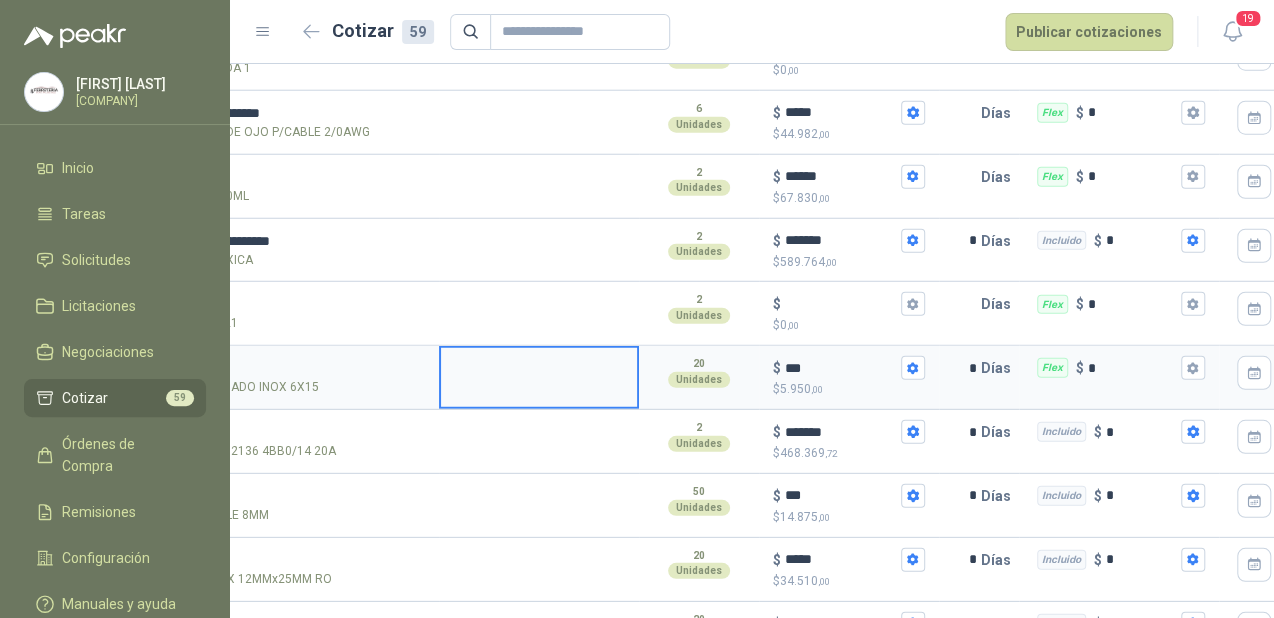 click 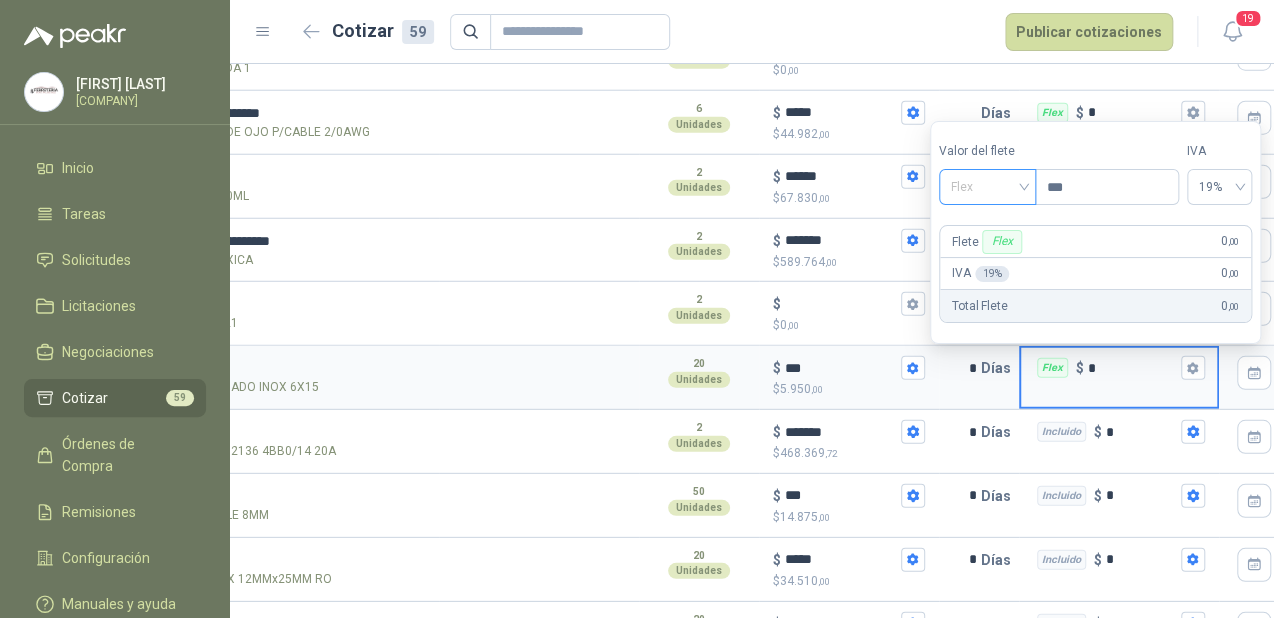click on "Flex" at bounding box center [987, 187] 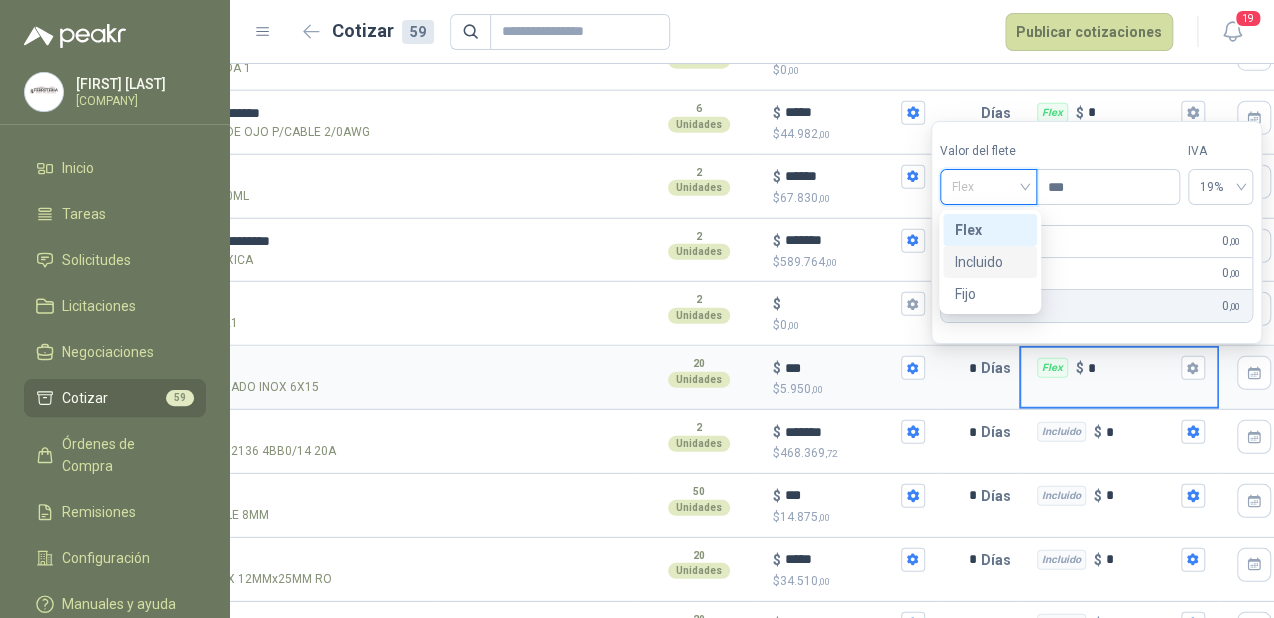 click on "Incluido" at bounding box center [990, 262] 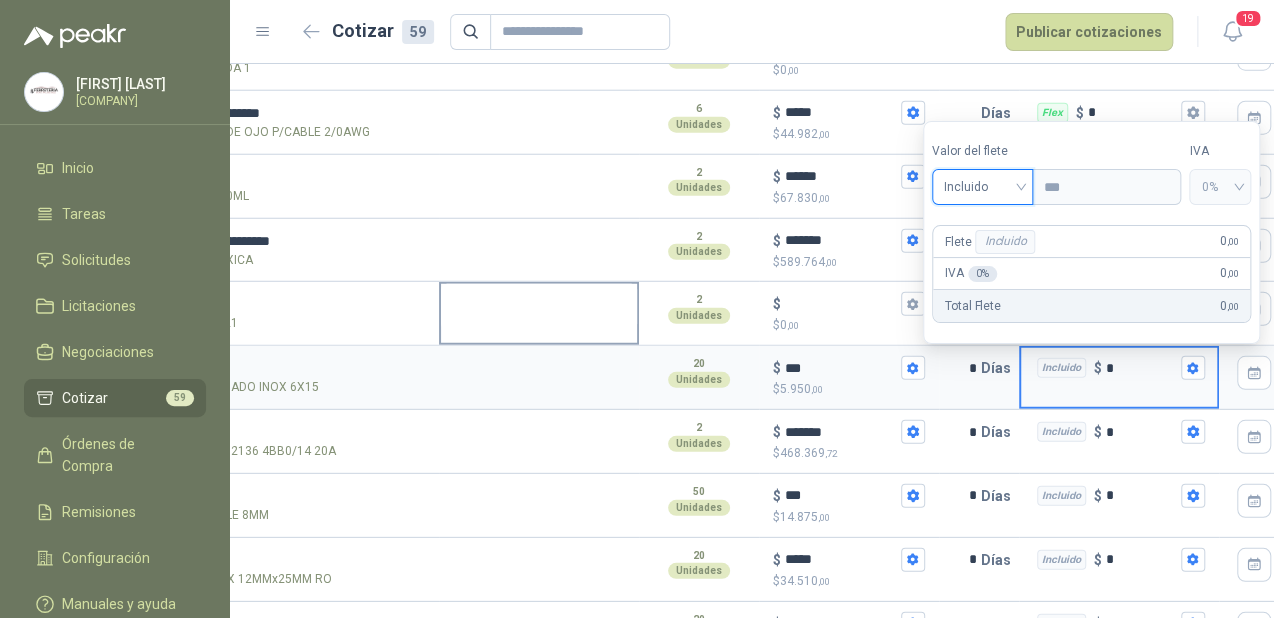 click at bounding box center (539, 307) 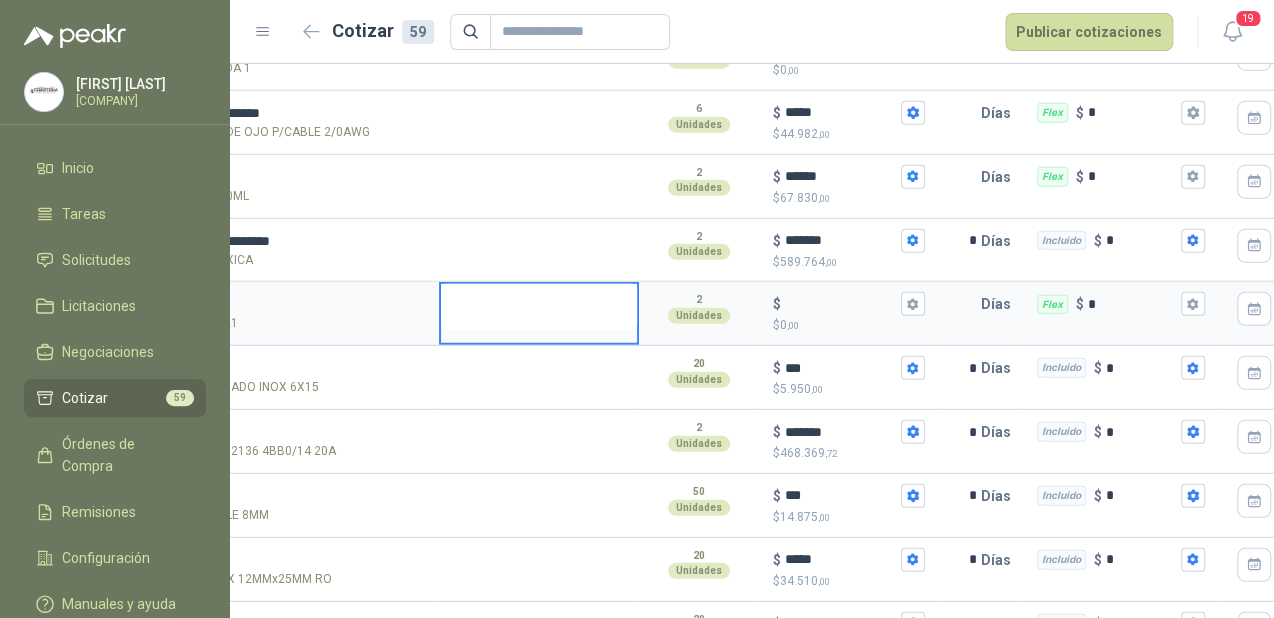 scroll, scrollTop: 1977, scrollLeft: 0, axis: vertical 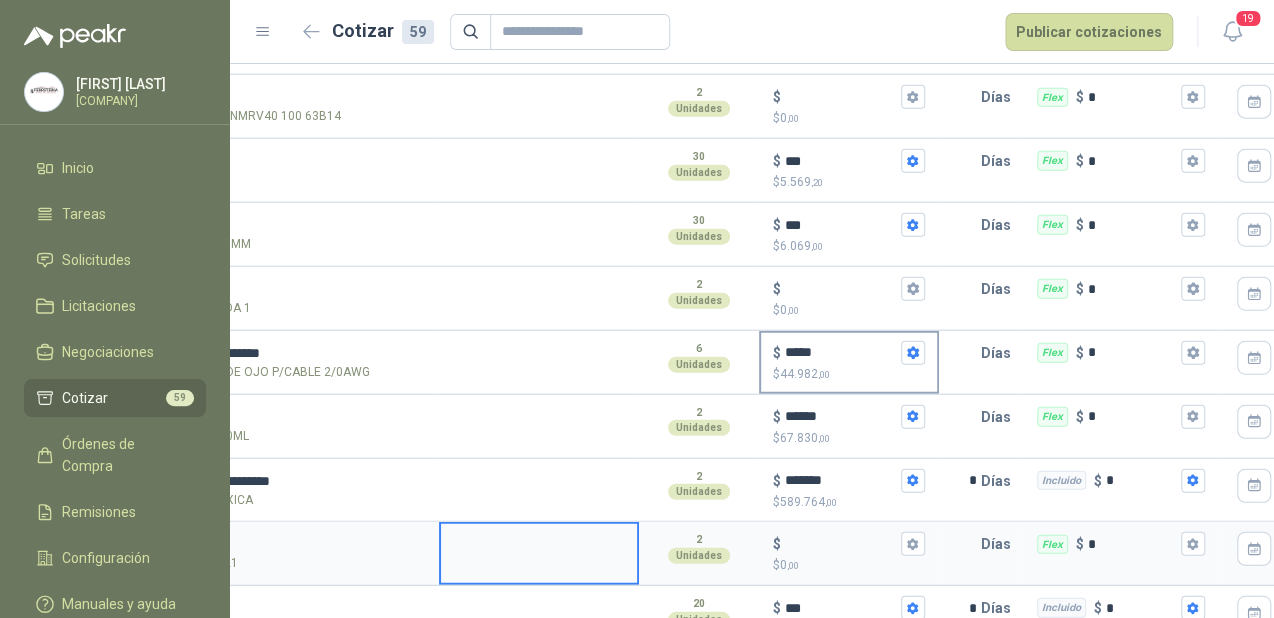 click on "$  44.982 ,00" at bounding box center (849, 374) 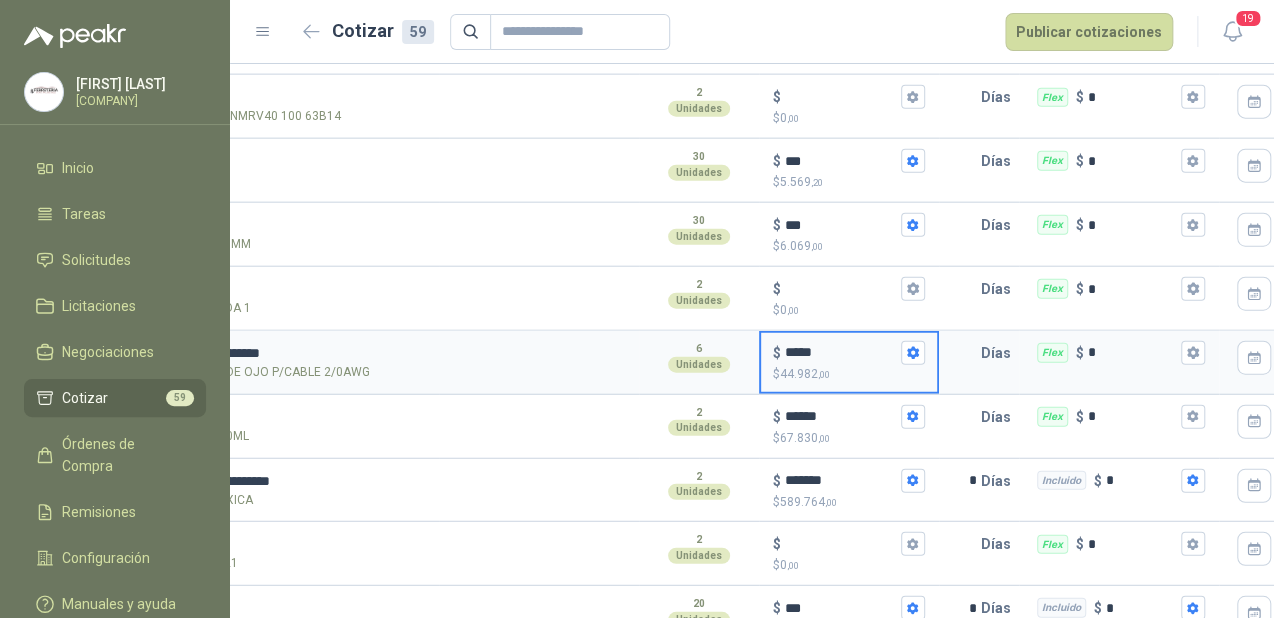 click on "*****" at bounding box center [841, 352] 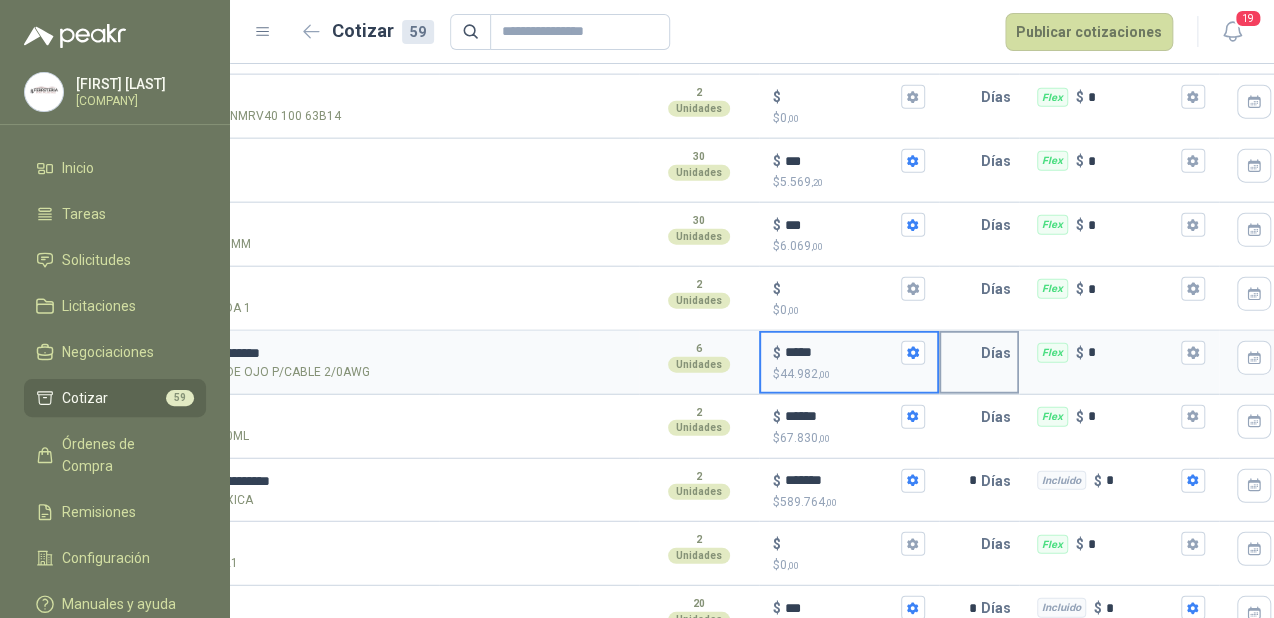 click at bounding box center (961, 353) 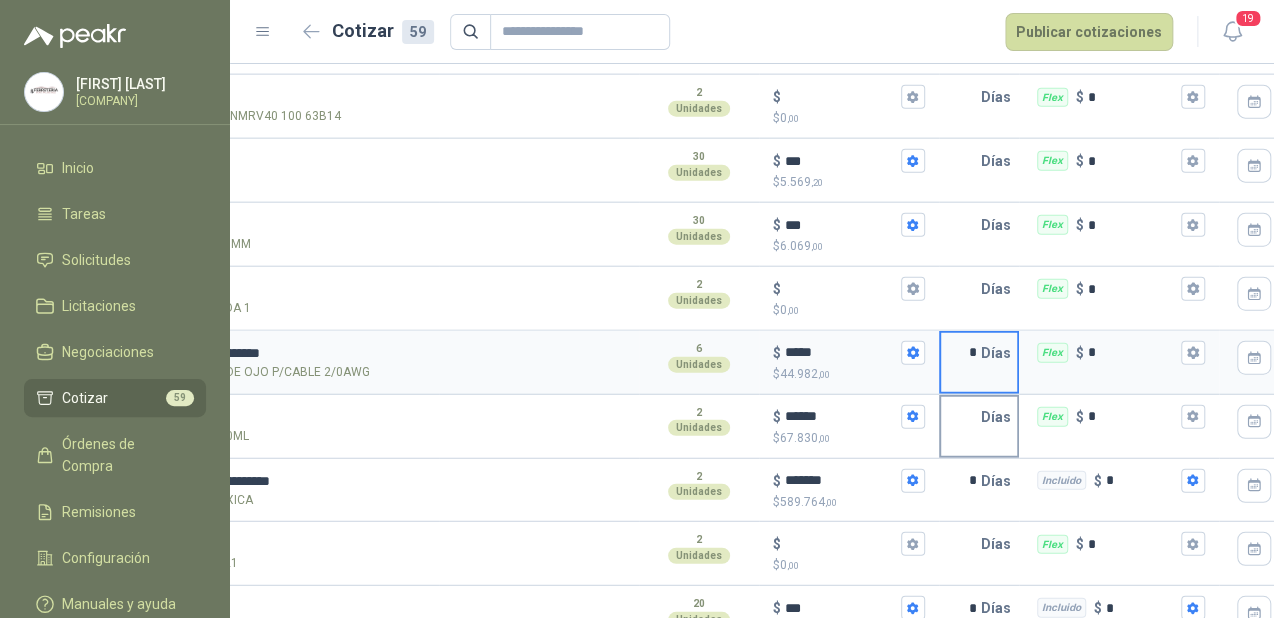 type on "*" 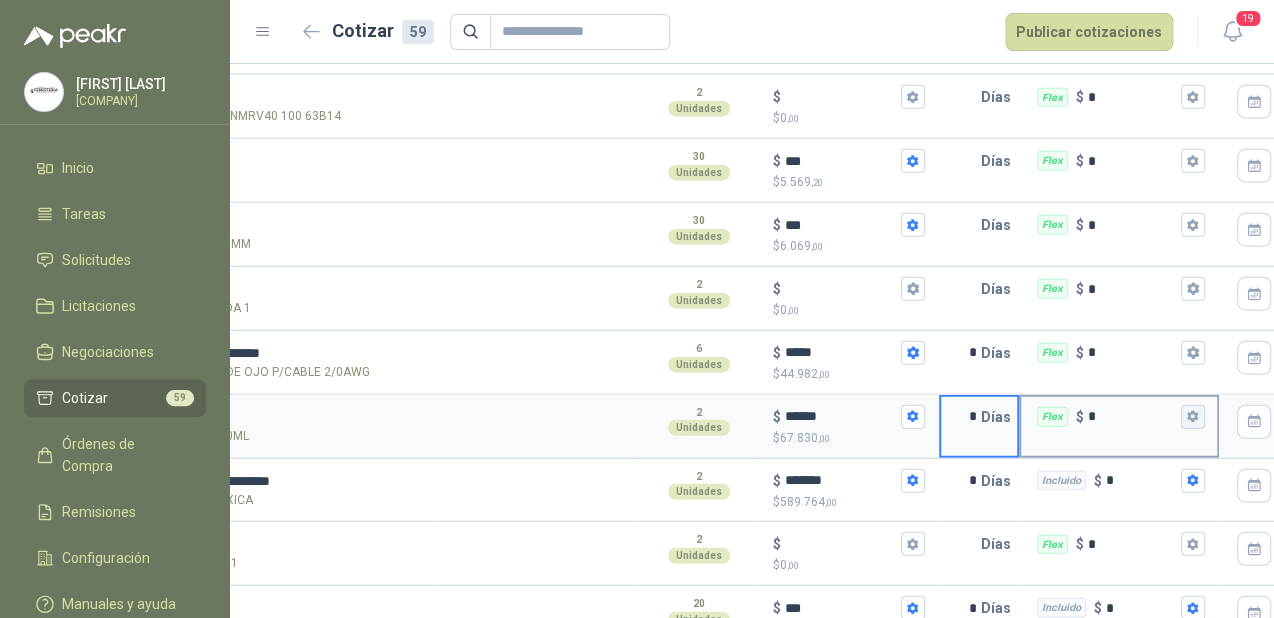 type on "*" 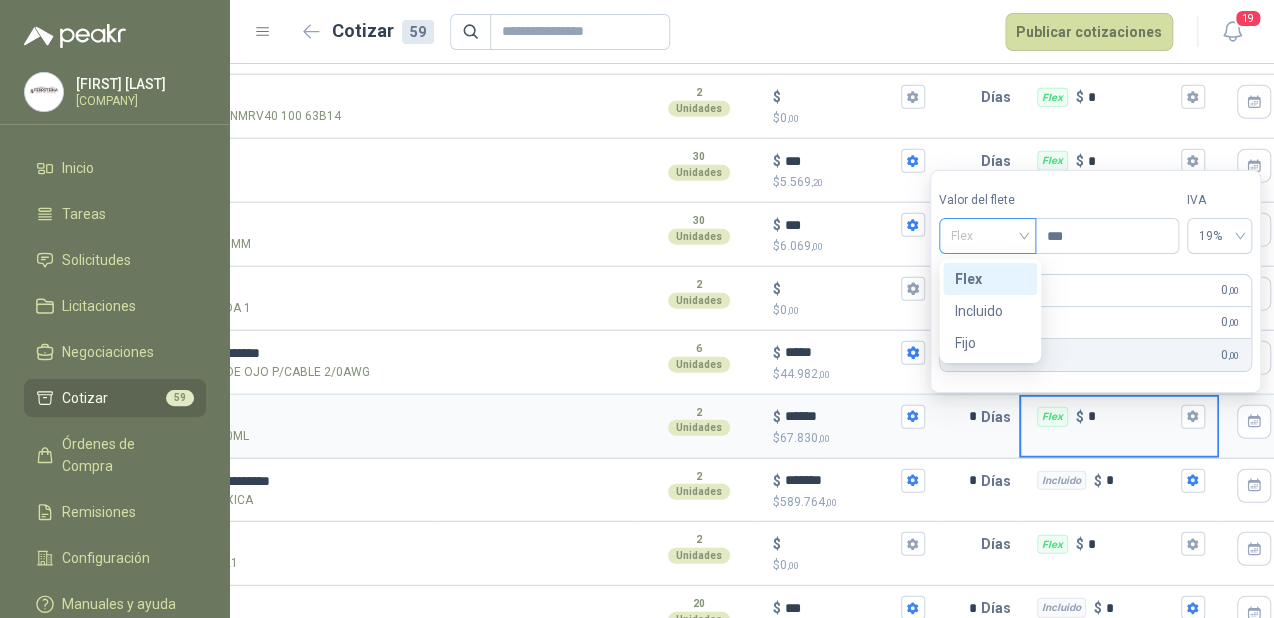 click on "Flex" at bounding box center (987, 236) 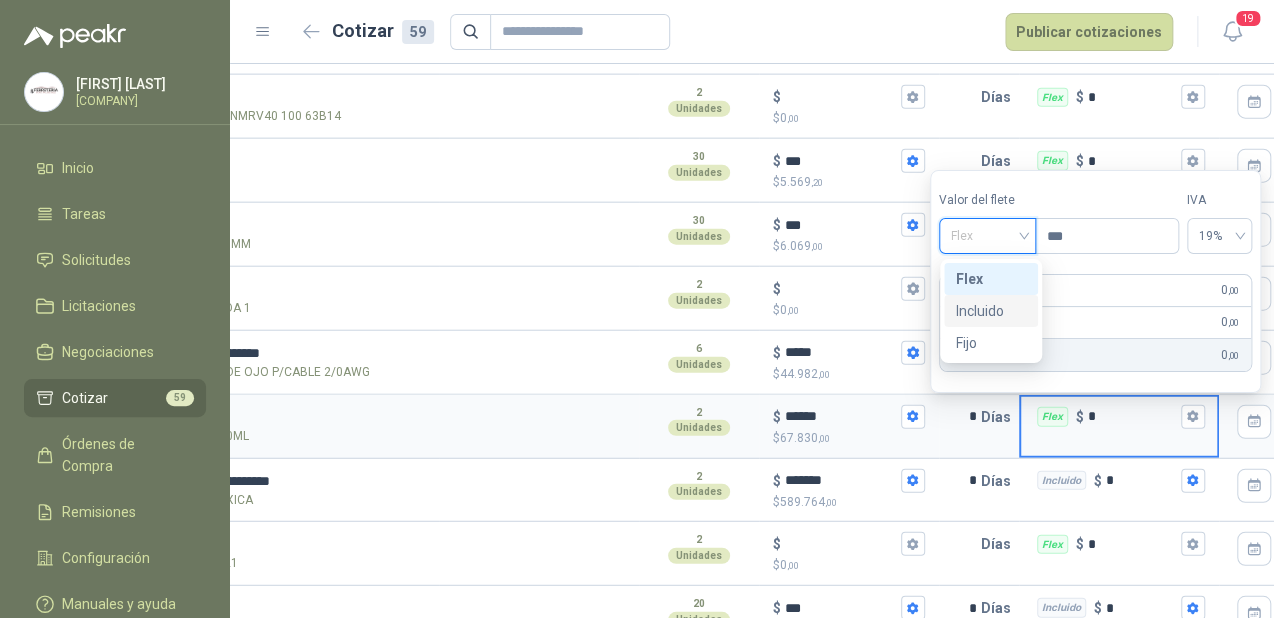 click on "Incluido" at bounding box center [991, 311] 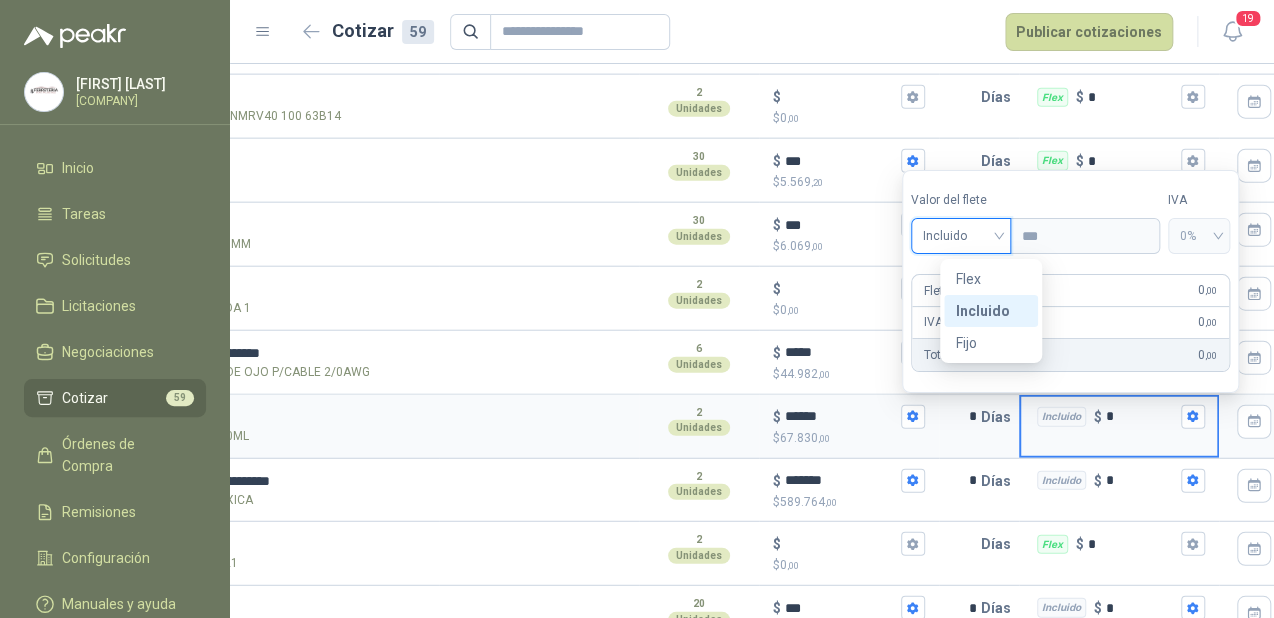 click on "IVA 0 % 0 ,00" at bounding box center [1070, 323] 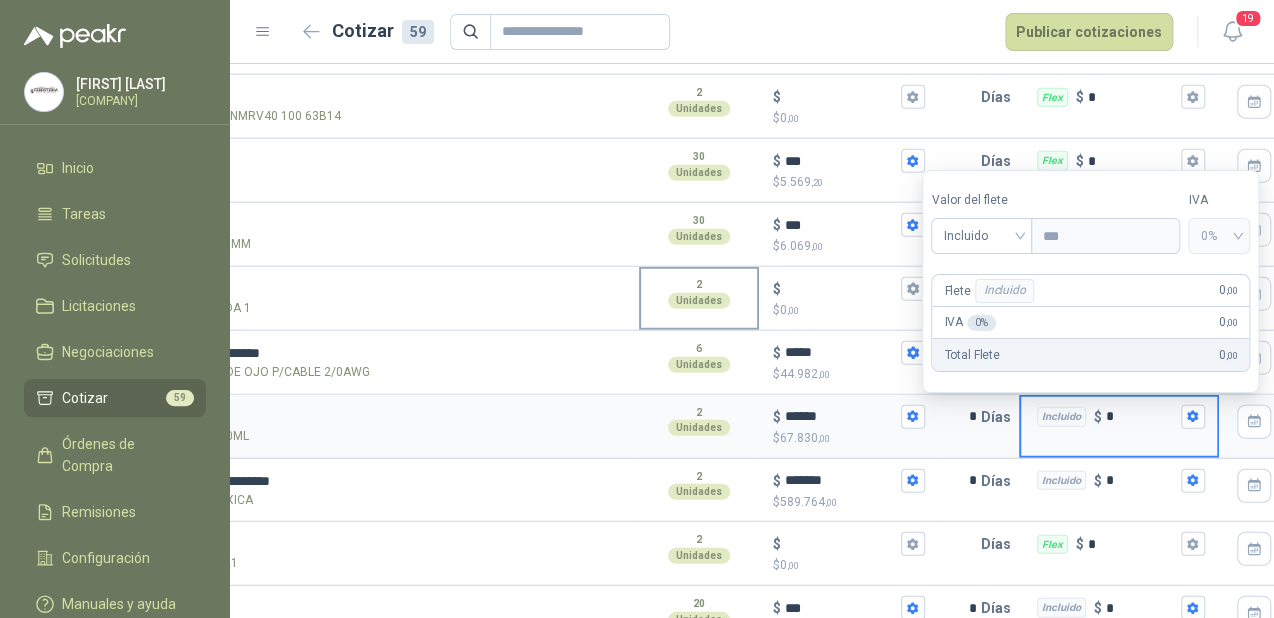 click on "2 Unidades" at bounding box center (699, 293) 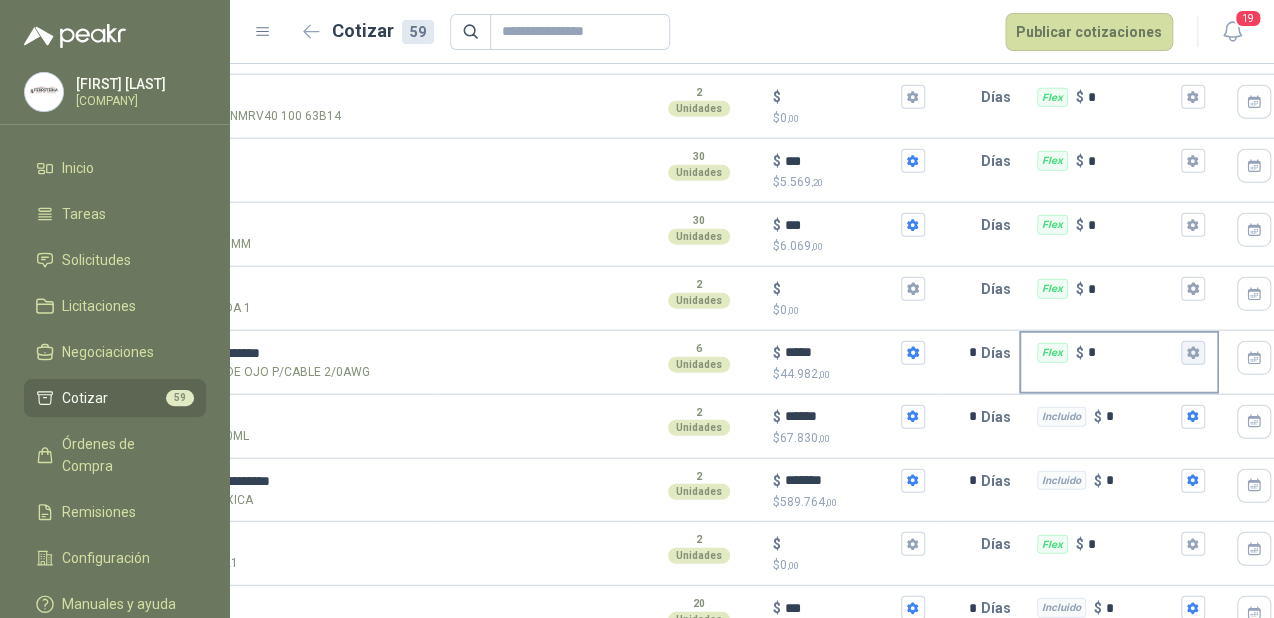 click 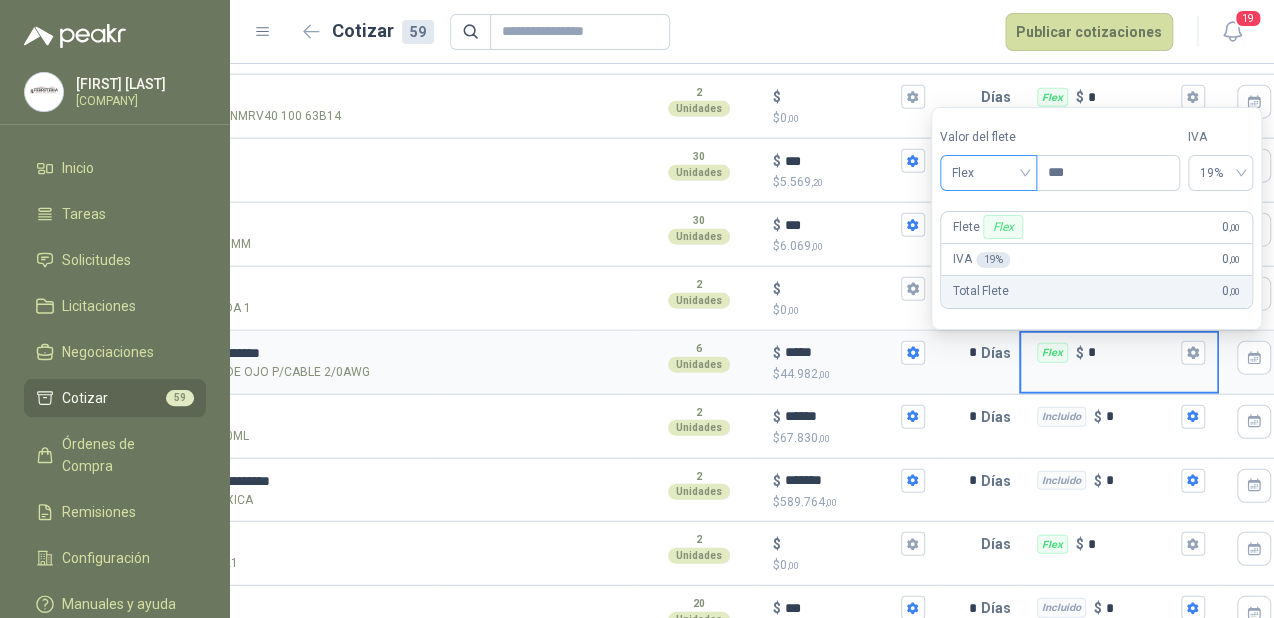 click on "Flex" at bounding box center [988, 173] 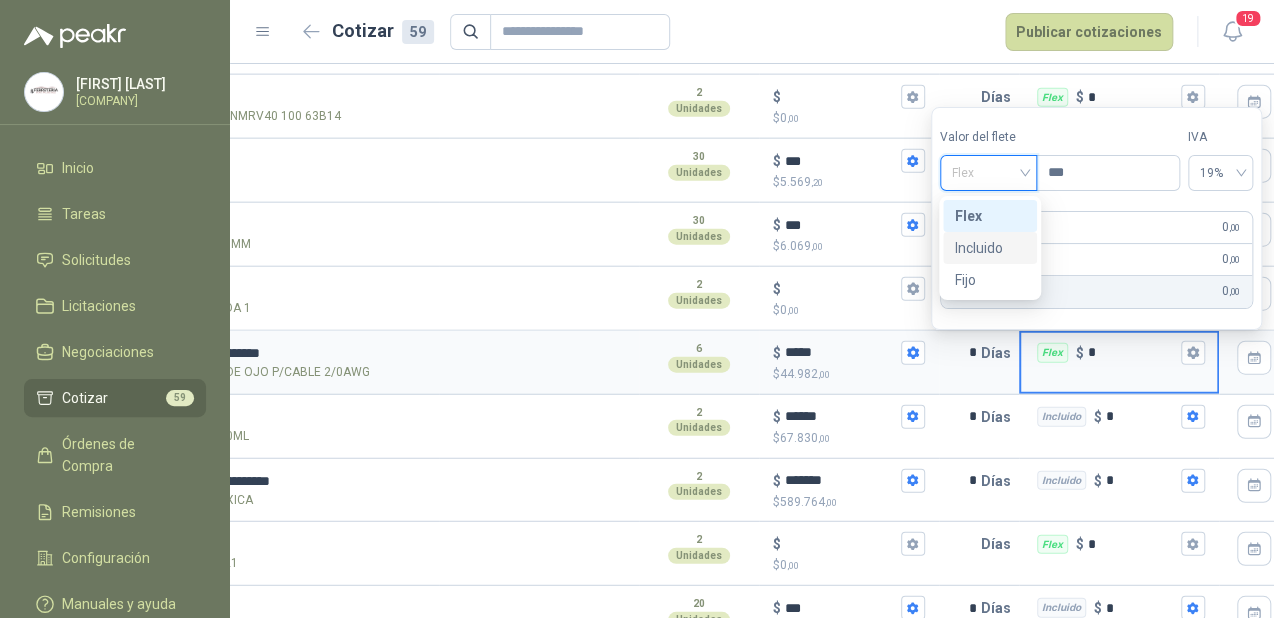 click on "Incluido" at bounding box center (990, 248) 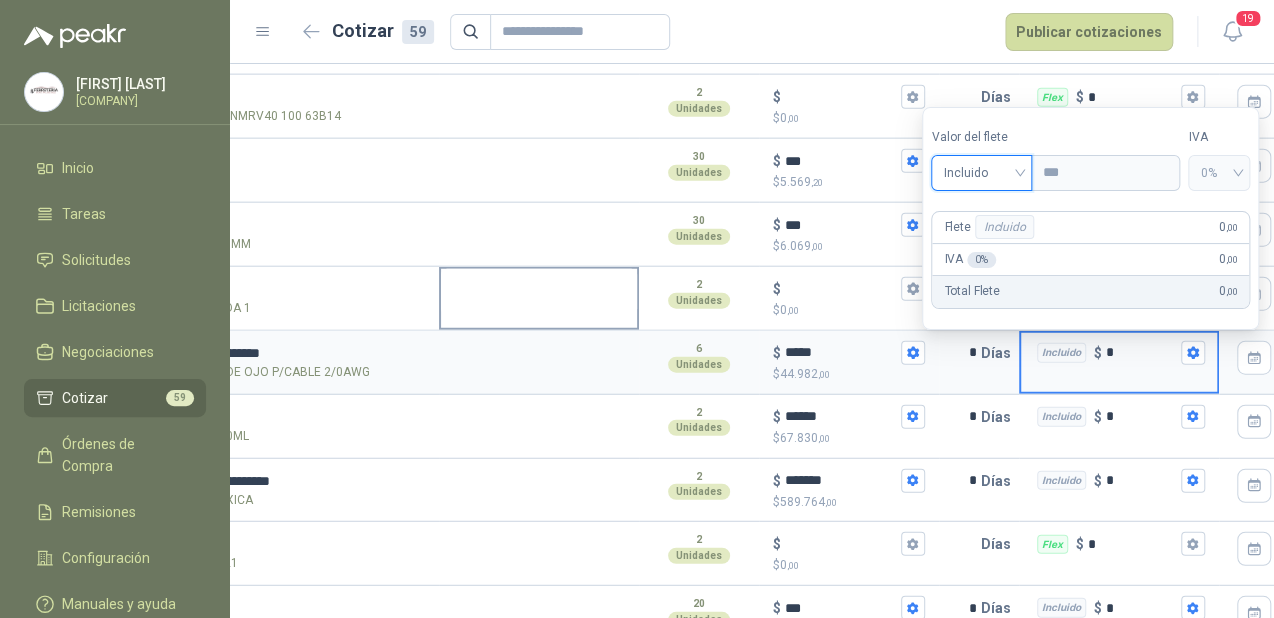 click at bounding box center [539, 292] 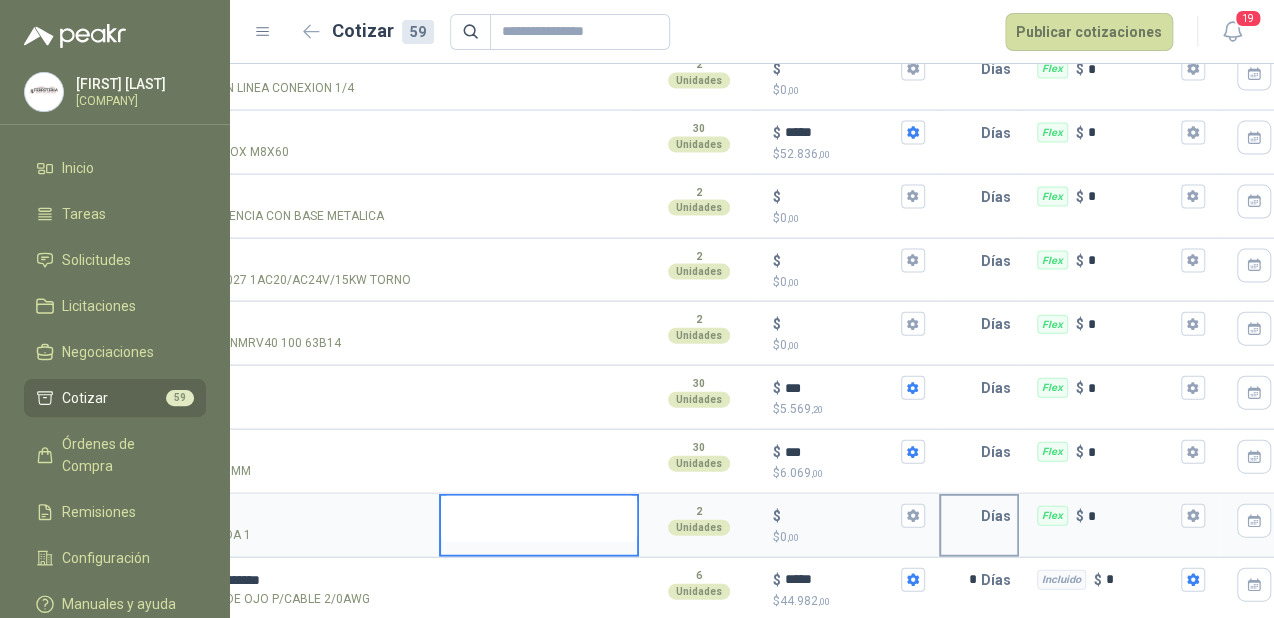scroll, scrollTop: 1737, scrollLeft: 0, axis: vertical 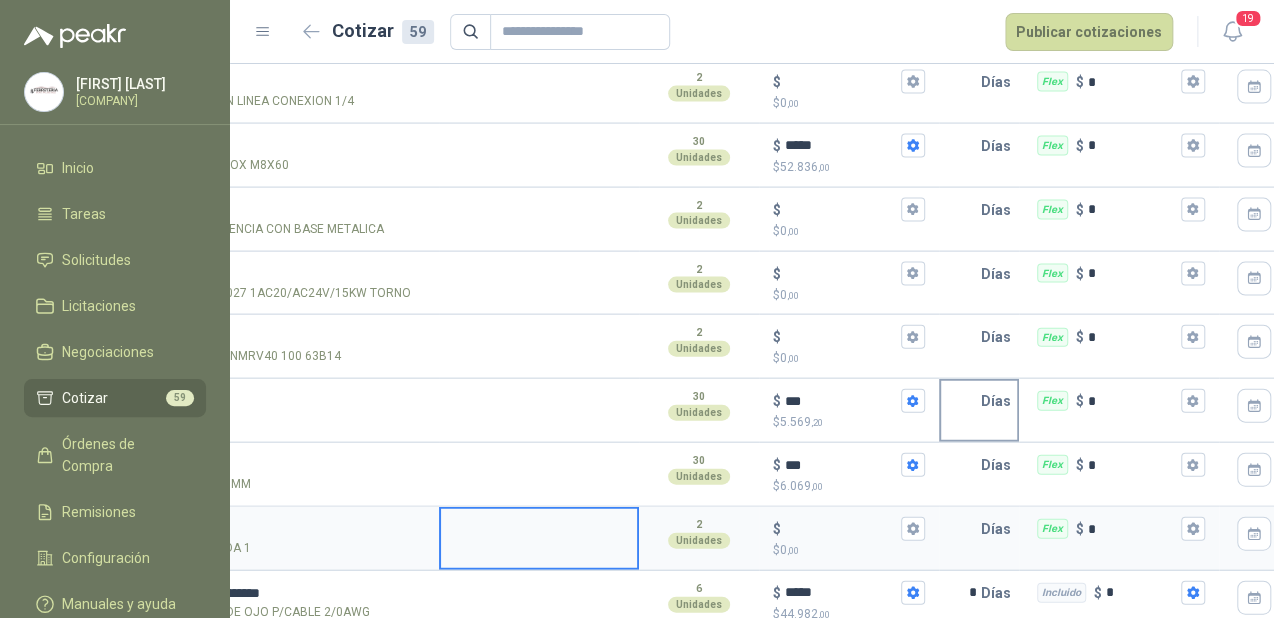 click at bounding box center [961, 401] 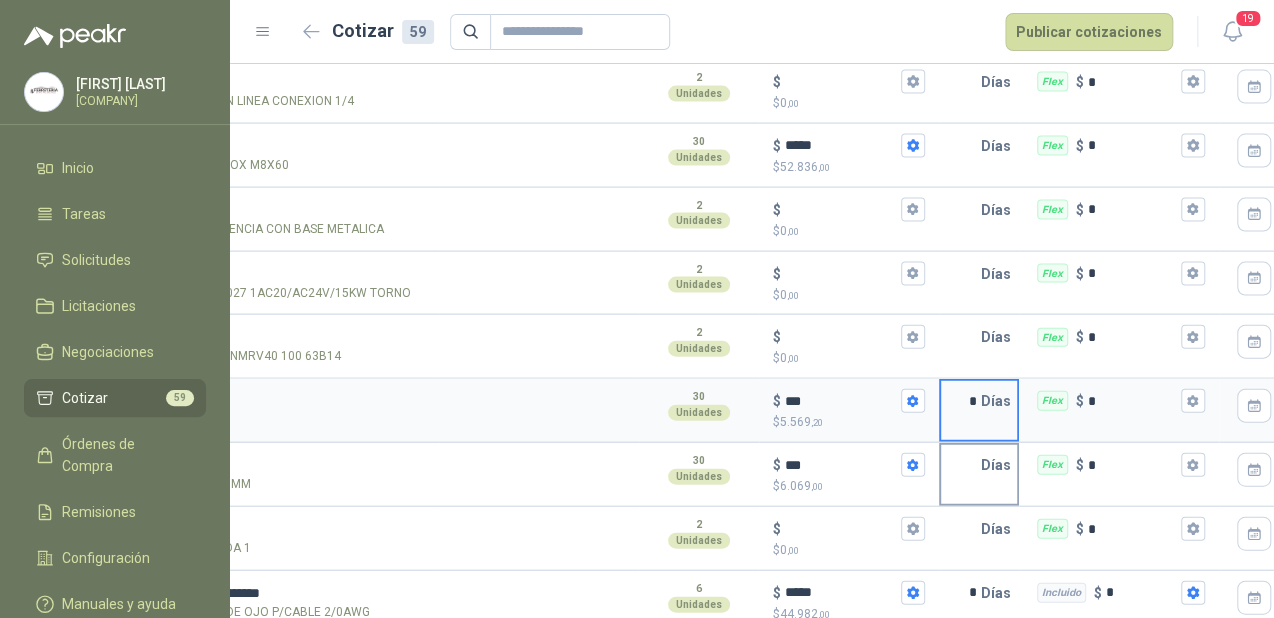 type on "*" 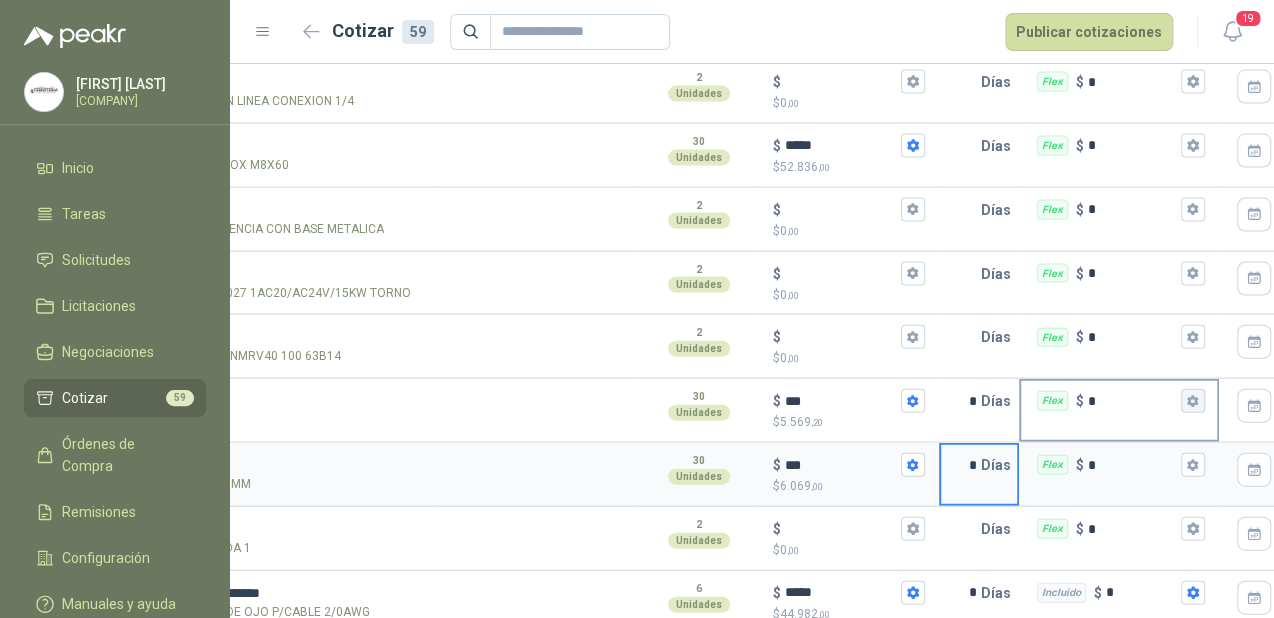 type on "*" 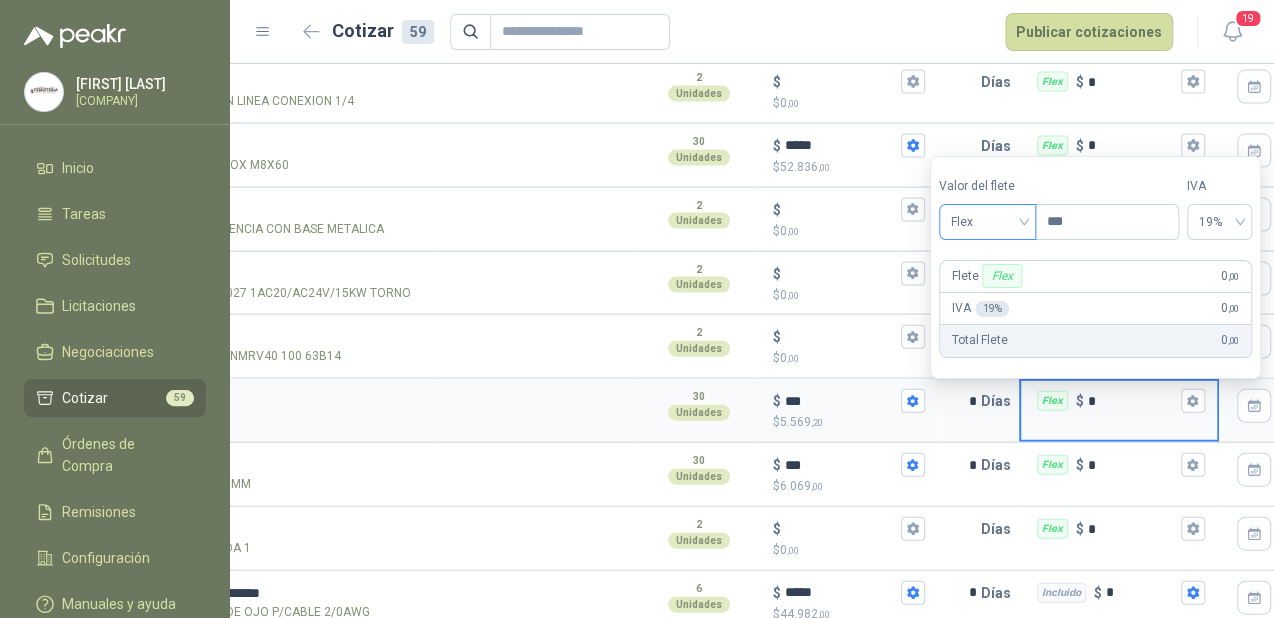click on "Flex" at bounding box center (987, 222) 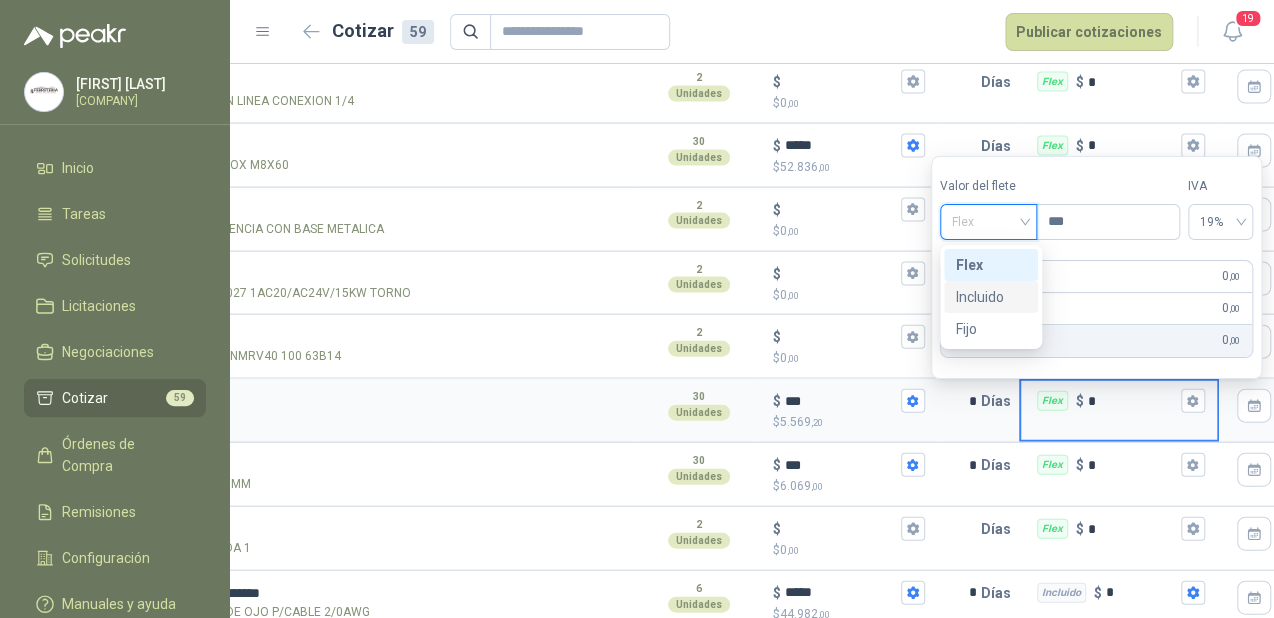 click on "Incluido" at bounding box center (991, 297) 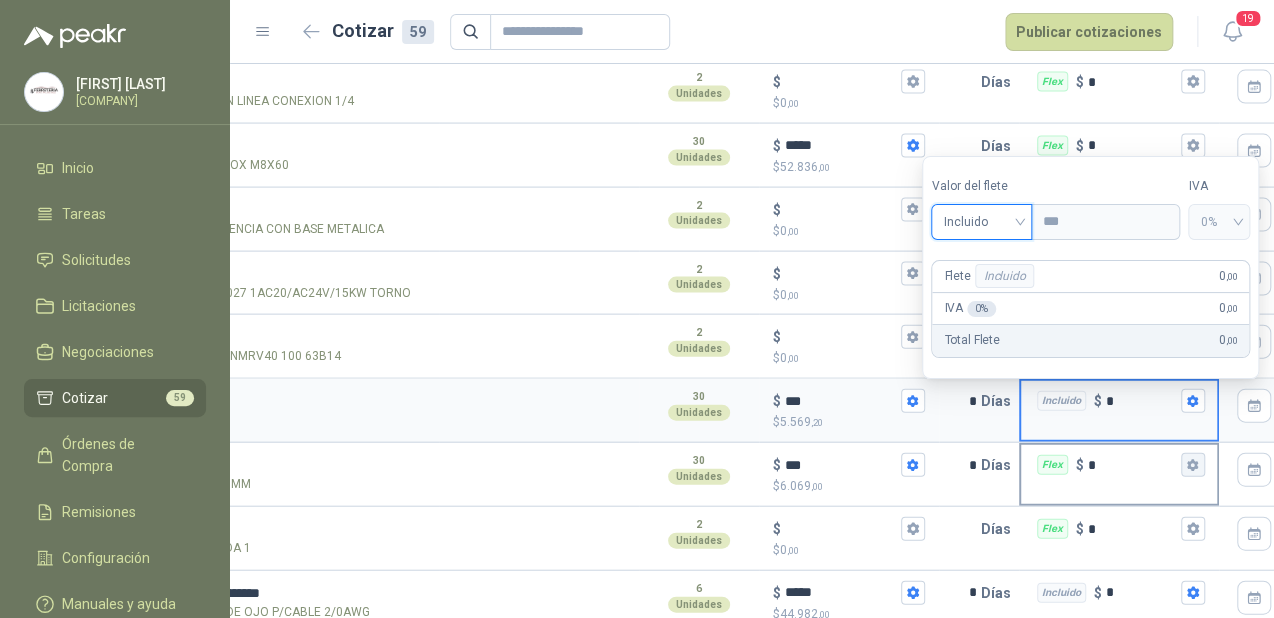 click on "*" at bounding box center [1132, 465] 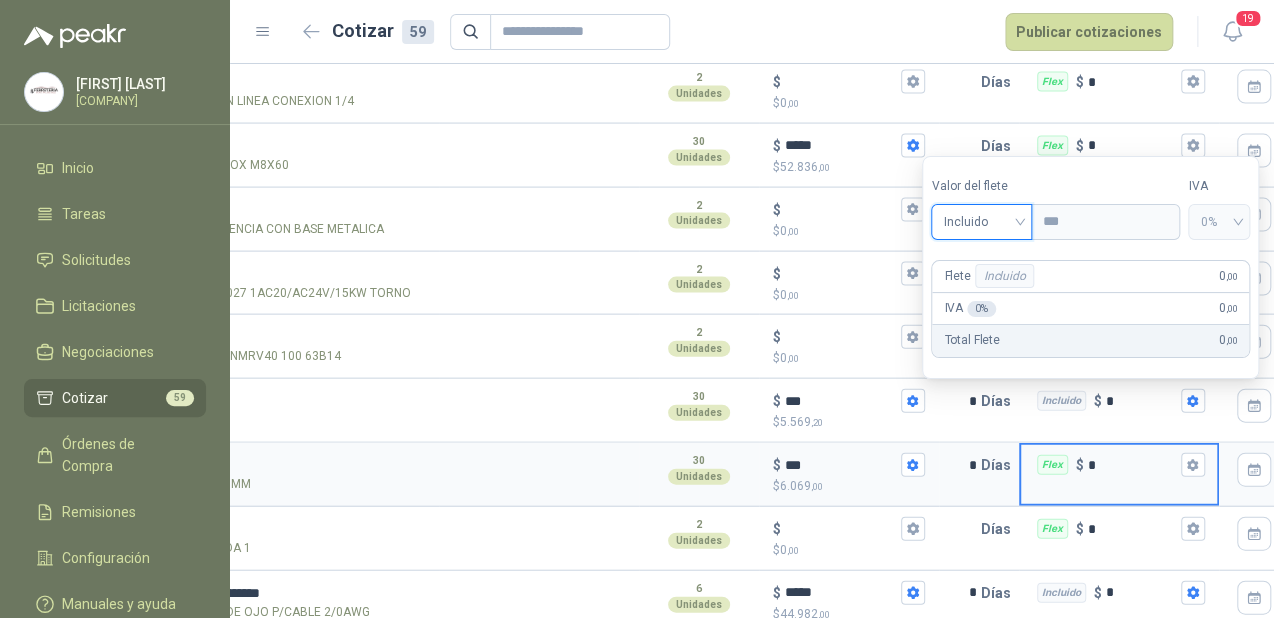 click 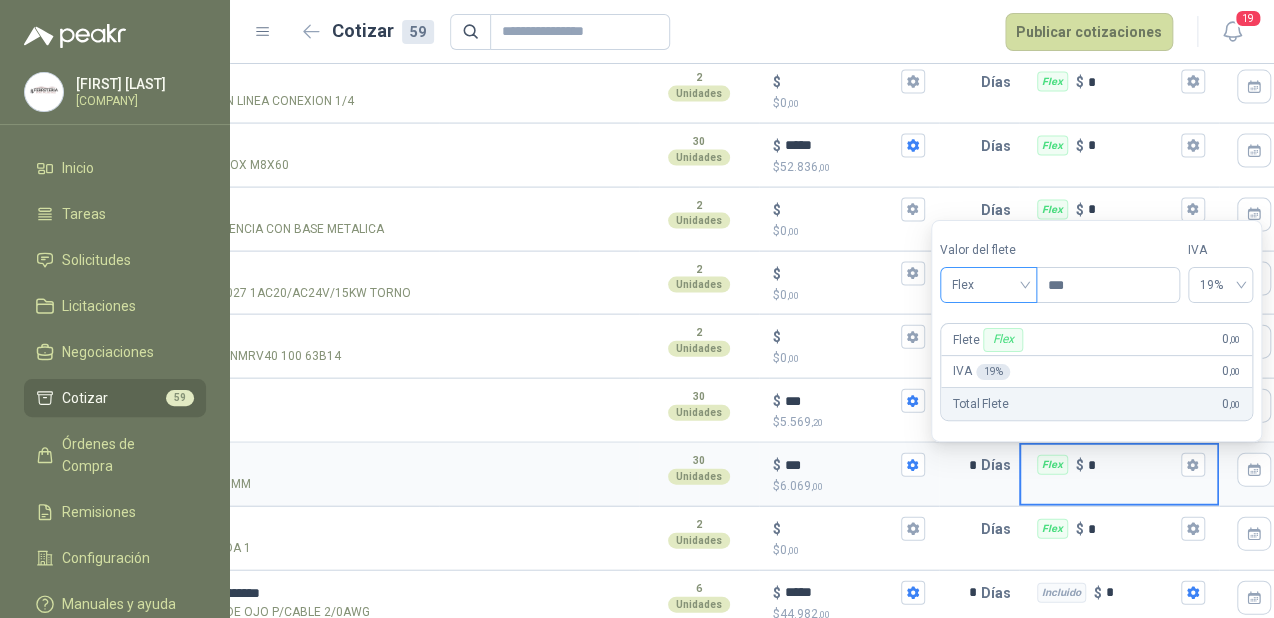 click on "Flex" at bounding box center [988, 285] 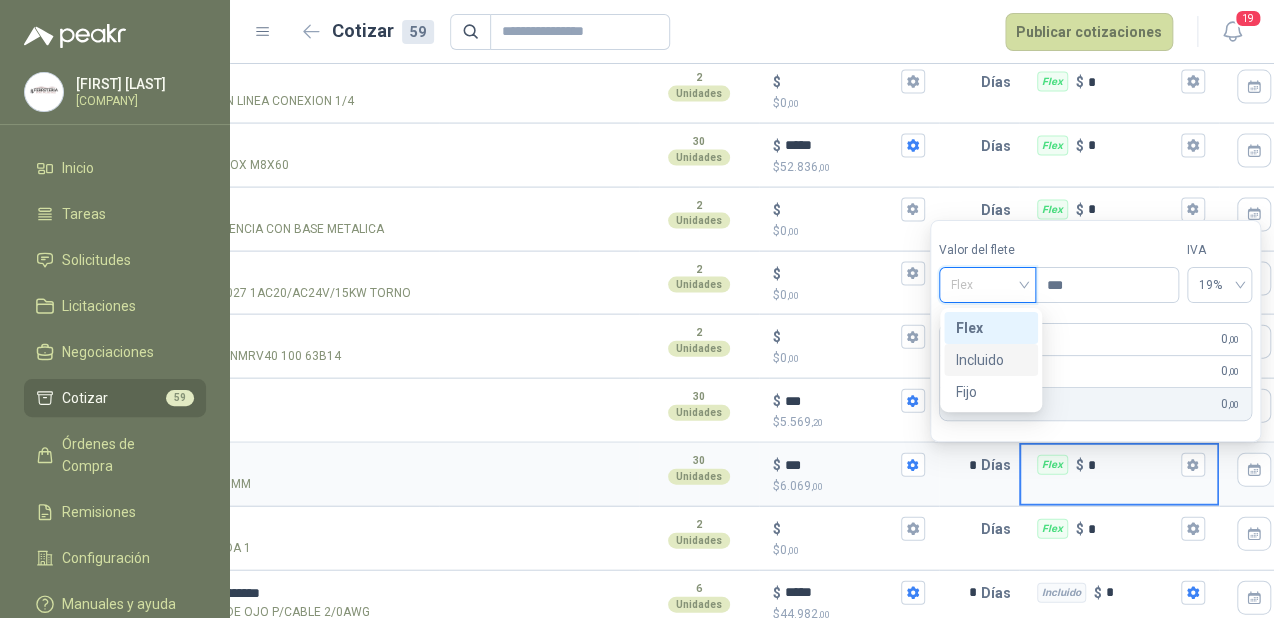 click on "Incluido" at bounding box center (991, 360) 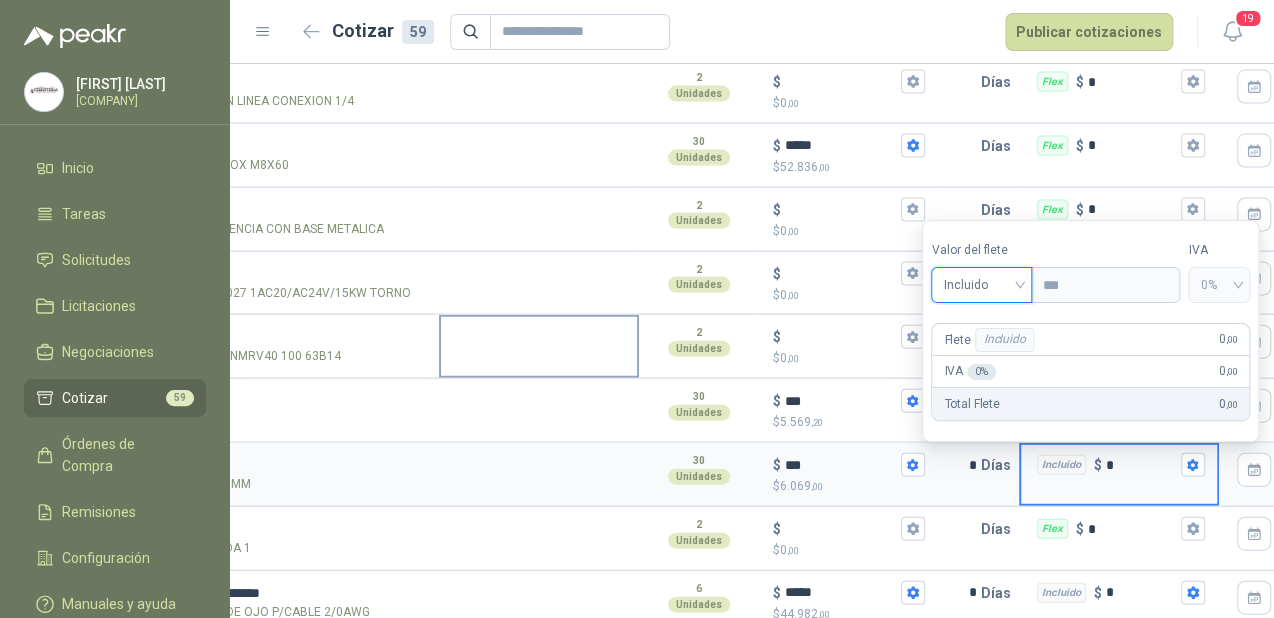 click at bounding box center [539, 347] 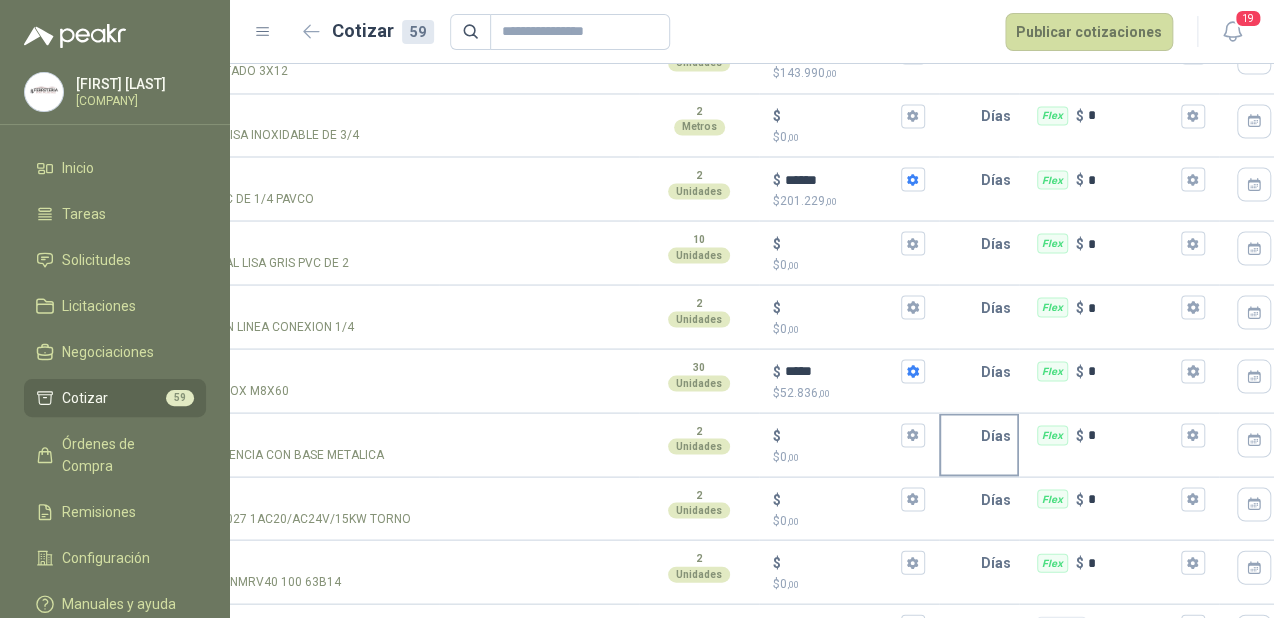 scroll, scrollTop: 1497, scrollLeft: 0, axis: vertical 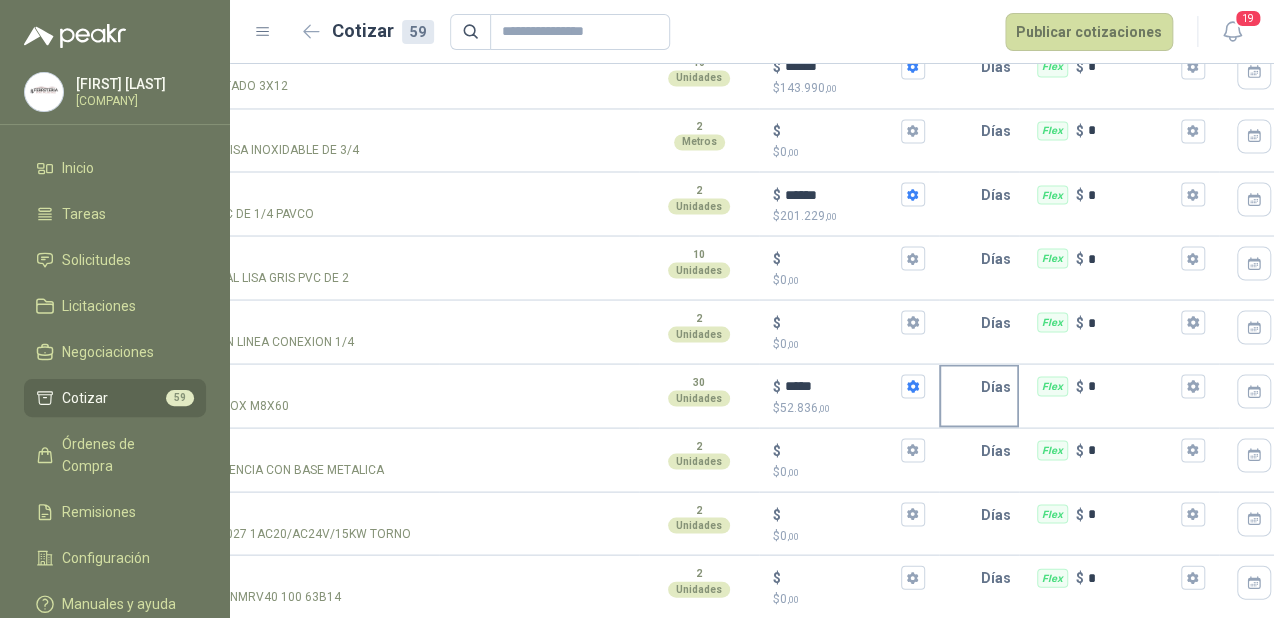 click at bounding box center (961, 386) 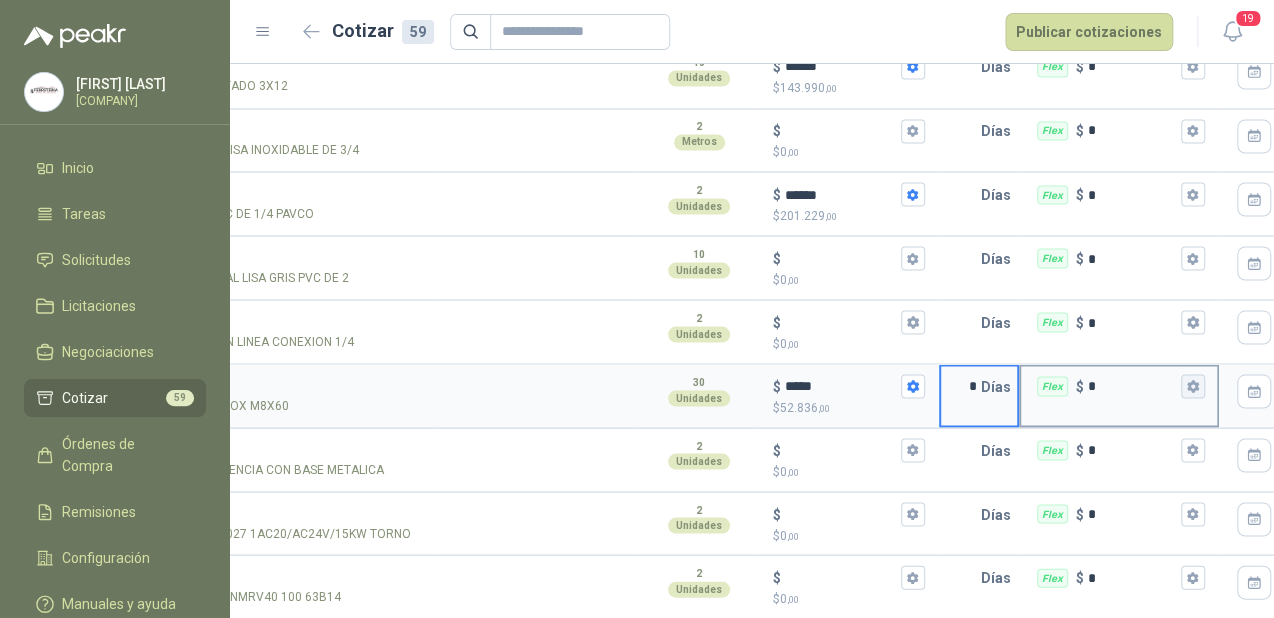 type on "*" 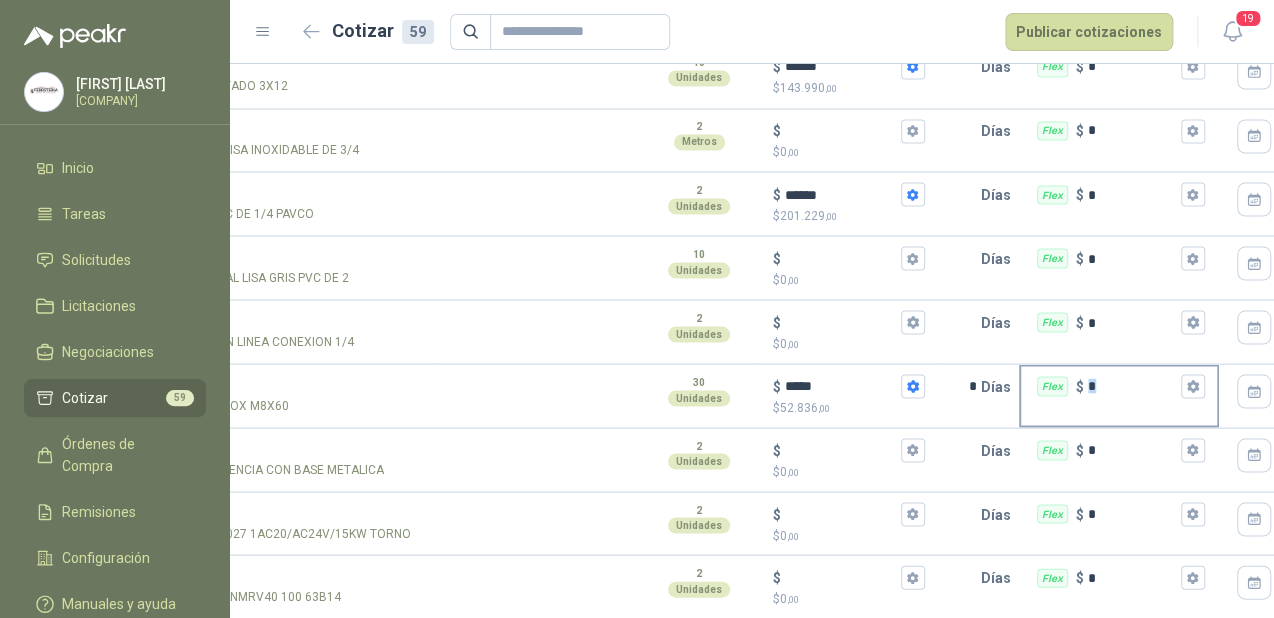 click 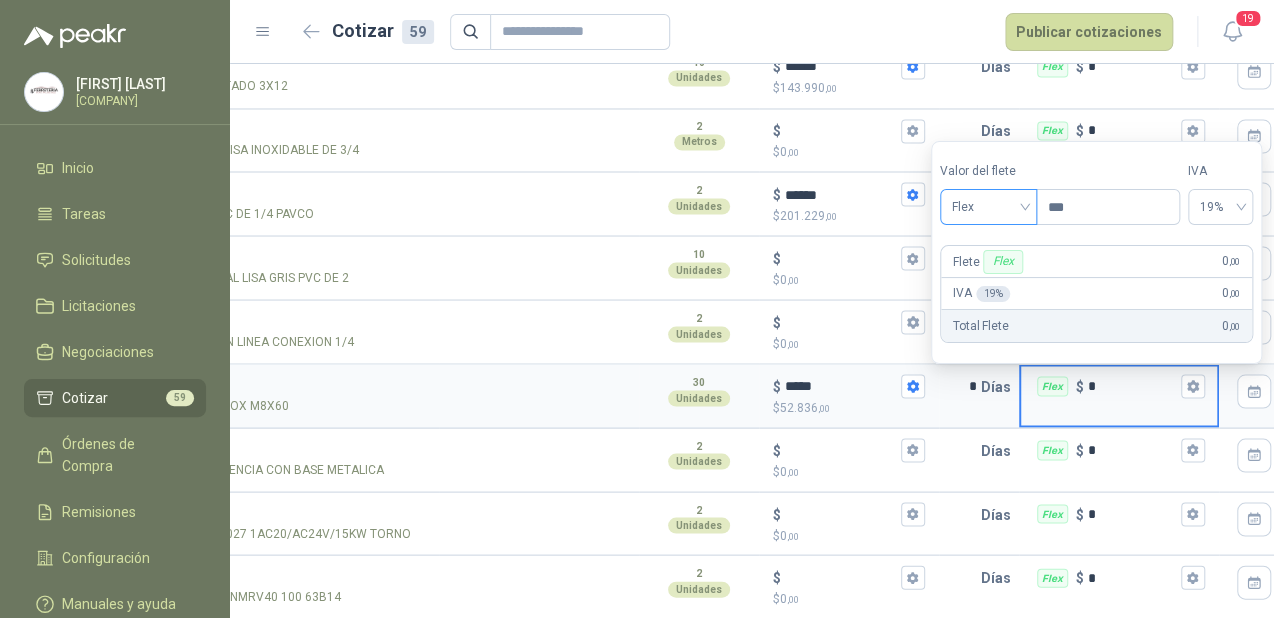 click on "Flex" at bounding box center [988, 207] 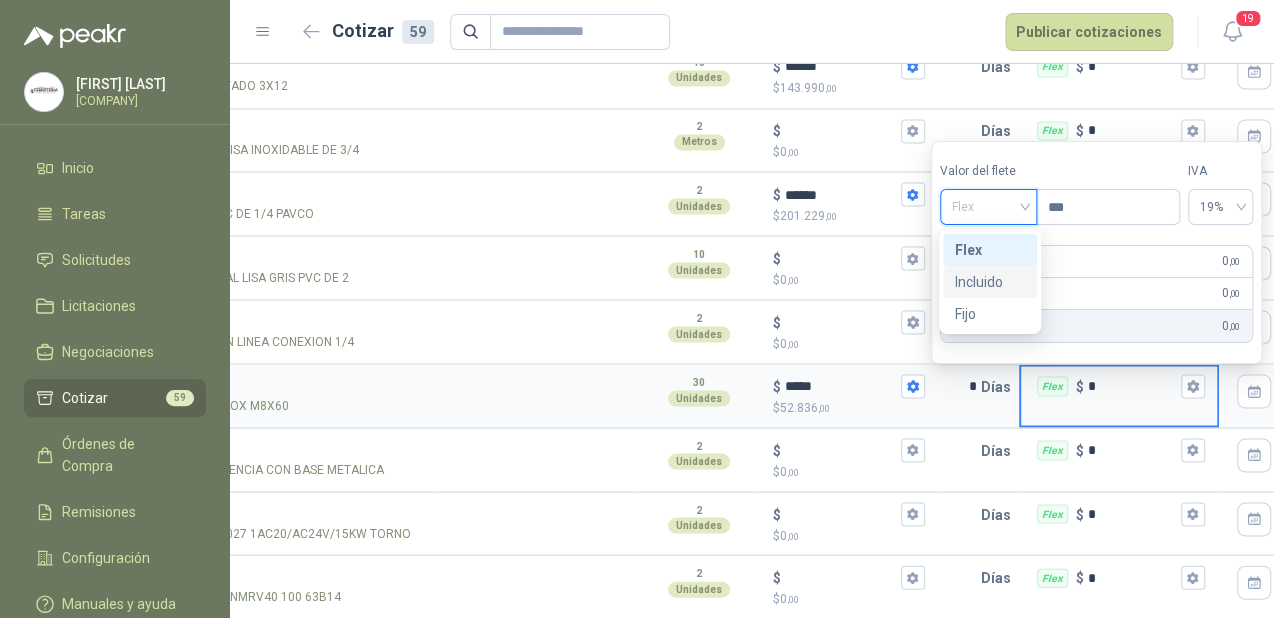 click on "Incluido" at bounding box center (990, 282) 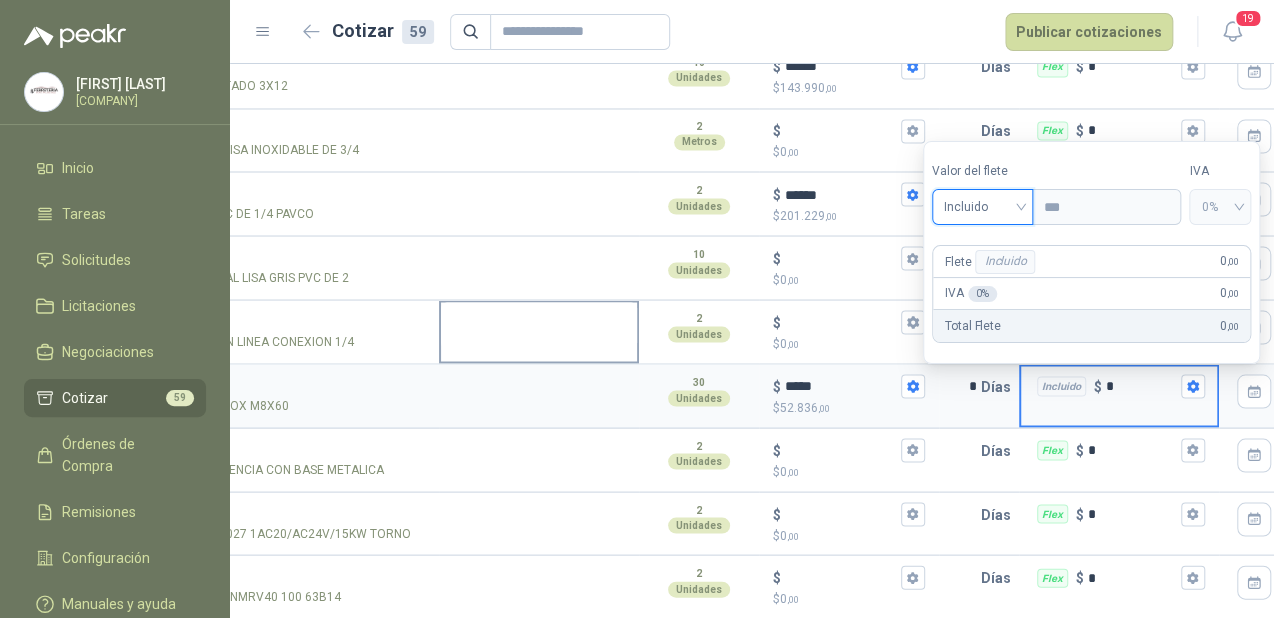 click at bounding box center [539, 325] 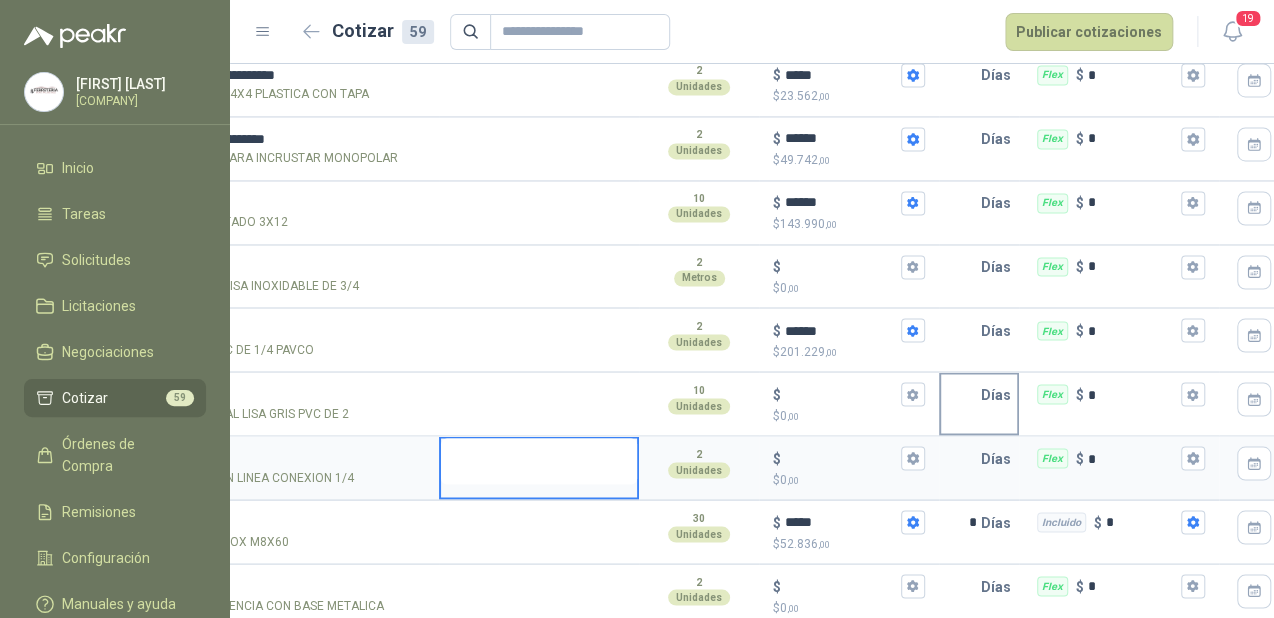scroll, scrollTop: 1337, scrollLeft: 0, axis: vertical 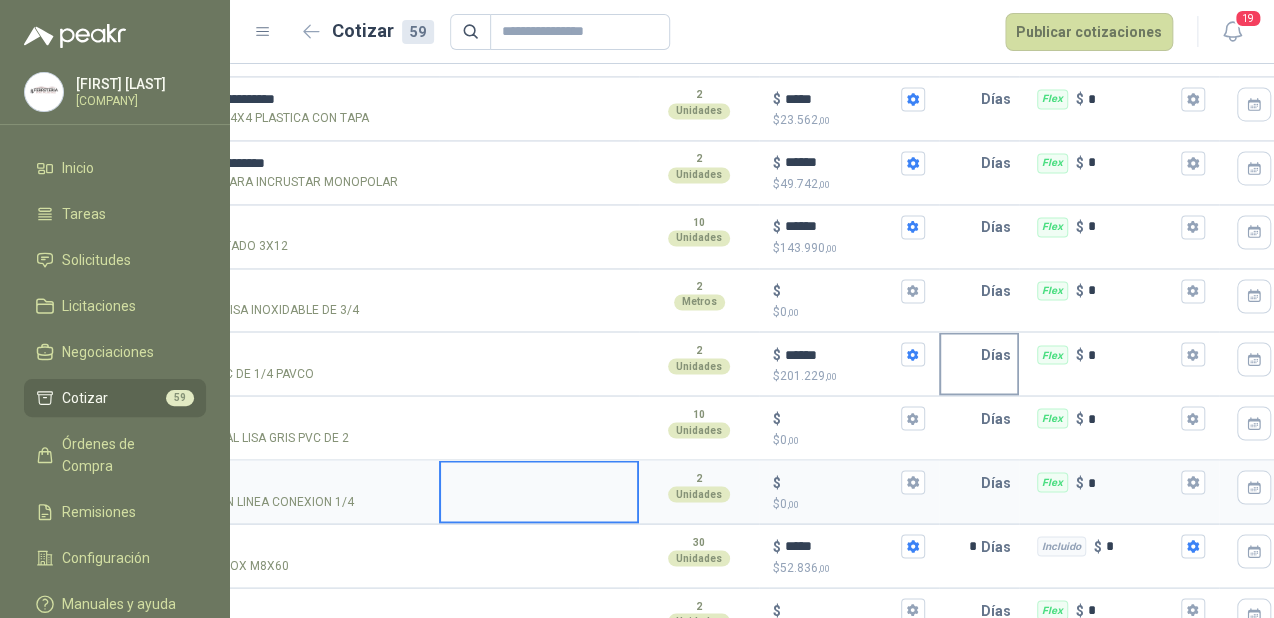 click at bounding box center (961, 354) 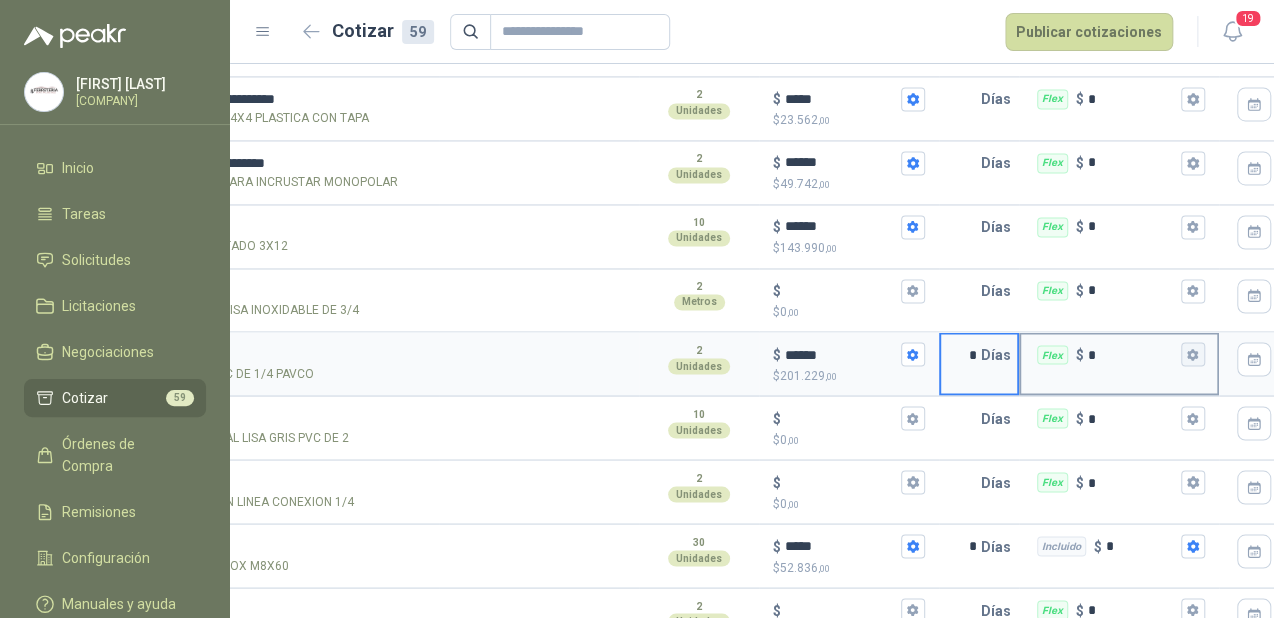 type on "*" 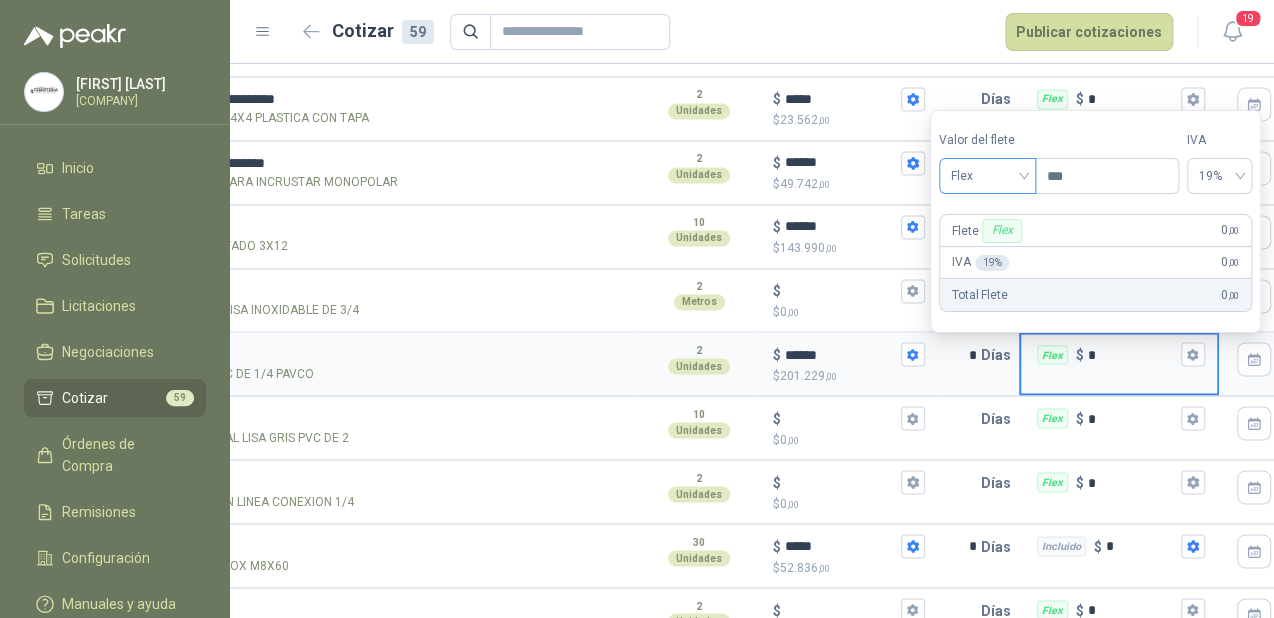 click on "Flex" at bounding box center [987, 176] 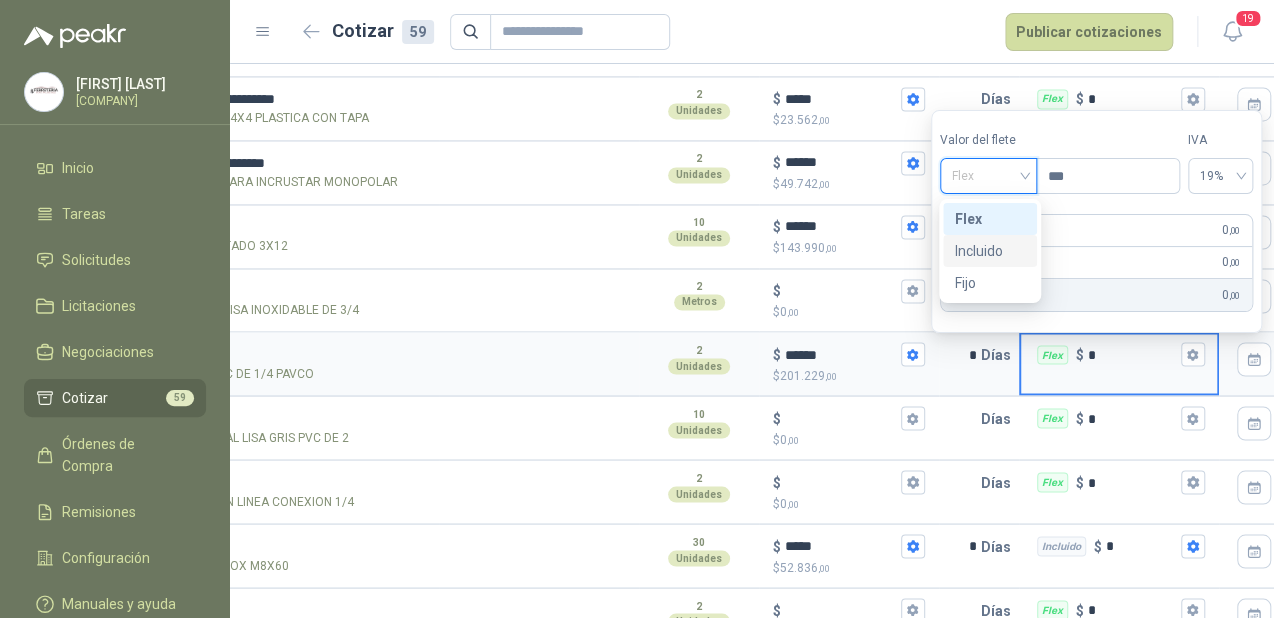 click on "Incluido" at bounding box center [990, 251] 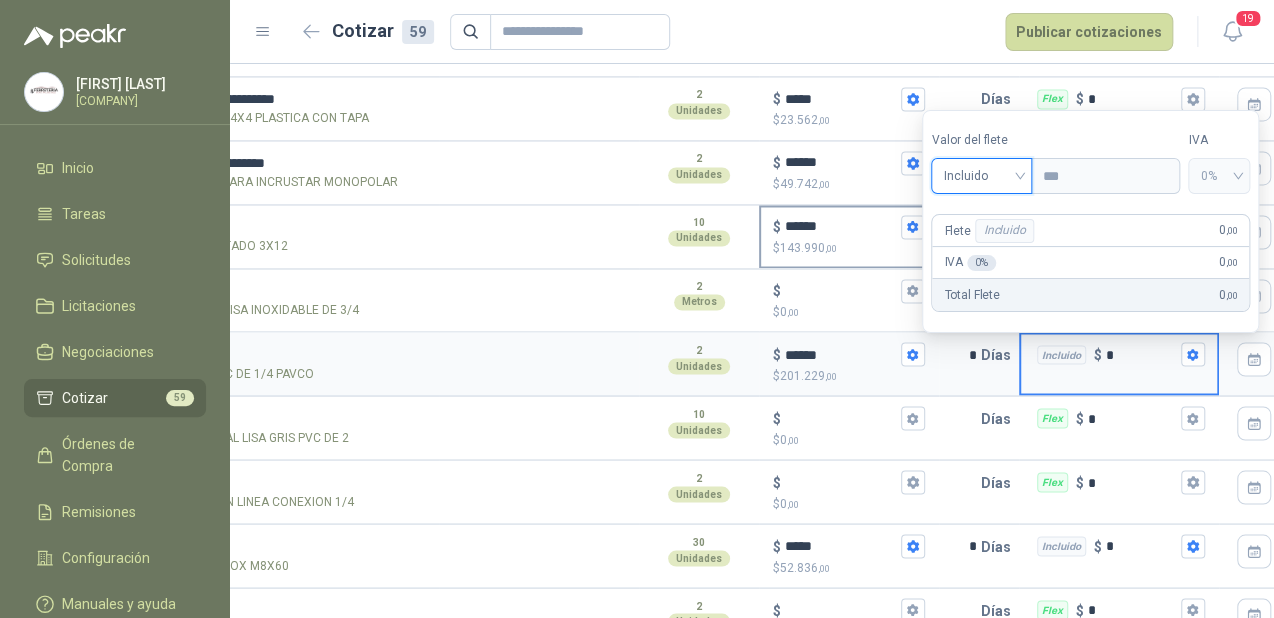 click on "$ ******" at bounding box center (849, 227) 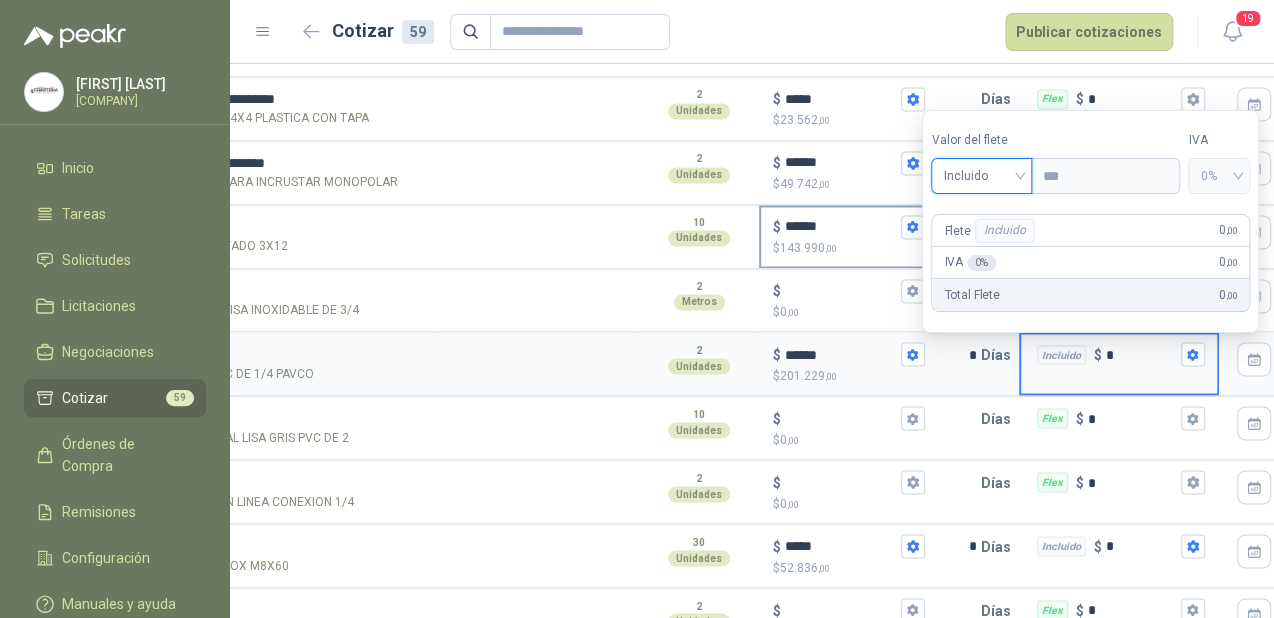 click on "******" at bounding box center [841, 226] 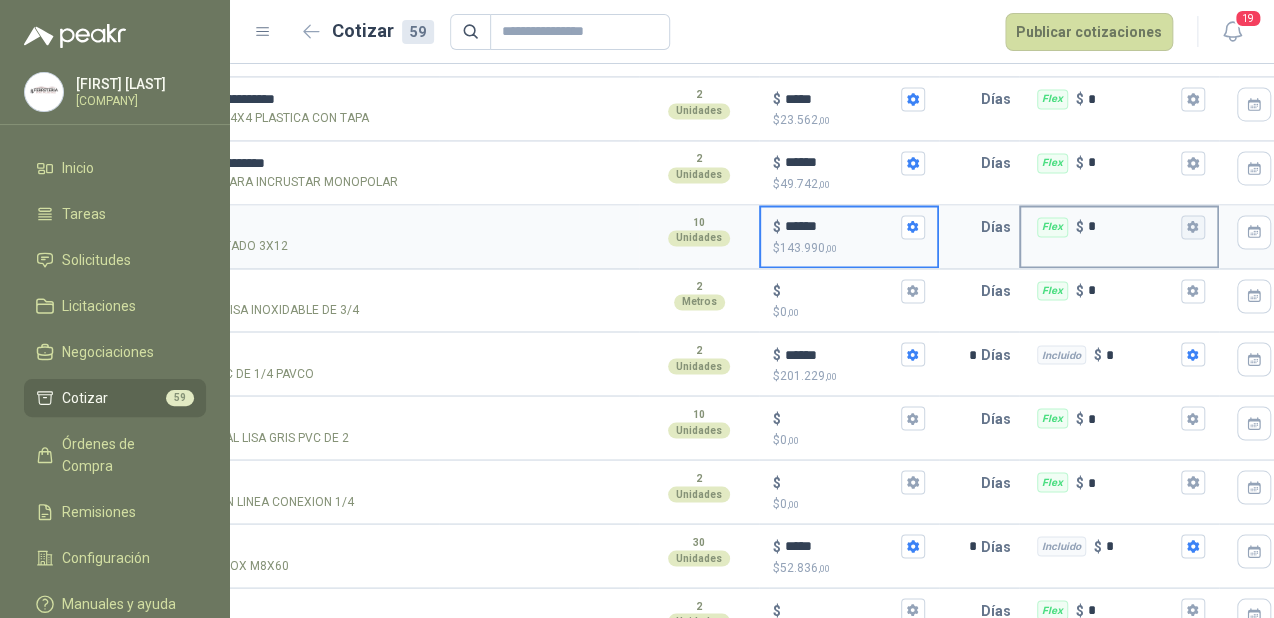 click 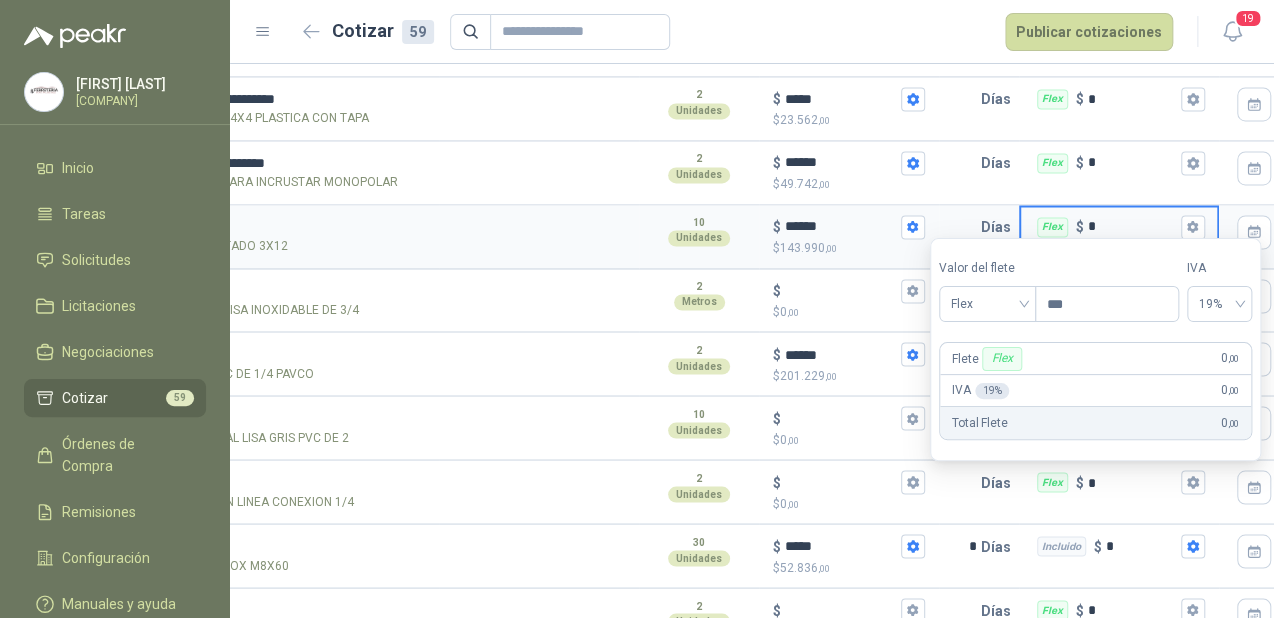 click on "Flex" at bounding box center [1001, 359] 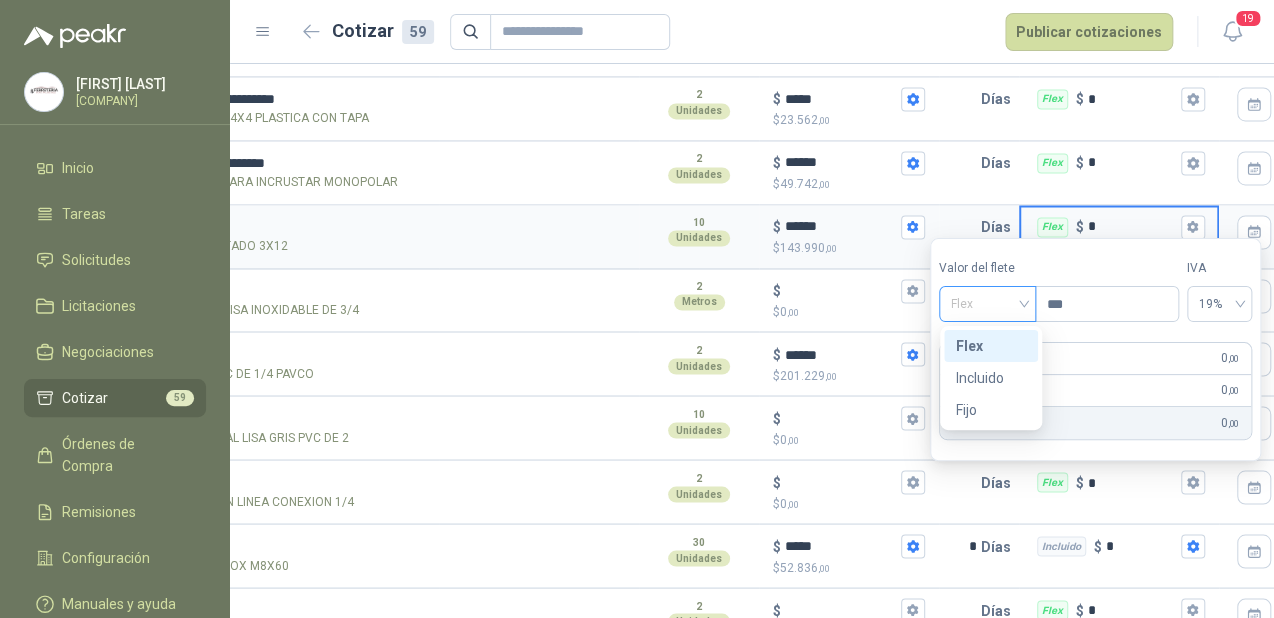 click on "Flex" at bounding box center (987, 304) 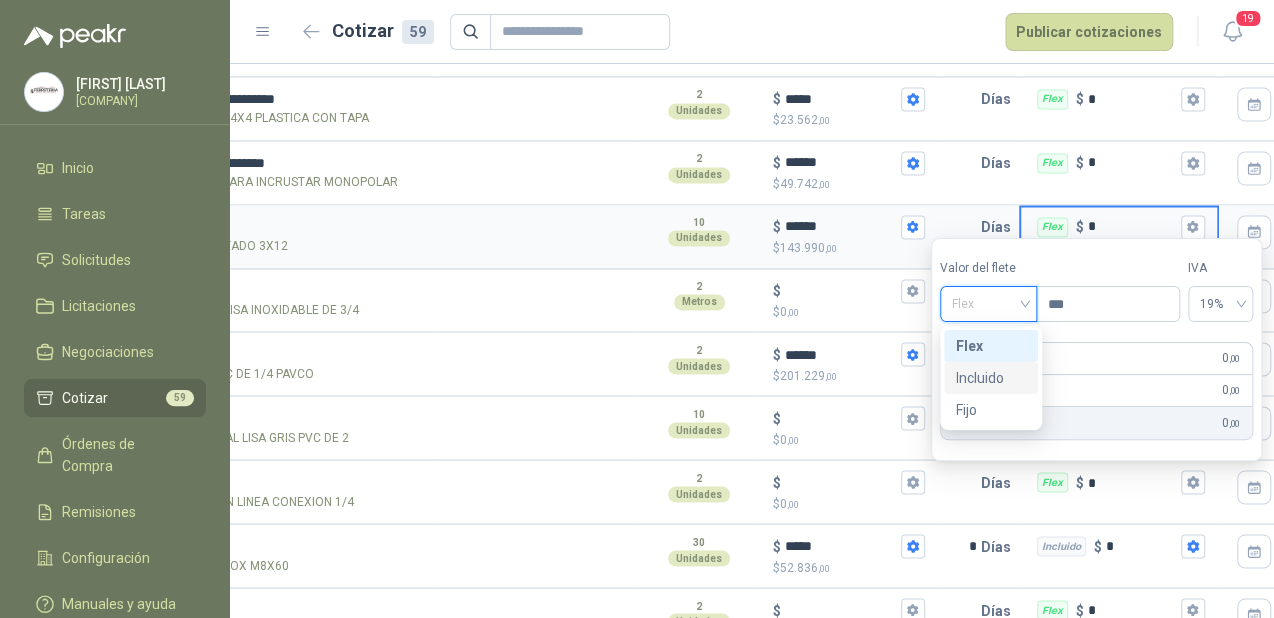 click on "Incluido" at bounding box center [991, 378] 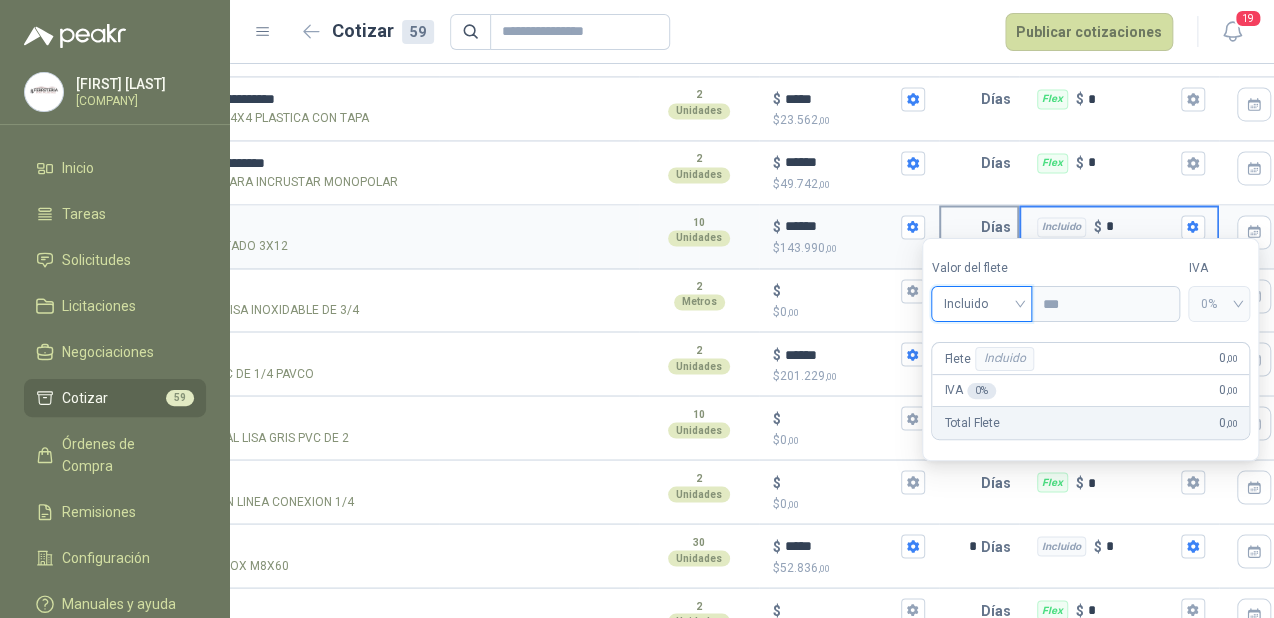 click at bounding box center [961, 227] 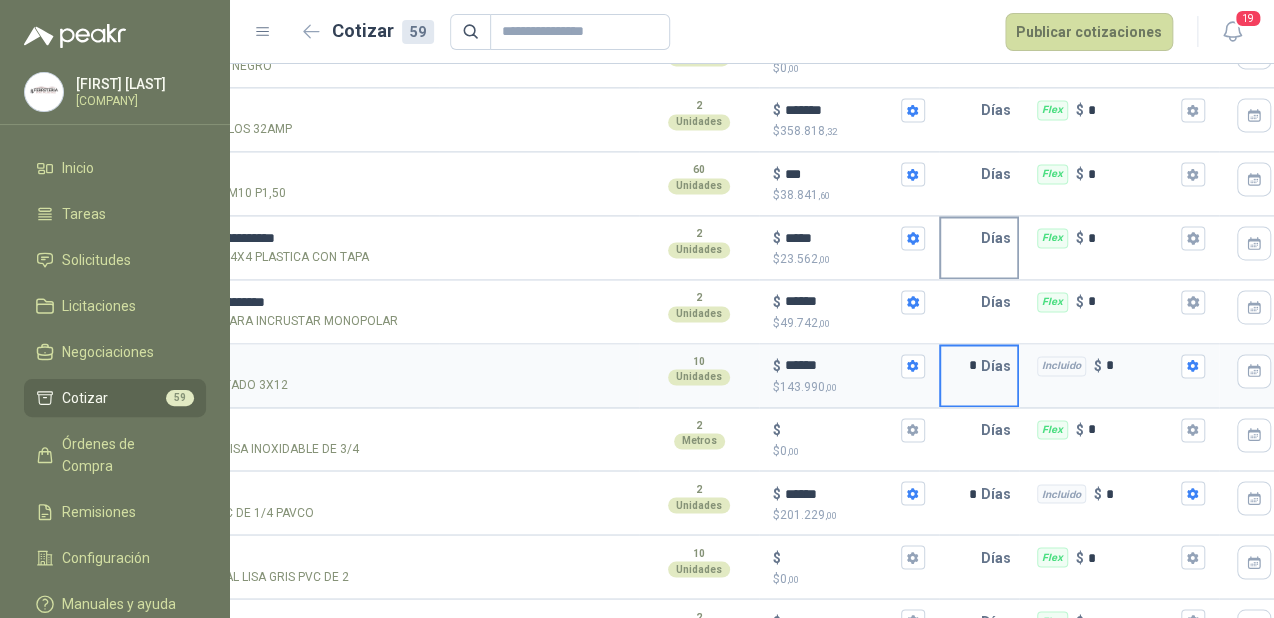scroll, scrollTop: 1177, scrollLeft: 0, axis: vertical 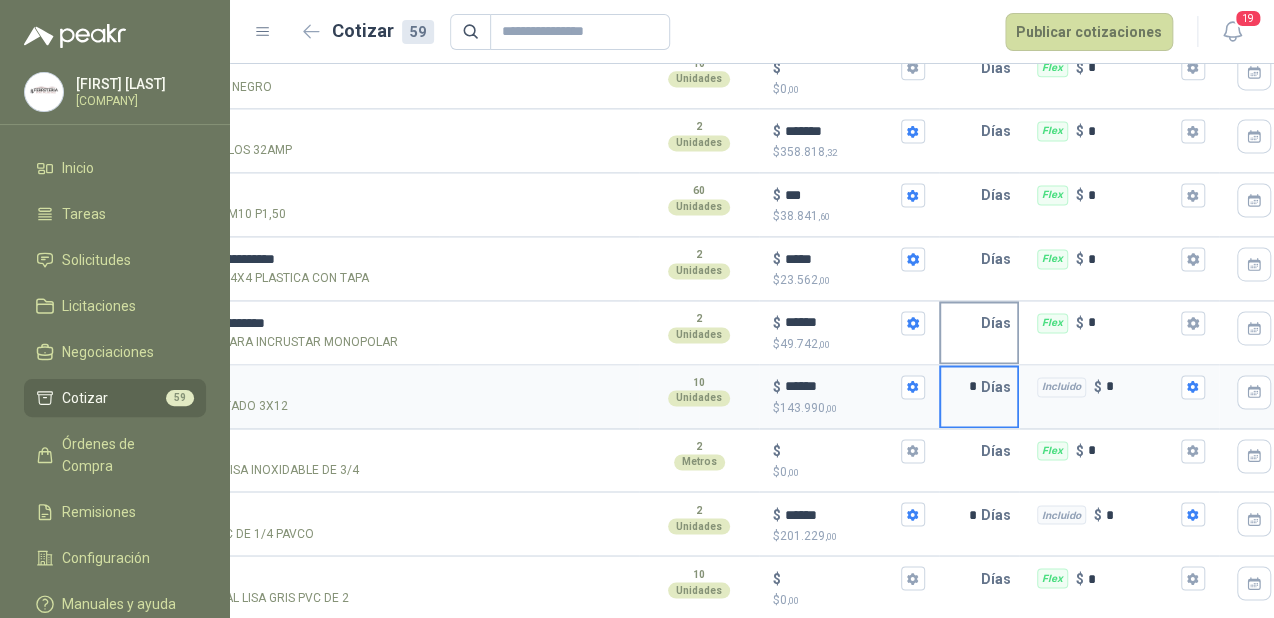 type on "*" 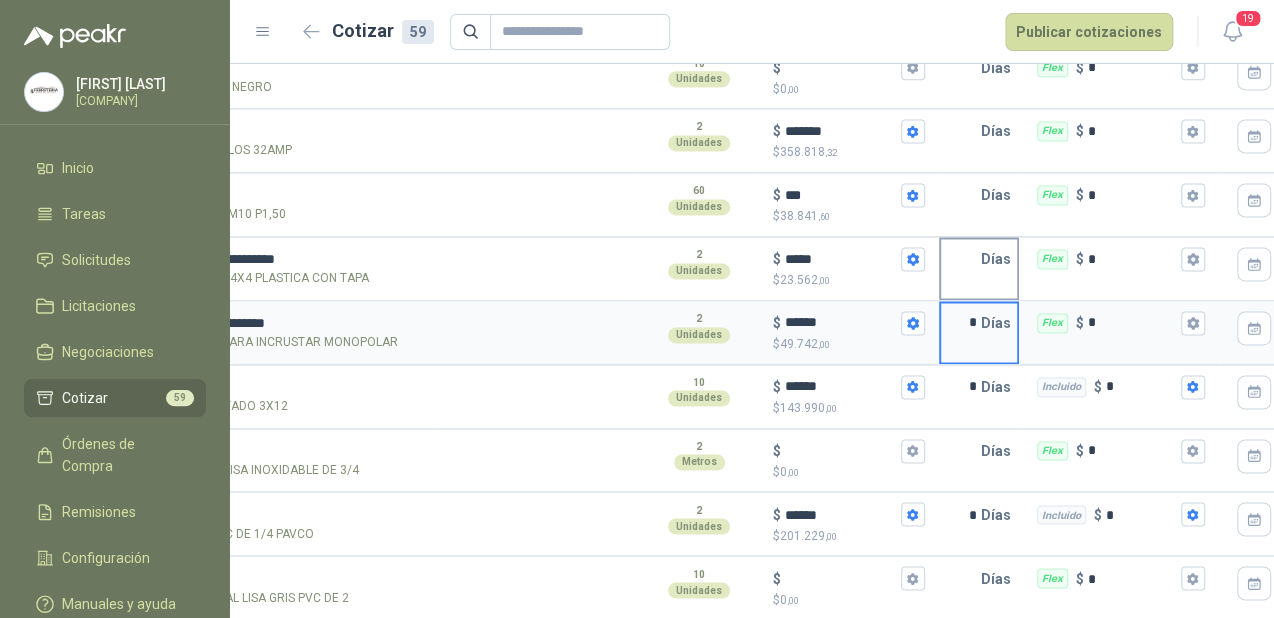 type on "*" 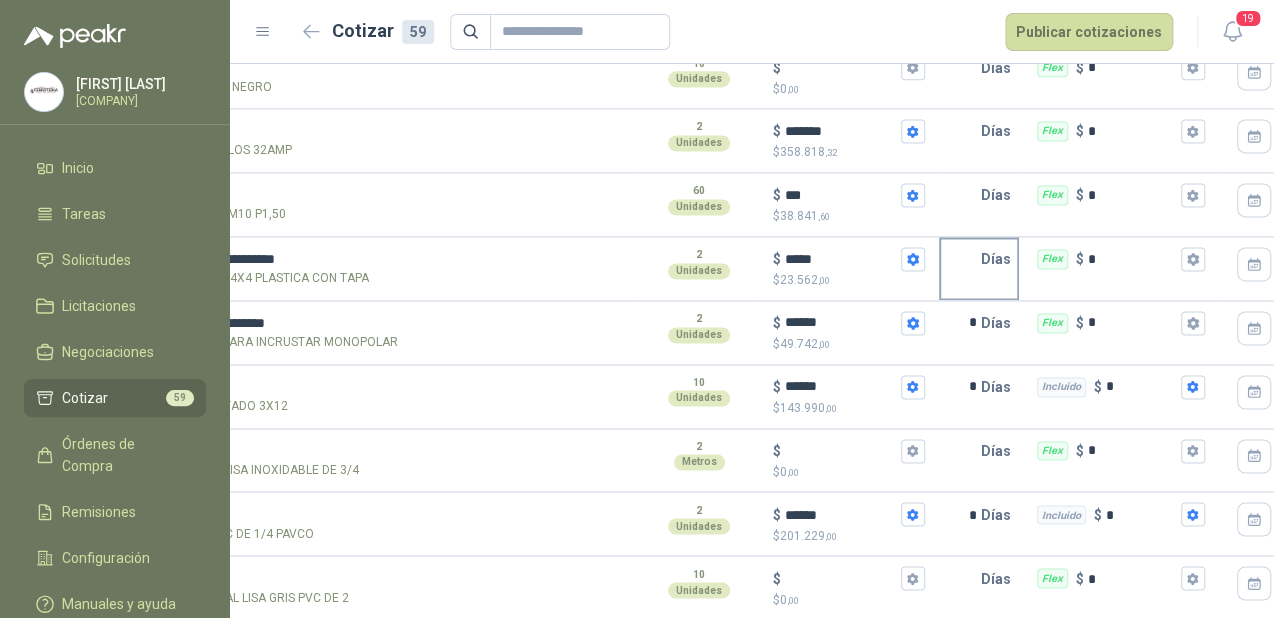 click at bounding box center (961, 259) 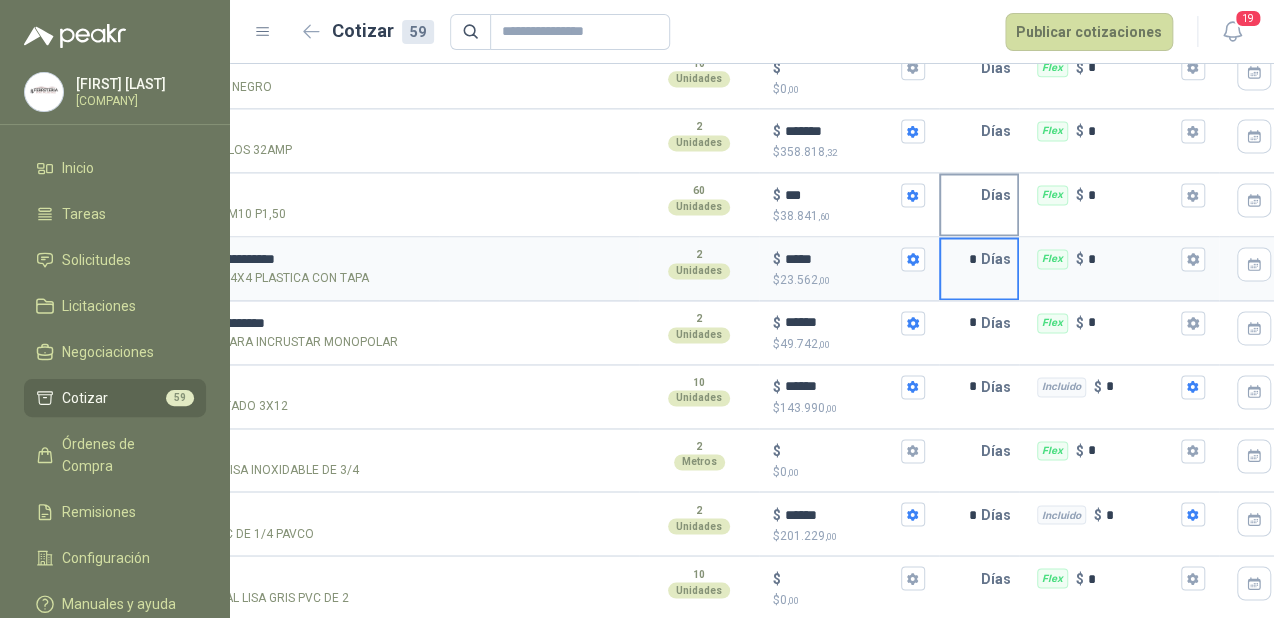 type on "*" 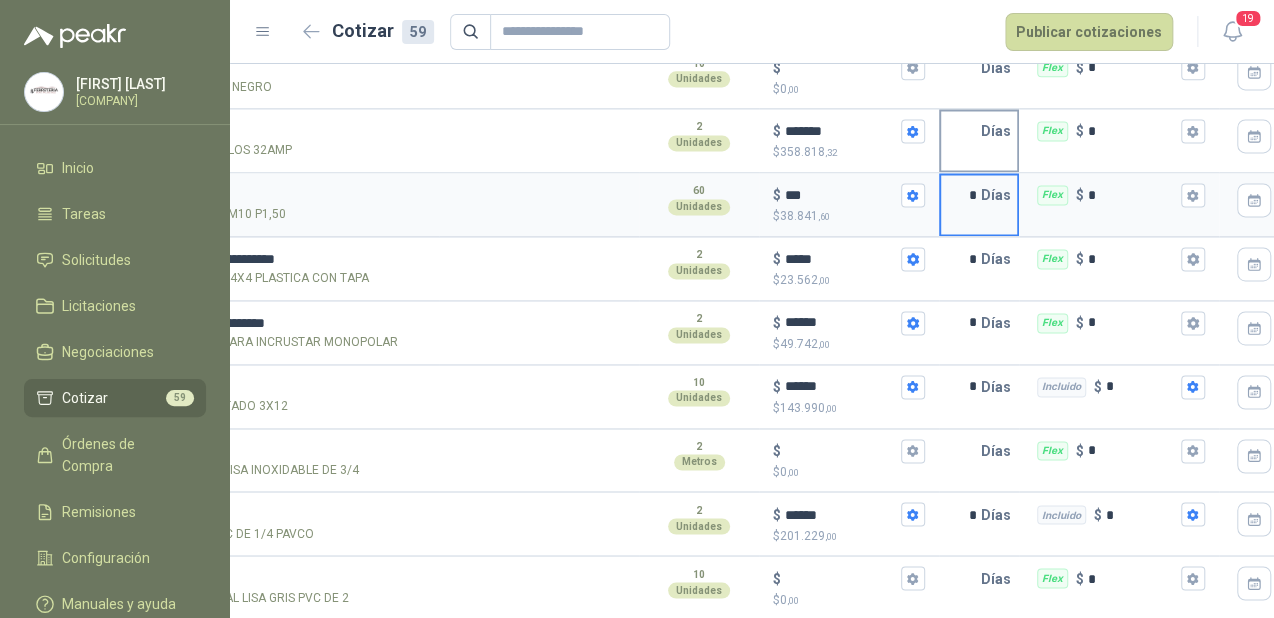type on "*" 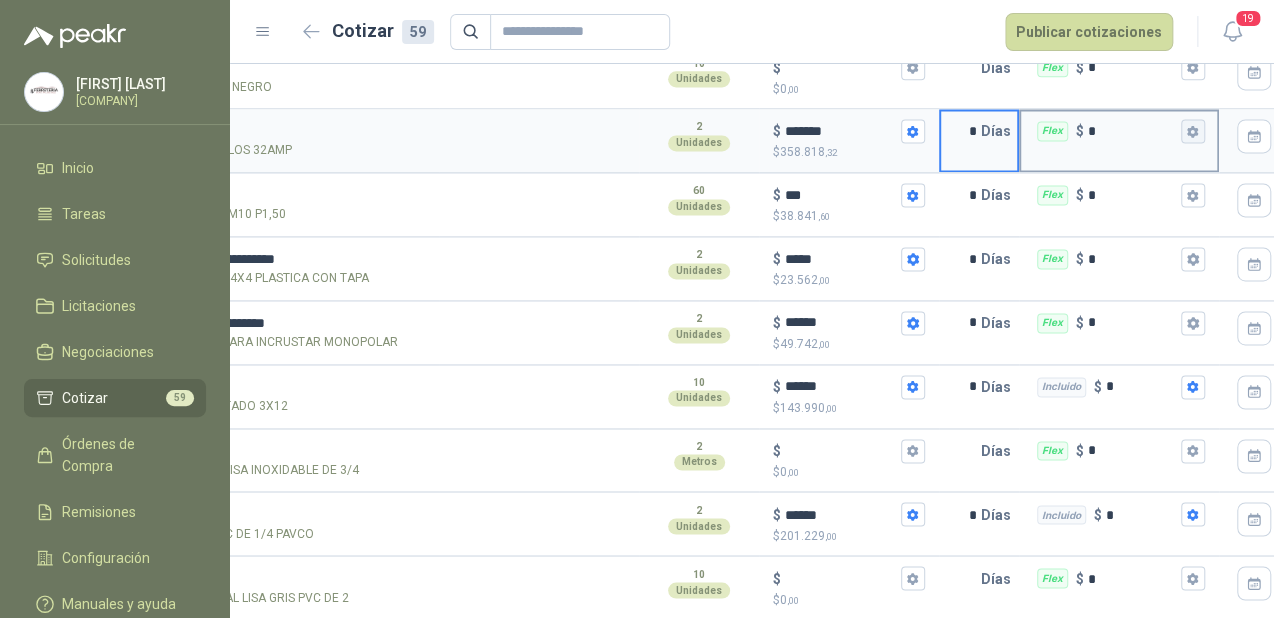 type on "*" 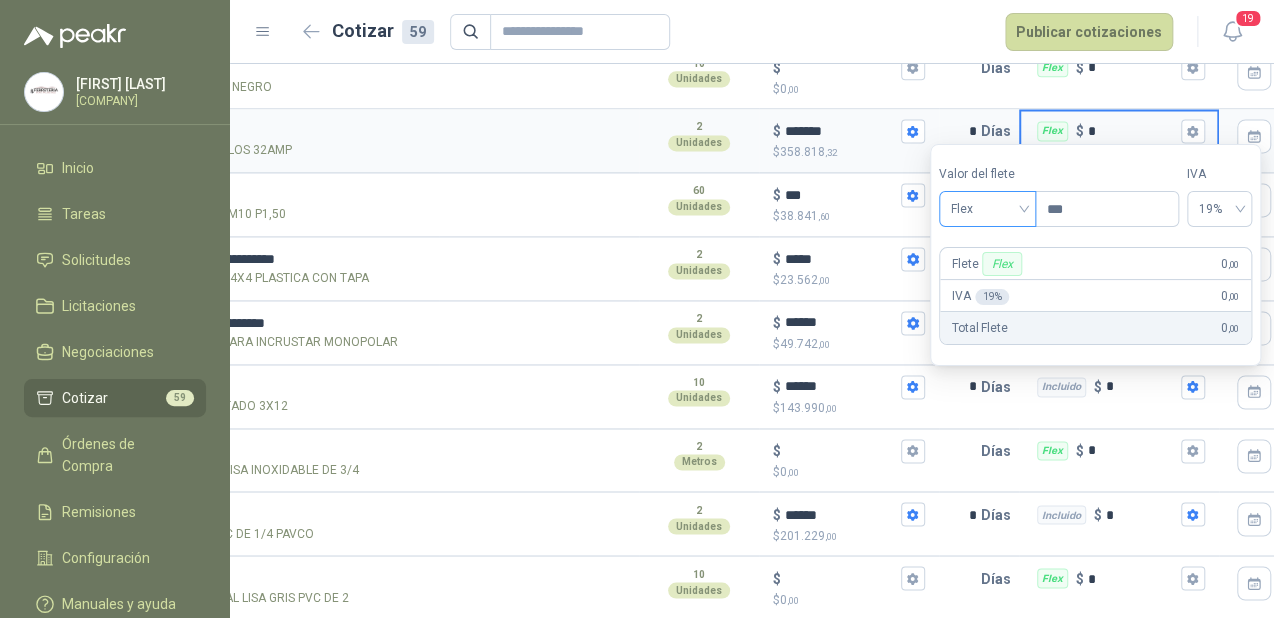 click on "Flex" at bounding box center (987, 209) 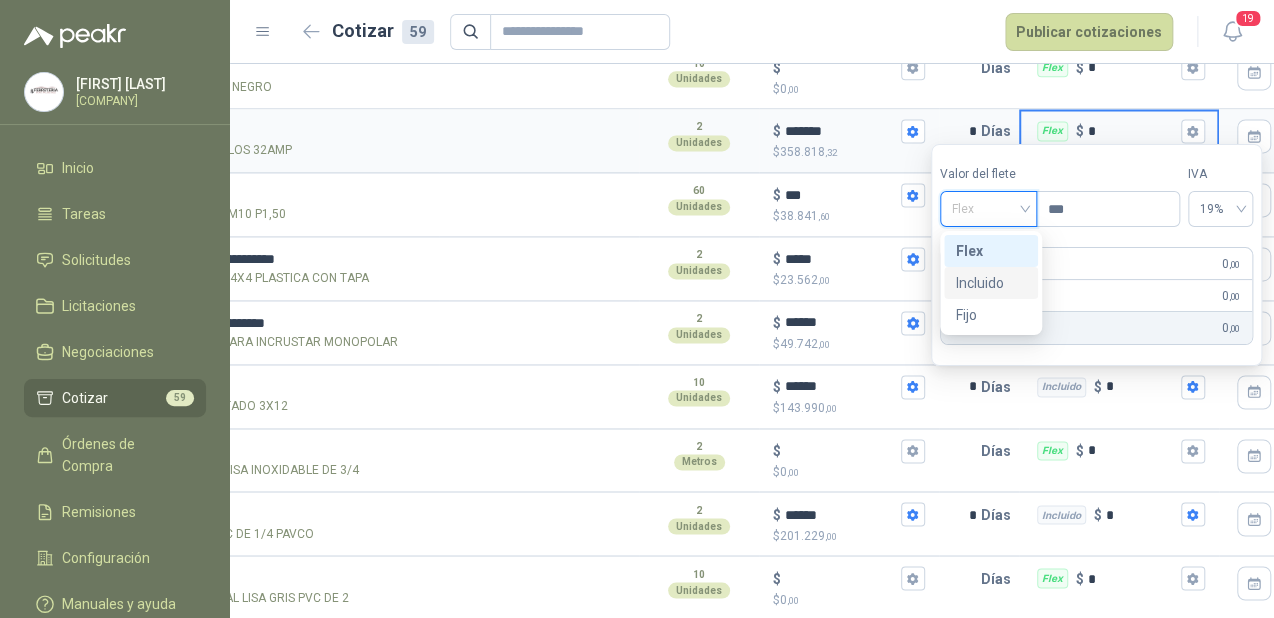click on "Incluido" at bounding box center [991, 283] 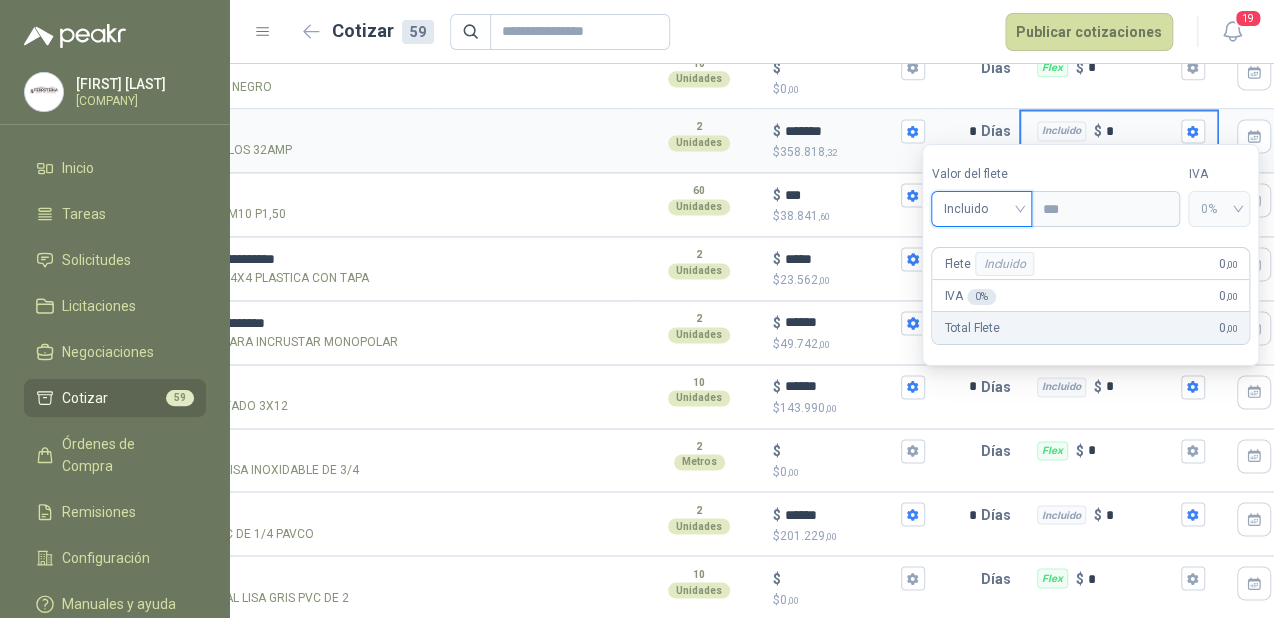 click on "$  38.841 ,60" at bounding box center [849, 216] 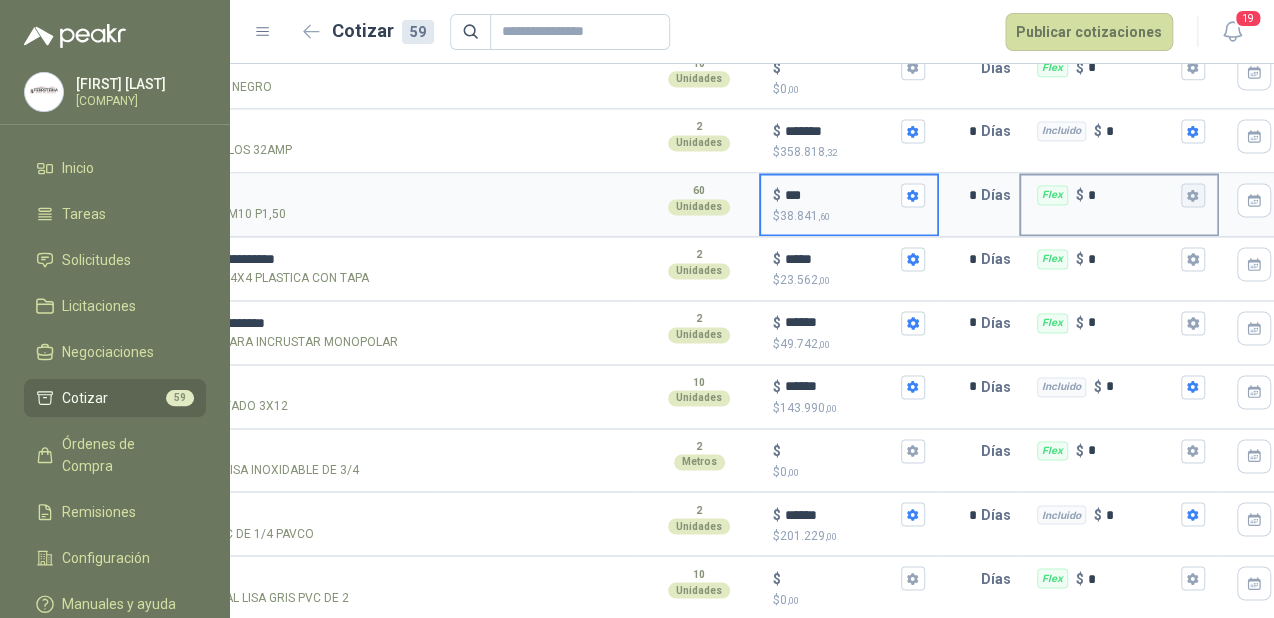 click on "Flex   $ *" at bounding box center (1193, 195) 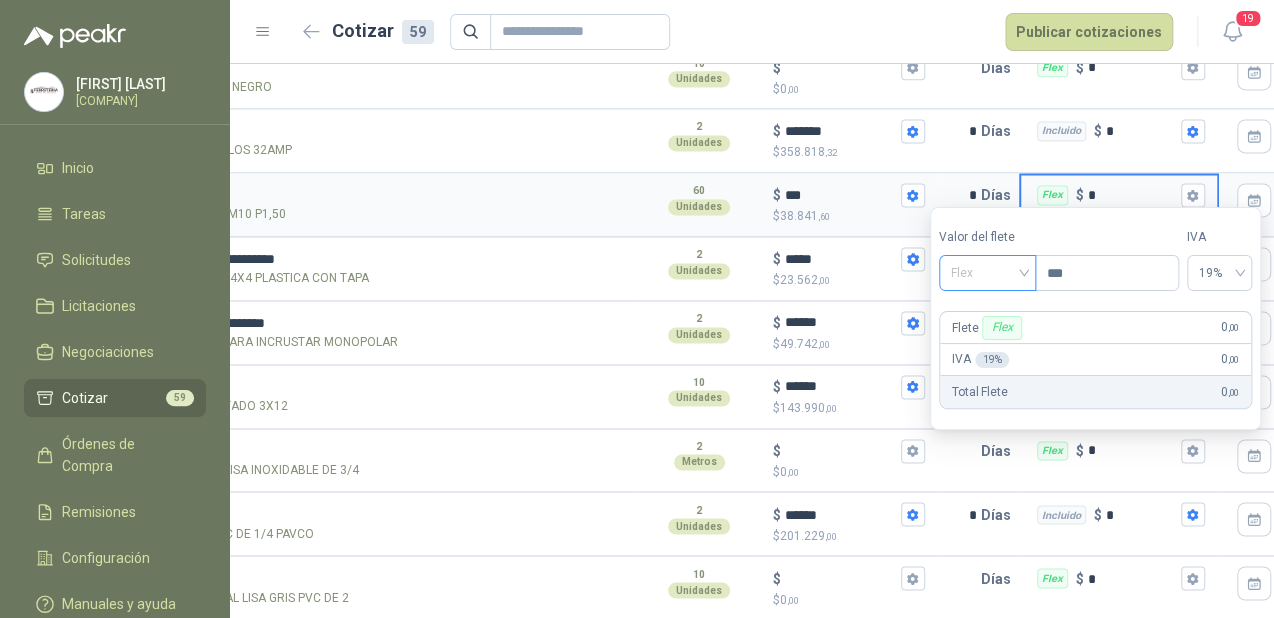 click on "Flex" at bounding box center [987, 273] 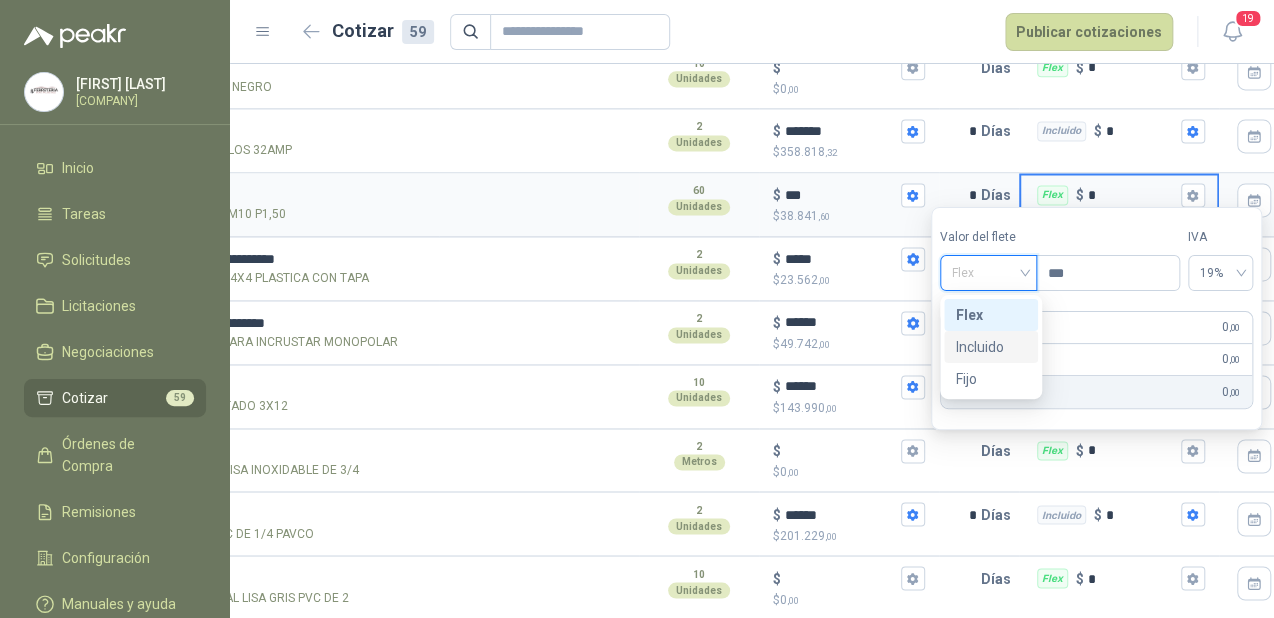 click on "Incluido" at bounding box center [991, 347] 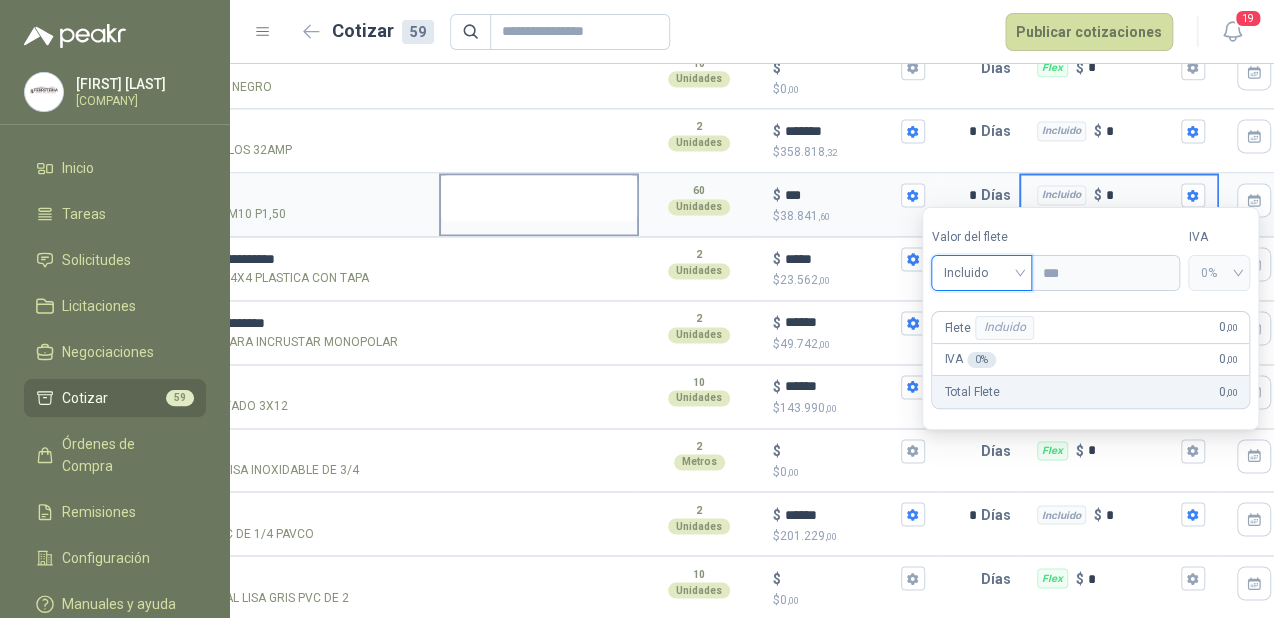 click at bounding box center [539, 198] 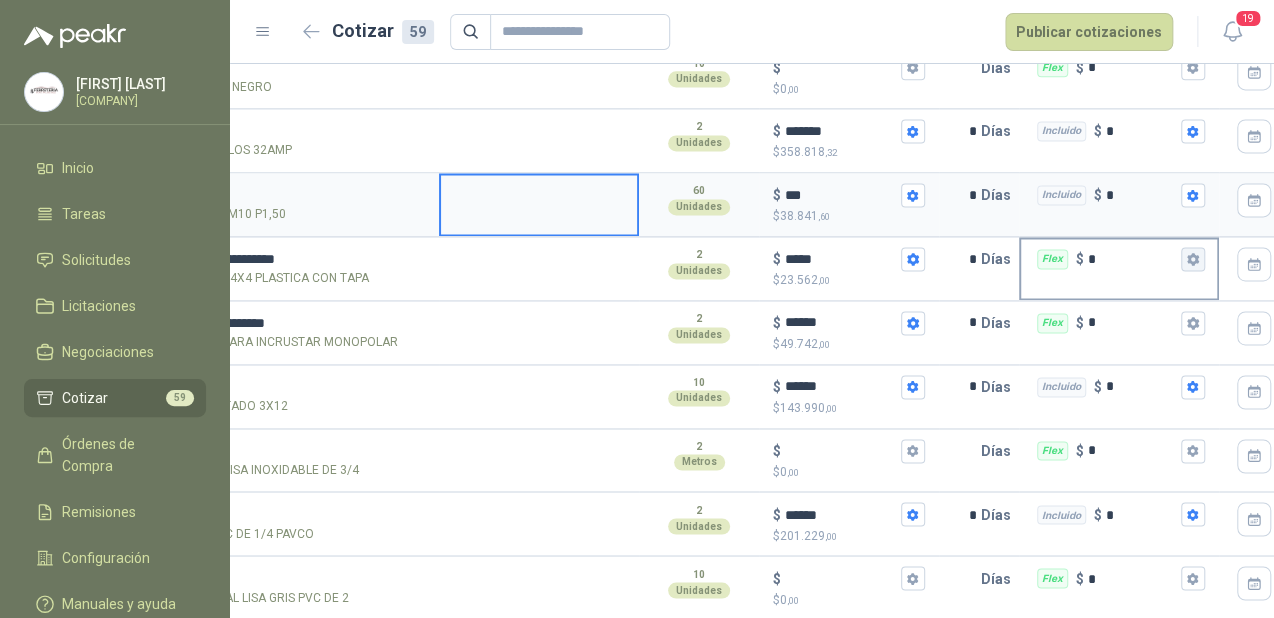 click on "Flex   $ *" at bounding box center (1193, 259) 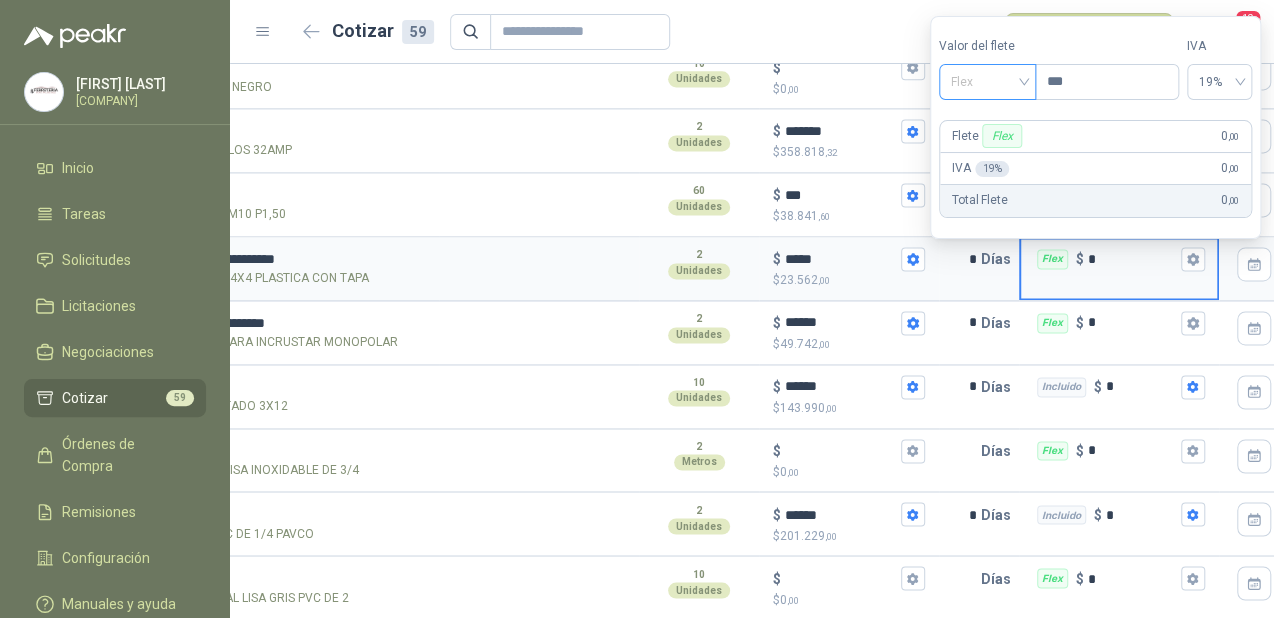 click on "Flex" at bounding box center (987, 82) 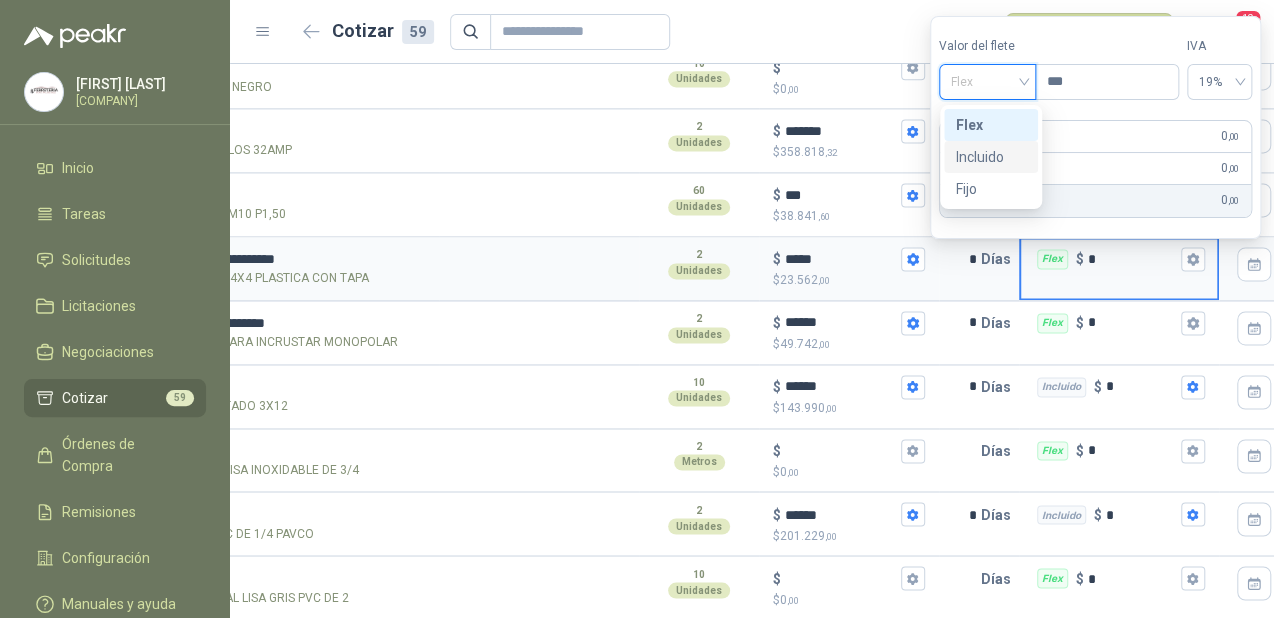 click on "Incluido" at bounding box center [991, 157] 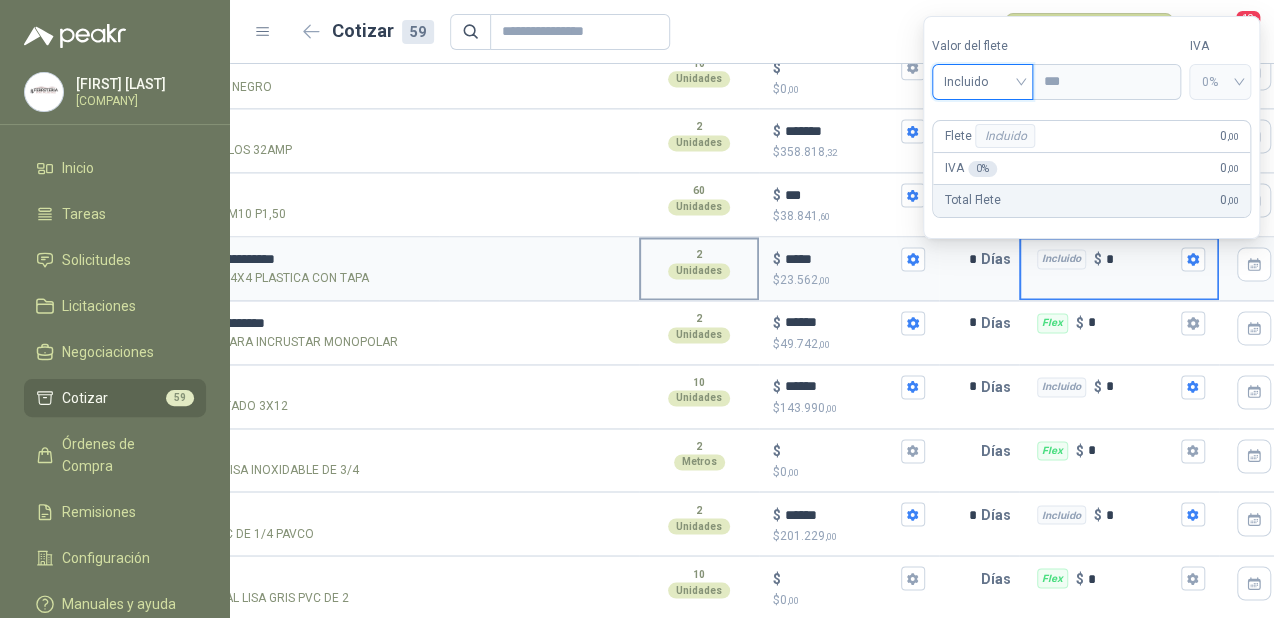 click at bounding box center [539, 198] 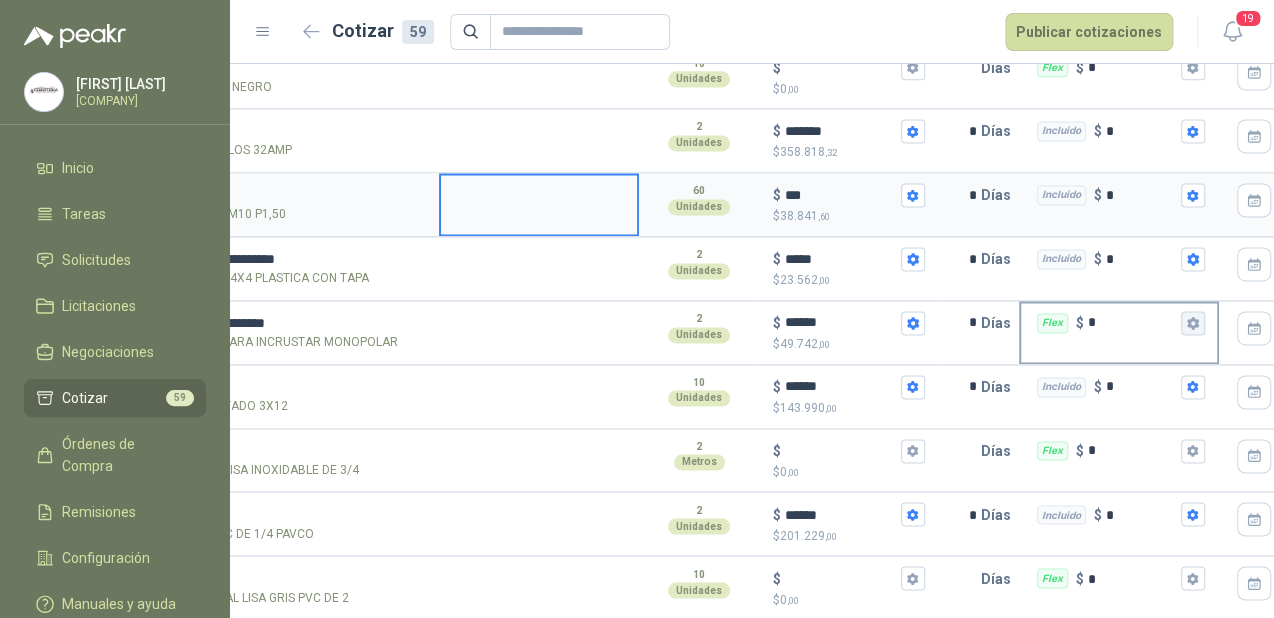 click 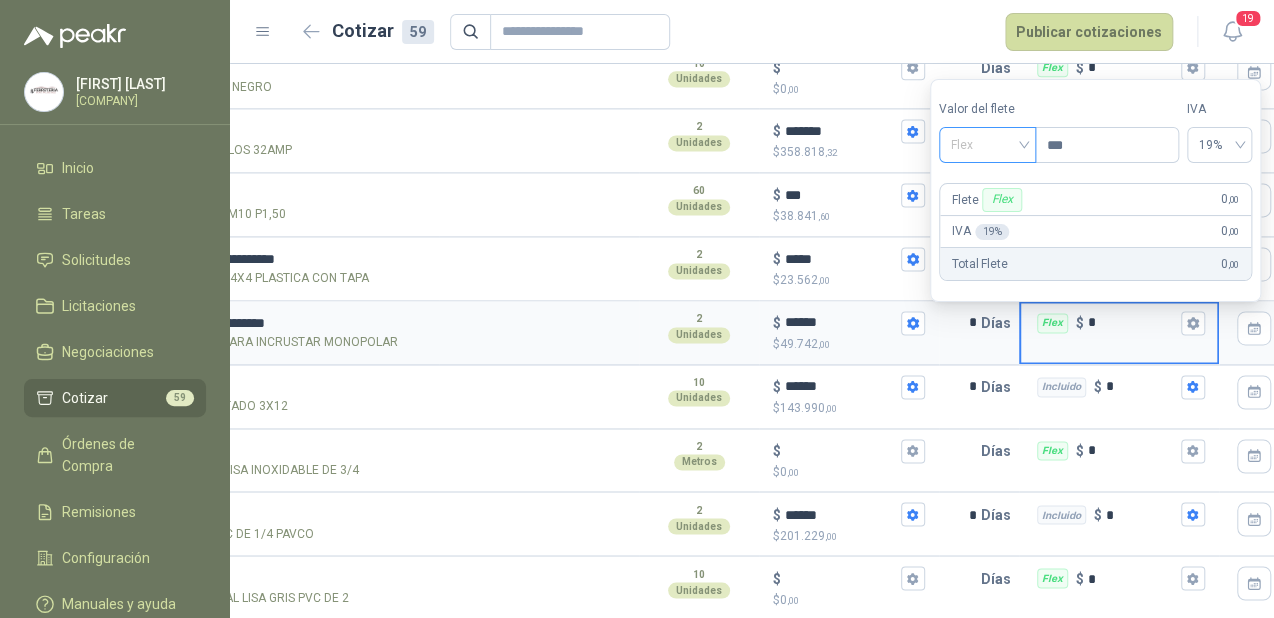 click on "Flex" at bounding box center (987, 145) 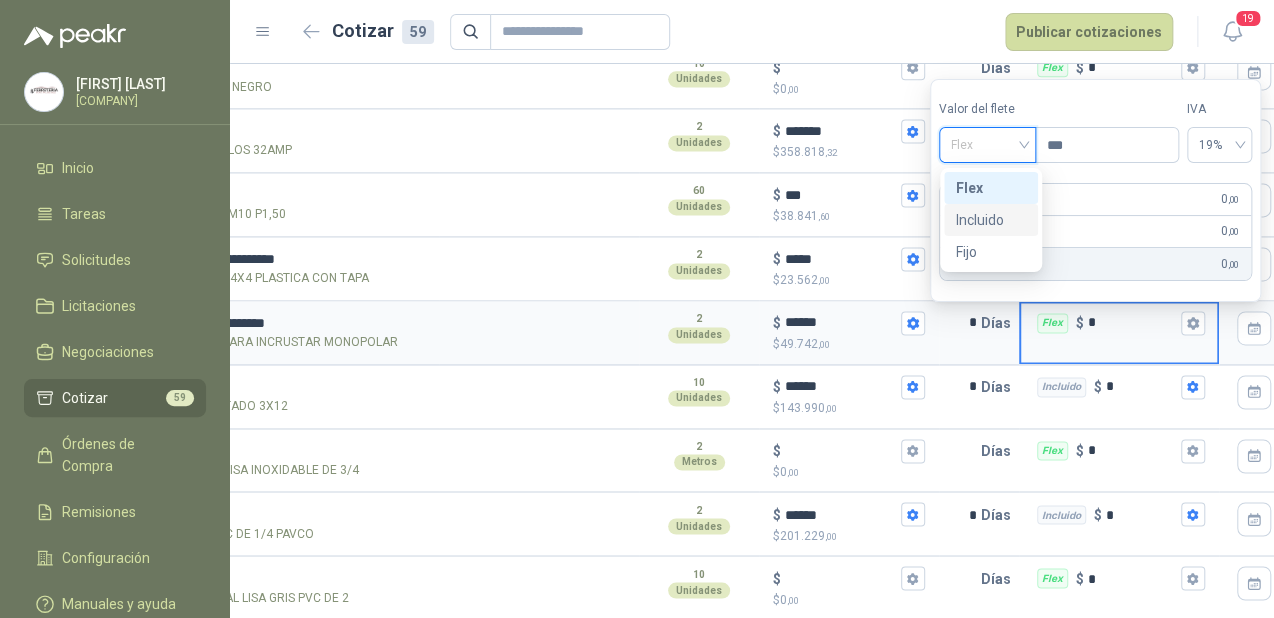 click on "Incluido" at bounding box center [991, 220] 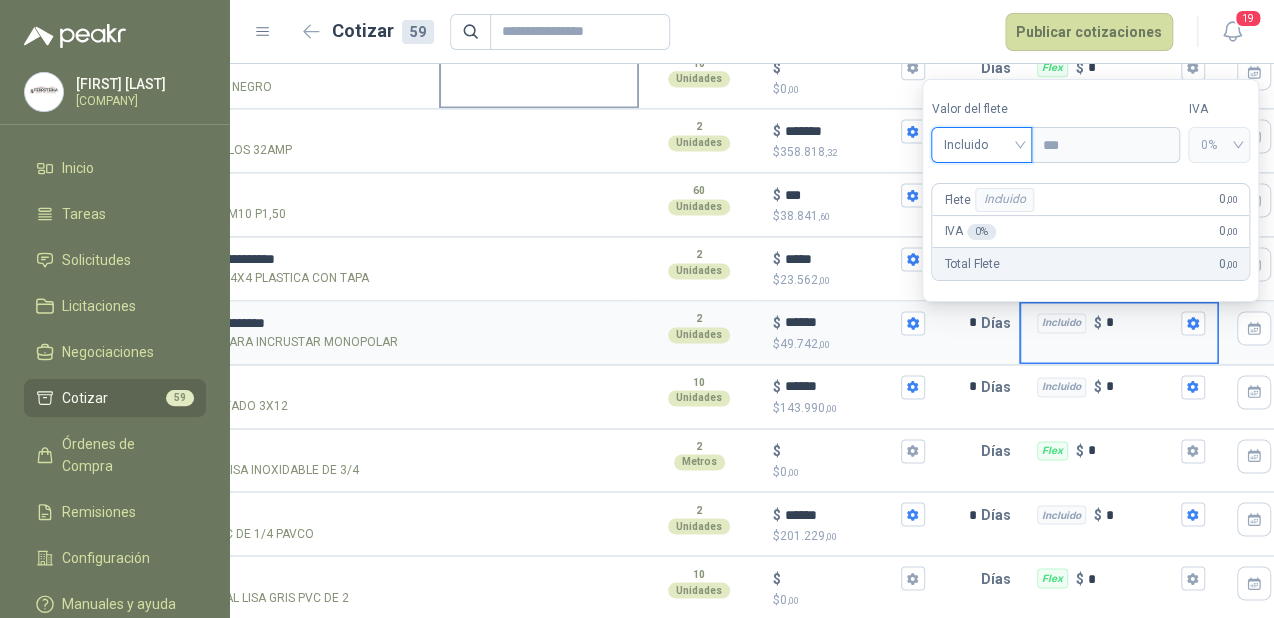 click at bounding box center (539, 78) 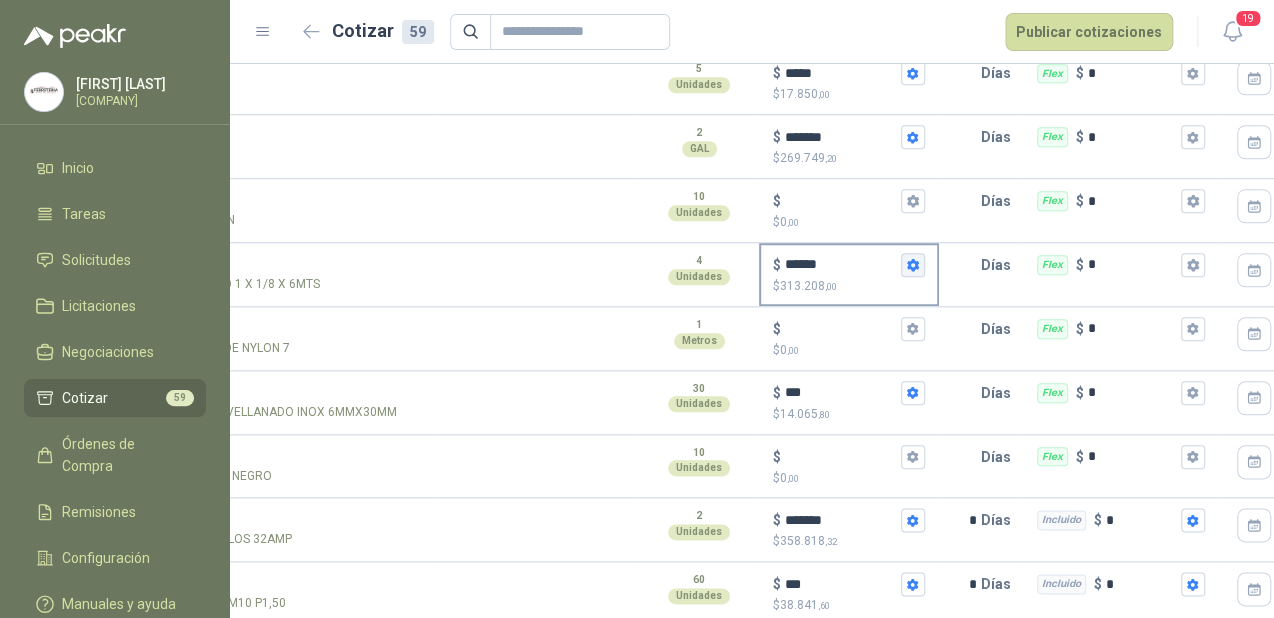 scroll, scrollTop: 777, scrollLeft: 0, axis: vertical 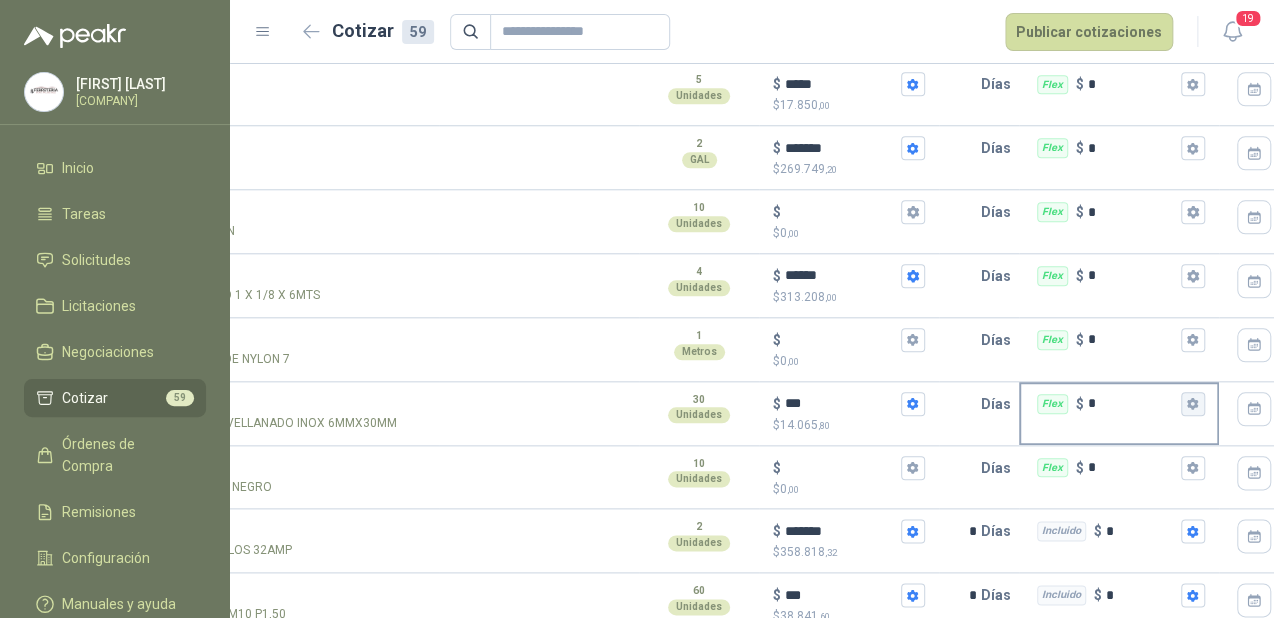 click 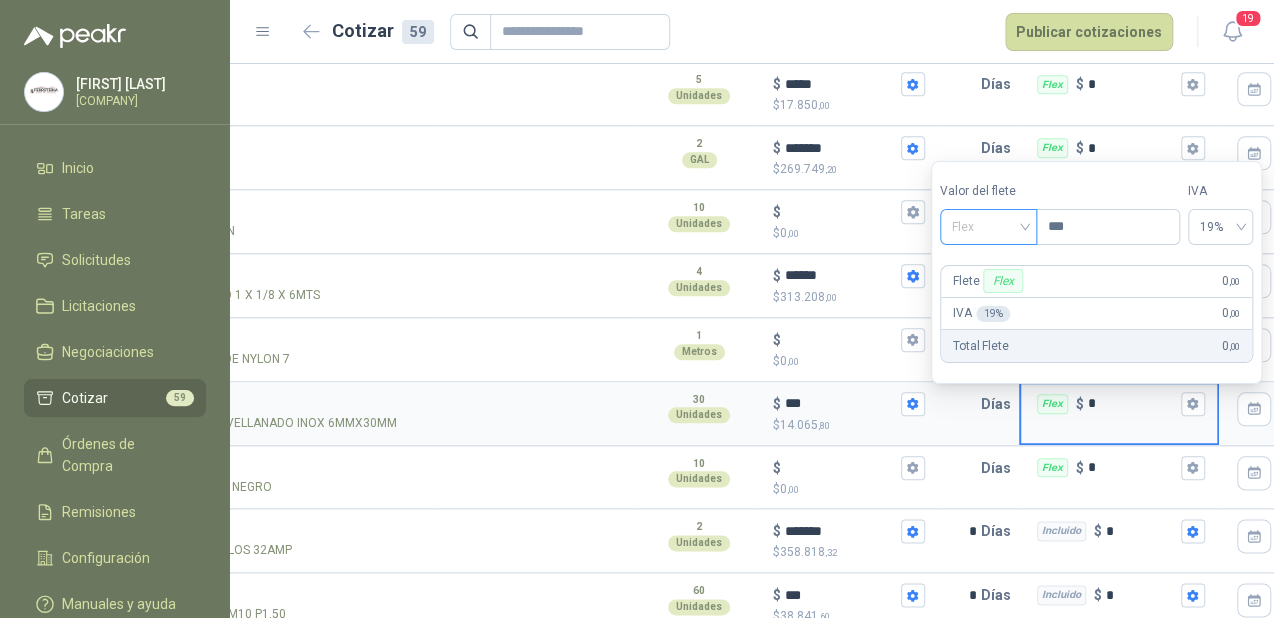 click on "Flex" at bounding box center [988, 227] 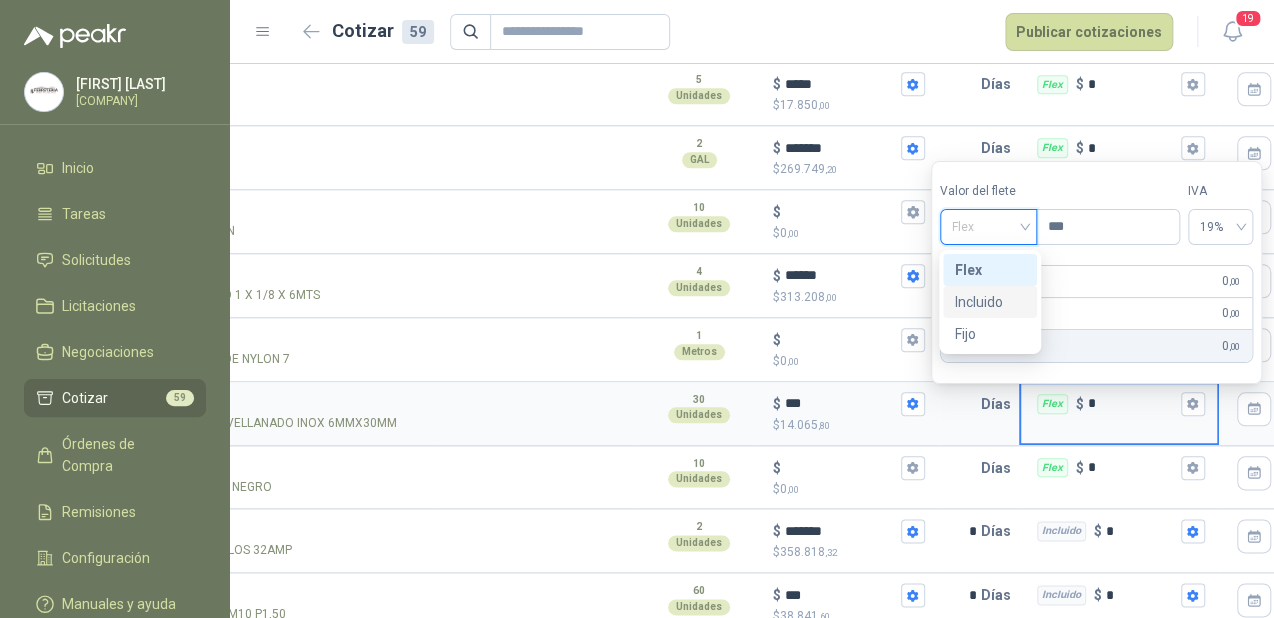 click on "Incluido" at bounding box center (990, 302) 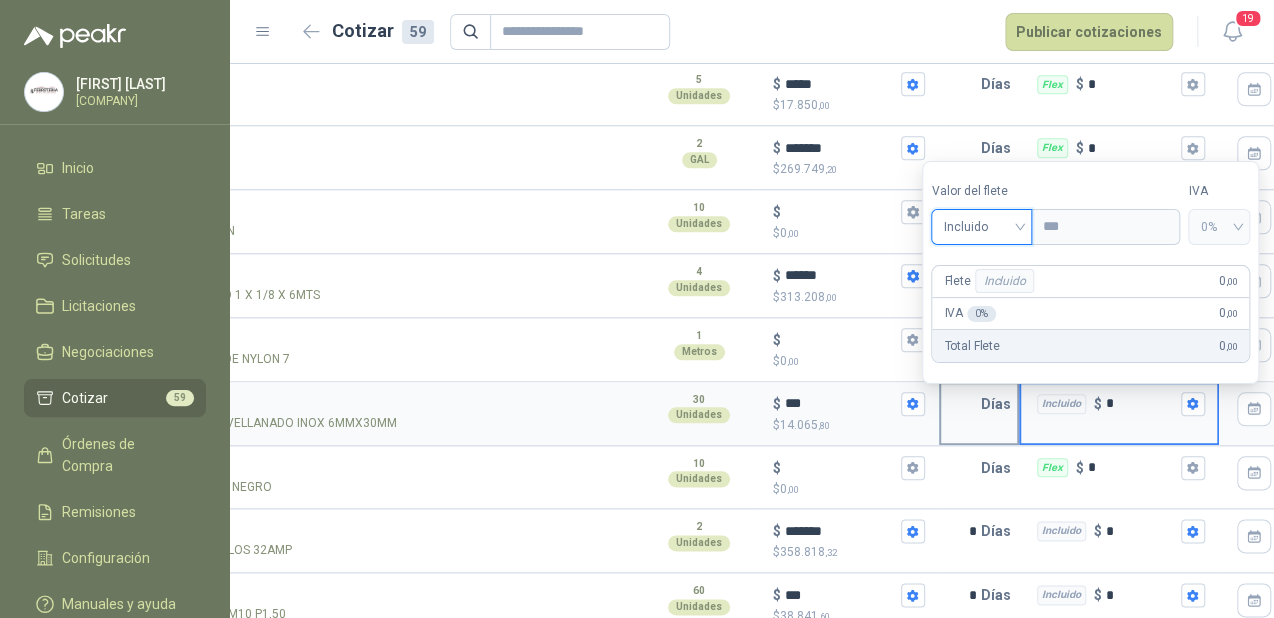click at bounding box center [961, 404] 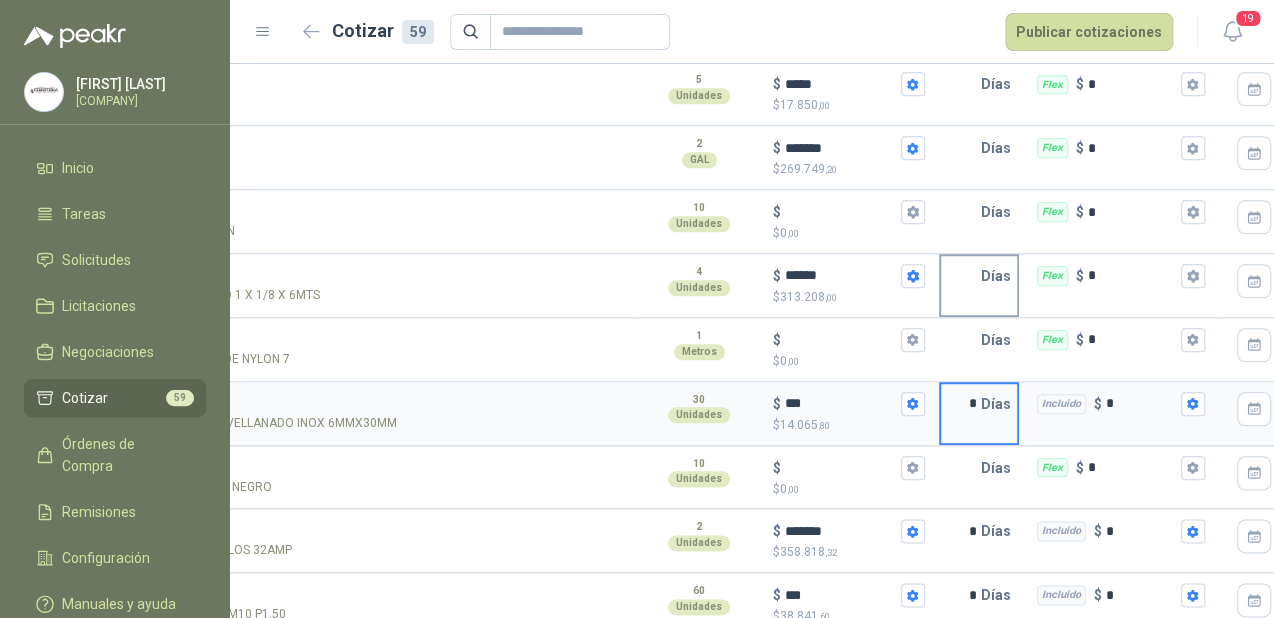type on "*" 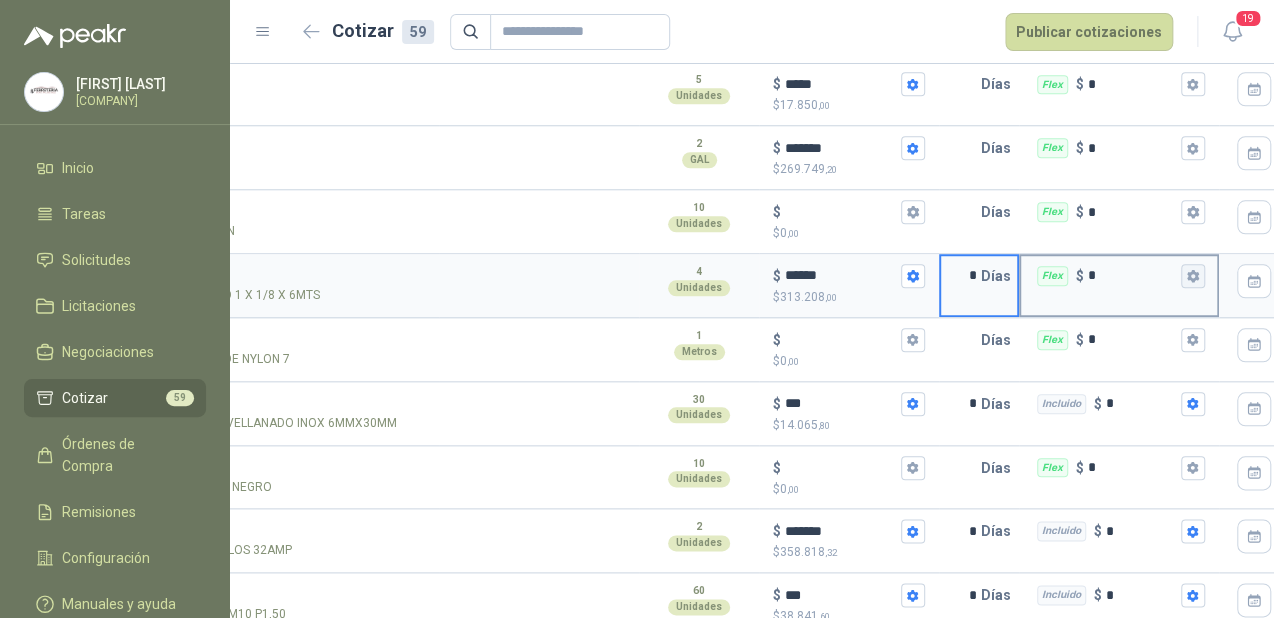 type on "*" 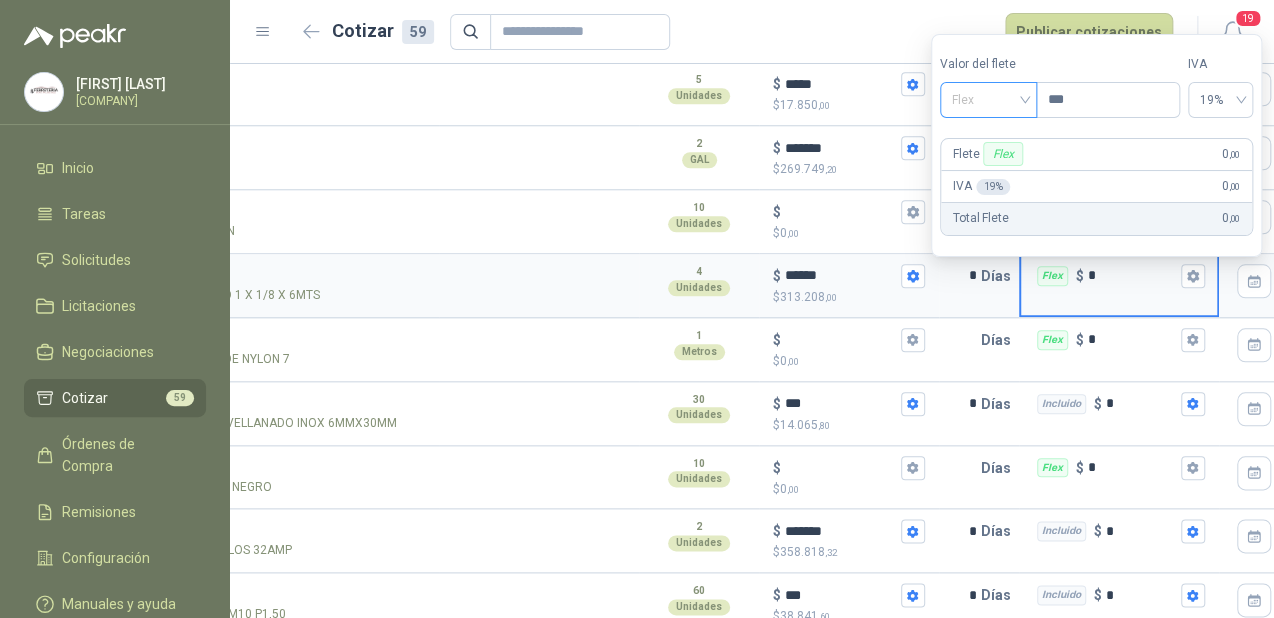click on "Flex" at bounding box center [988, 100] 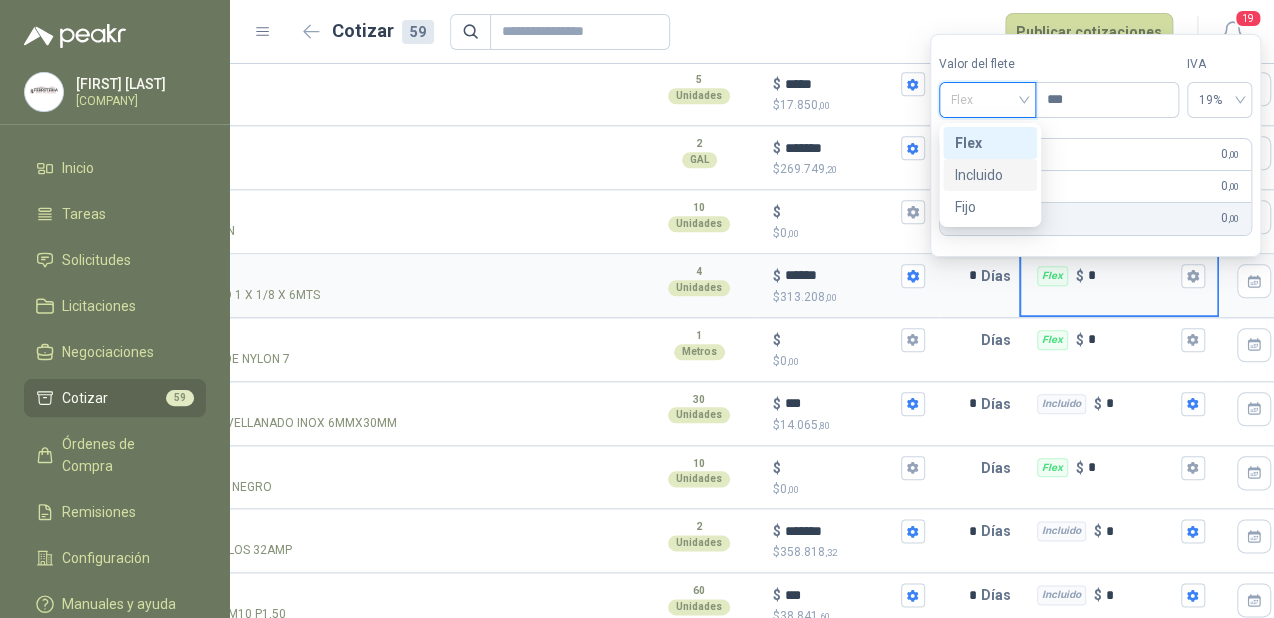 click on "Incluido" at bounding box center [990, 175] 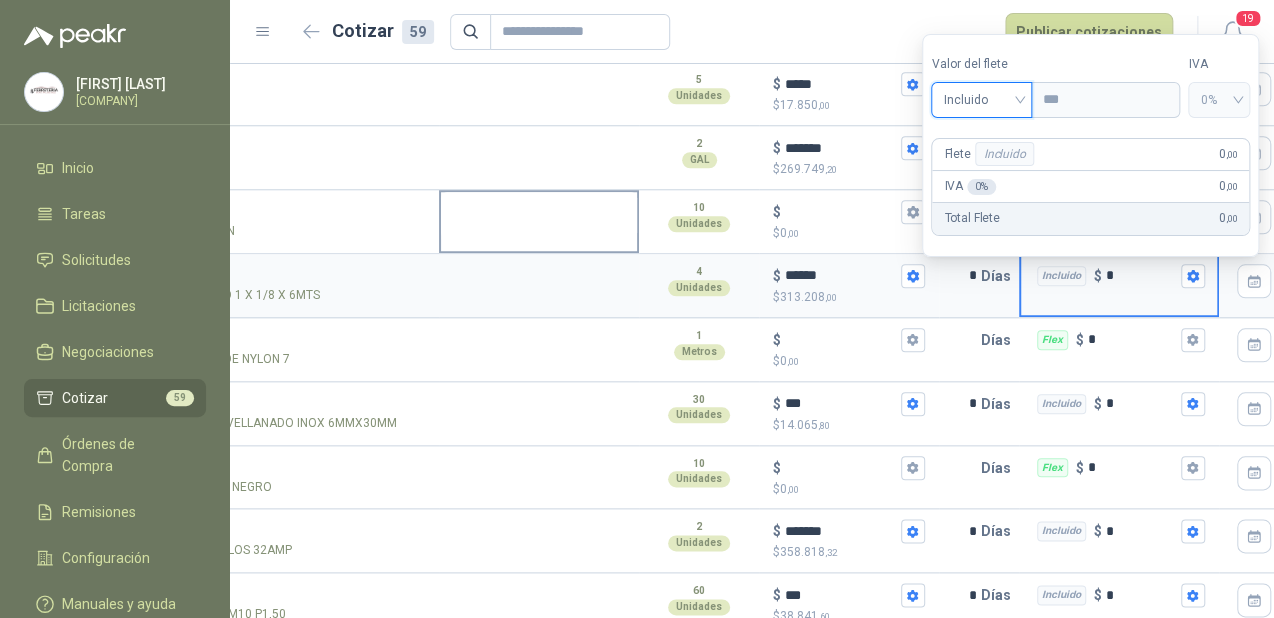 click at bounding box center (539, 215) 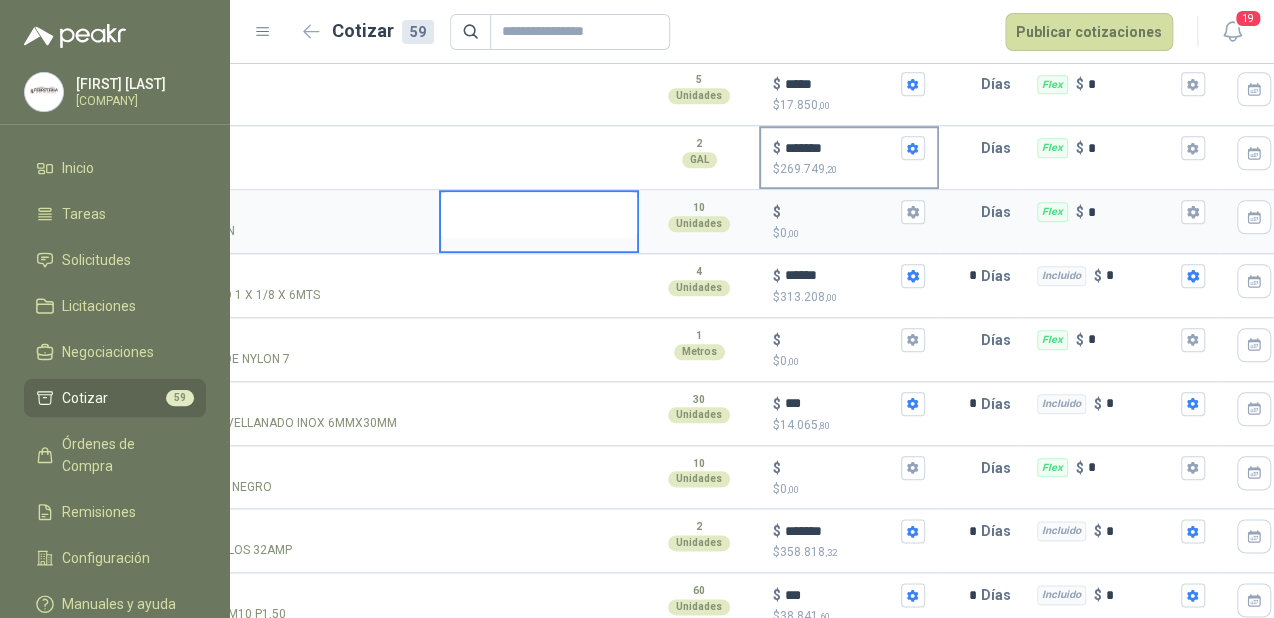 scroll, scrollTop: 617, scrollLeft: 0, axis: vertical 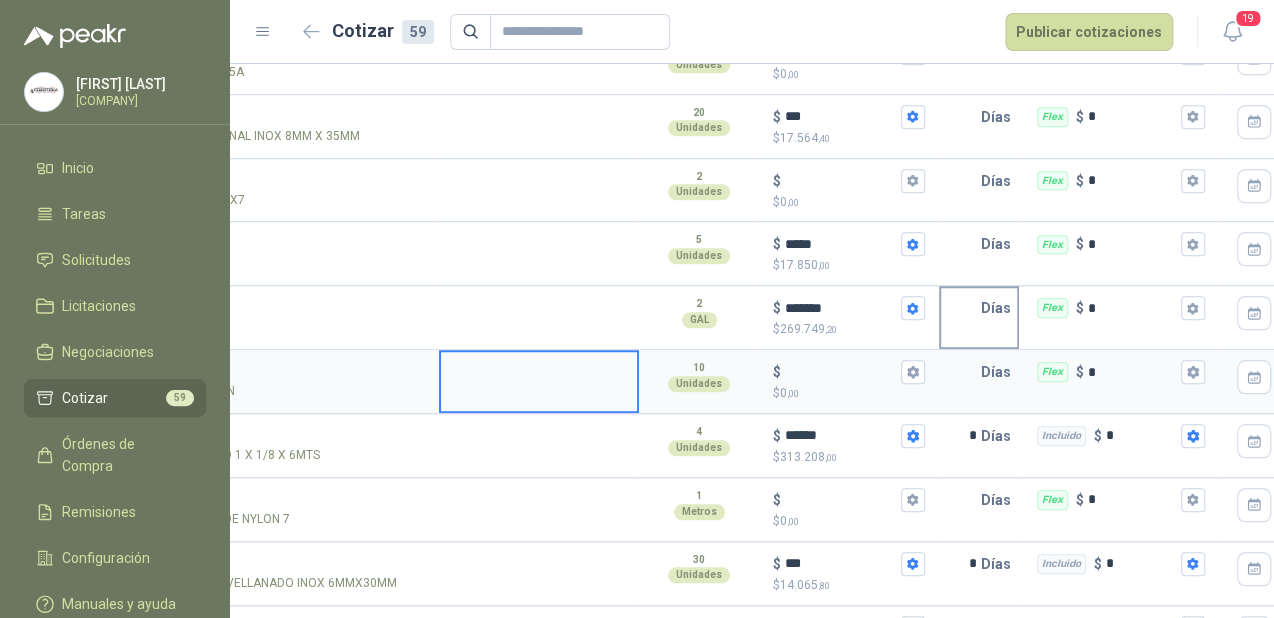 click on "Días" at bounding box center [1000, 308] 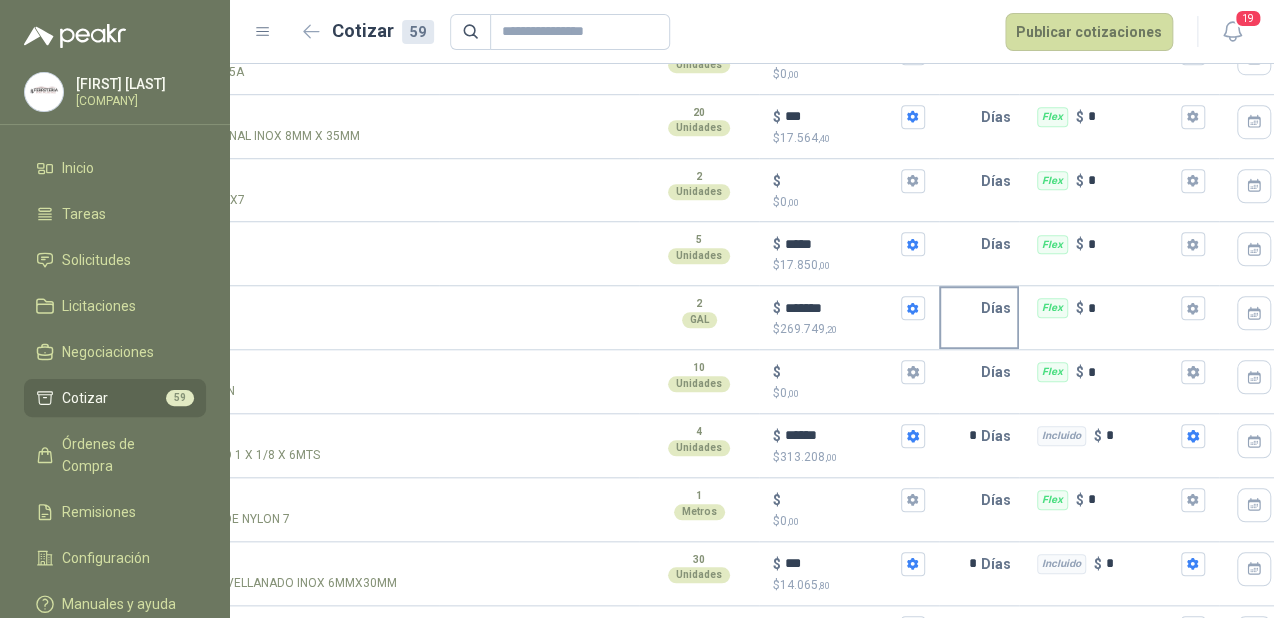 click on "Días" at bounding box center [1000, 308] 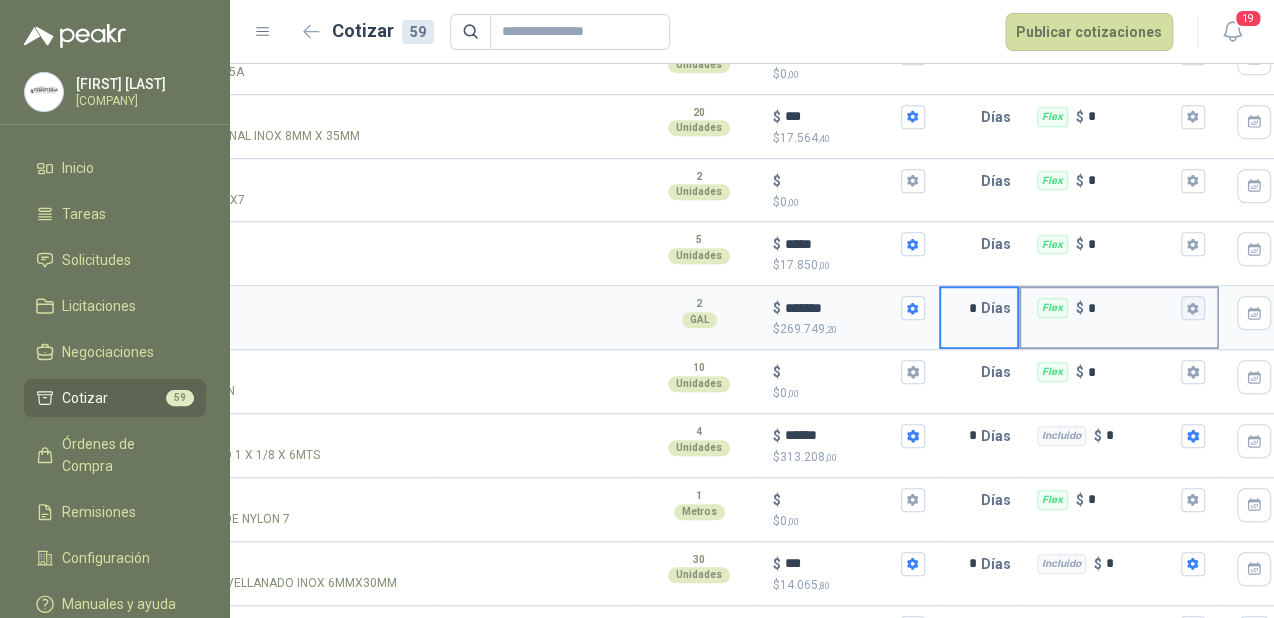 type on "*" 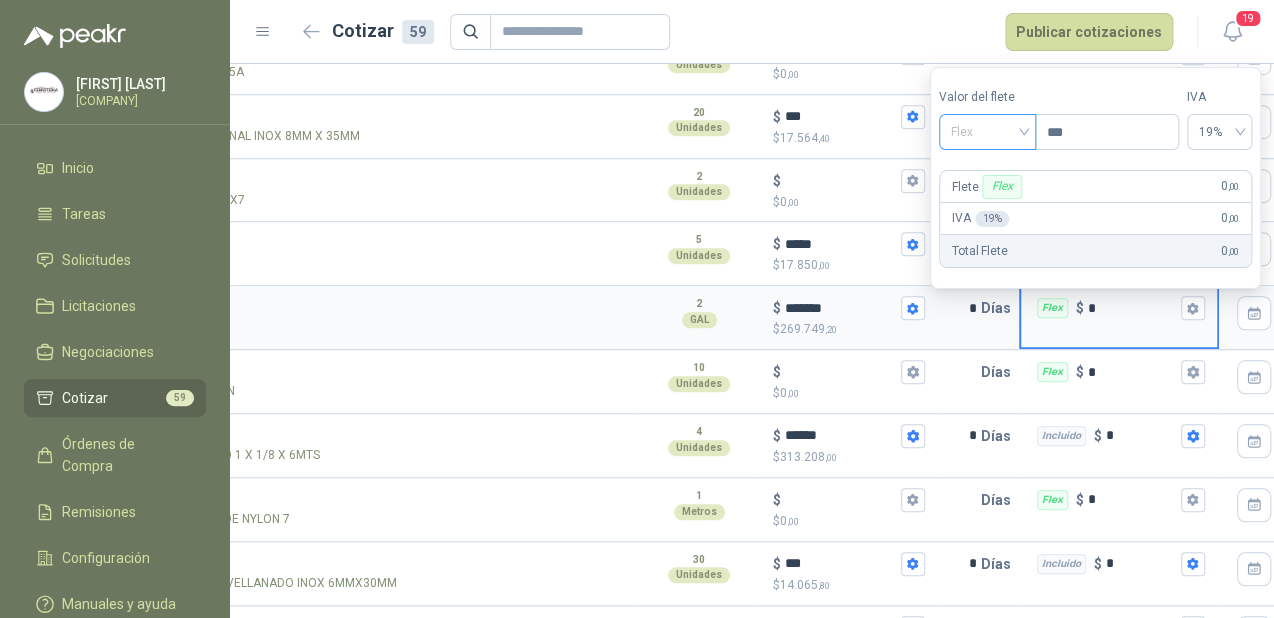 click on "Flex" at bounding box center [987, 132] 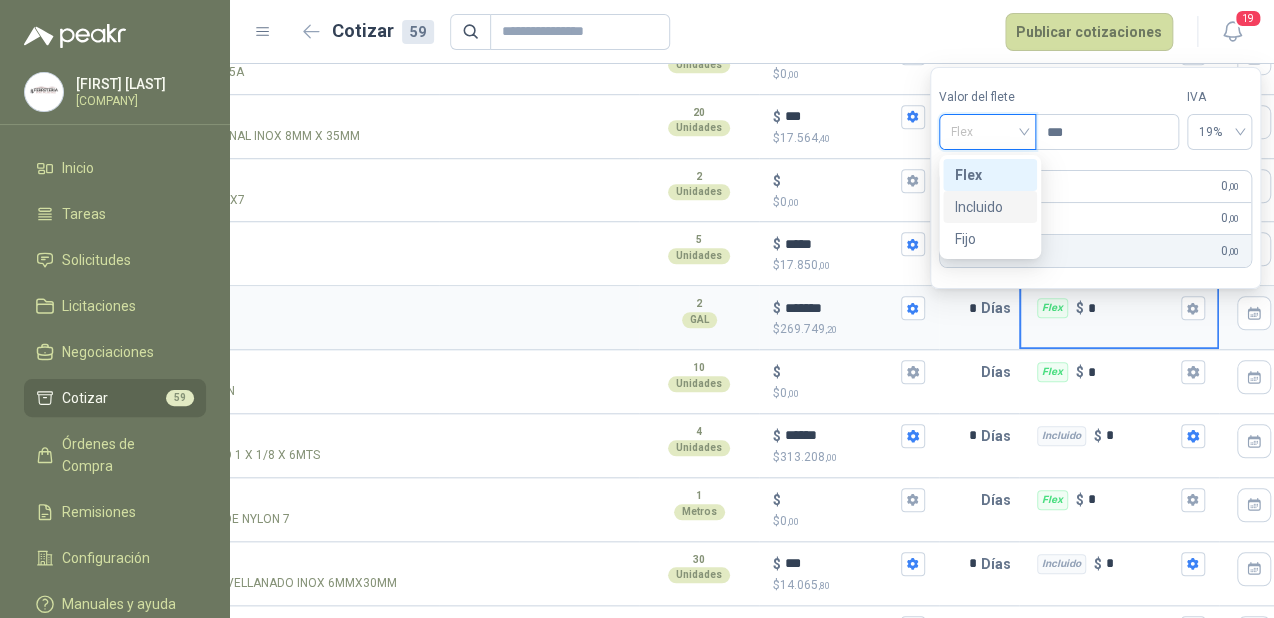 click on "Incluido" at bounding box center (990, 207) 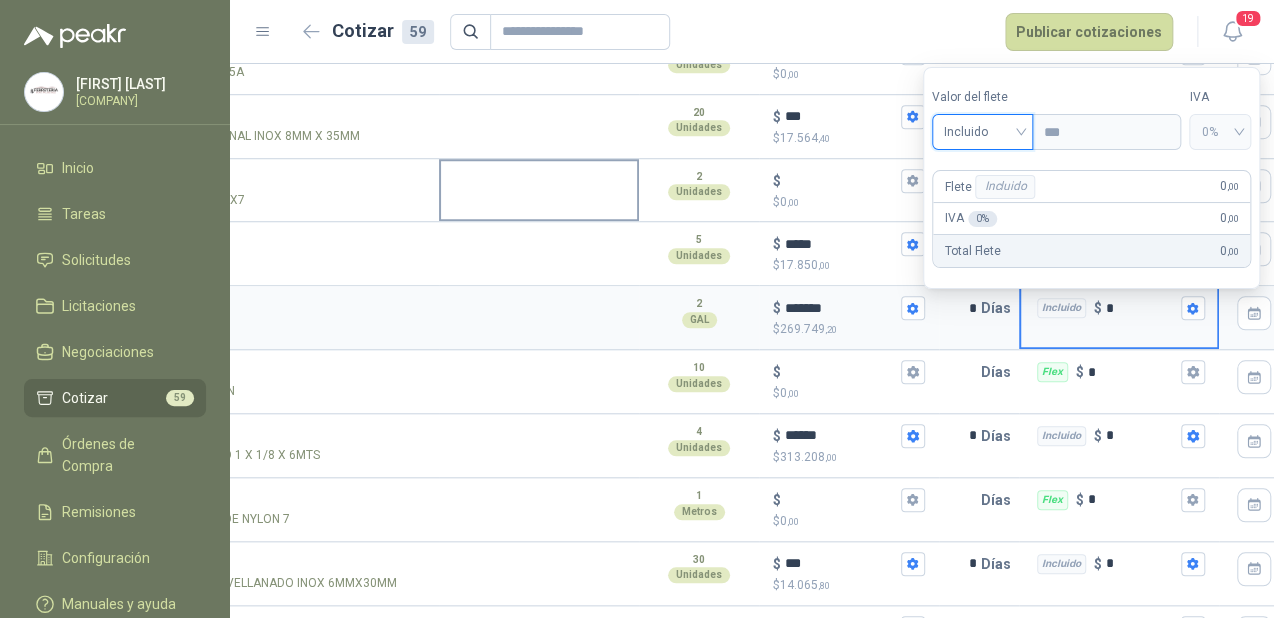 click at bounding box center [539, 191] 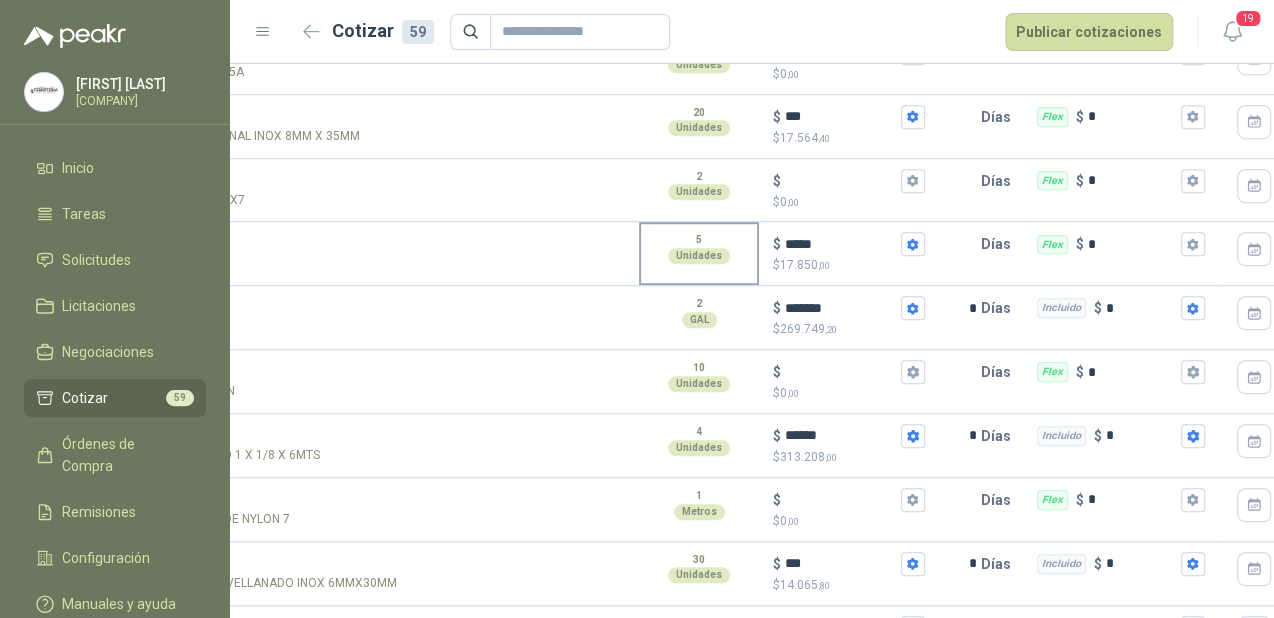scroll, scrollTop: 457, scrollLeft: 0, axis: vertical 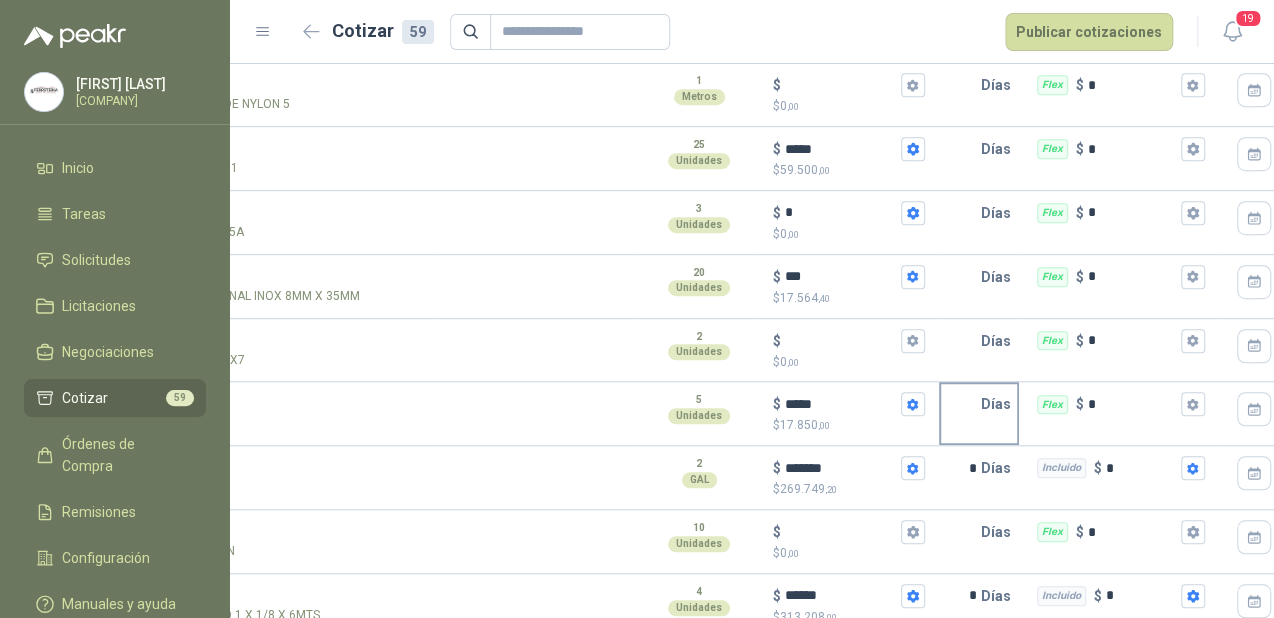 click at bounding box center (961, 404) 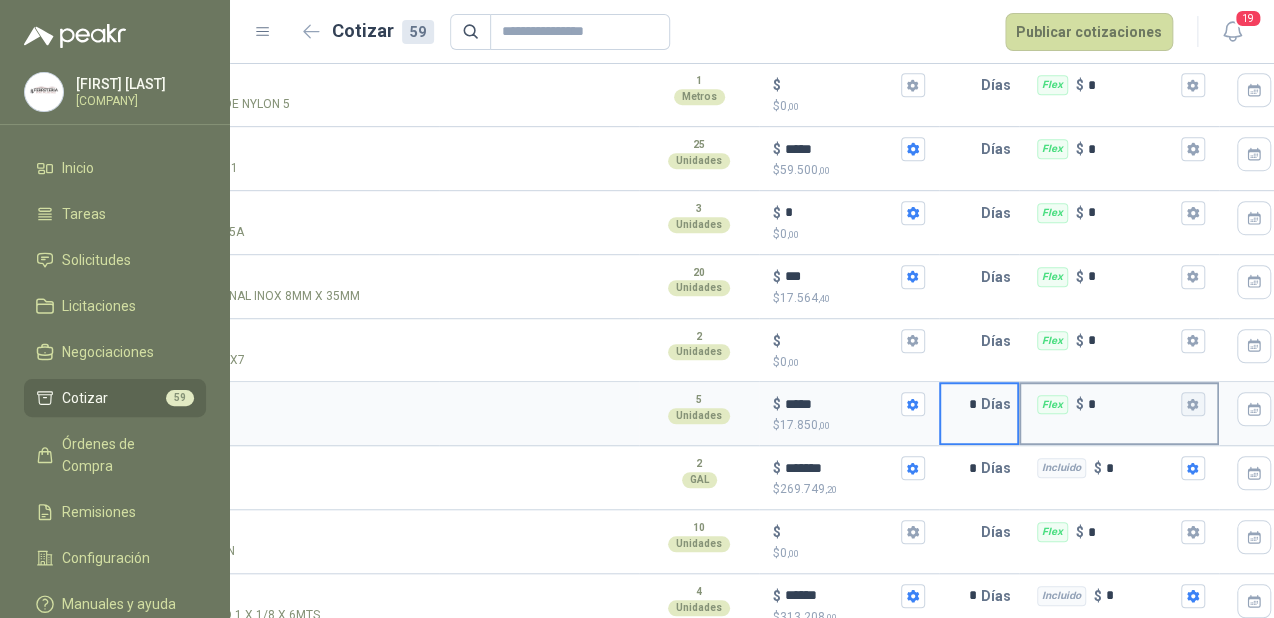 type on "*" 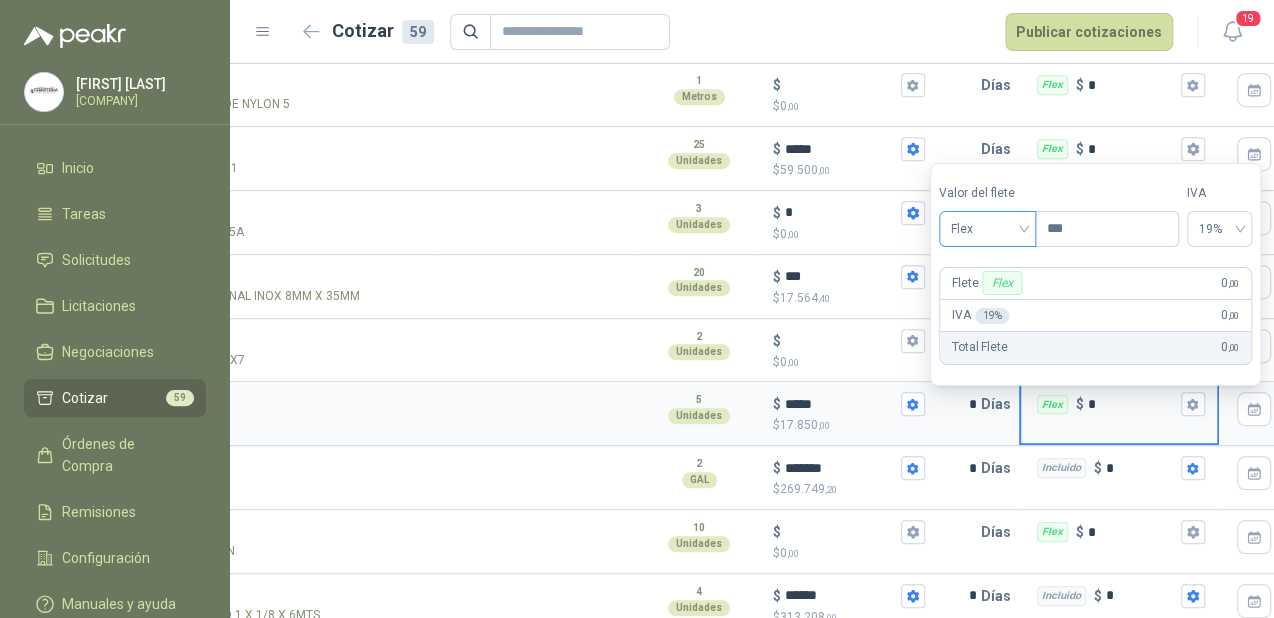 click on "Flex" at bounding box center [987, 229] 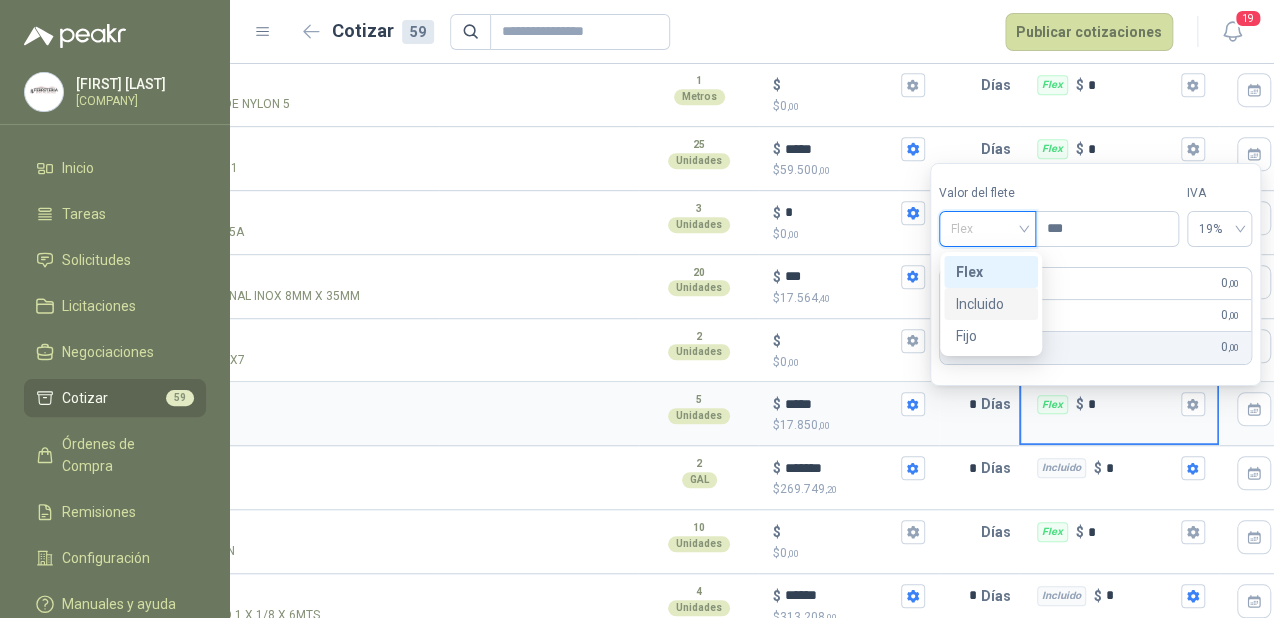 click on "Incluido" at bounding box center (991, 304) 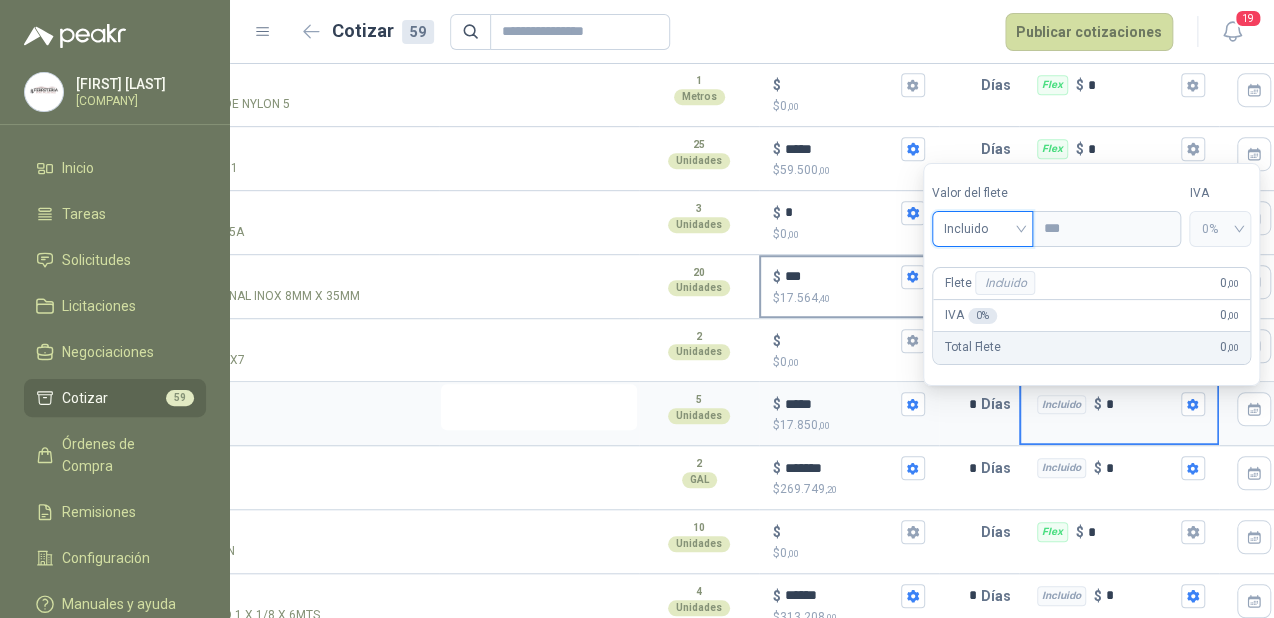 click at bounding box center (539, 407) 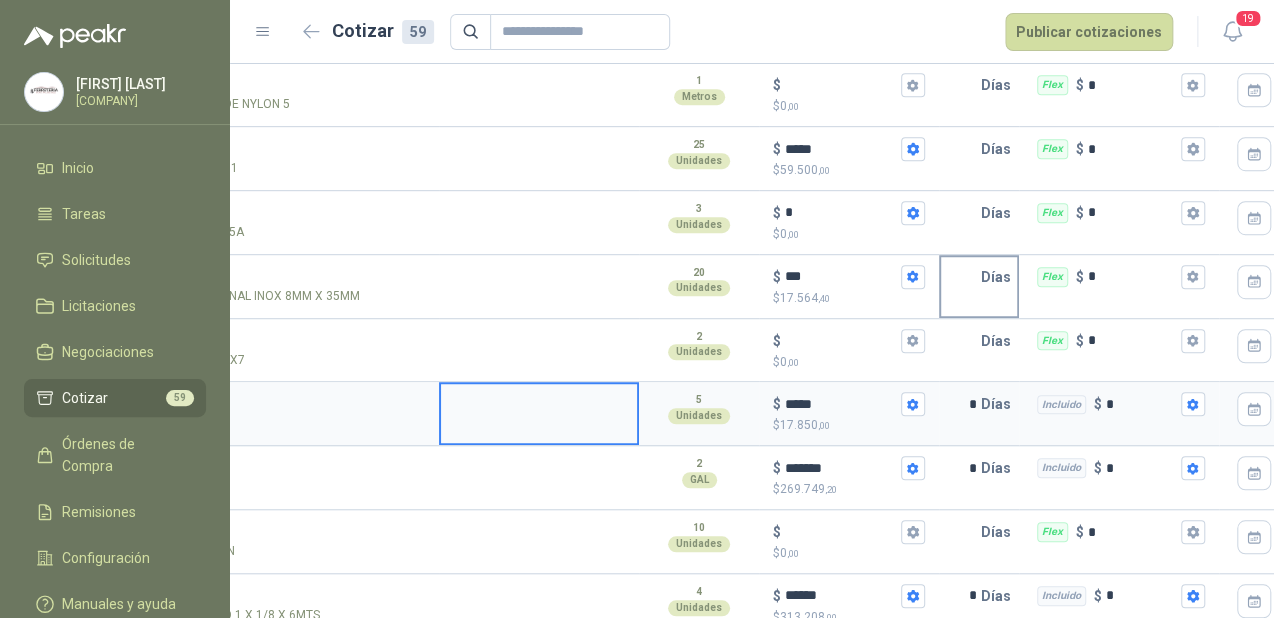 click at bounding box center [961, 277] 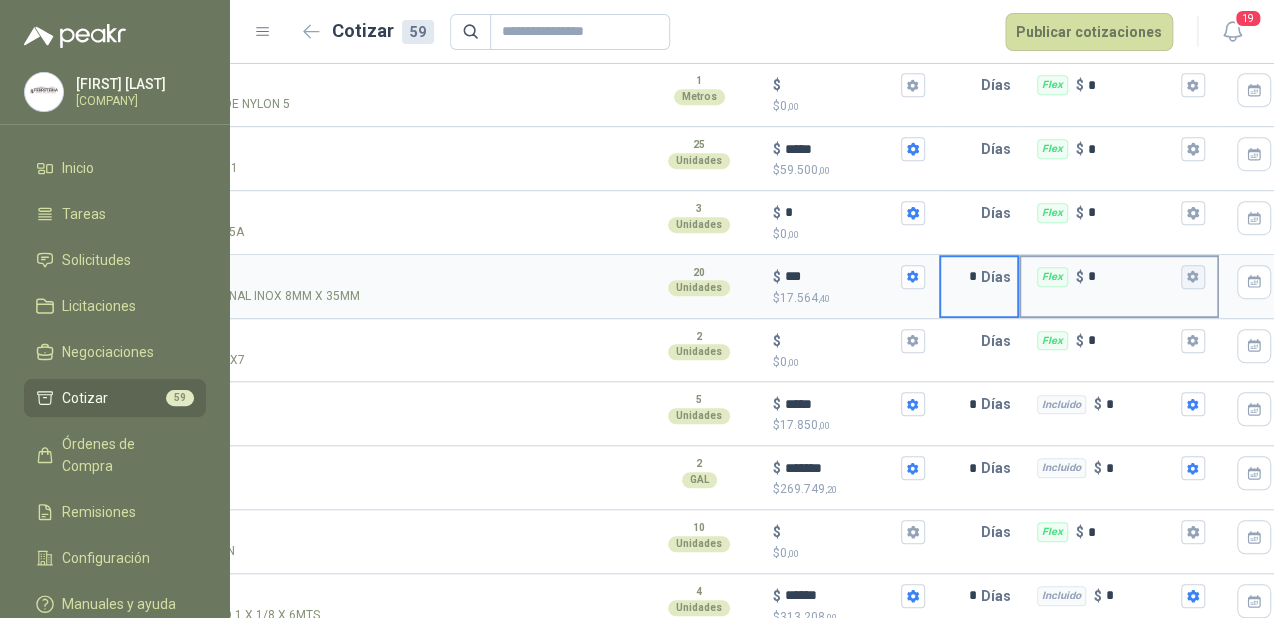 type on "*" 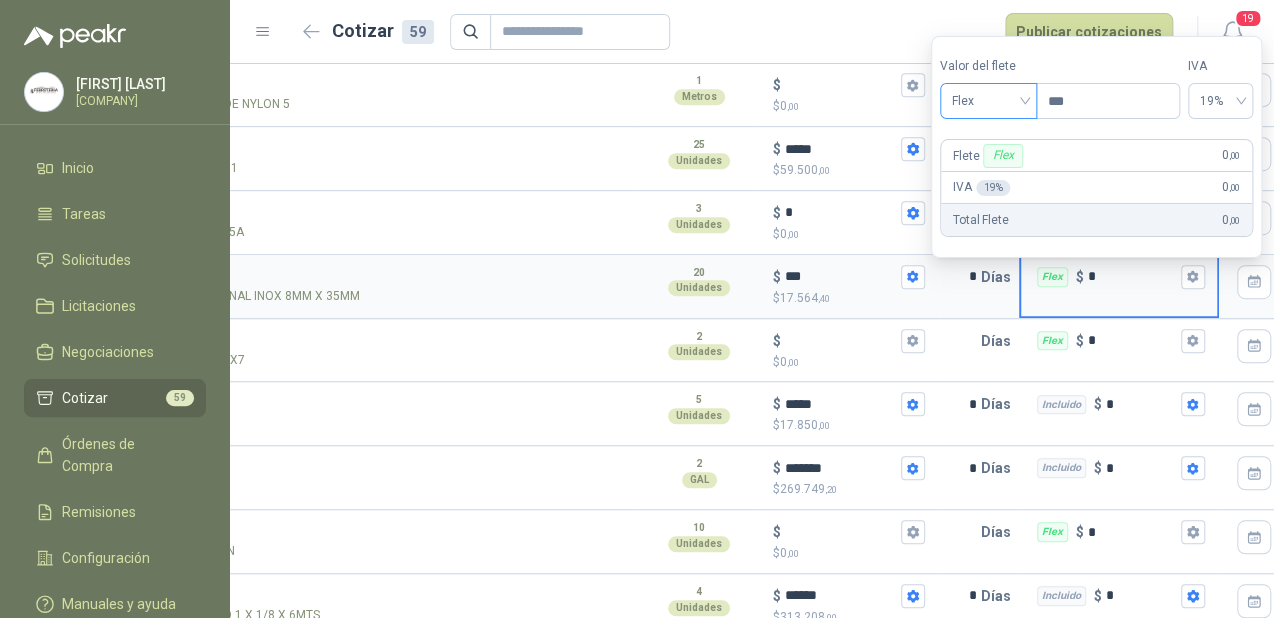 click on "Flex" at bounding box center (988, 101) 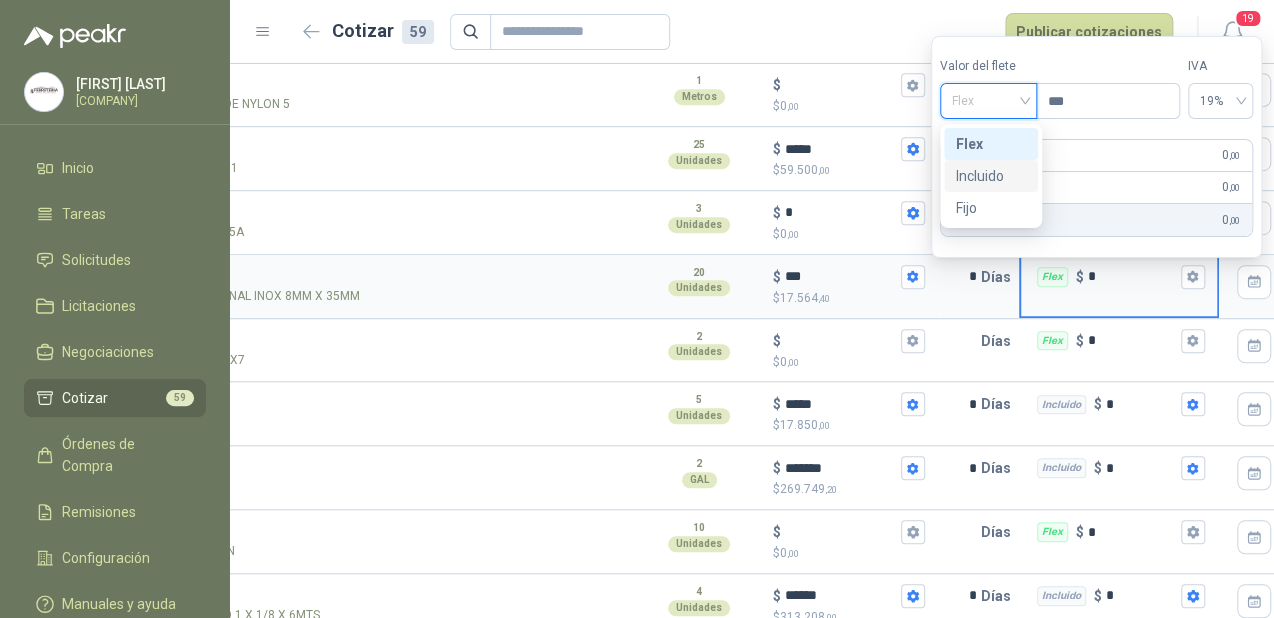 click on "Incluido" at bounding box center (991, 176) 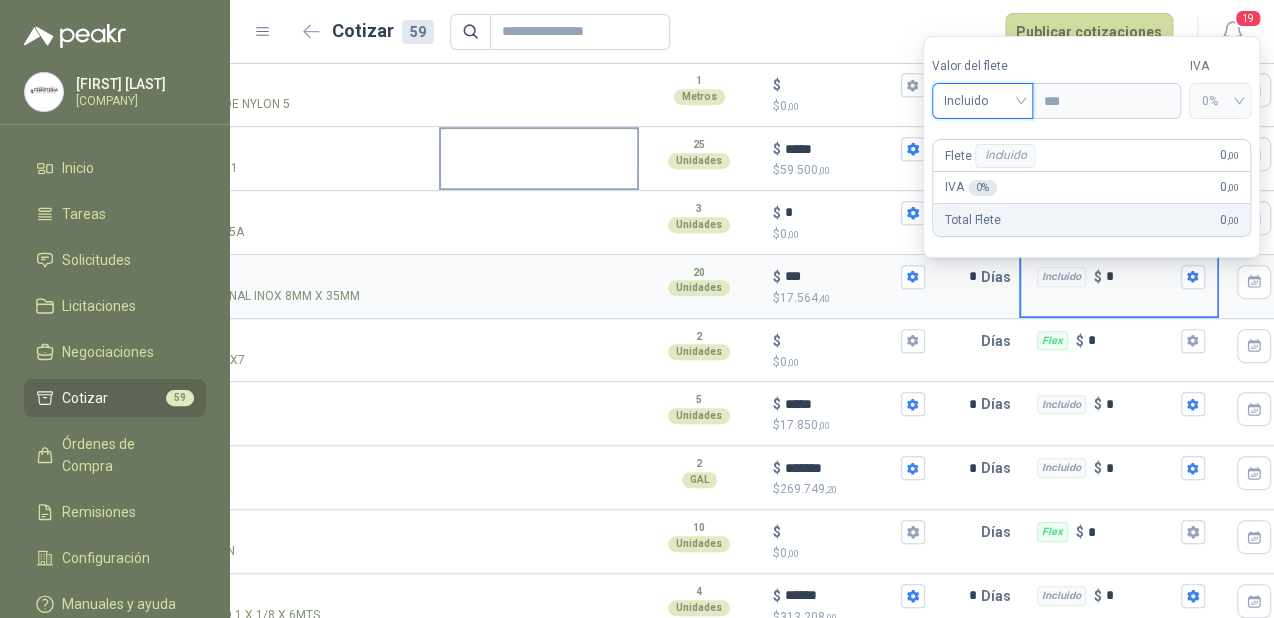 click at bounding box center [539, 152] 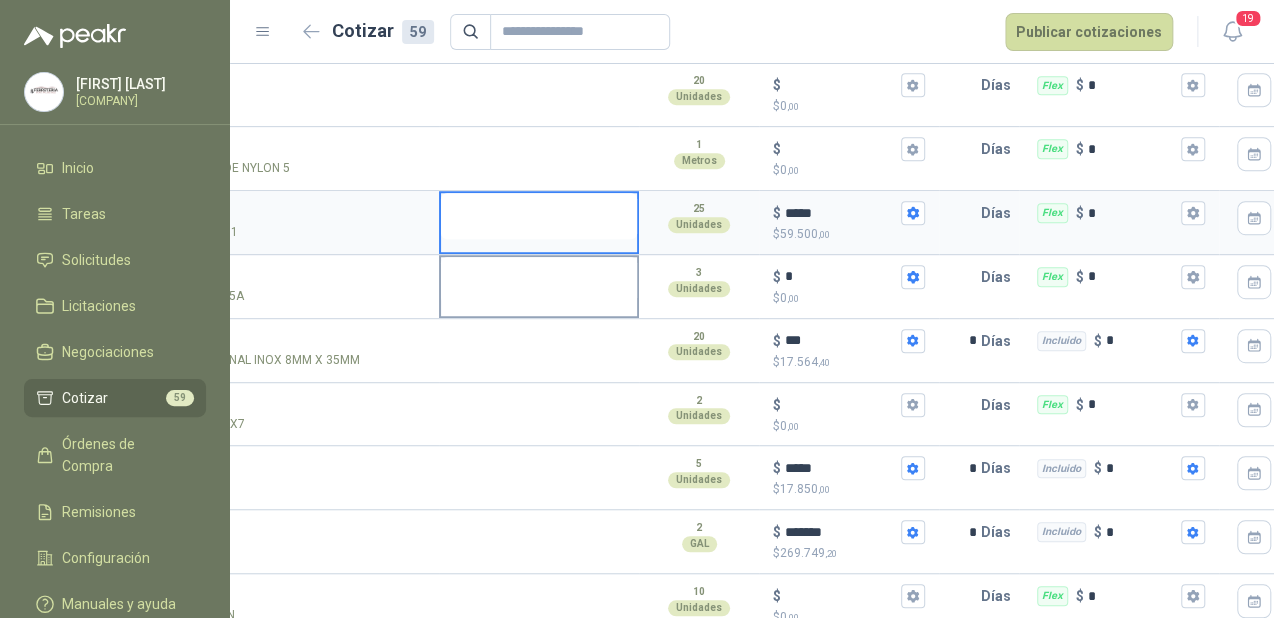 scroll, scrollTop: 297, scrollLeft: 0, axis: vertical 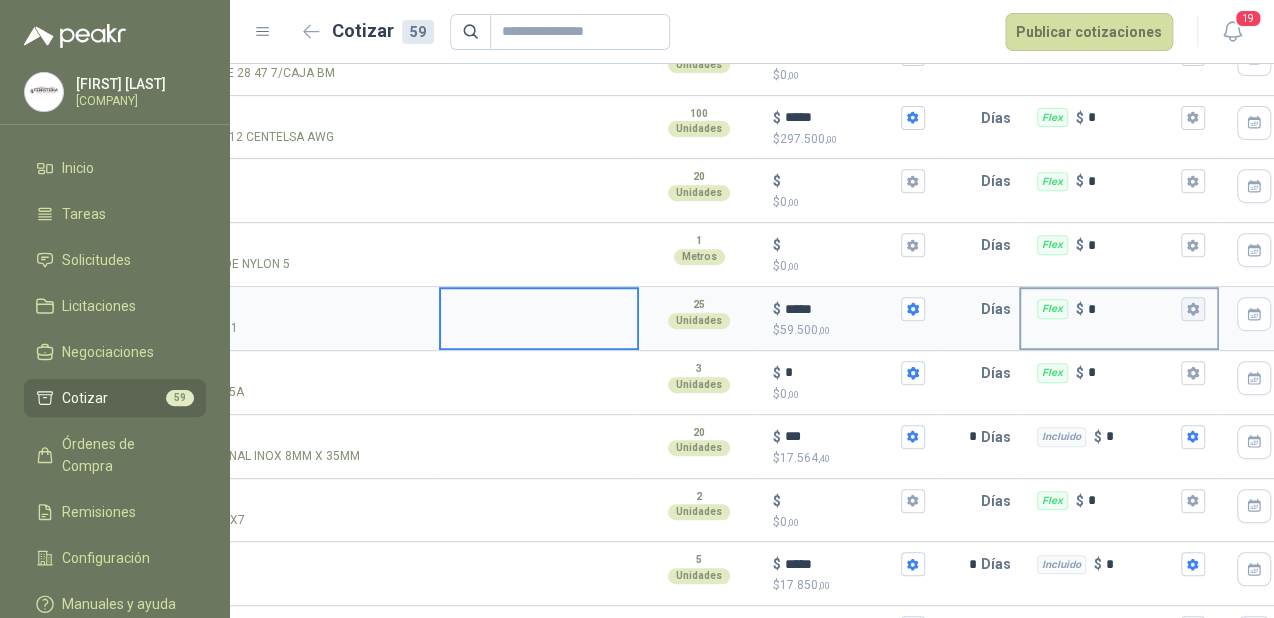 click on "Flex   $ *" at bounding box center [1193, 309] 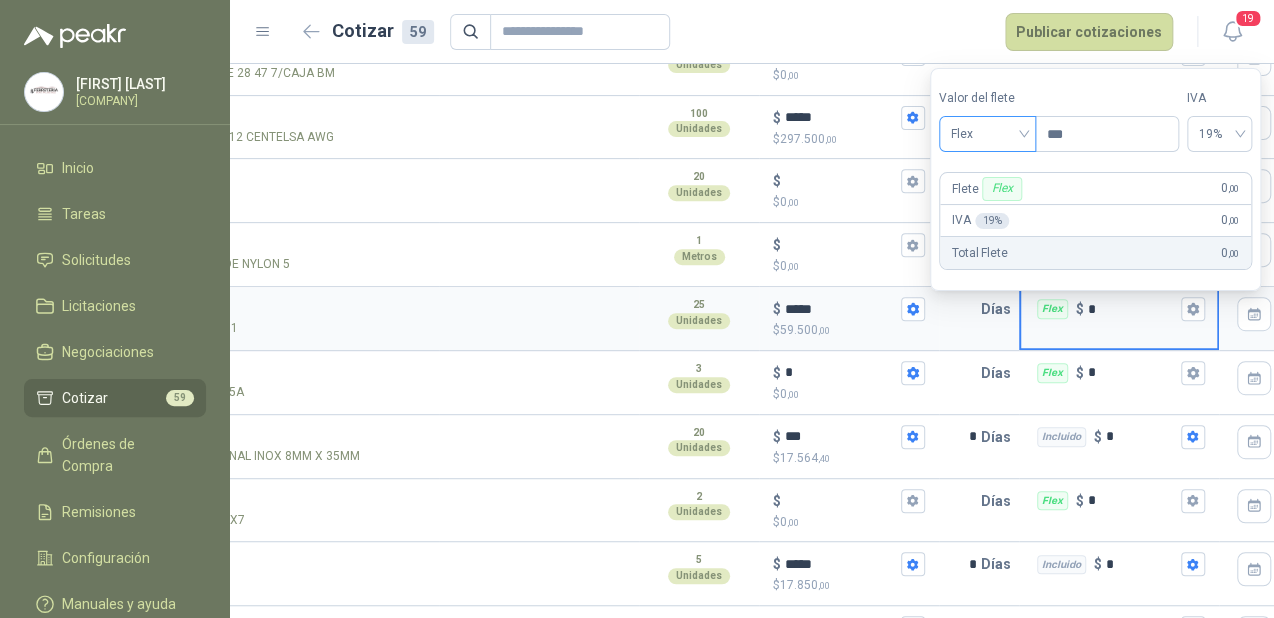 click on "Flex" at bounding box center (987, 134) 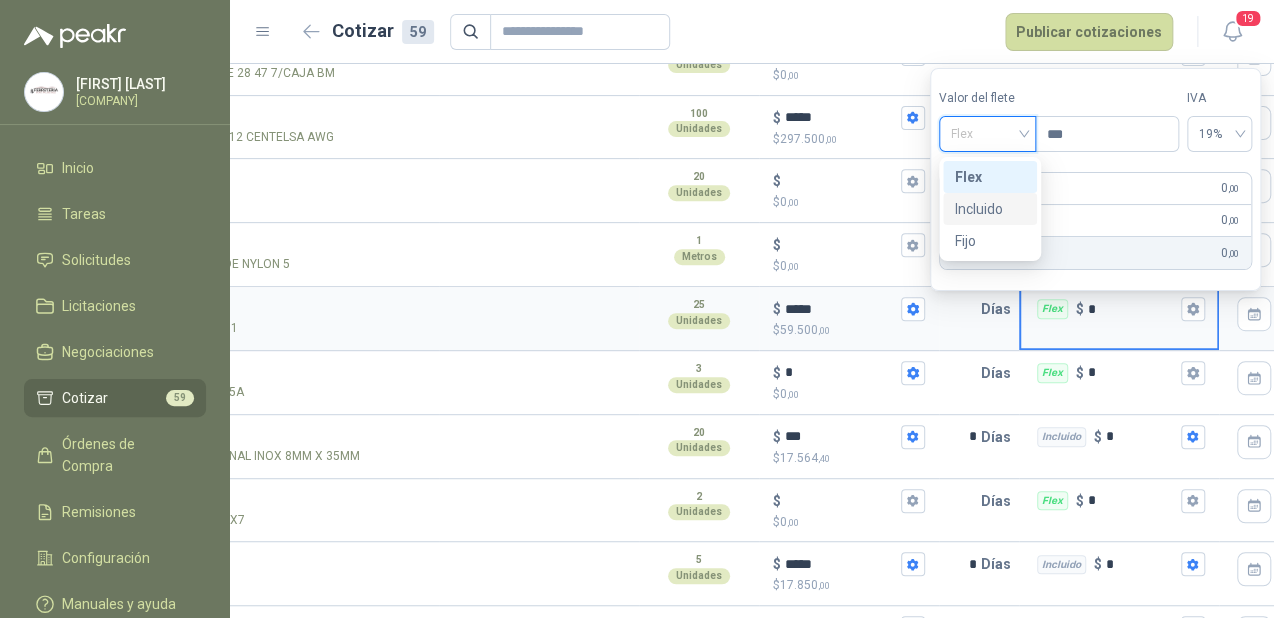 click on "Incluido" at bounding box center (990, 209) 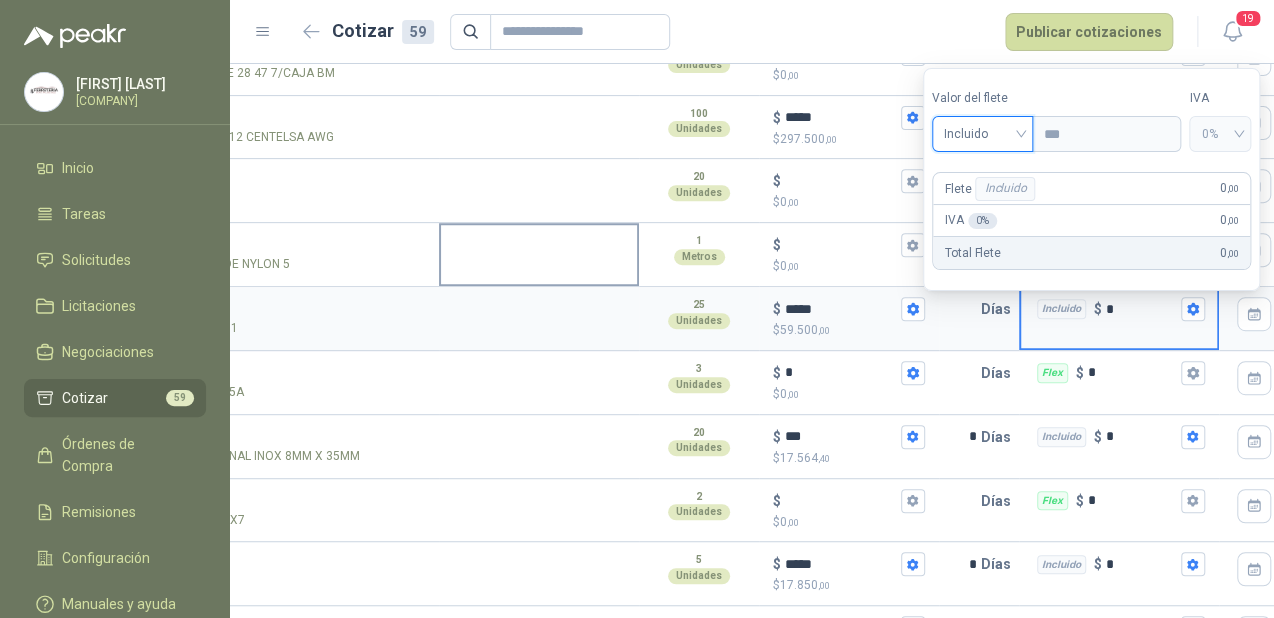click at bounding box center (539, 255) 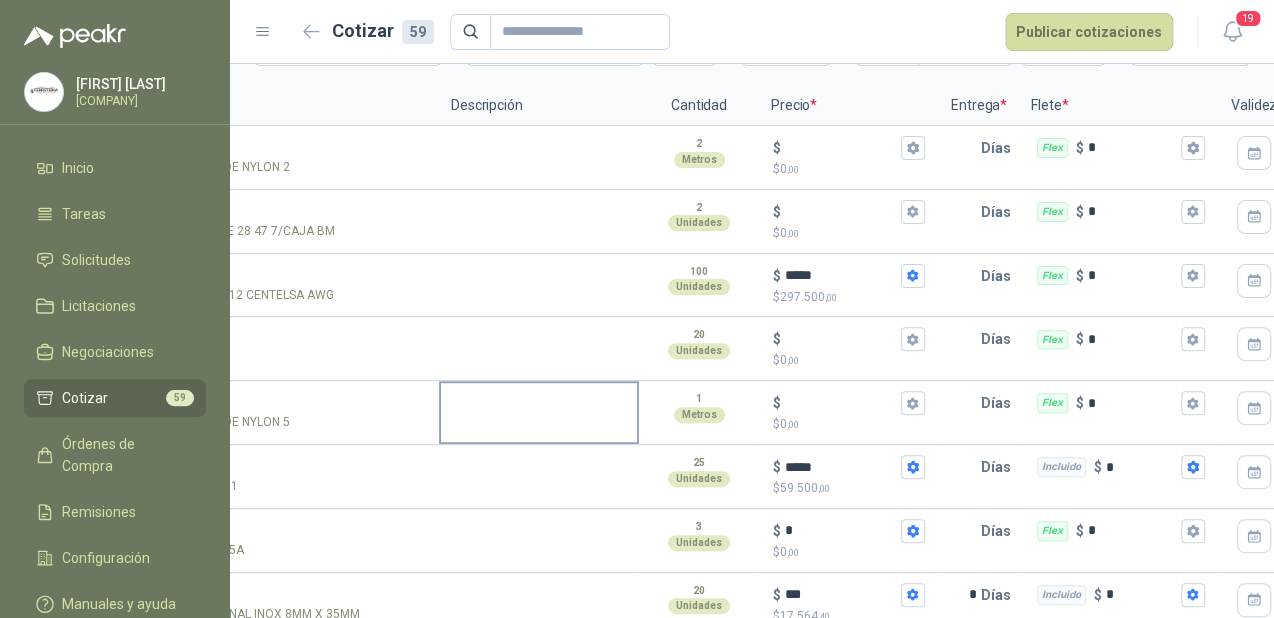 scroll, scrollTop: 137, scrollLeft: 0, axis: vertical 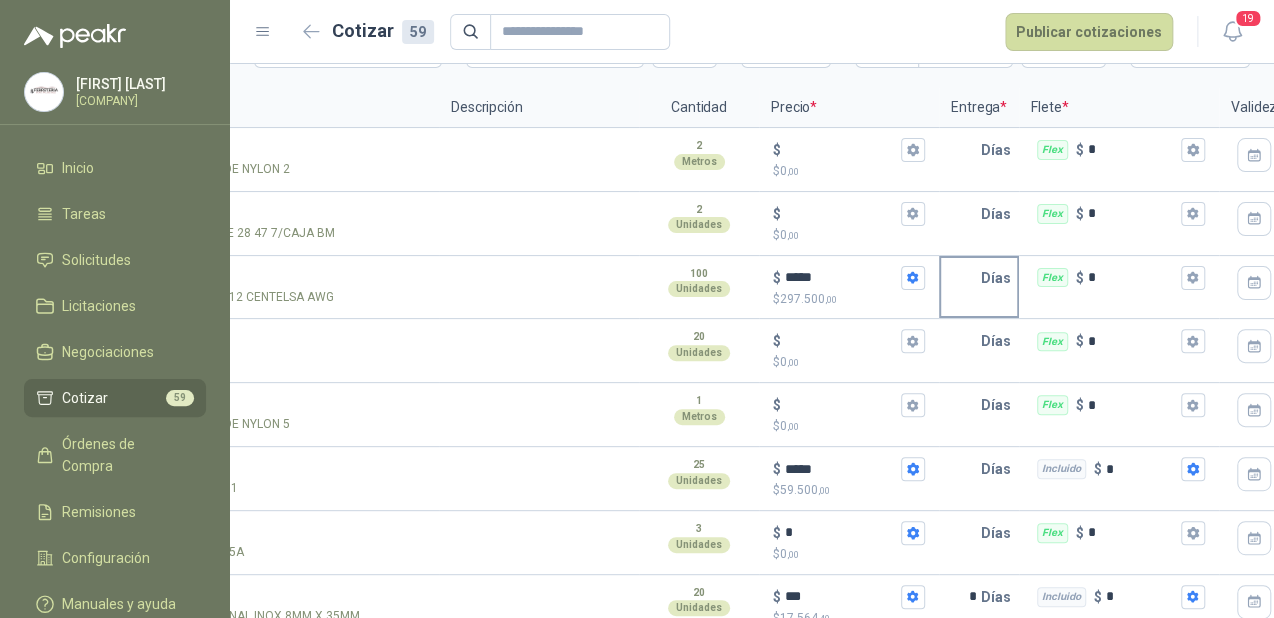 click at bounding box center [961, 278] 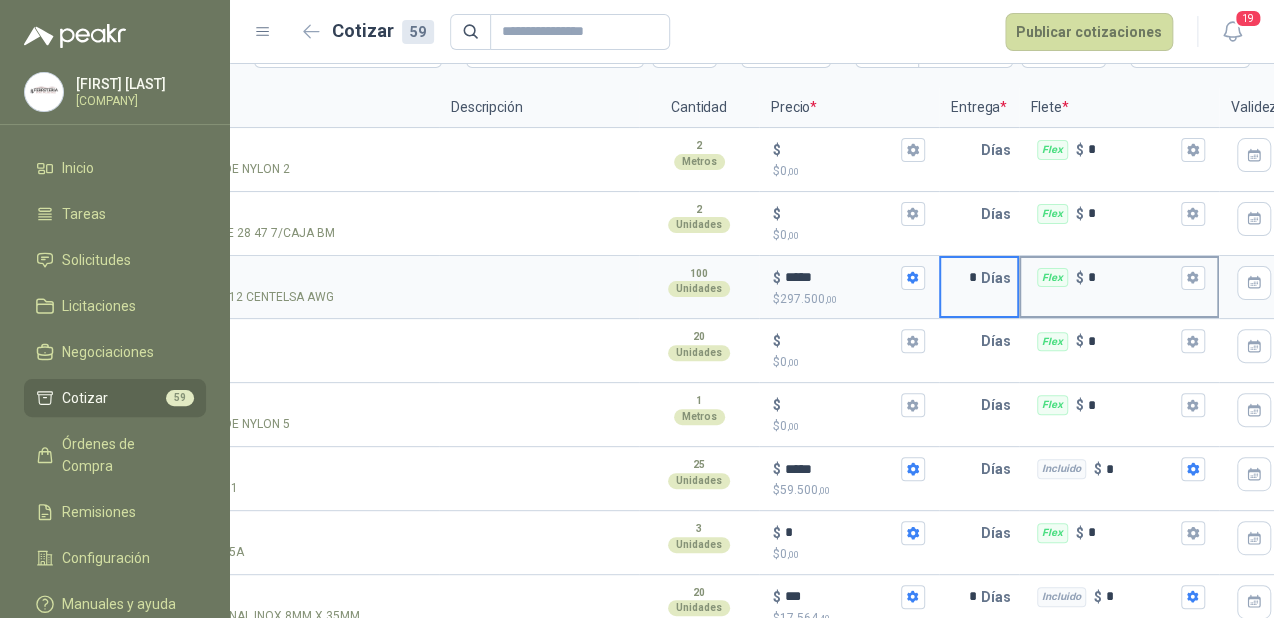 type on "*" 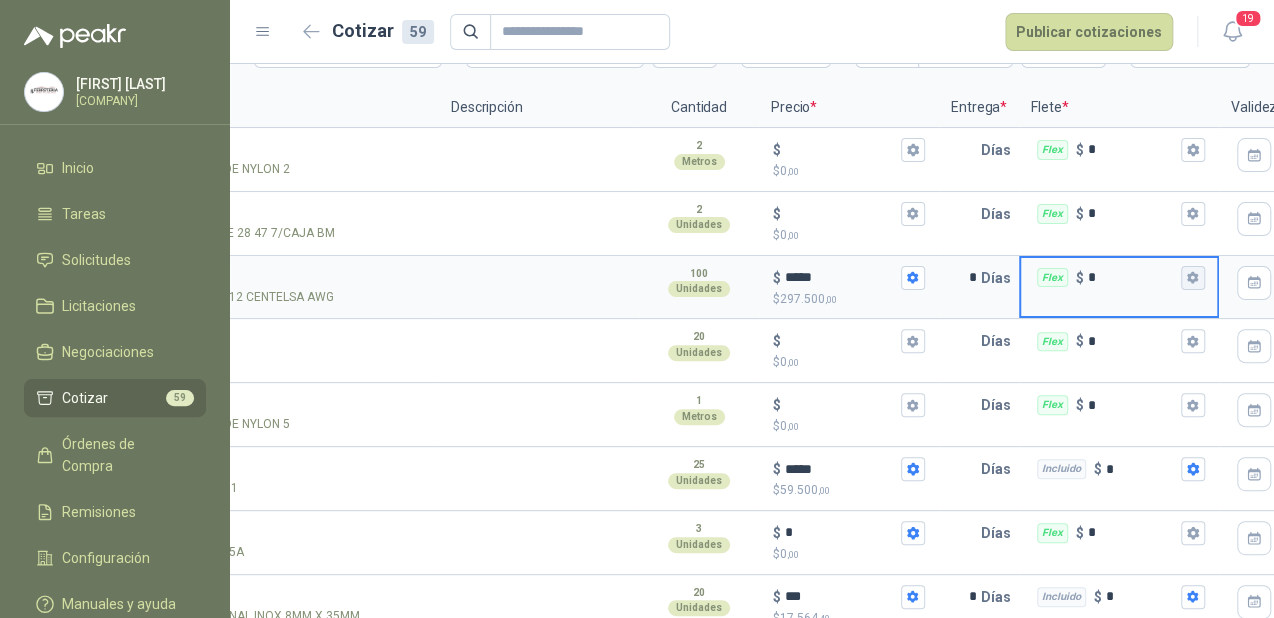 click on "Flex   $ *" at bounding box center [1193, 278] 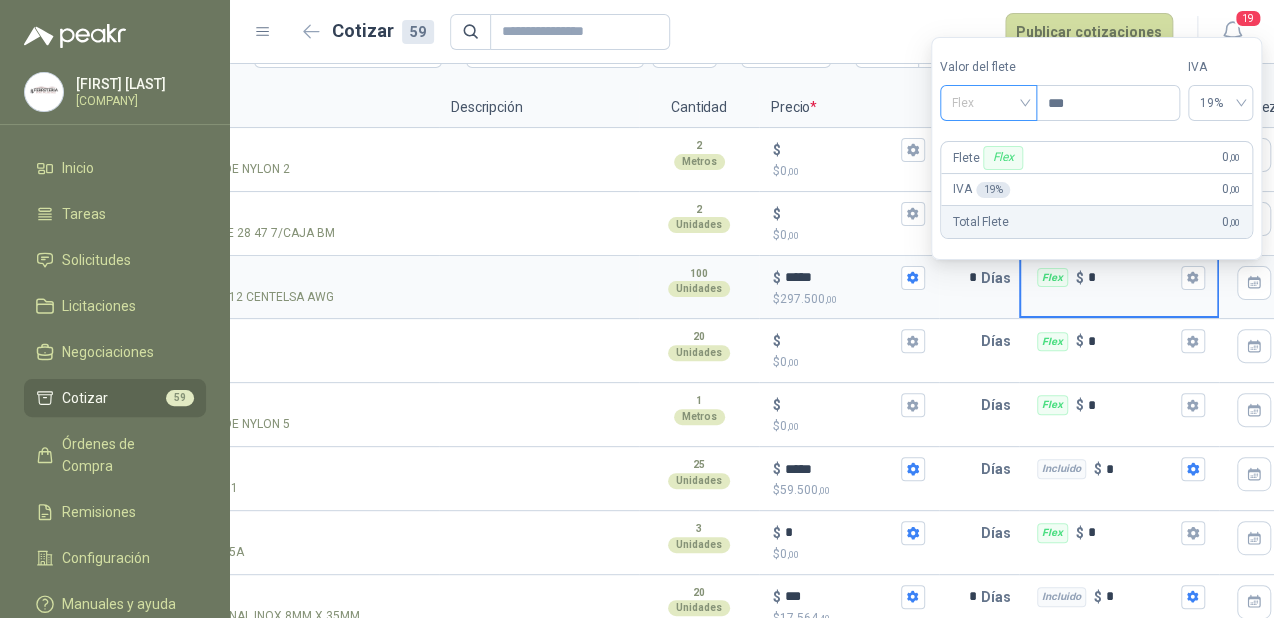 click on "Flex" at bounding box center (988, 103) 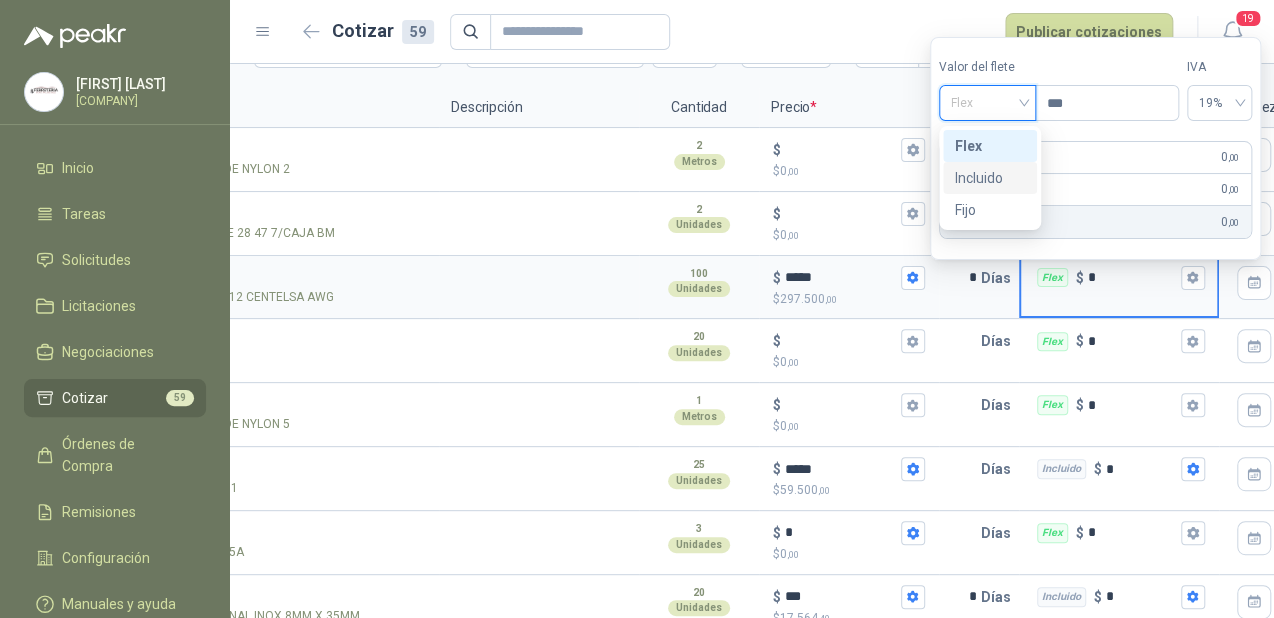 click on "Incluido" at bounding box center (990, 178) 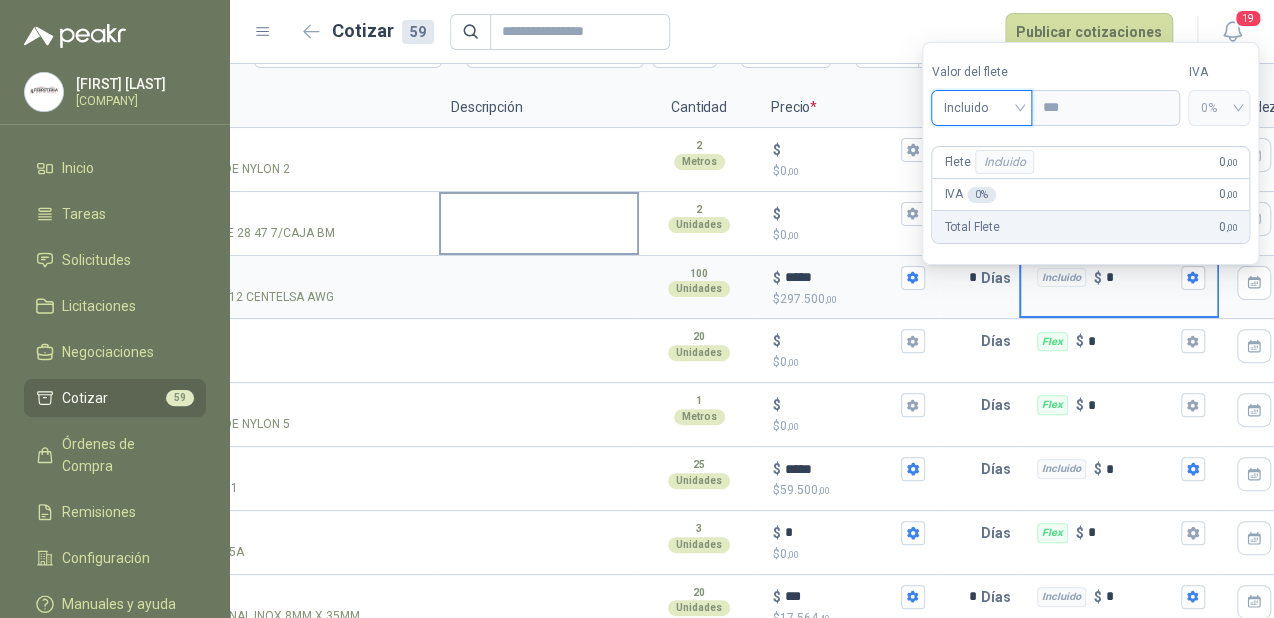 scroll, scrollTop: 0, scrollLeft: 0, axis: both 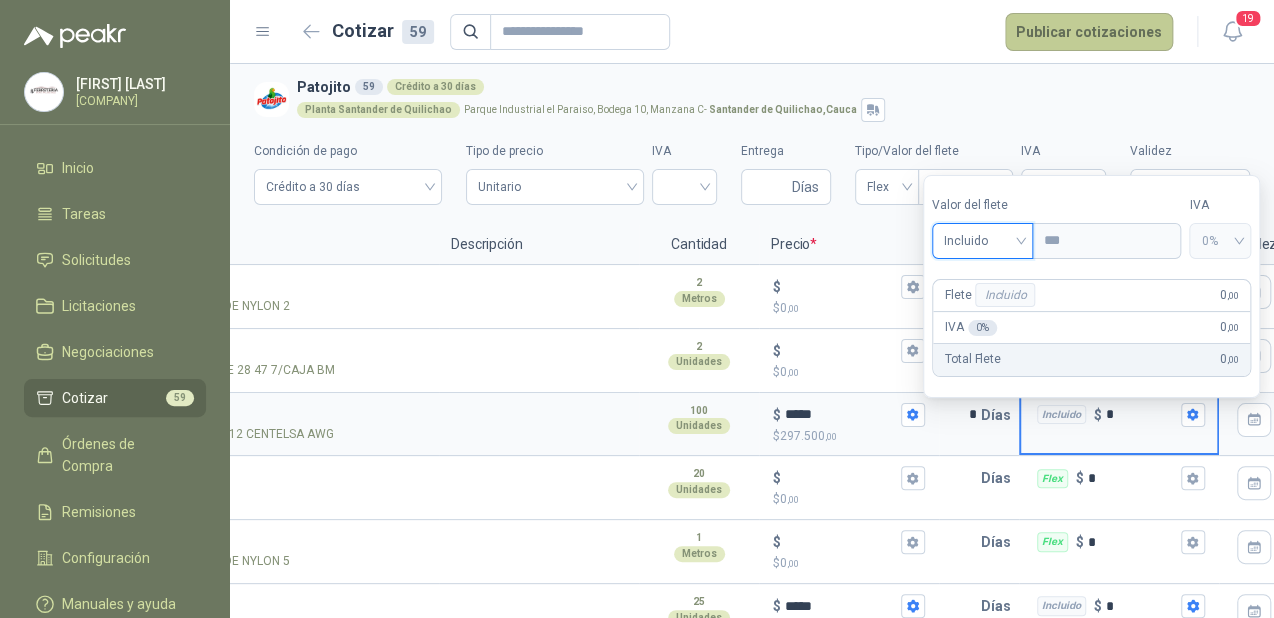 click on "Publicar cotizaciones" at bounding box center [1089, 32] 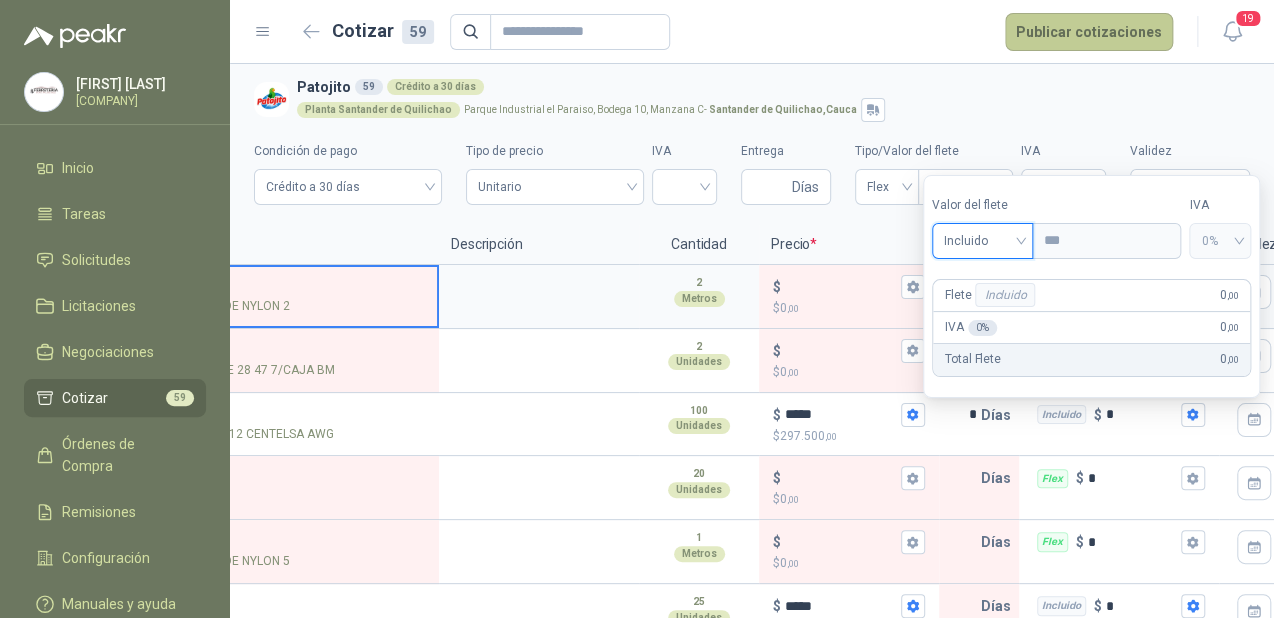 scroll, scrollTop: 0, scrollLeft: 54, axis: horizontal 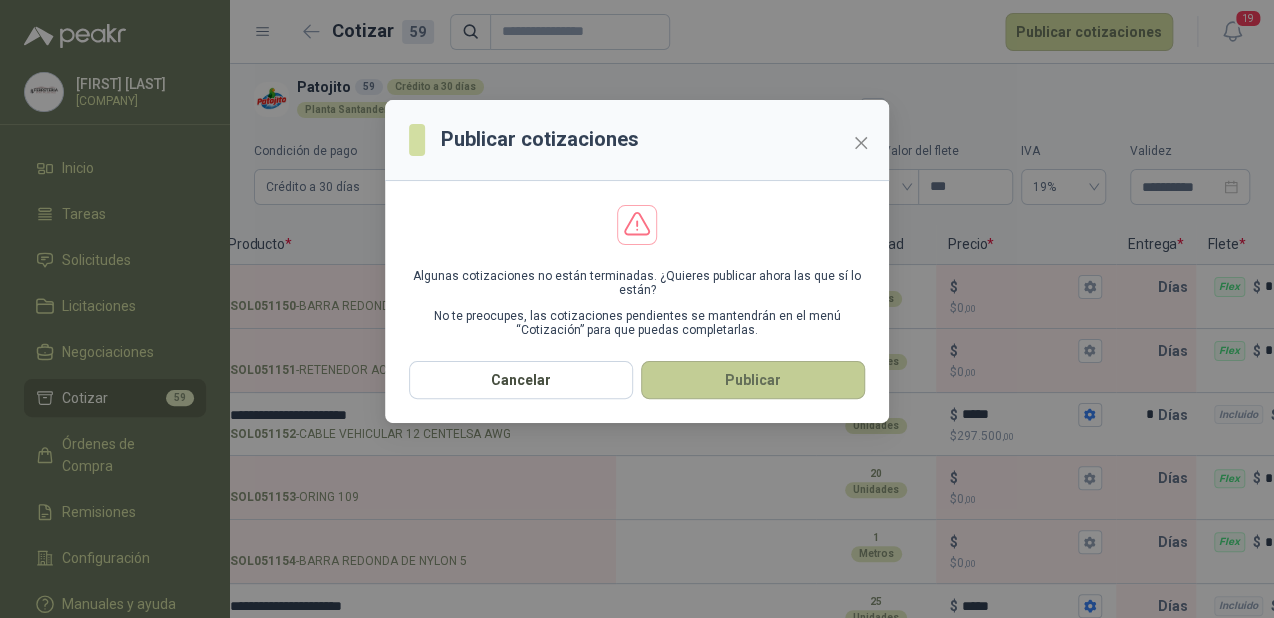 click on "Publicar" at bounding box center (753, 380) 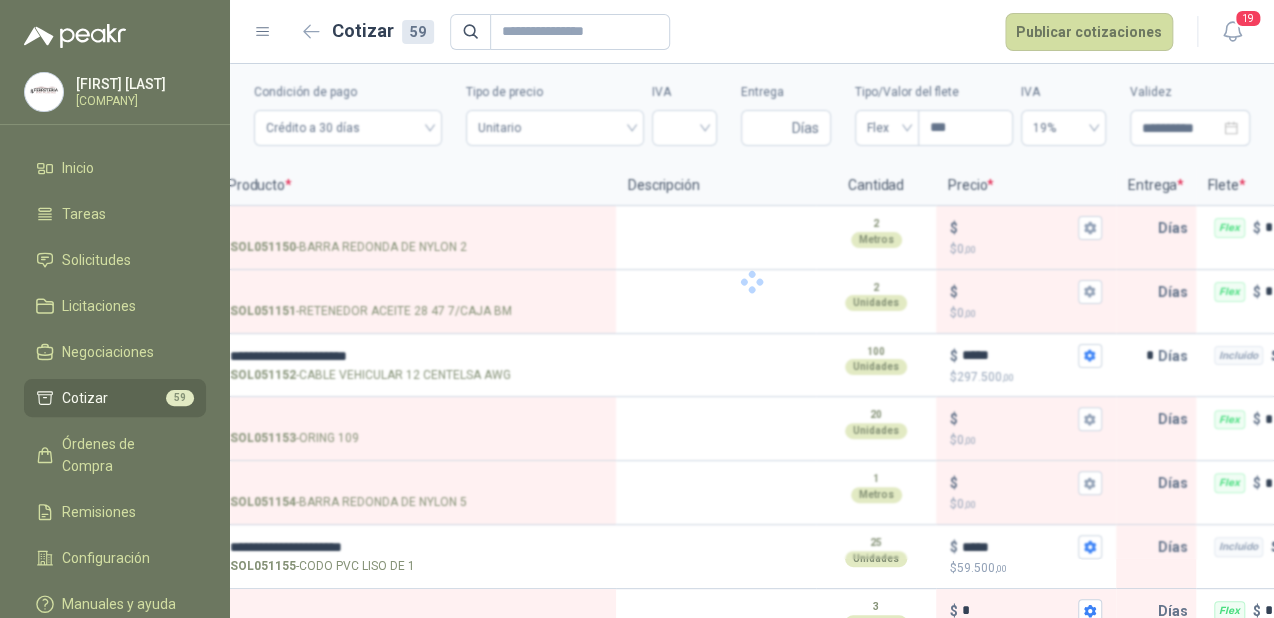 scroll, scrollTop: 160, scrollLeft: 0, axis: vertical 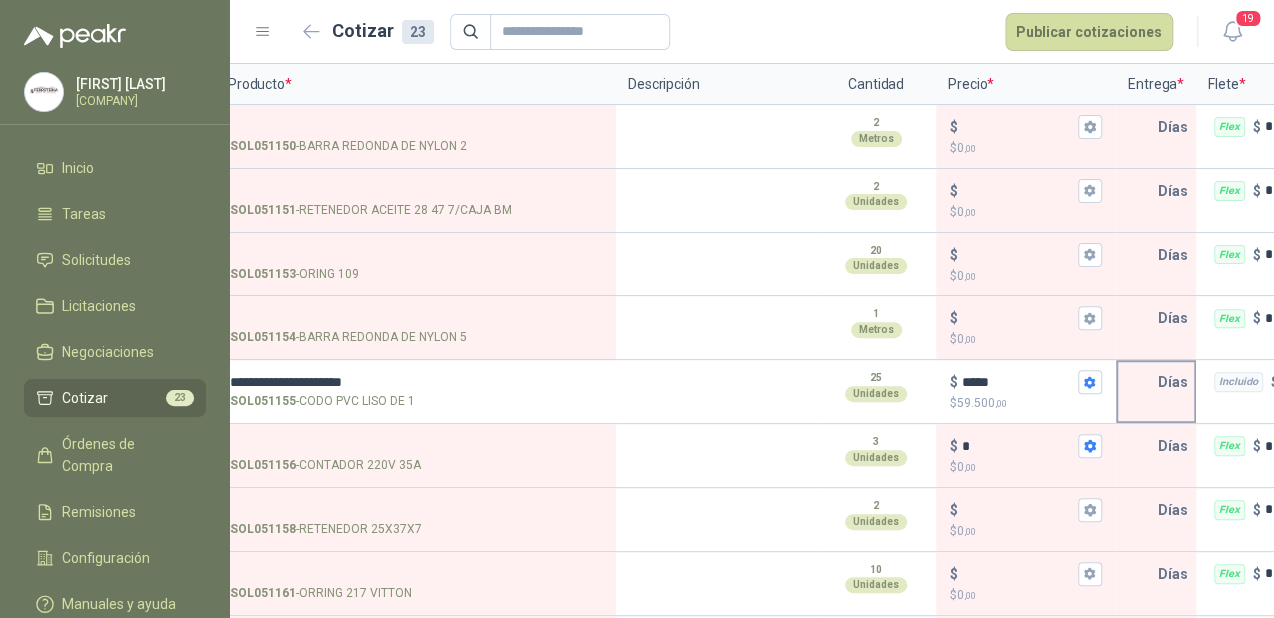 click at bounding box center (1138, 382) 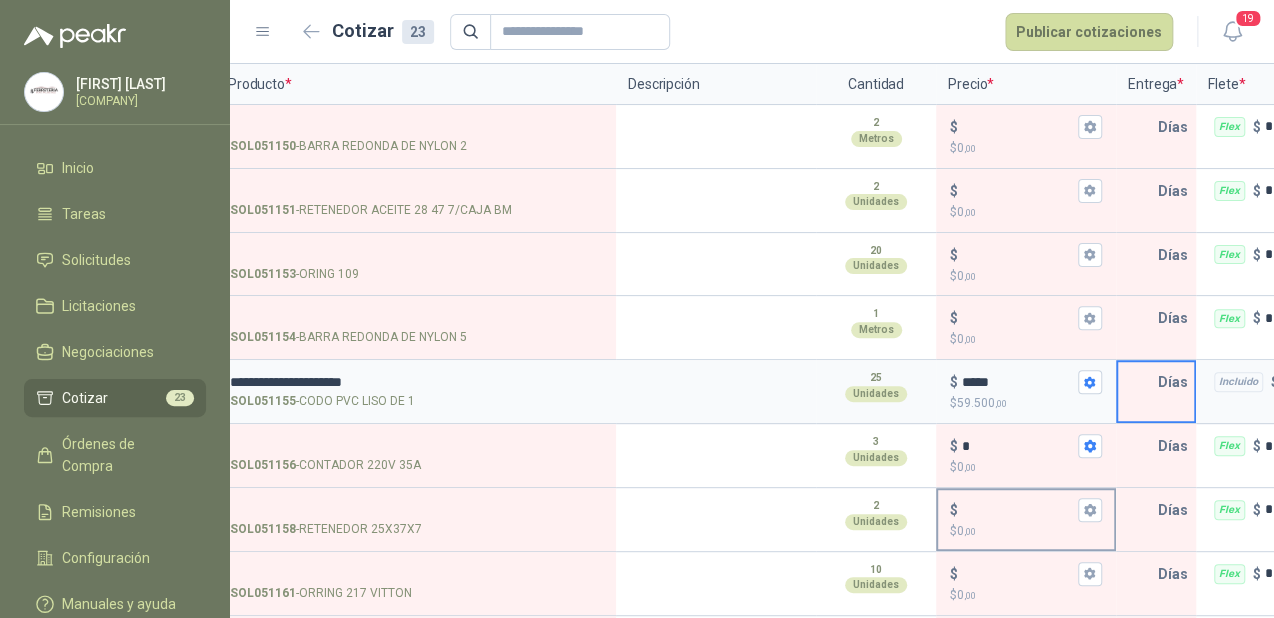 type on "*" 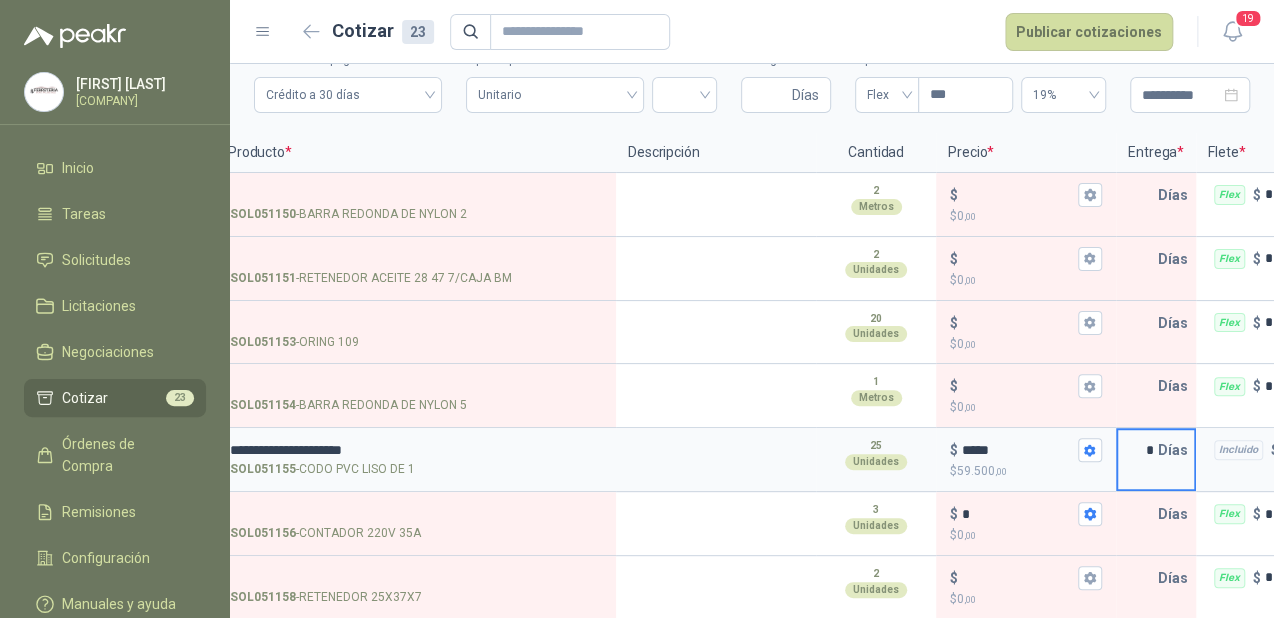 scroll, scrollTop: 0, scrollLeft: 0, axis: both 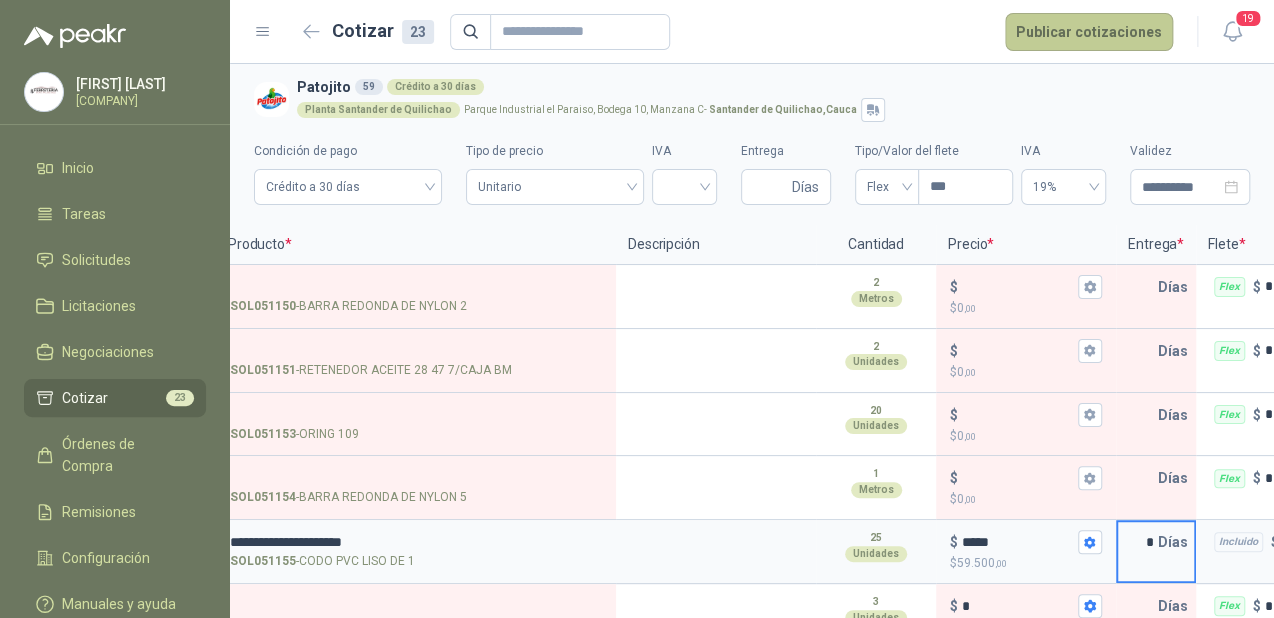 click on "Publicar cotizaciones" at bounding box center (1089, 32) 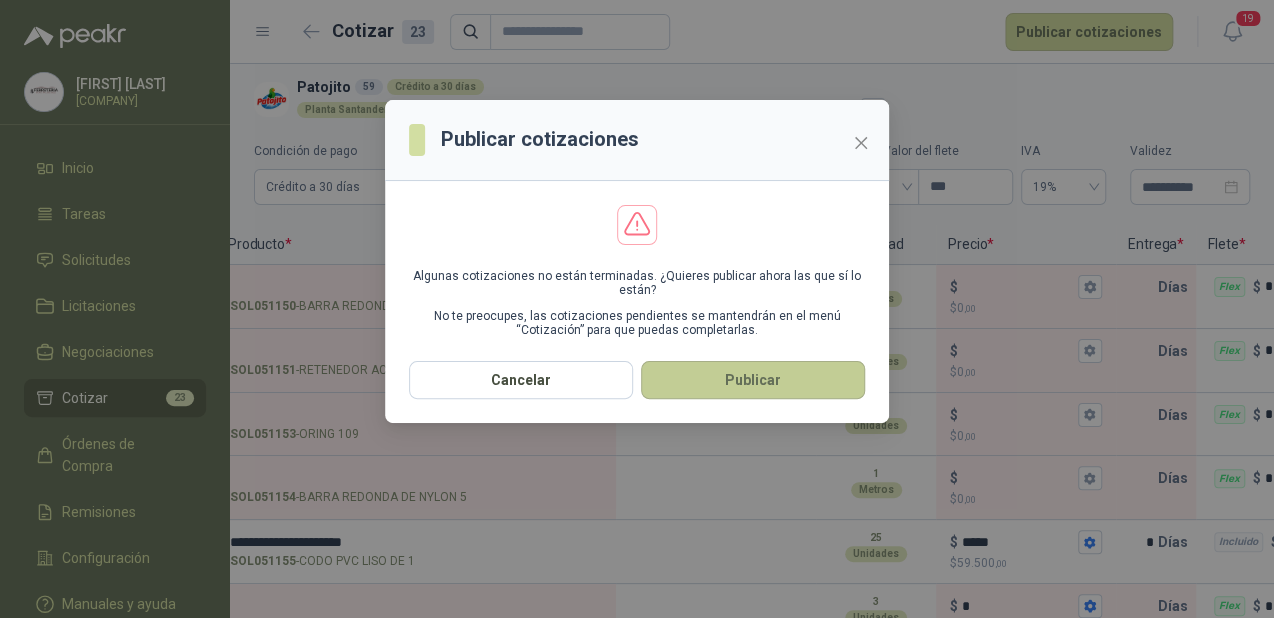 click on "Publicar" at bounding box center (753, 380) 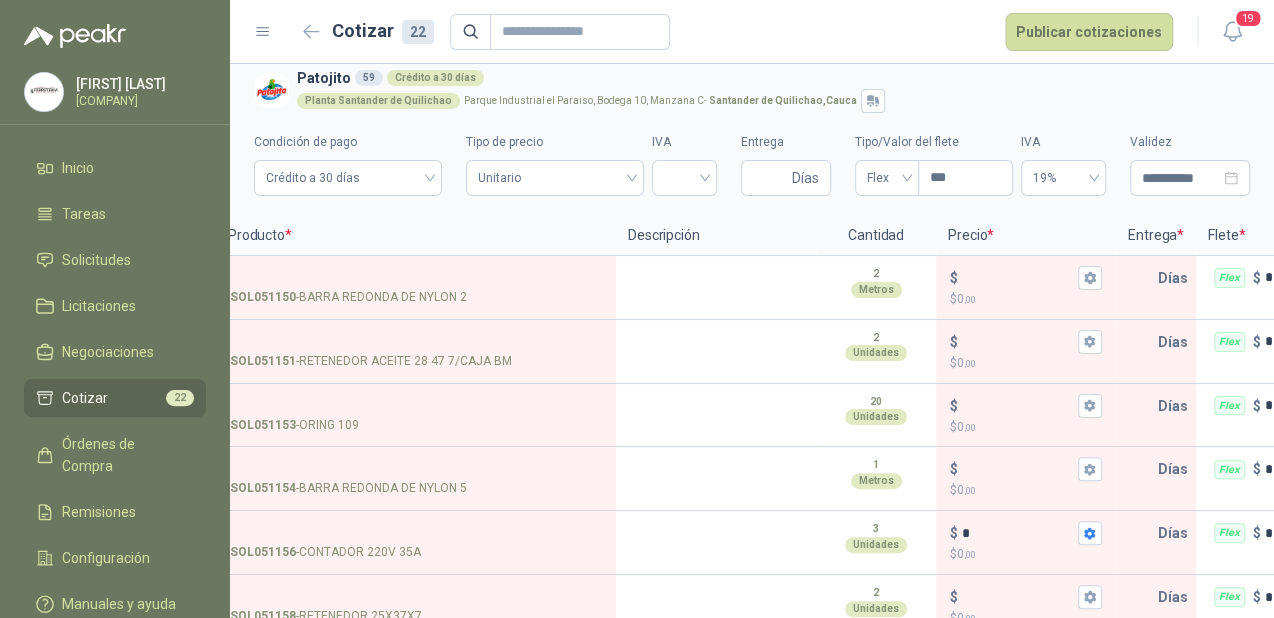scroll, scrollTop: 0, scrollLeft: 0, axis: both 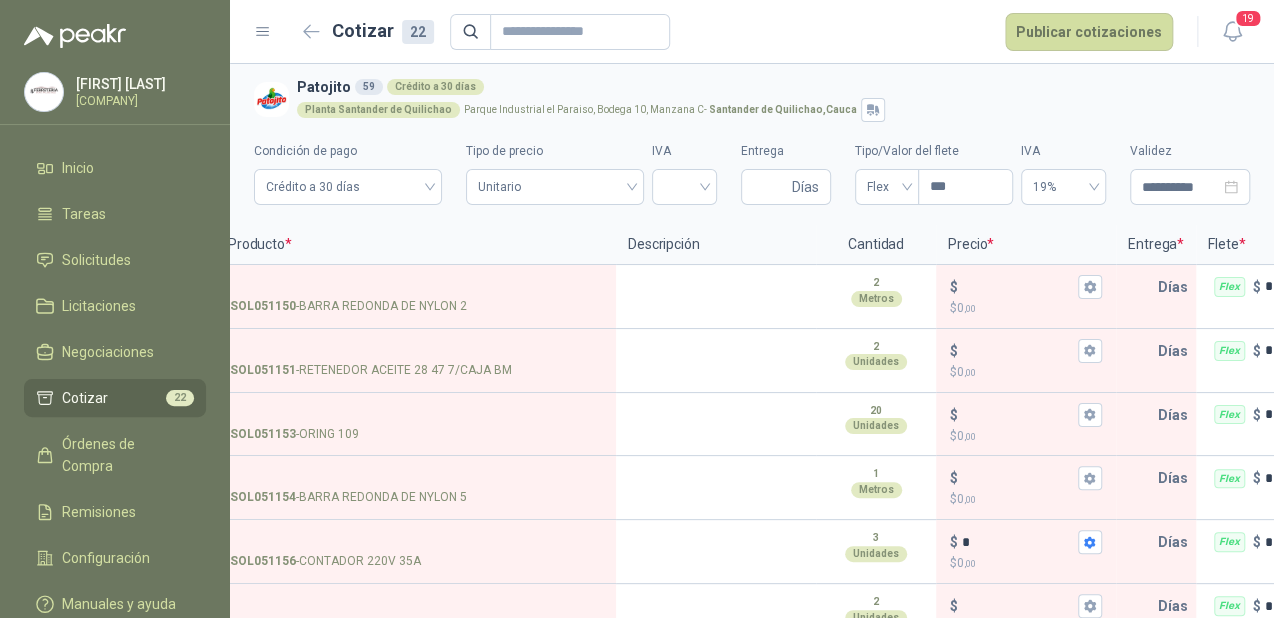 click on "Cotizar 22" at bounding box center (115, 398) 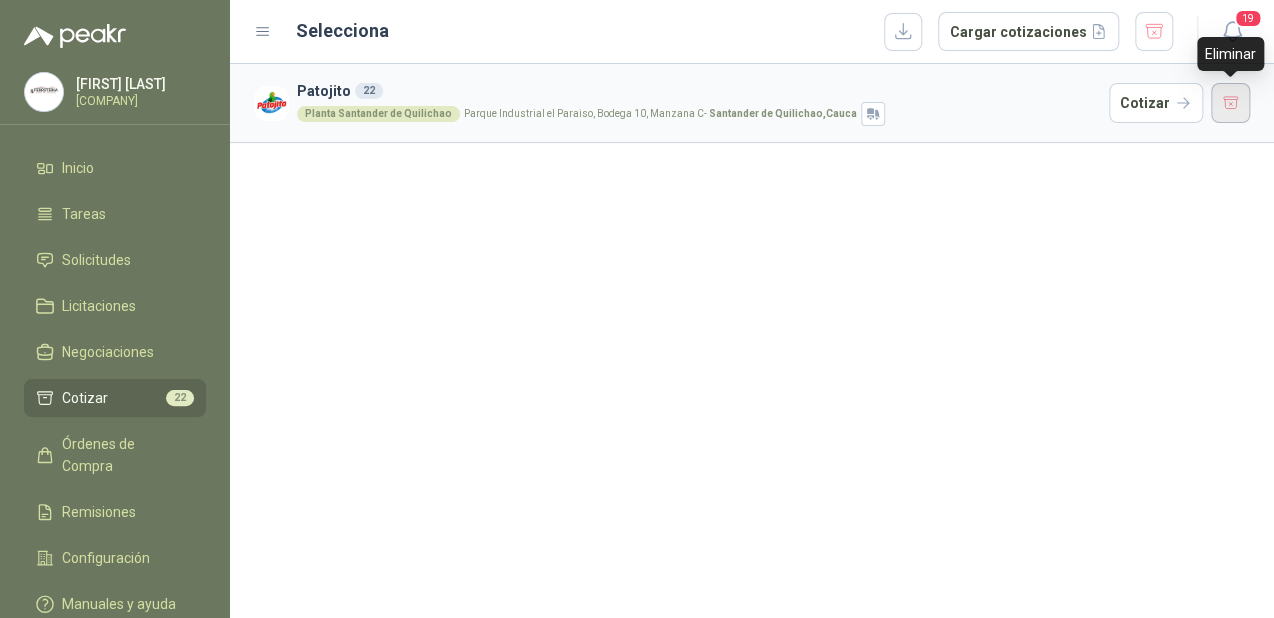 click at bounding box center (1231, 103) 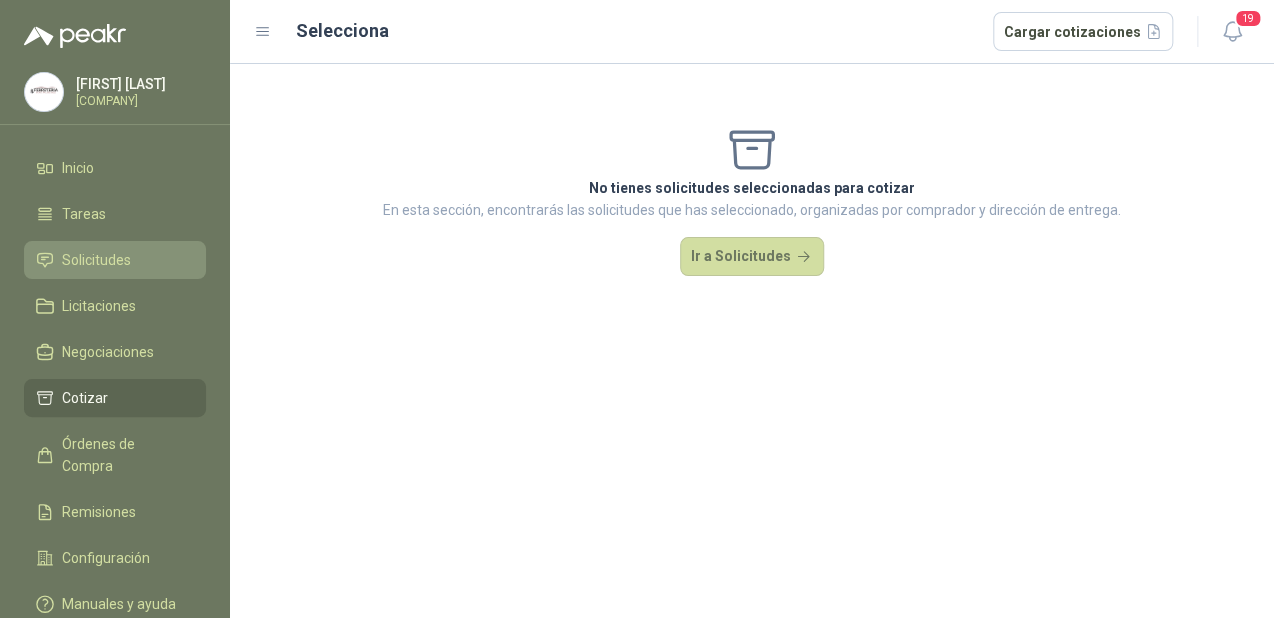 click on "Solicitudes" at bounding box center (96, 260) 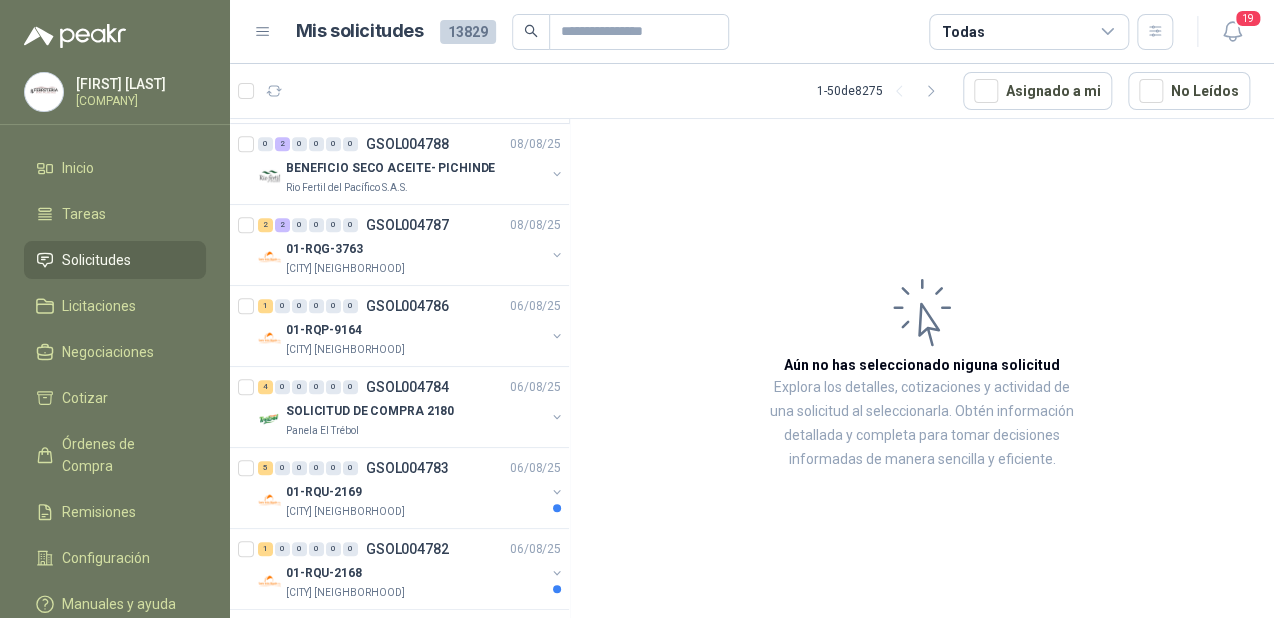 scroll, scrollTop: 0, scrollLeft: 0, axis: both 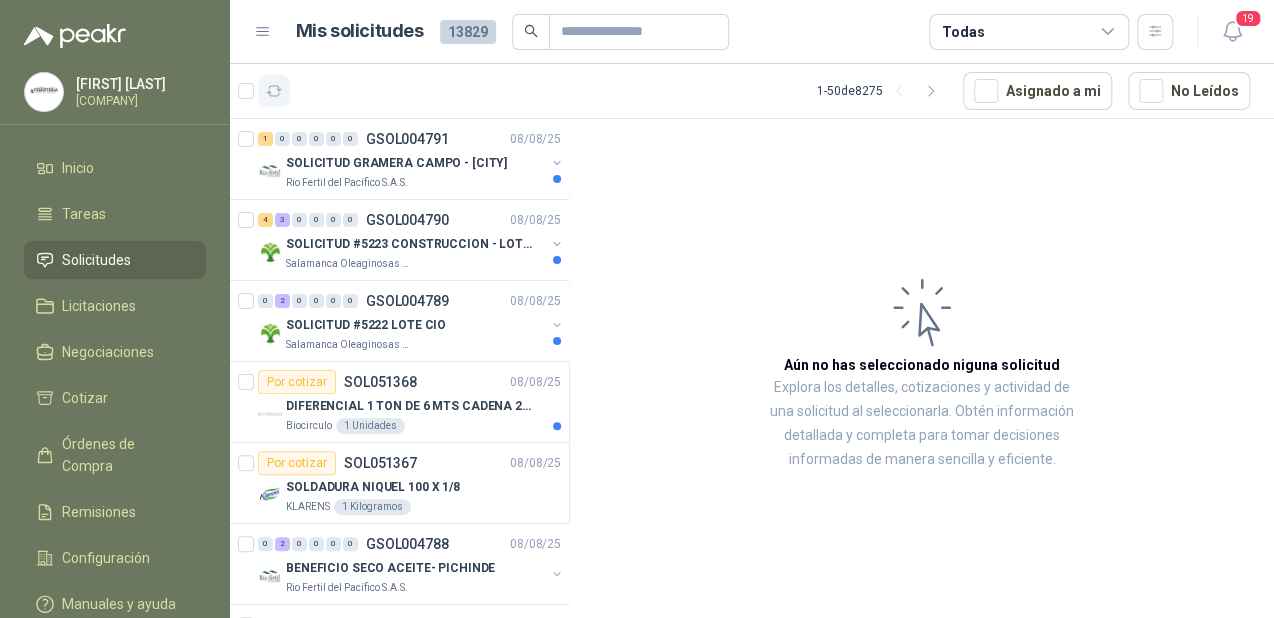 click at bounding box center (274, 91) 